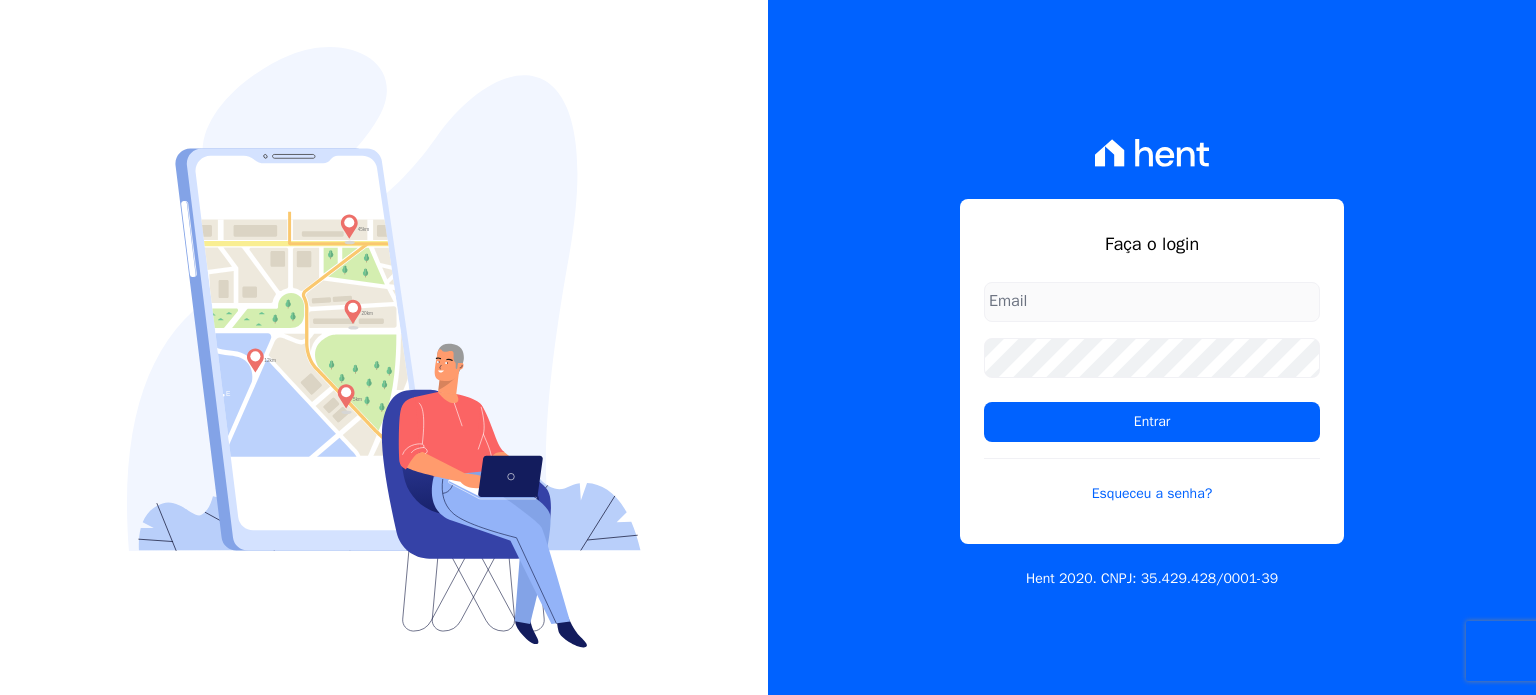scroll, scrollTop: 0, scrollLeft: 0, axis: both 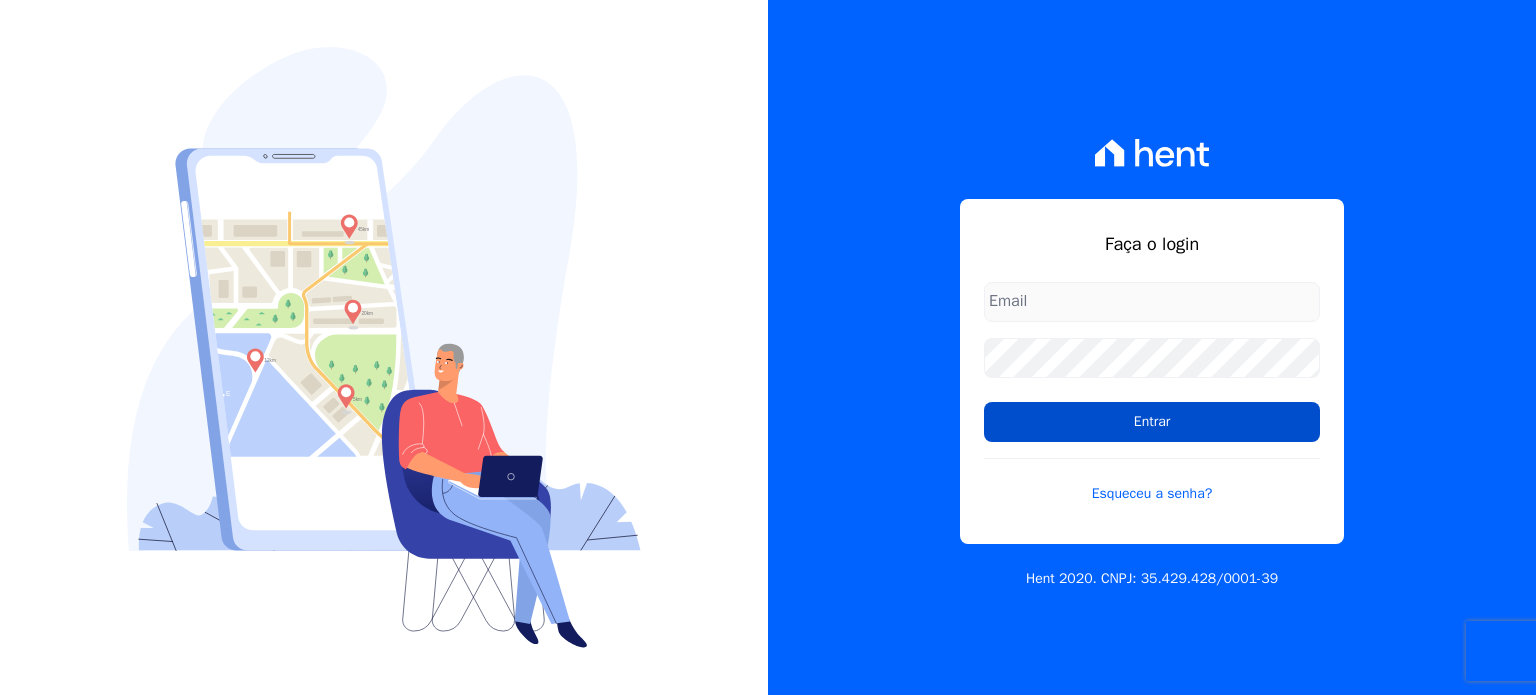 type on "[EMAIL]" 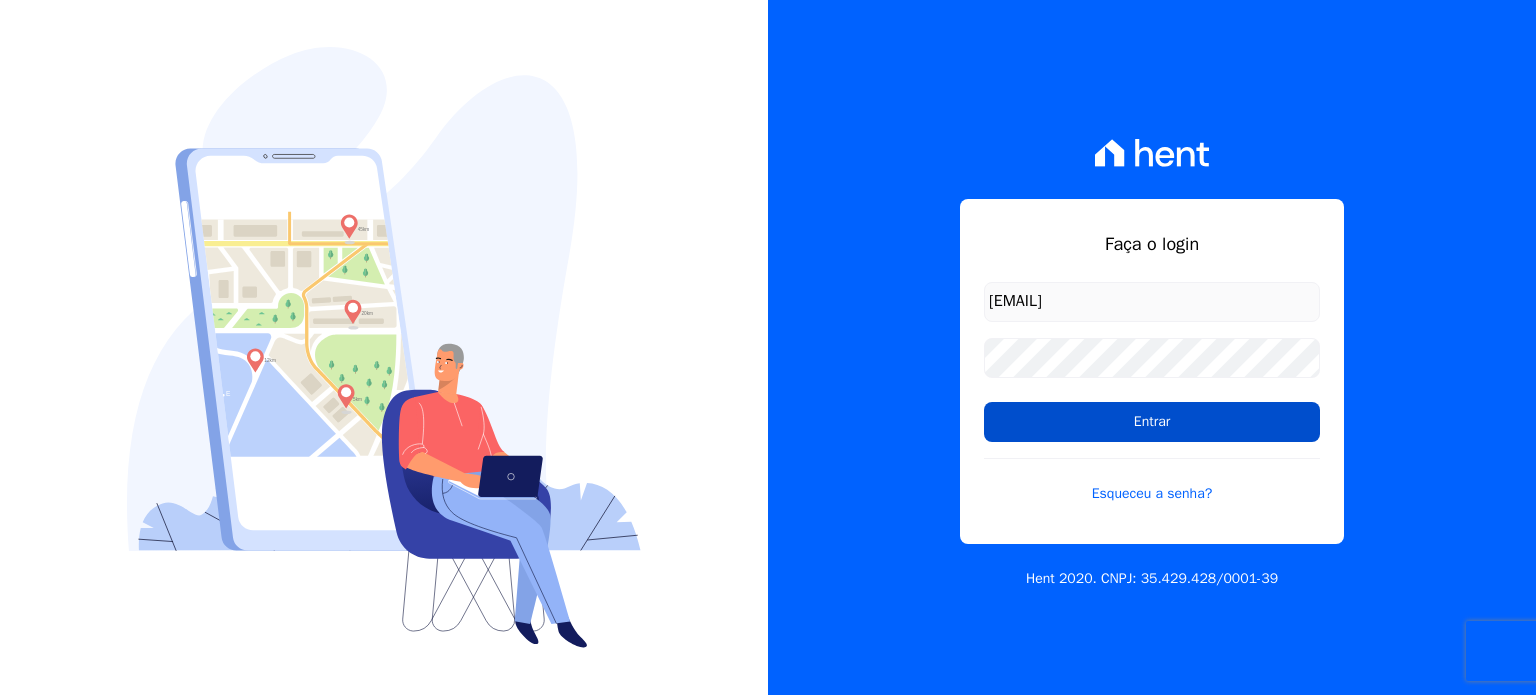 click on "Entrar" at bounding box center [1152, 422] 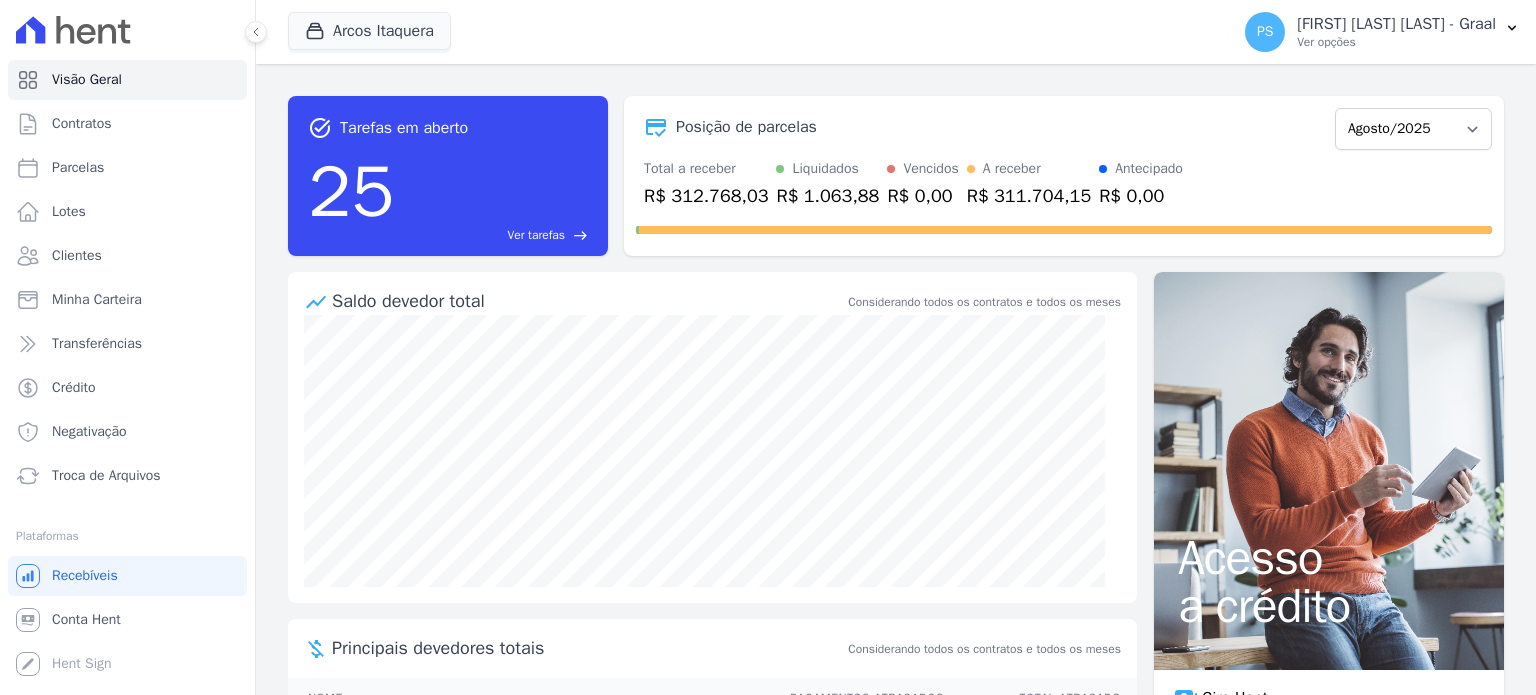 scroll, scrollTop: 0, scrollLeft: 0, axis: both 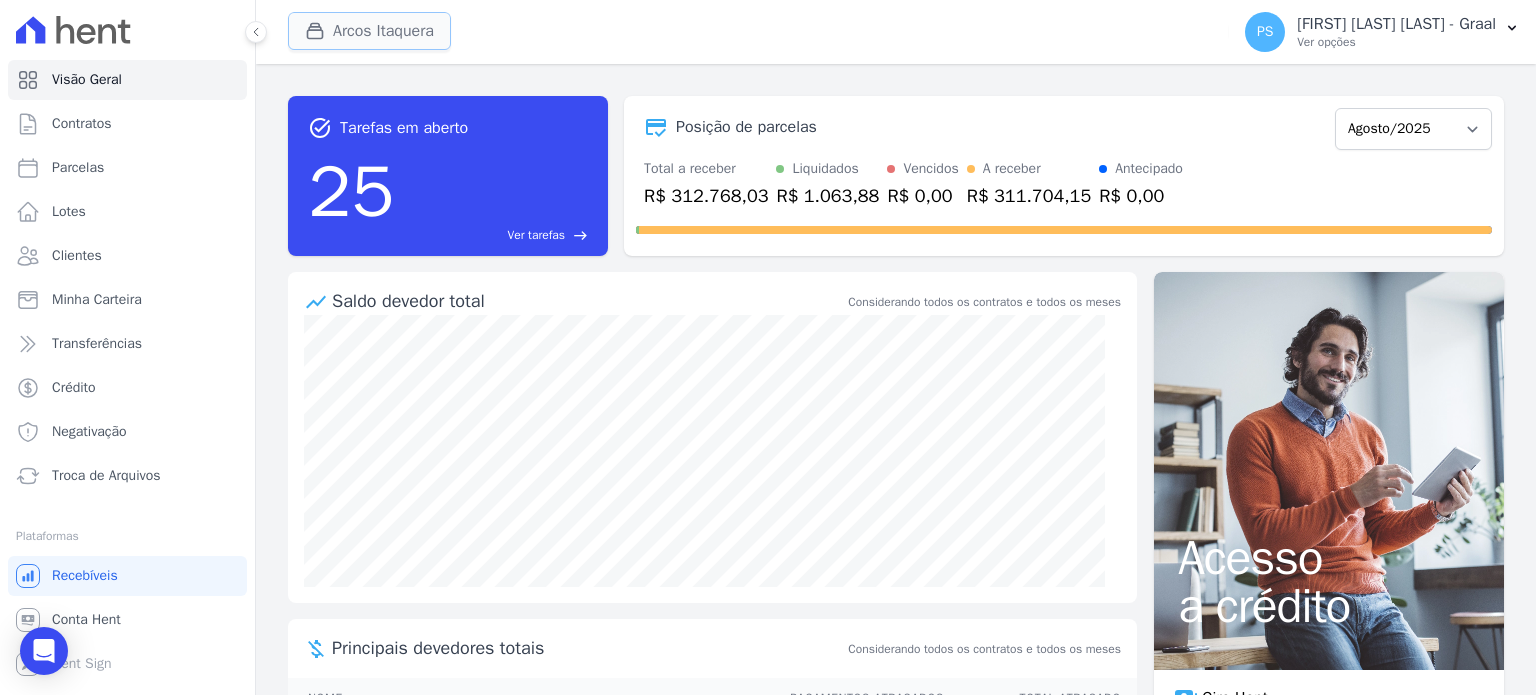 click on "Arcos Itaquera" at bounding box center [369, 31] 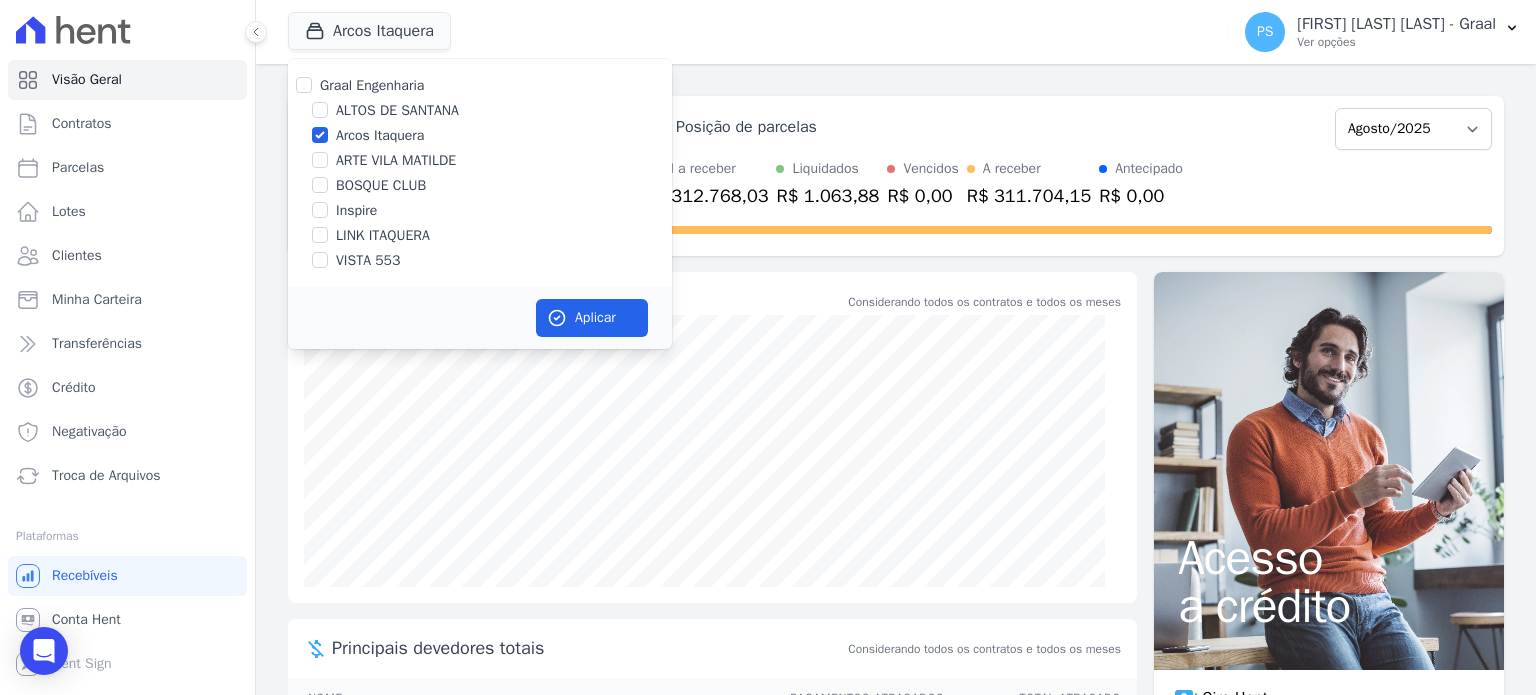 click on "Arcos Itaquera" at bounding box center [380, 135] 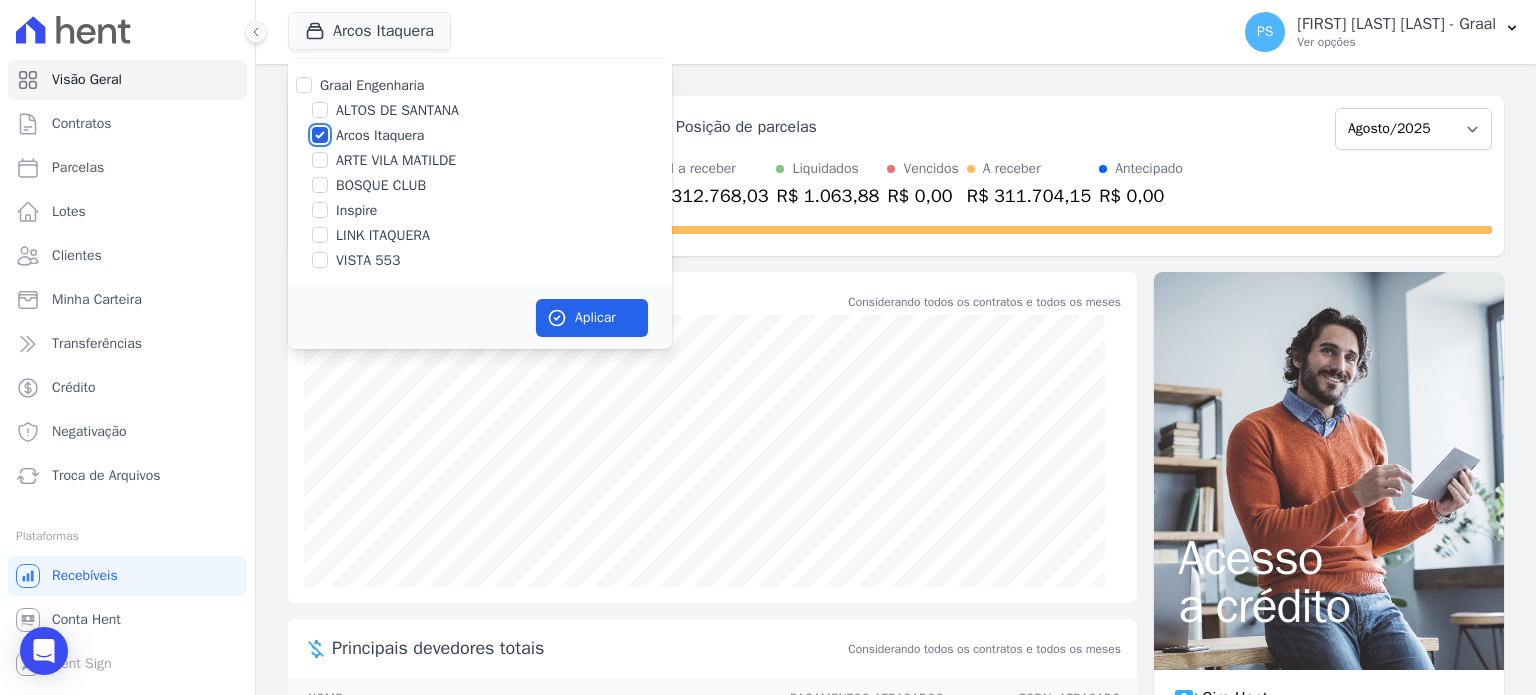click on "Arcos Itaquera" at bounding box center [320, 135] 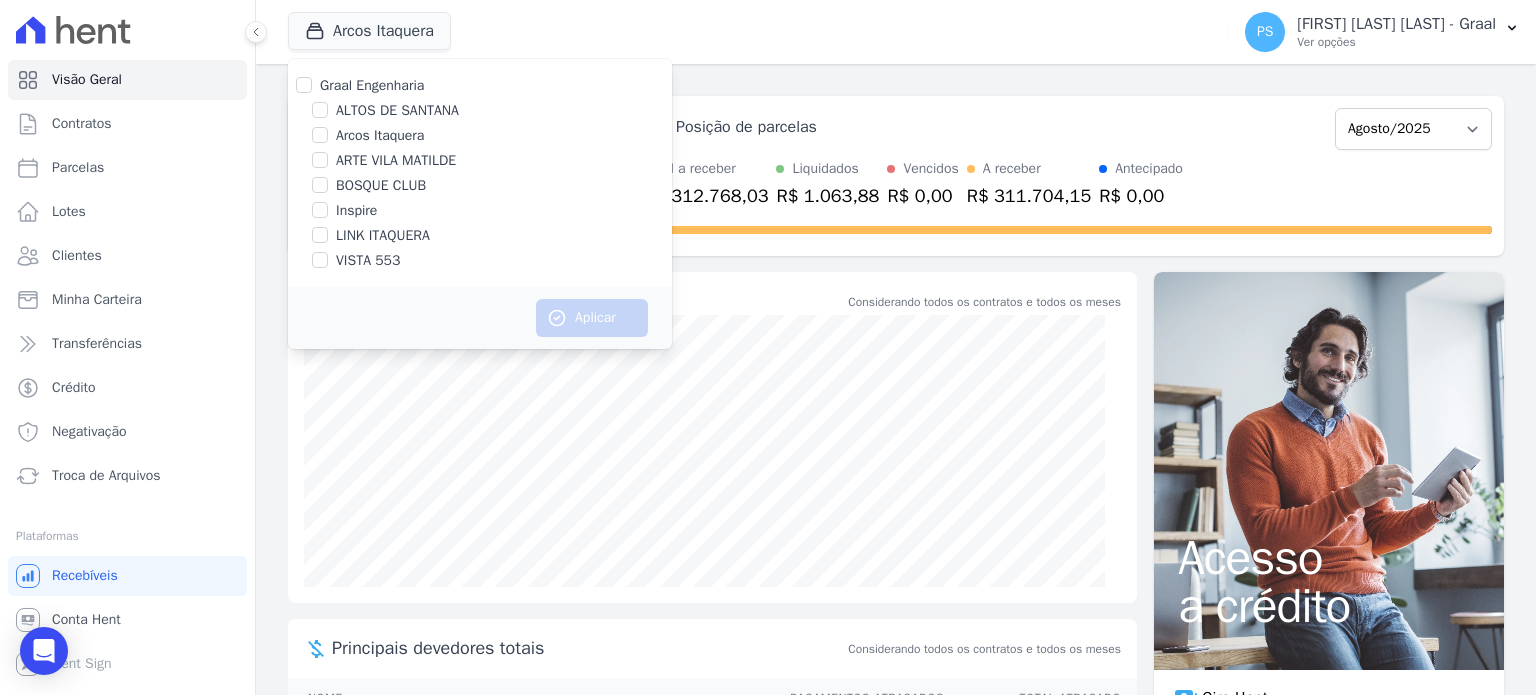 click on "Inspire" at bounding box center (356, 210) 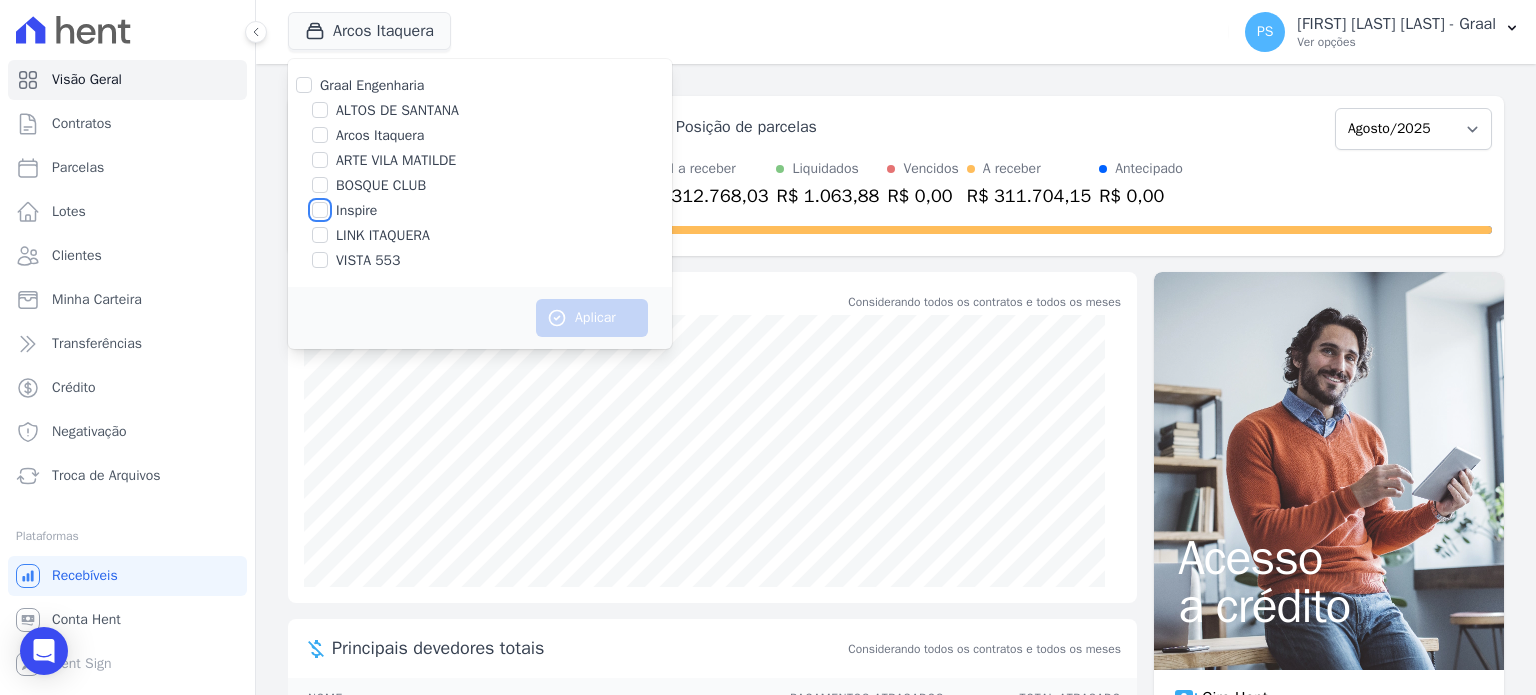 checkbox on "true" 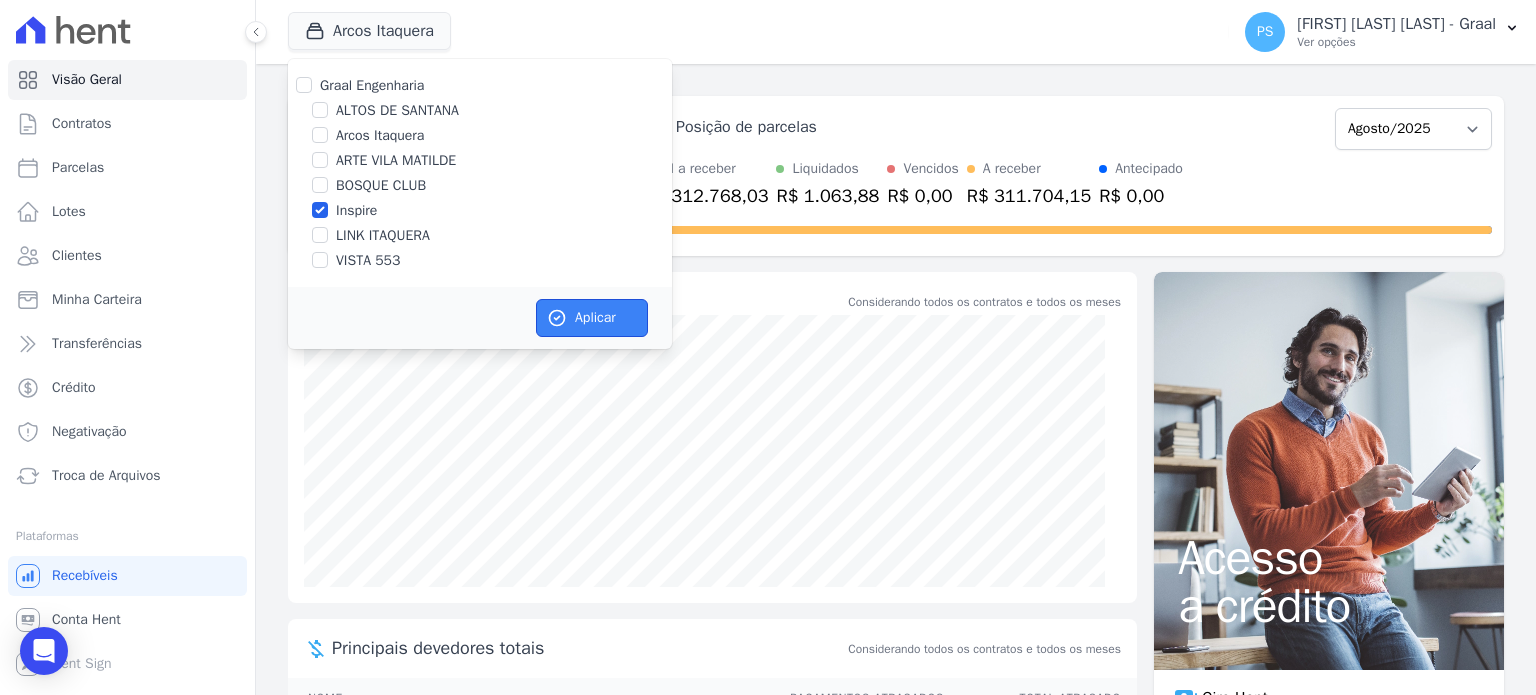 click on "Aplicar" at bounding box center (592, 318) 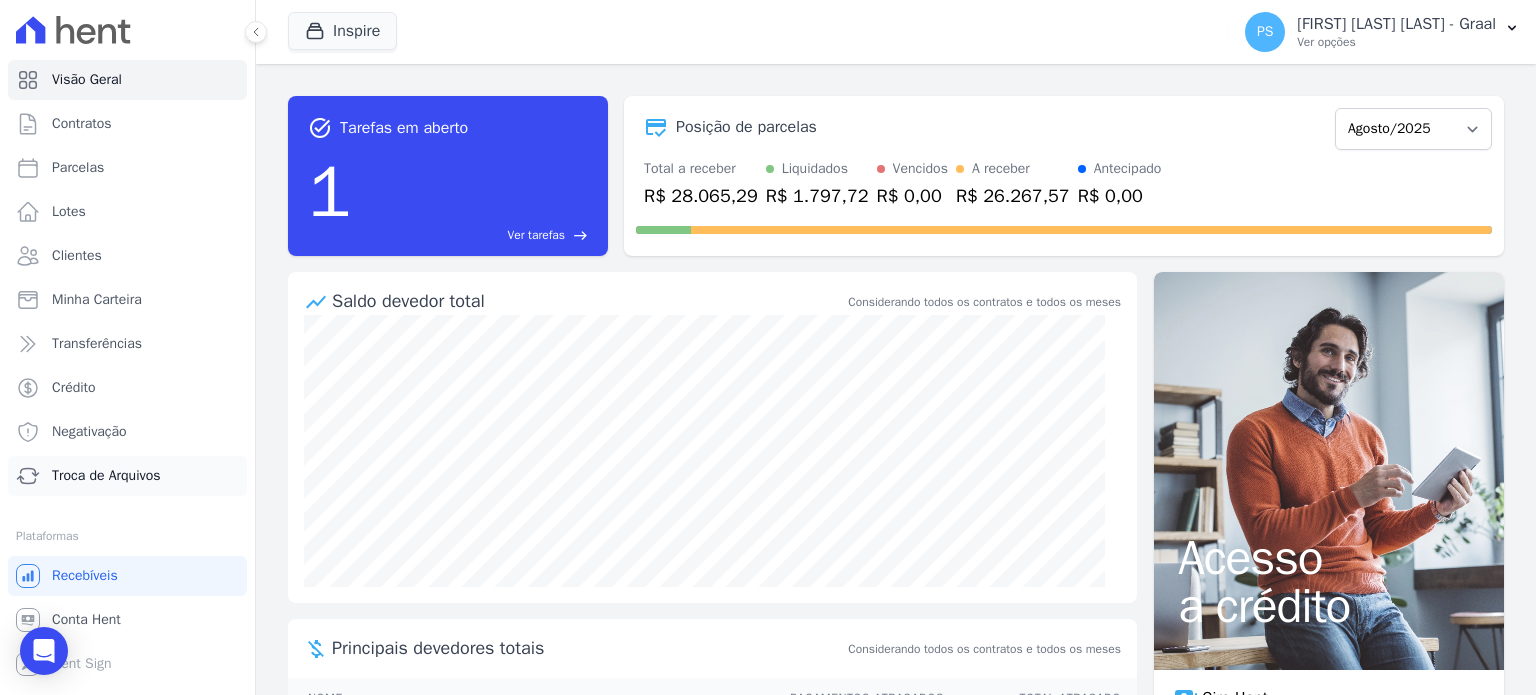 click on "Troca de Arquivos" at bounding box center [106, 476] 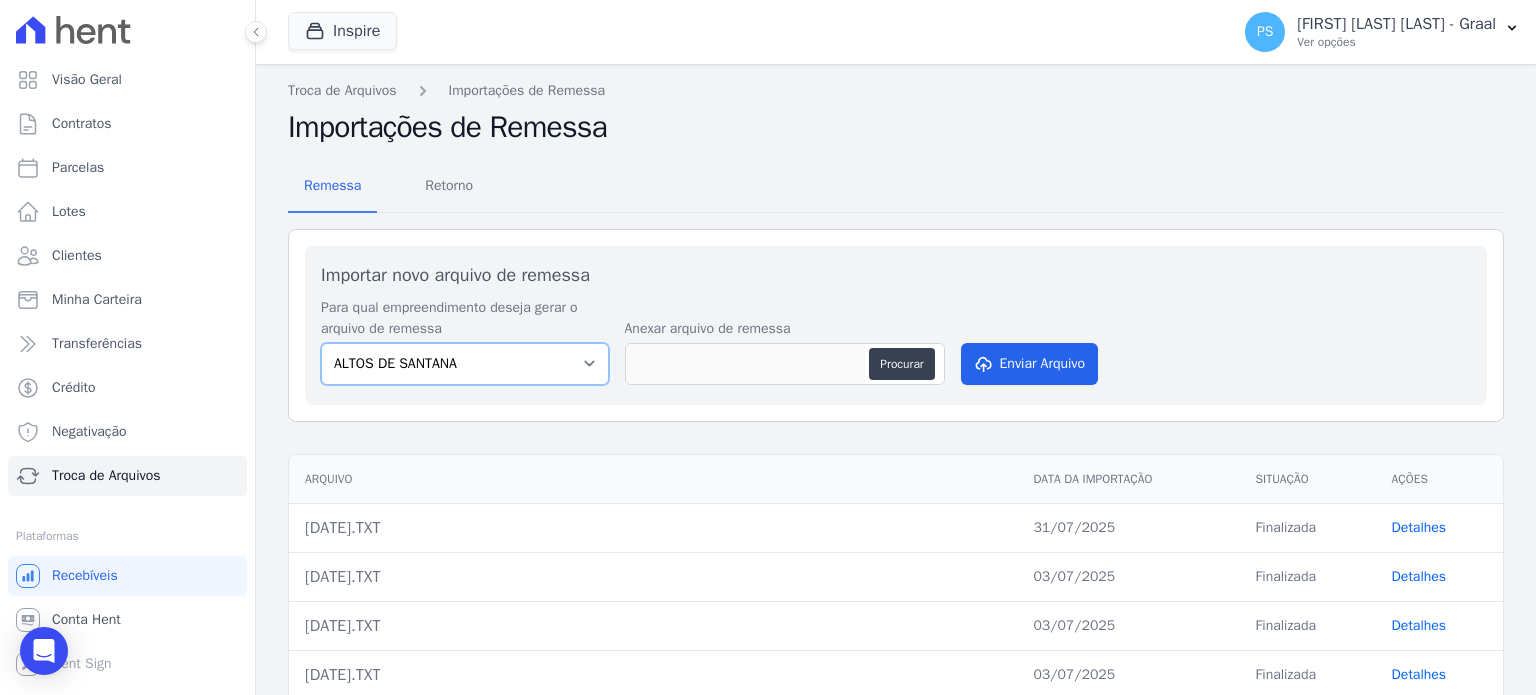 click on "ALTOS DE SANTANA
Arcos Itaquera
ARTE VILA MATILDE
BOSQUE CLUB
Inspire
LINK ITAQUERA
VISTA 553" at bounding box center (465, 364) 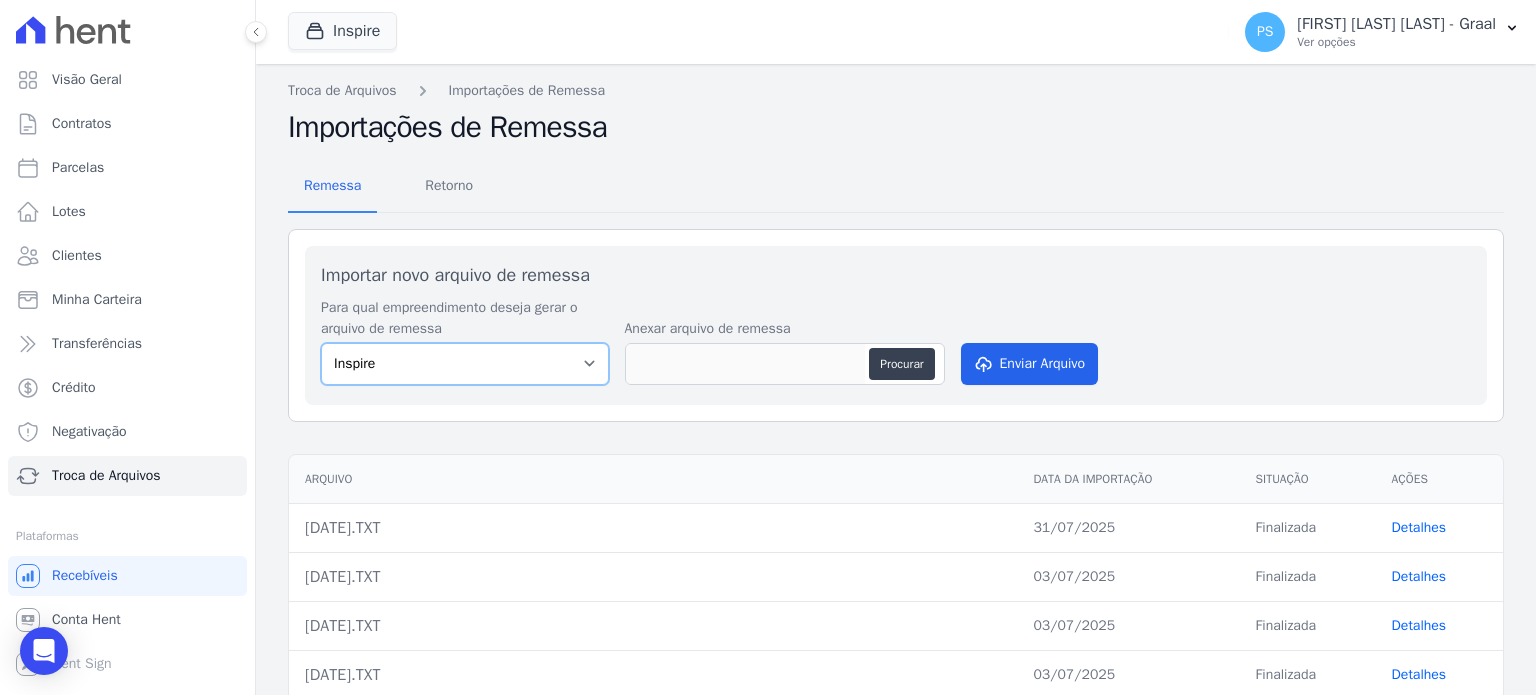 click on "ALTOS DE SANTANA
Arcos Itaquera
ARTE VILA MATILDE
BOSQUE CLUB
Inspire
LINK ITAQUERA
VISTA 553" at bounding box center [465, 364] 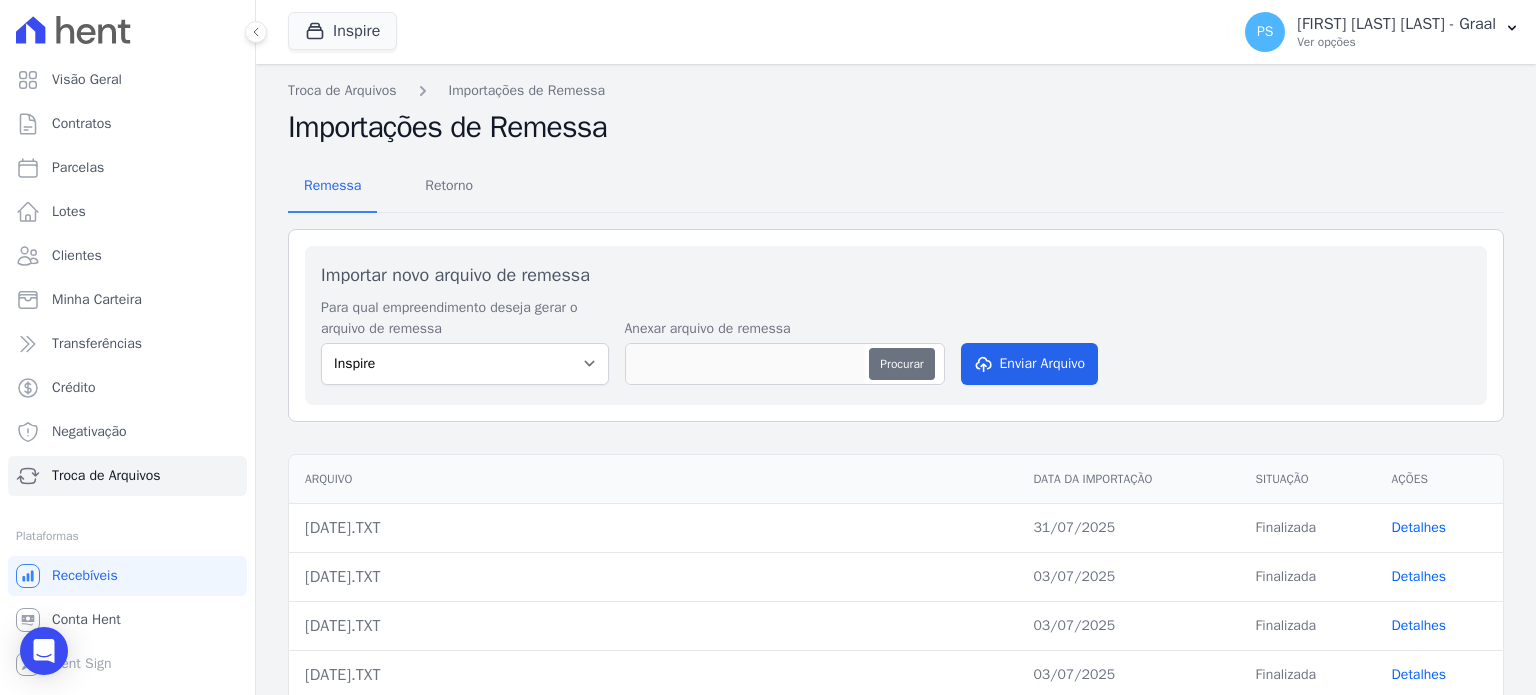 click on "Procurar" at bounding box center (901, 364) 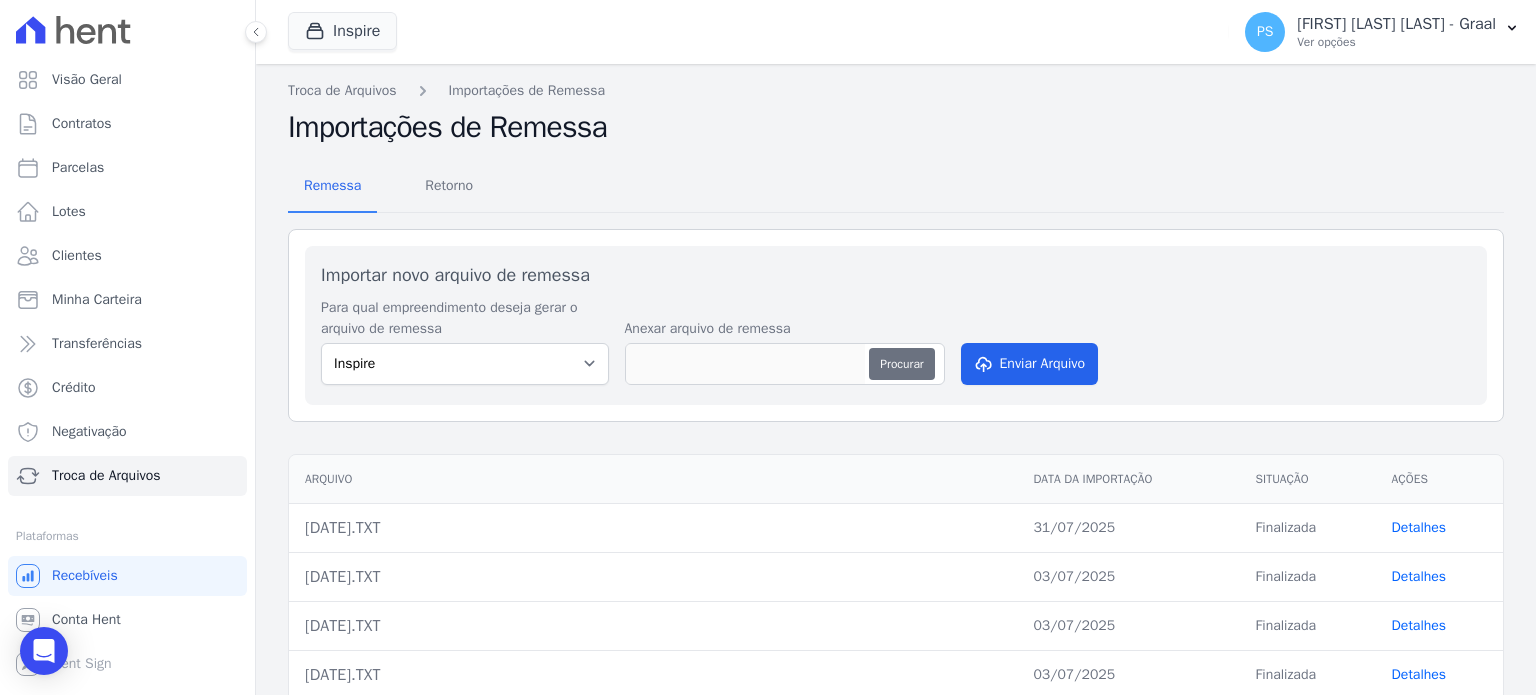 type on "060820258.TXT" 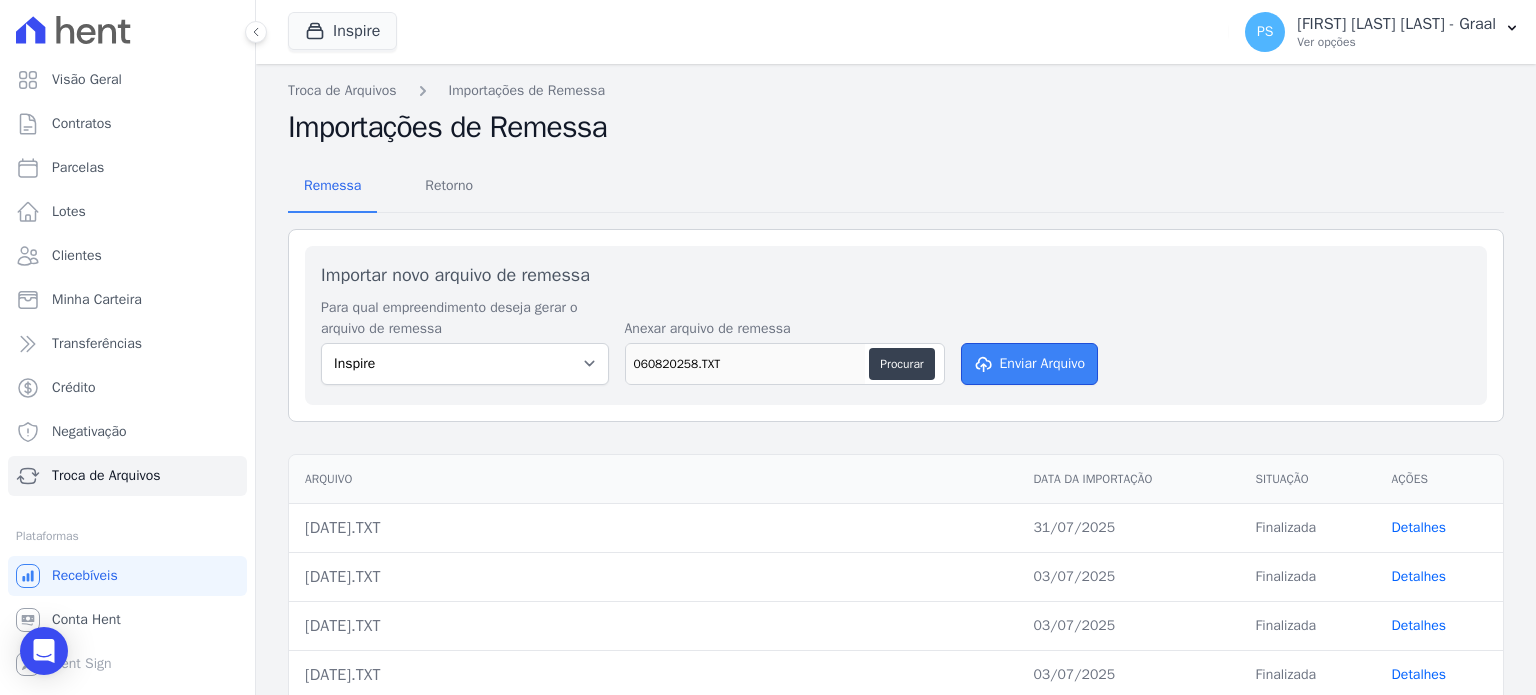click on "Enviar Arquivo" at bounding box center [1030, 364] 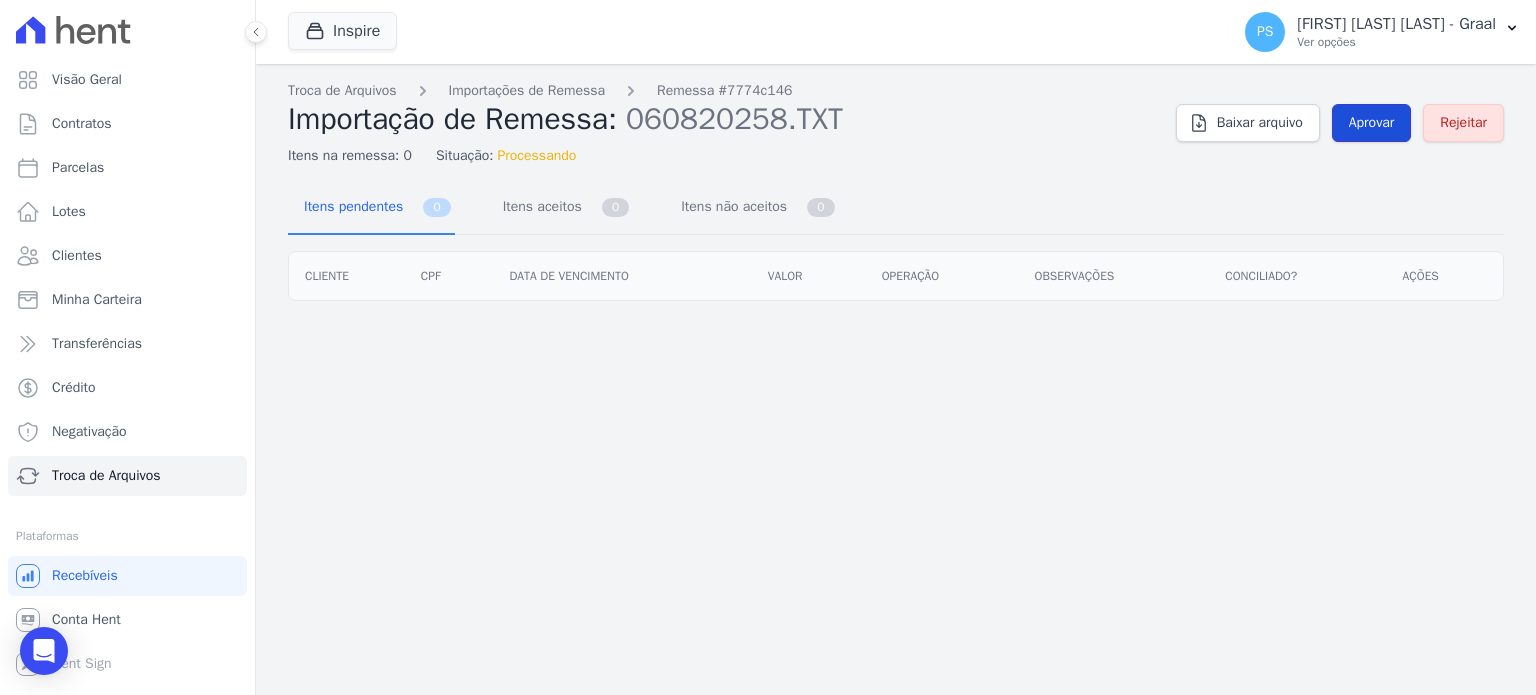 click on "Aprovar" at bounding box center (1372, 123) 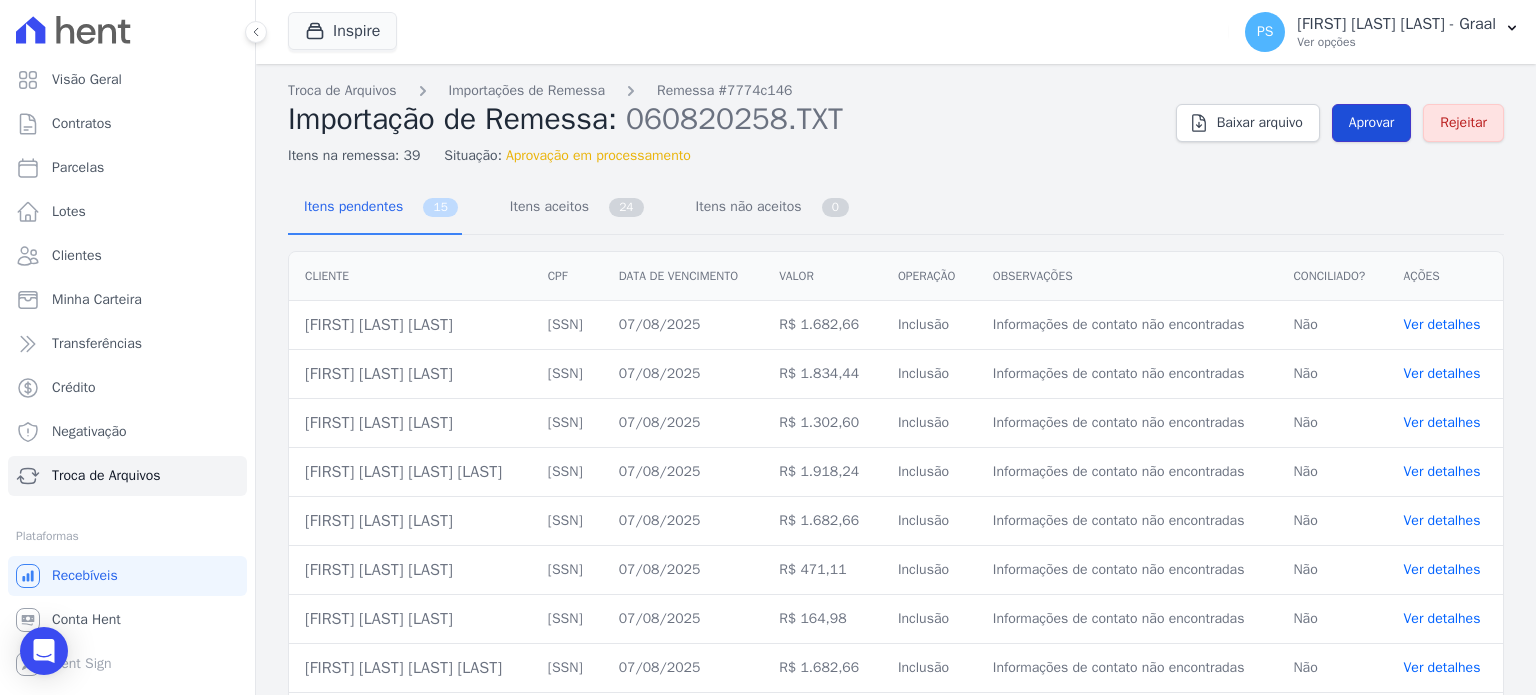 click on "Aprovar" at bounding box center (1372, 123) 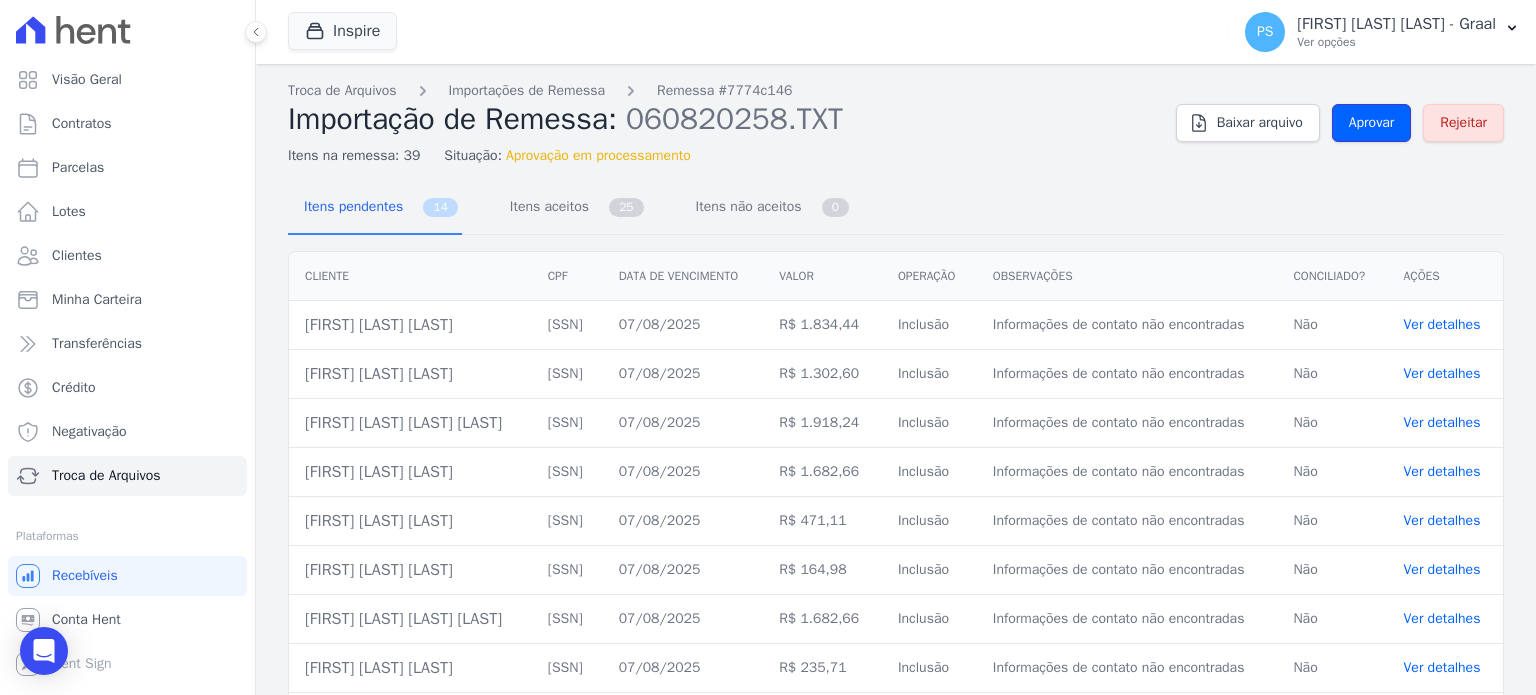 click on "Aprovar" at bounding box center [1372, 123] 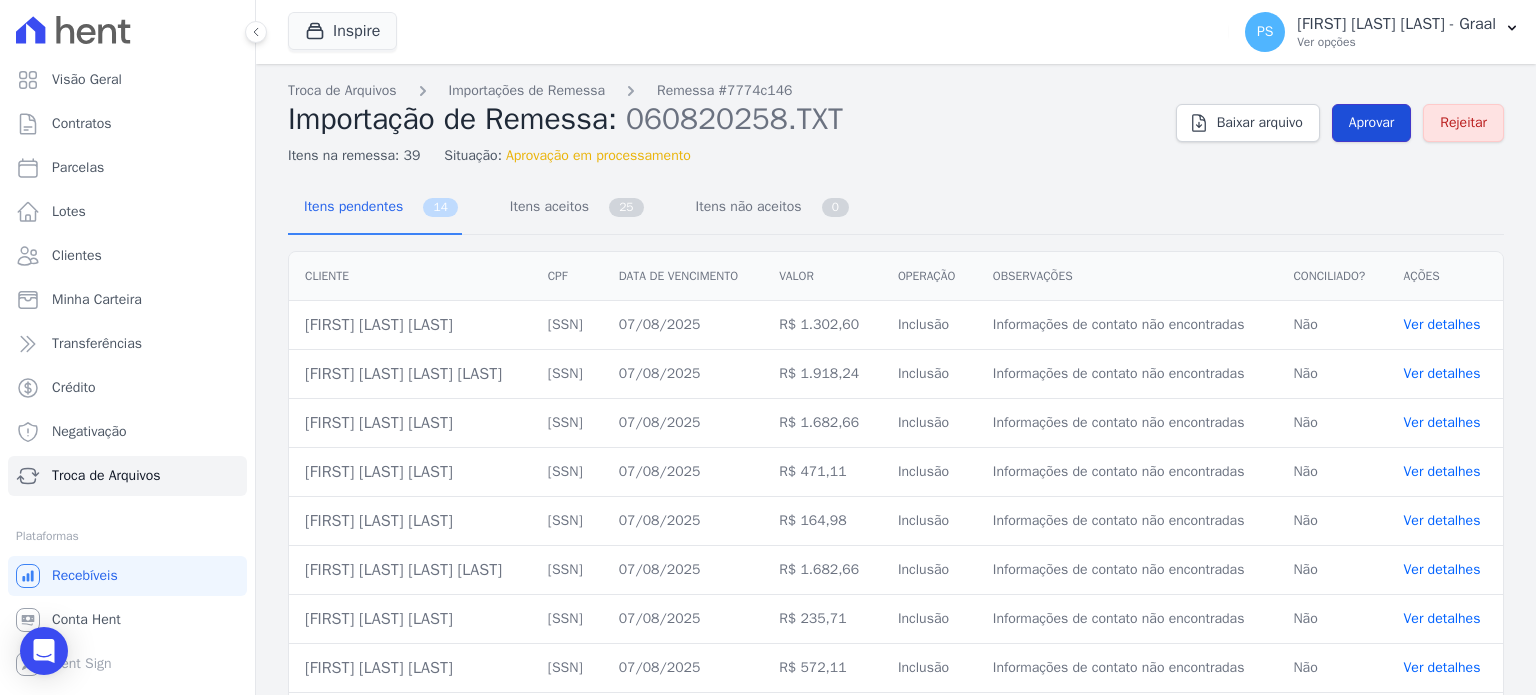 click on "Aprovar" at bounding box center [1372, 123] 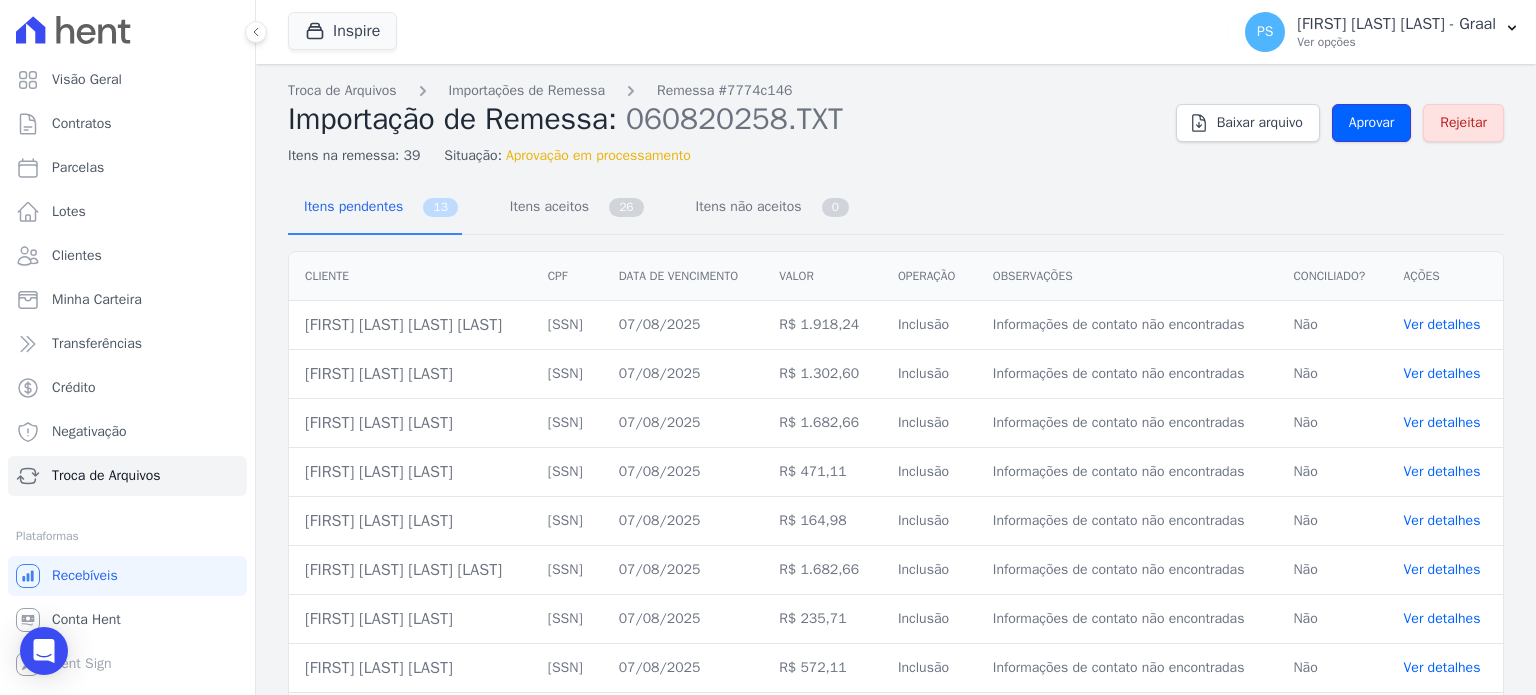 click on "Aprovar" at bounding box center [1372, 123] 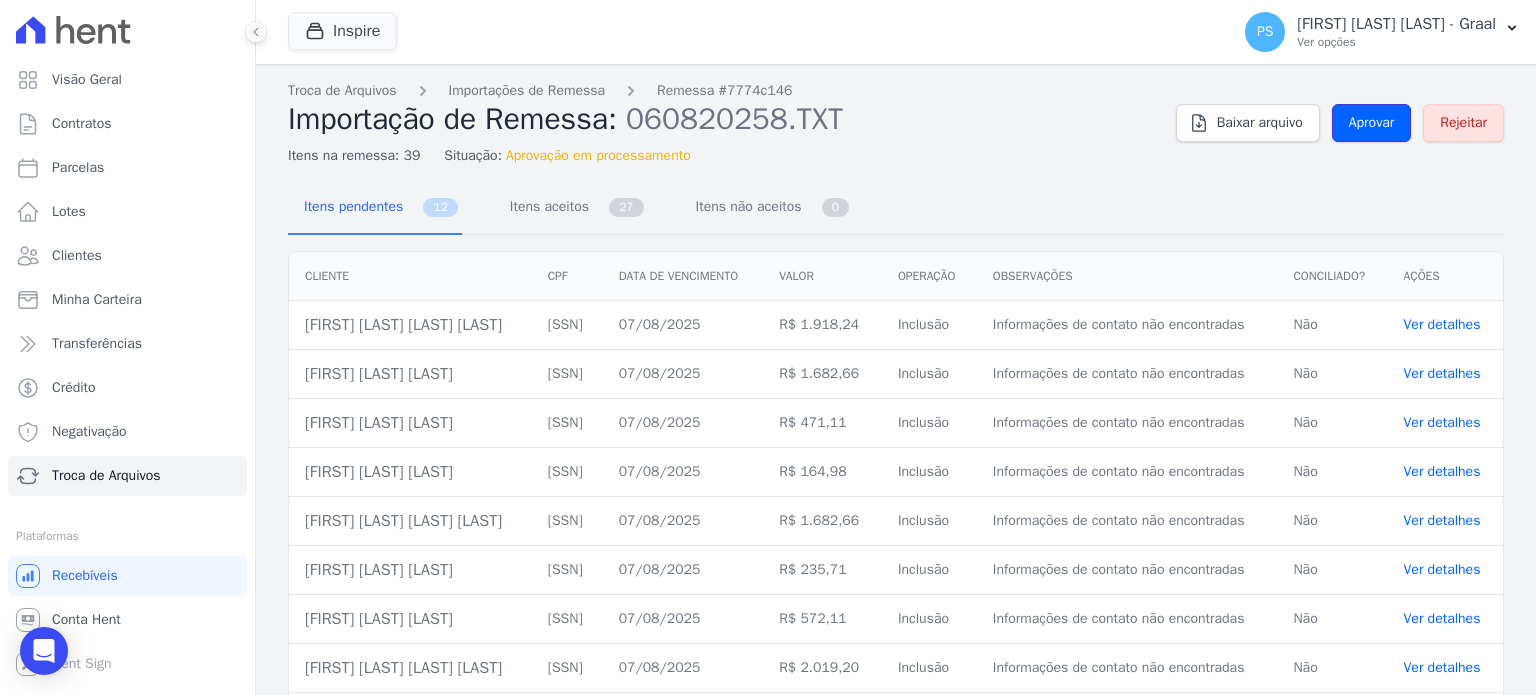 click on "Aprovar" at bounding box center [1372, 123] 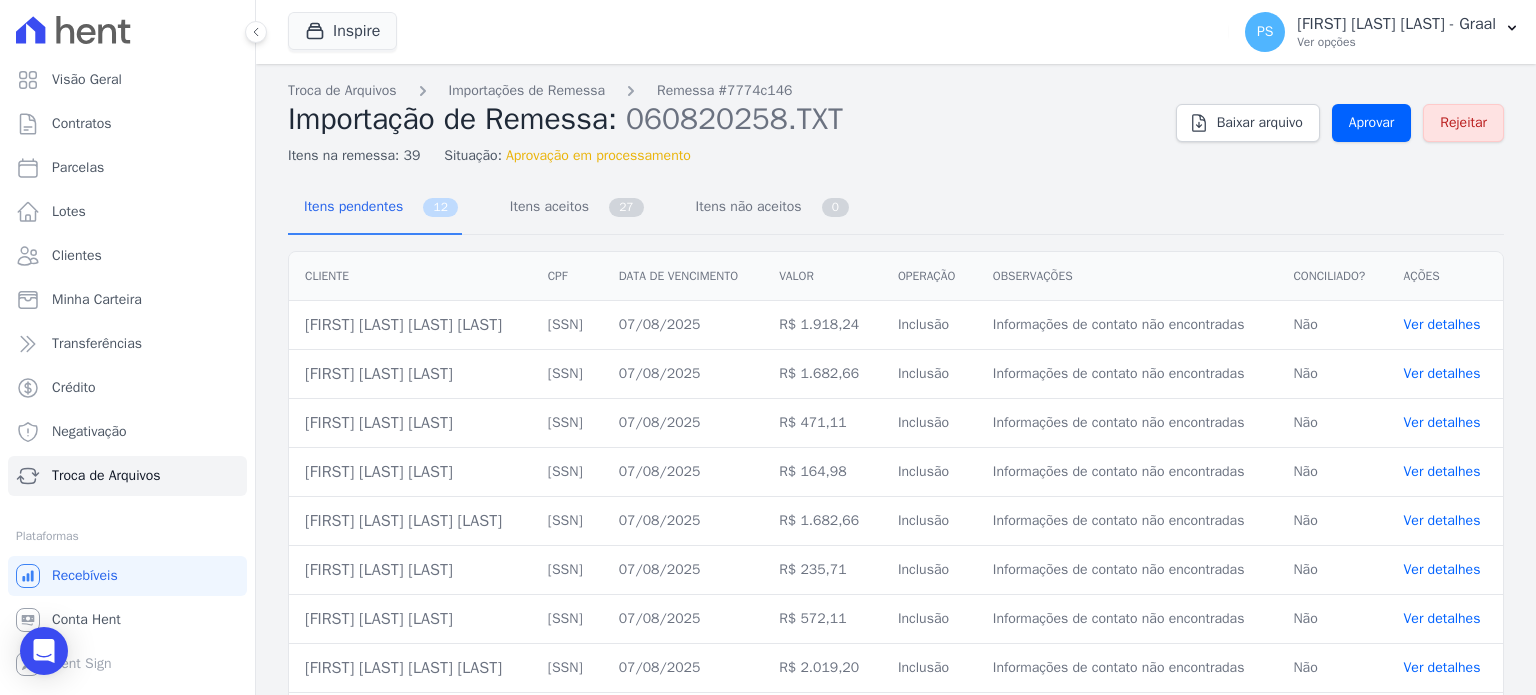 click on "Aprovar" at bounding box center [1372, 123] 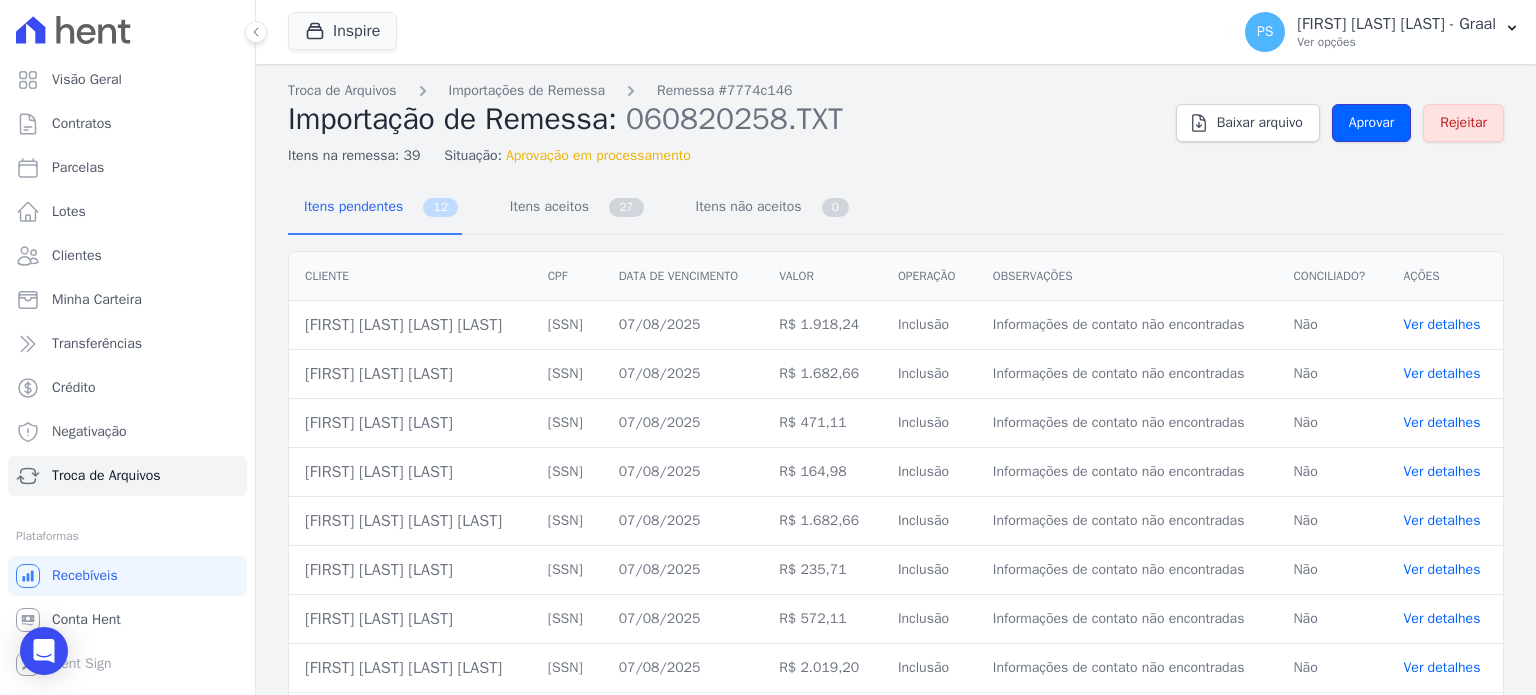 click on "Aprovar" at bounding box center [1372, 123] 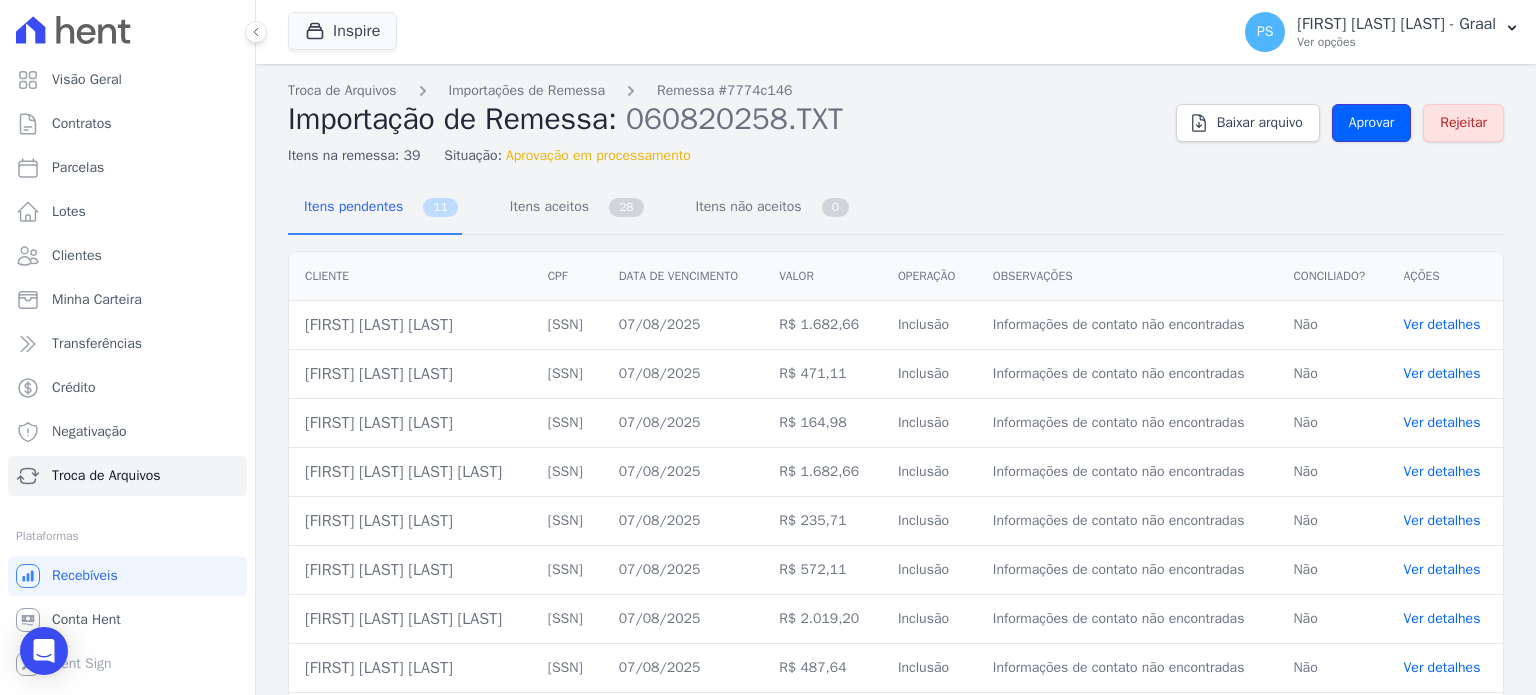 click on "Aprovar" at bounding box center [1372, 123] 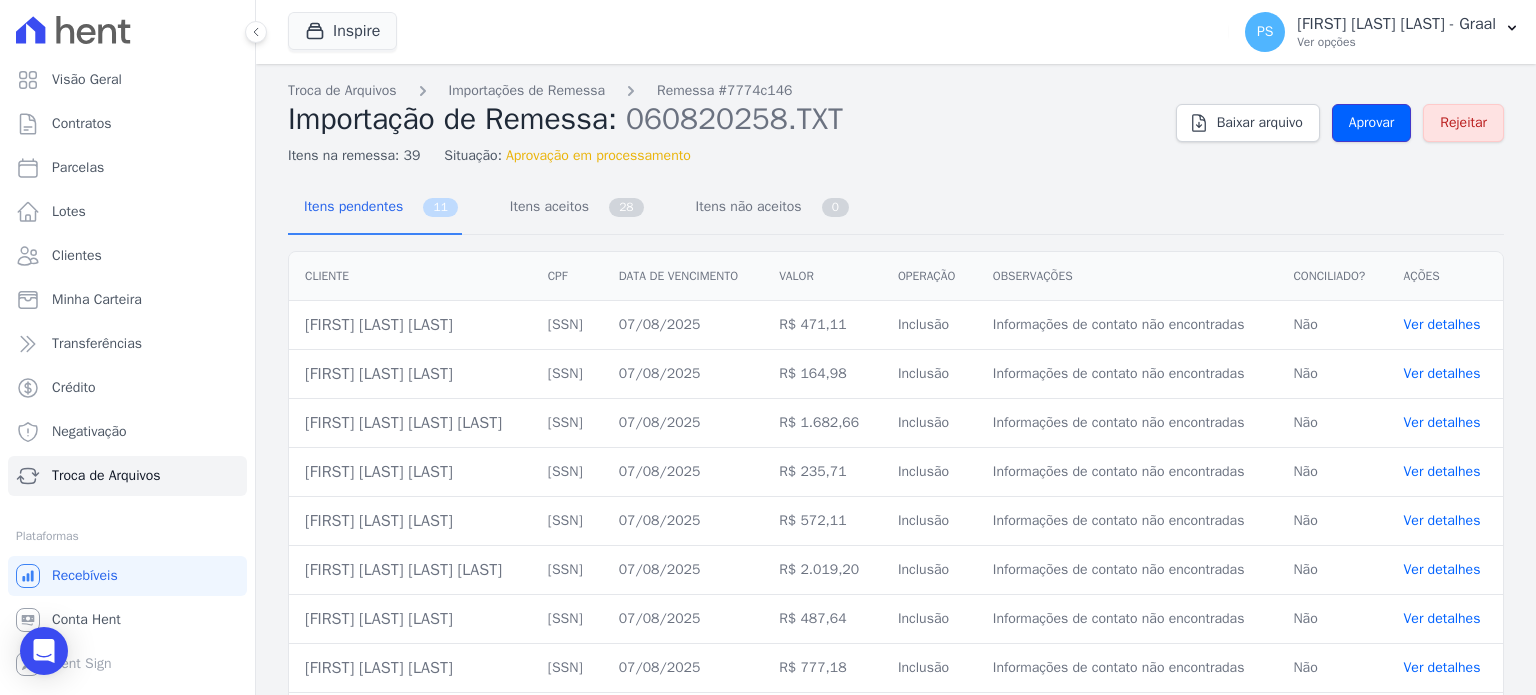 click on "Aprovar" at bounding box center [1372, 123] 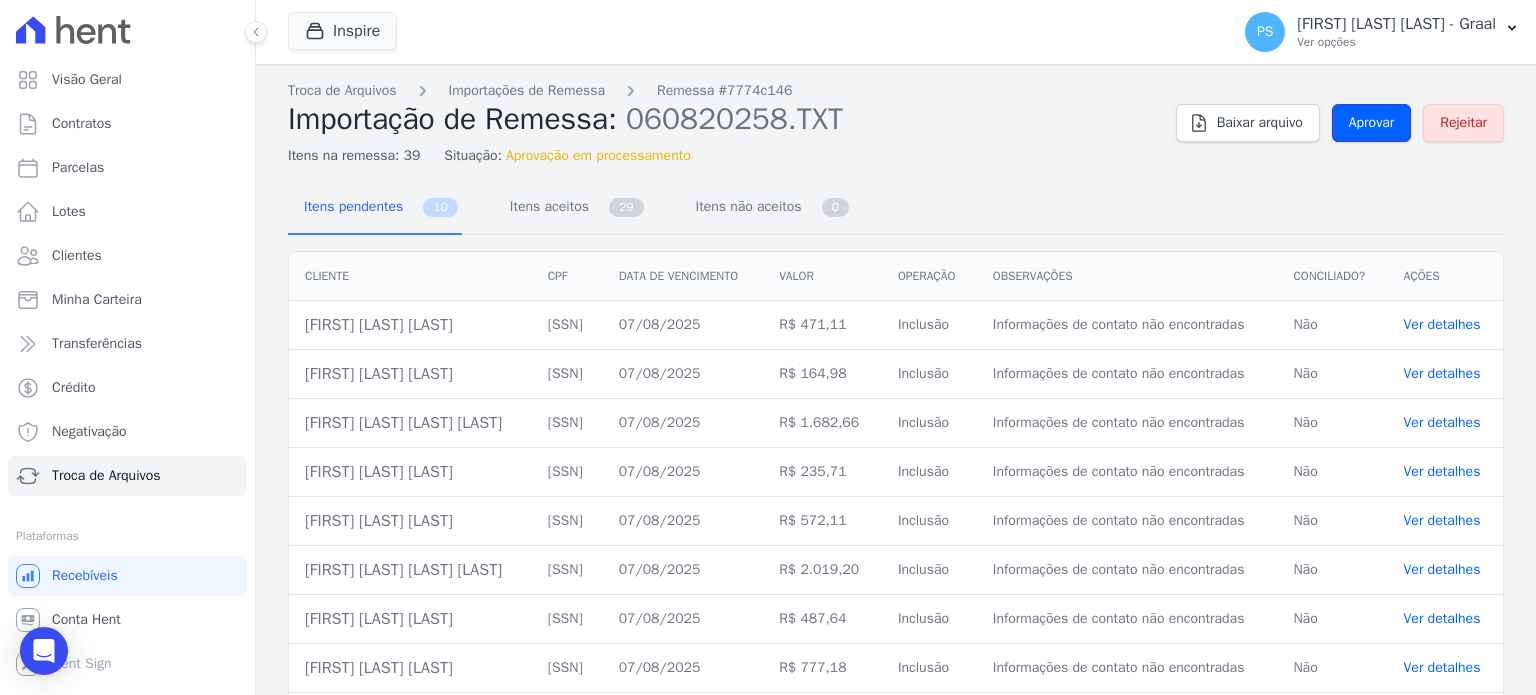 click on "Aprovar" at bounding box center (1372, 123) 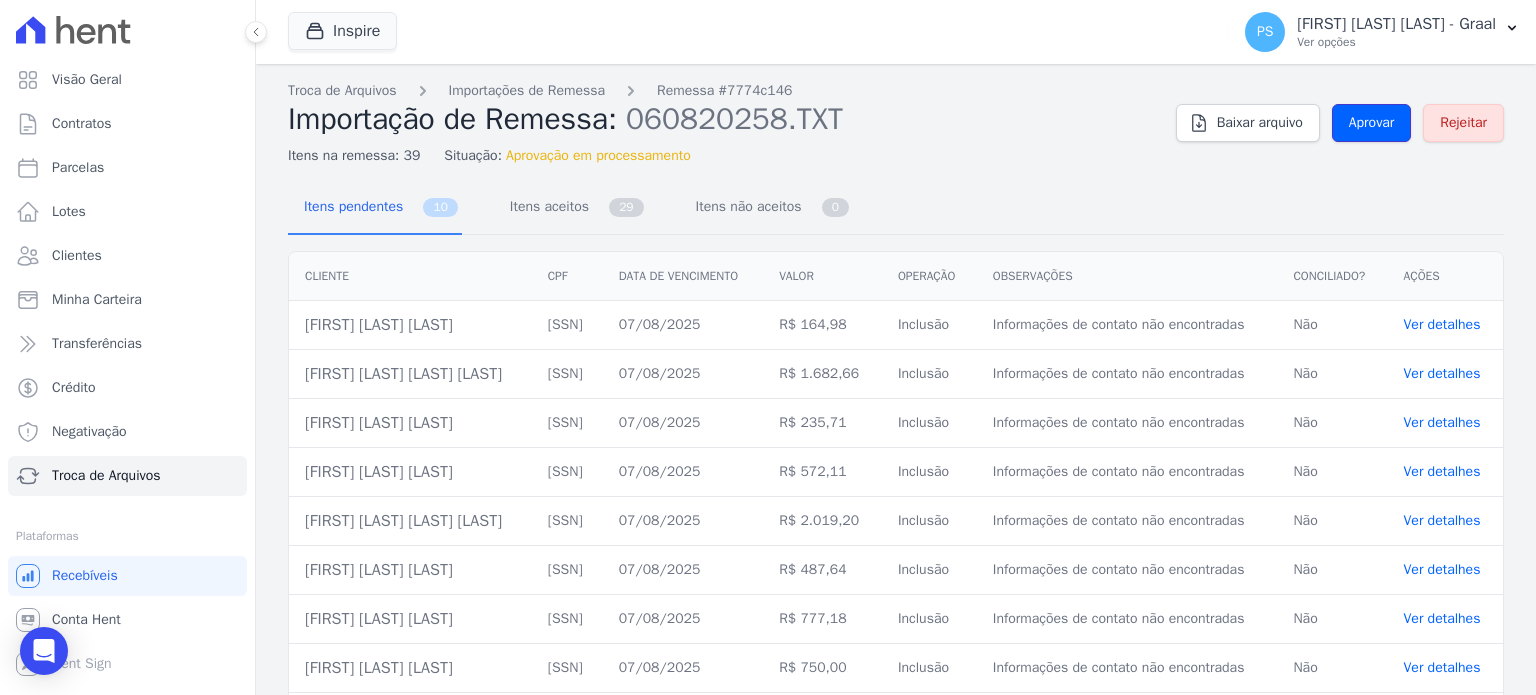click on "Aprovar" at bounding box center [1372, 123] 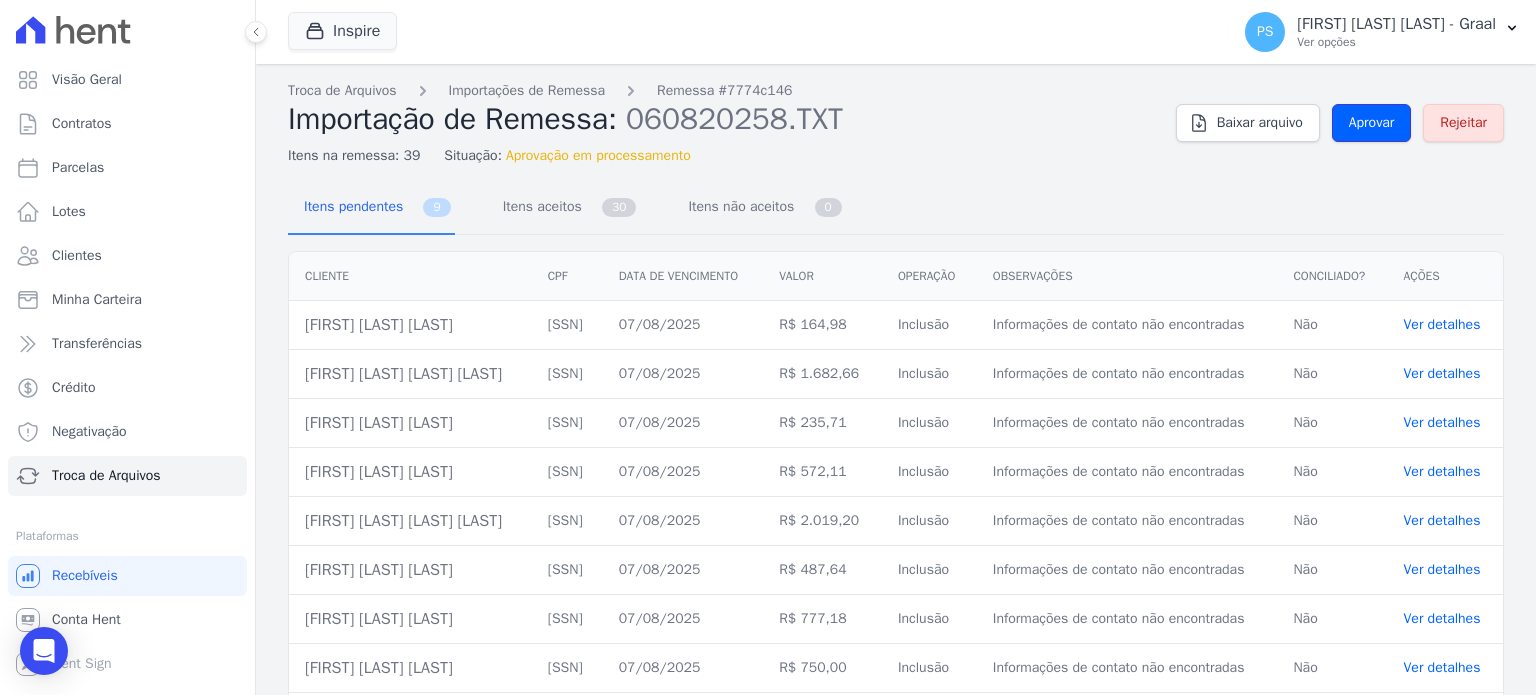 click on "Aprovar" at bounding box center (1372, 123) 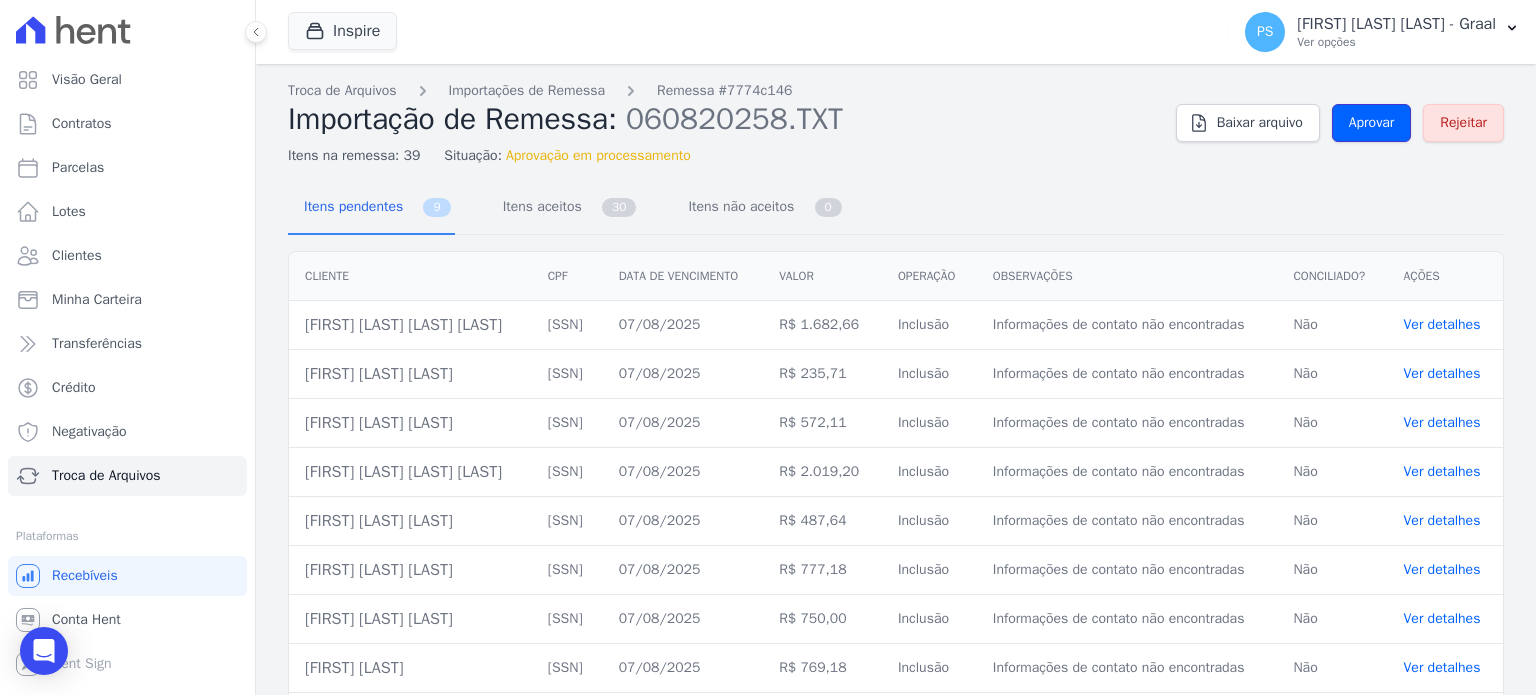 click on "Aprovar" at bounding box center (1372, 123) 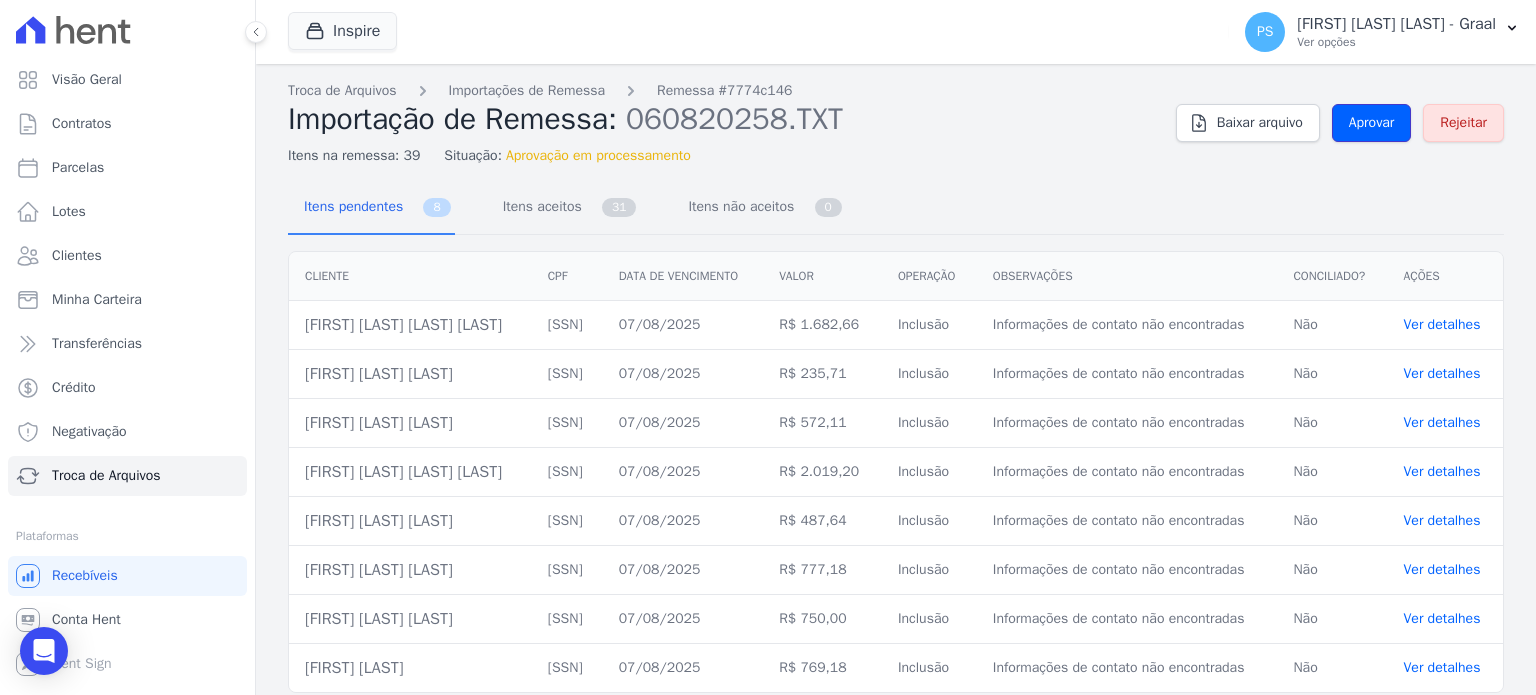 click on "Aprovar" at bounding box center [1372, 123] 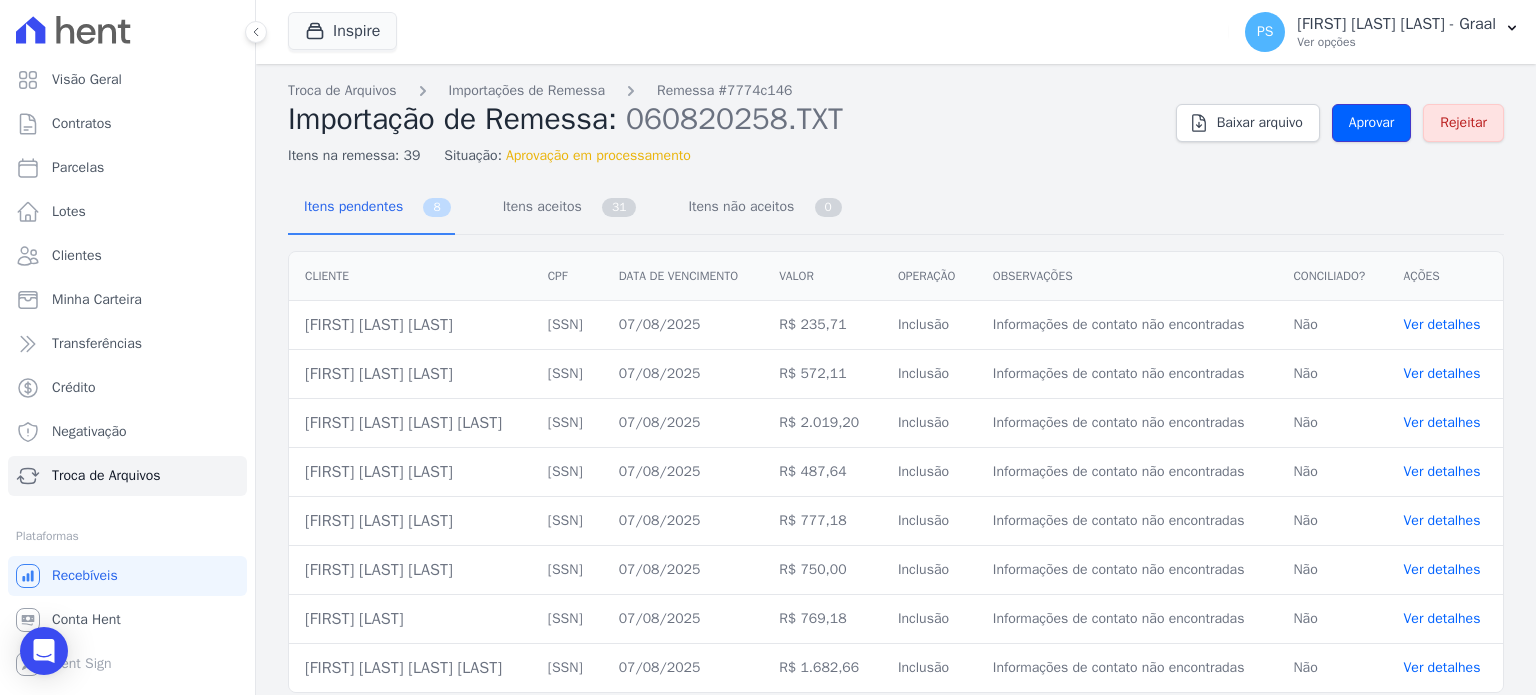 click on "Aprovar" at bounding box center [1372, 123] 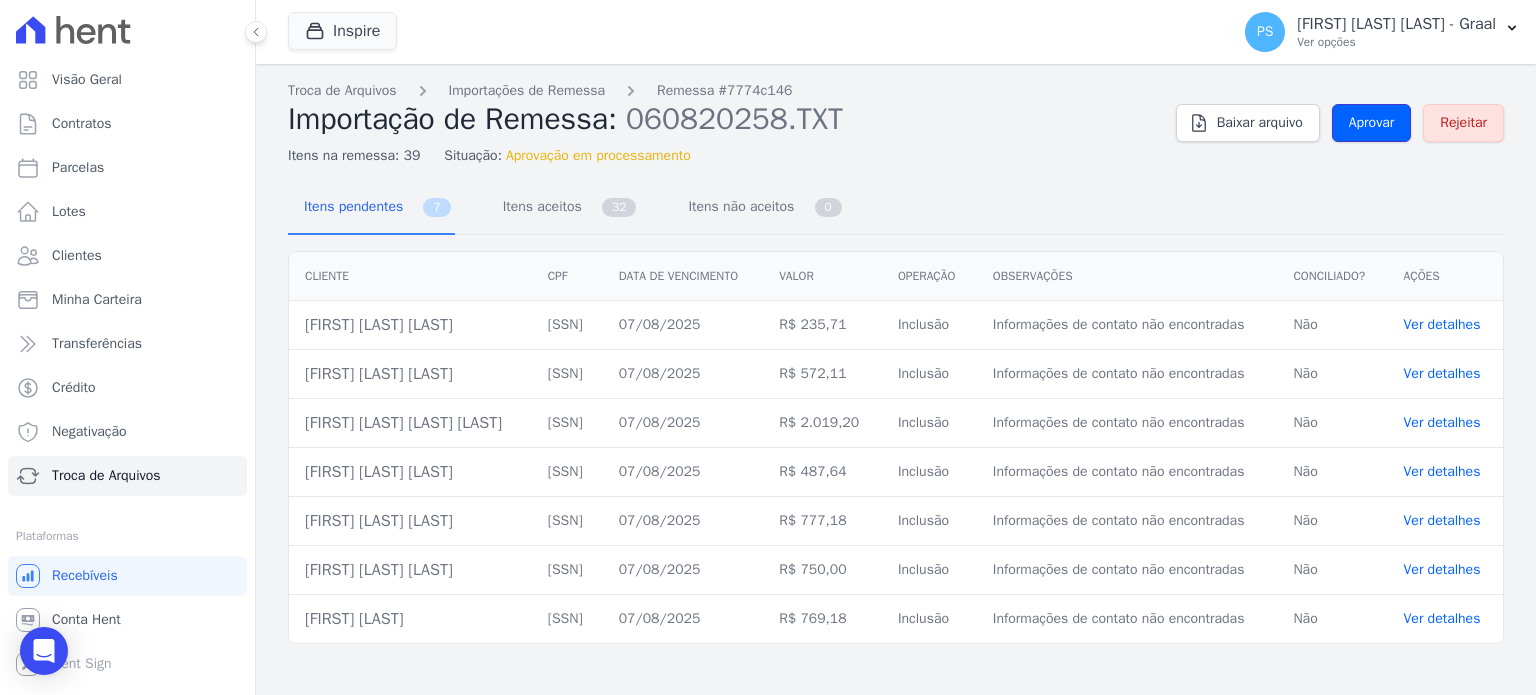 click on "Aprovar" at bounding box center (1372, 123) 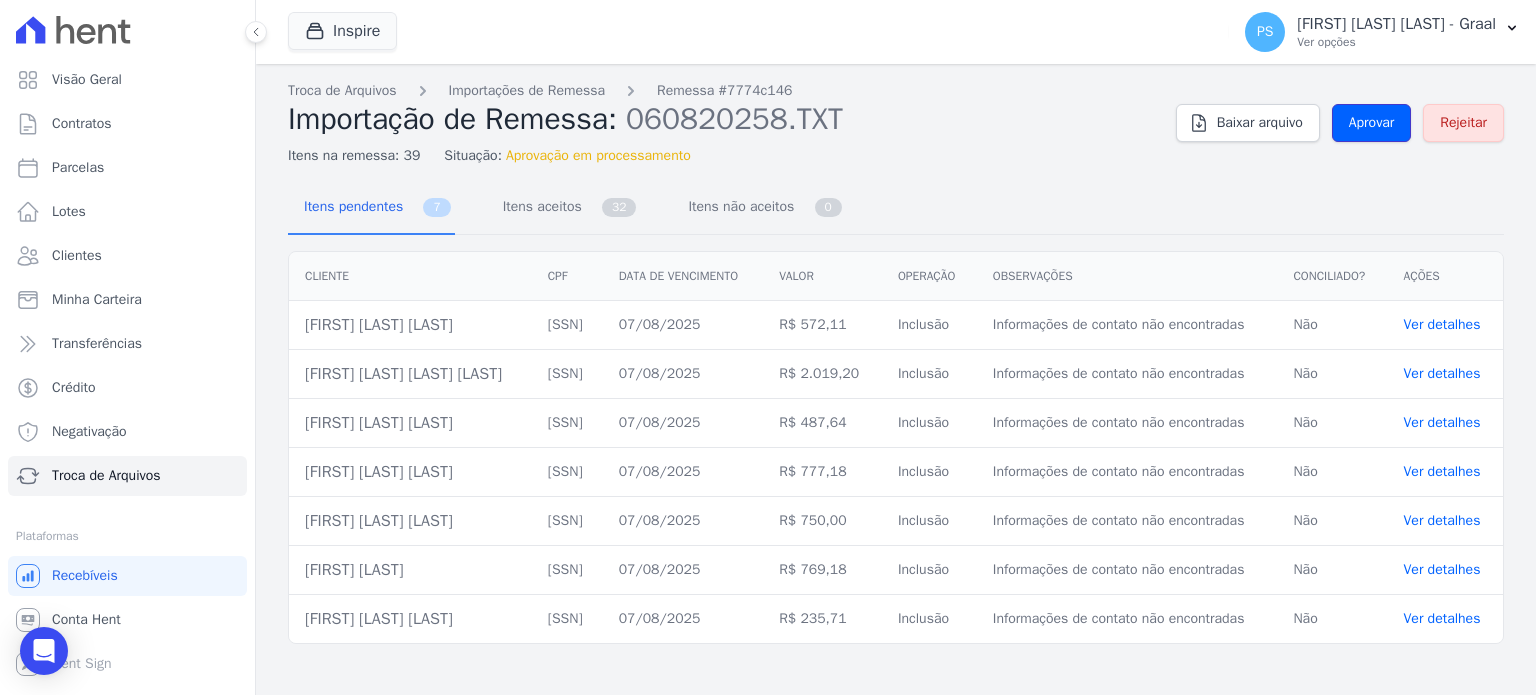 click on "Aprovar" at bounding box center [1372, 123] 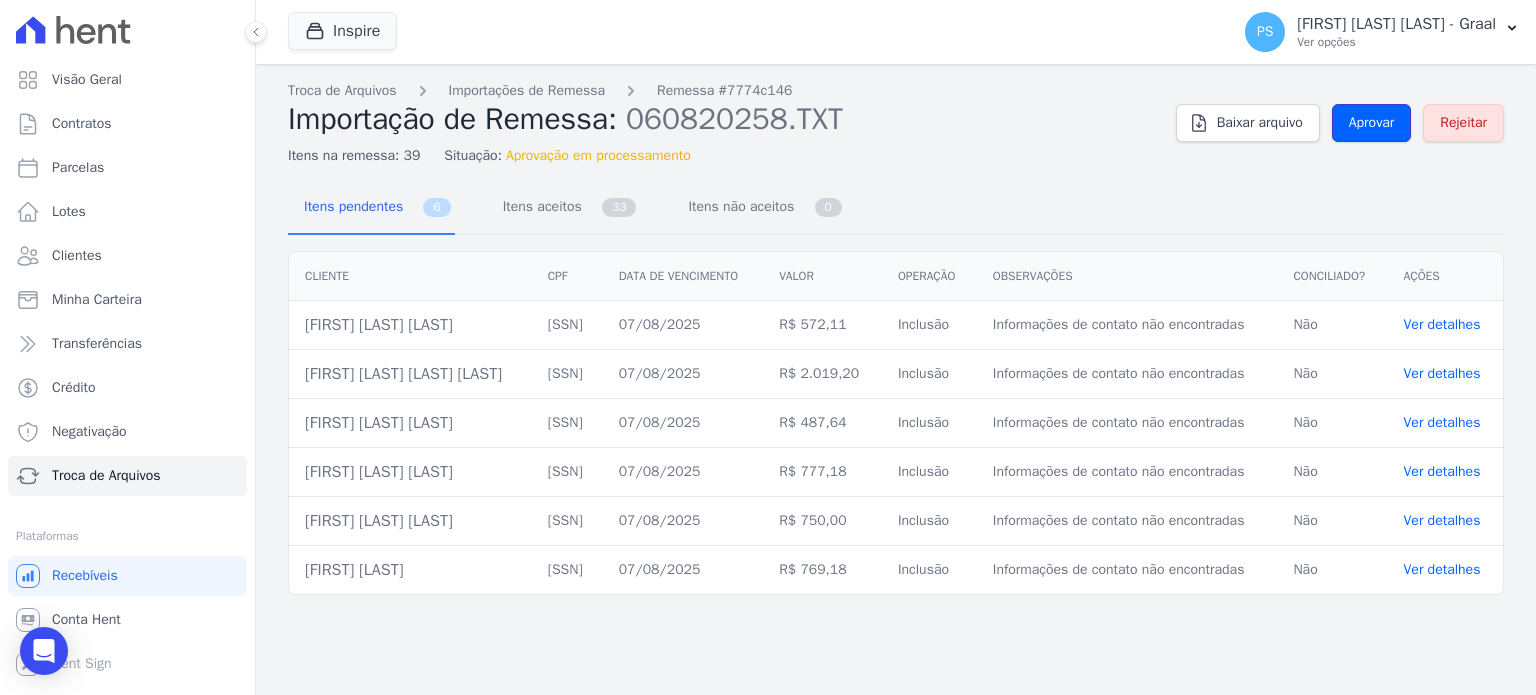 click on "Aprovar" at bounding box center [1372, 123] 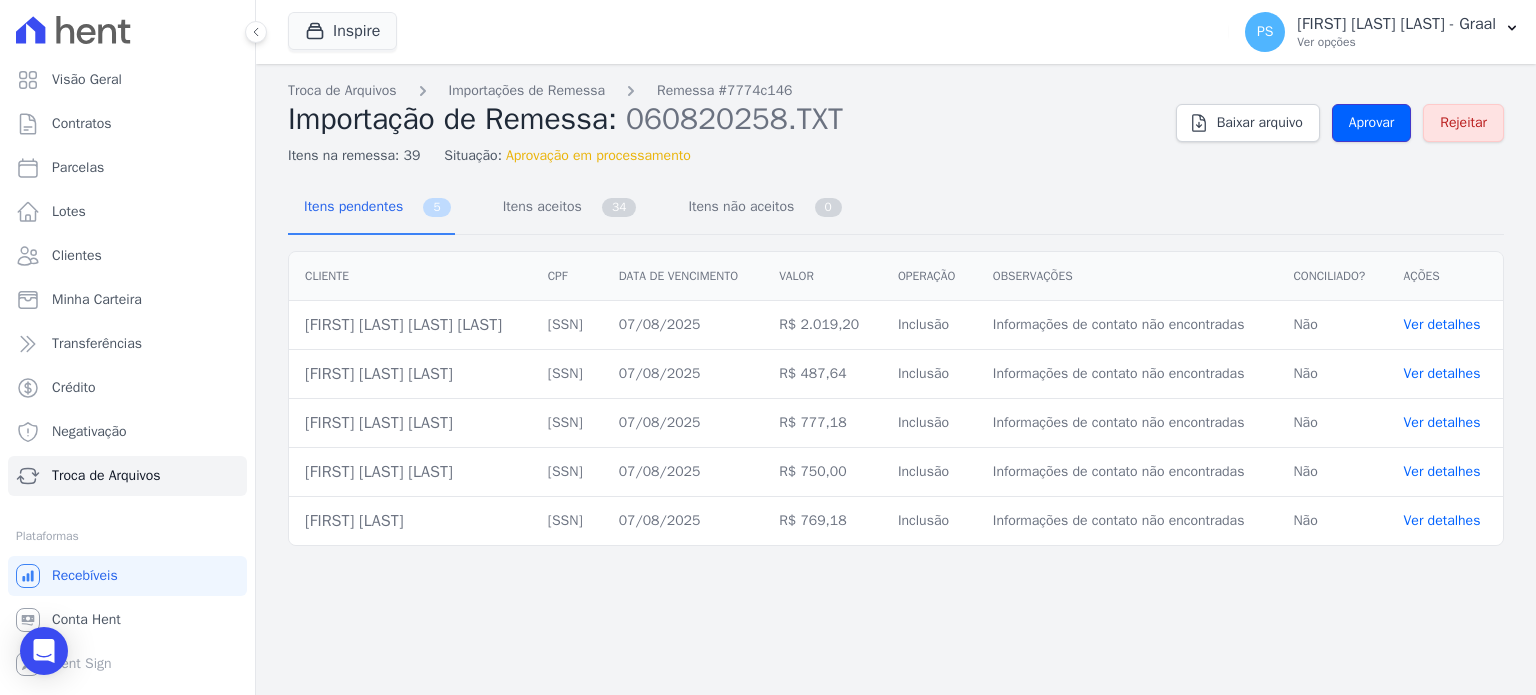 click on "Aprovar" at bounding box center [1372, 123] 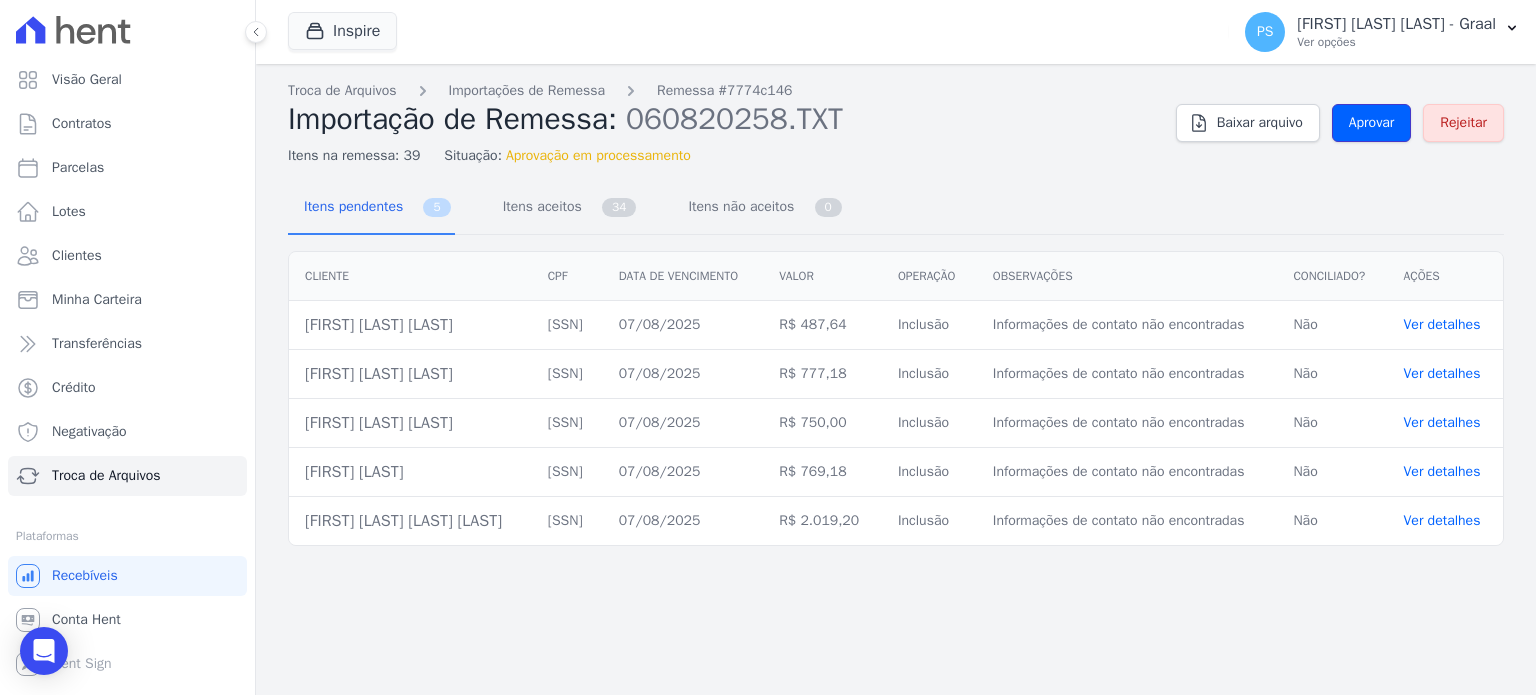 click on "Aprovar" at bounding box center (1372, 123) 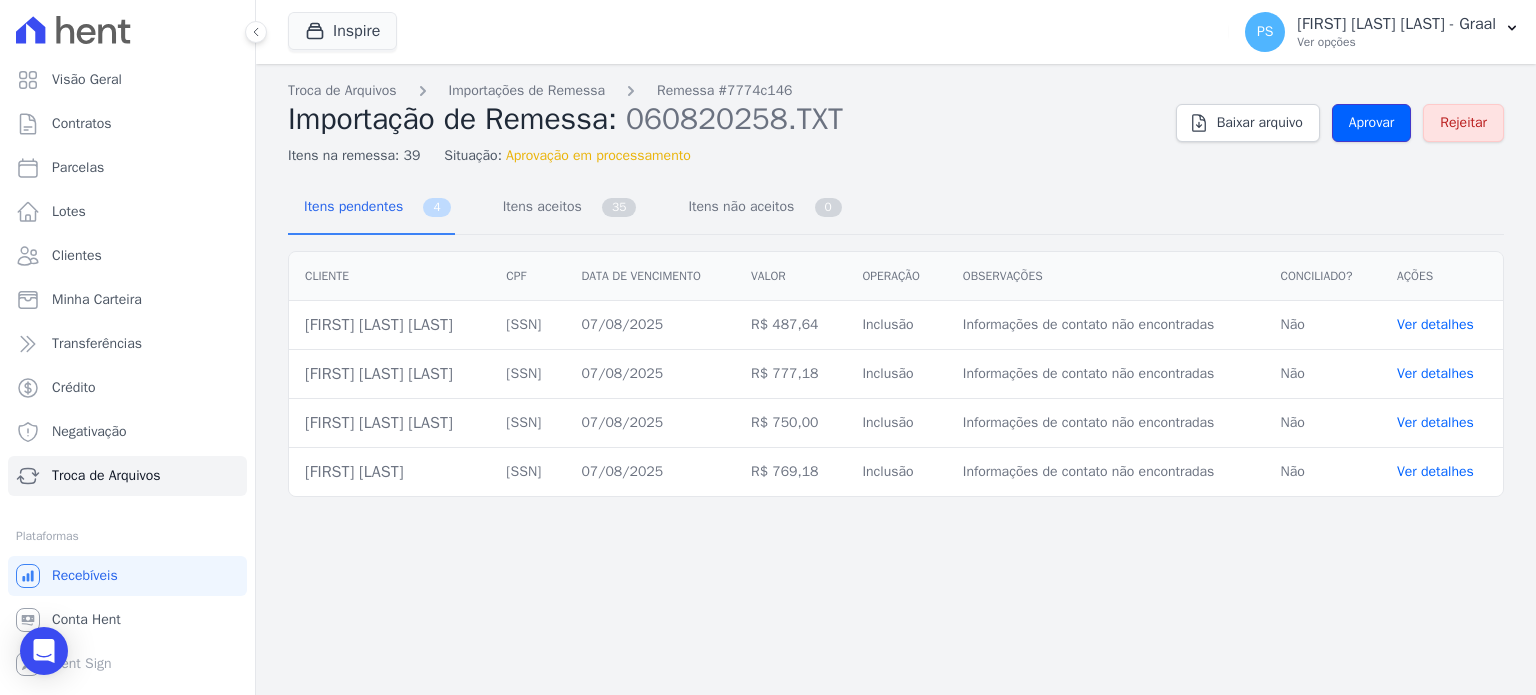 click on "Aprovar" at bounding box center (1372, 123) 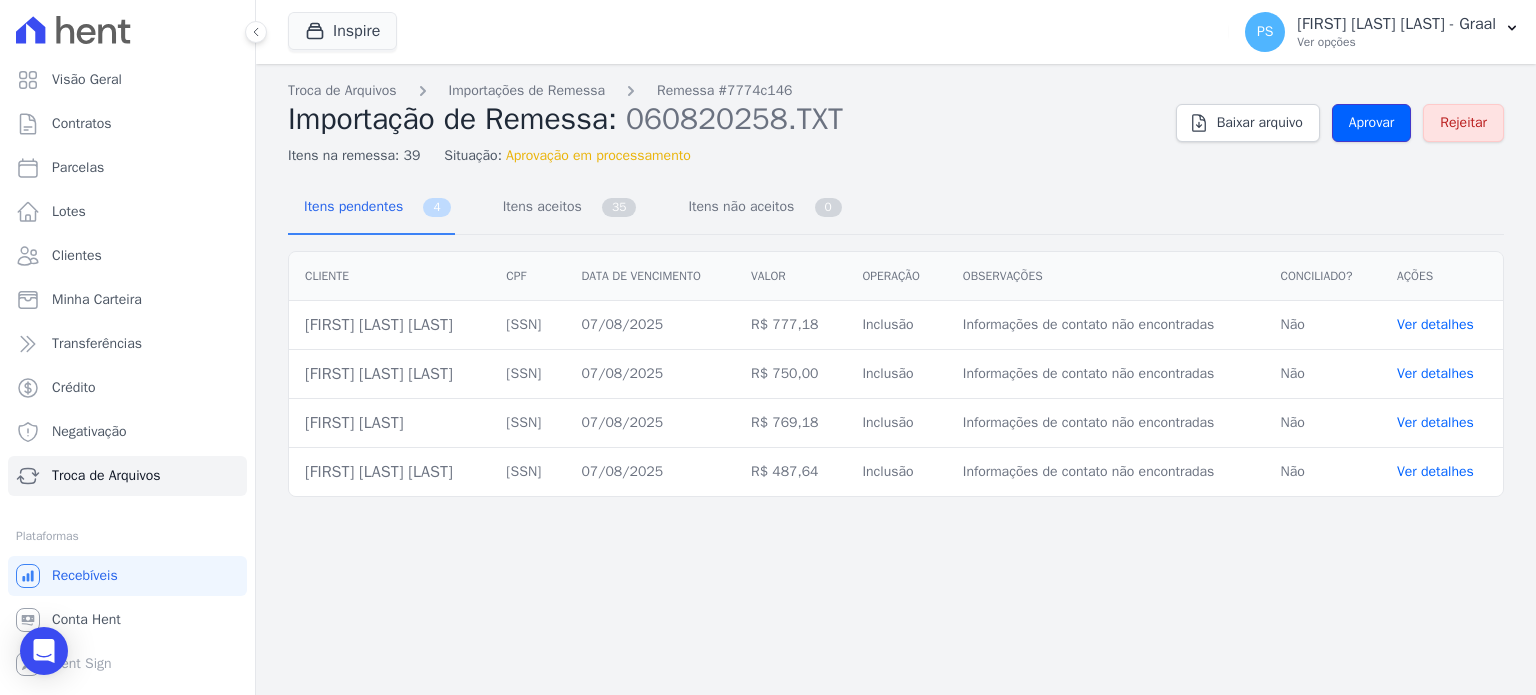 click on "Aprovar" at bounding box center (1372, 123) 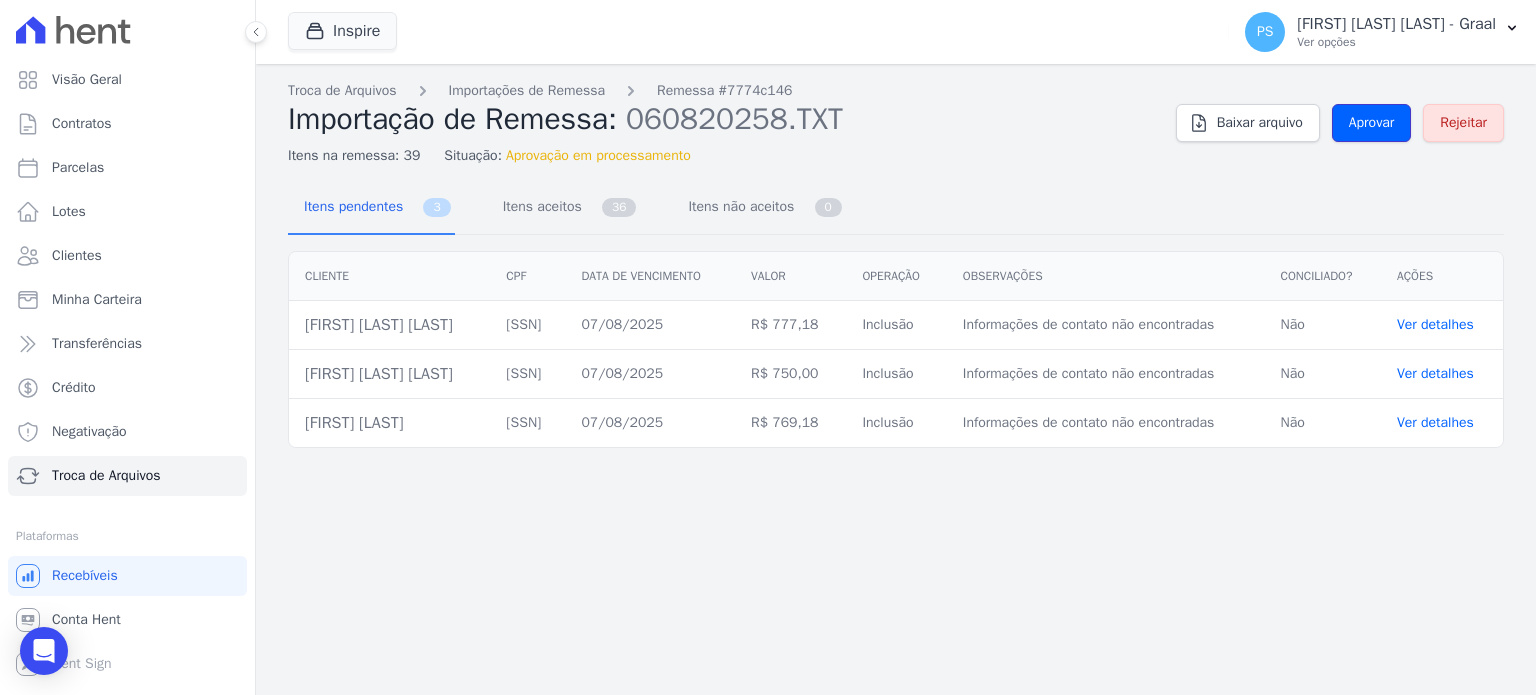 click on "Aprovar" at bounding box center (1372, 123) 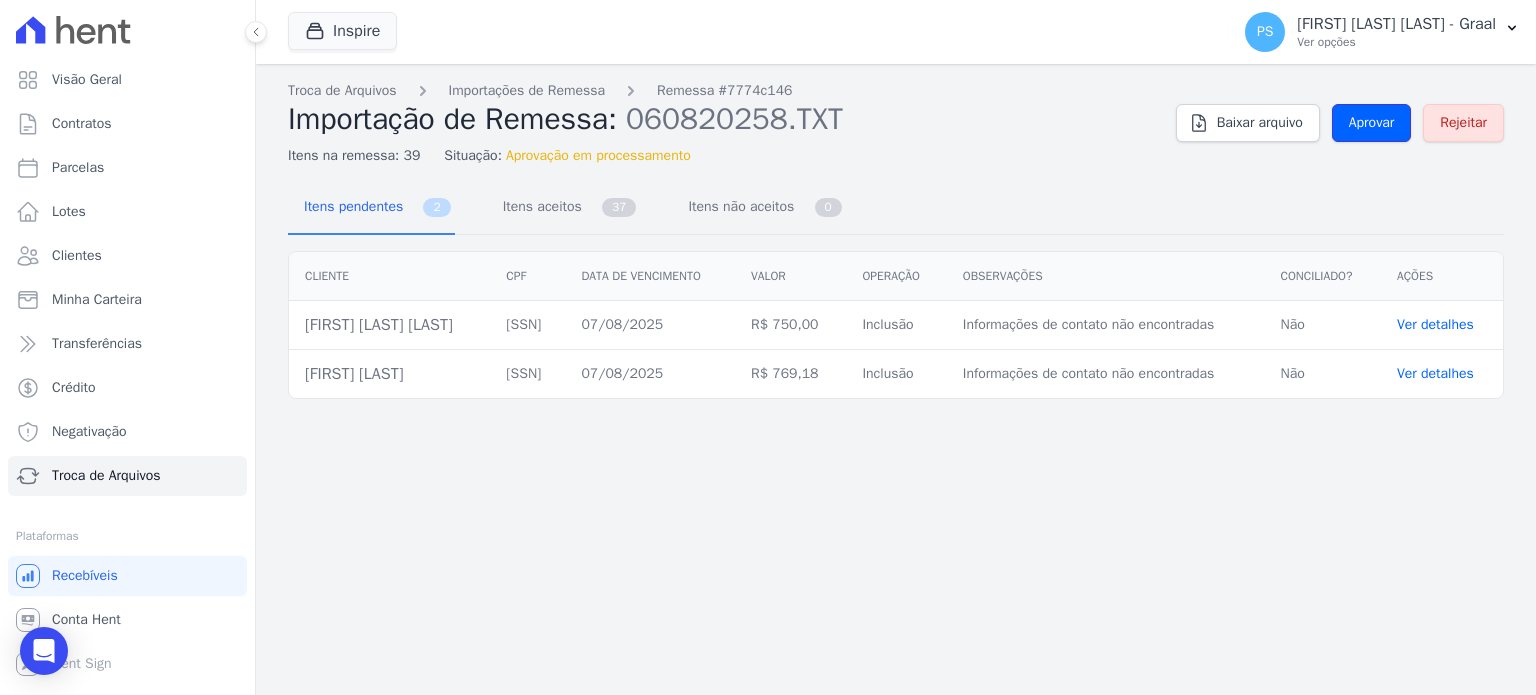 click on "Aprovar" at bounding box center (1372, 123) 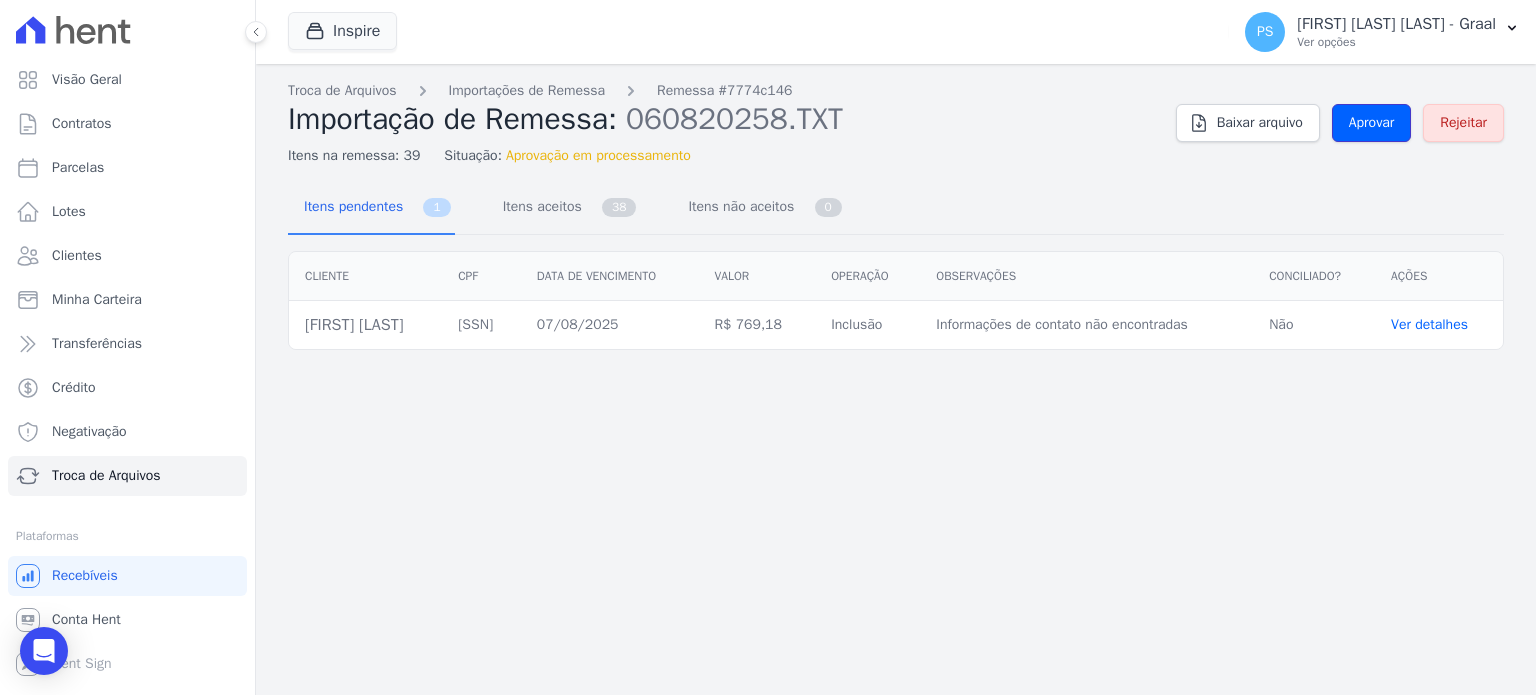 click on "Aprovar" at bounding box center (1372, 123) 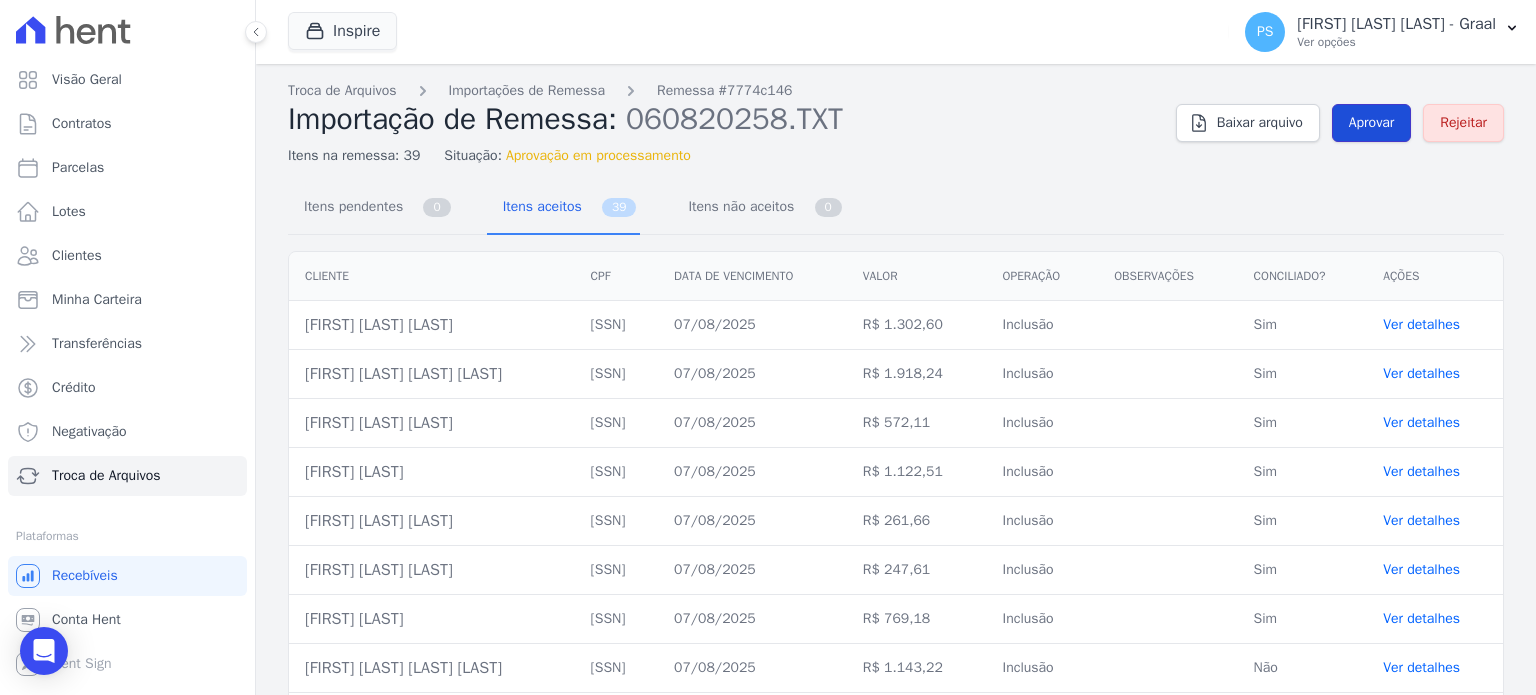 click on "Aprovar" at bounding box center [1372, 123] 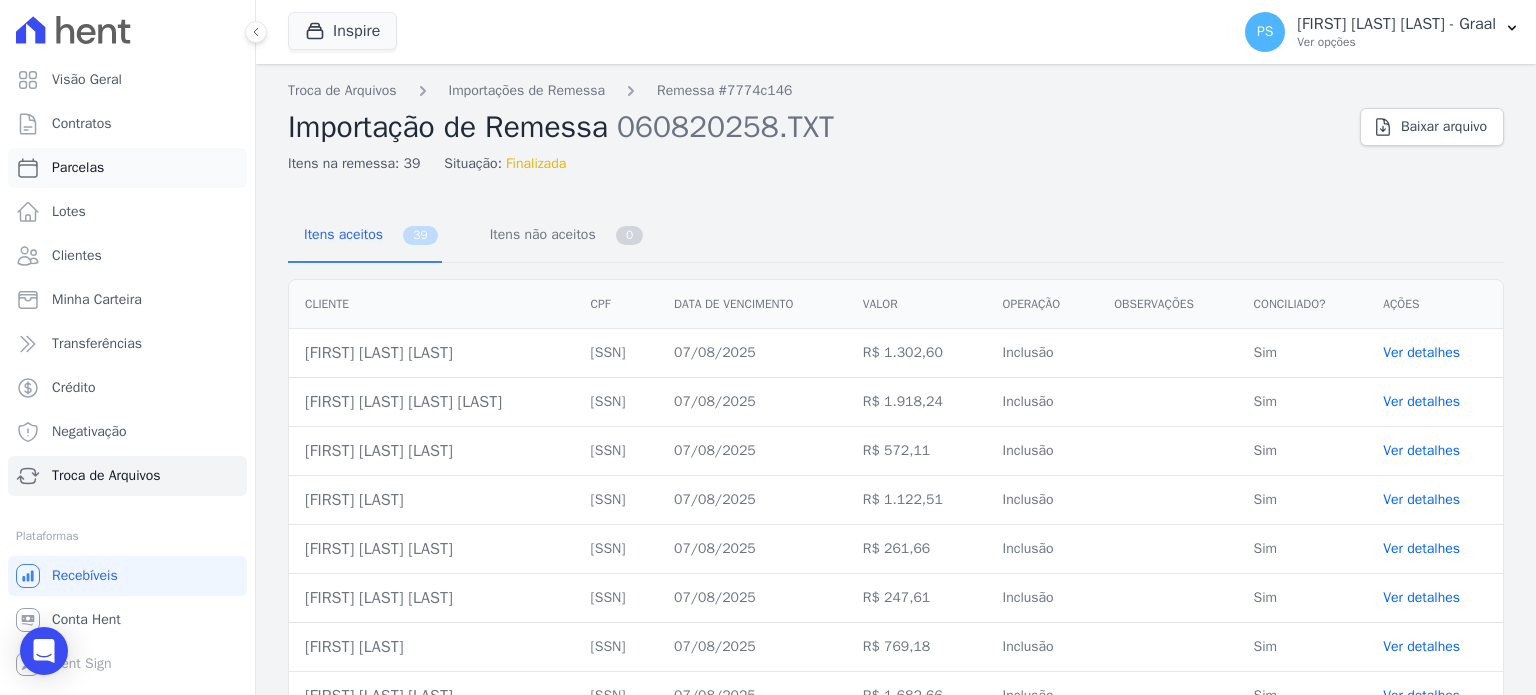 click on "Parcelas" at bounding box center [127, 168] 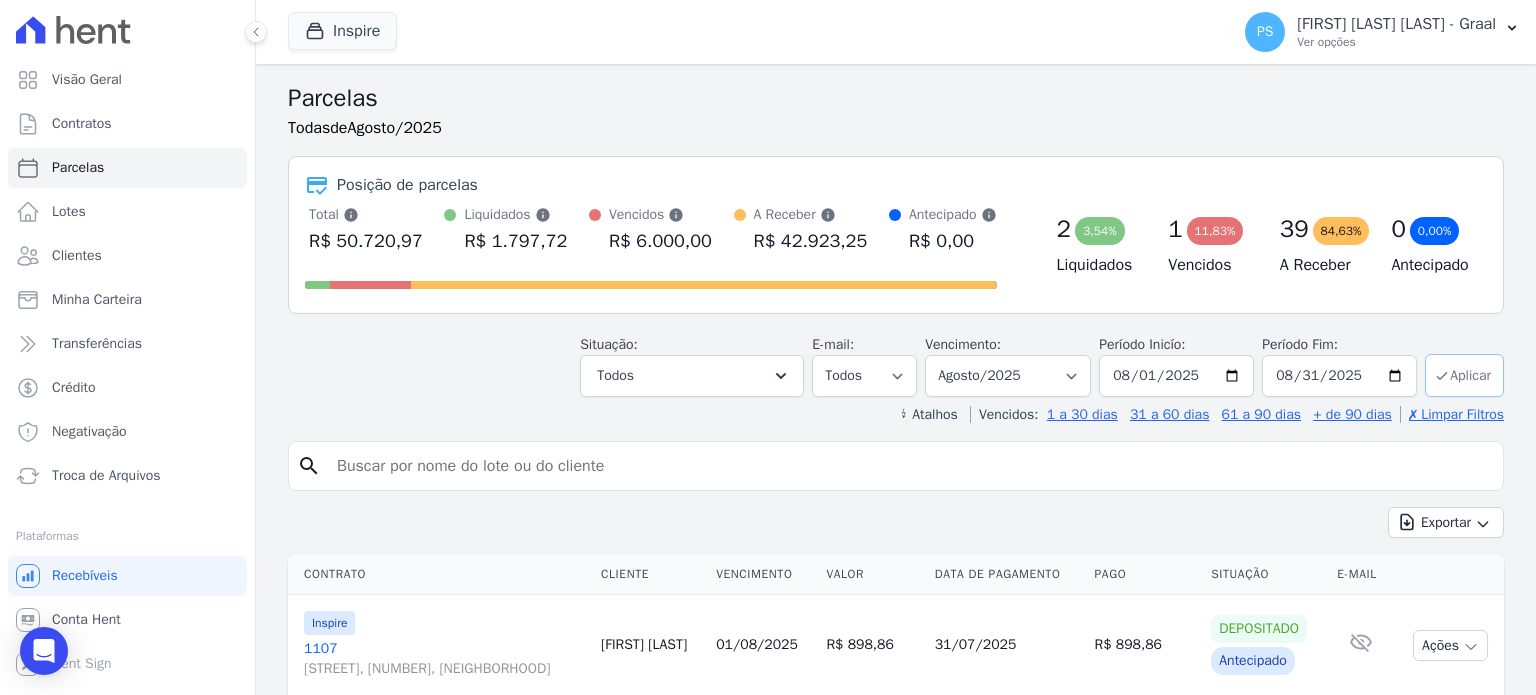 click on "Aplicar" at bounding box center (1464, 375) 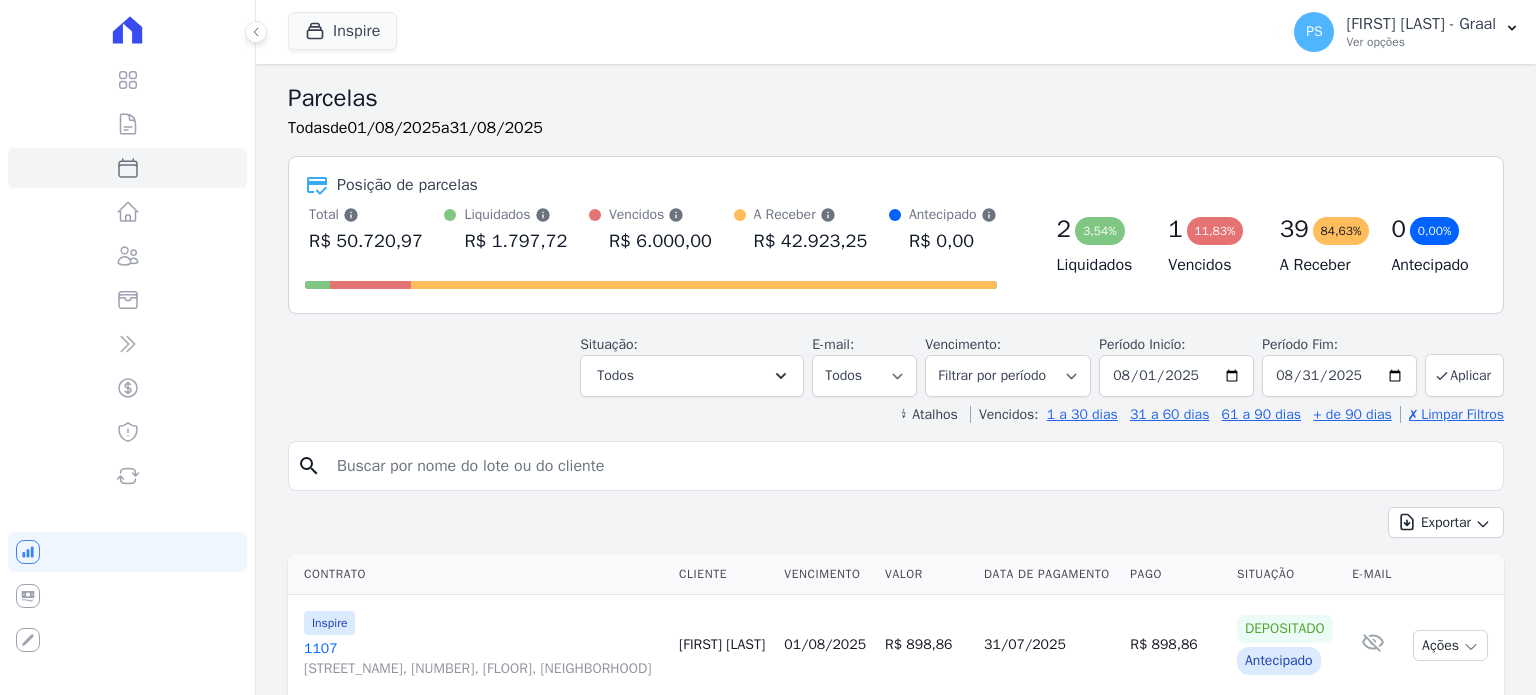select 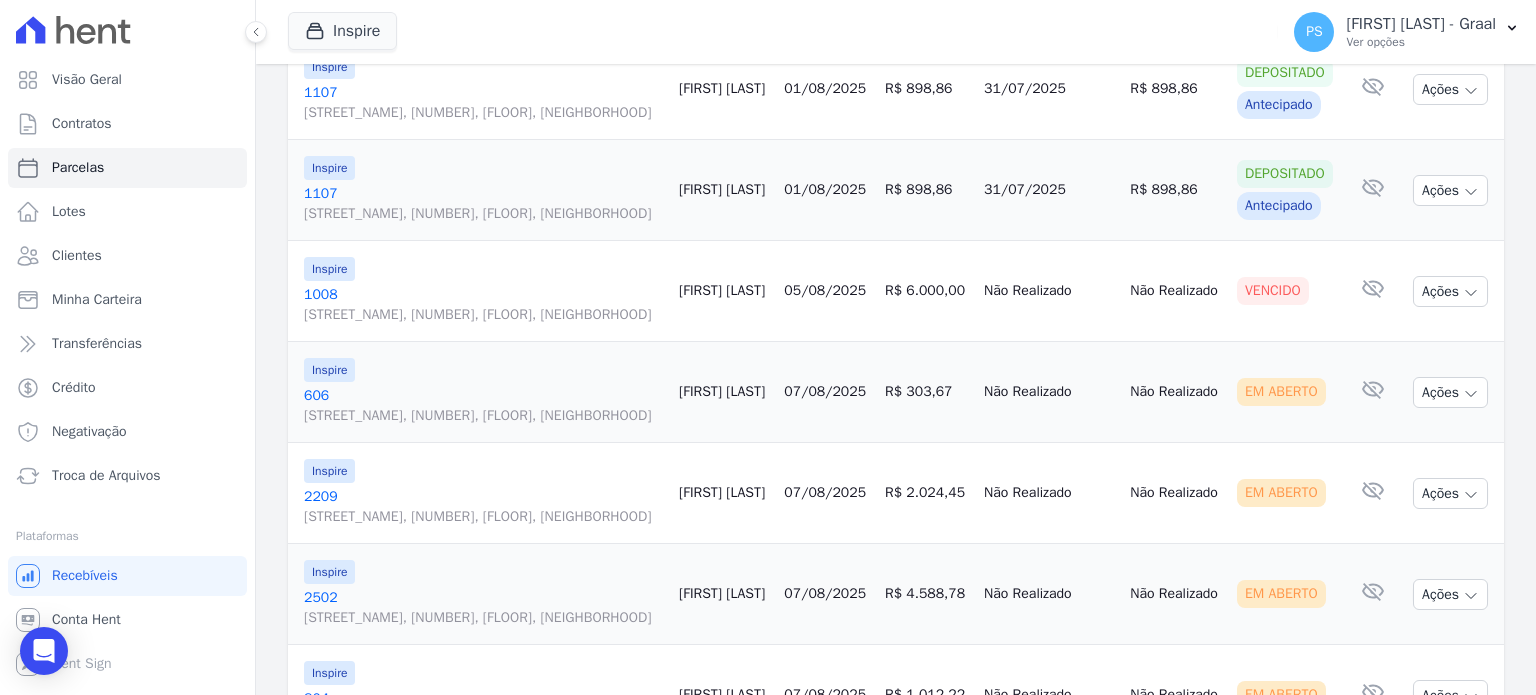 scroll, scrollTop: 600, scrollLeft: 0, axis: vertical 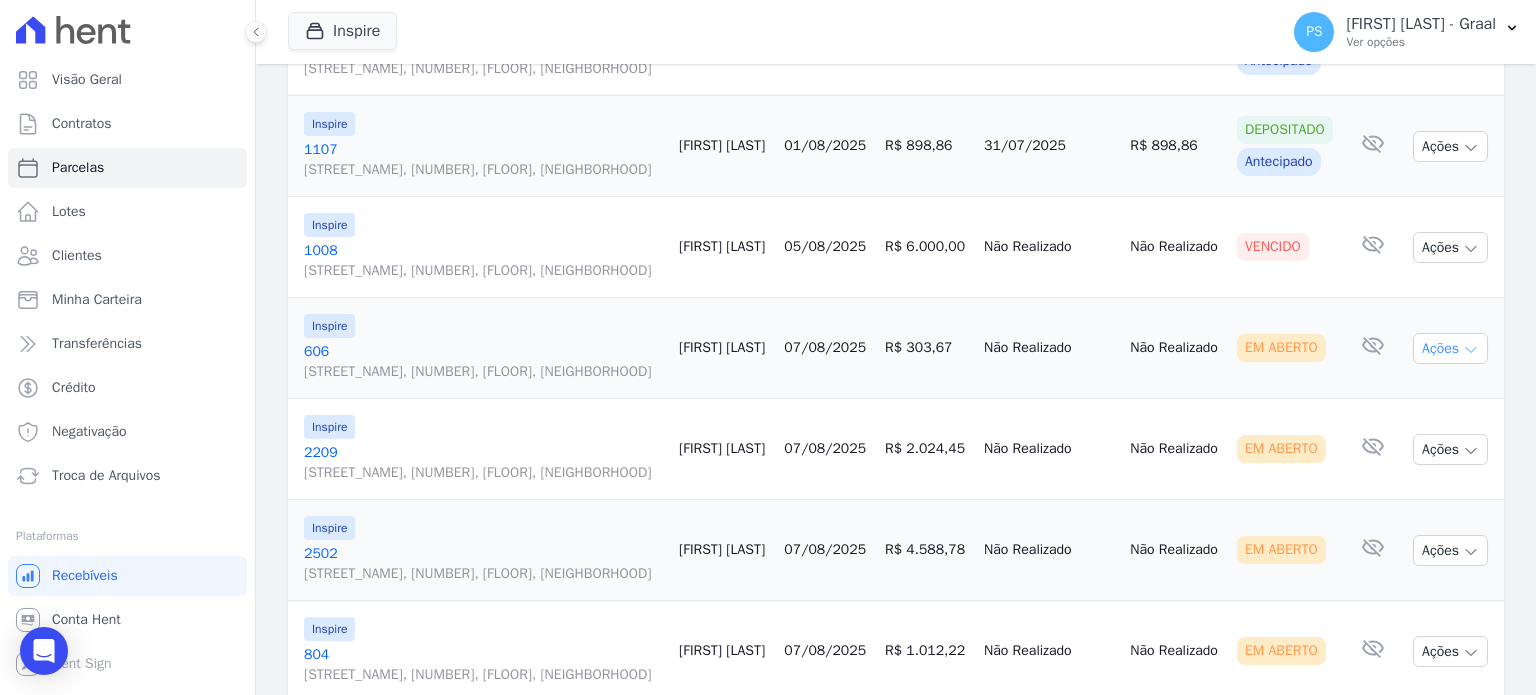 click 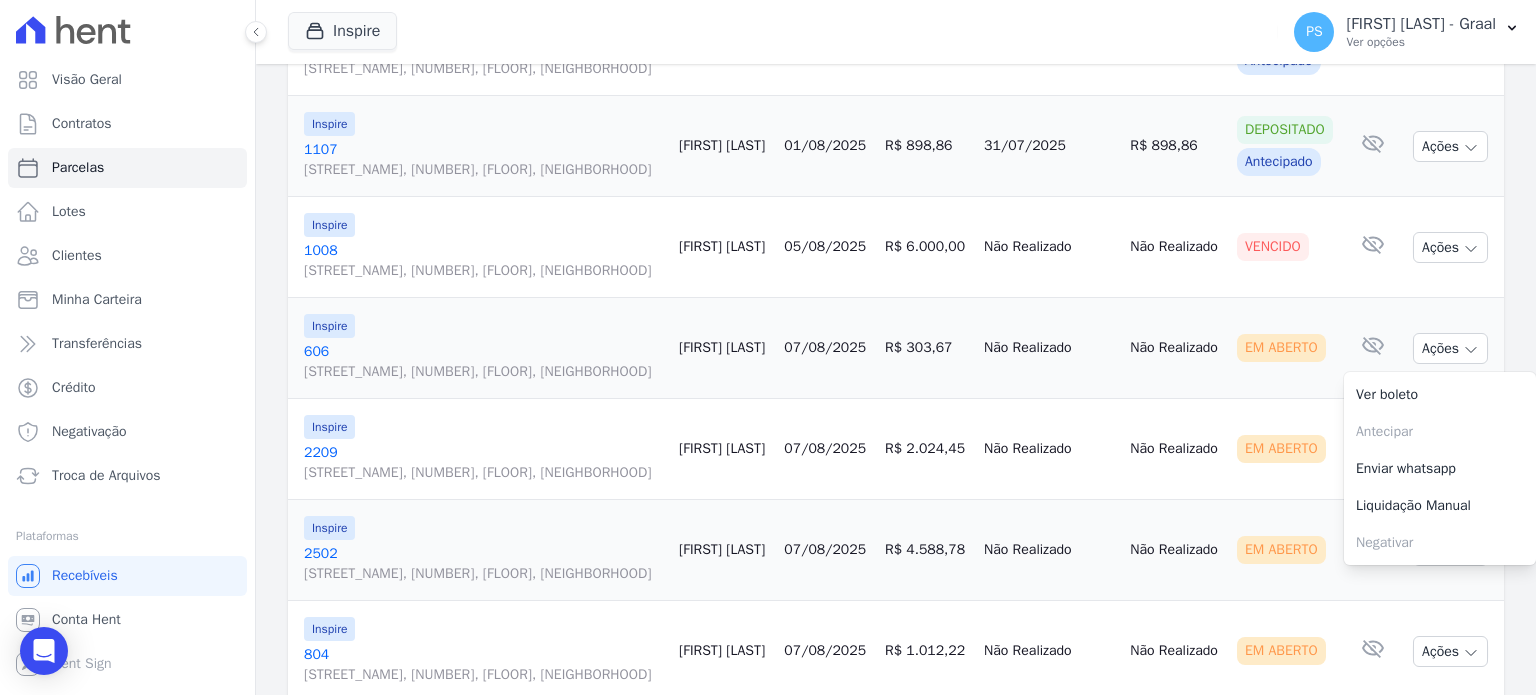 click on "Ações
Ver boleto
Antecipar
Antecipação não disponível
Enviar whatsapp
Registrar envio de WhatsApp
Caso o envio da mensagem via WhatsApp tenha sido bem-sucedido, registre esta atividade.
Escreva uma nota
Enviado lembrete de vencimento com código de barras para pagamento.
Cancelar
Registrar Envio" at bounding box center [1453, 348] 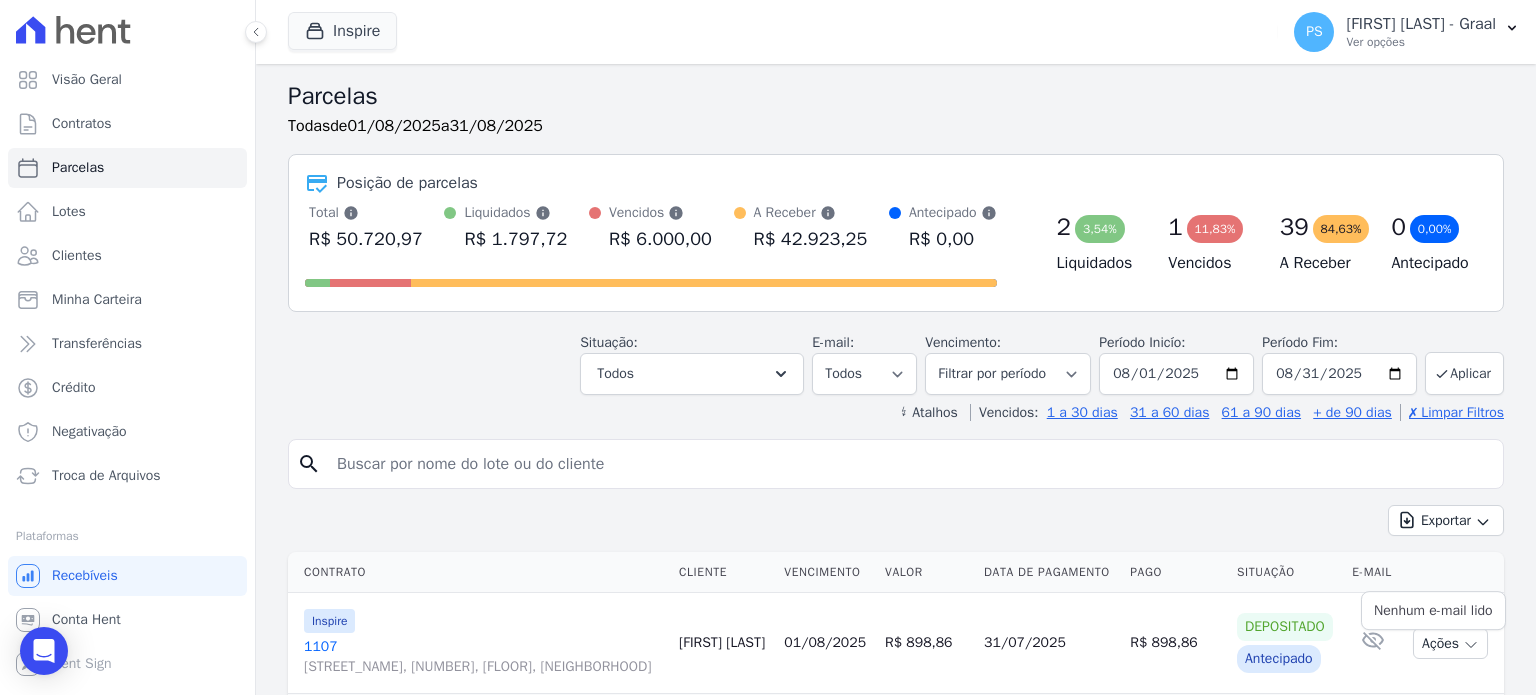 scroll, scrollTop: 0, scrollLeft: 0, axis: both 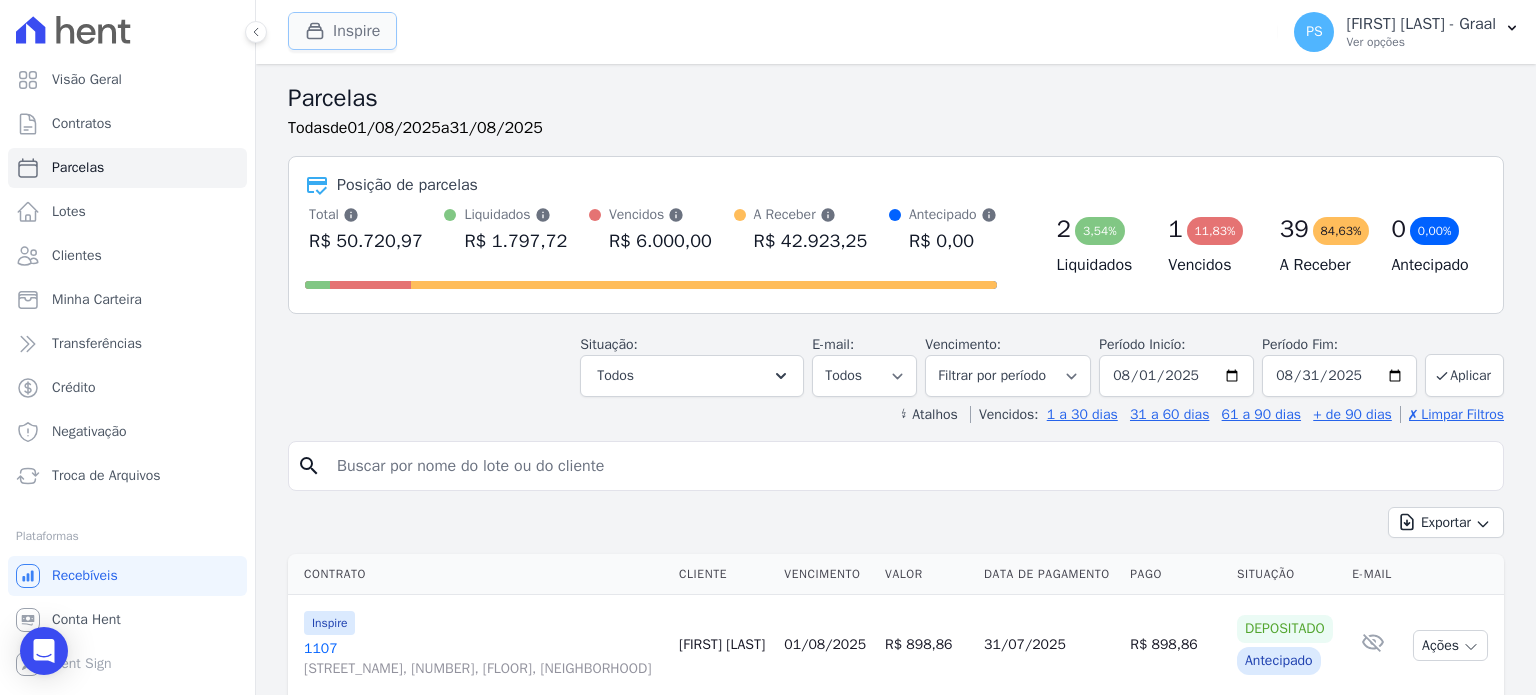 click 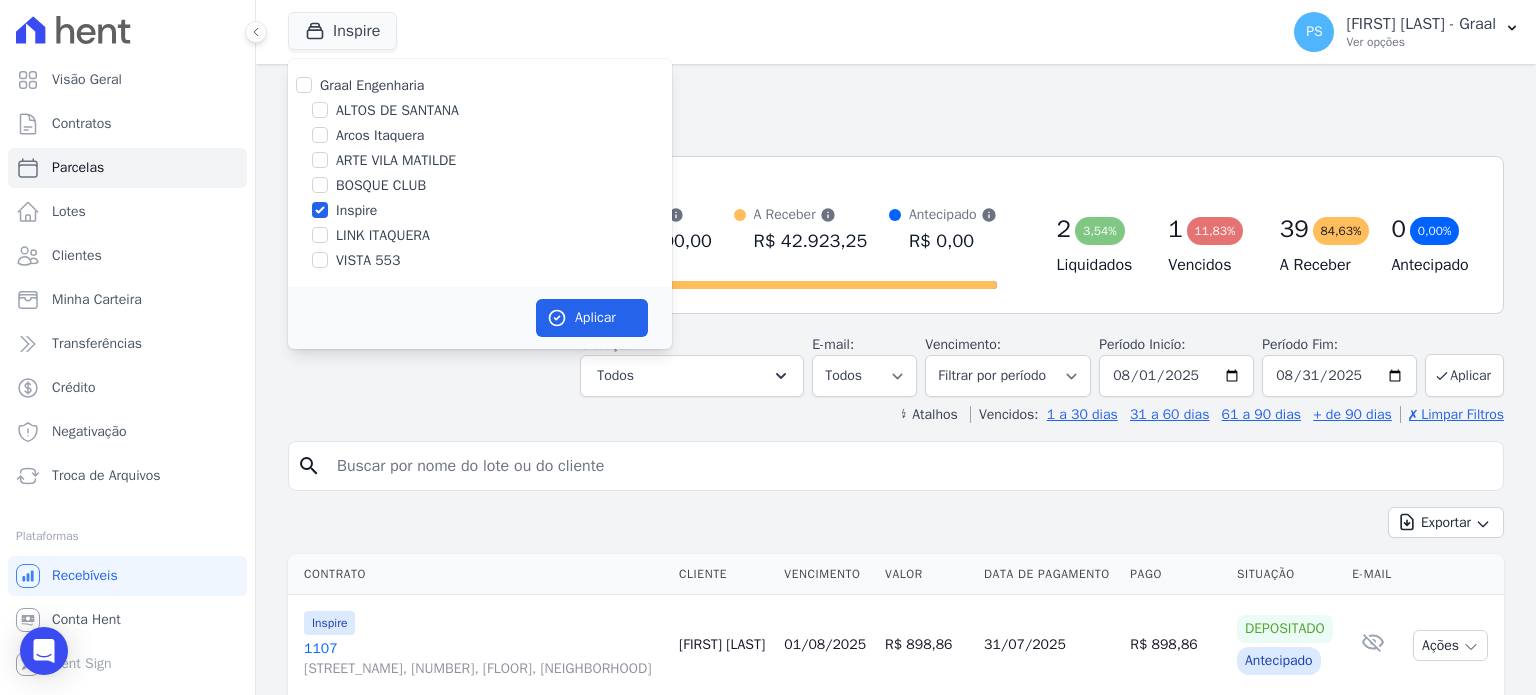 click on "Inspire" at bounding box center [356, 210] 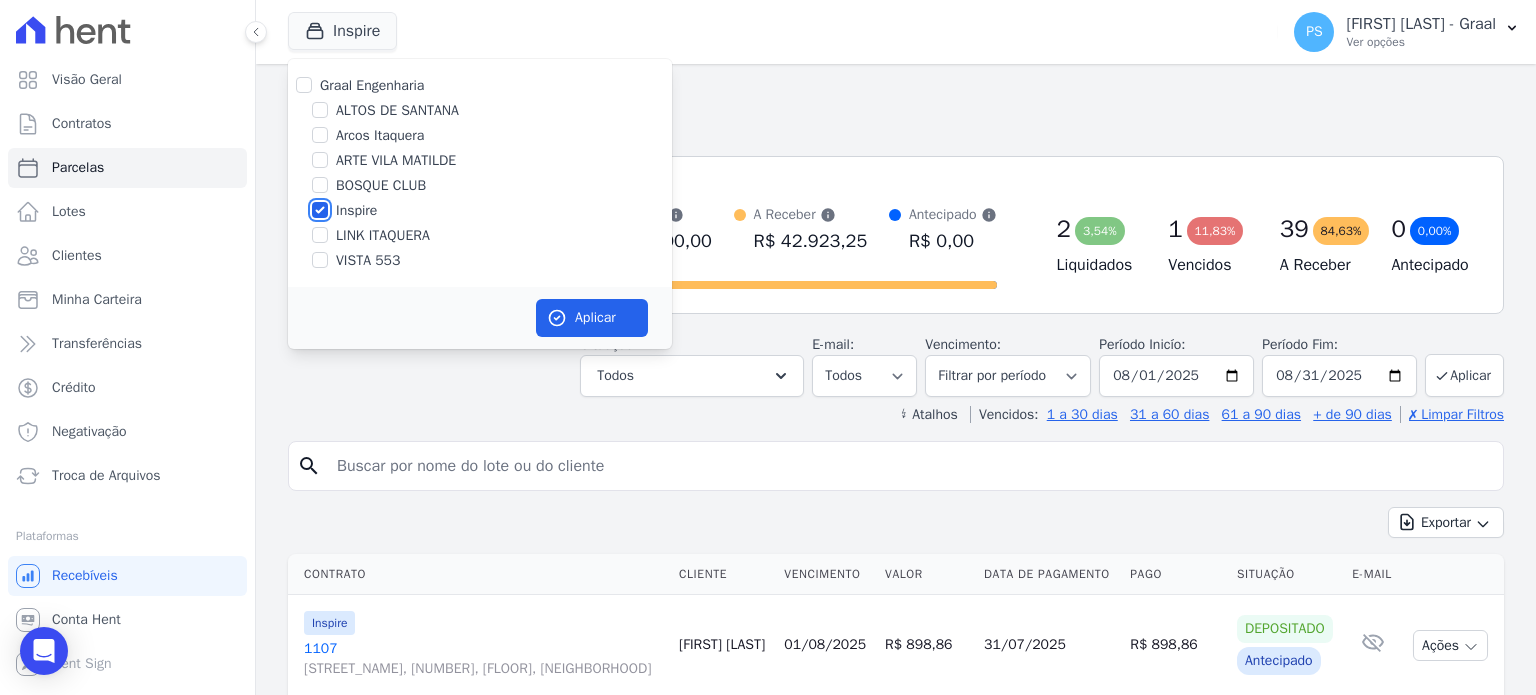 checkbox on "false" 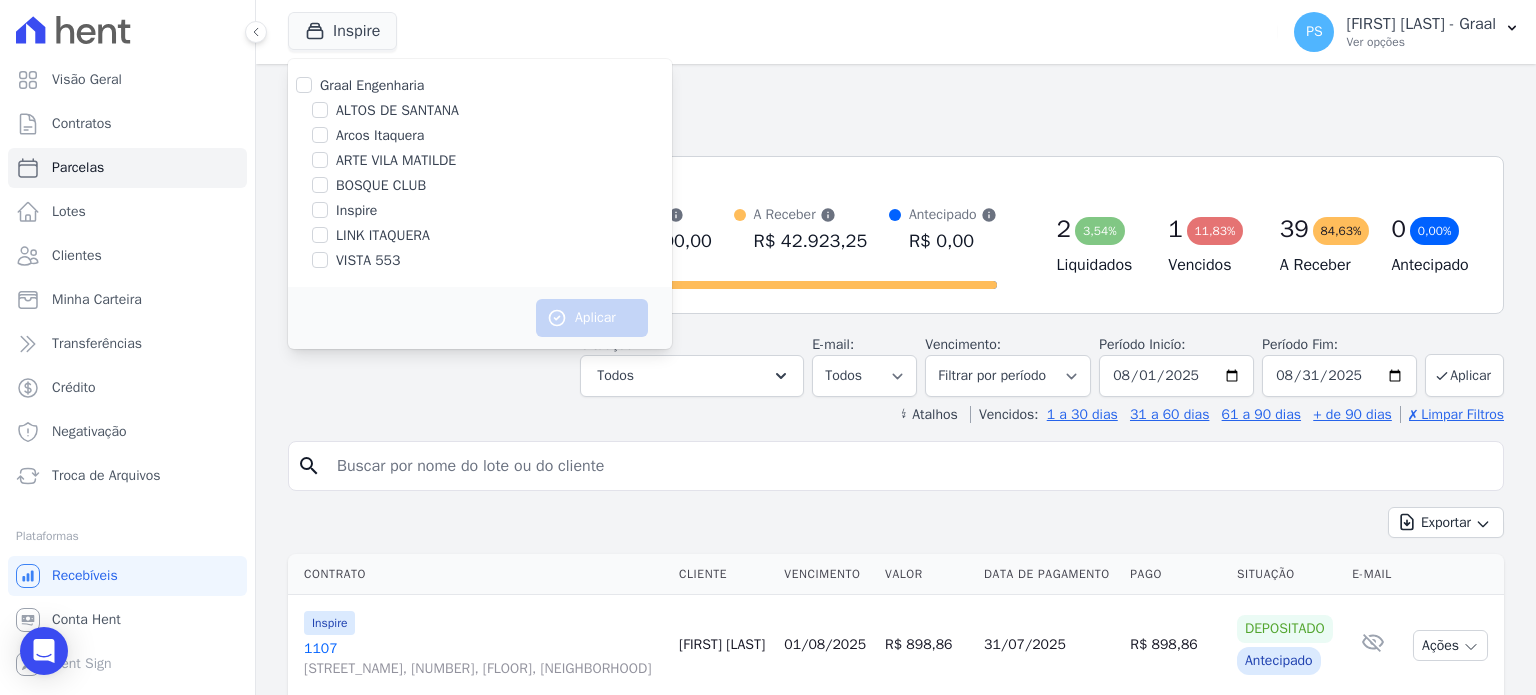 click on "LINK ITAQUERA" at bounding box center (383, 235) 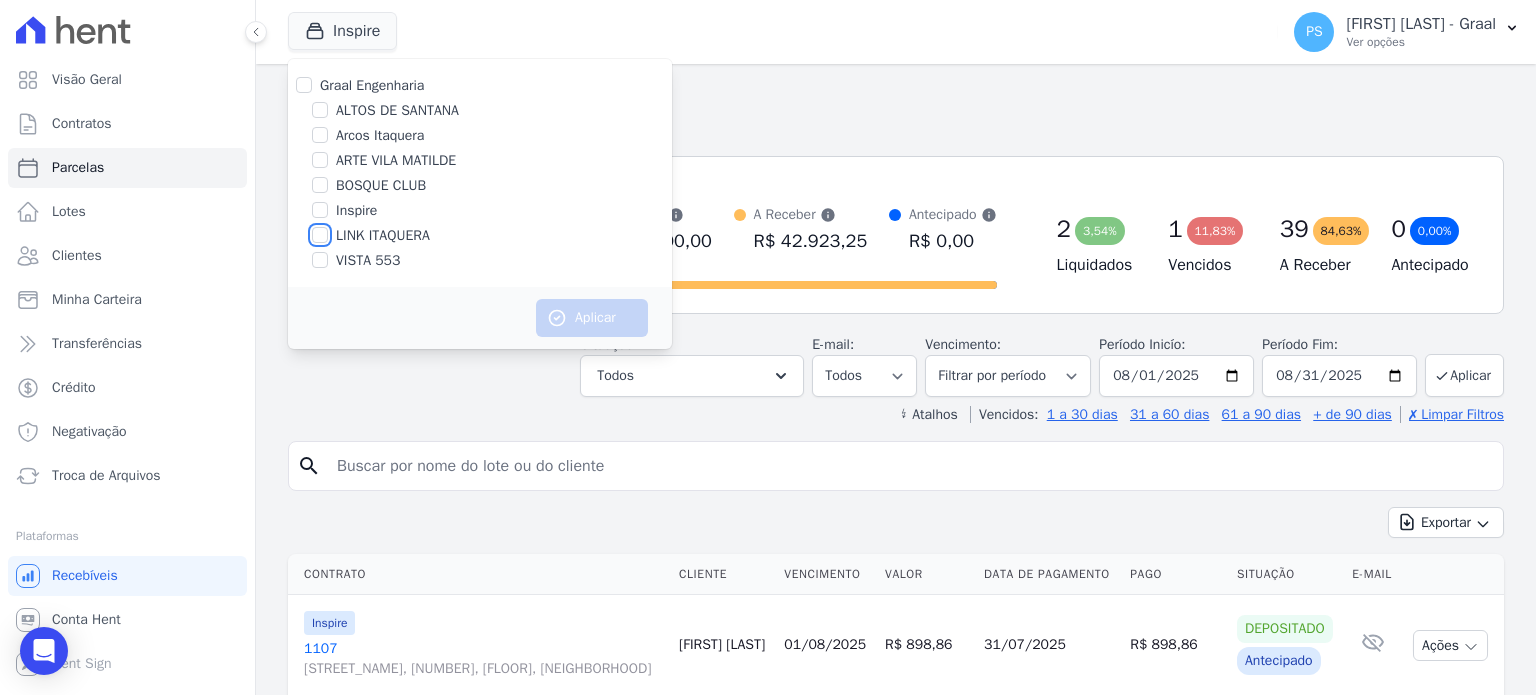 checkbox on "true" 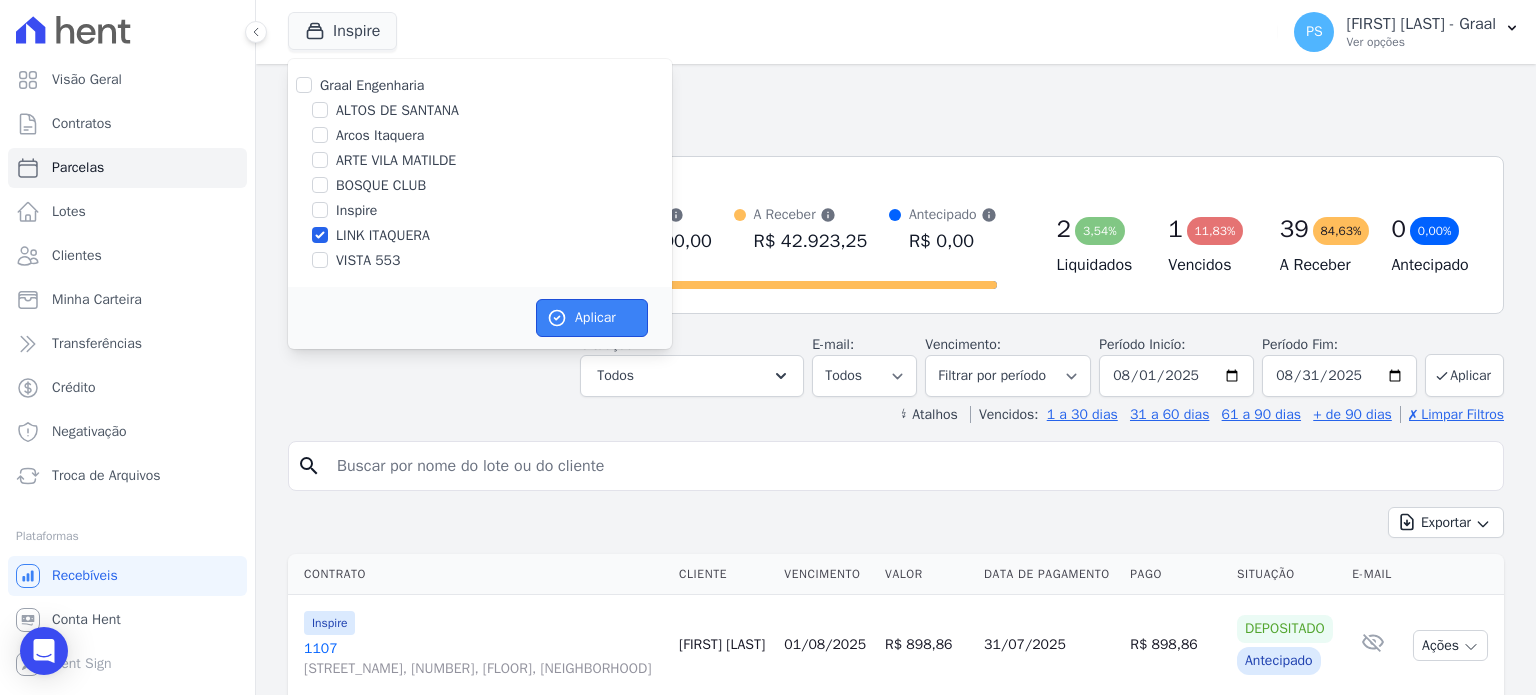 click on "Aplicar" at bounding box center (592, 318) 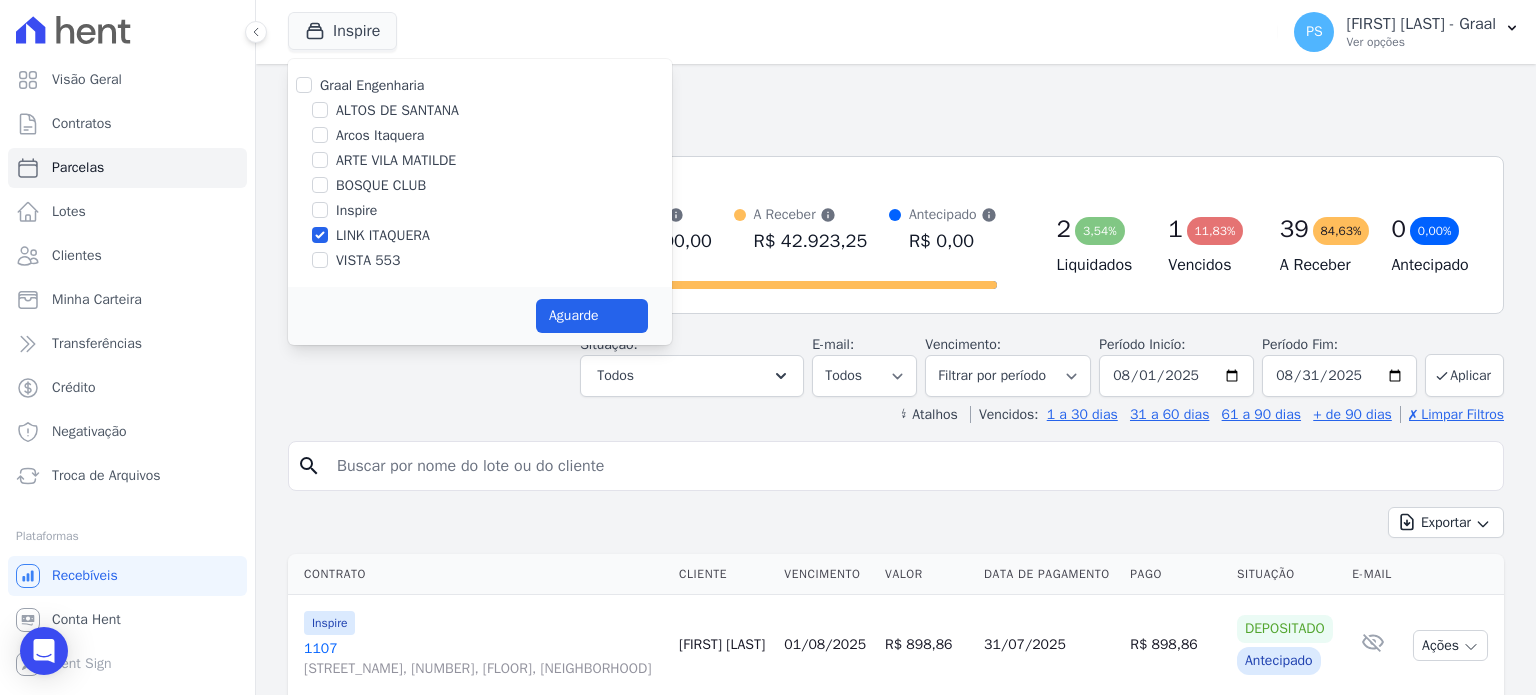 select 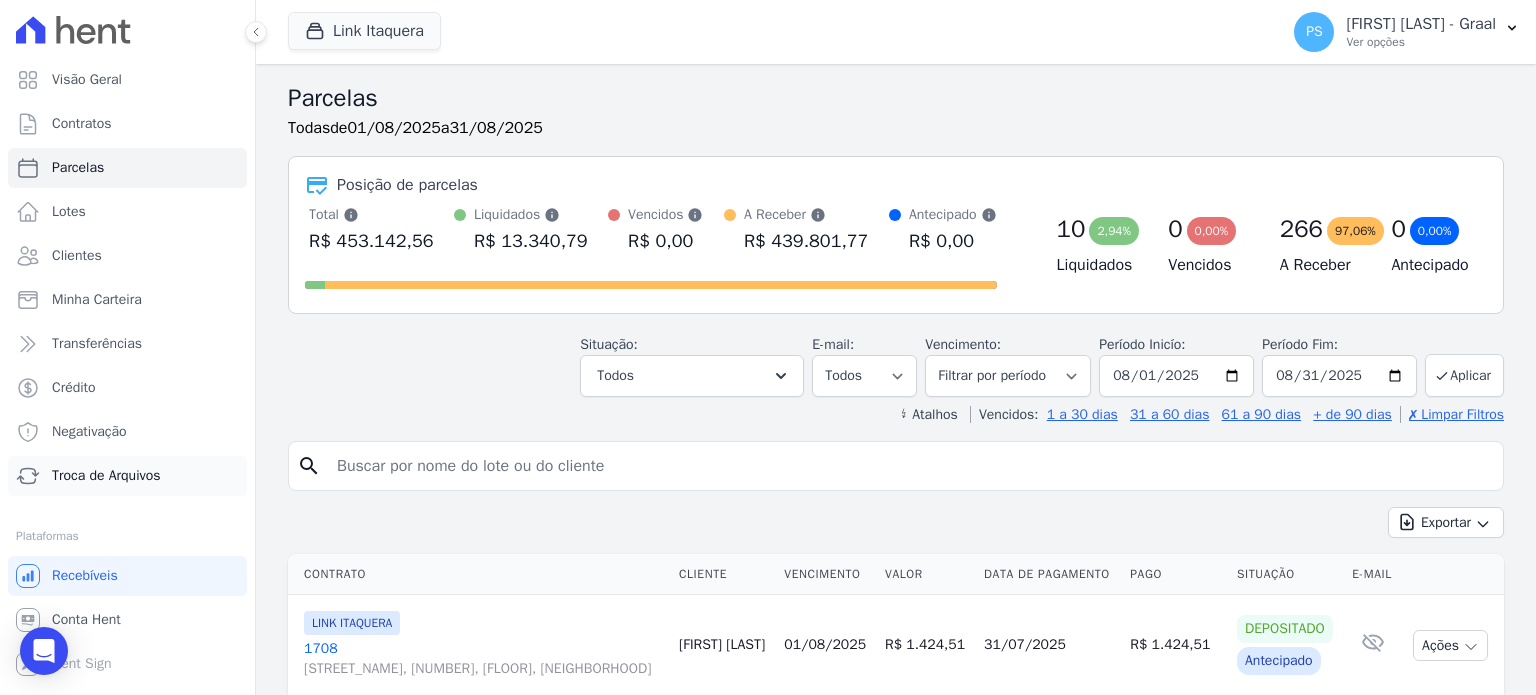 click on "Troca de Arquivos" at bounding box center [127, 476] 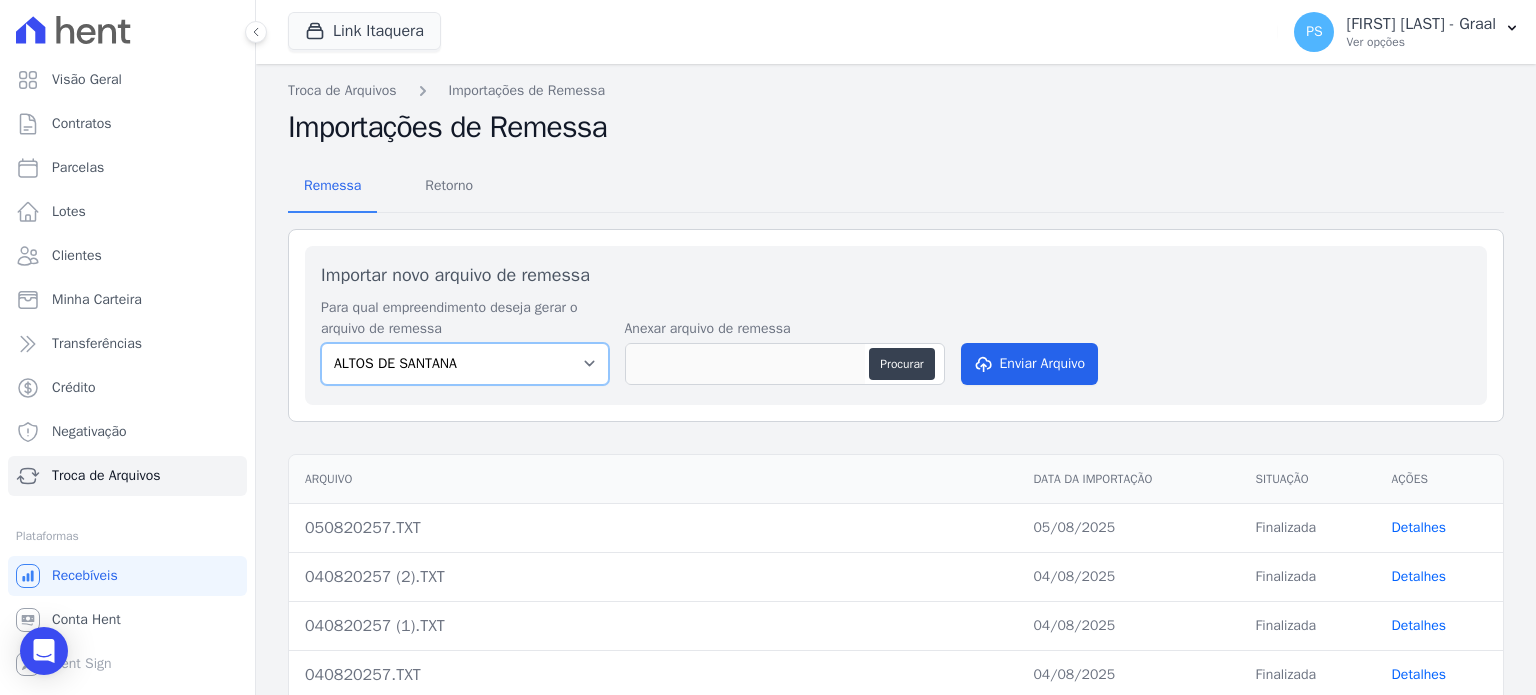 click on "ALTOS DE SANTANA
Arcos Itaquera
ARTE VILA MATILDE
BOSQUE CLUB
Inspire
LINK ITAQUERA
VISTA 553" at bounding box center (465, 364) 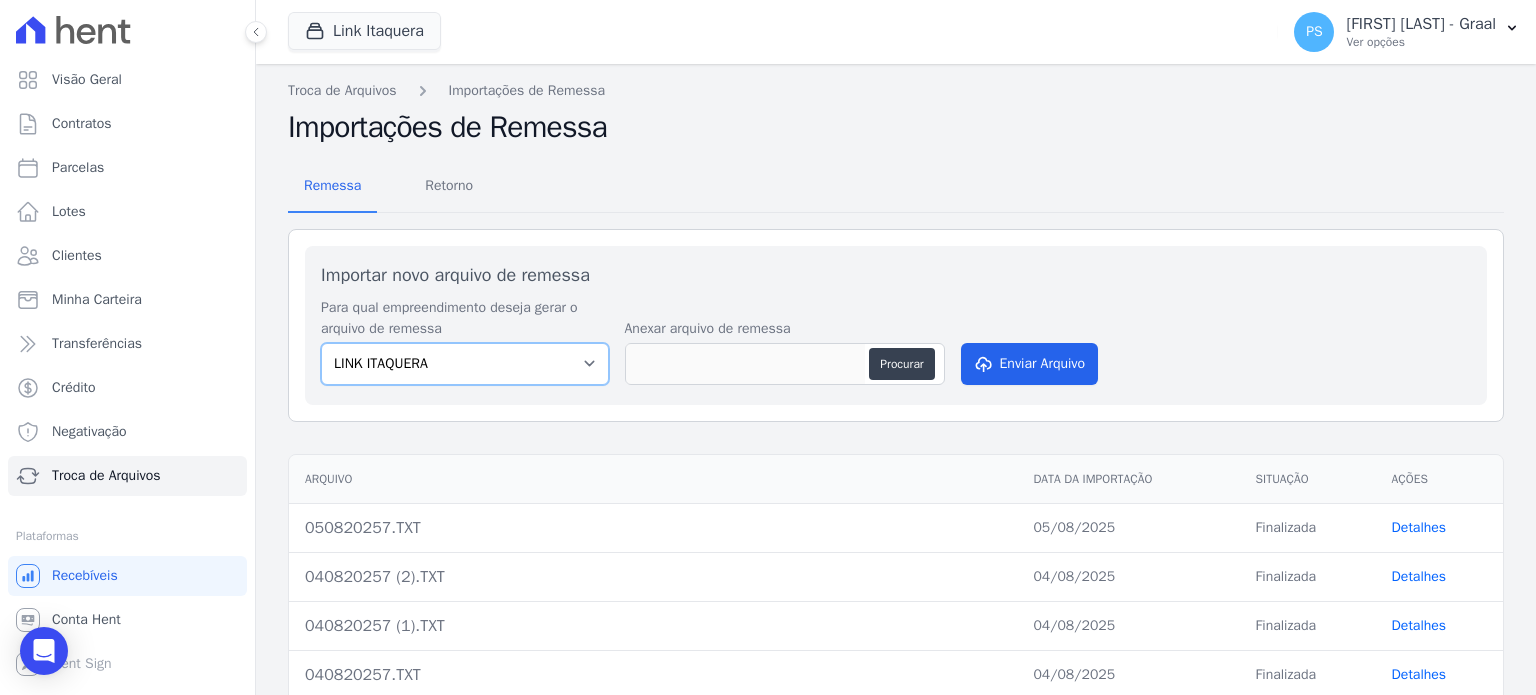 click on "ALTOS DE SANTANA
Arcos Itaquera
ARTE VILA MATILDE
BOSQUE CLUB
Inspire
LINK ITAQUERA
VISTA 553" at bounding box center (465, 364) 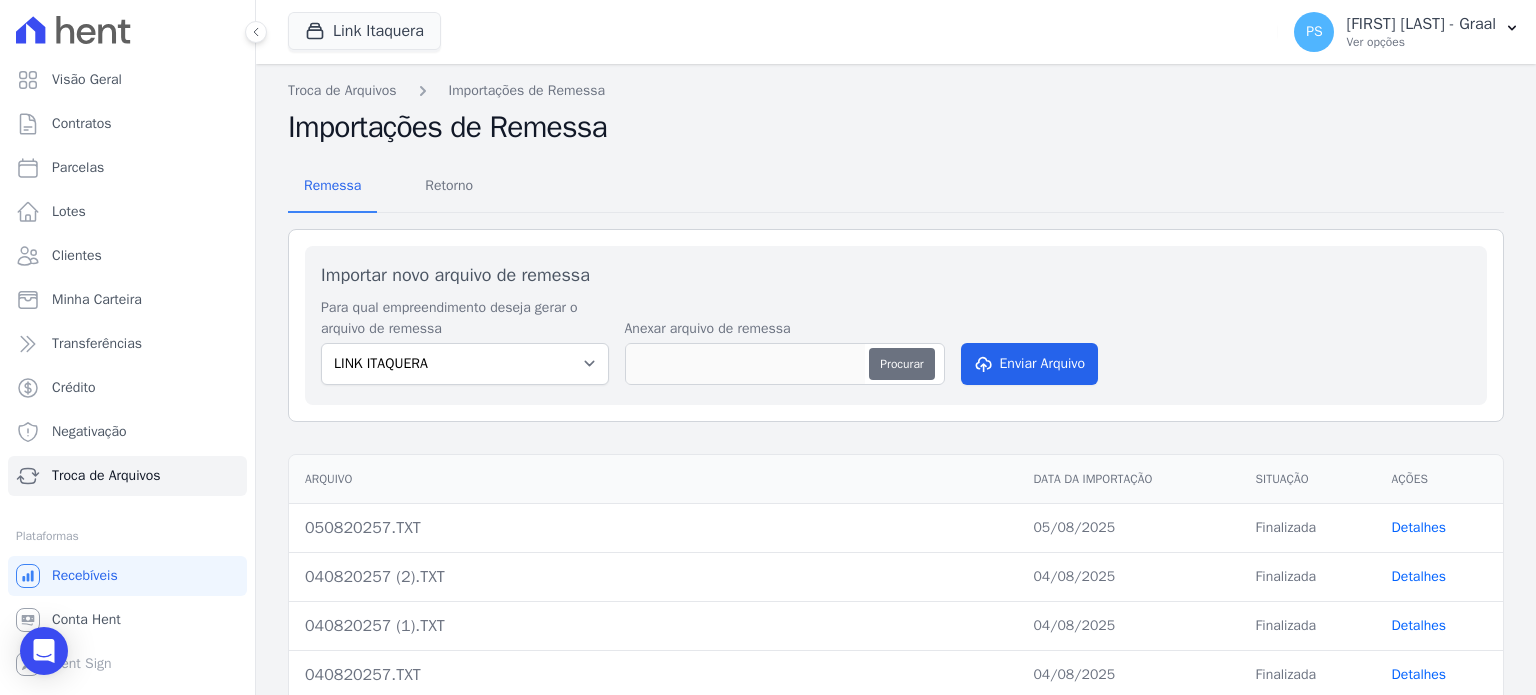 click on "Procurar" at bounding box center (901, 364) 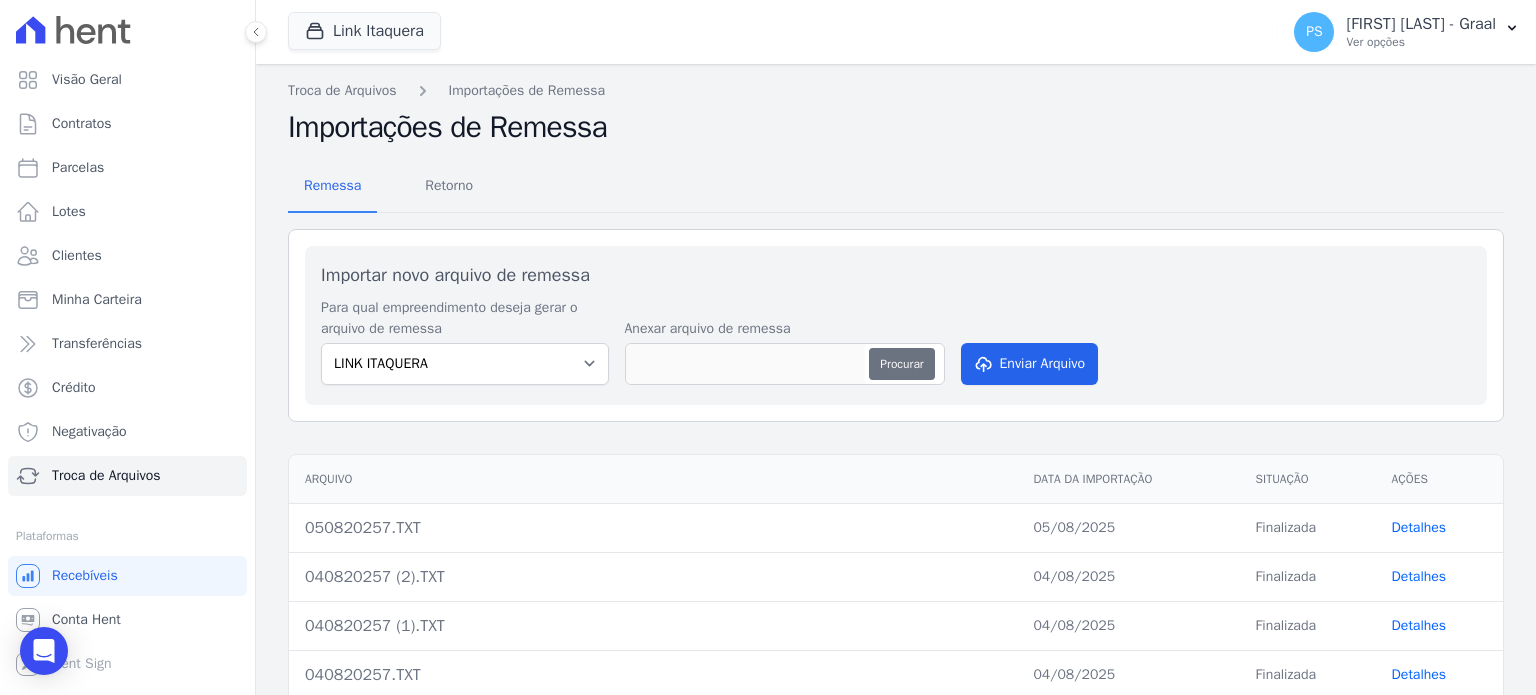 type on "060820257.TXT" 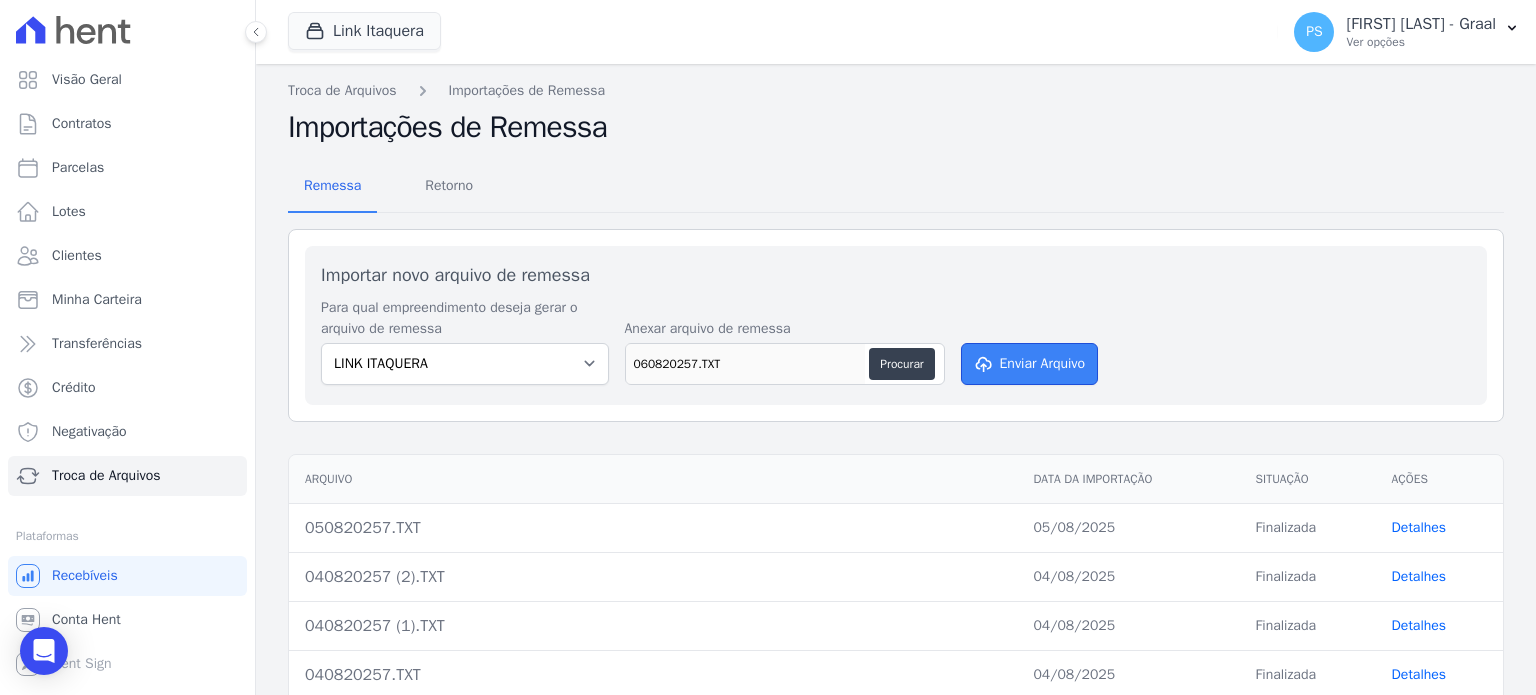 click on "Enviar Arquivo" at bounding box center [1030, 364] 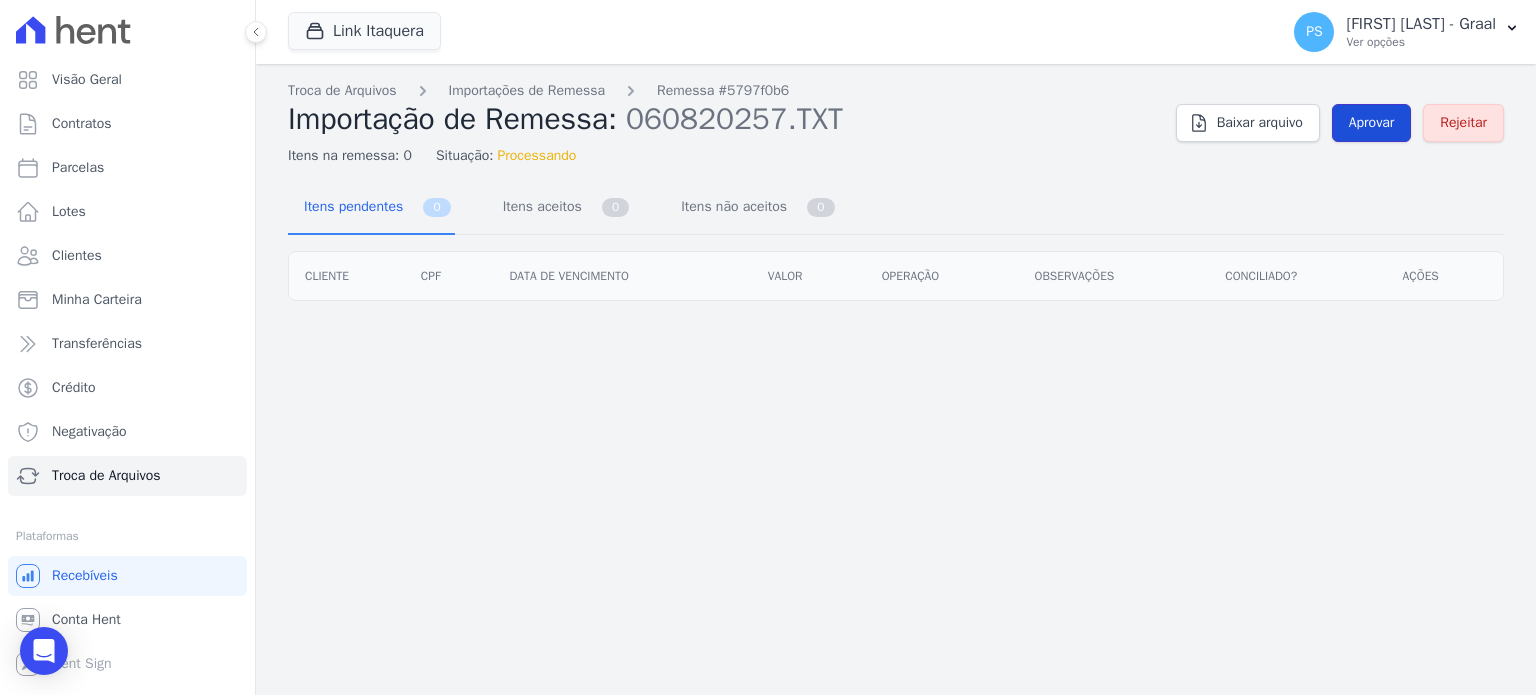 click on "Aprovar" at bounding box center (1372, 123) 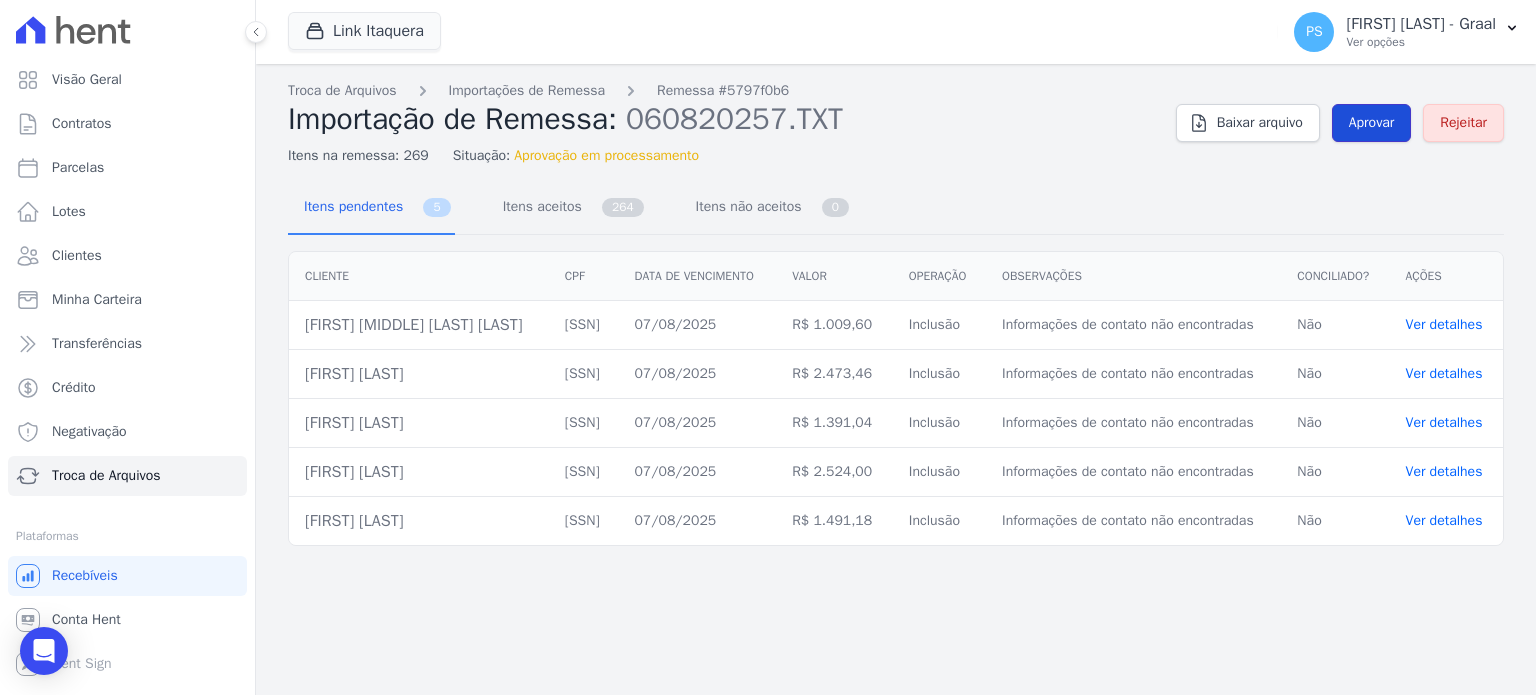 click on "Aprovar" at bounding box center (1372, 123) 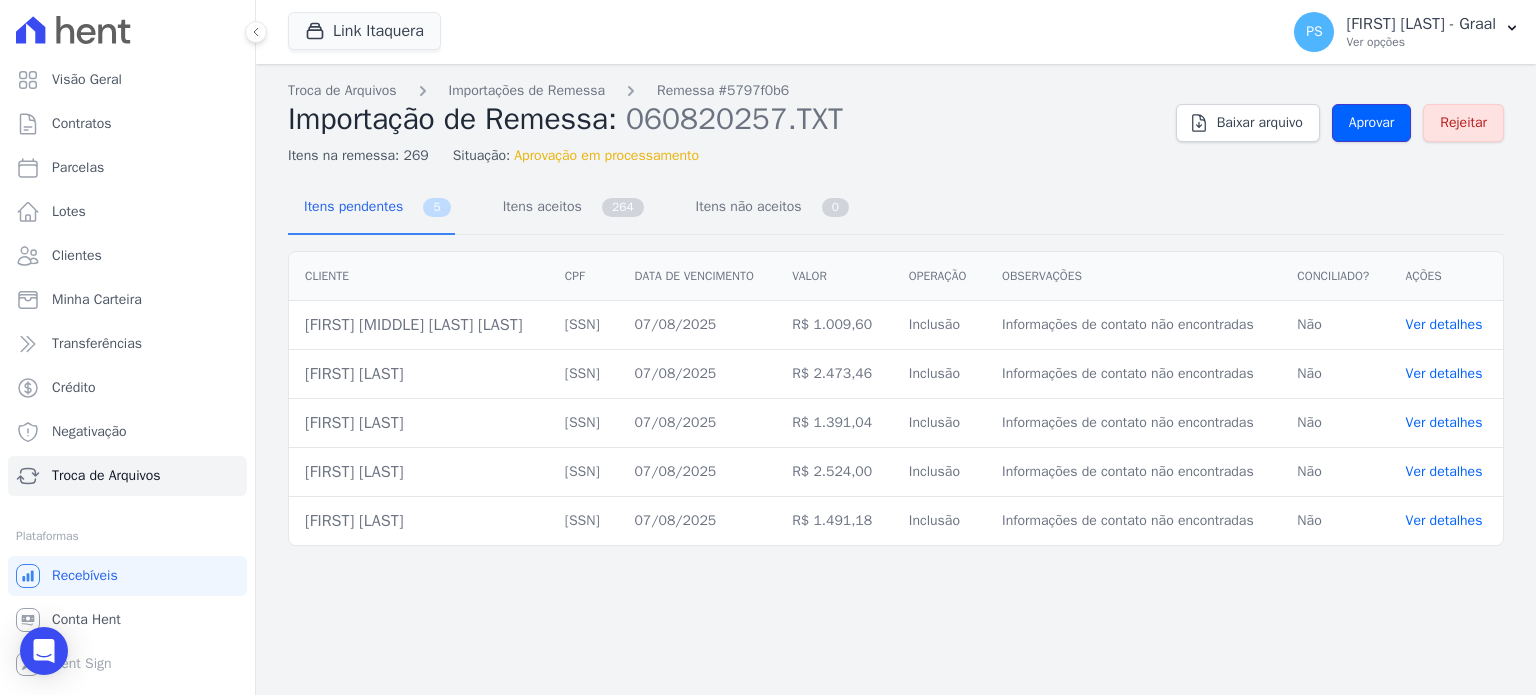 click on "Aprovar" at bounding box center [1372, 123] 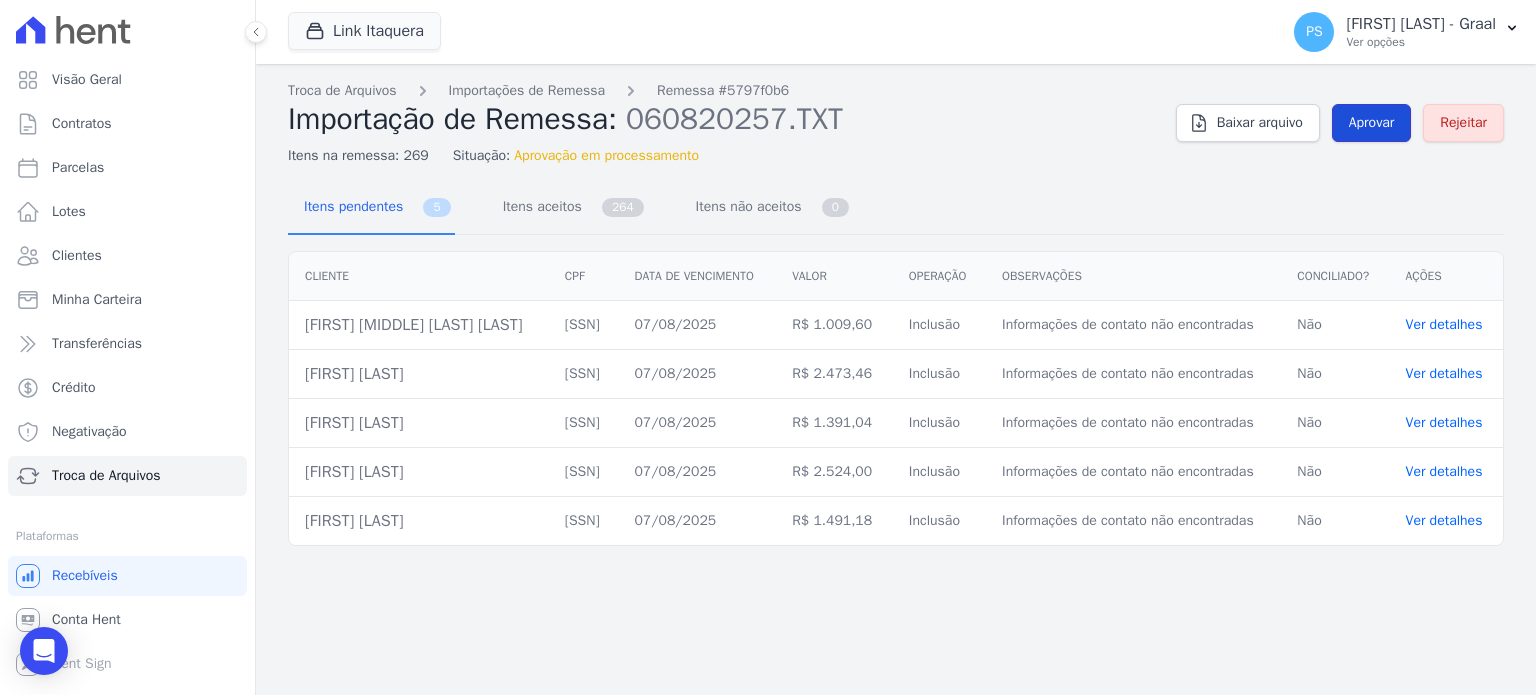 click on "Aprovar" at bounding box center (1372, 123) 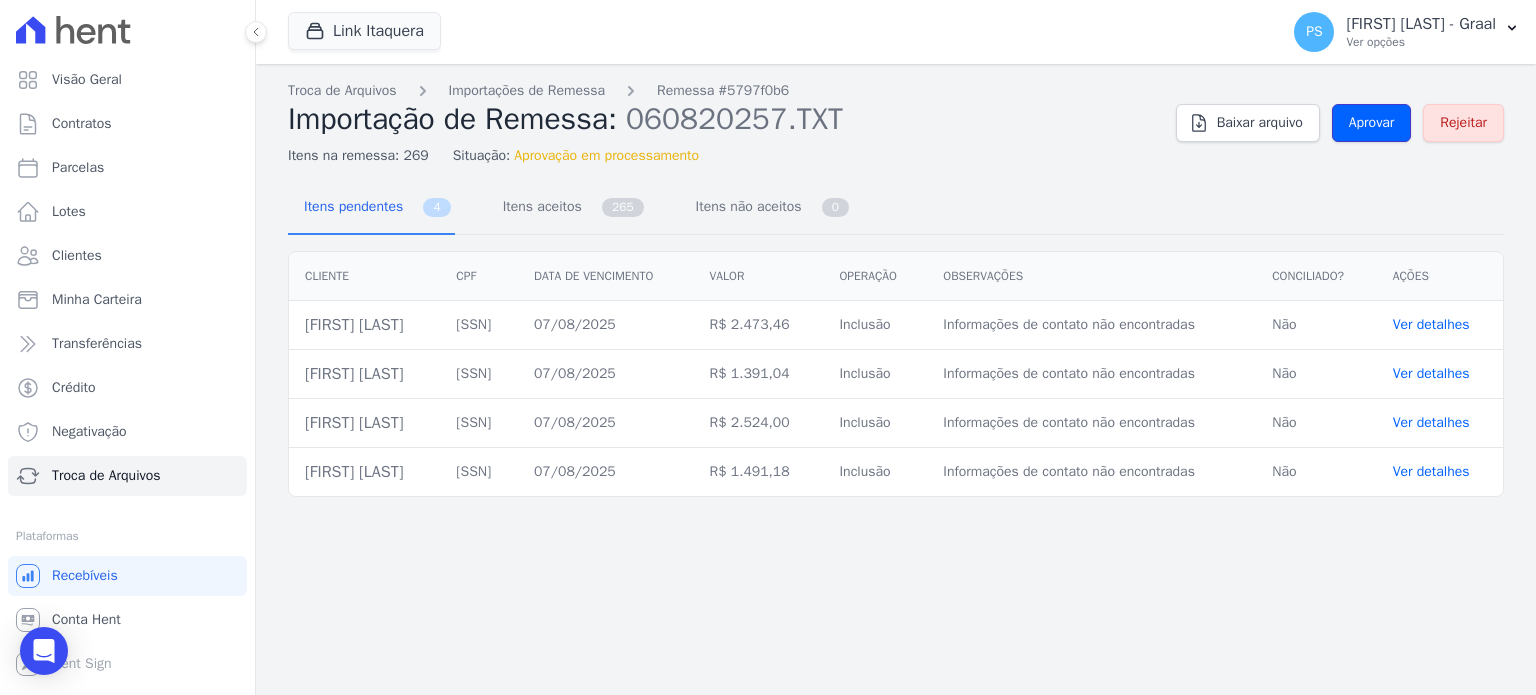click on "Aprovar" at bounding box center [1372, 123] 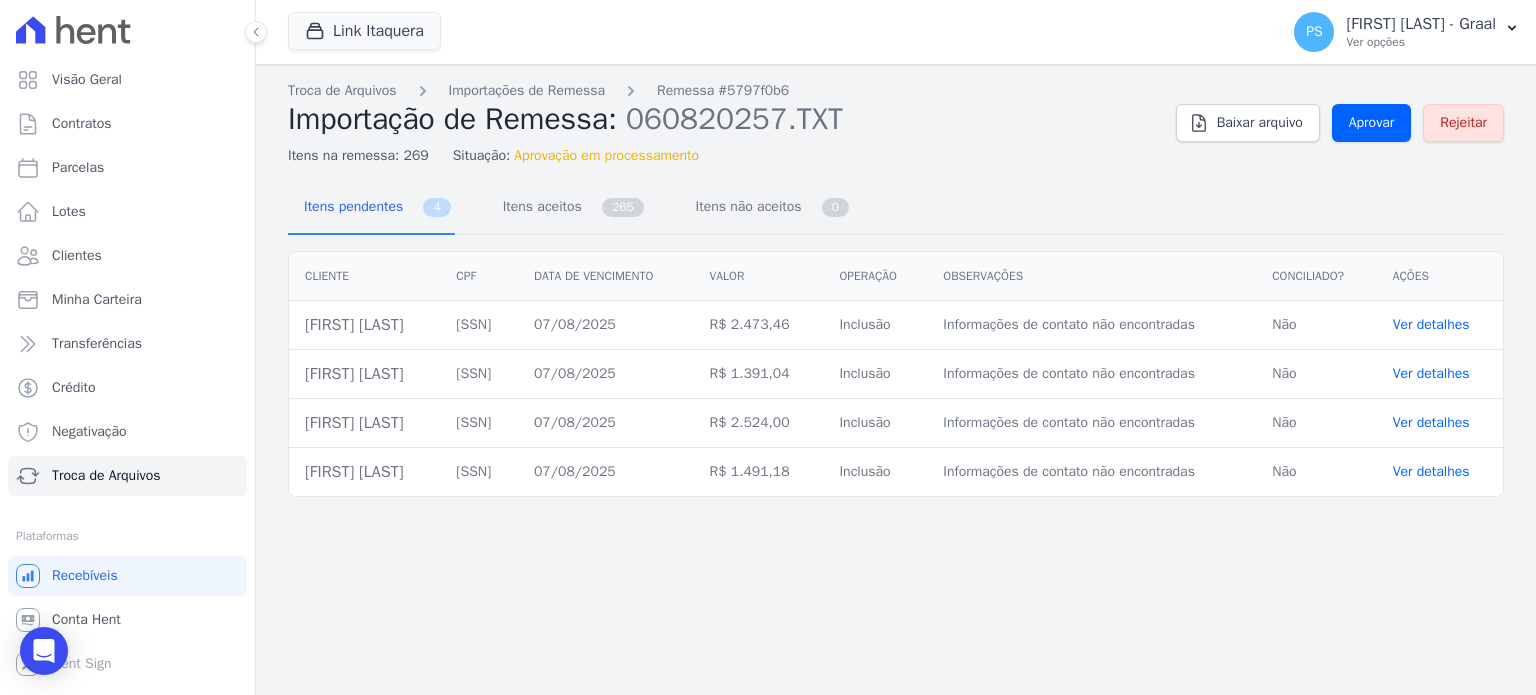 click on "Aprovar" at bounding box center [1372, 123] 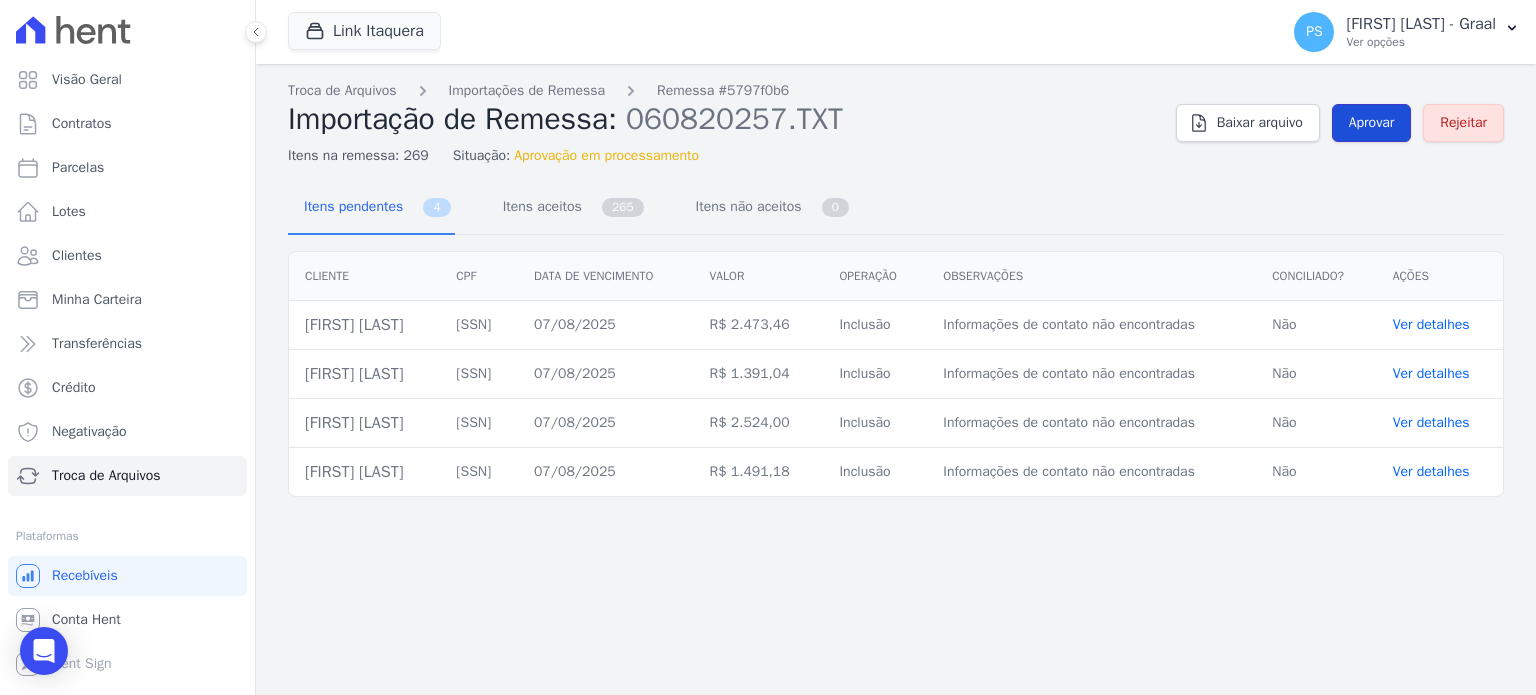 click on "Aprovar" at bounding box center (1372, 123) 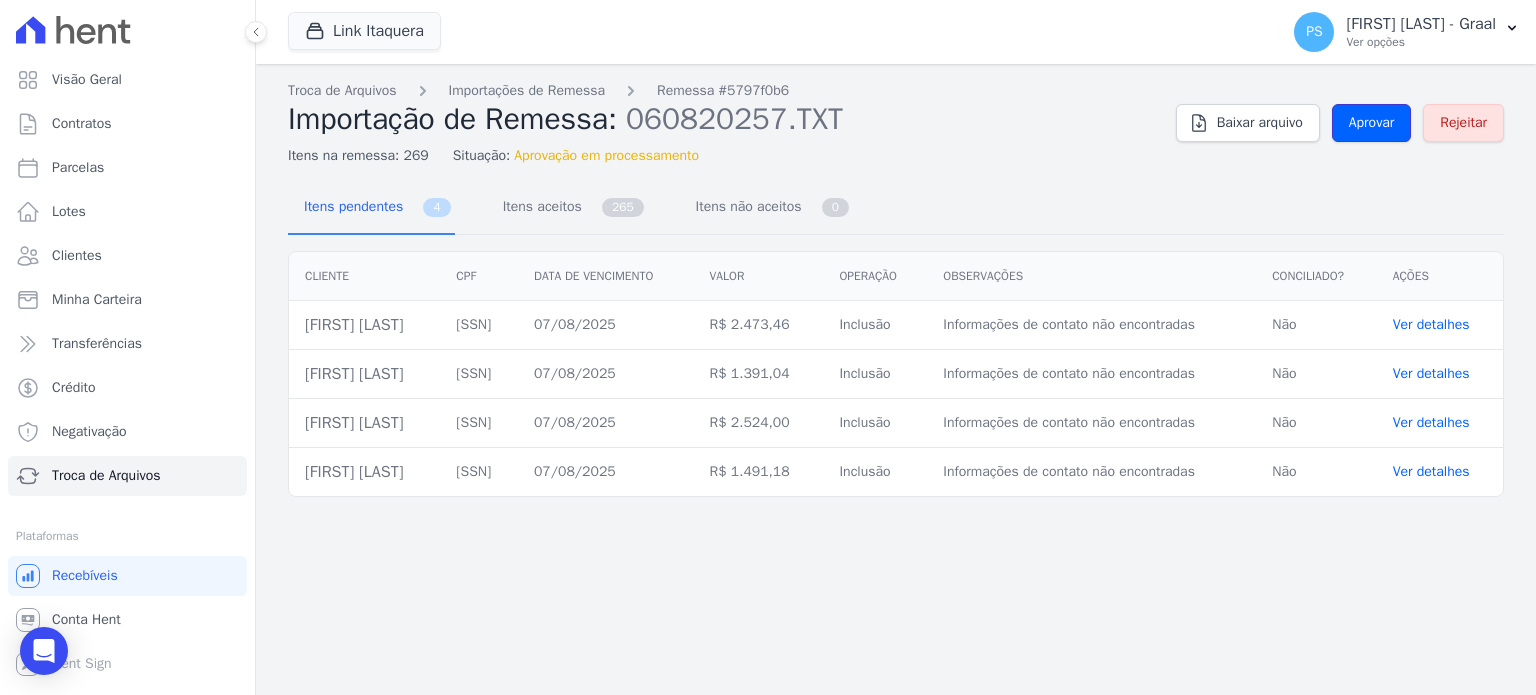 click on "Aprovar" at bounding box center [1372, 123] 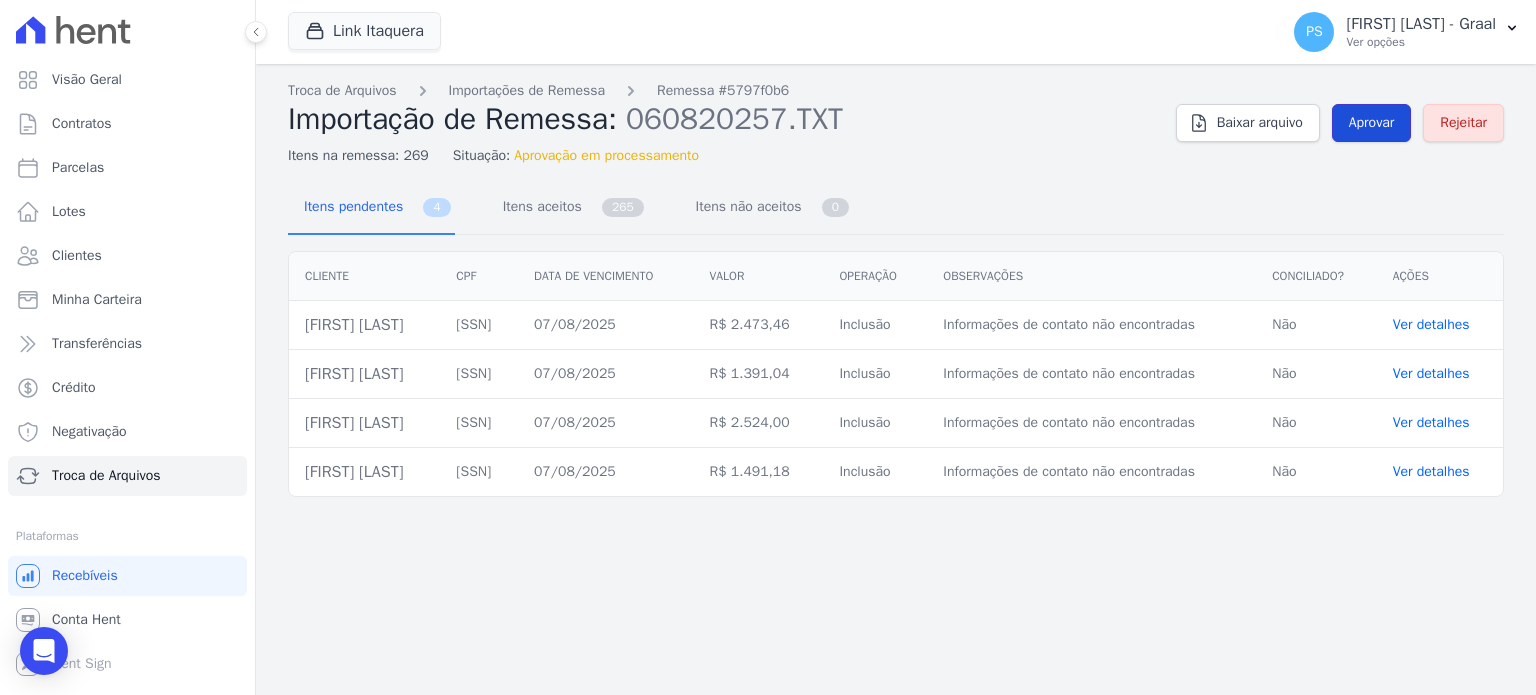 click on "Aprovar" at bounding box center (1372, 123) 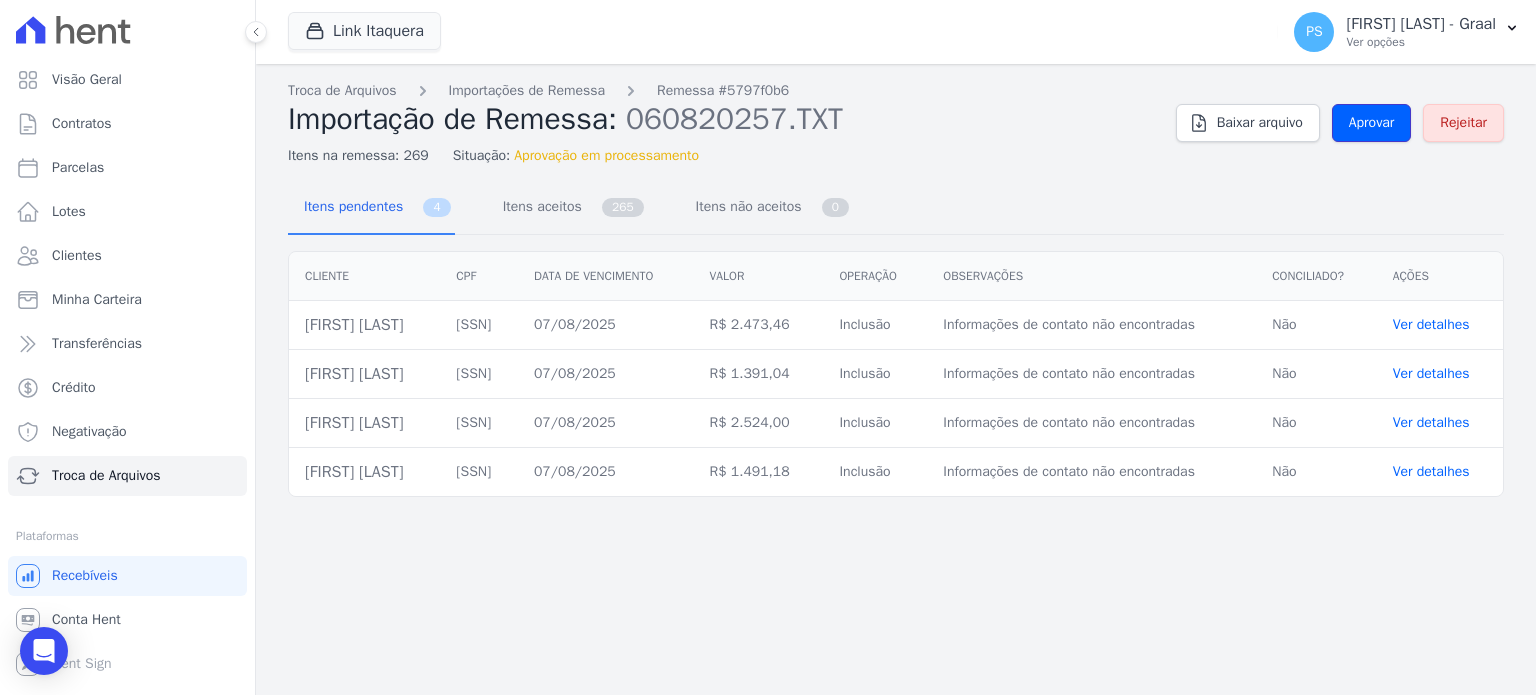 click on "Aprovar" at bounding box center [1372, 123] 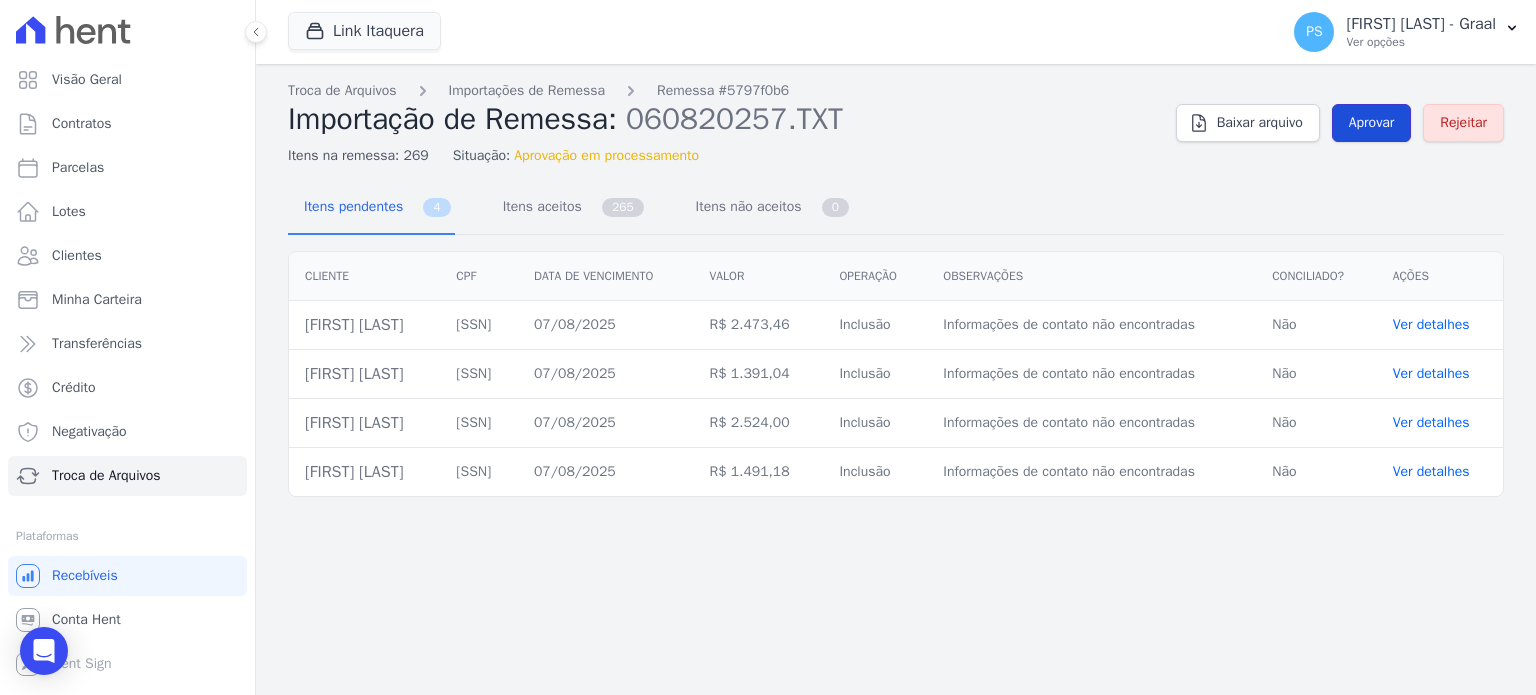 click on "Aprovar" at bounding box center [1372, 123] 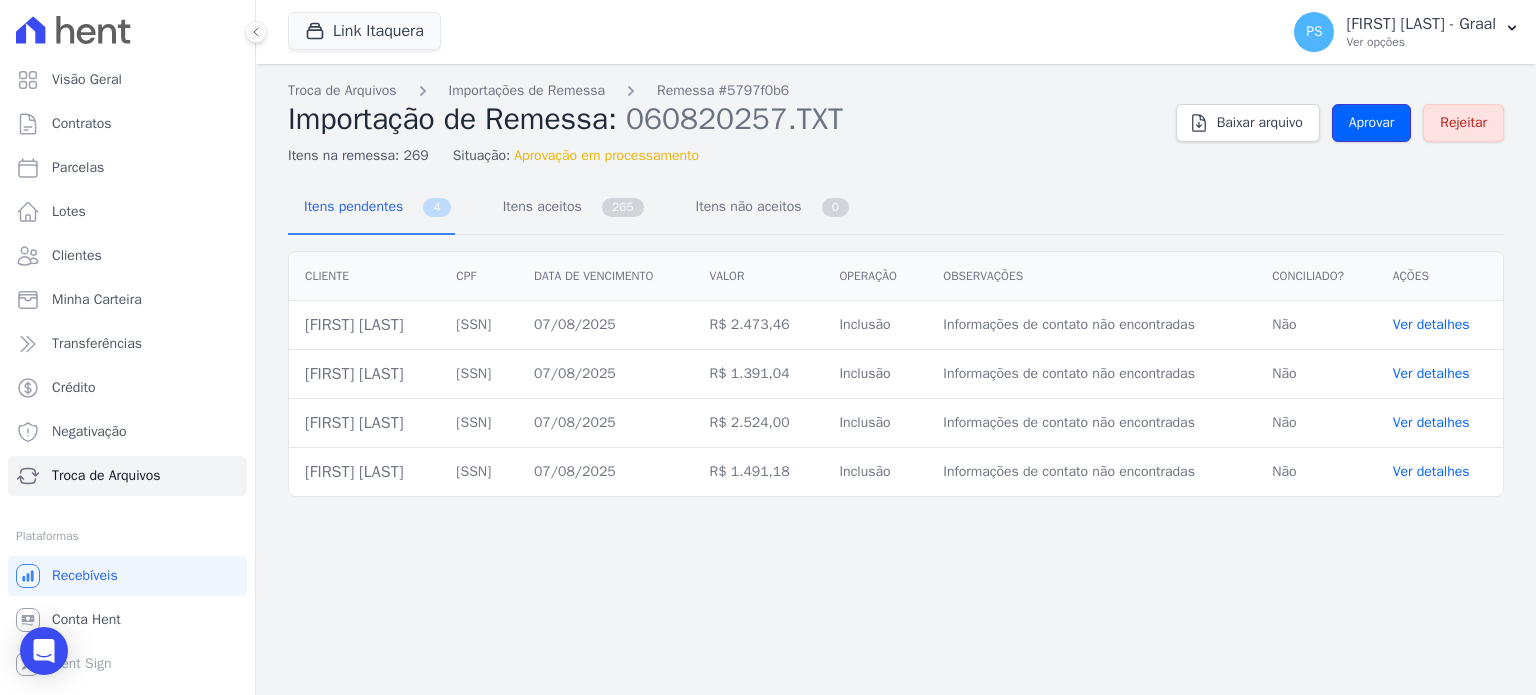 click on "Aprovar" at bounding box center [1372, 123] 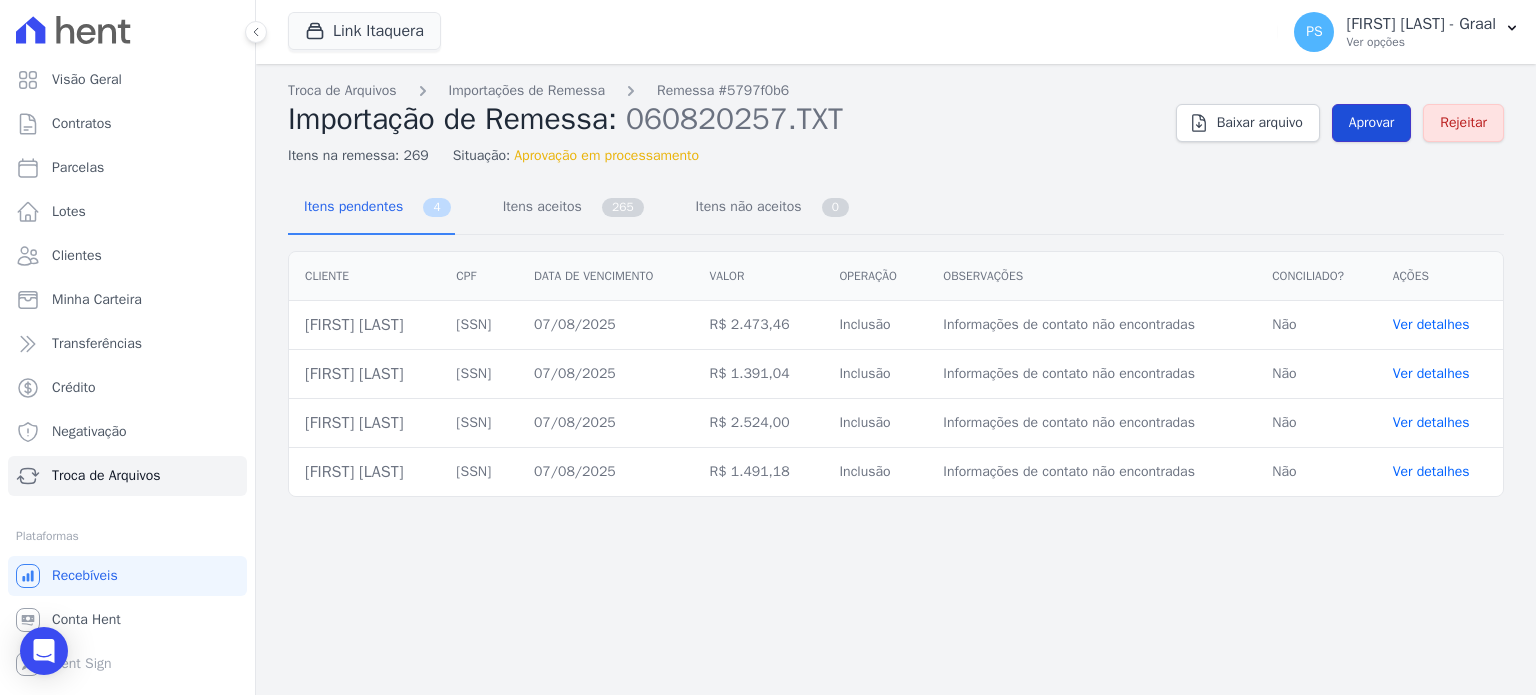 click on "Aprovar" at bounding box center [1372, 123] 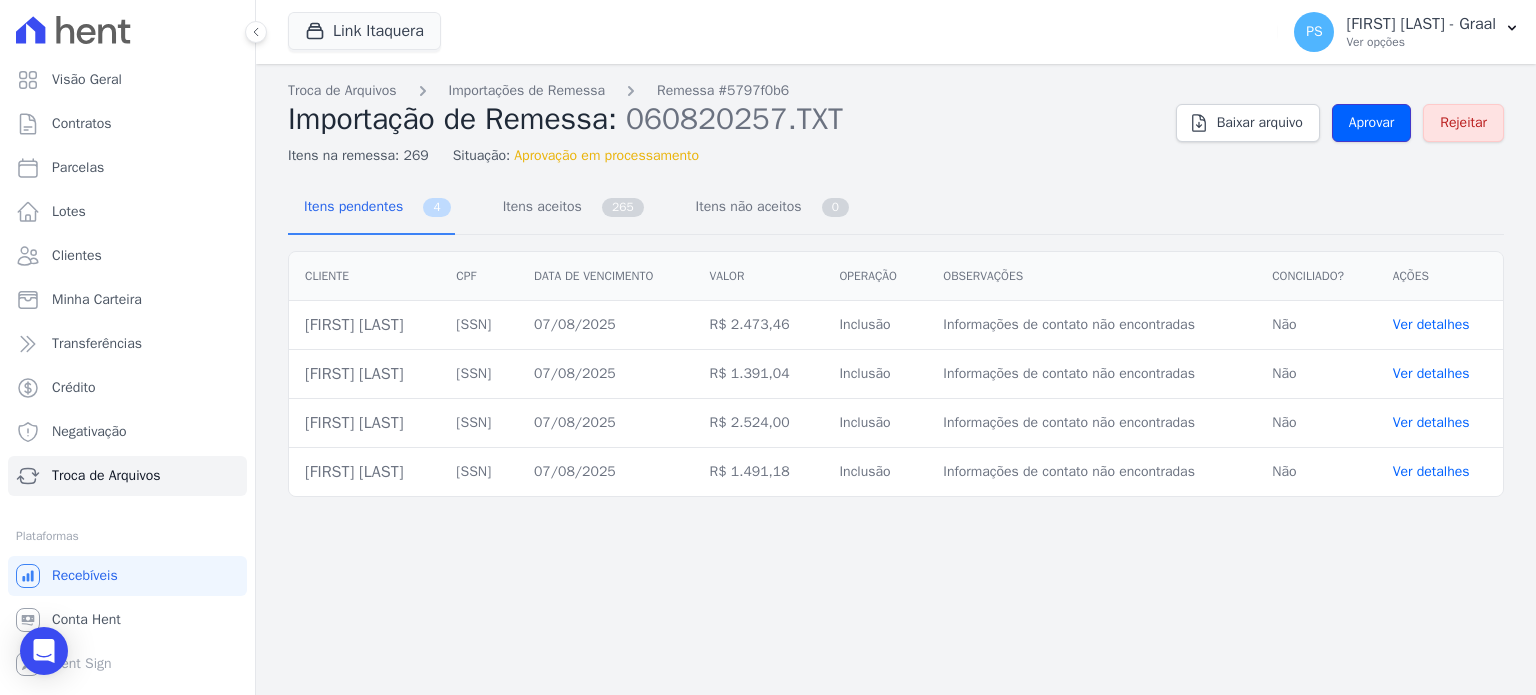 click on "Aprovar" at bounding box center [1372, 123] 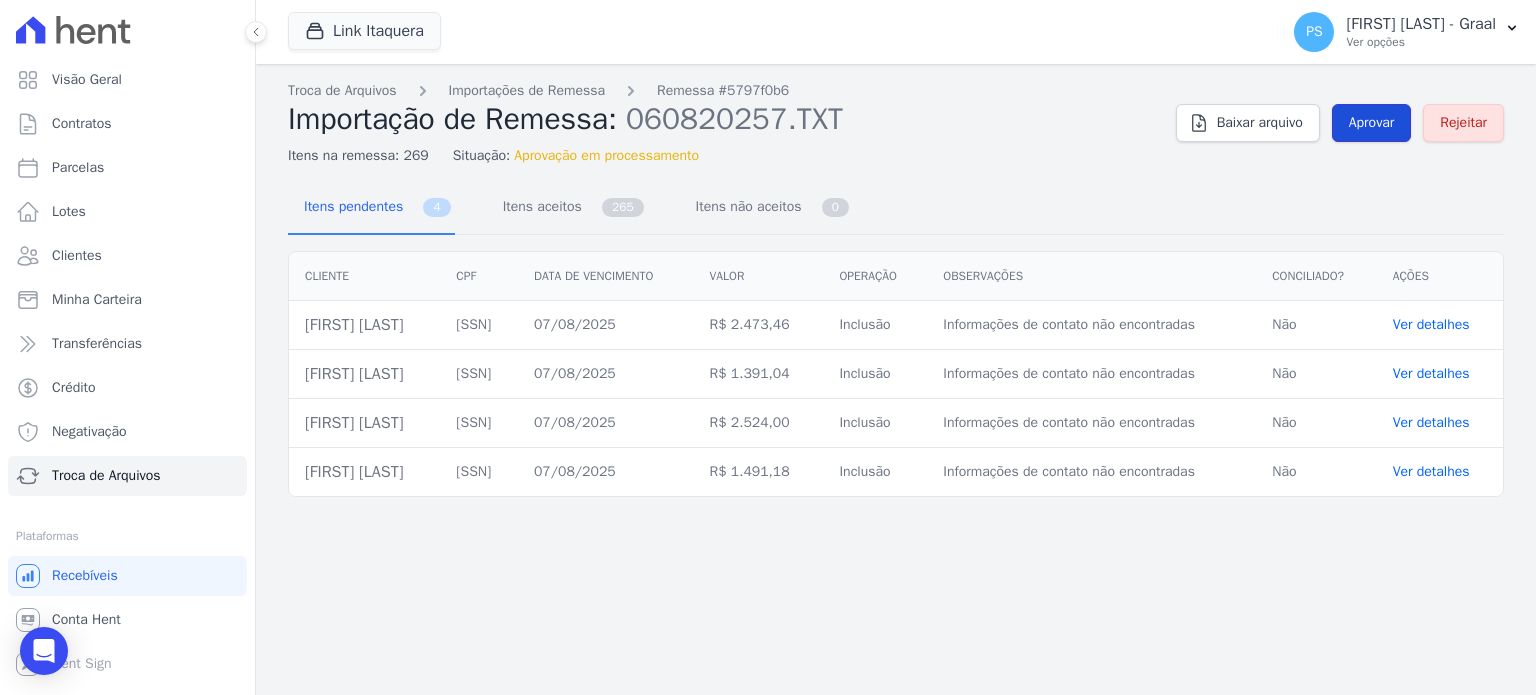 click on "Aprovar" at bounding box center (1372, 123) 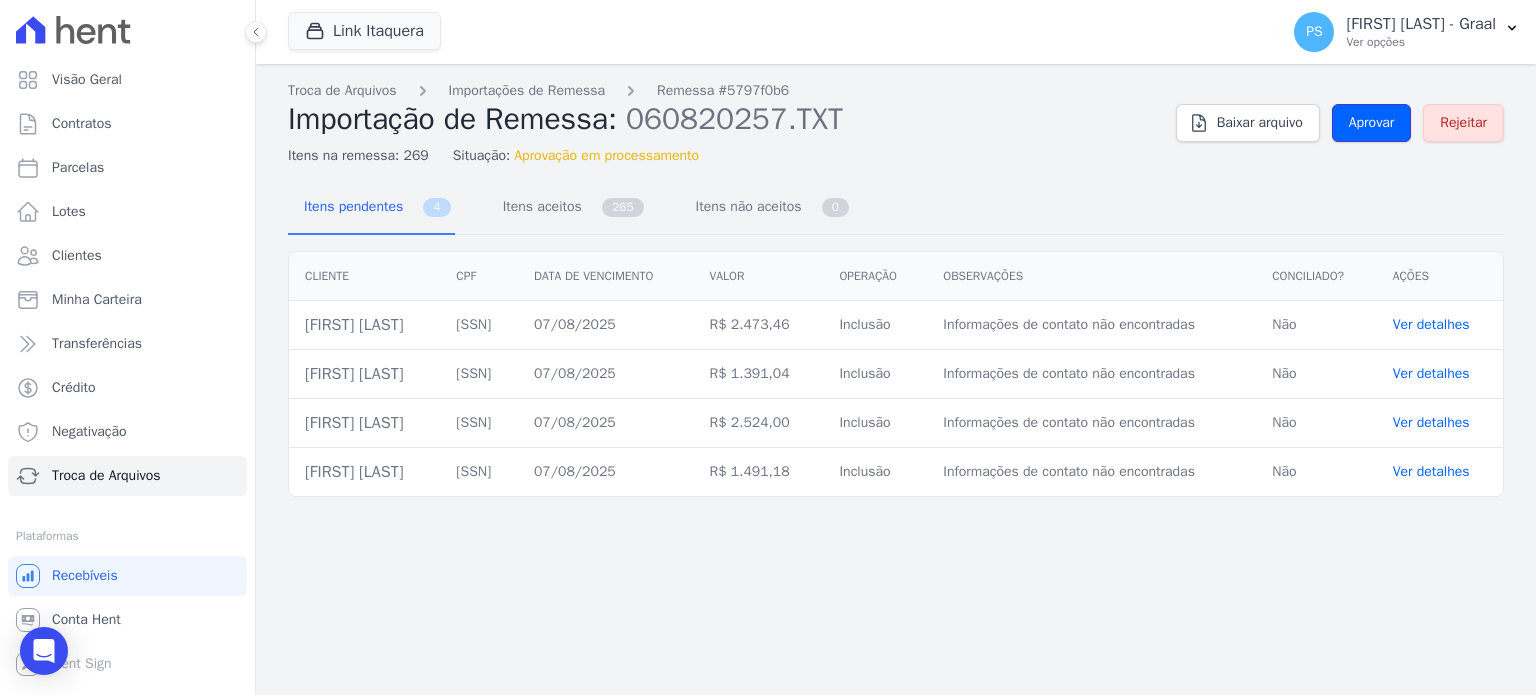 click on "Aprovar" at bounding box center [1372, 123] 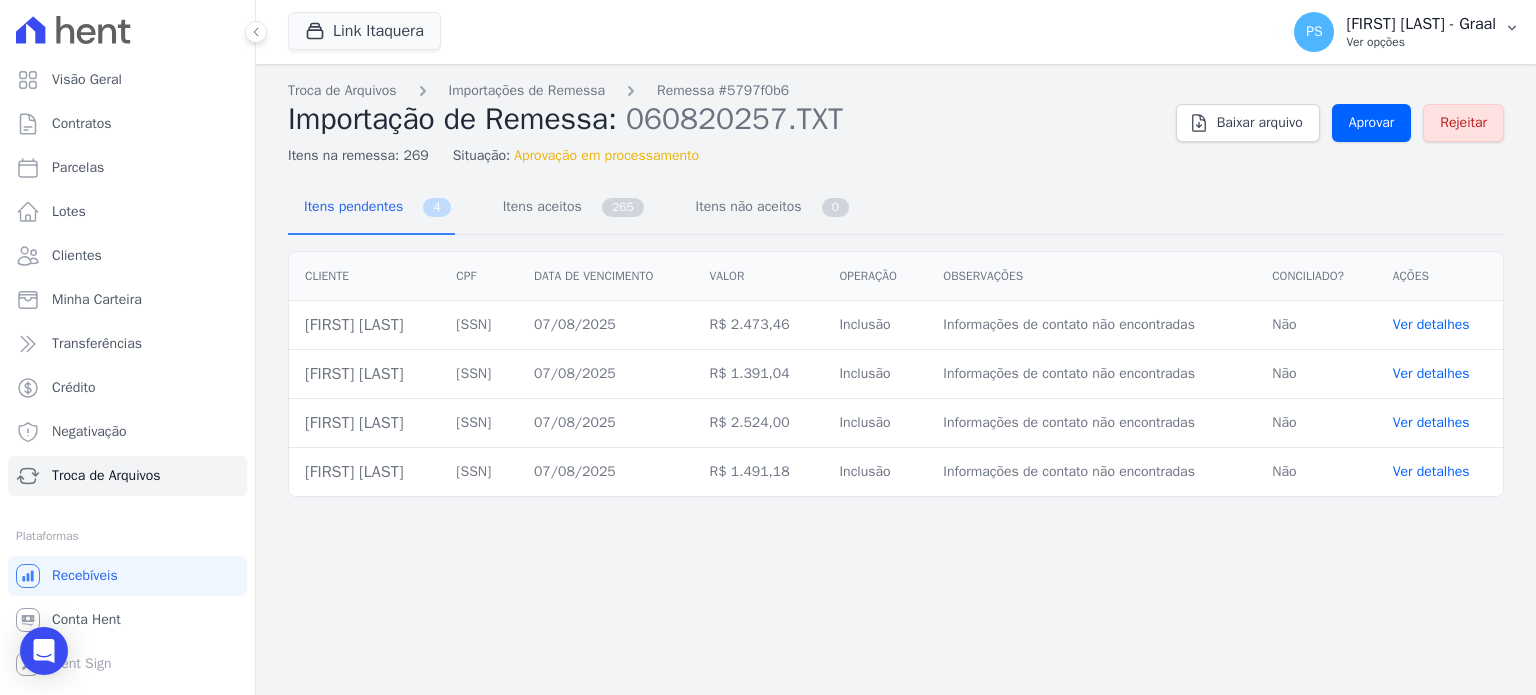 click on "Ver opções" at bounding box center (1421, 42) 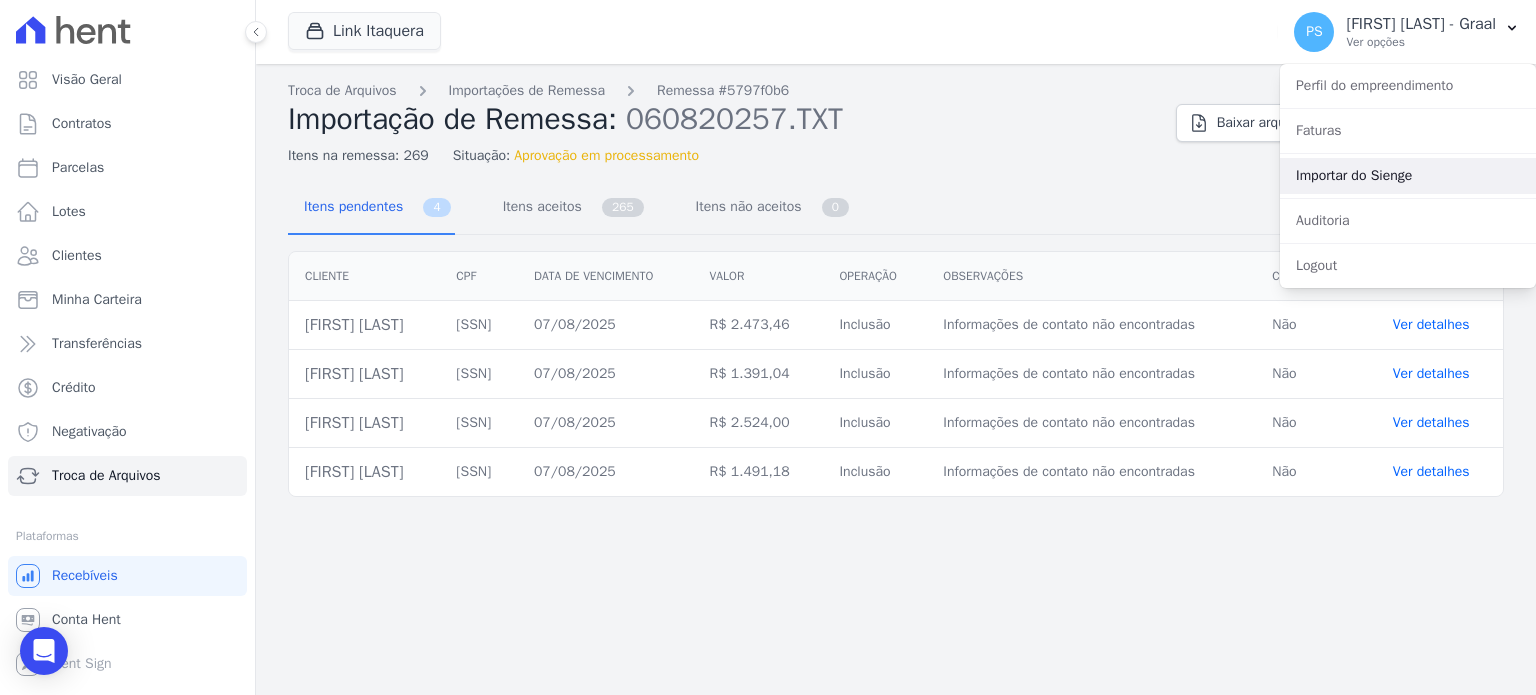 click on "Importar do Sienge" at bounding box center (1408, 176) 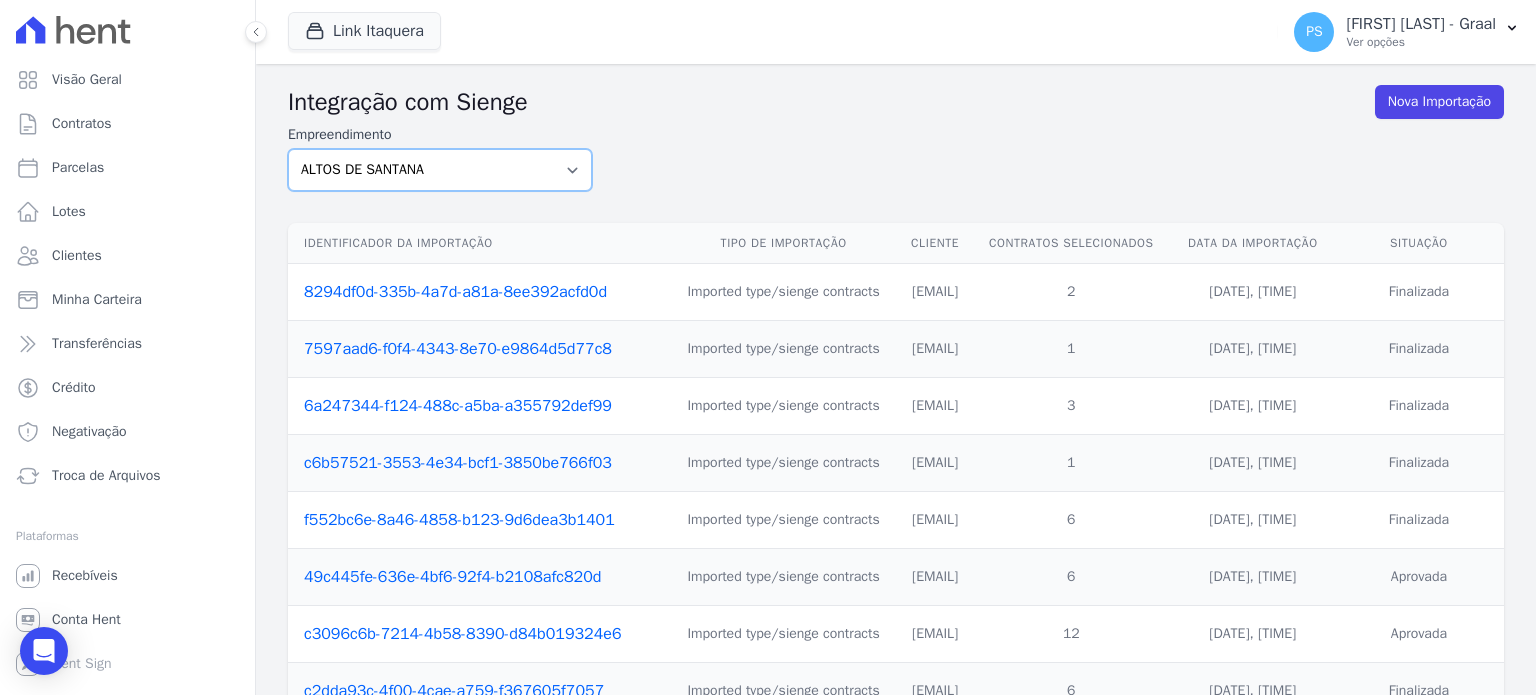 click on "ALTOS DE SANTANA
Arcos Itaquera
ARTE VILA MATILDE
BOSQUE CLUB
Inspire
LINK ITAQUERA
VISTA 553" at bounding box center [440, 170] 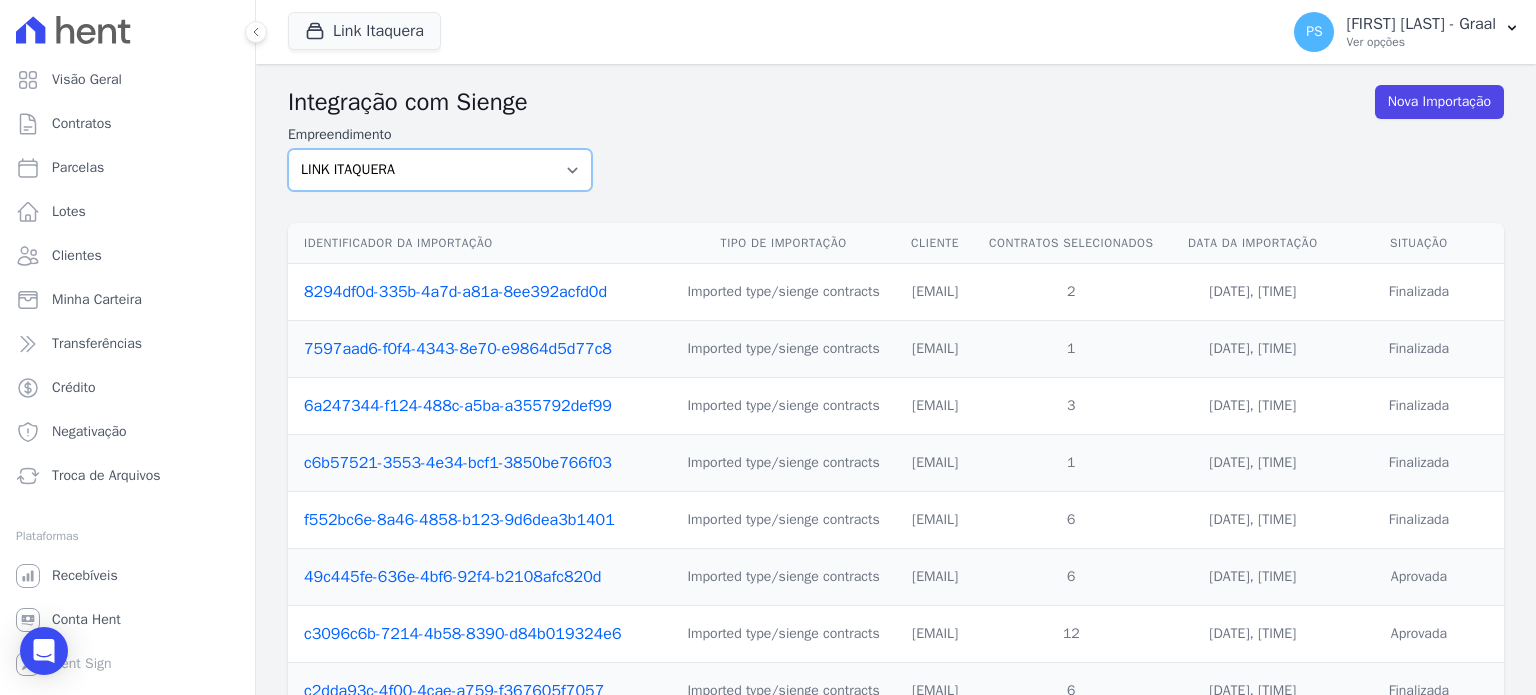 click on "ALTOS DE SANTANA
Arcos Itaquera
ARTE VILA MATILDE
BOSQUE CLUB
Inspire
LINK ITAQUERA
VISTA 553" at bounding box center (440, 170) 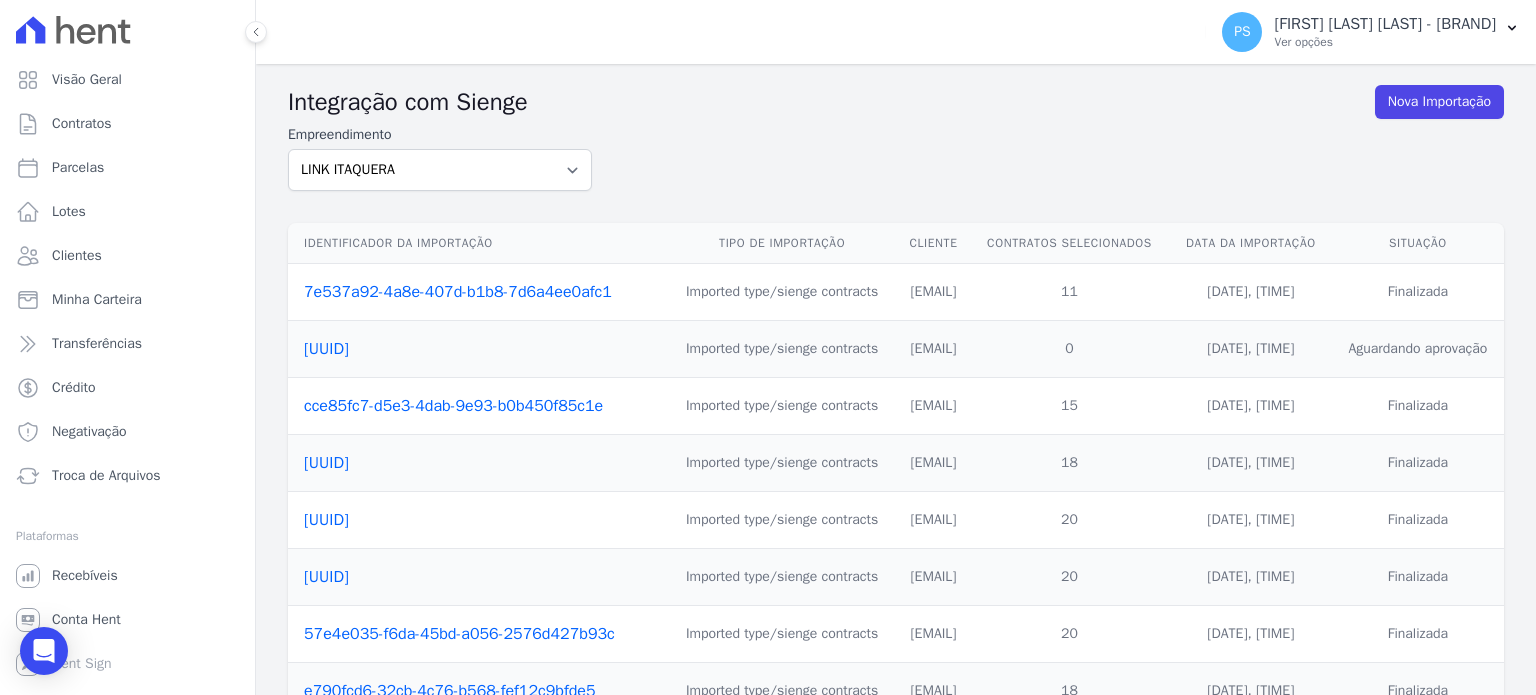 scroll, scrollTop: 0, scrollLeft: 0, axis: both 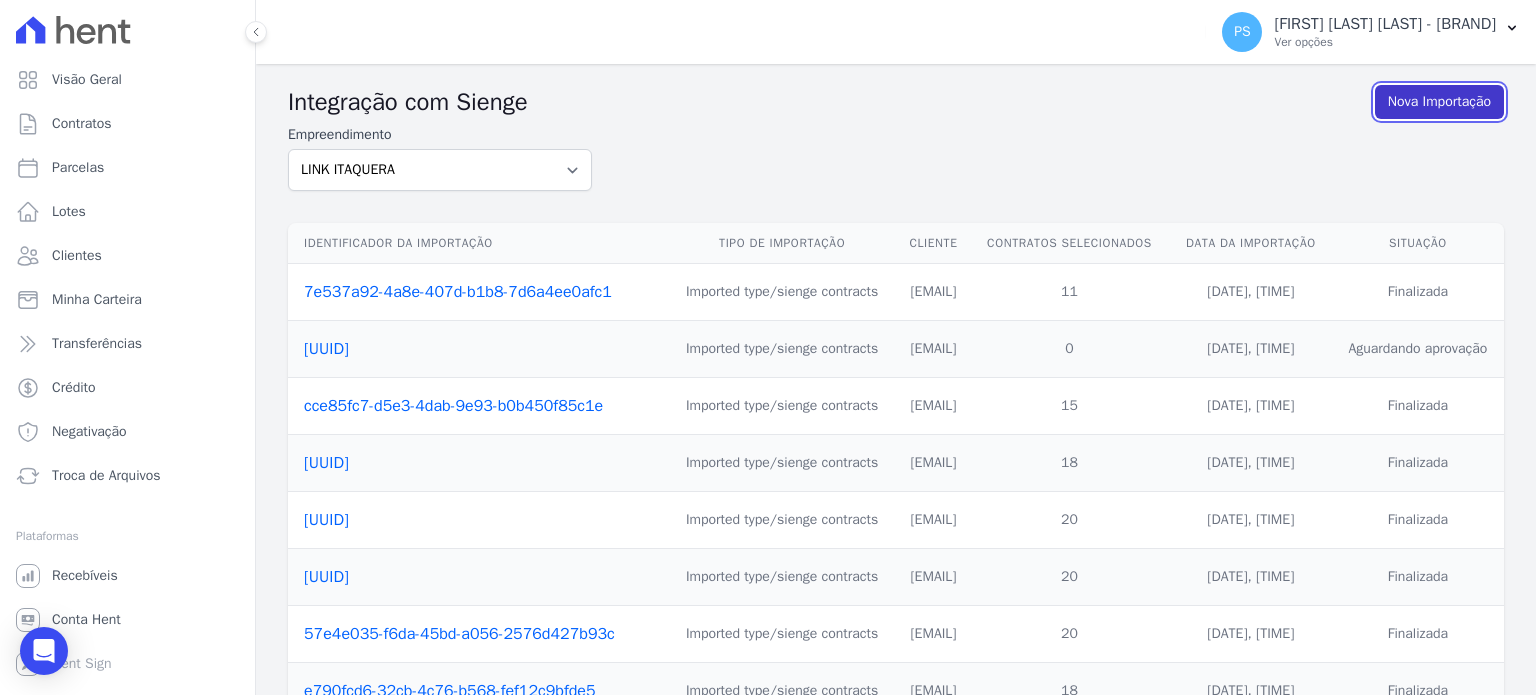 click on "Nova Importação" at bounding box center (1439, 102) 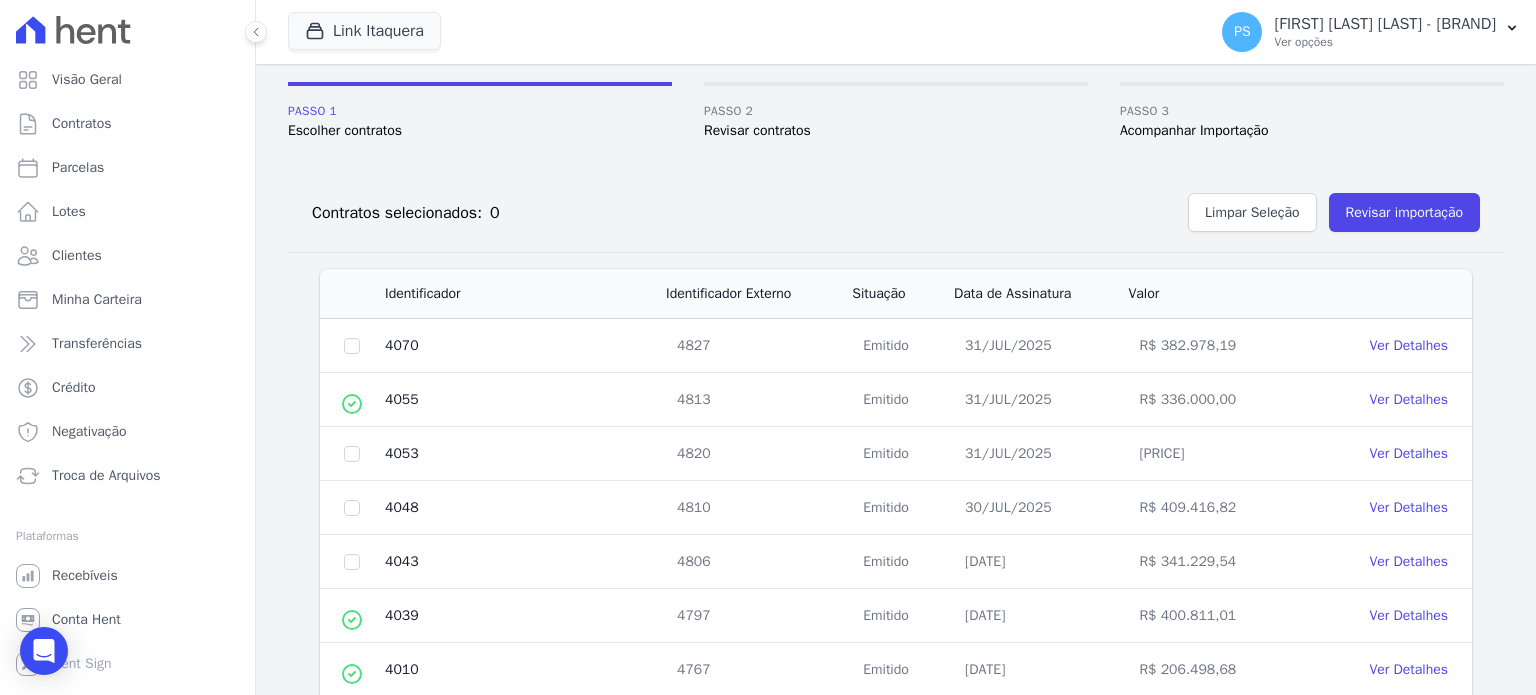 scroll, scrollTop: 200, scrollLeft: 0, axis: vertical 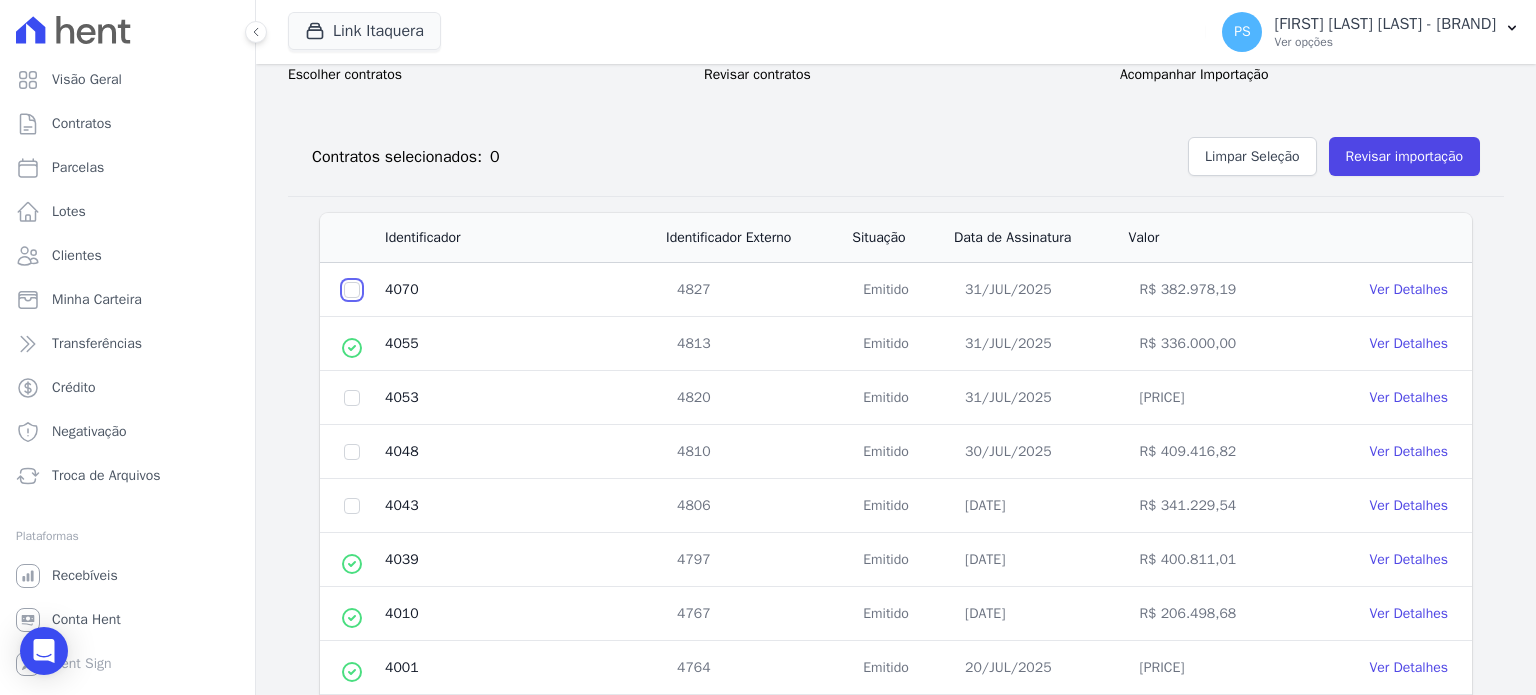 click at bounding box center (352, 290) 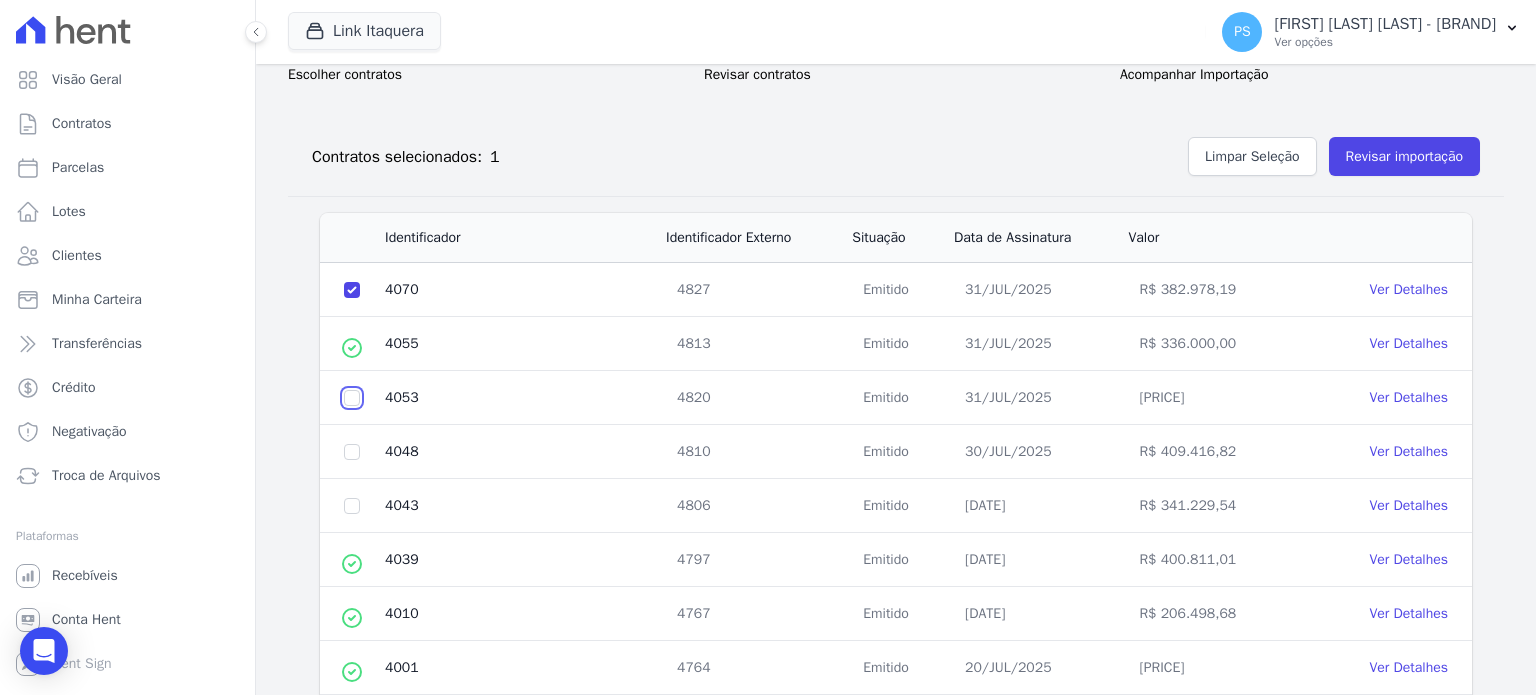 click at bounding box center [352, 290] 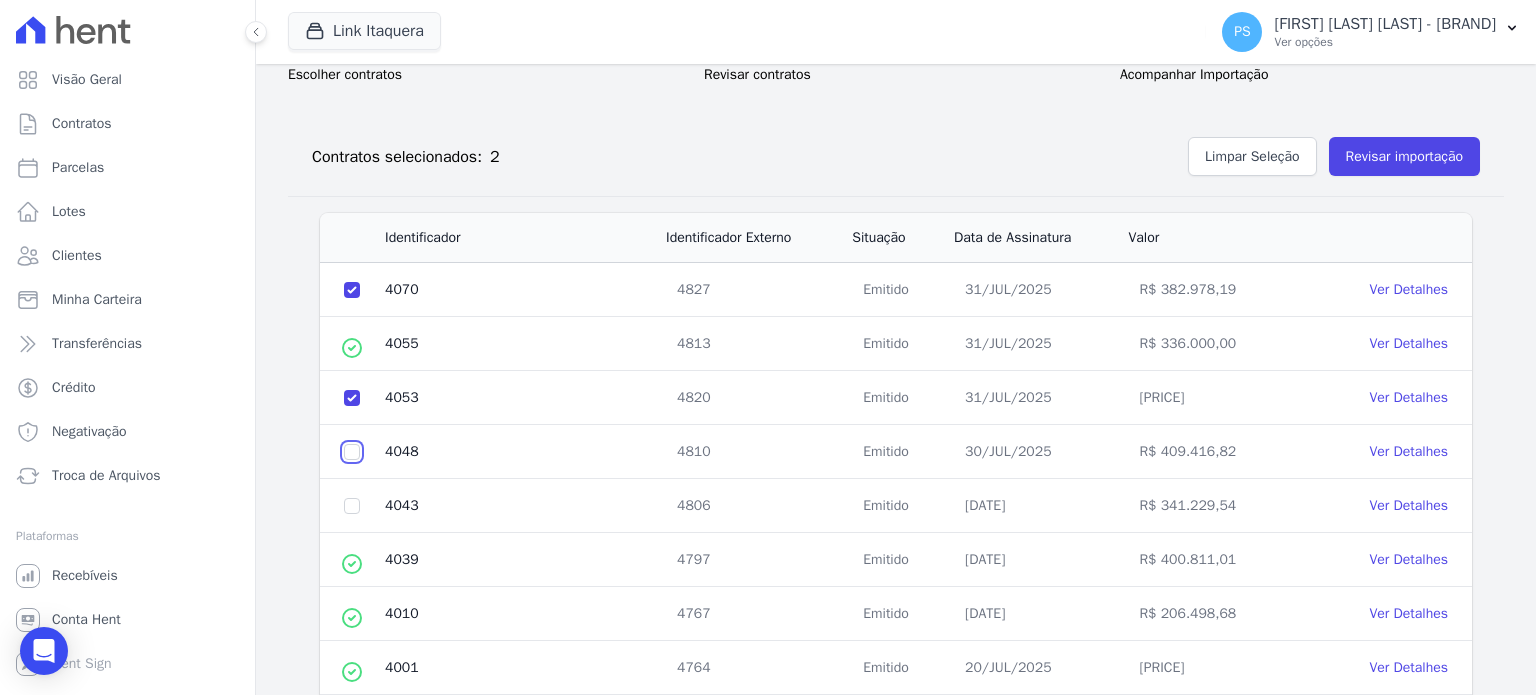 click at bounding box center (352, 290) 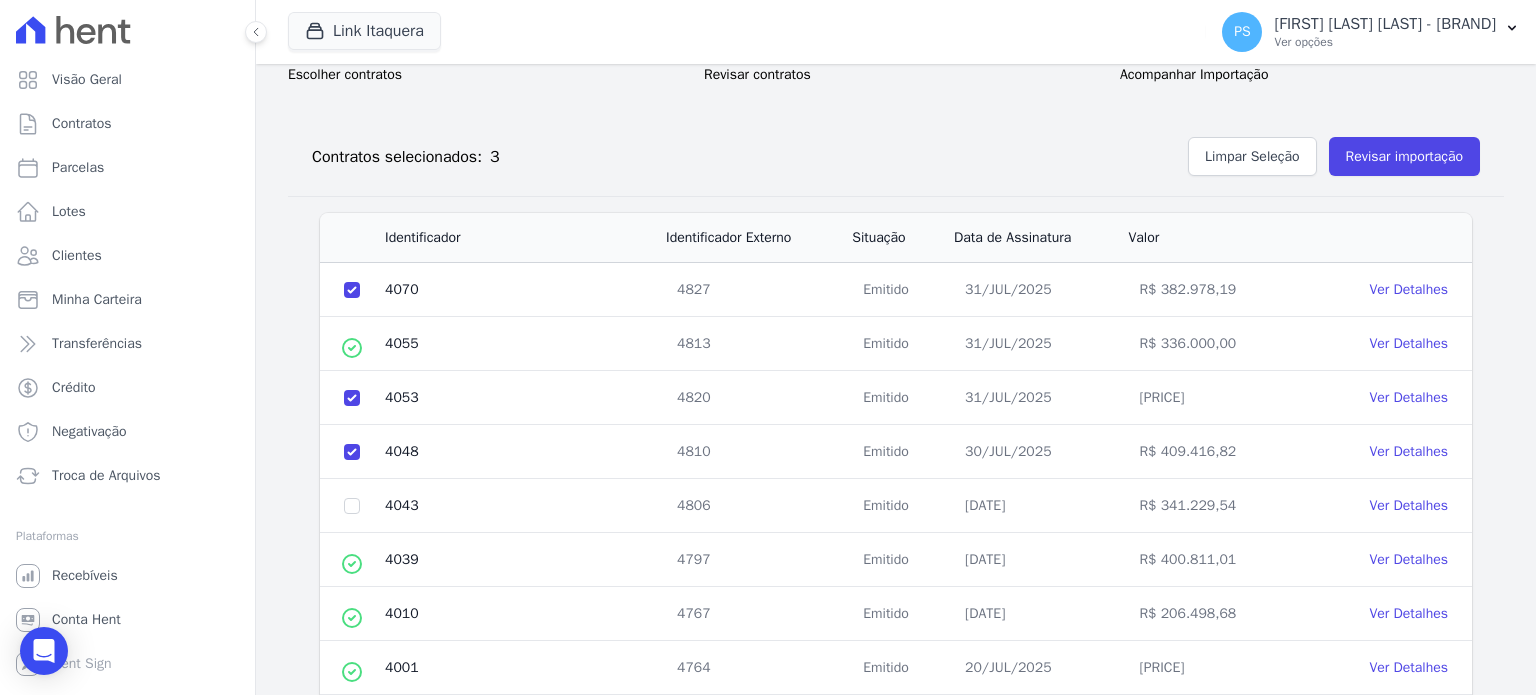 click at bounding box center (352, 506) 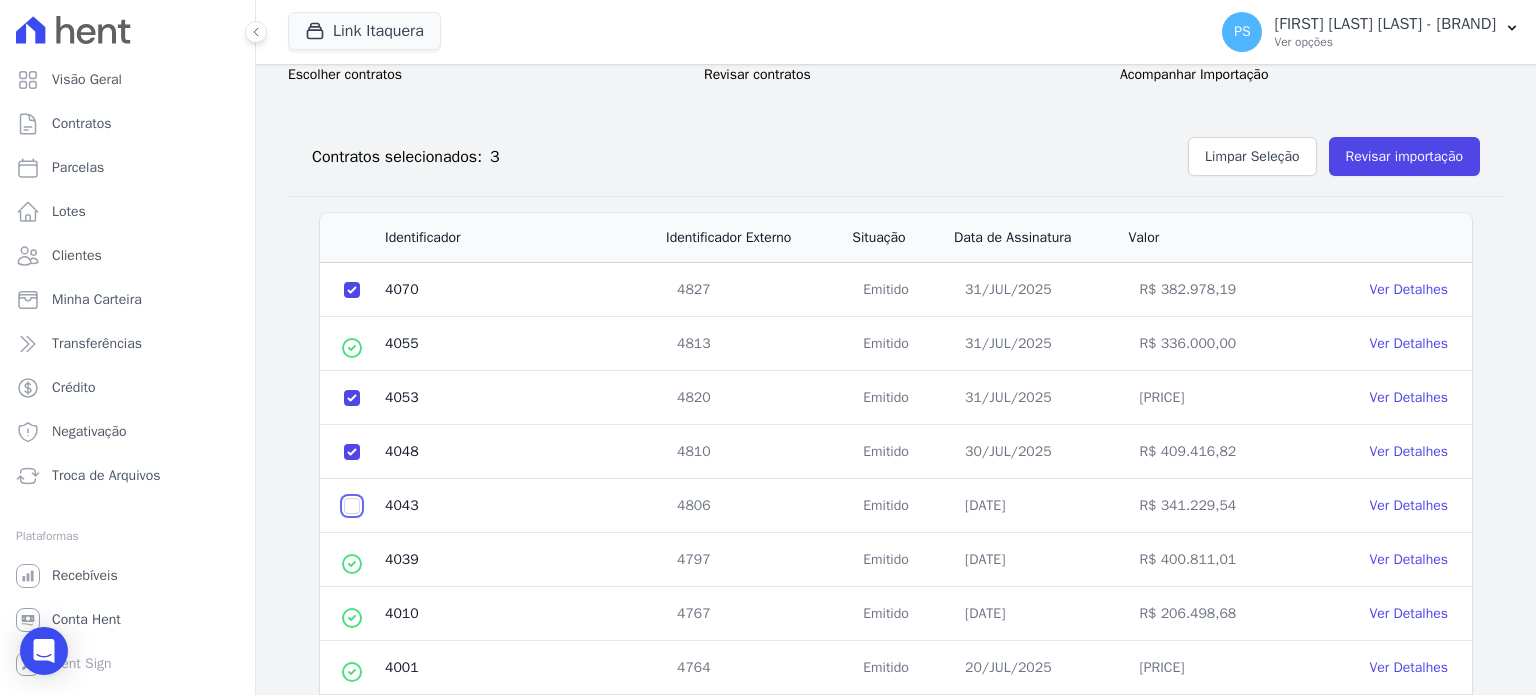 click at bounding box center (352, 290) 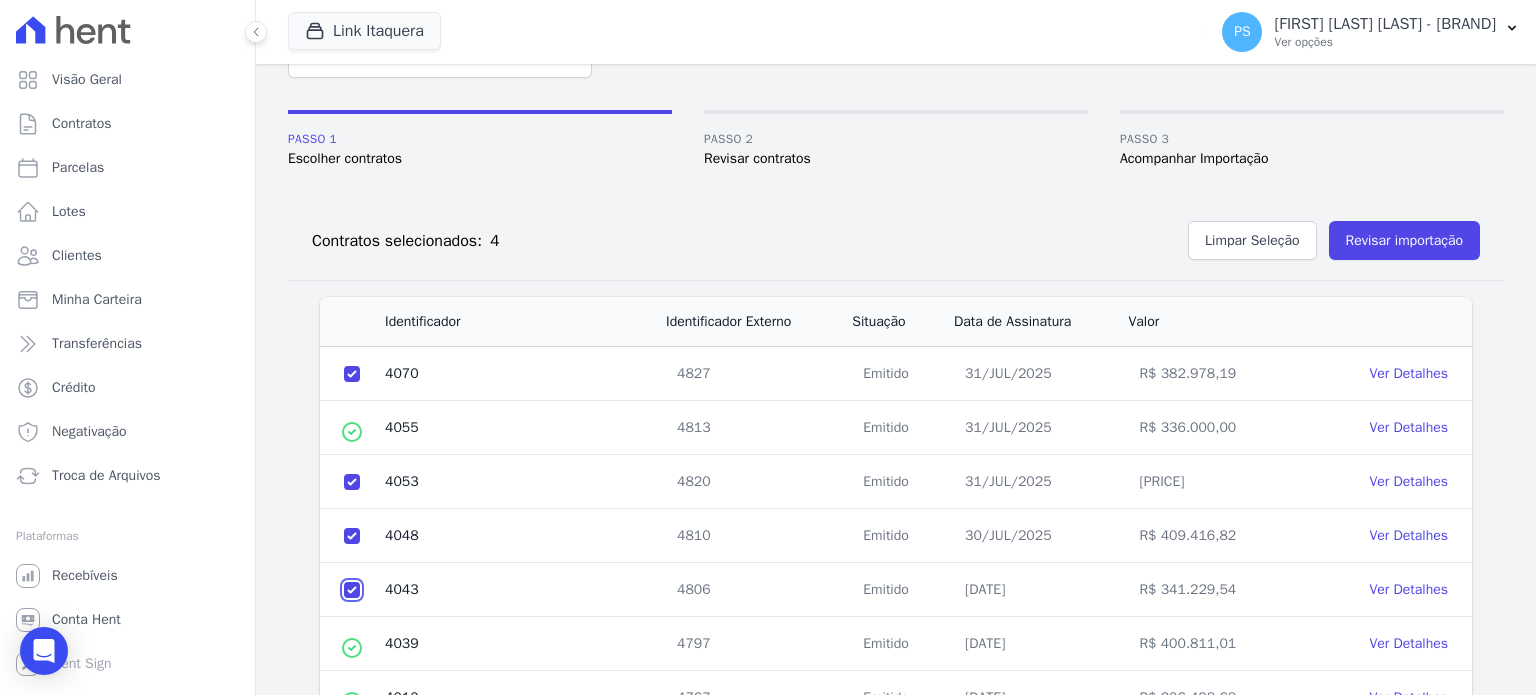 scroll, scrollTop: 20, scrollLeft: 0, axis: vertical 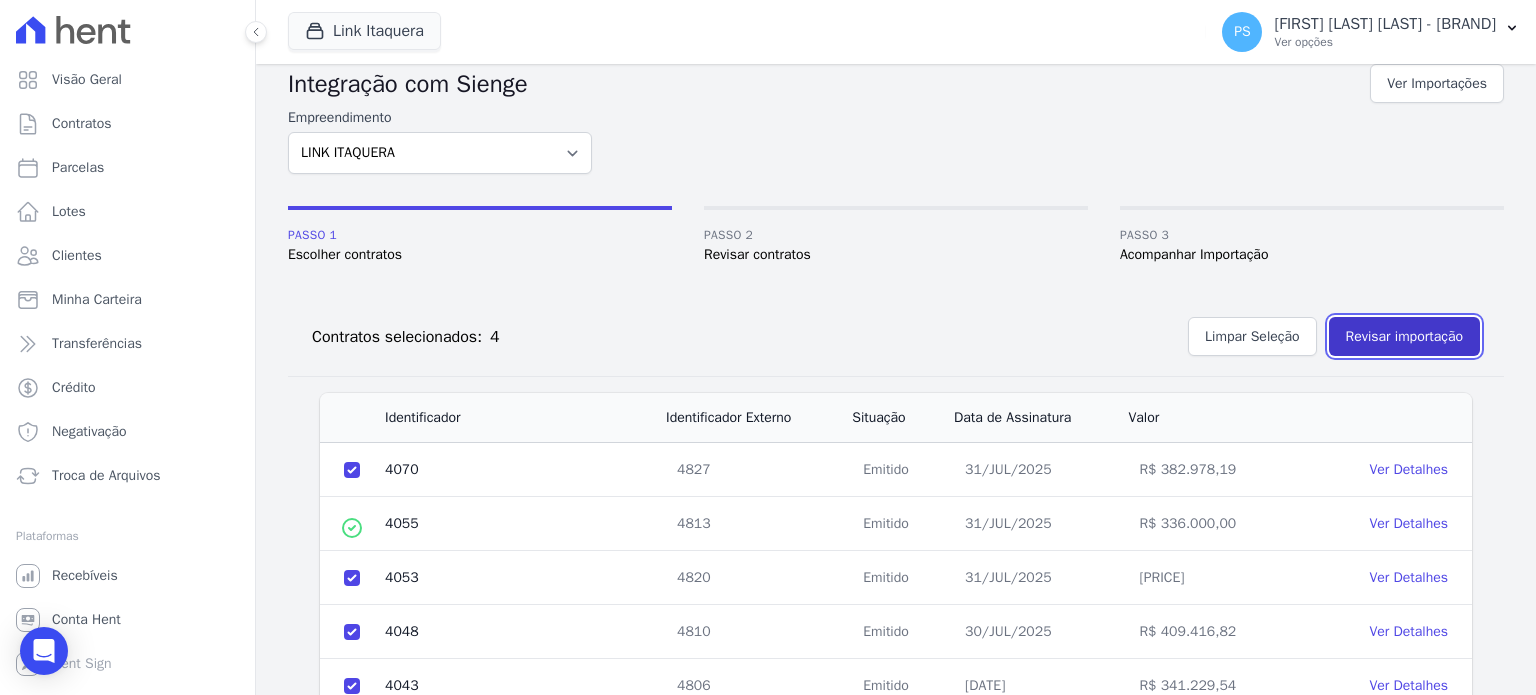 click on "Revisar importação" at bounding box center [1404, 336] 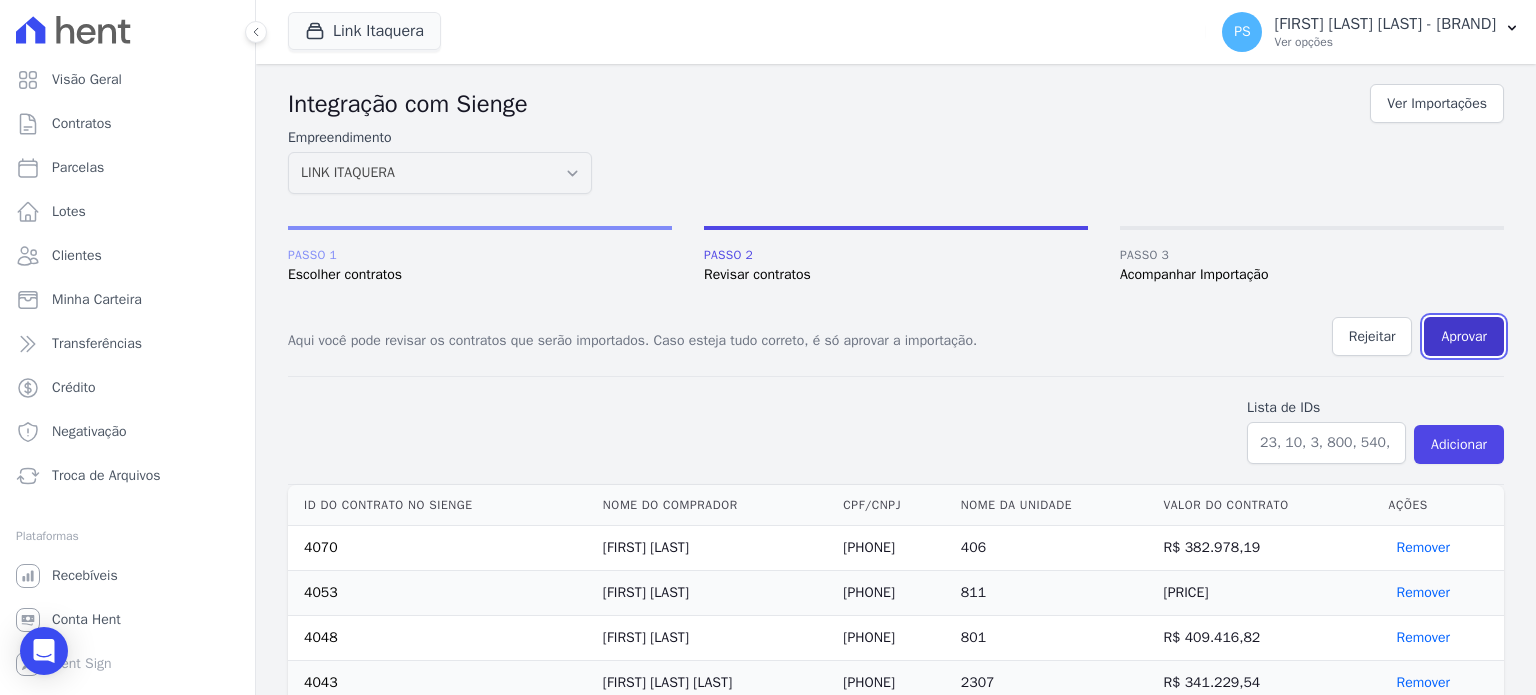 click on "Aprovar" at bounding box center [1464, 336] 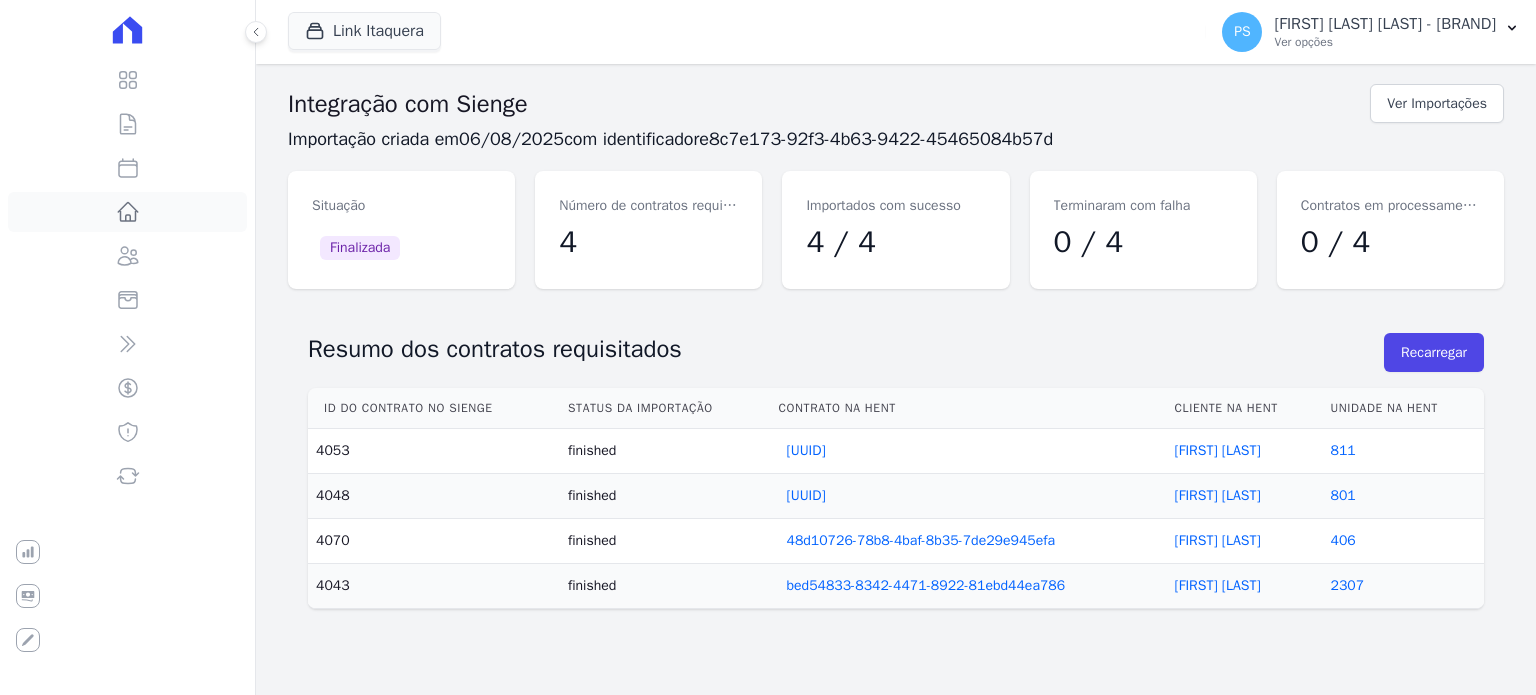 click 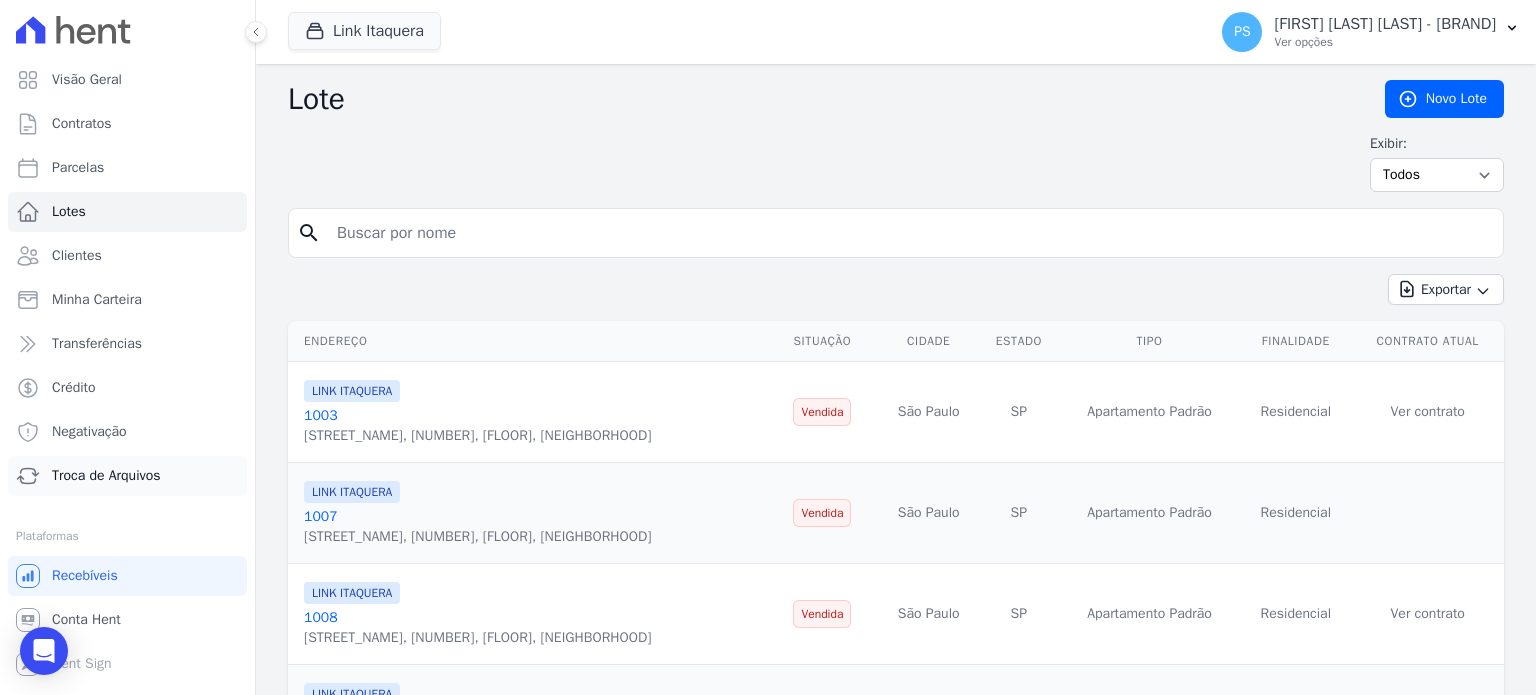 click on "Troca de Arquivos" at bounding box center [106, 476] 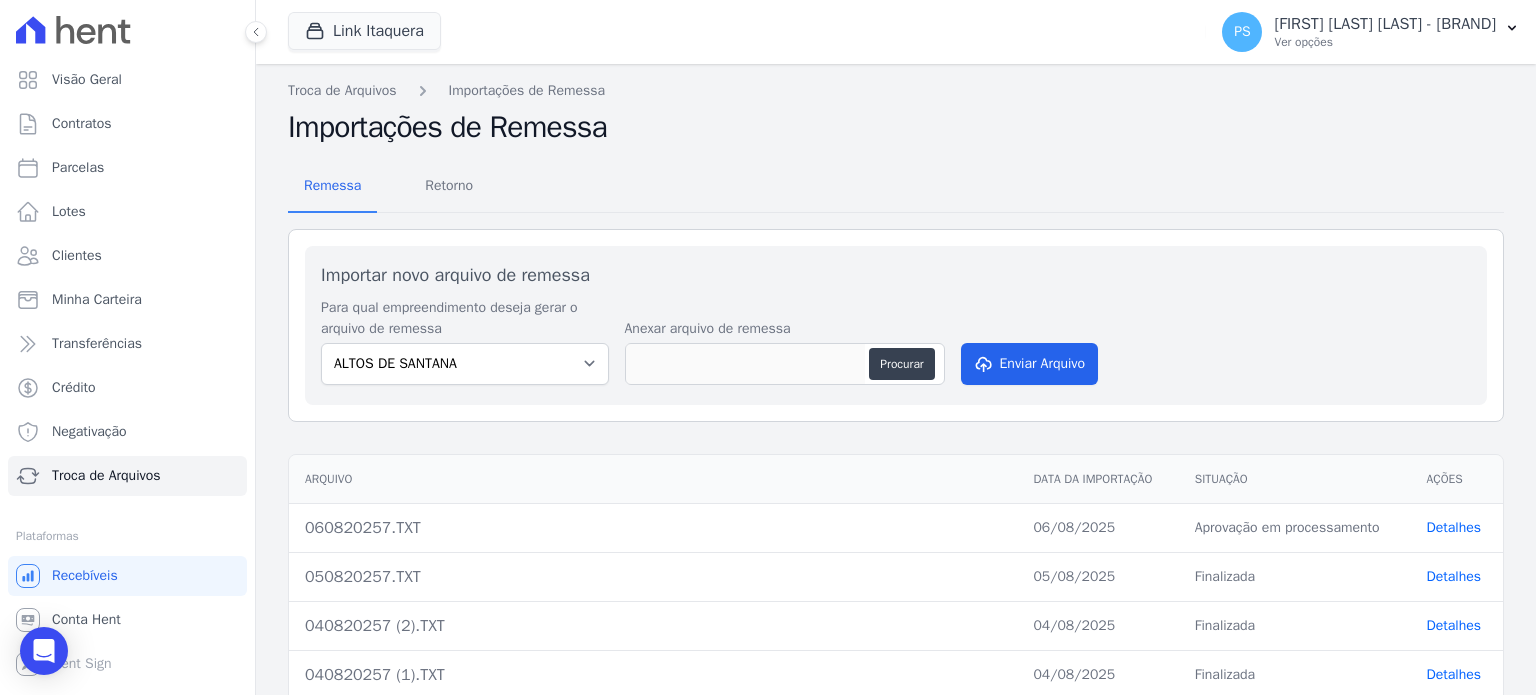 click on "Detalhes" at bounding box center [1454, 527] 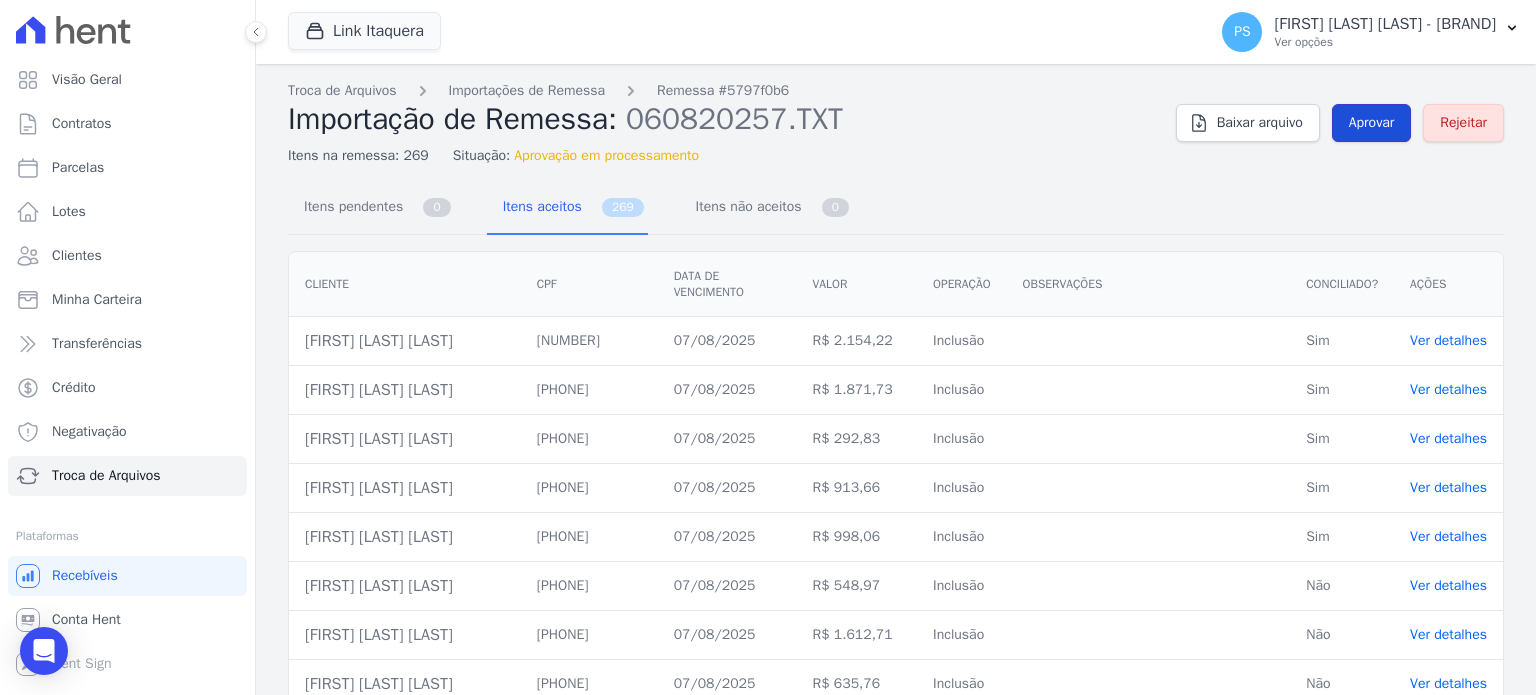 click on "Aprovar" at bounding box center [1372, 123] 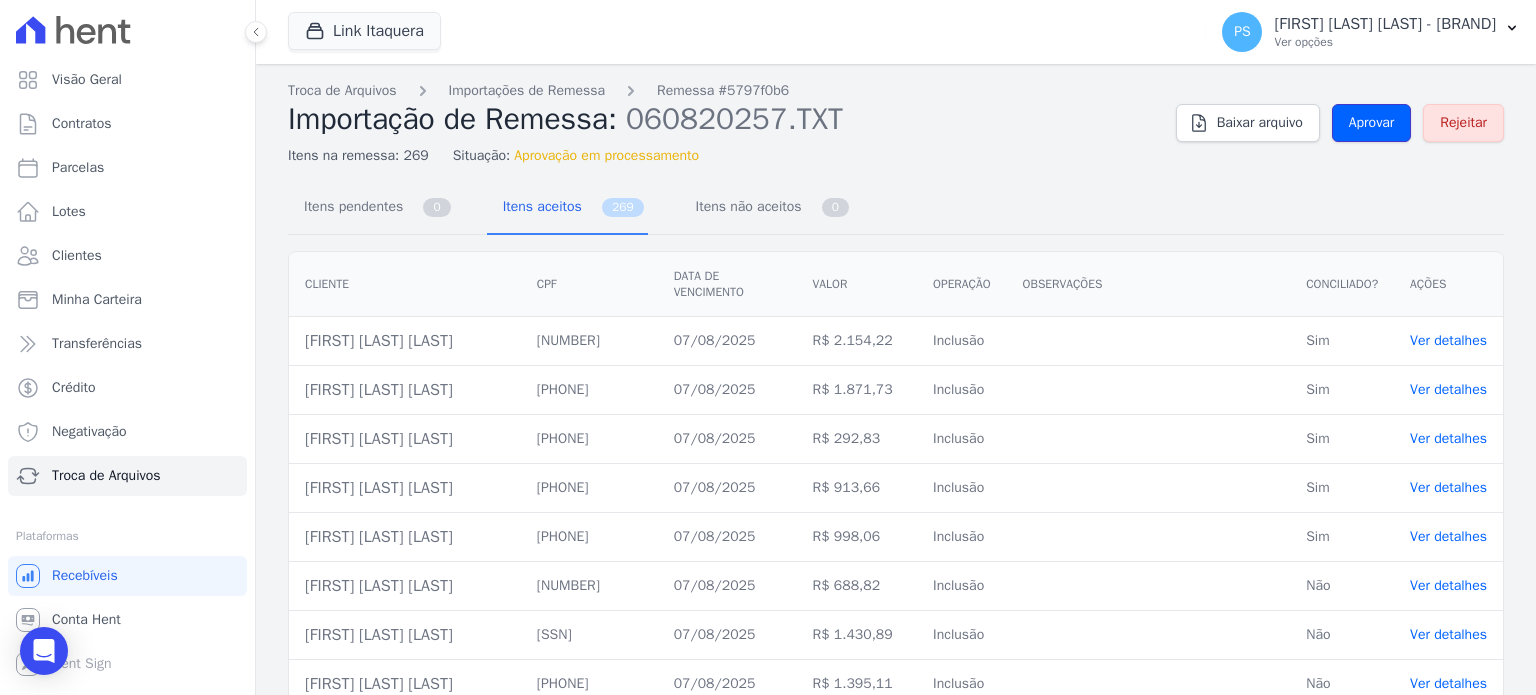 click on "Aprovar" at bounding box center [1372, 123] 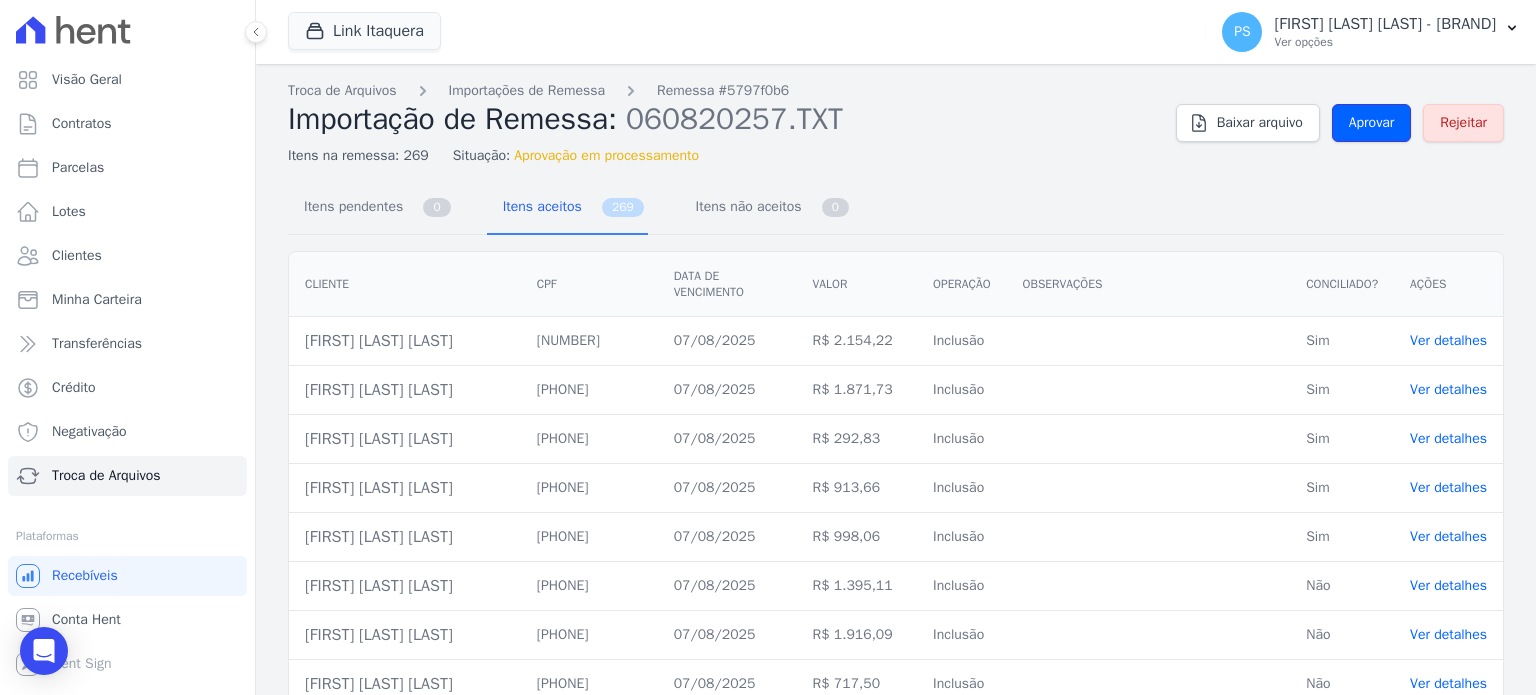 click on "Aprovar" at bounding box center (1372, 123) 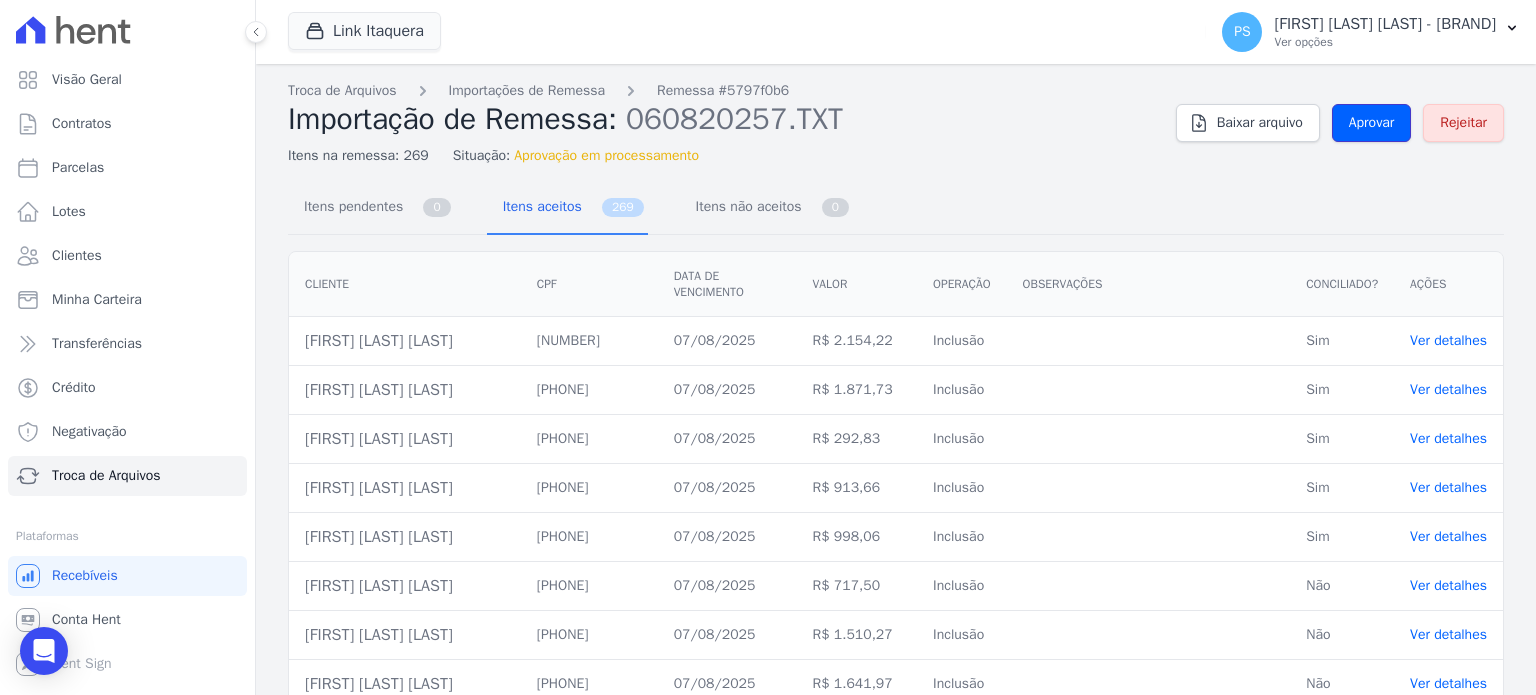 click on "Aprovar" at bounding box center (1372, 123) 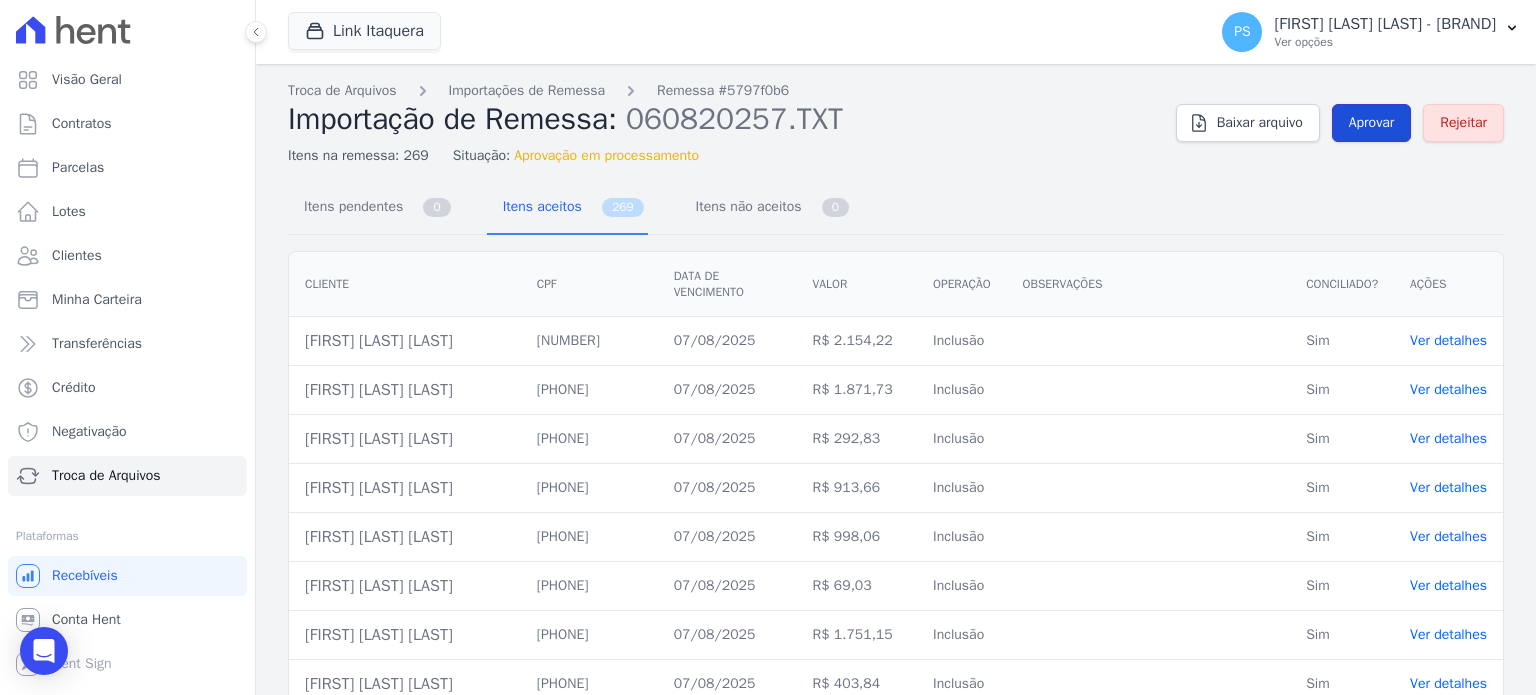 click on "Aprovar" at bounding box center [1372, 123] 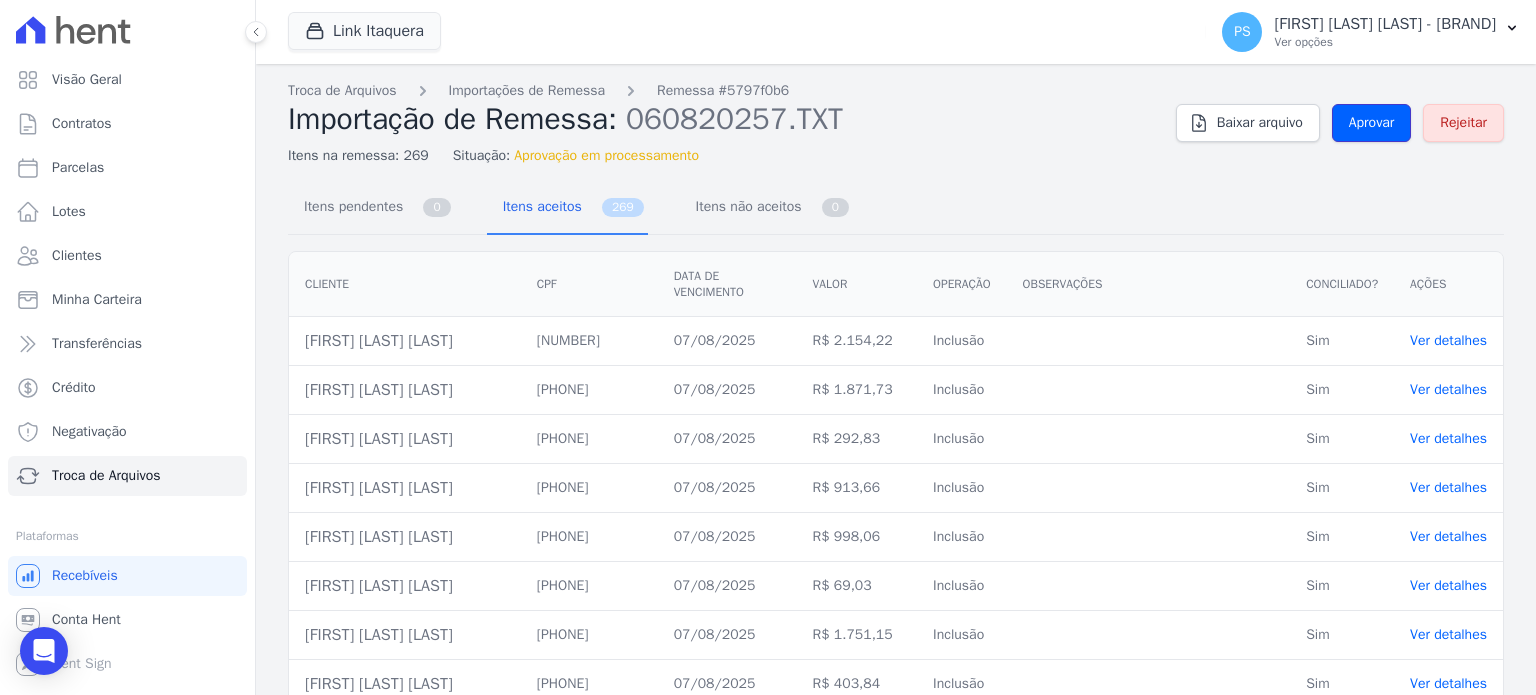 click on "Aprovar" at bounding box center [1372, 123] 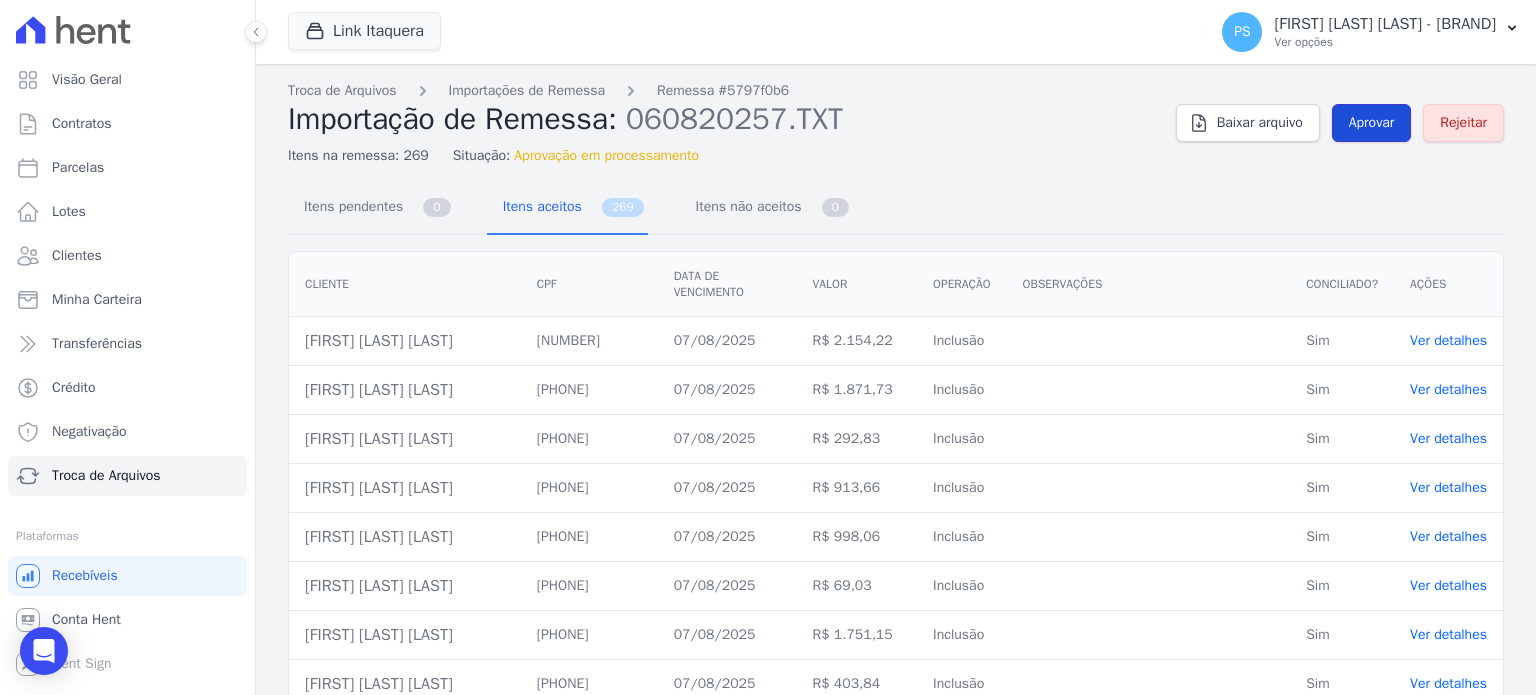 click on "Aprovar" at bounding box center (1372, 123) 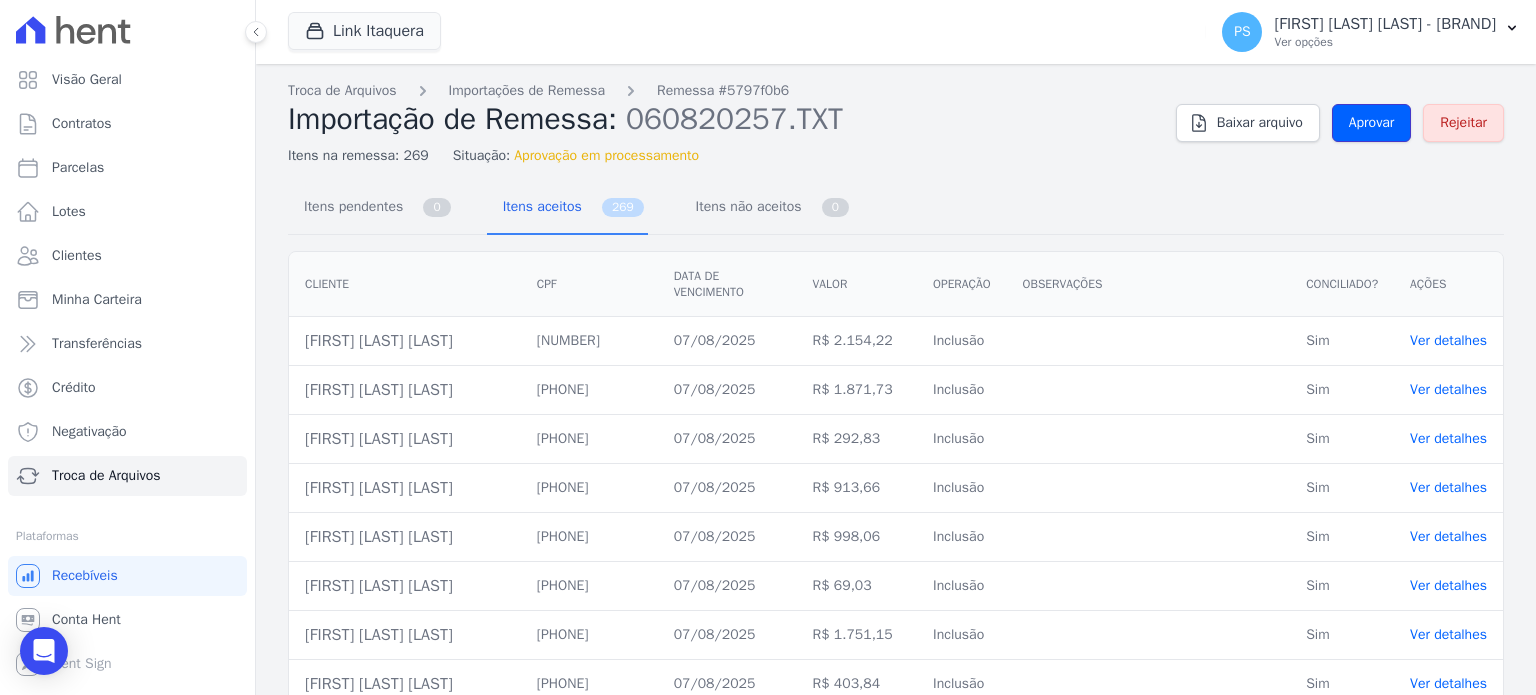 click on "Aprovar" at bounding box center [1372, 123] 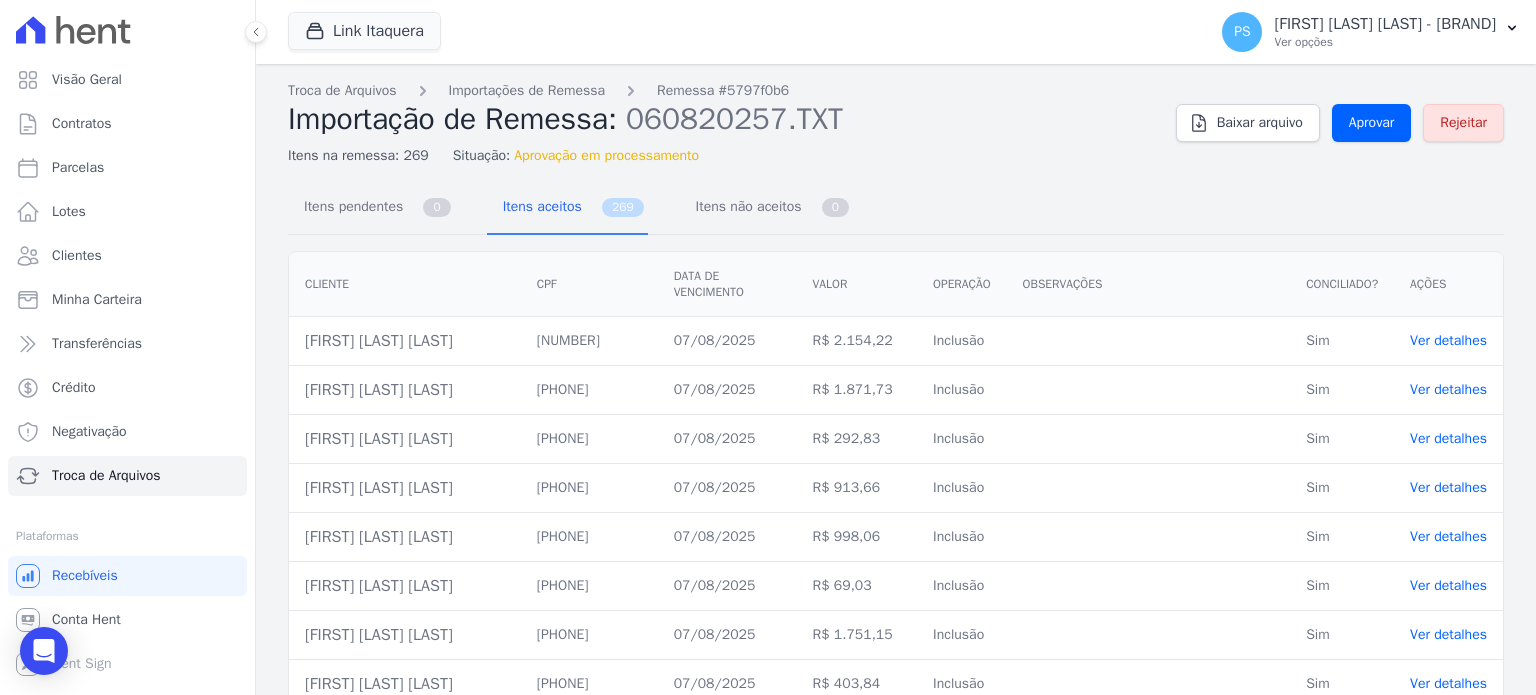 click on "Aprovar" at bounding box center (1372, 123) 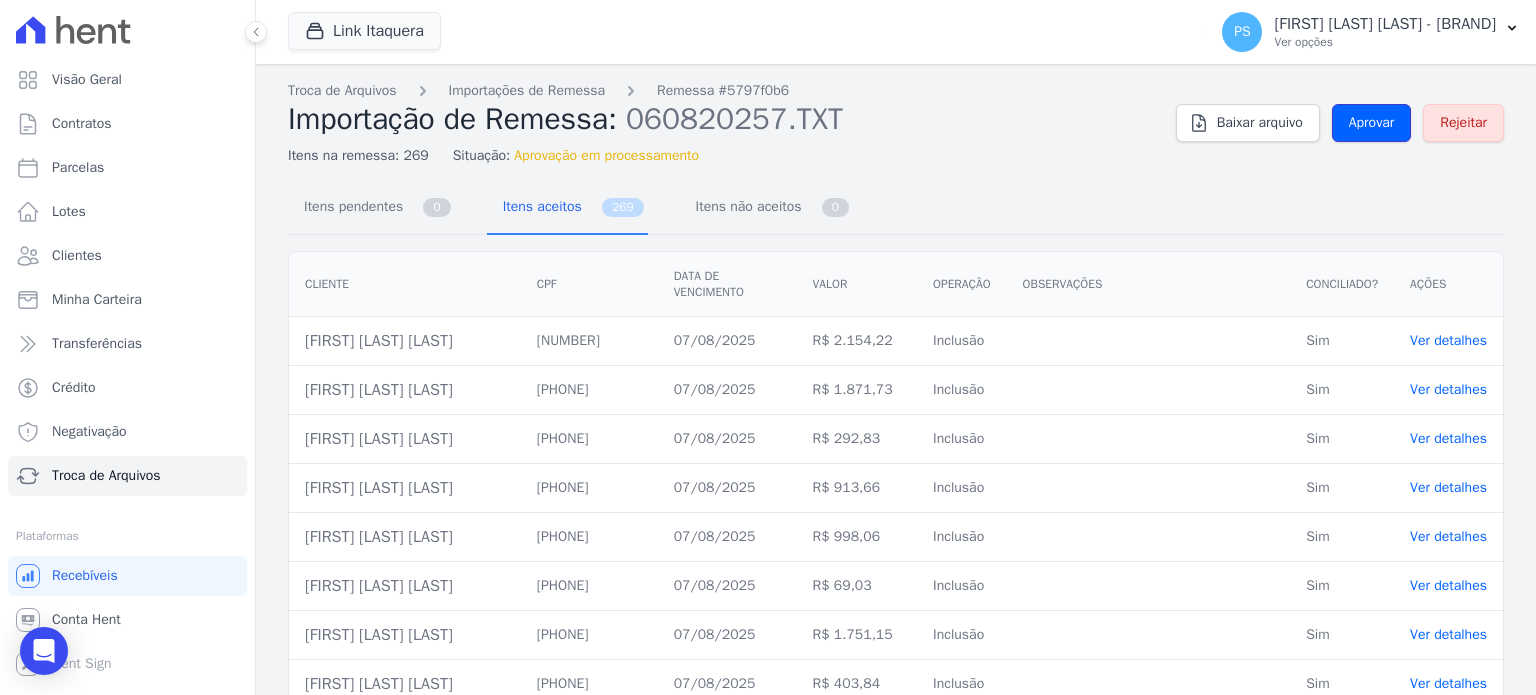 click on "Aprovar" at bounding box center (1372, 123) 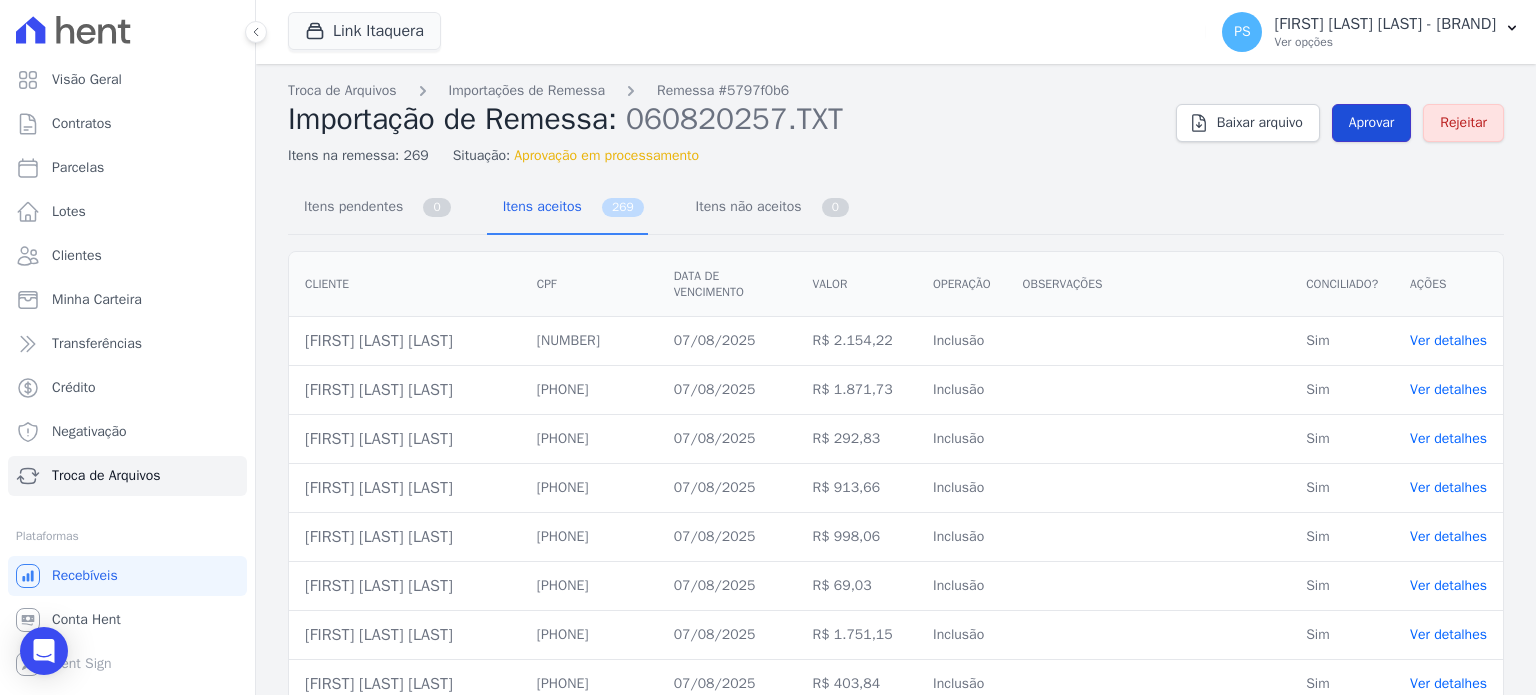 click on "Aprovar" at bounding box center [1372, 123] 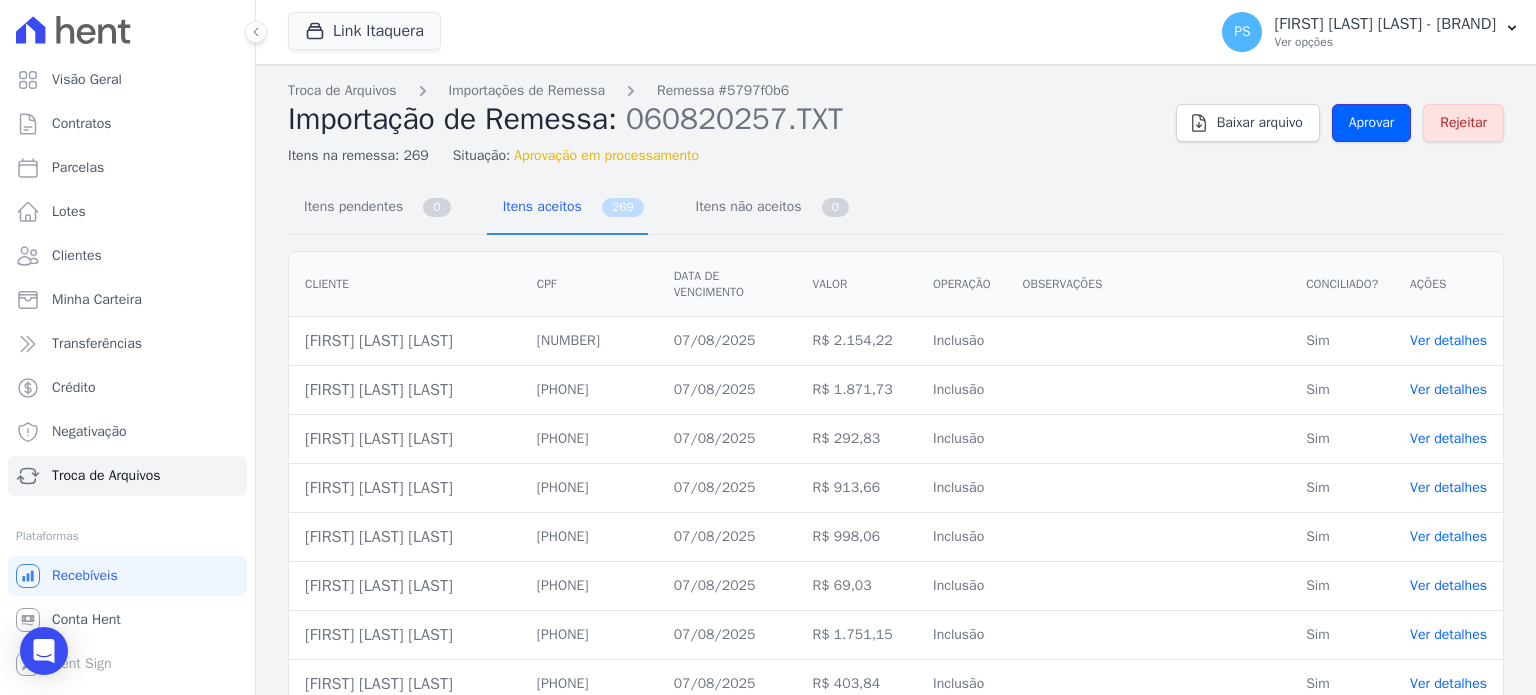 click on "Aprovar" at bounding box center [1372, 123] 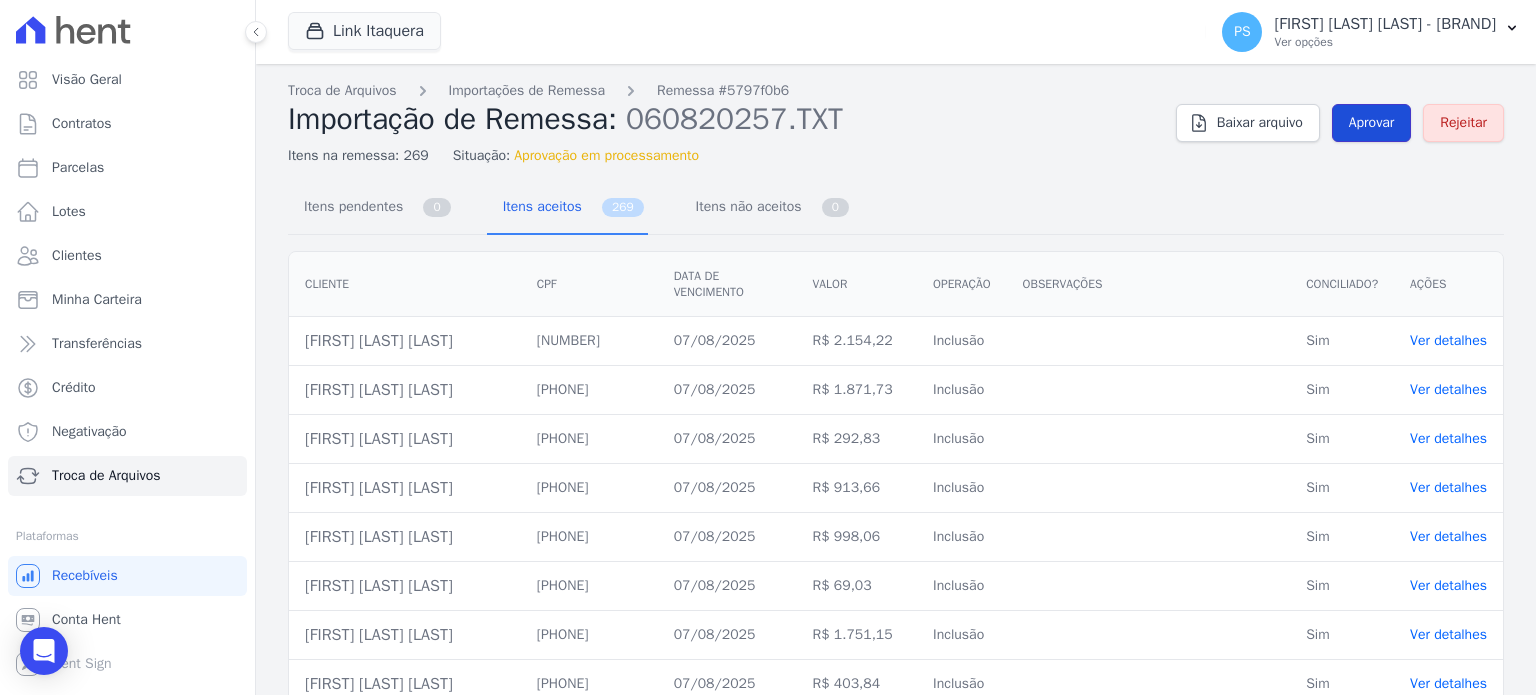 click on "Aprovar" at bounding box center [1372, 123] 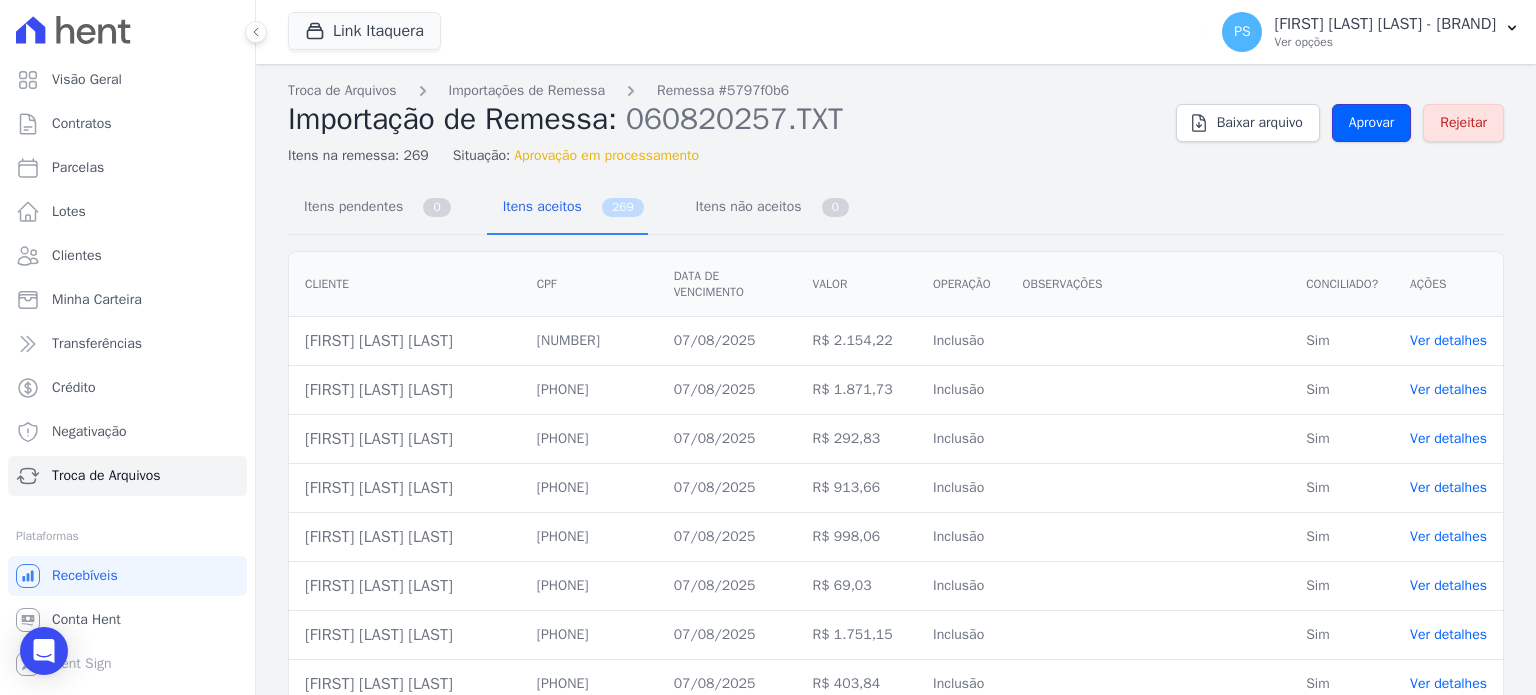 click on "Aprovar" at bounding box center (1372, 123) 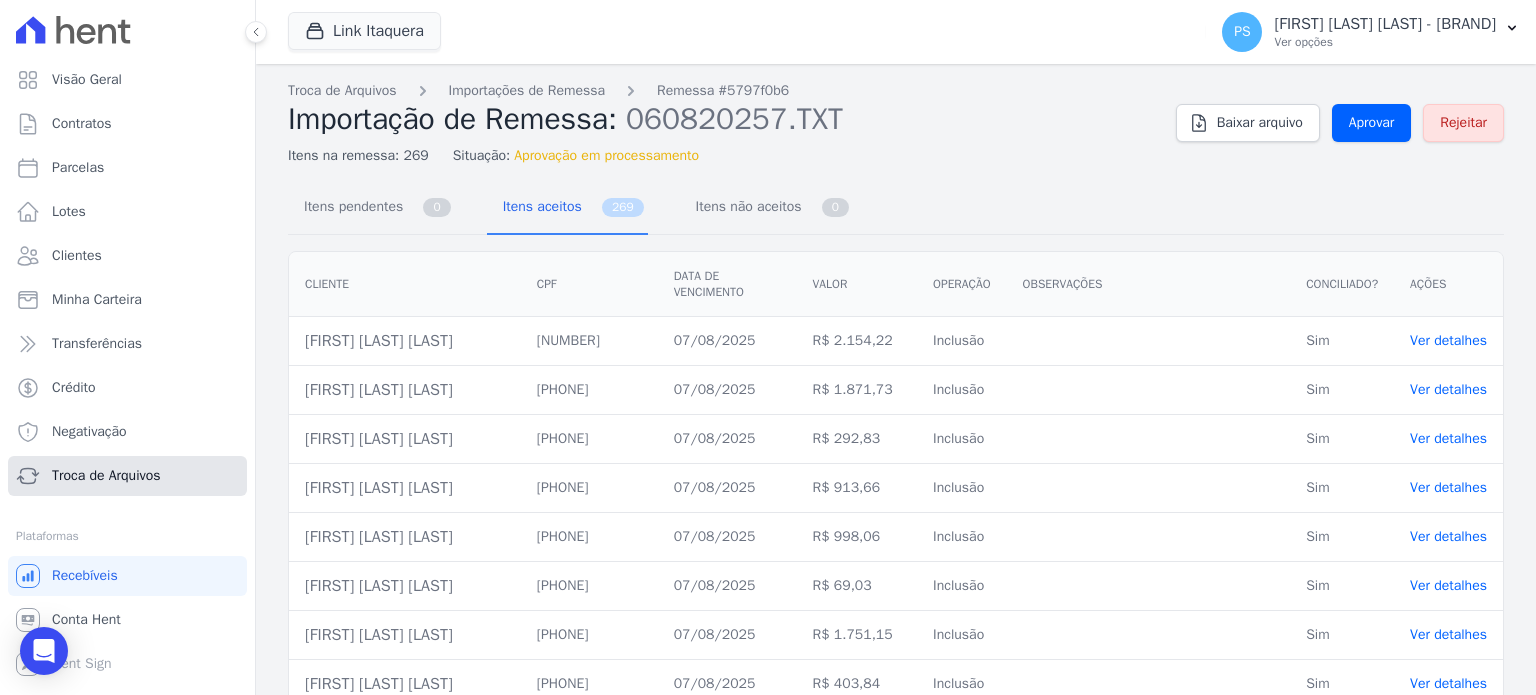 click on "Troca de Arquivos" at bounding box center [127, 476] 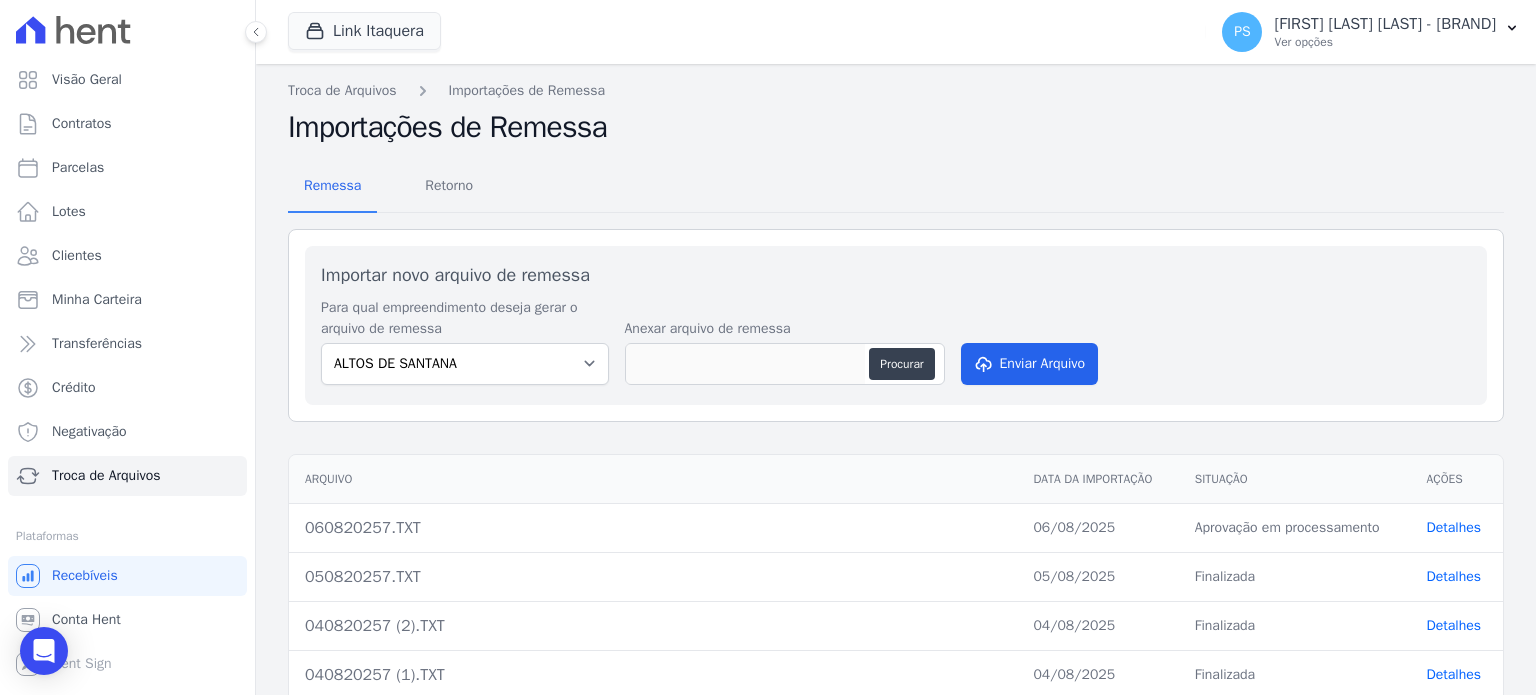 click on "Detalhes" at bounding box center [1454, 527] 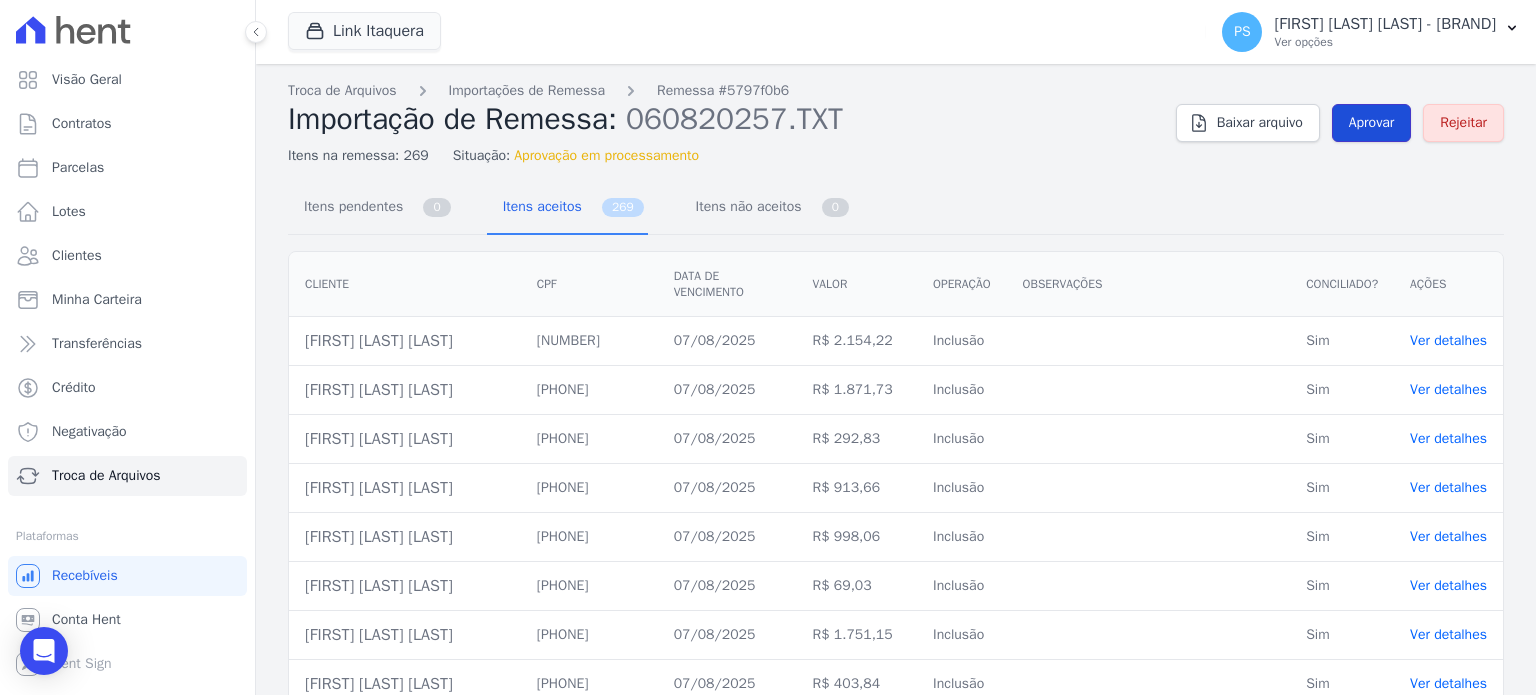 click on "Aprovar" at bounding box center [1372, 123] 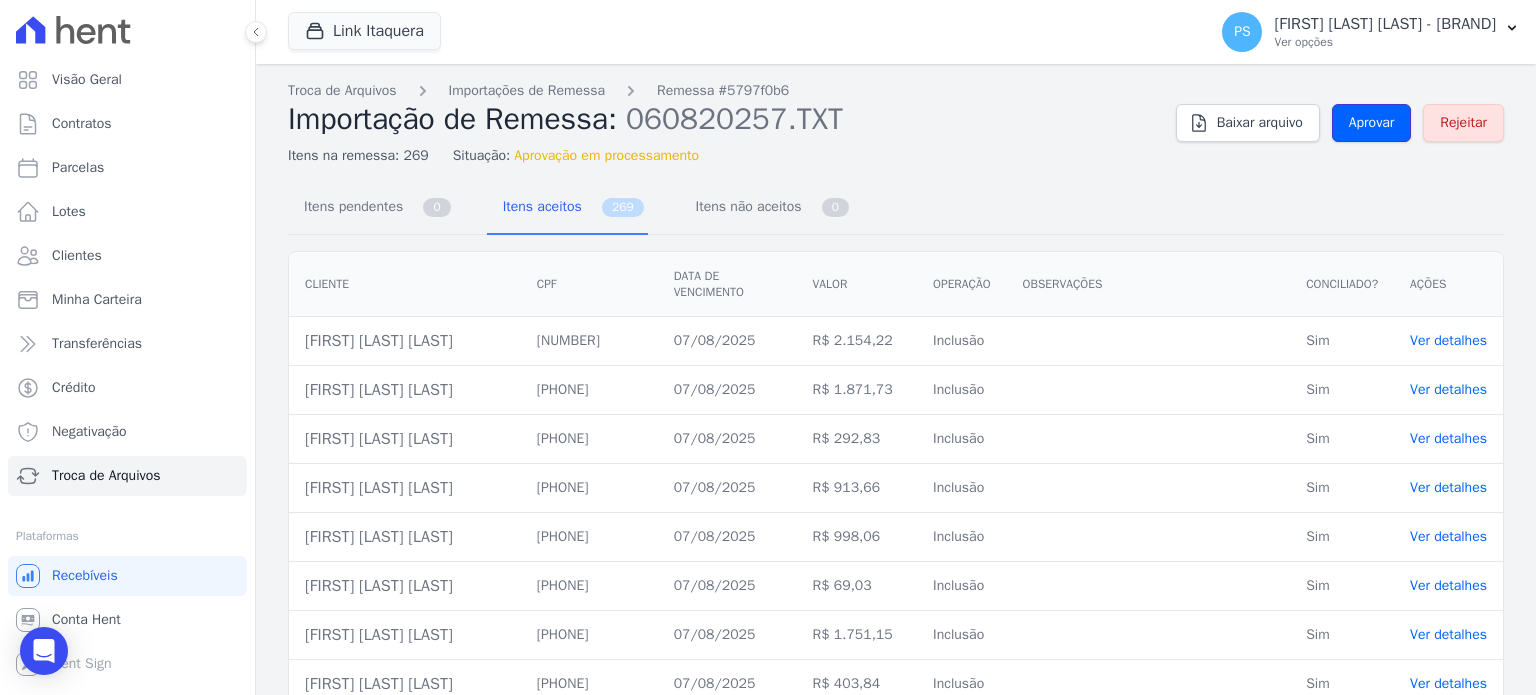 click on "Aprovar" at bounding box center [1372, 123] 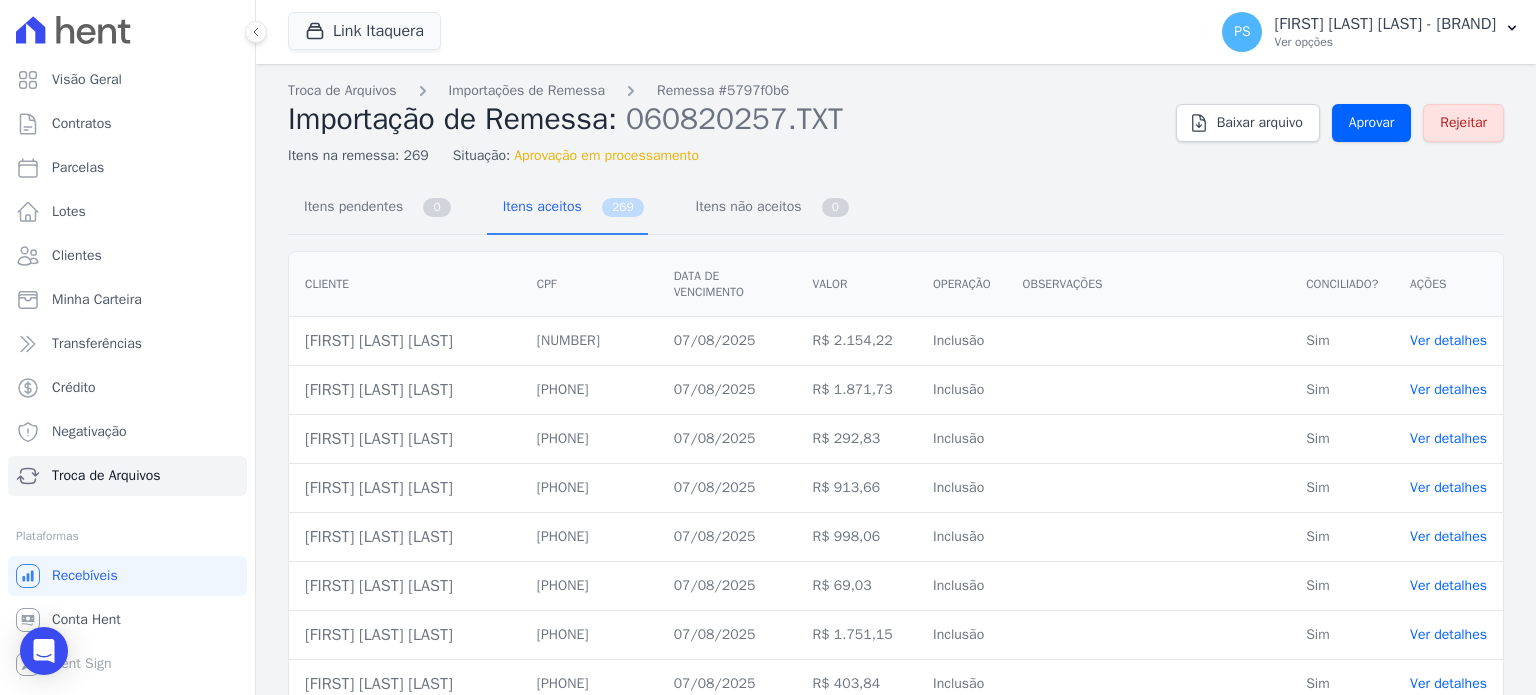 click on "Aprovar" at bounding box center [1372, 123] 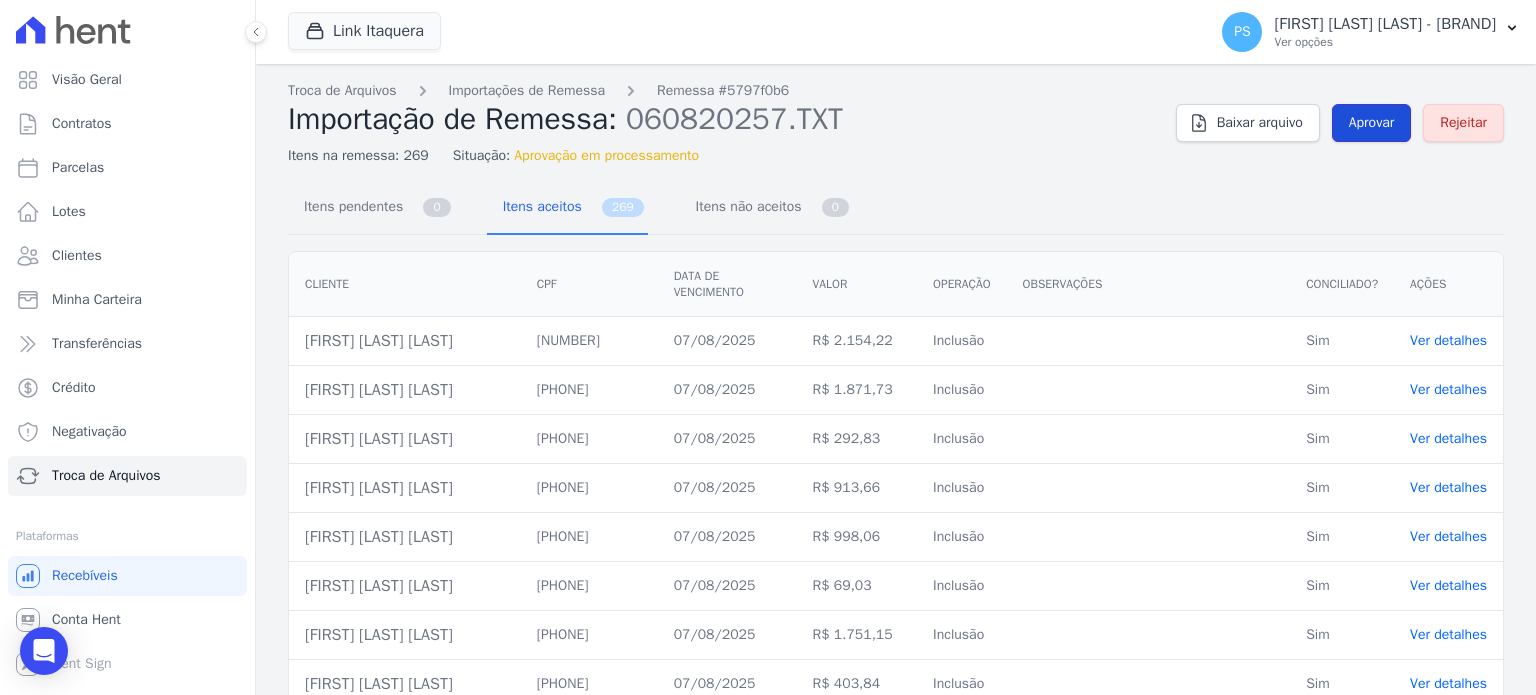 click on "Aprovar" at bounding box center (1372, 123) 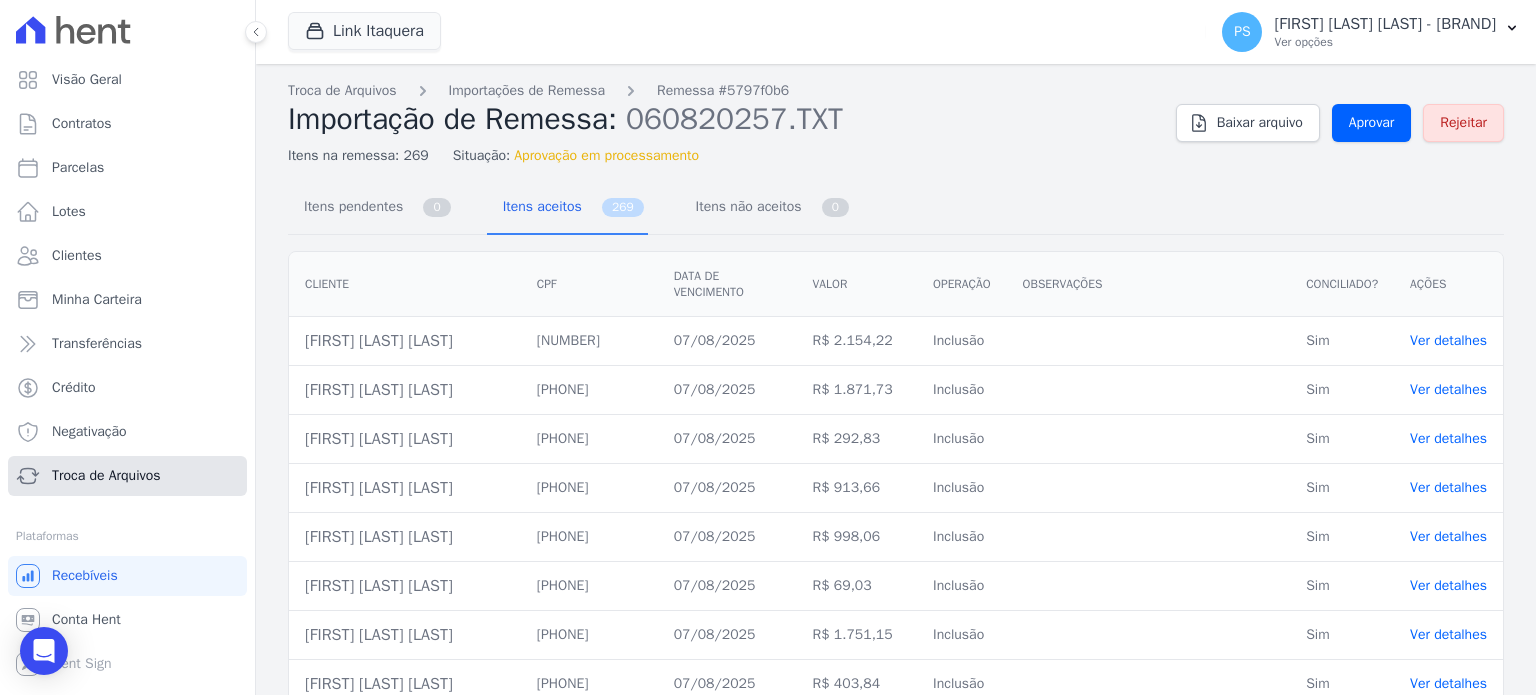 click on "Troca de Arquivos" at bounding box center [106, 476] 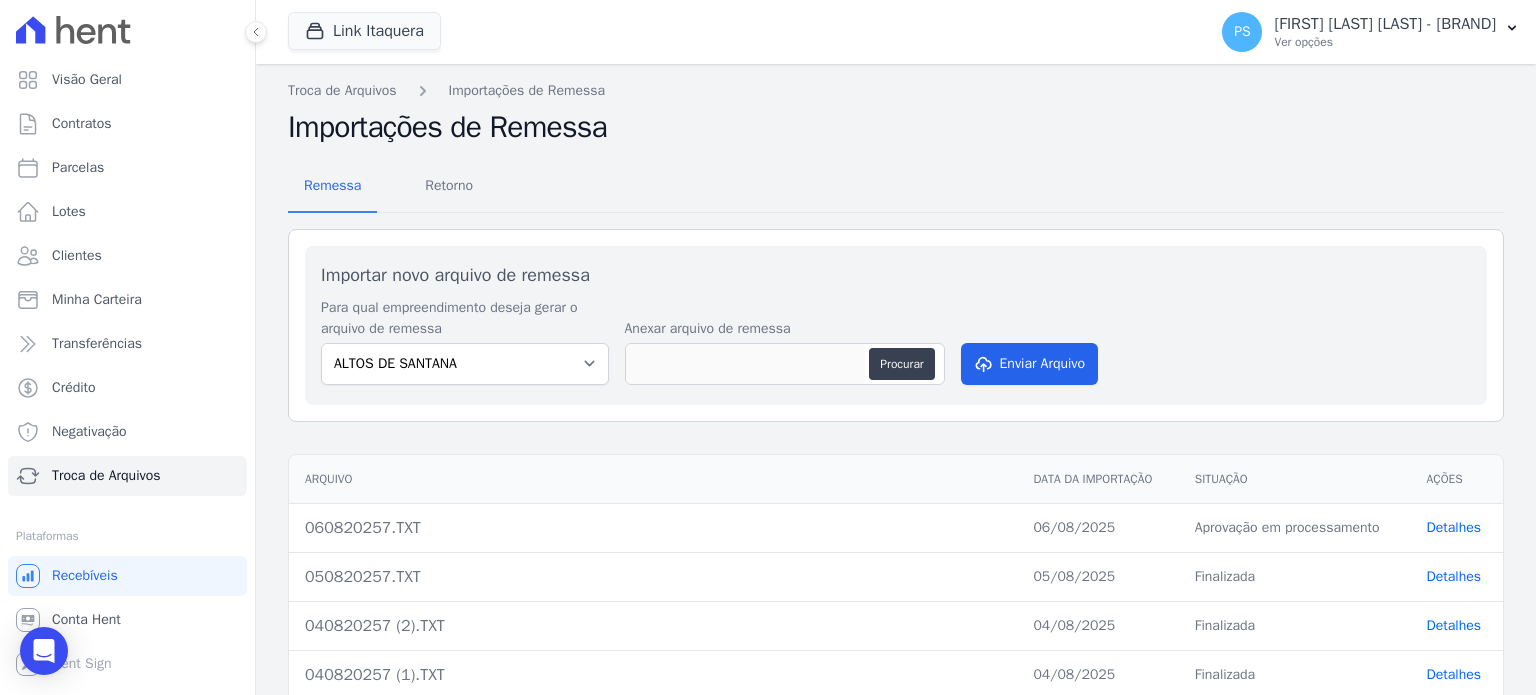 click on "Detalhes" at bounding box center [1454, 527] 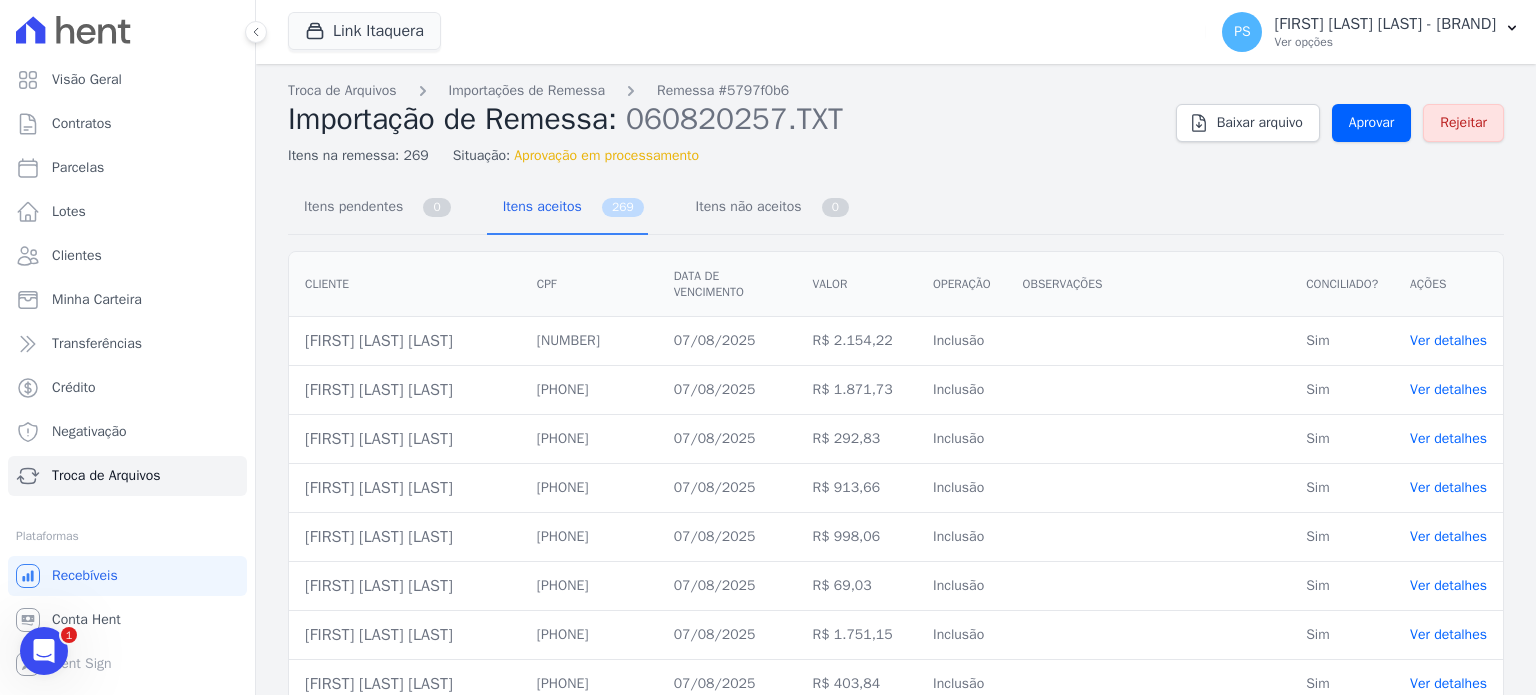 scroll, scrollTop: 0, scrollLeft: 0, axis: both 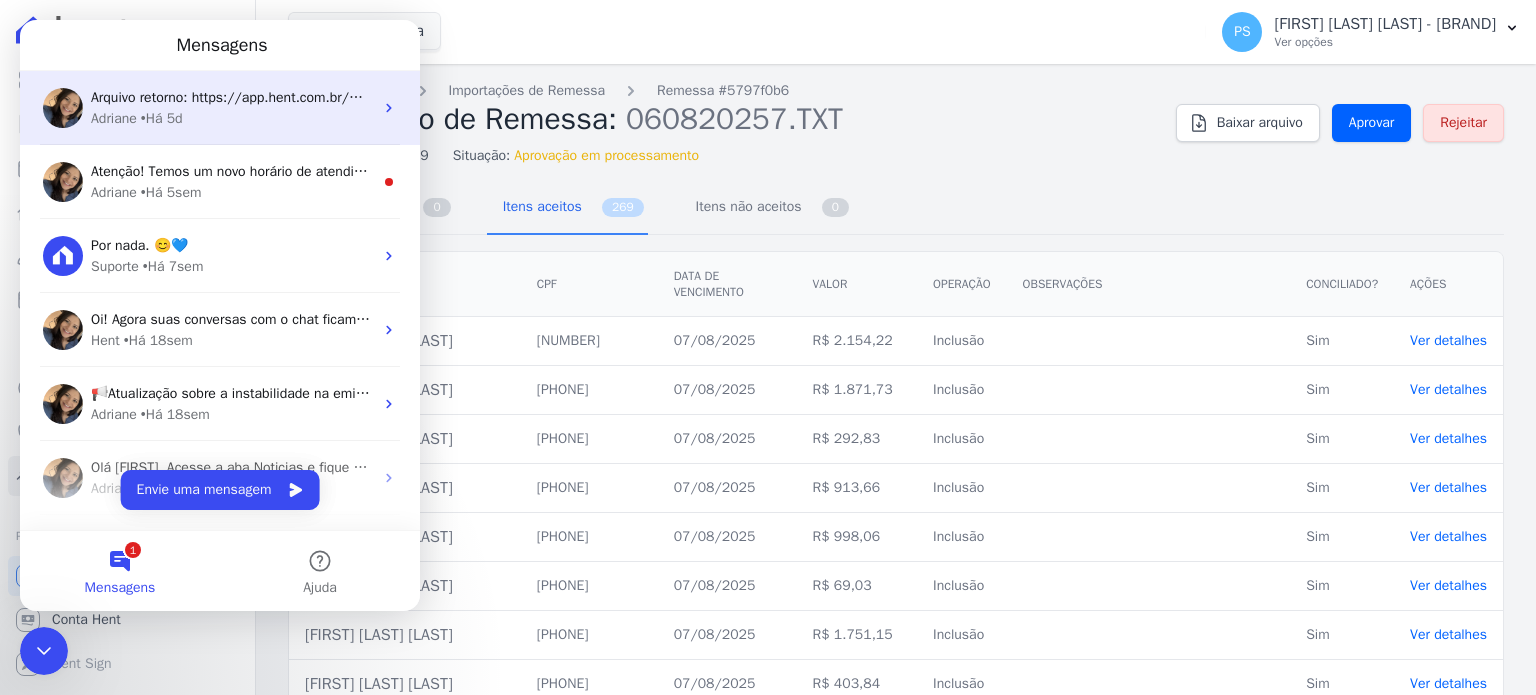 click on "Arquivo retorno: https://app.hent.com.br/manager/charges/file_exports/b29d13ee-3853-466f-8dff-efbf044eefd0" at bounding box center (336, 97) 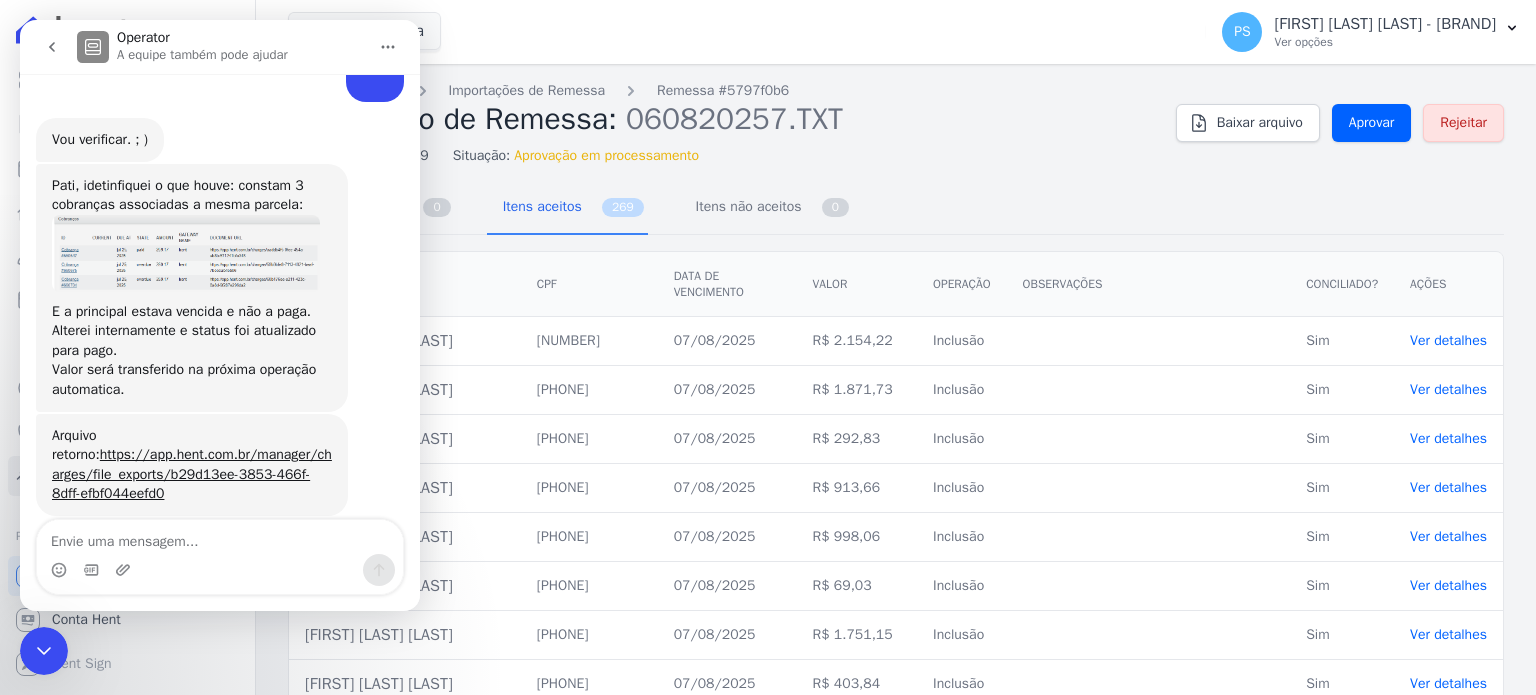 scroll, scrollTop: 4167, scrollLeft: 0, axis: vertical 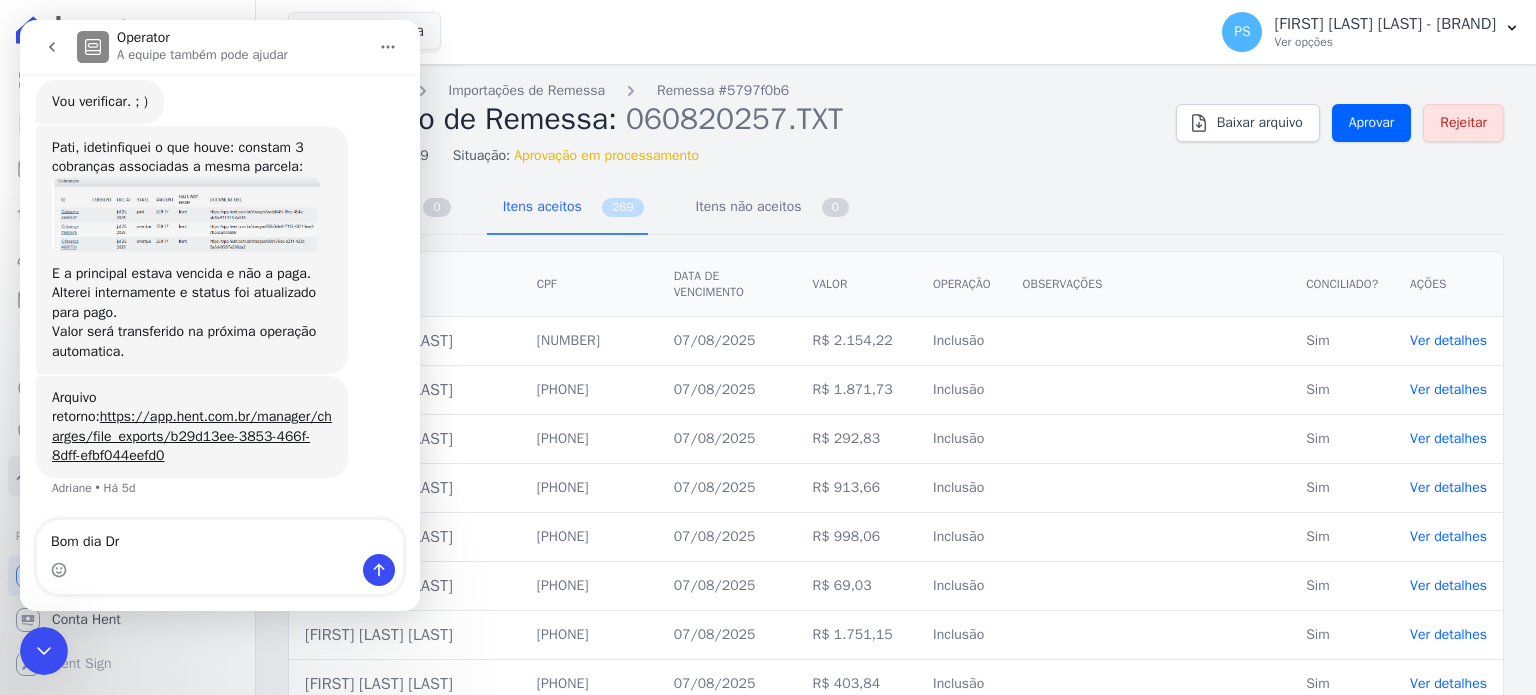 type on "Bom dia Dri" 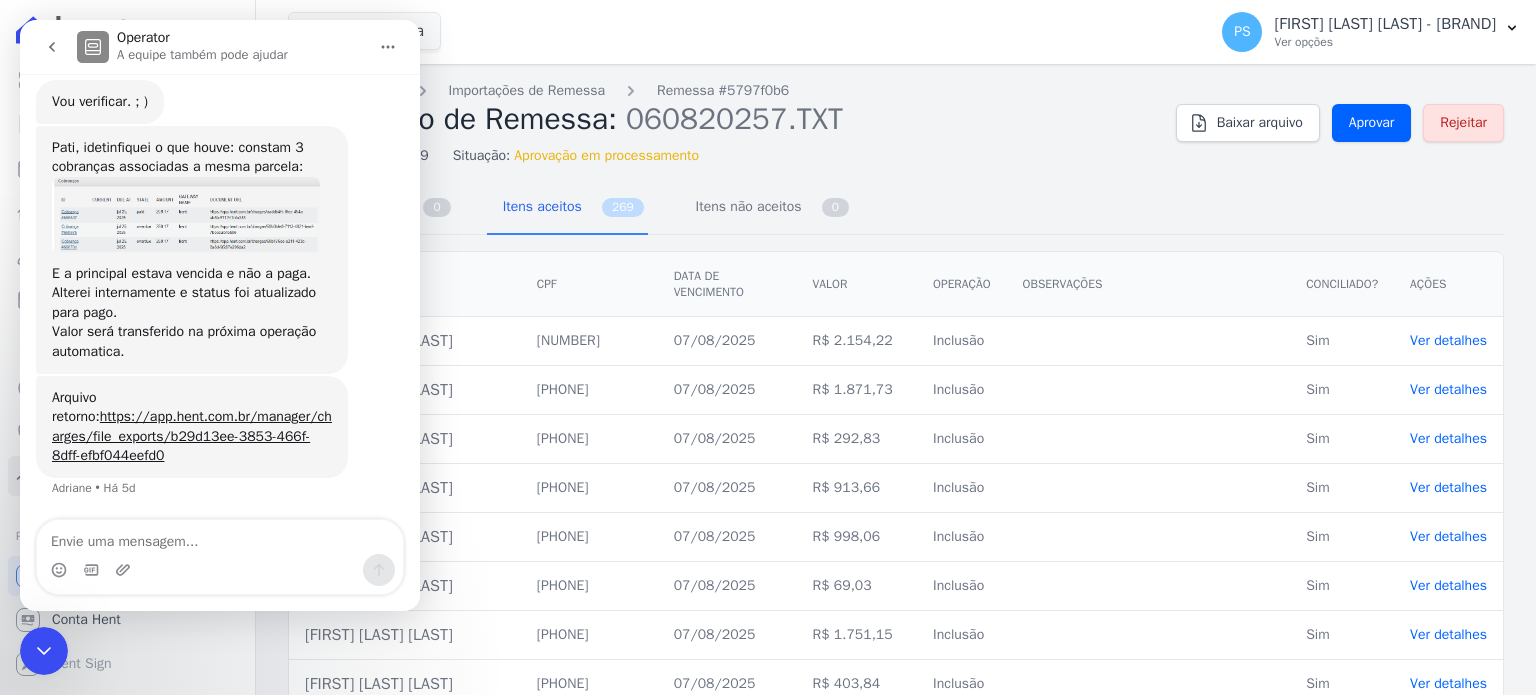 scroll, scrollTop: 4253, scrollLeft: 0, axis: vertical 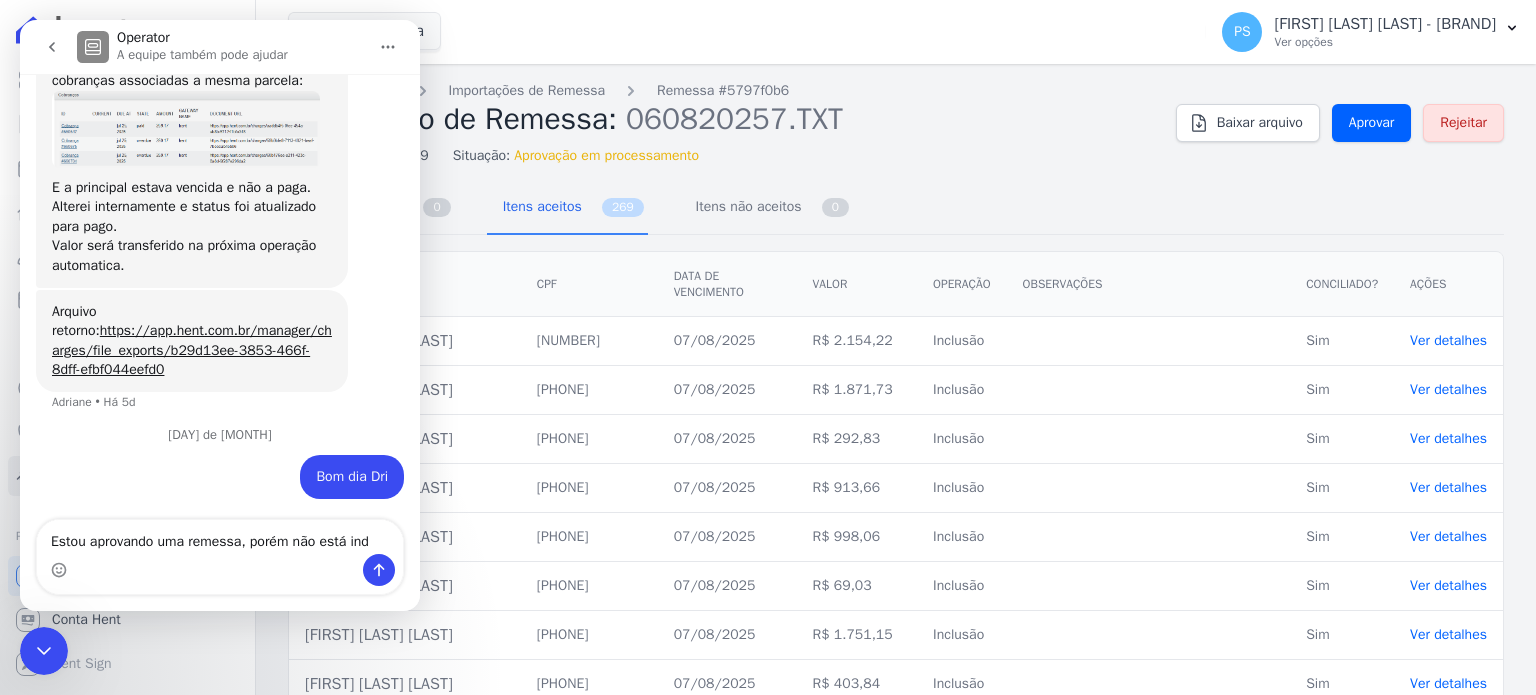type on "Estou aprovando uma remessa, porém não está indo" 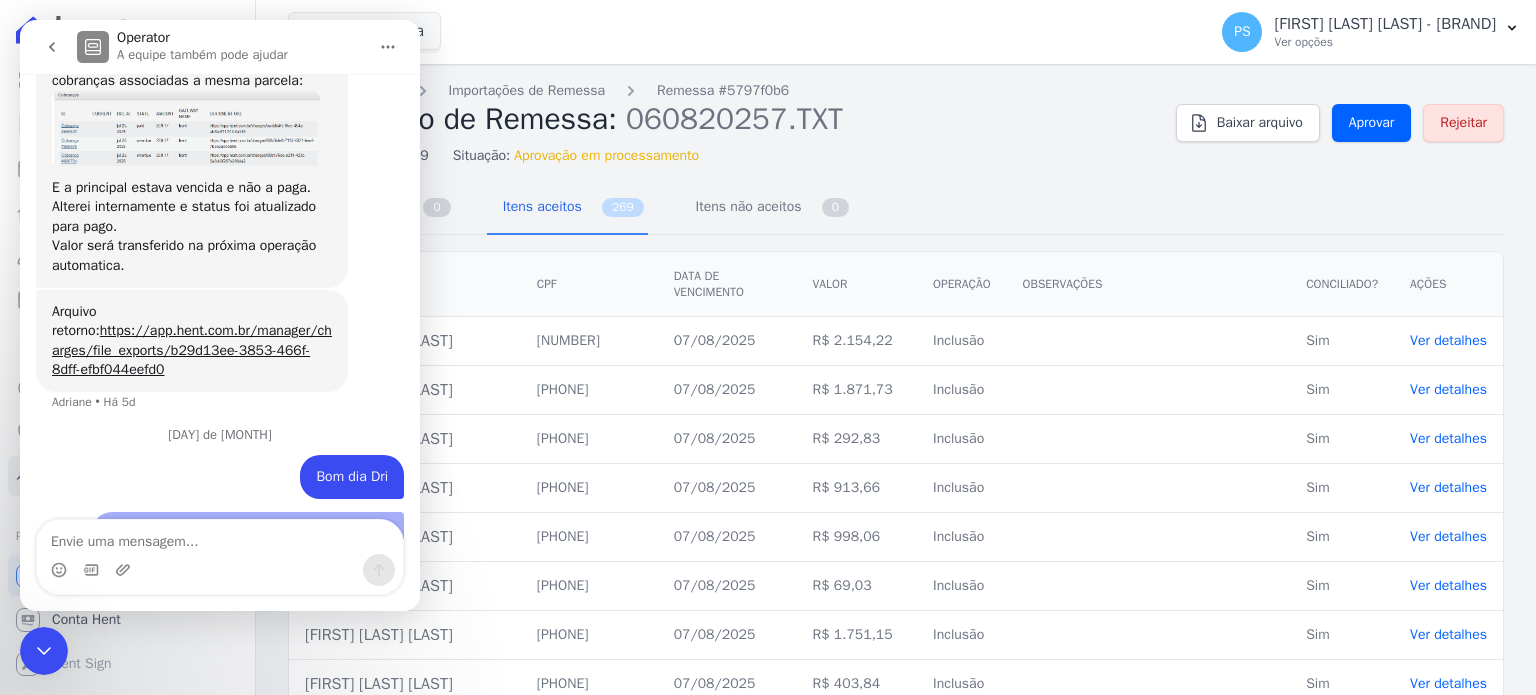 scroll, scrollTop: 4319, scrollLeft: 0, axis: vertical 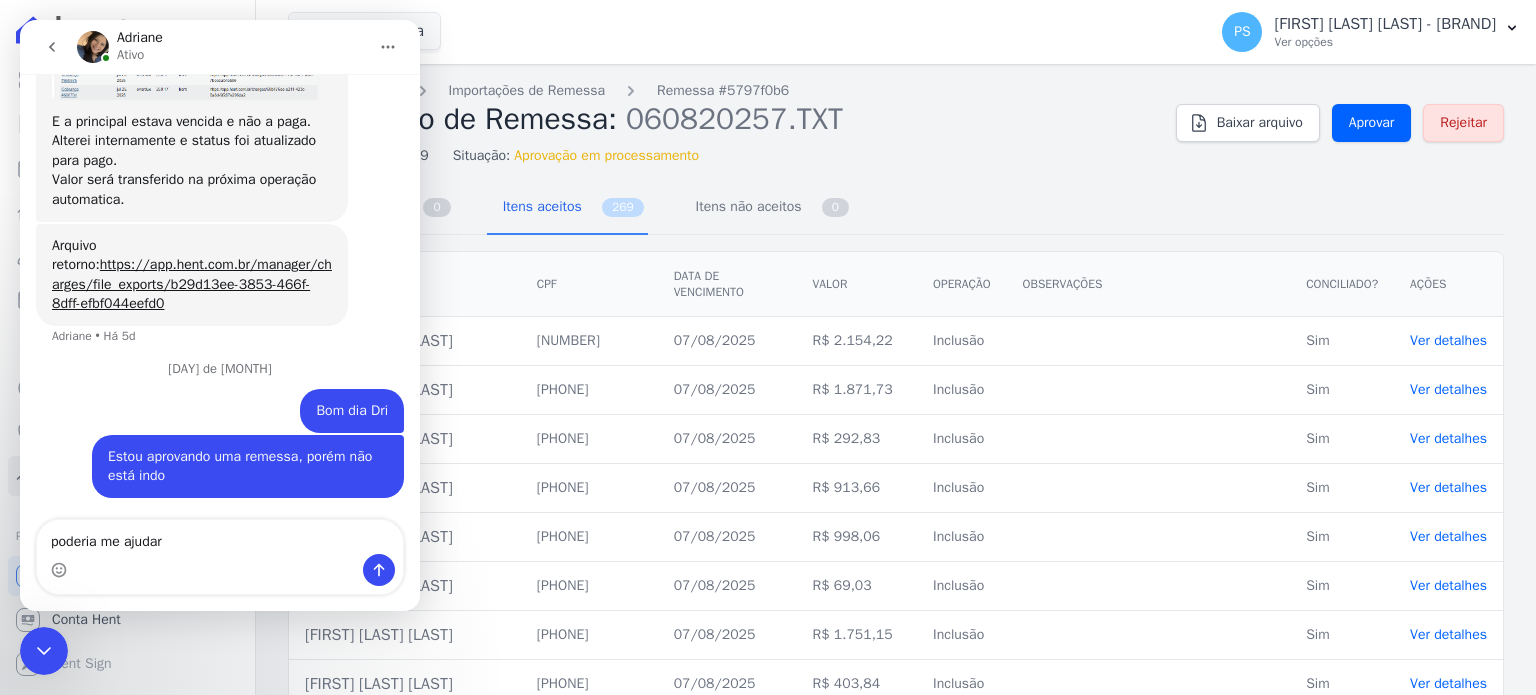 type on "poderia me ajudar?" 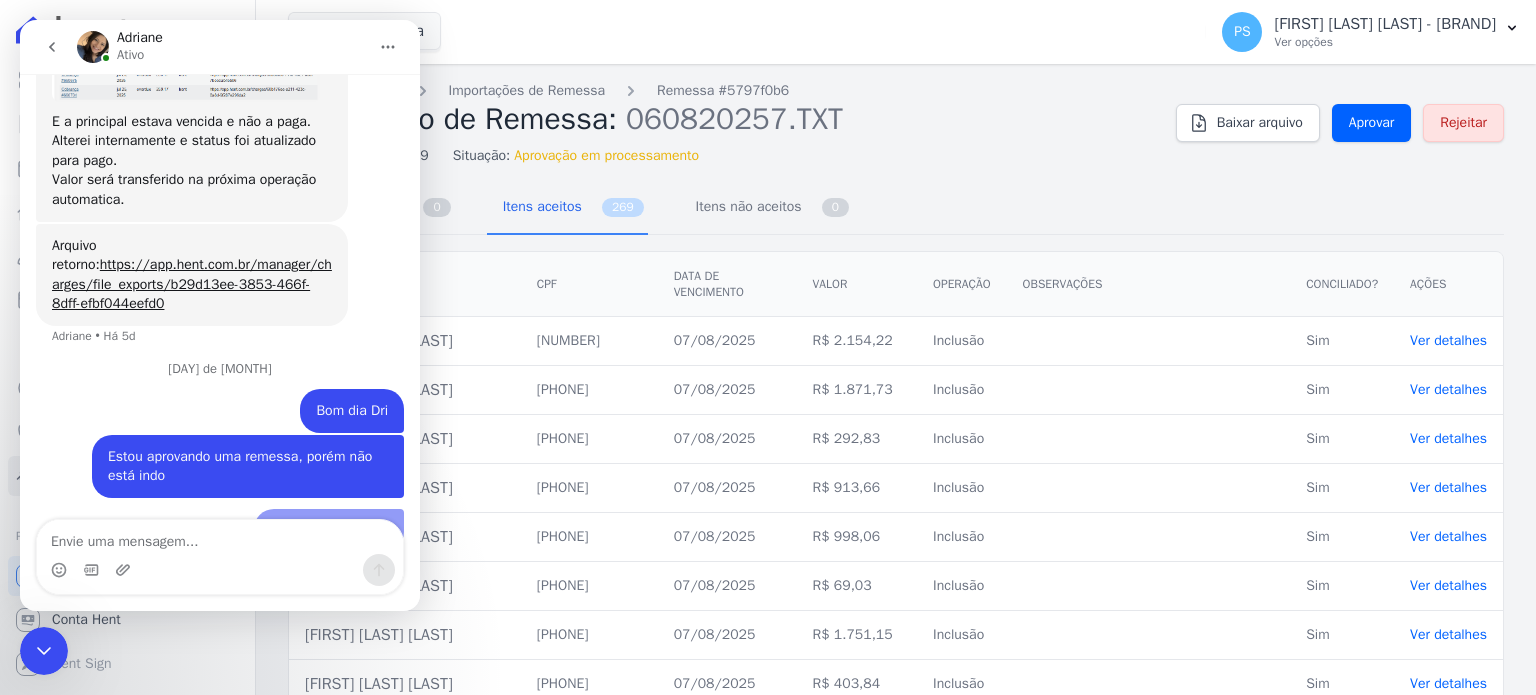scroll, scrollTop: 4364, scrollLeft: 0, axis: vertical 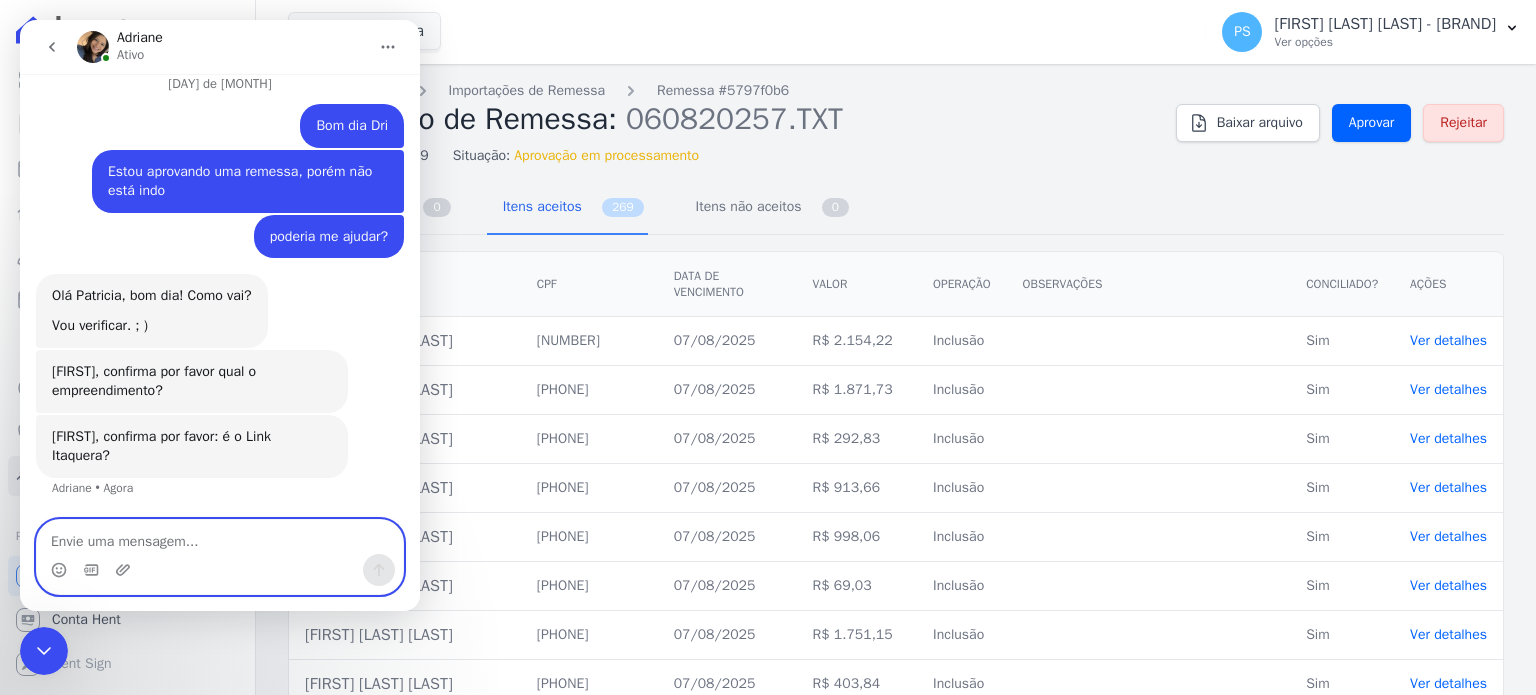 click at bounding box center [220, 537] 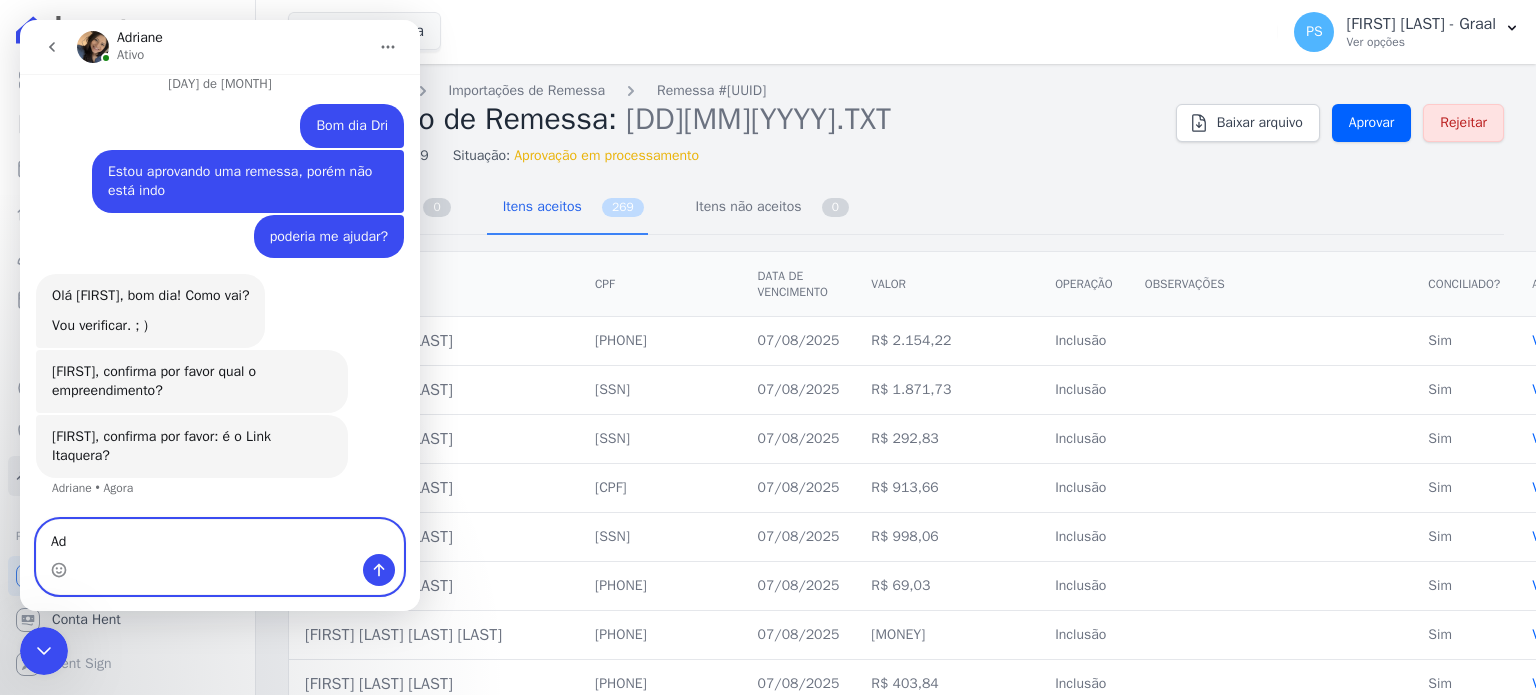 type on "A" 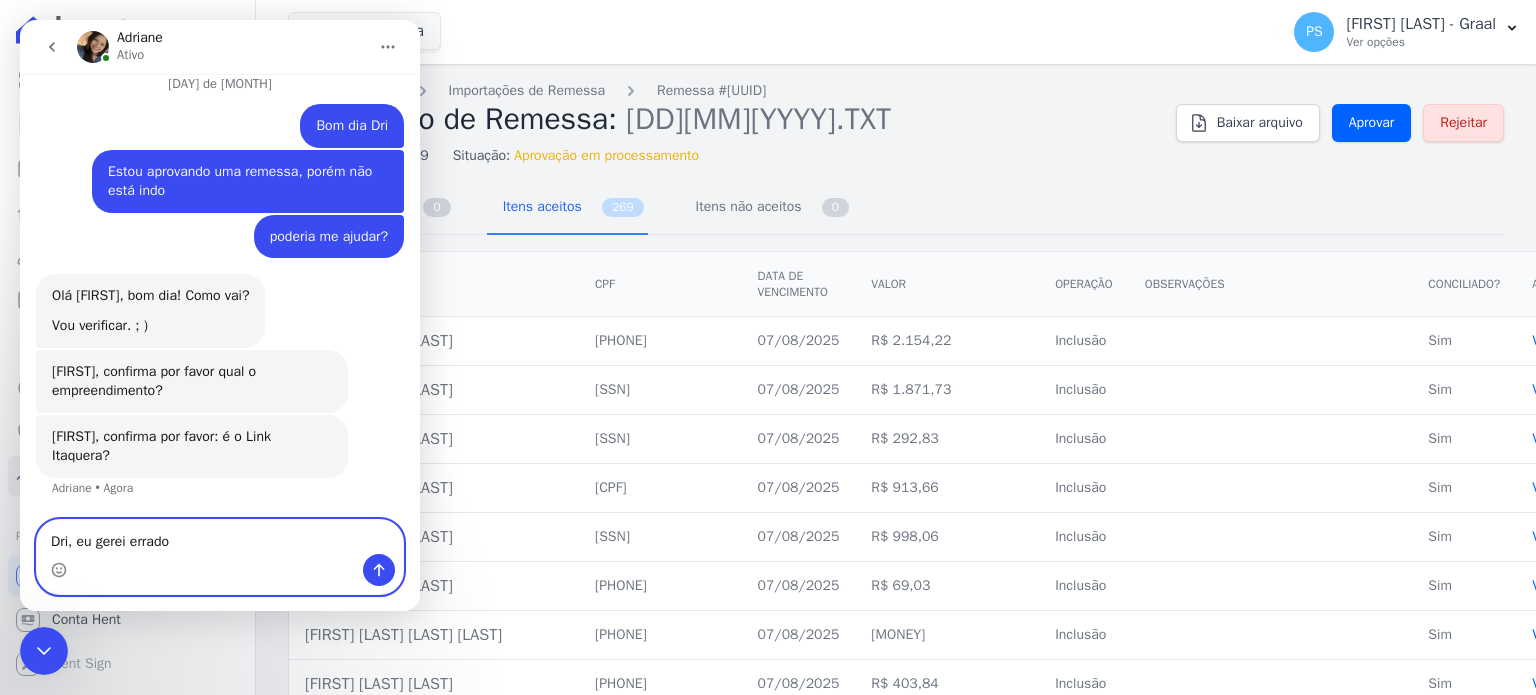 type on "Dri, eu gerei errado." 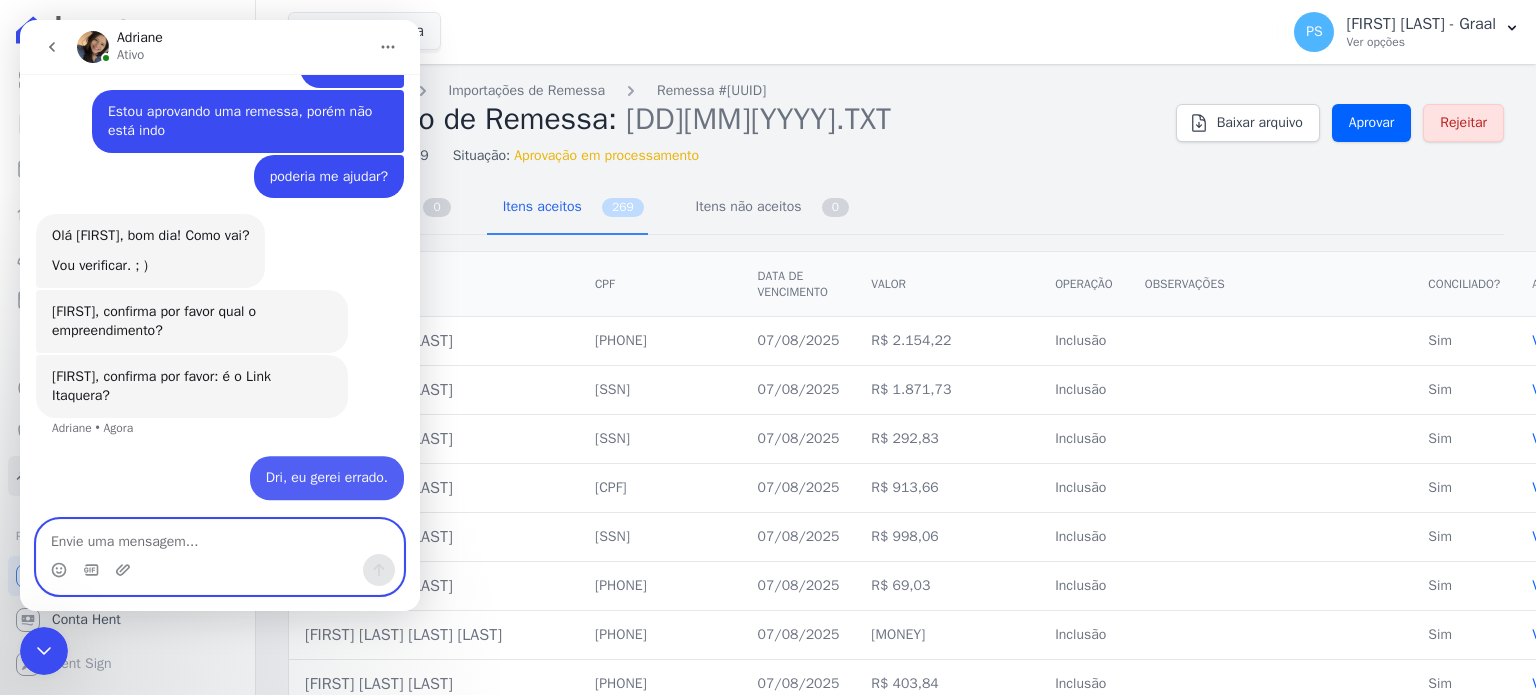 scroll, scrollTop: 4644, scrollLeft: 0, axis: vertical 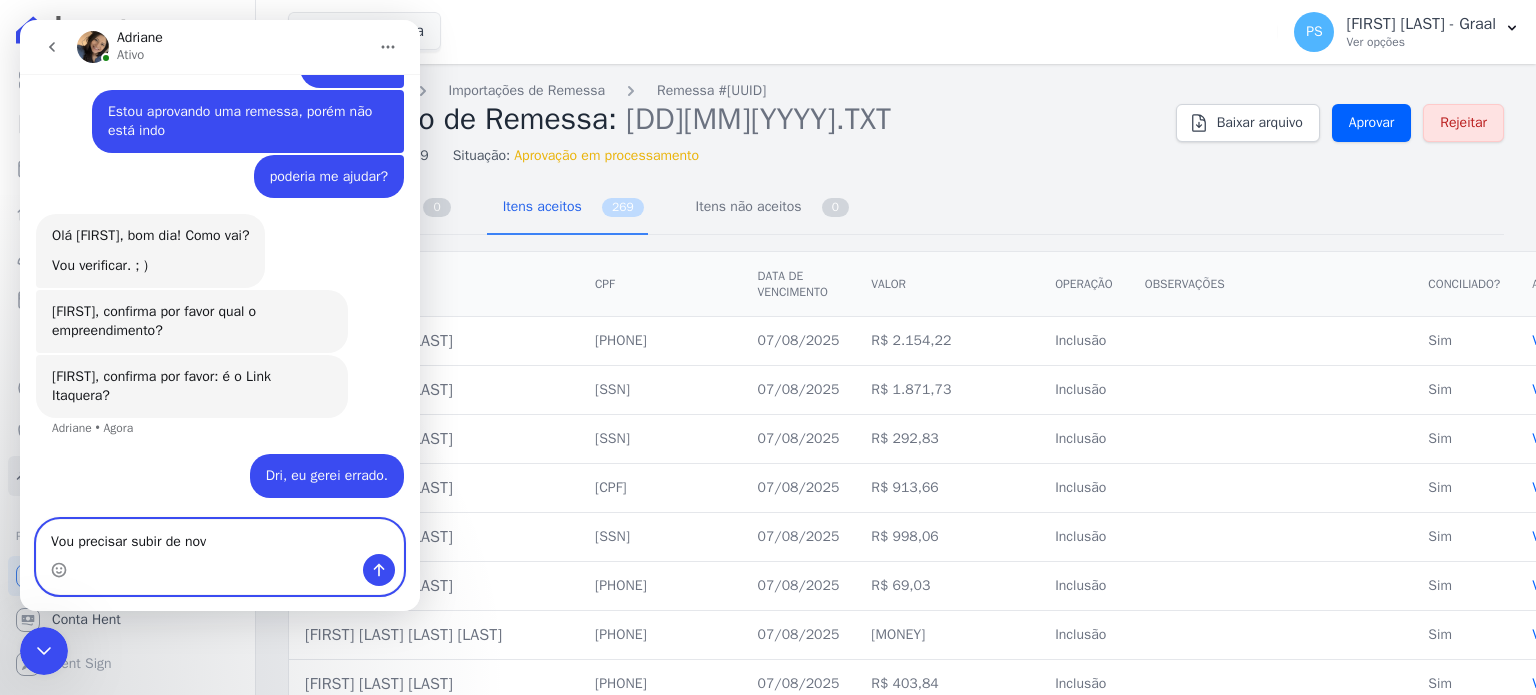 type on "Vou precisar subir de novo" 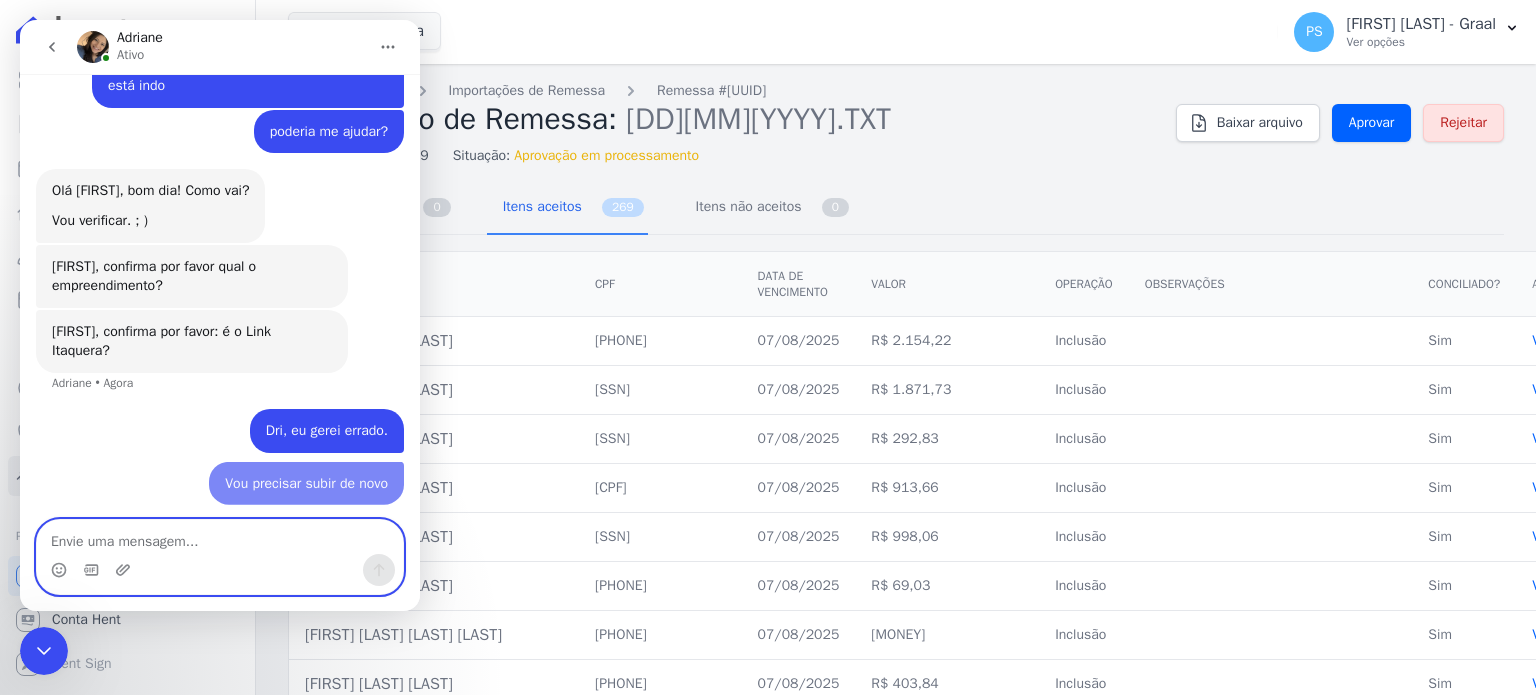 scroll, scrollTop: 4689, scrollLeft: 0, axis: vertical 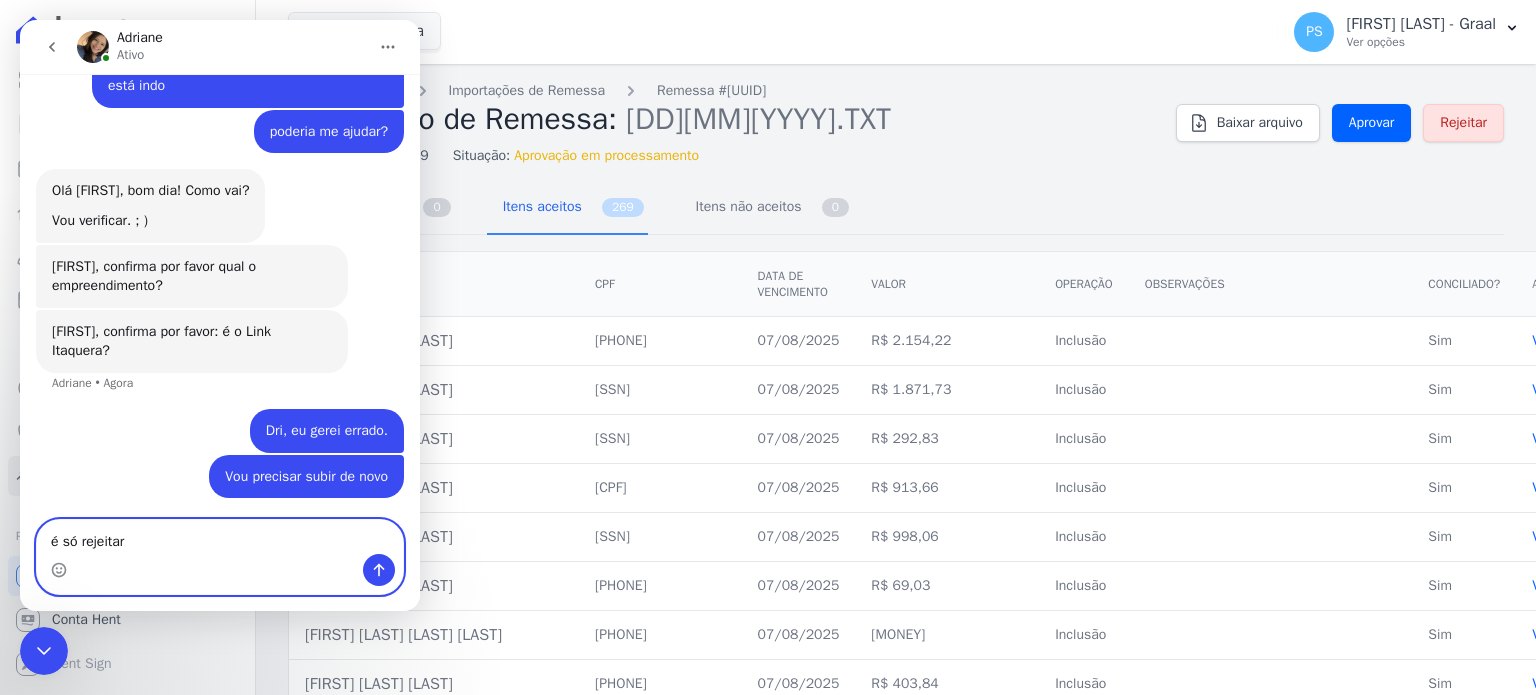 type on "é só rejeitar?" 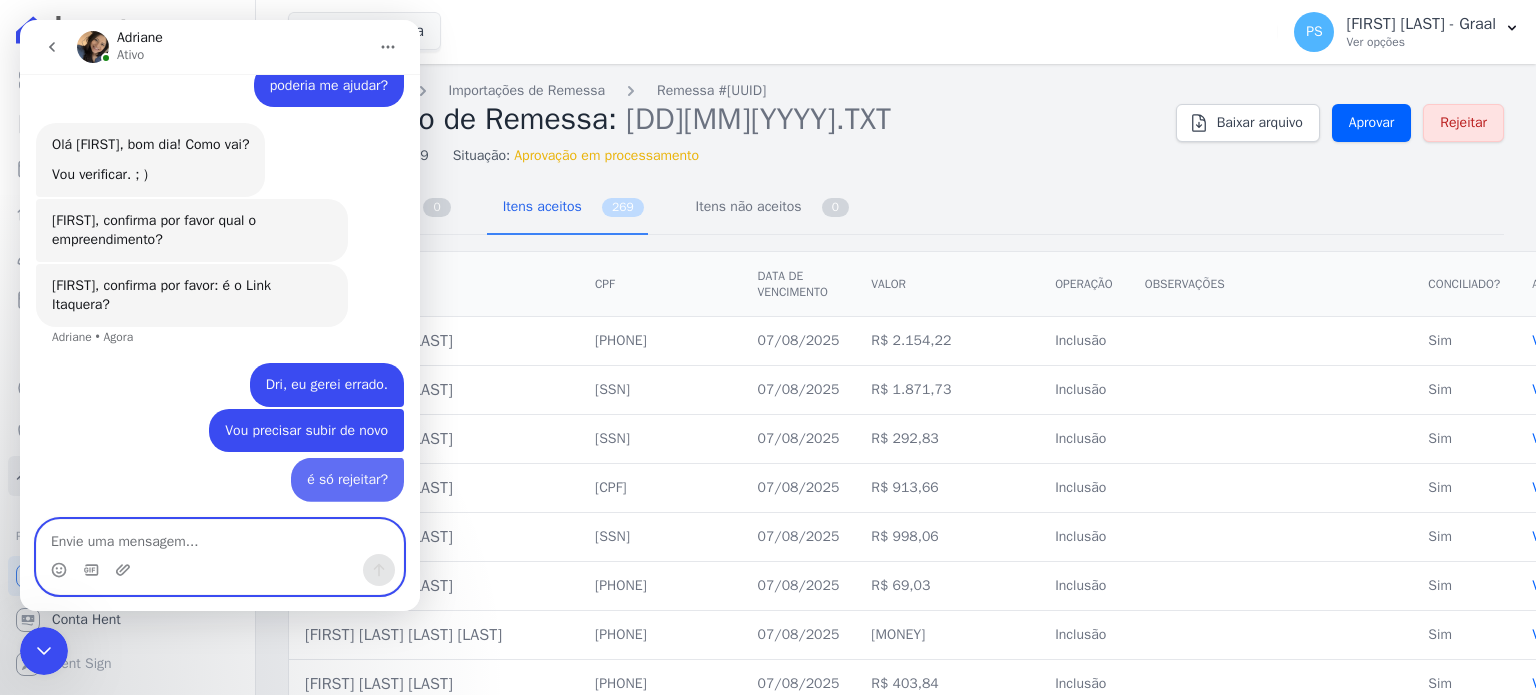 scroll, scrollTop: 4735, scrollLeft: 0, axis: vertical 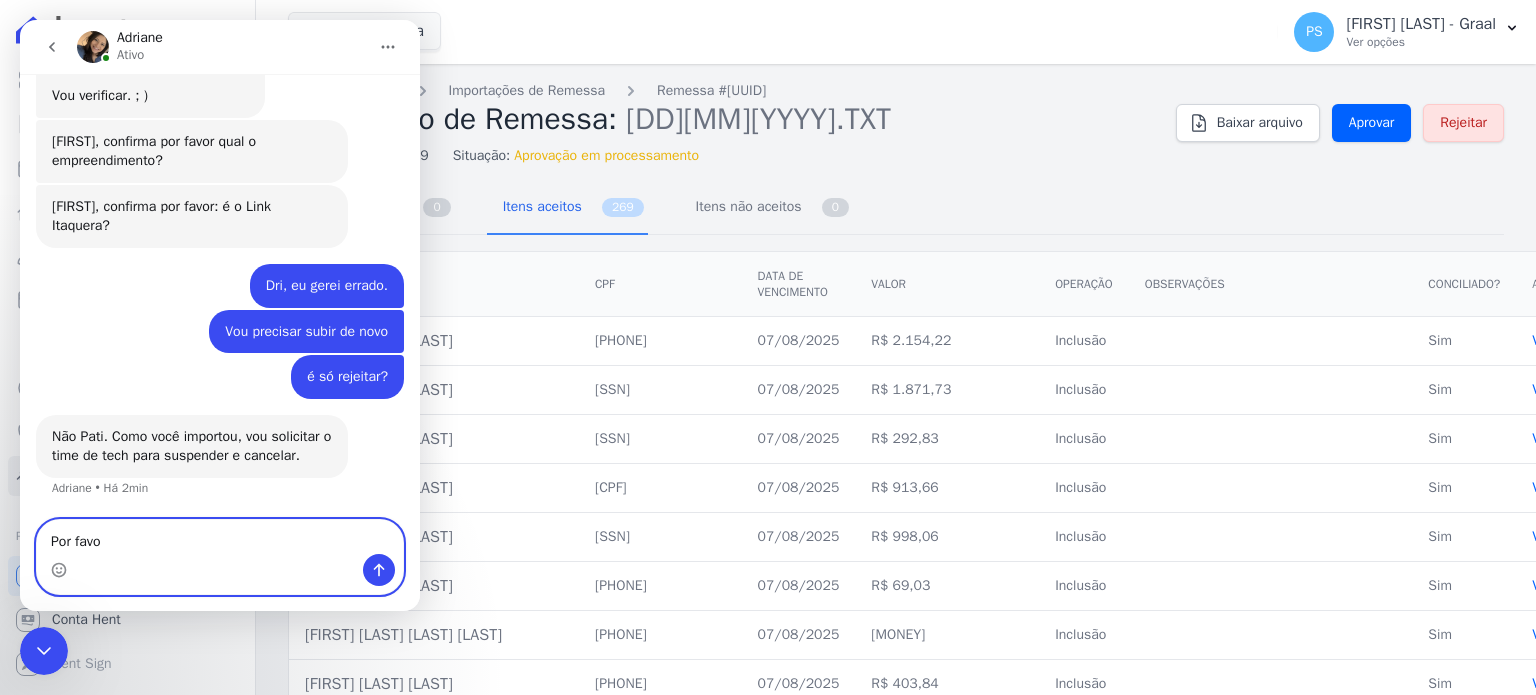 type on "Por favor" 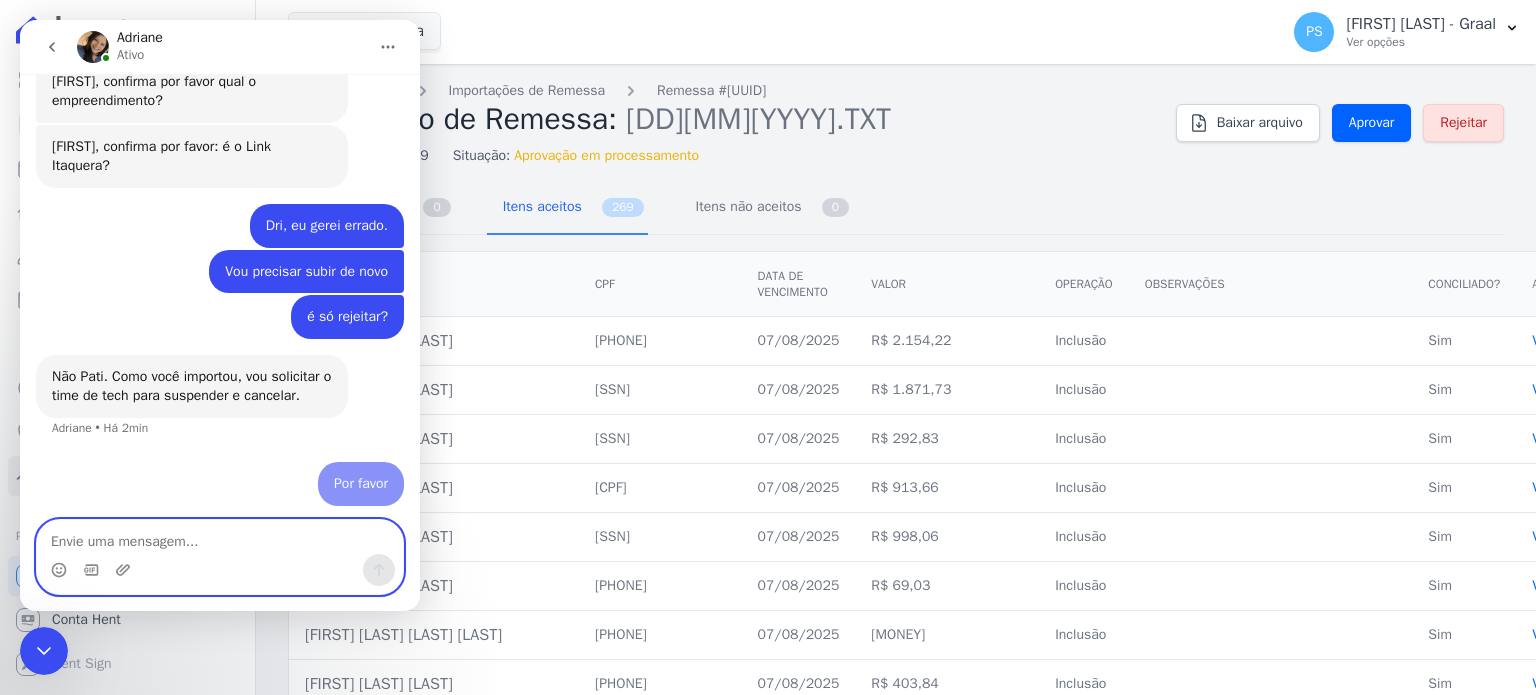scroll, scrollTop: 4873, scrollLeft: 0, axis: vertical 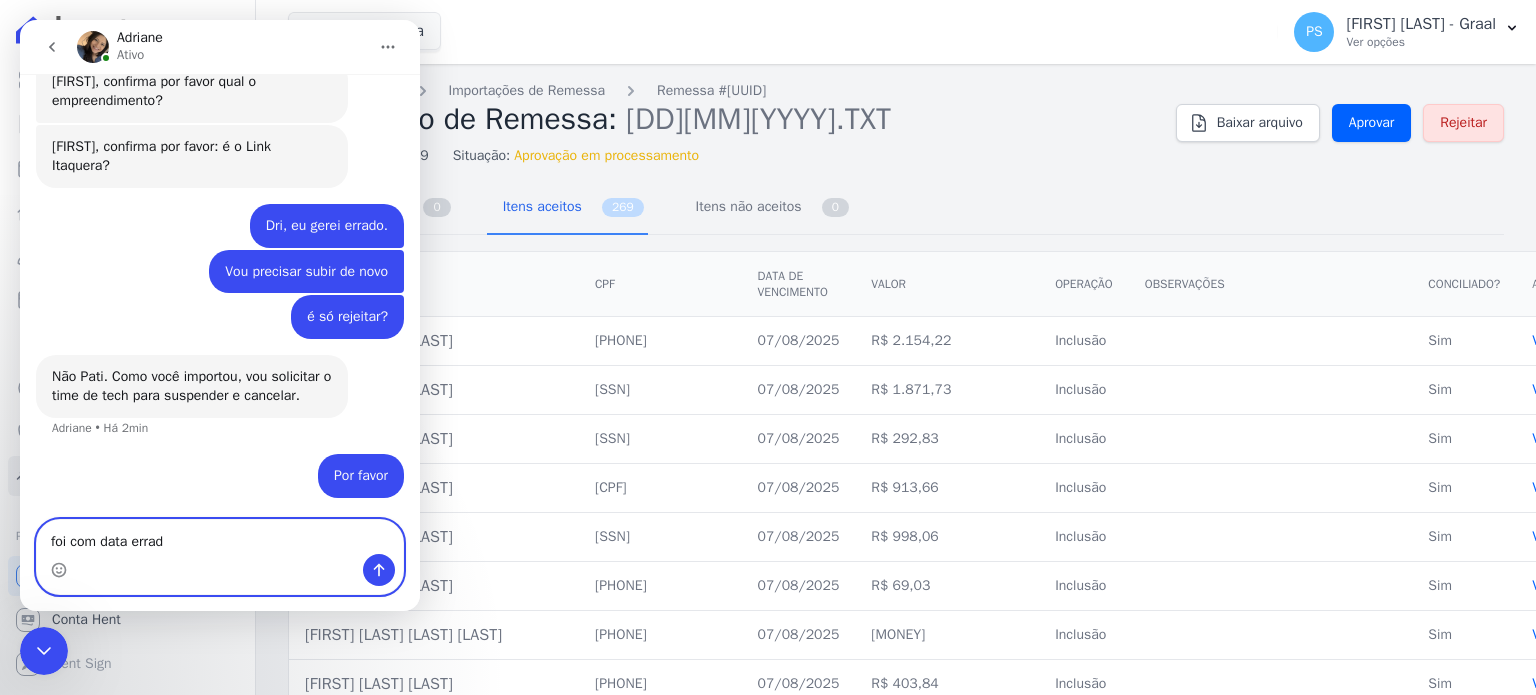 type on "foi com data errada" 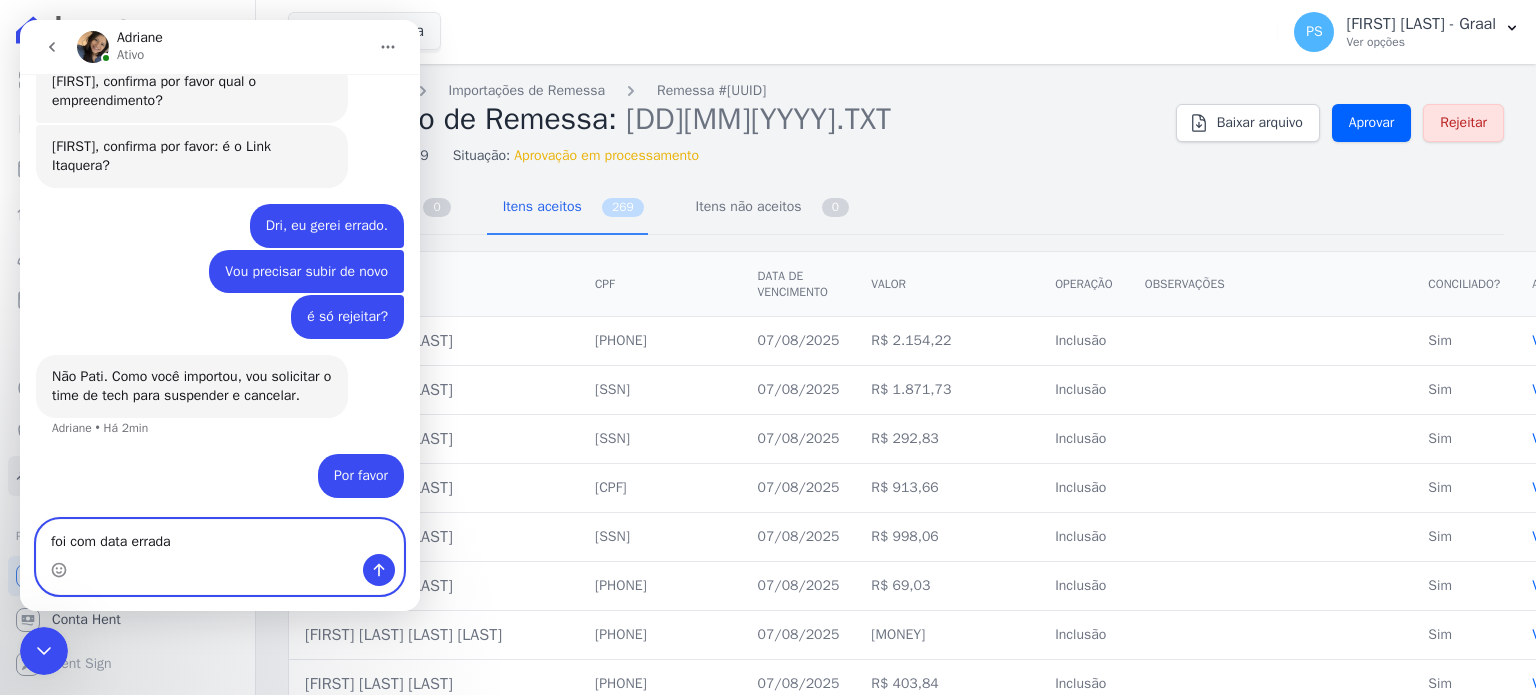 type 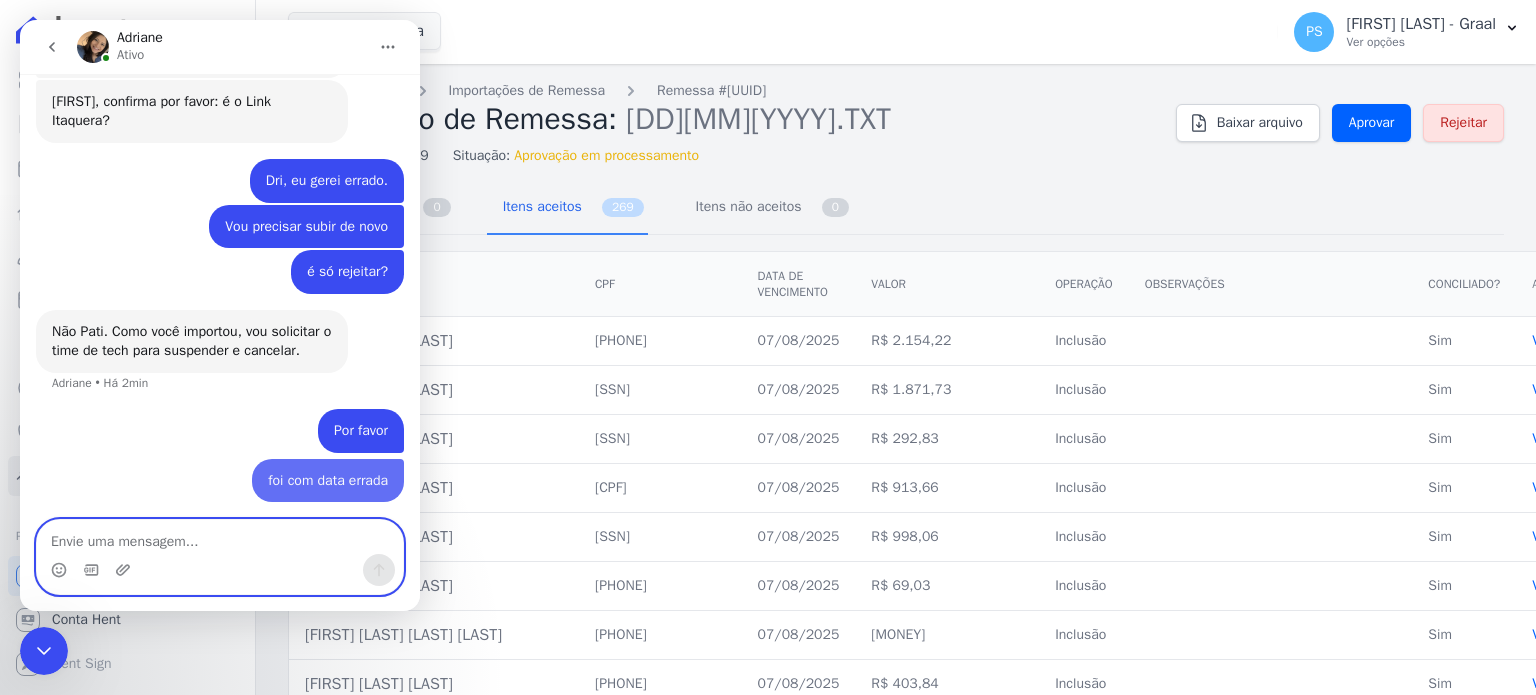 scroll, scrollTop: 4919, scrollLeft: 0, axis: vertical 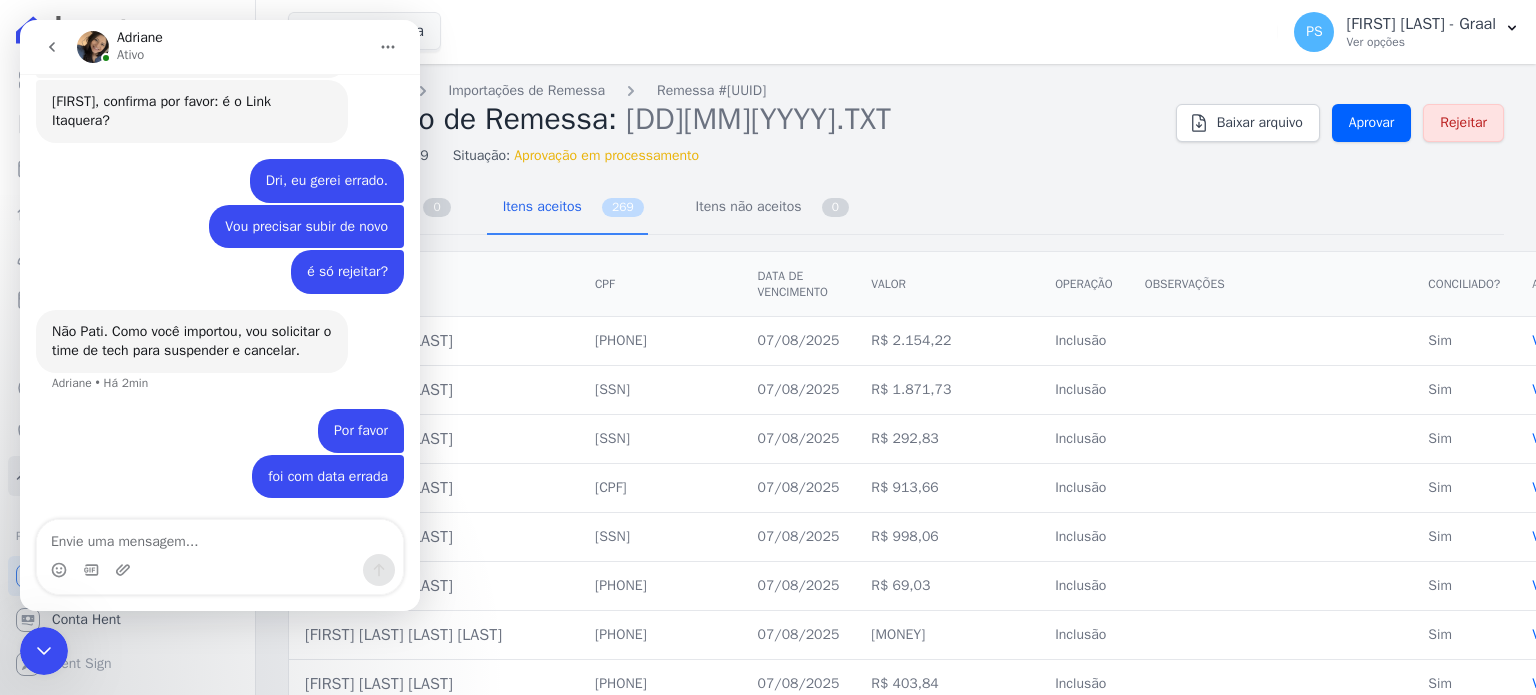 click 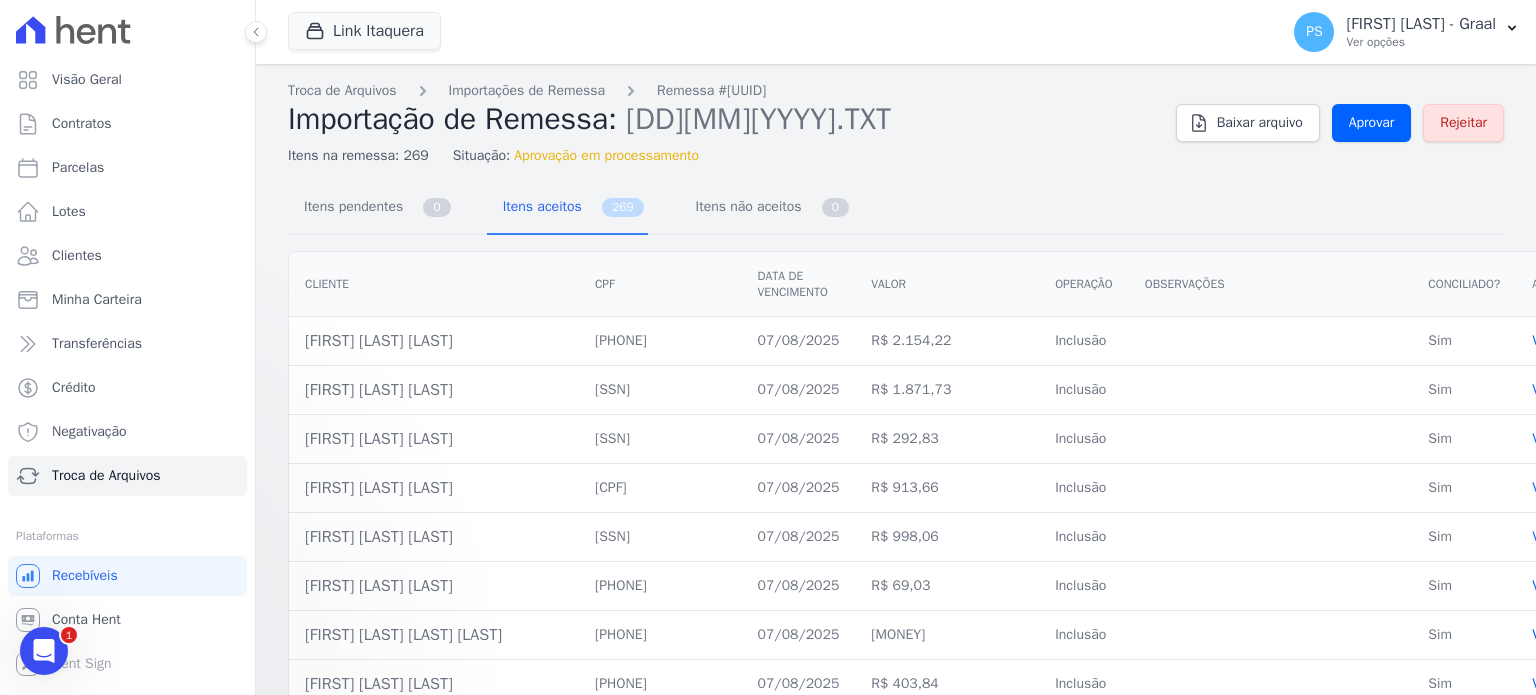 scroll, scrollTop: 0, scrollLeft: 0, axis: both 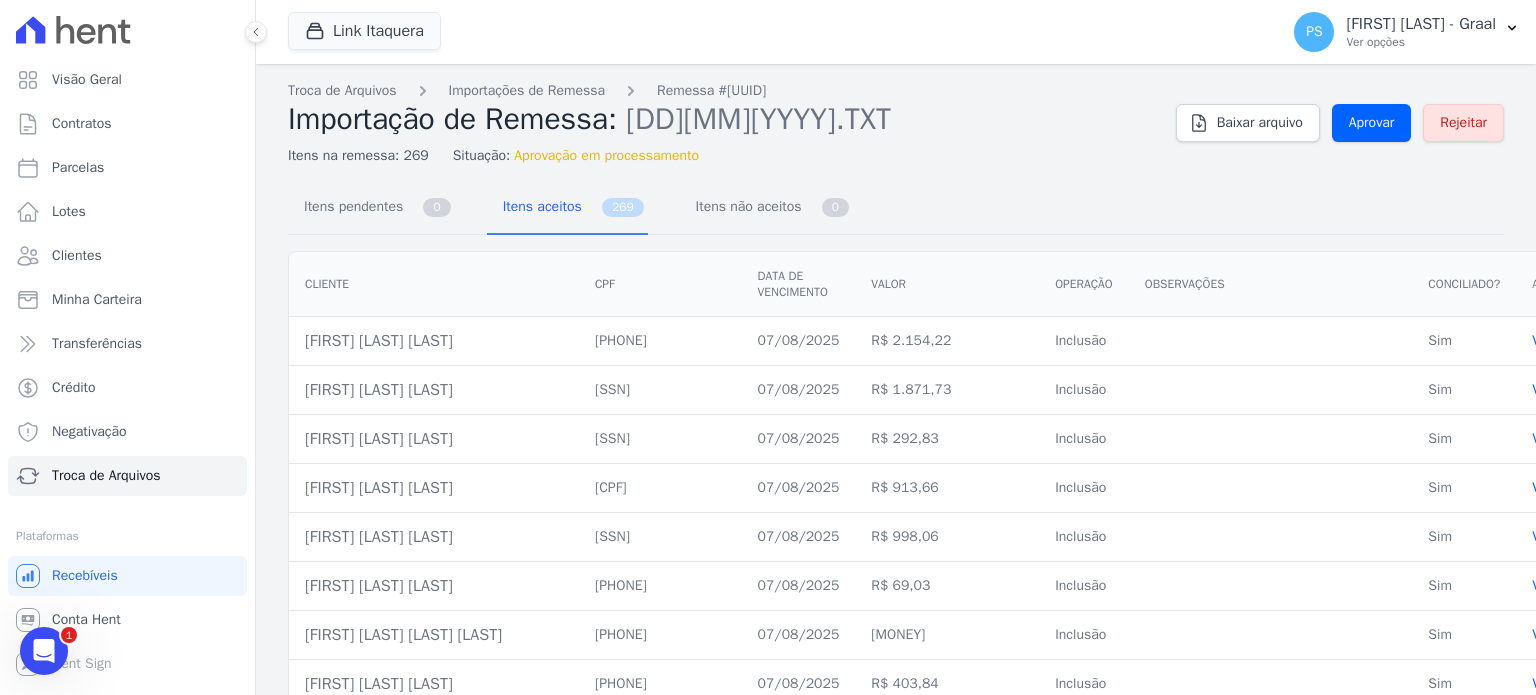 click 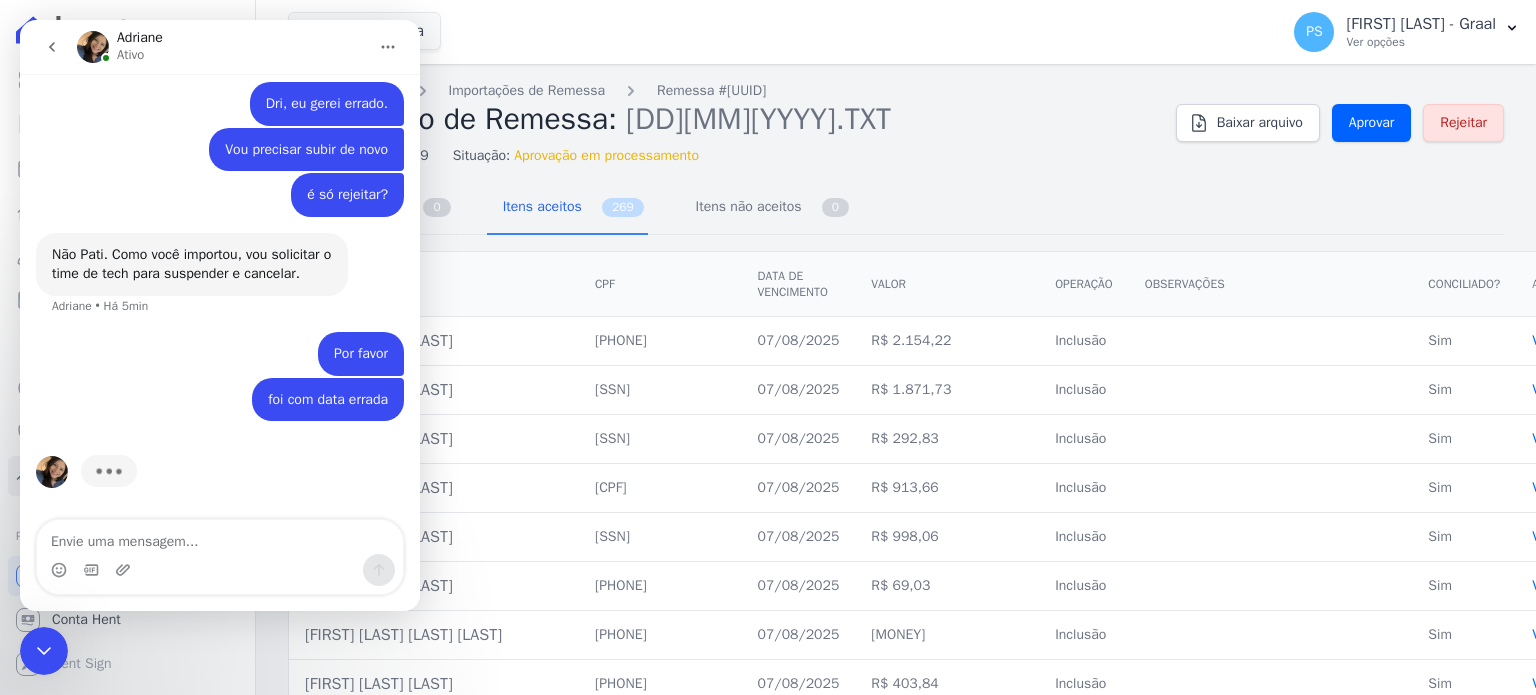 scroll, scrollTop: 4996, scrollLeft: 0, axis: vertical 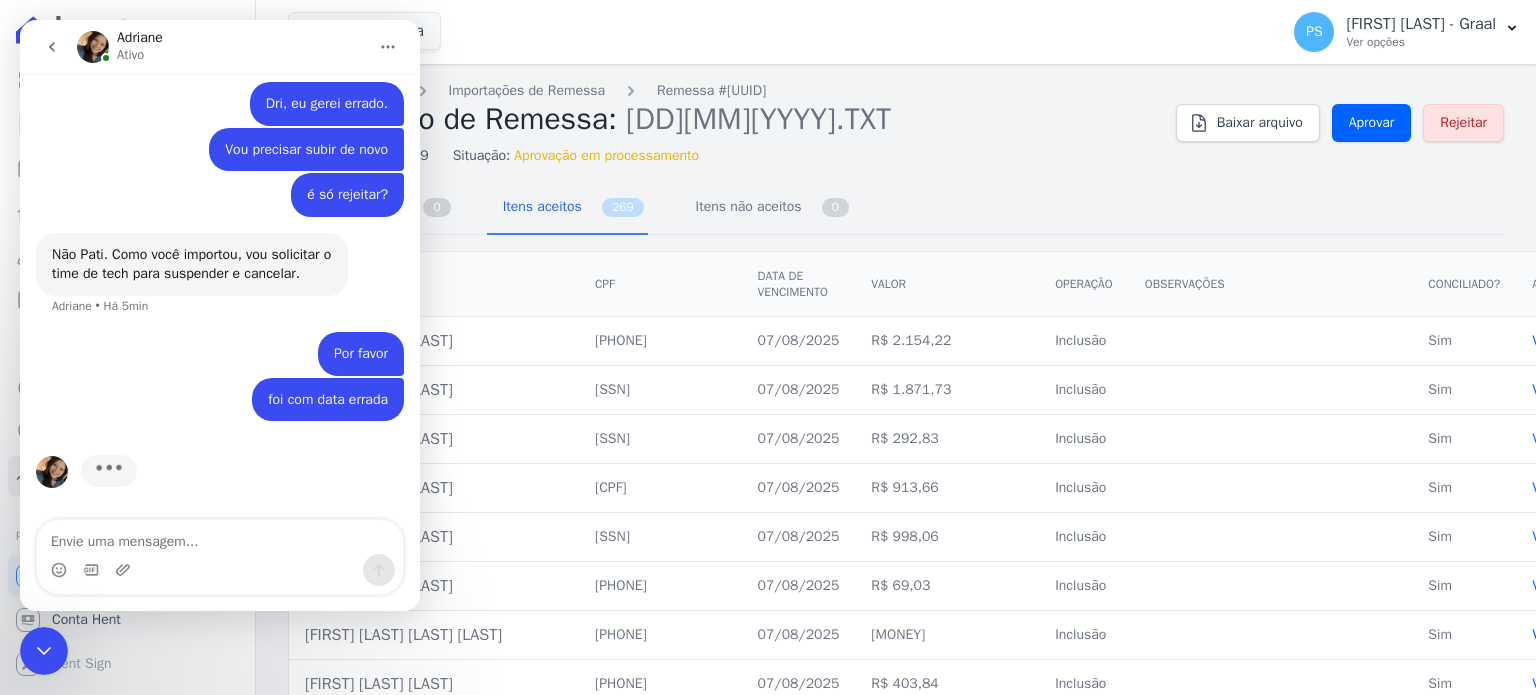 click 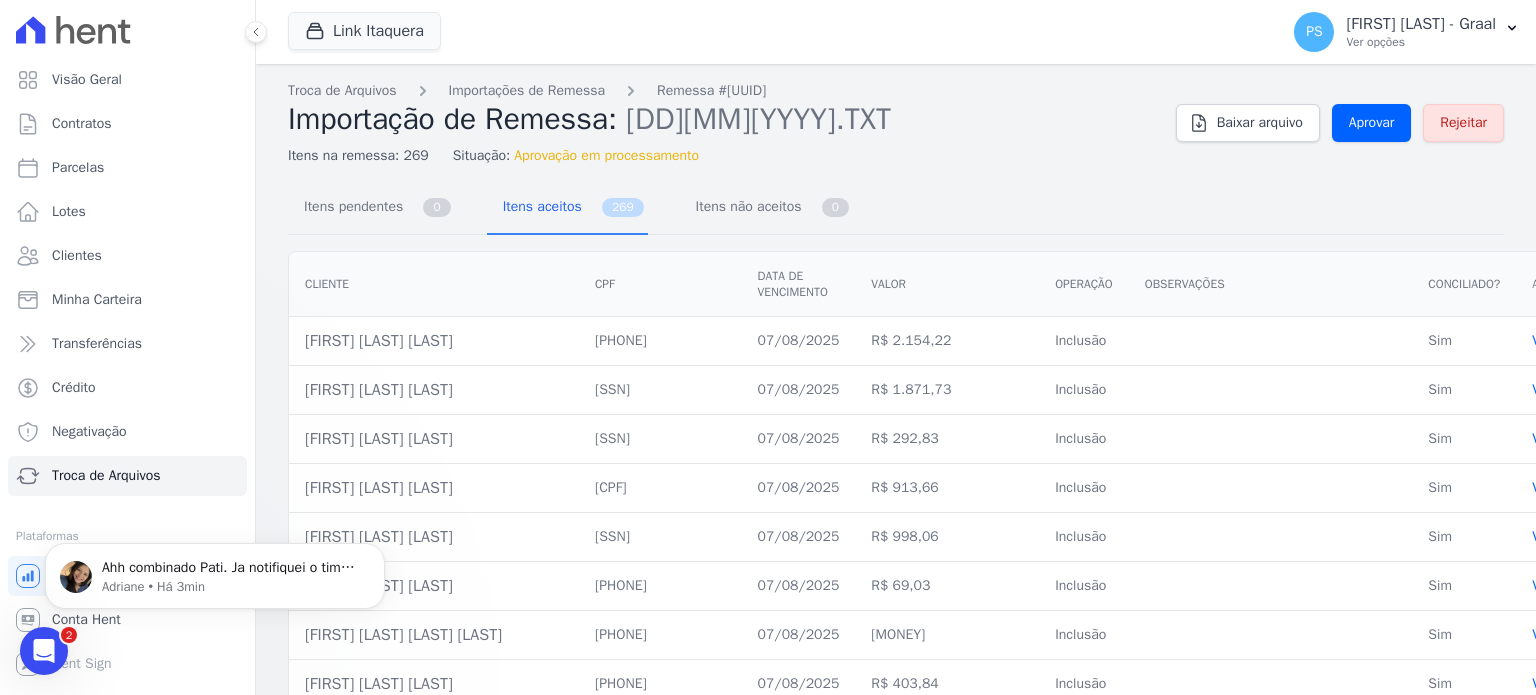 scroll, scrollTop: 0, scrollLeft: 0, axis: both 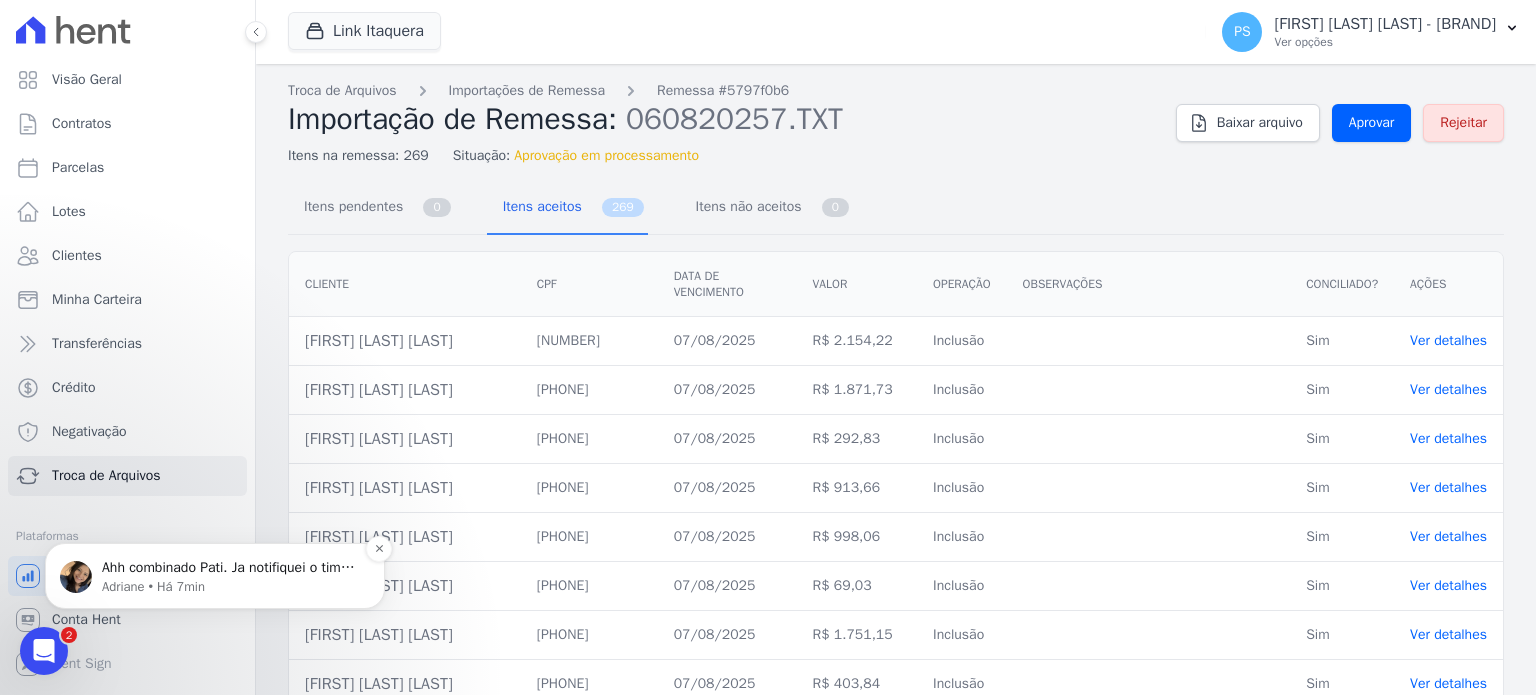 click on "Adriane • Há 7min" at bounding box center [231, 587] 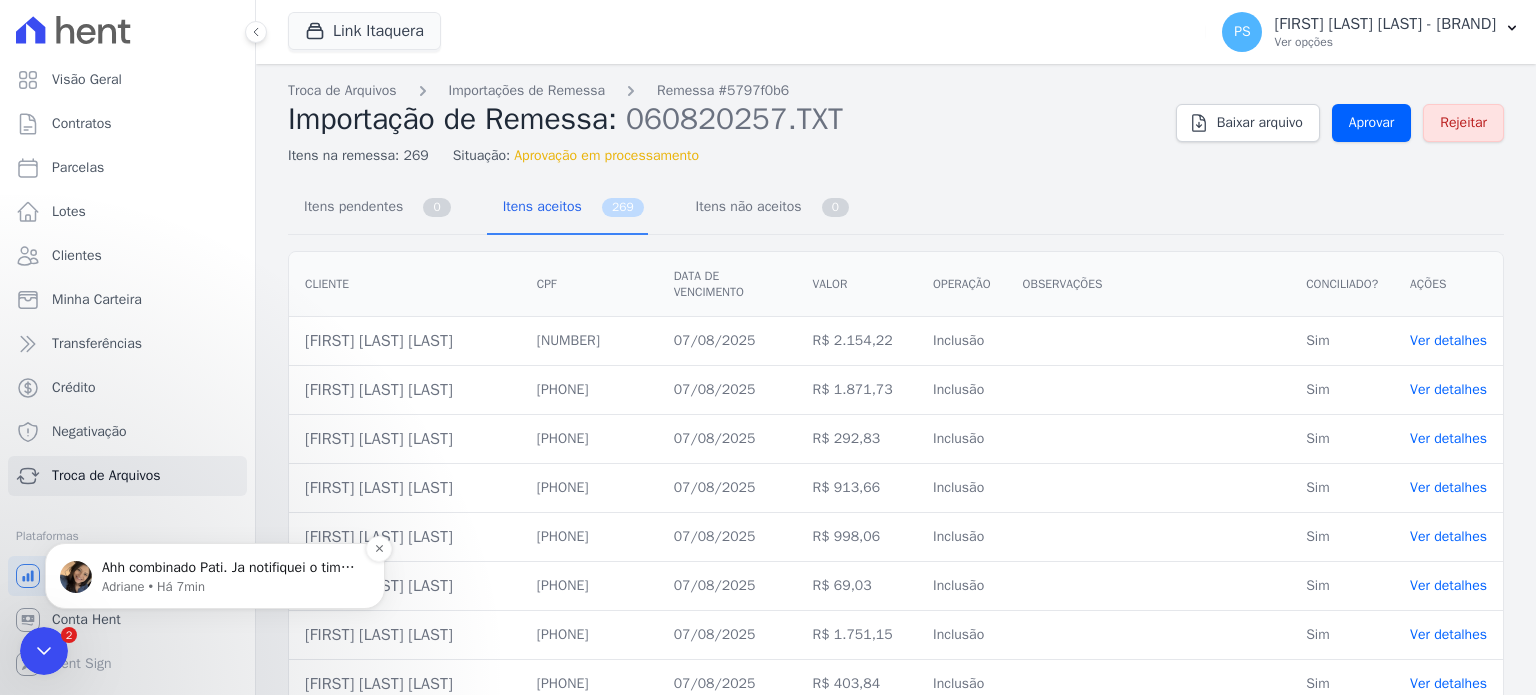 scroll, scrollTop: 0, scrollLeft: 0, axis: both 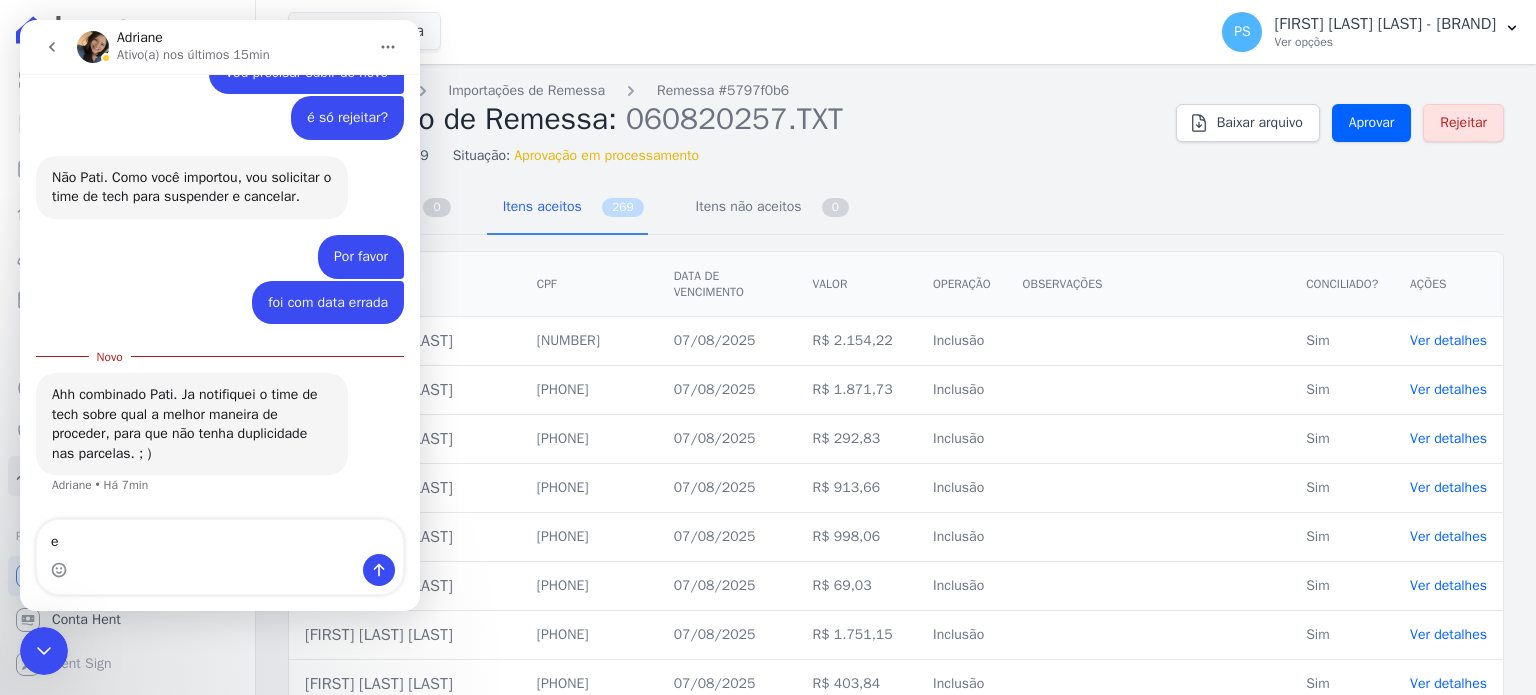 type on "e" 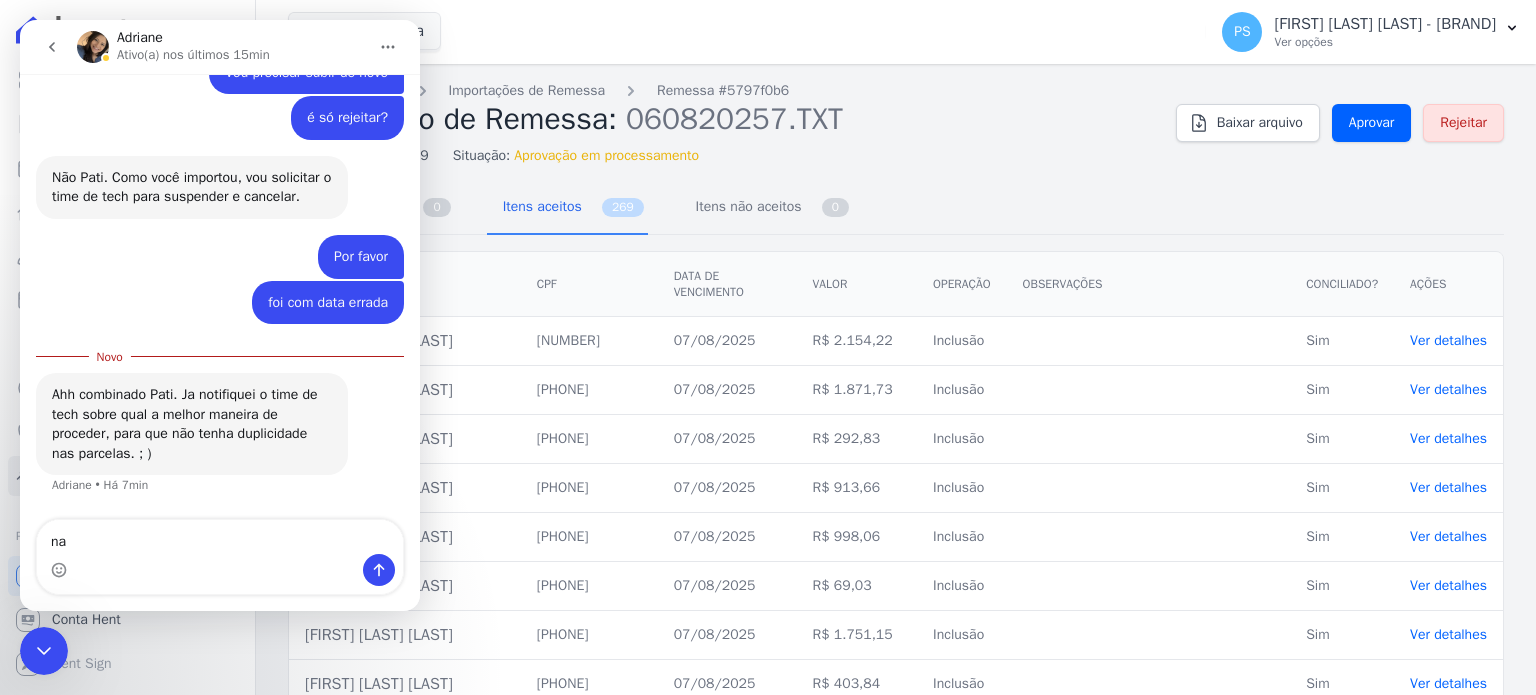 type on "n" 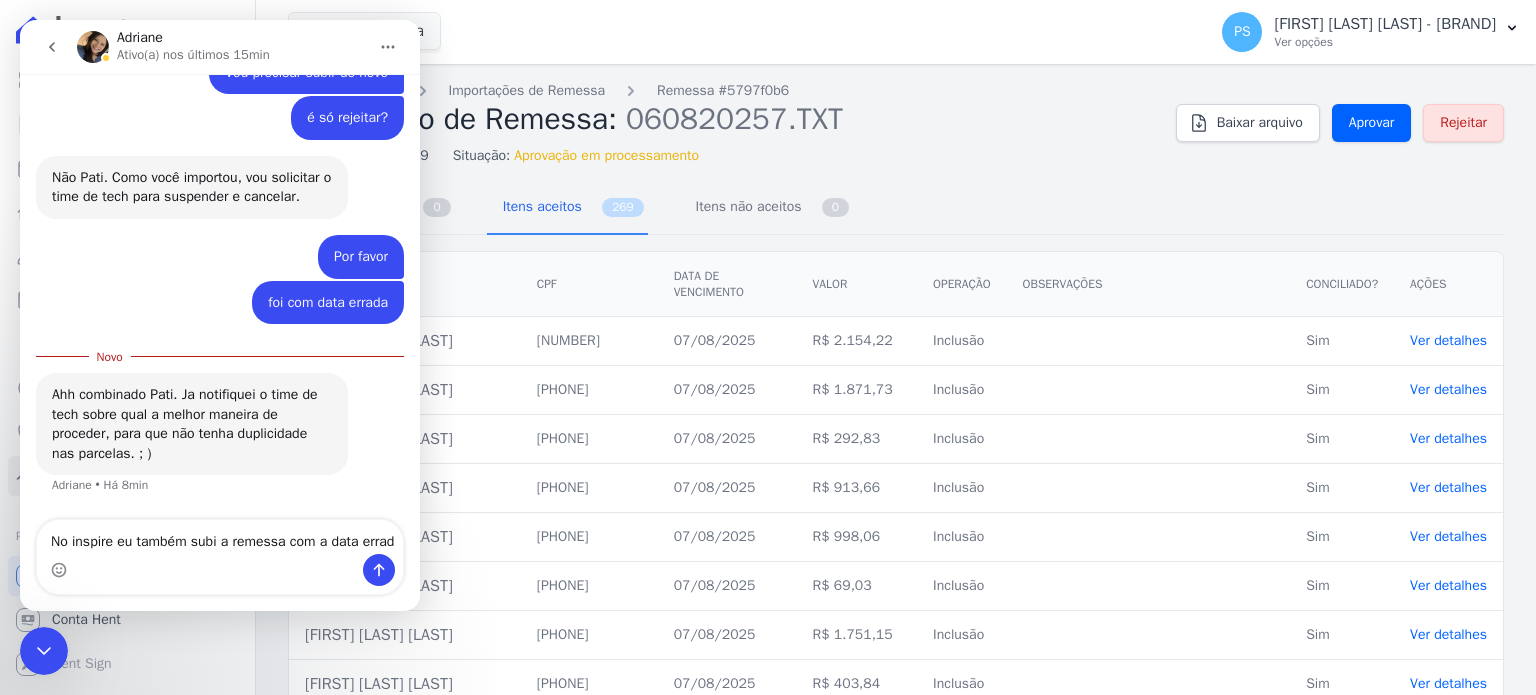 type on "No inspire eu também subi a remessa com a data errada" 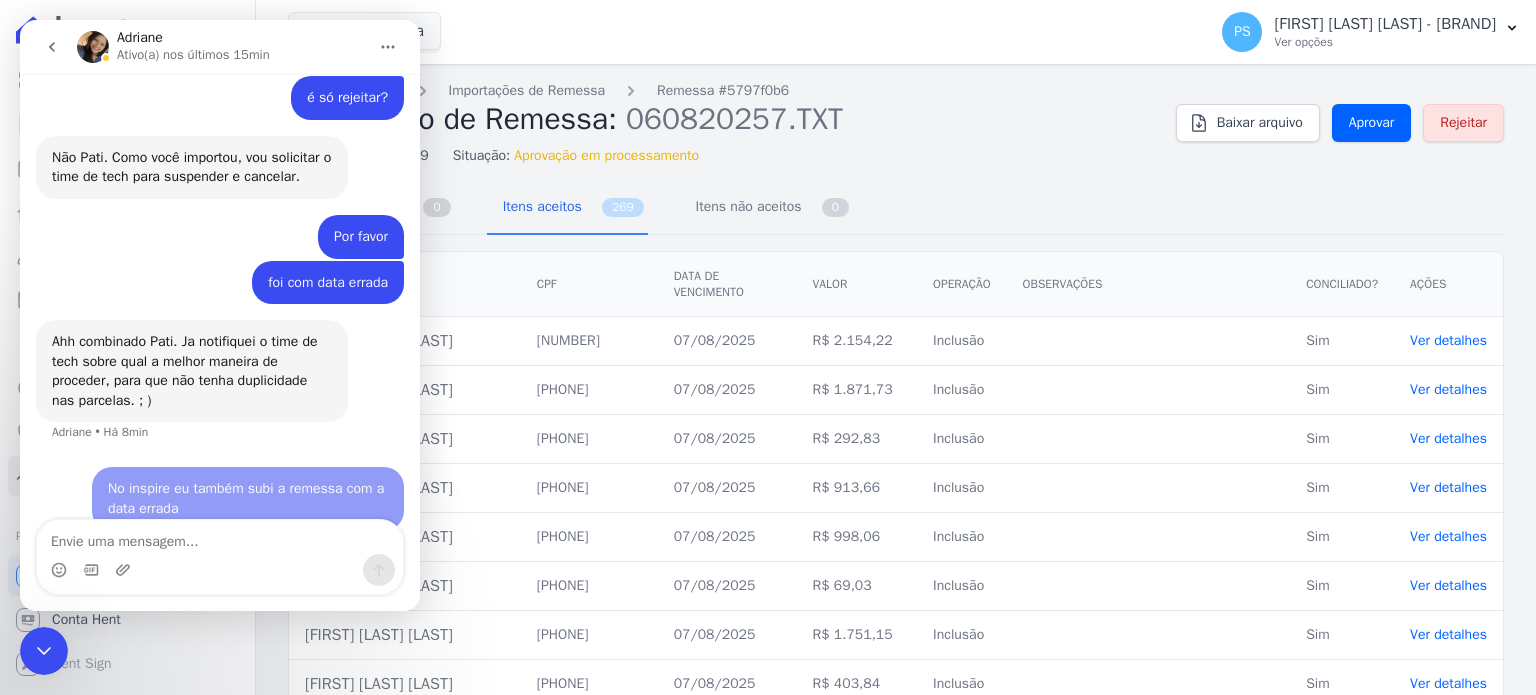 scroll, scrollTop: 5116, scrollLeft: 0, axis: vertical 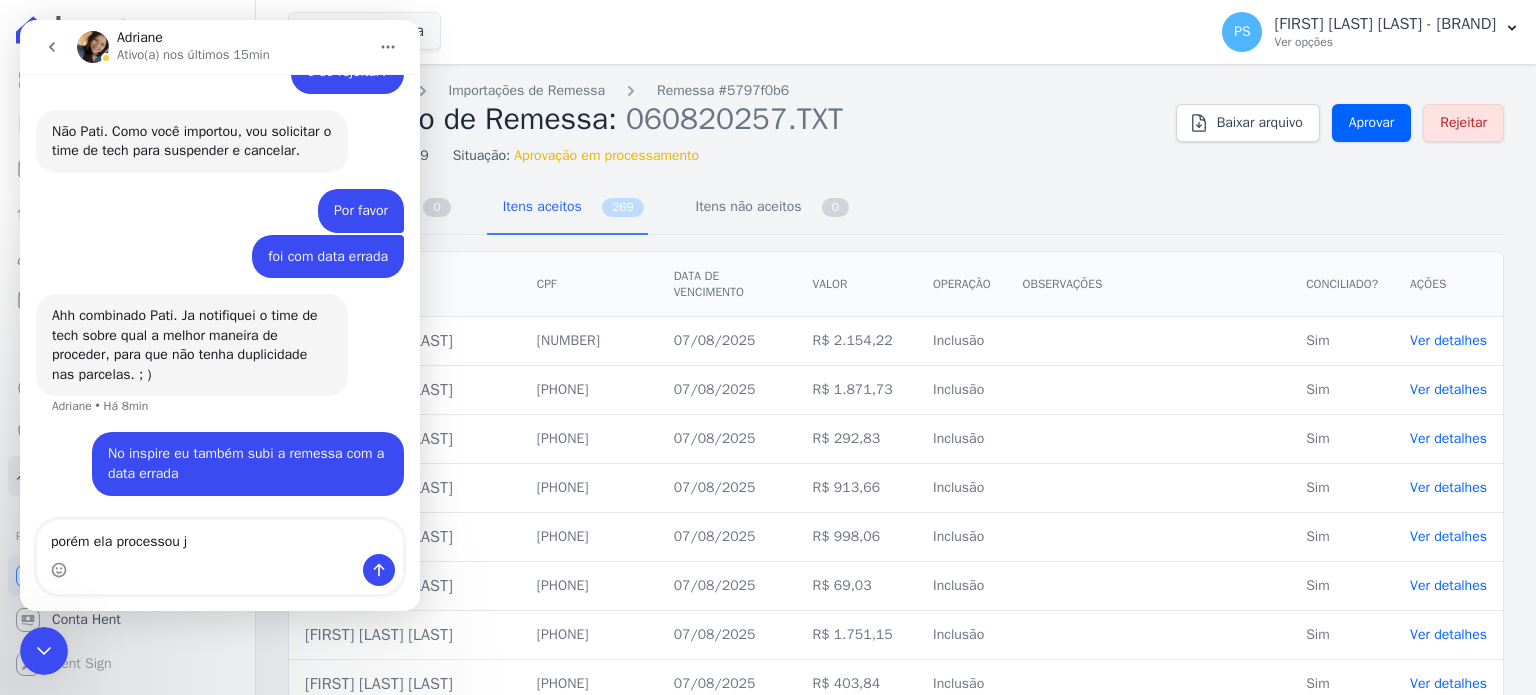 type on "porém ela processou já" 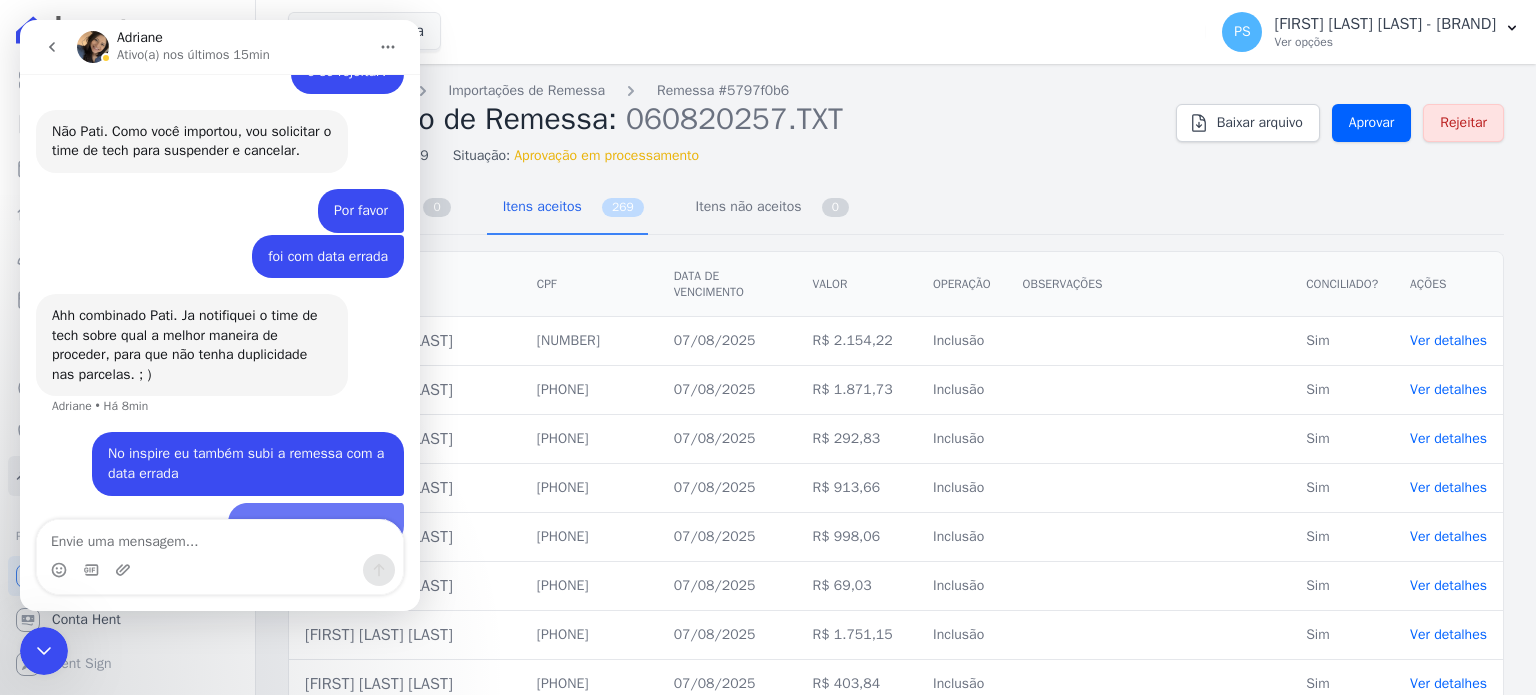 scroll, scrollTop: 5162, scrollLeft: 0, axis: vertical 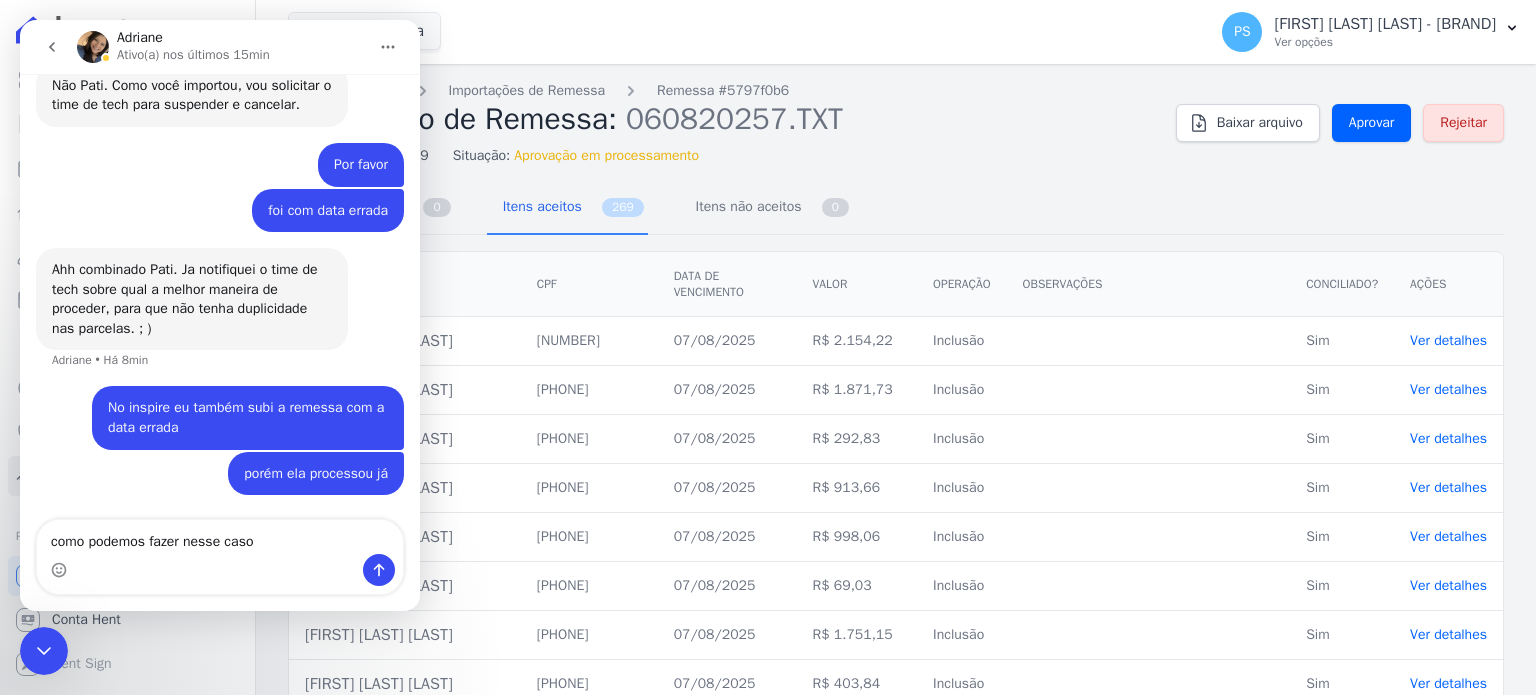 type on "como podemos fazer nesse caso?" 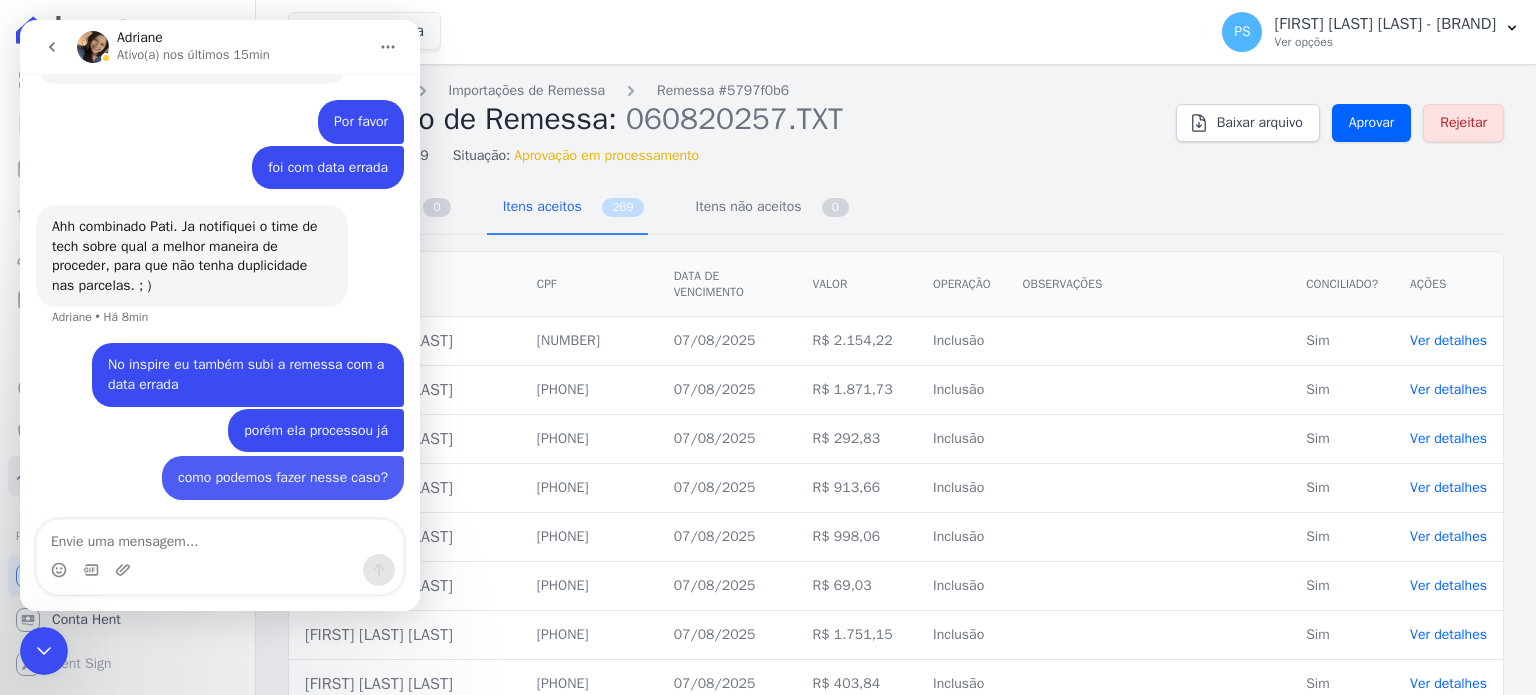 scroll, scrollTop: 5208, scrollLeft: 0, axis: vertical 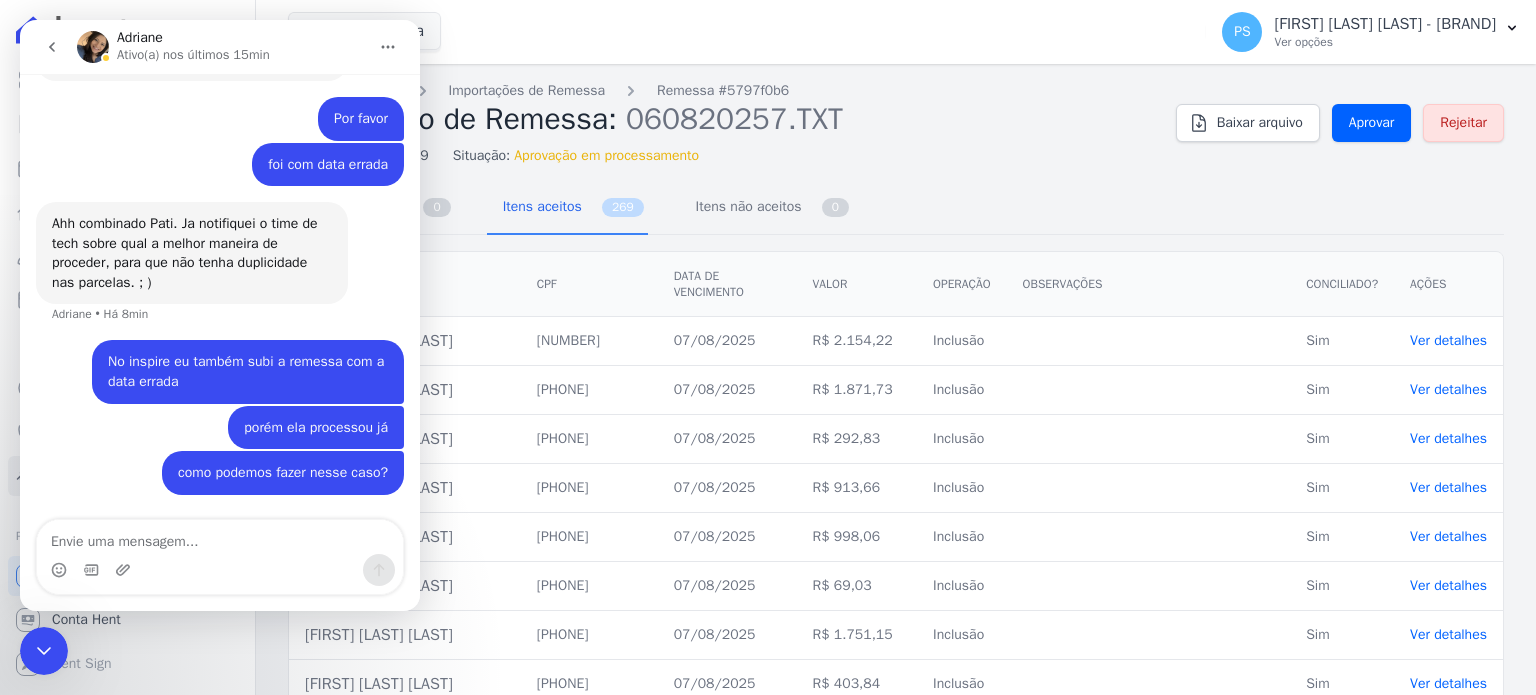click on "Cliente" at bounding box center (405, 284) 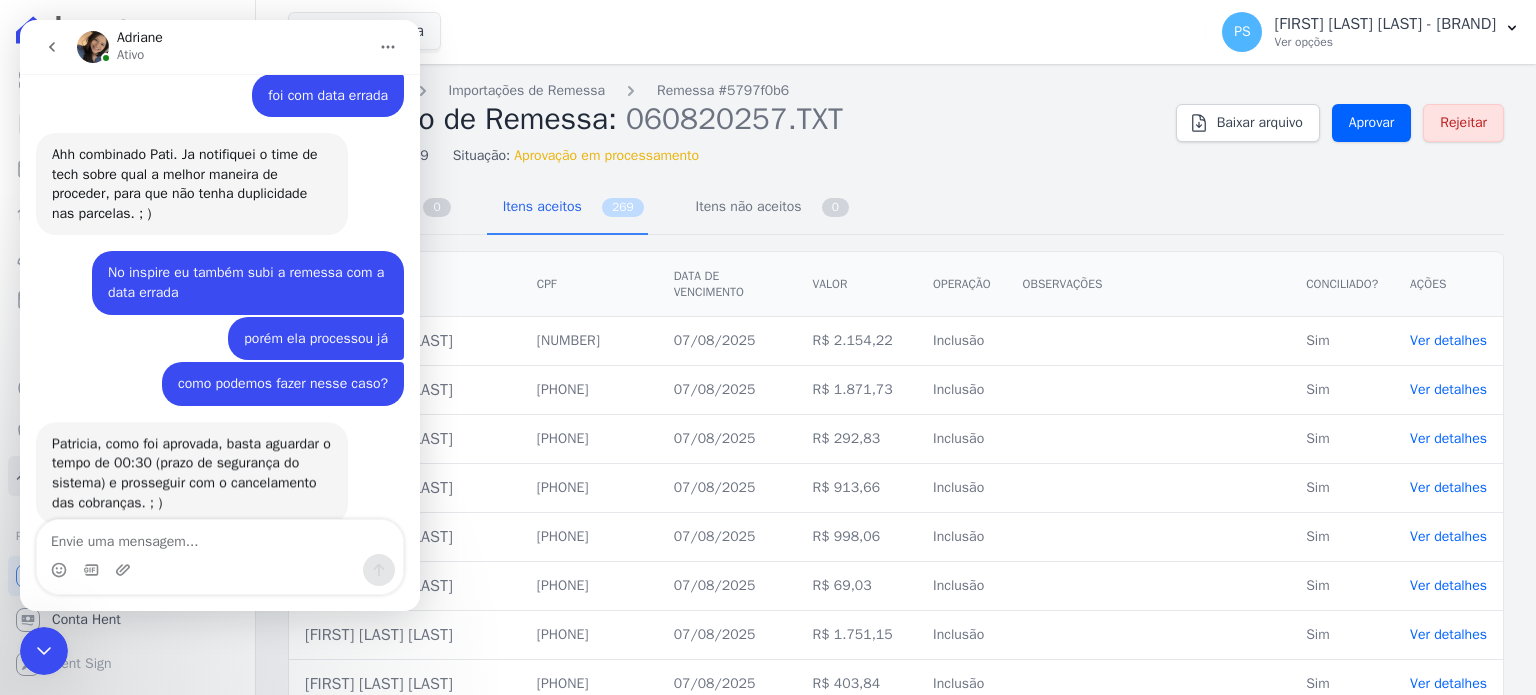 scroll, scrollTop: 5326, scrollLeft: 0, axis: vertical 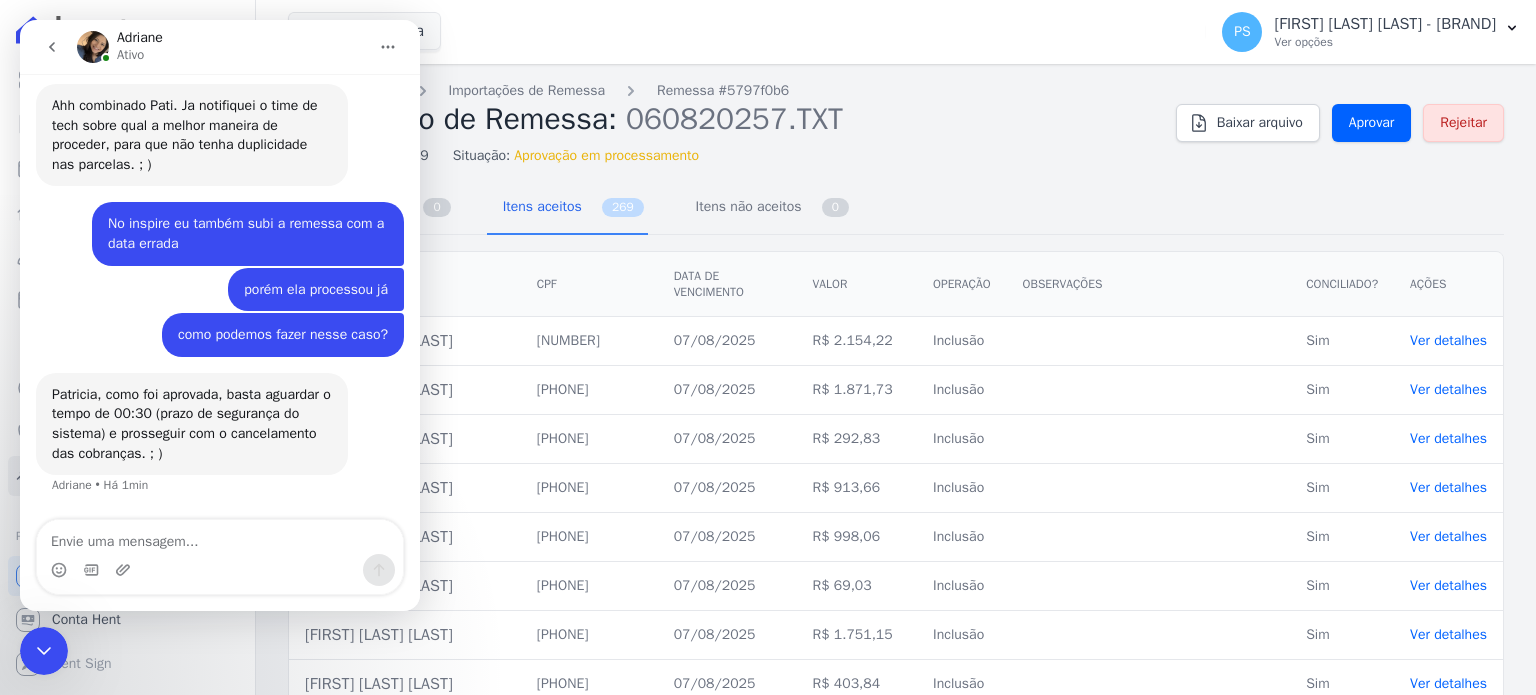 click on "Itens na remessa: 269
Situação:
Aprovação em processamento" at bounding box center (724, 151) 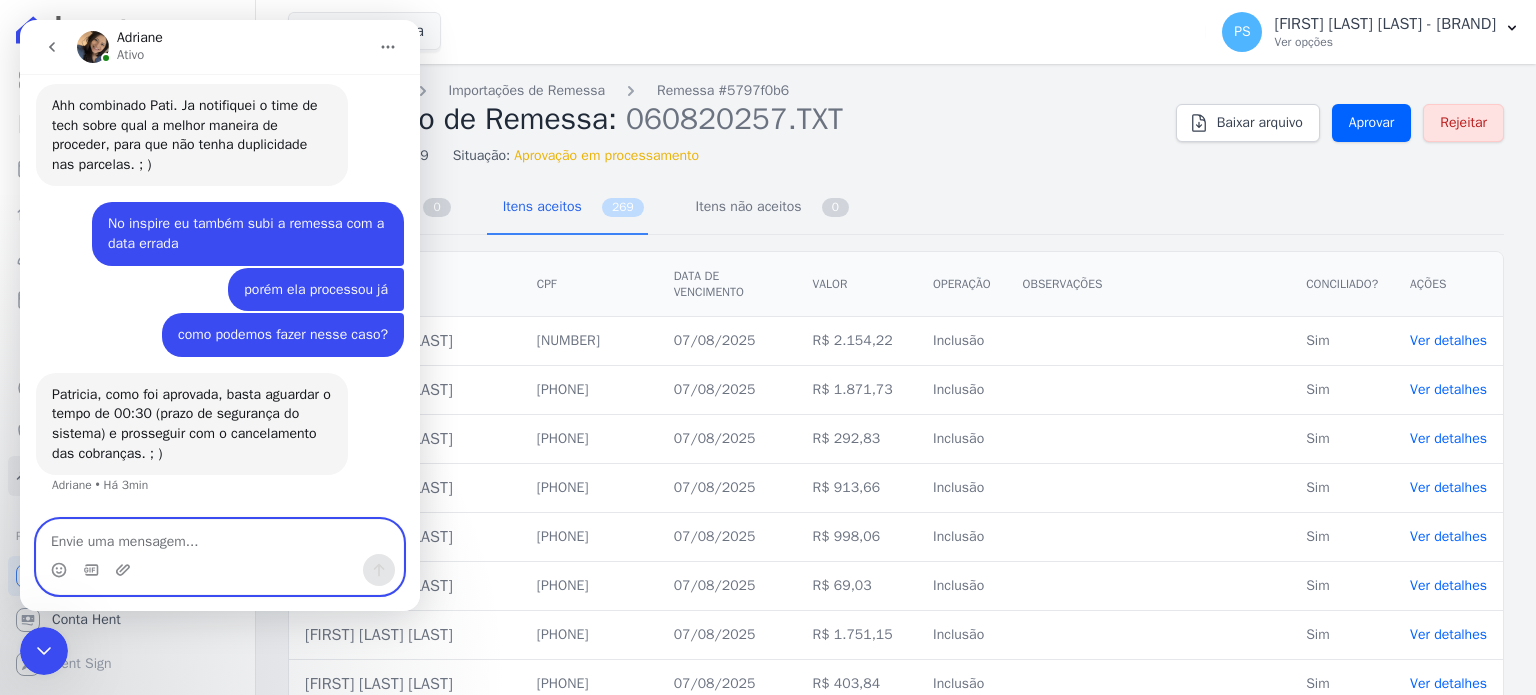 click at bounding box center (220, 537) 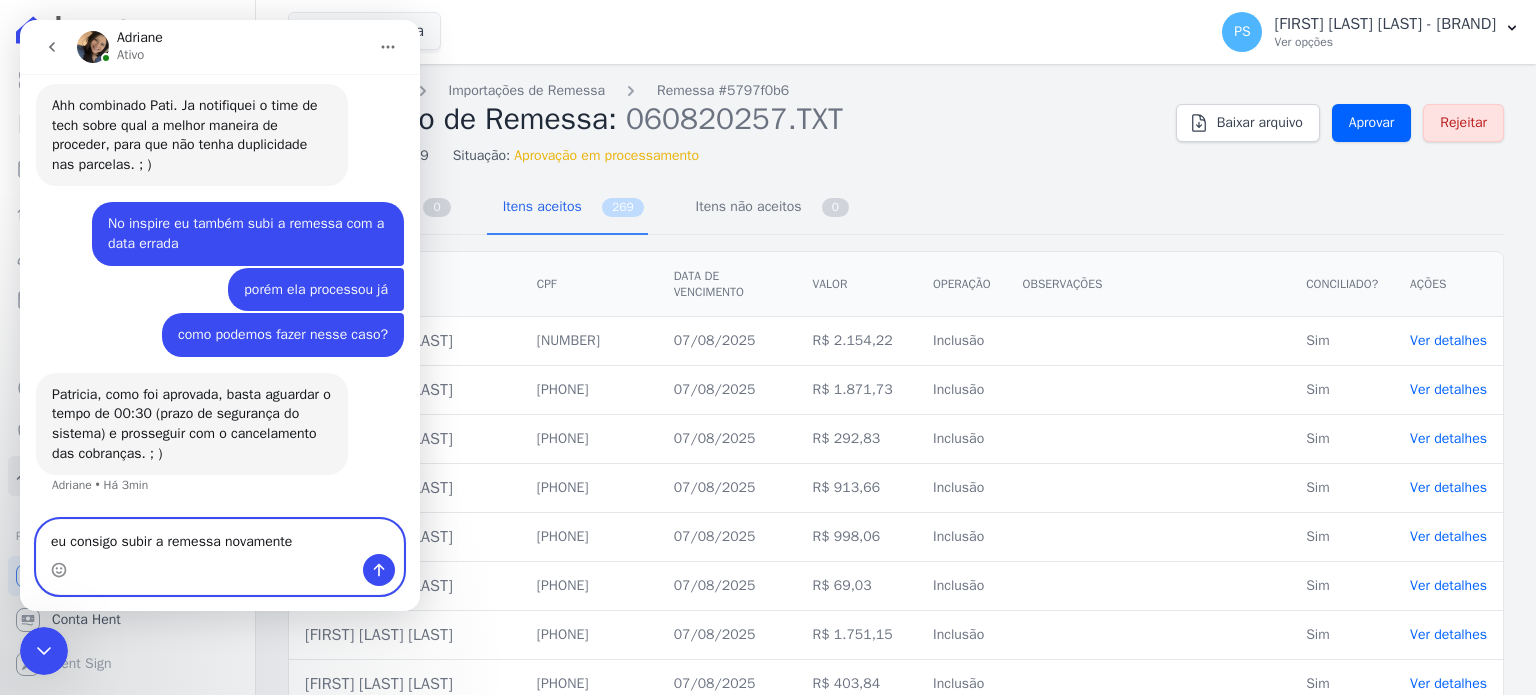 type on "eu consigo subir a remessa novamente?" 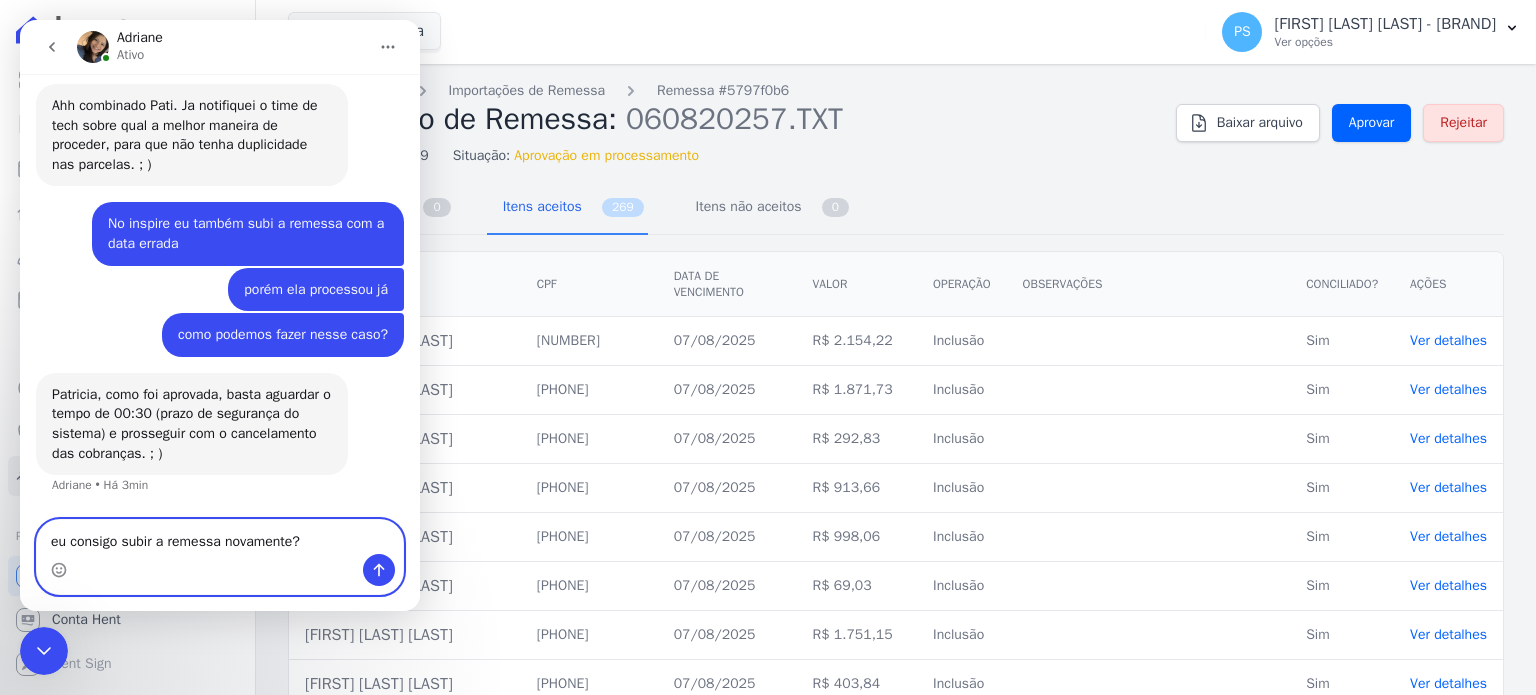 type 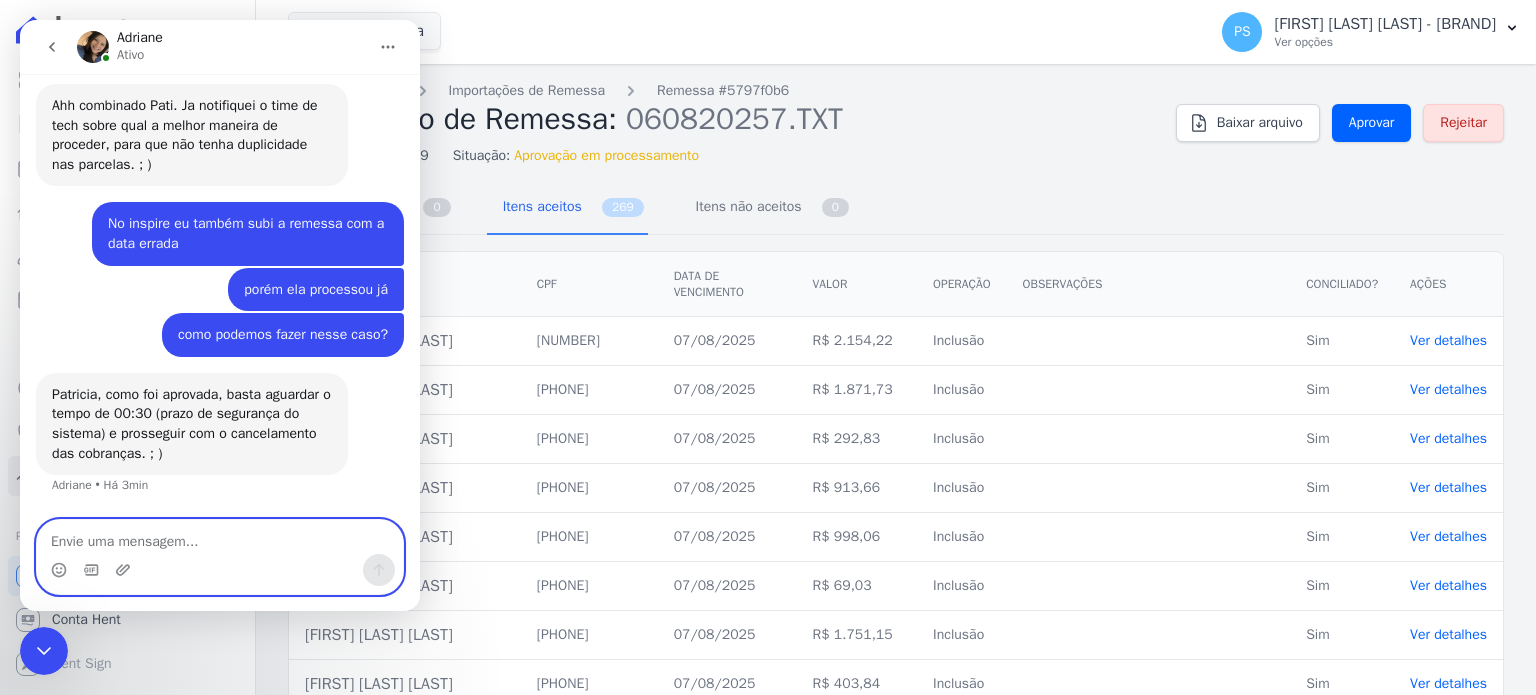 scroll, scrollTop: 2, scrollLeft: 0, axis: vertical 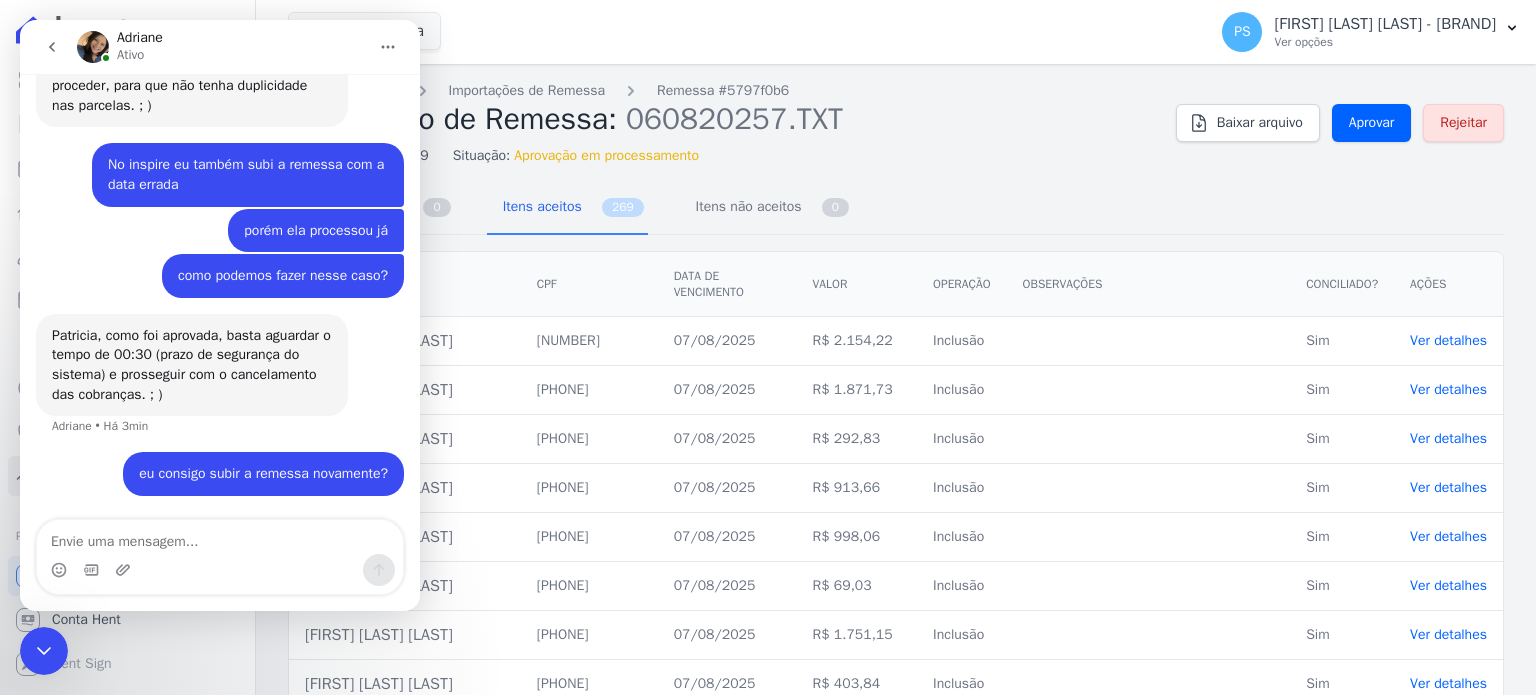 click 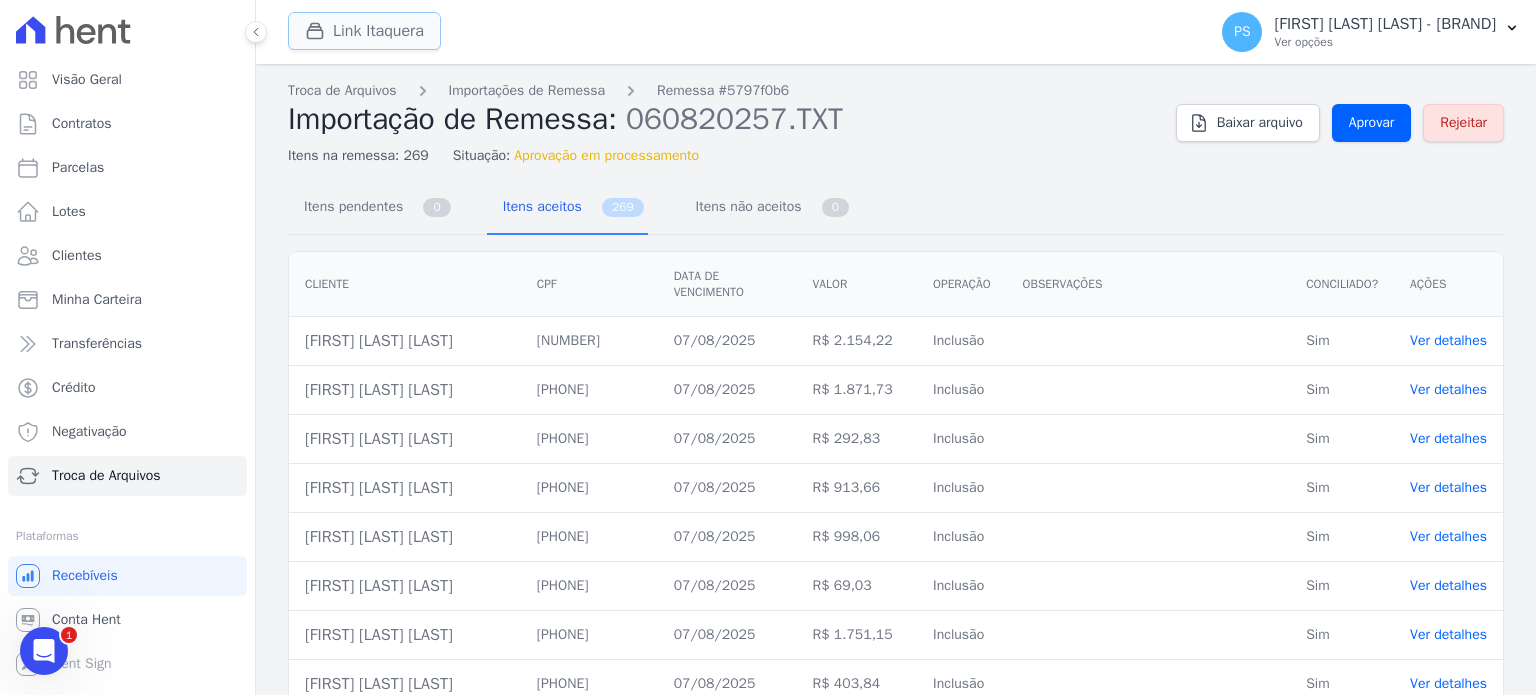 click on "Link Itaquera" at bounding box center (364, 31) 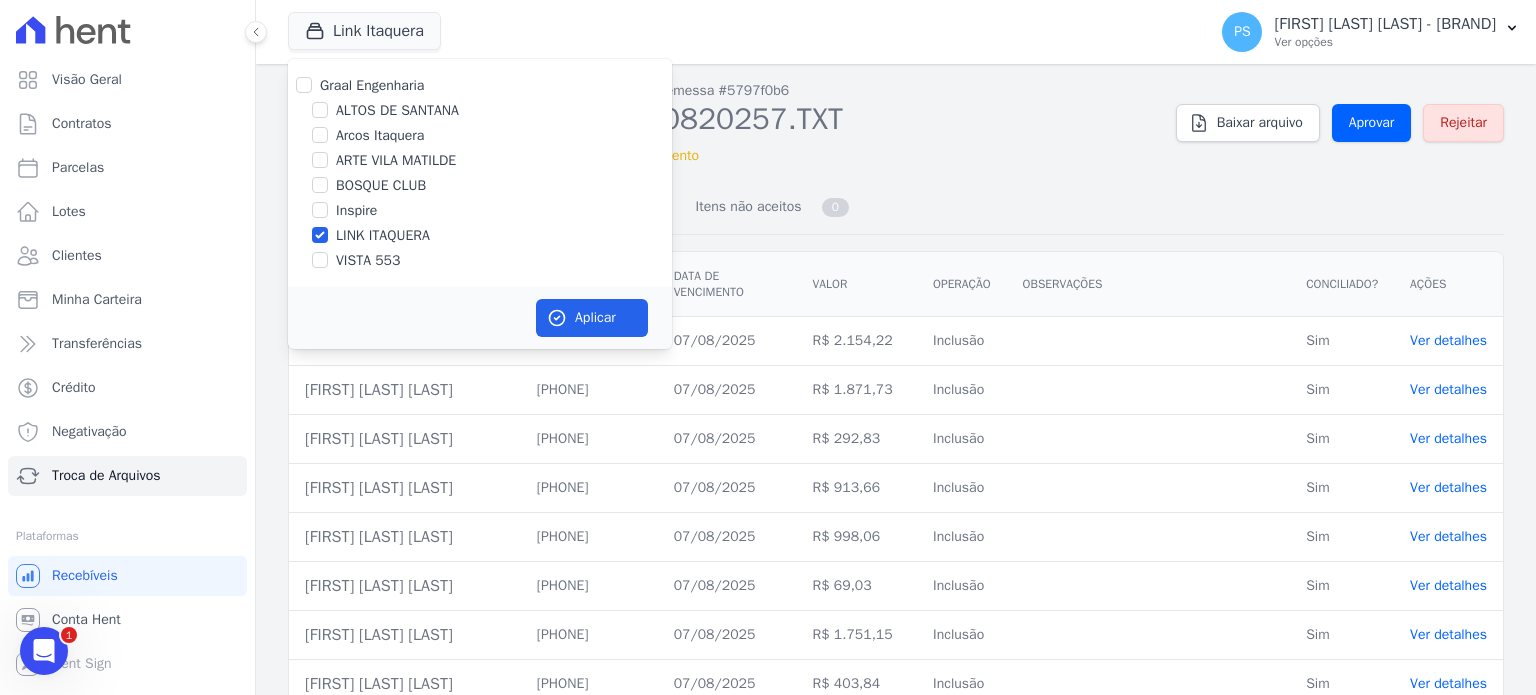 click on "LINK ITAQUERA" at bounding box center [383, 235] 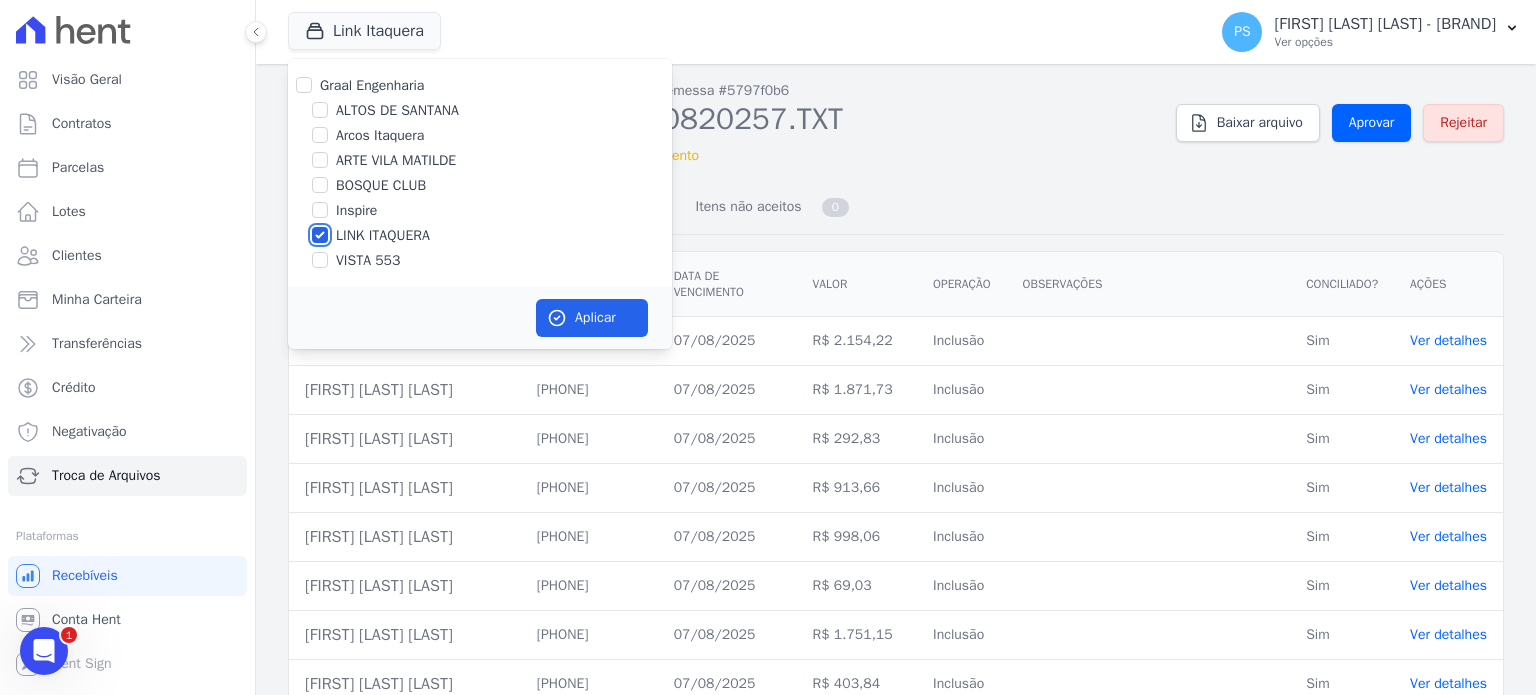 click on "LINK ITAQUERA" at bounding box center (320, 235) 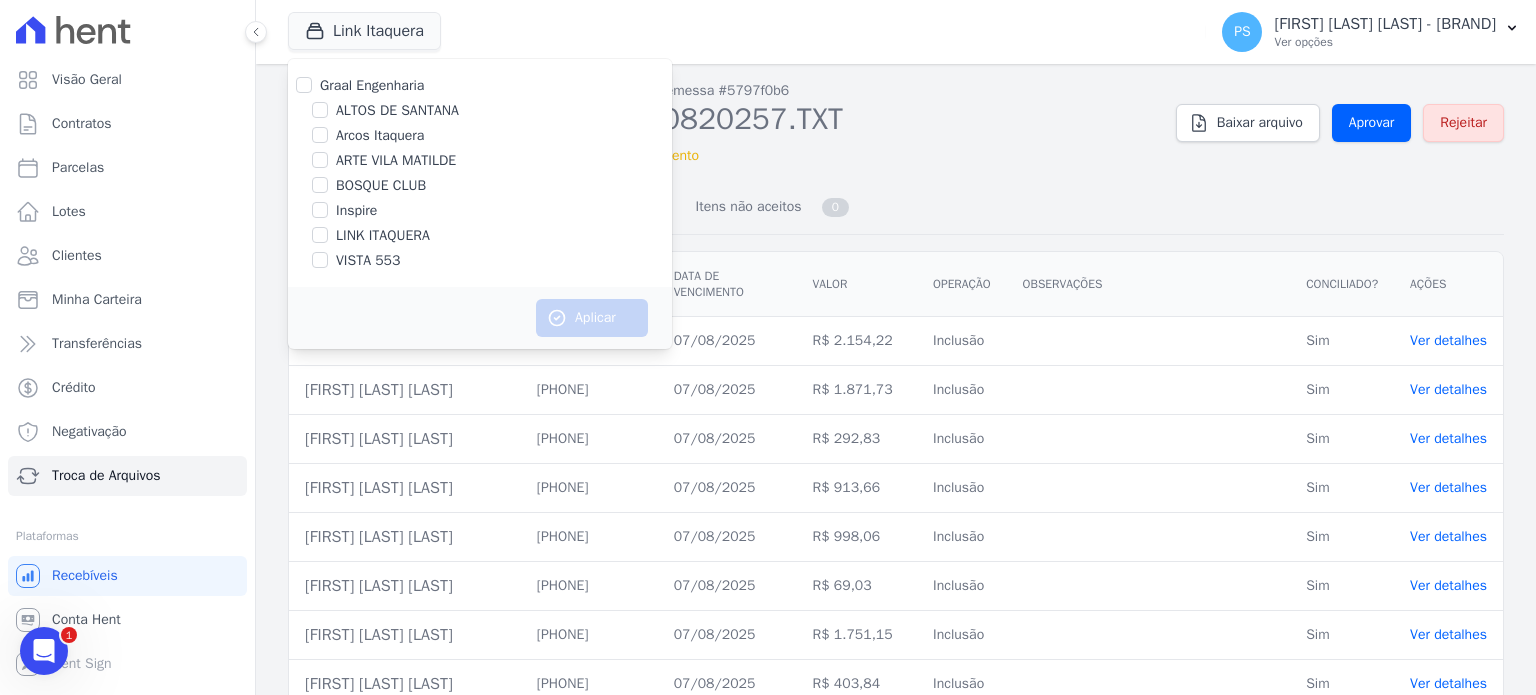 click on "Inspire" at bounding box center (356, 210) 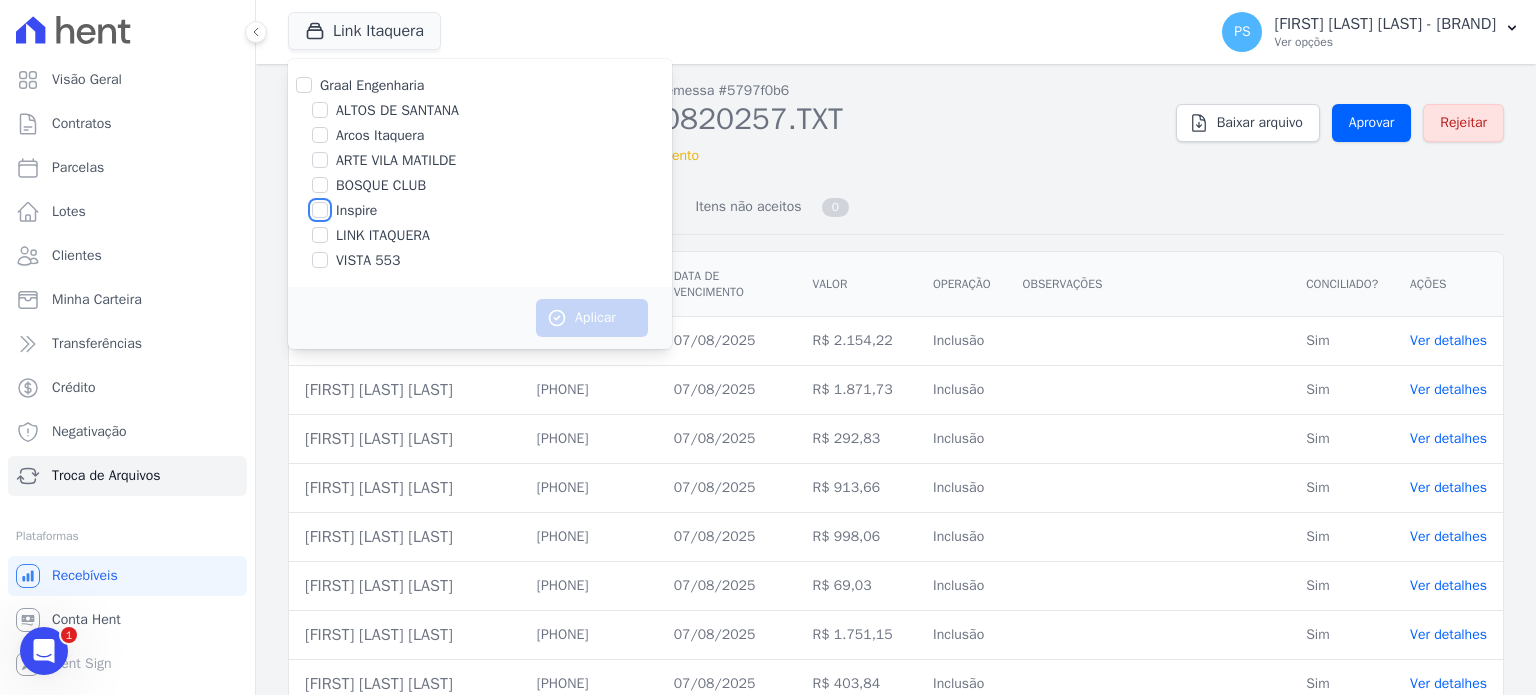 click on "Inspire" at bounding box center [320, 210] 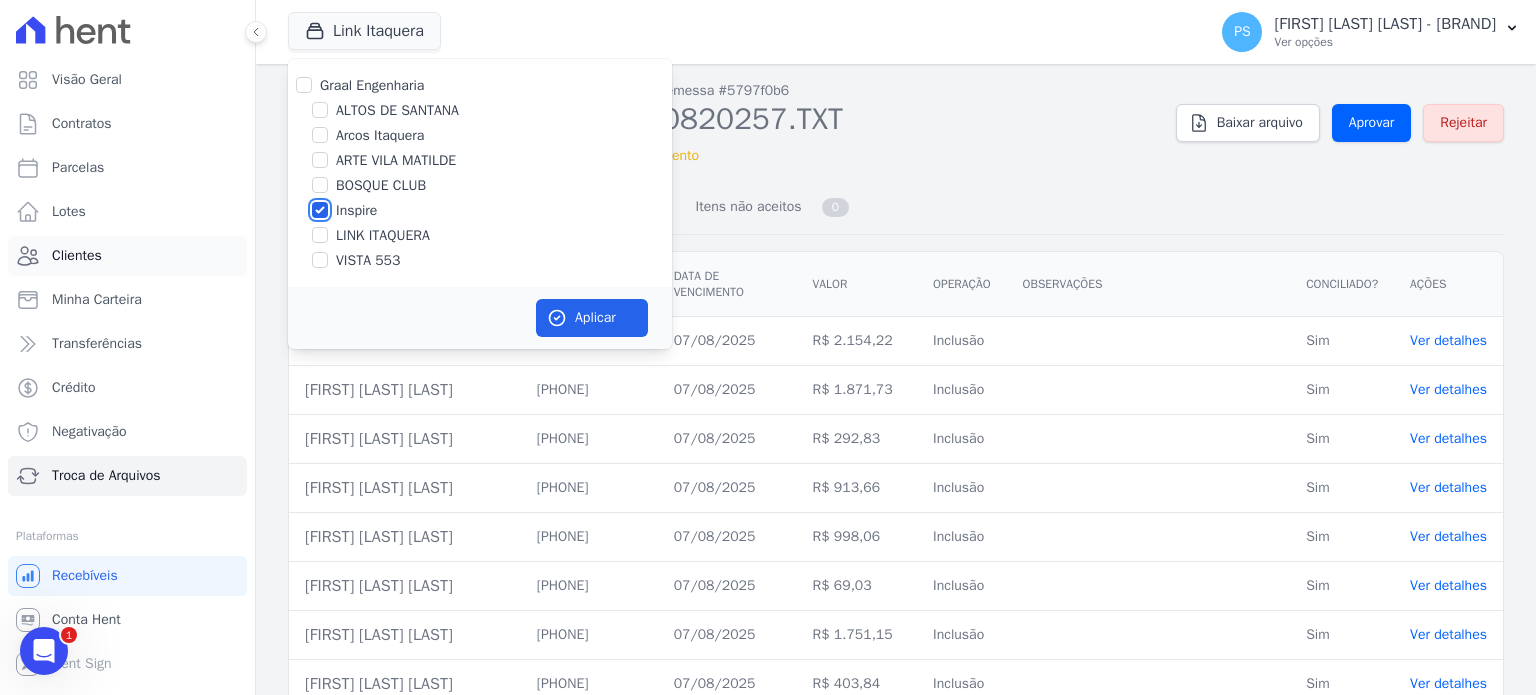 scroll, scrollTop: 5462, scrollLeft: 0, axis: vertical 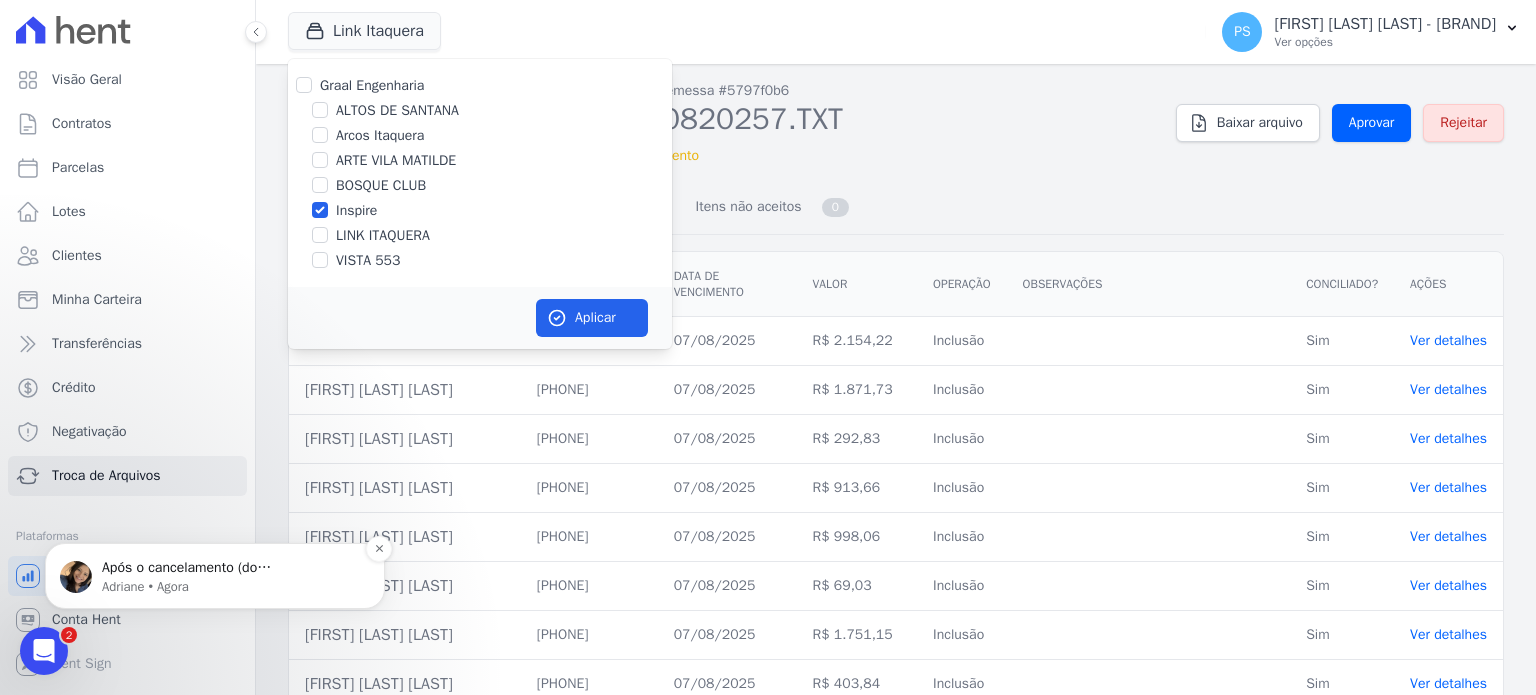 click on "Adriane • Agora" at bounding box center (231, 587) 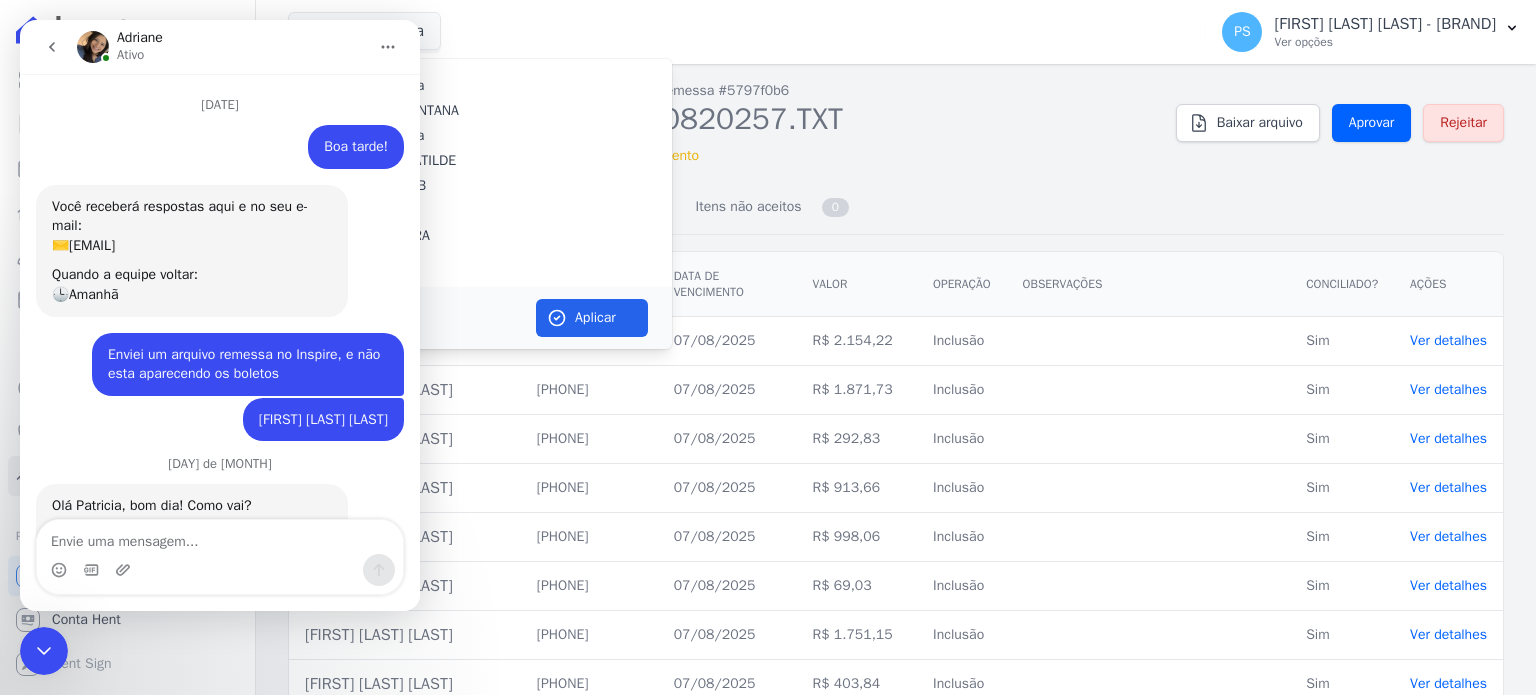 scroll, scrollTop: 3, scrollLeft: 0, axis: vertical 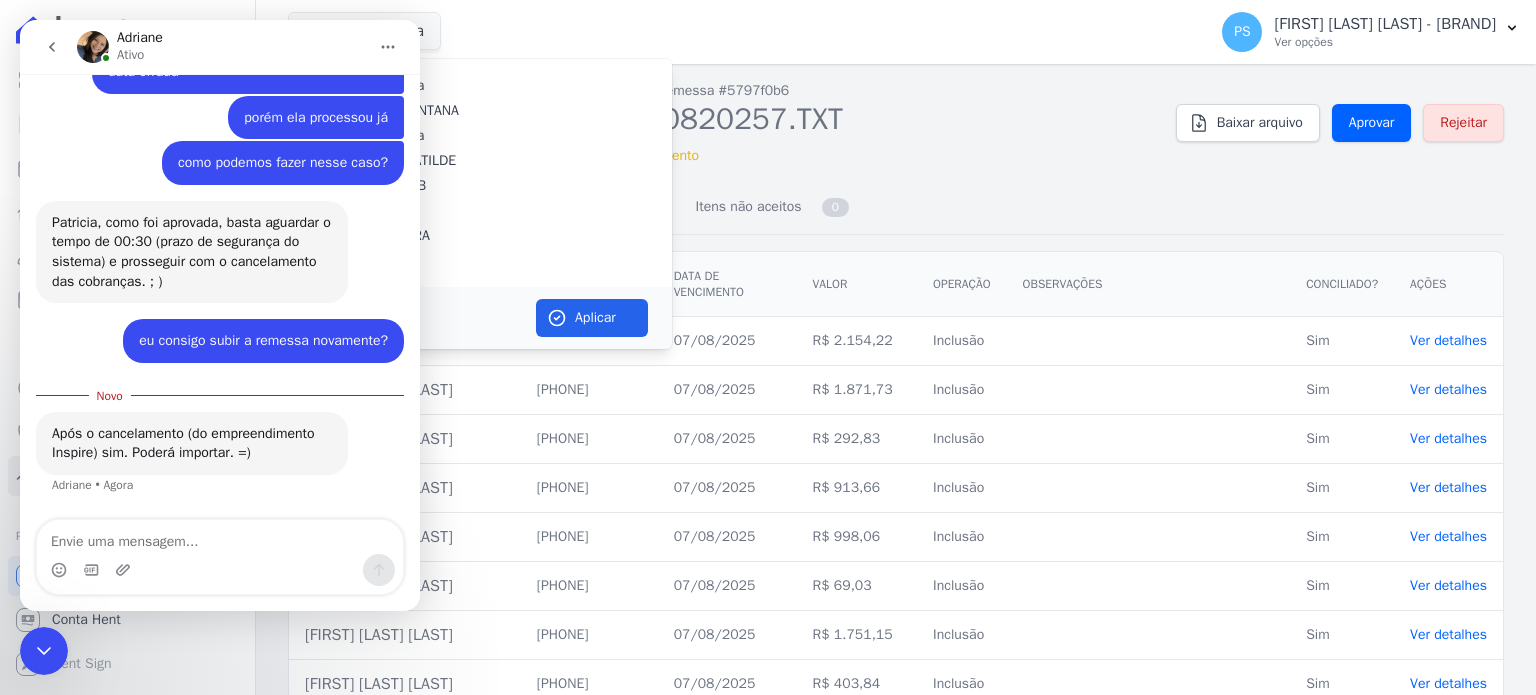 click at bounding box center [44, 651] 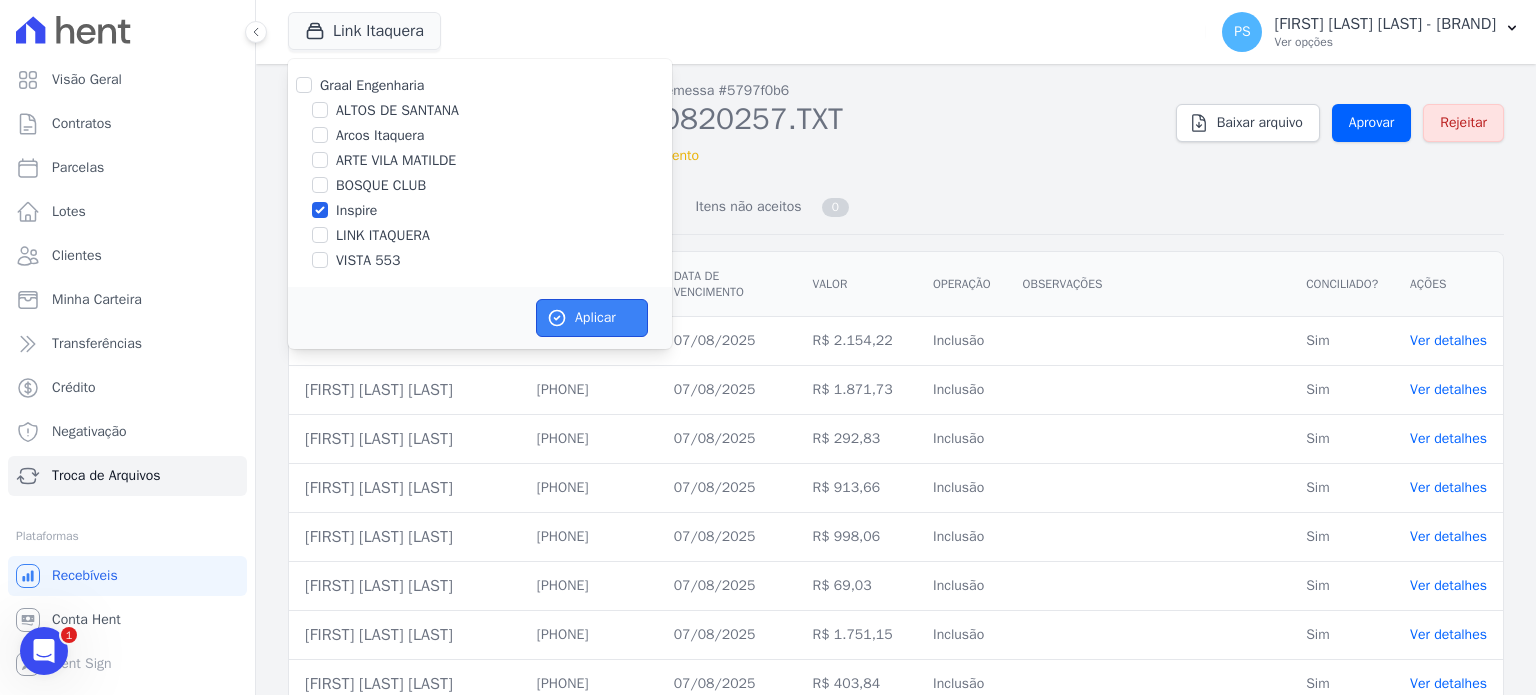 click on "Aplicar" at bounding box center [592, 318] 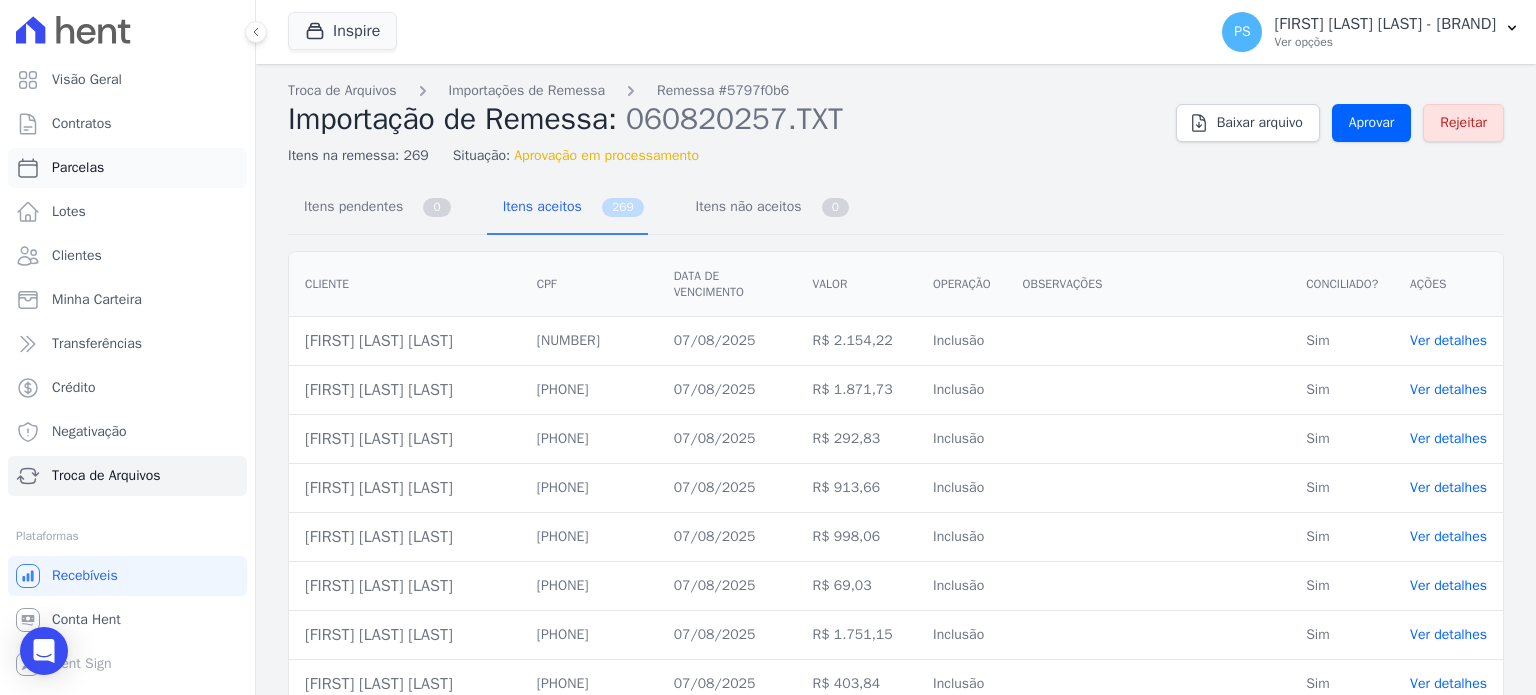 click on "Parcelas" at bounding box center (127, 168) 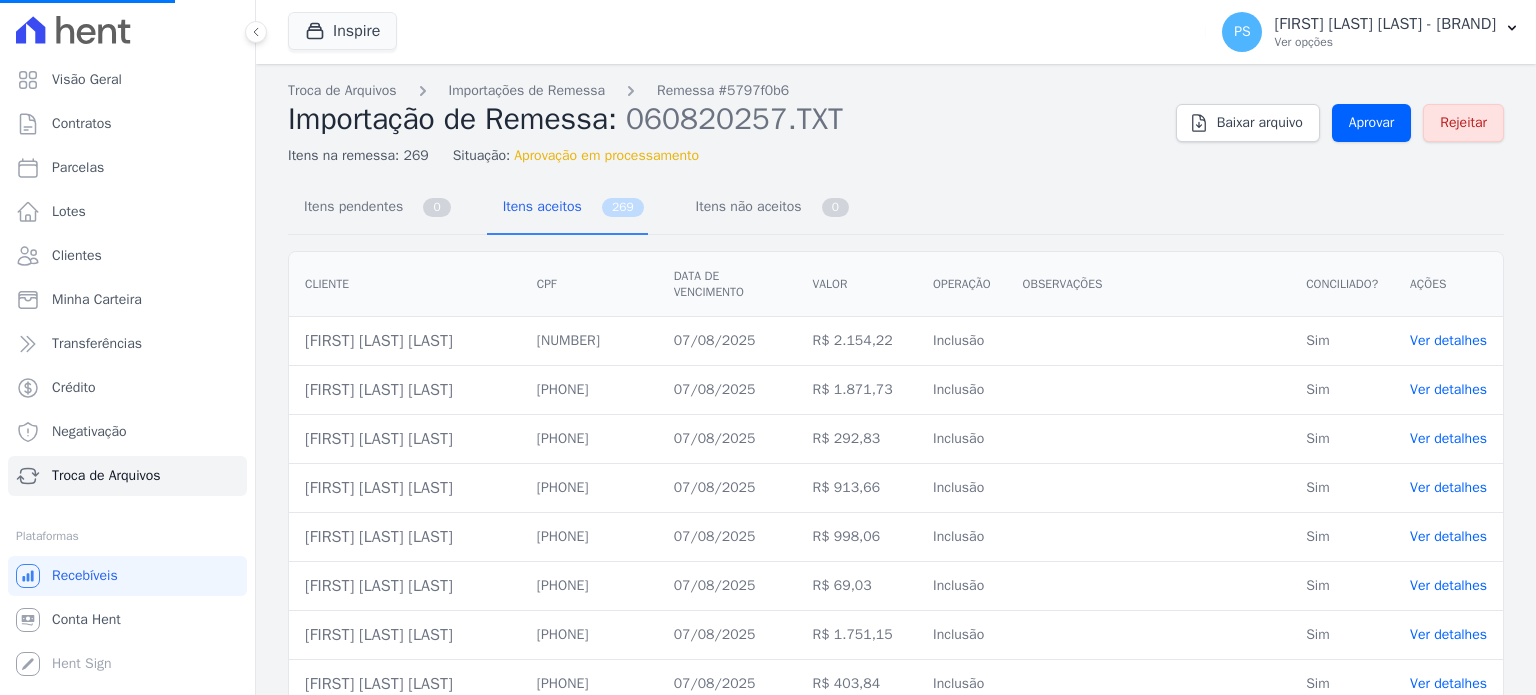 select 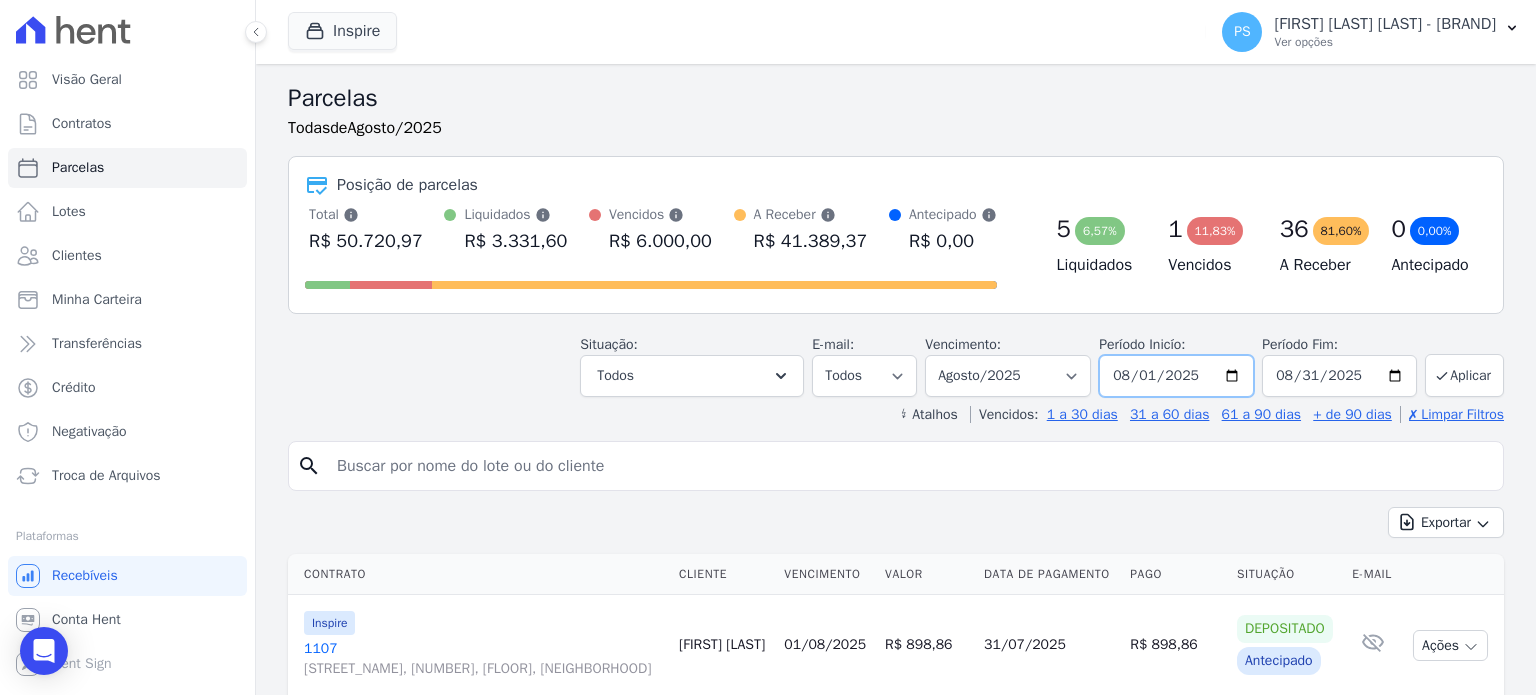 click on "2025-08-01" at bounding box center [1176, 376] 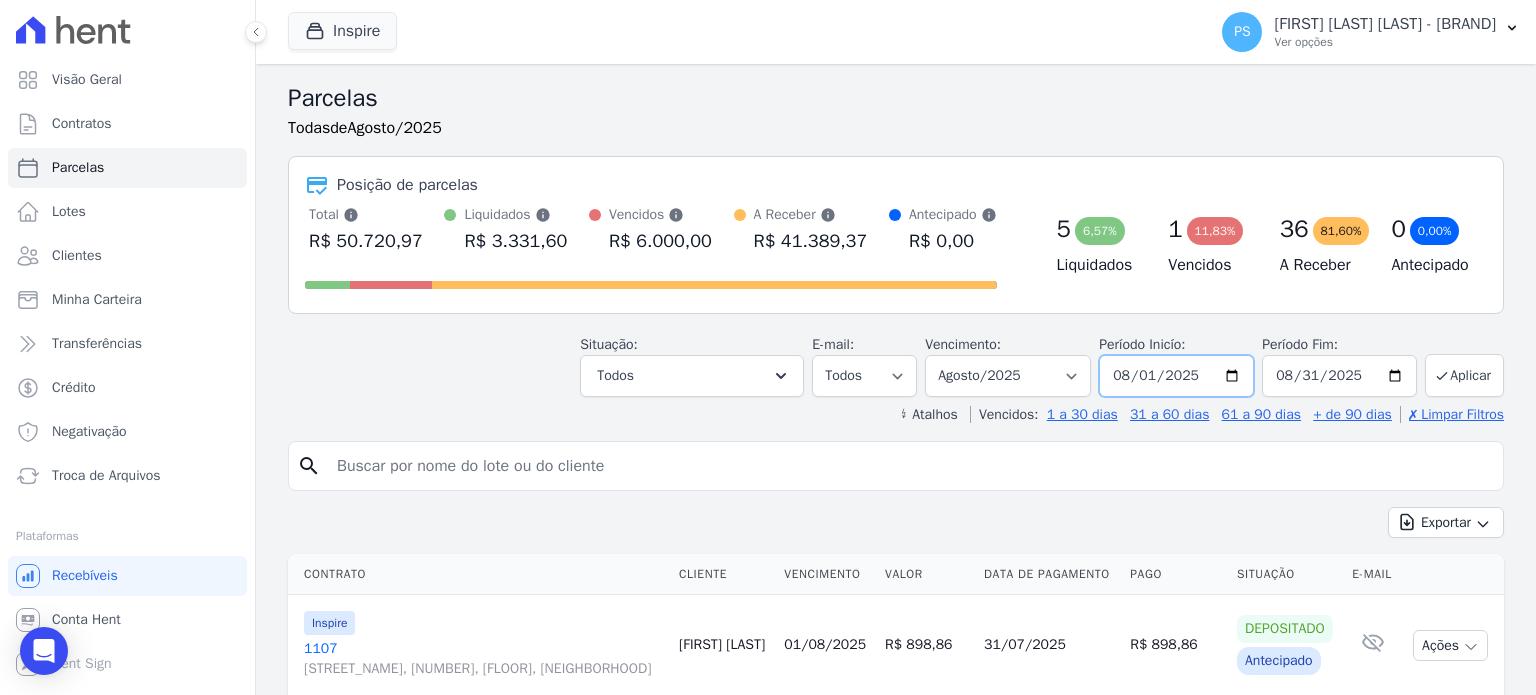 type on "2025-08-07" 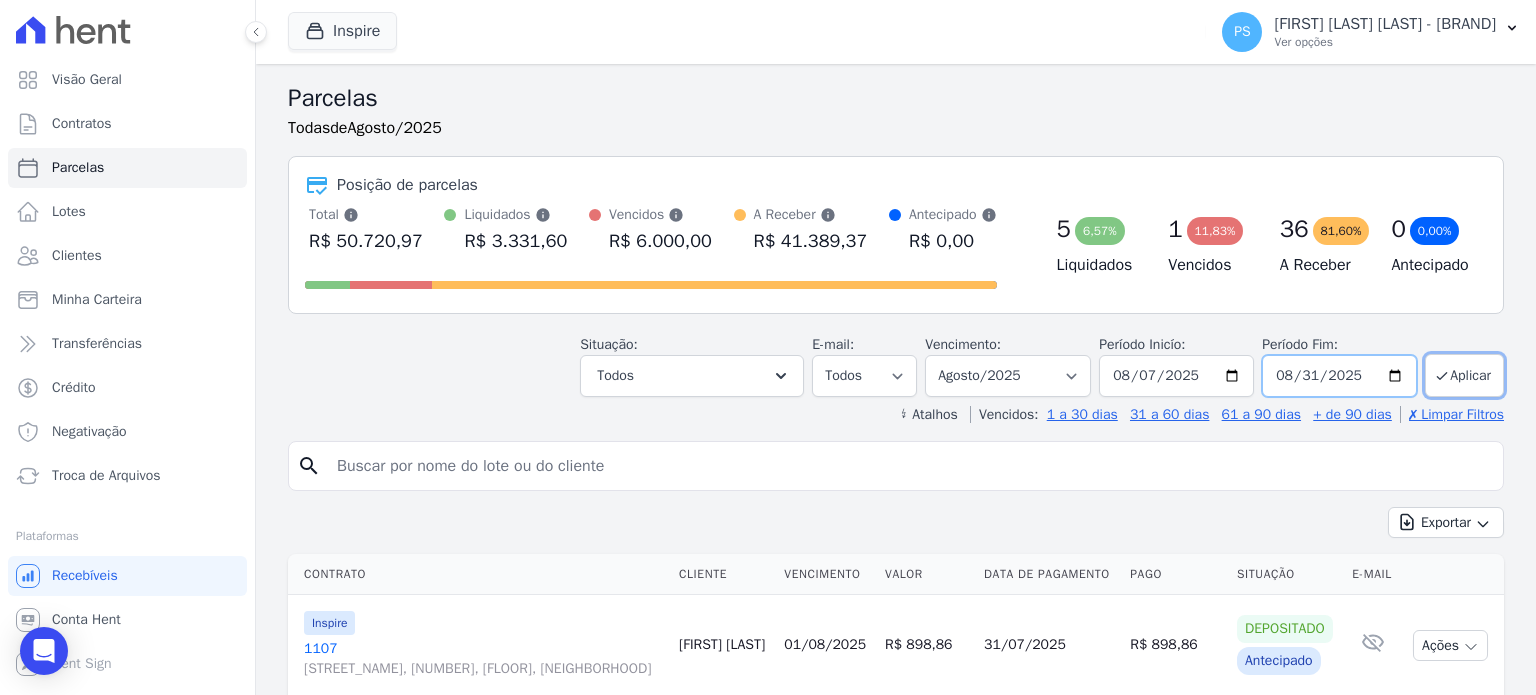click on "2025-08-31" at bounding box center [1339, 376] 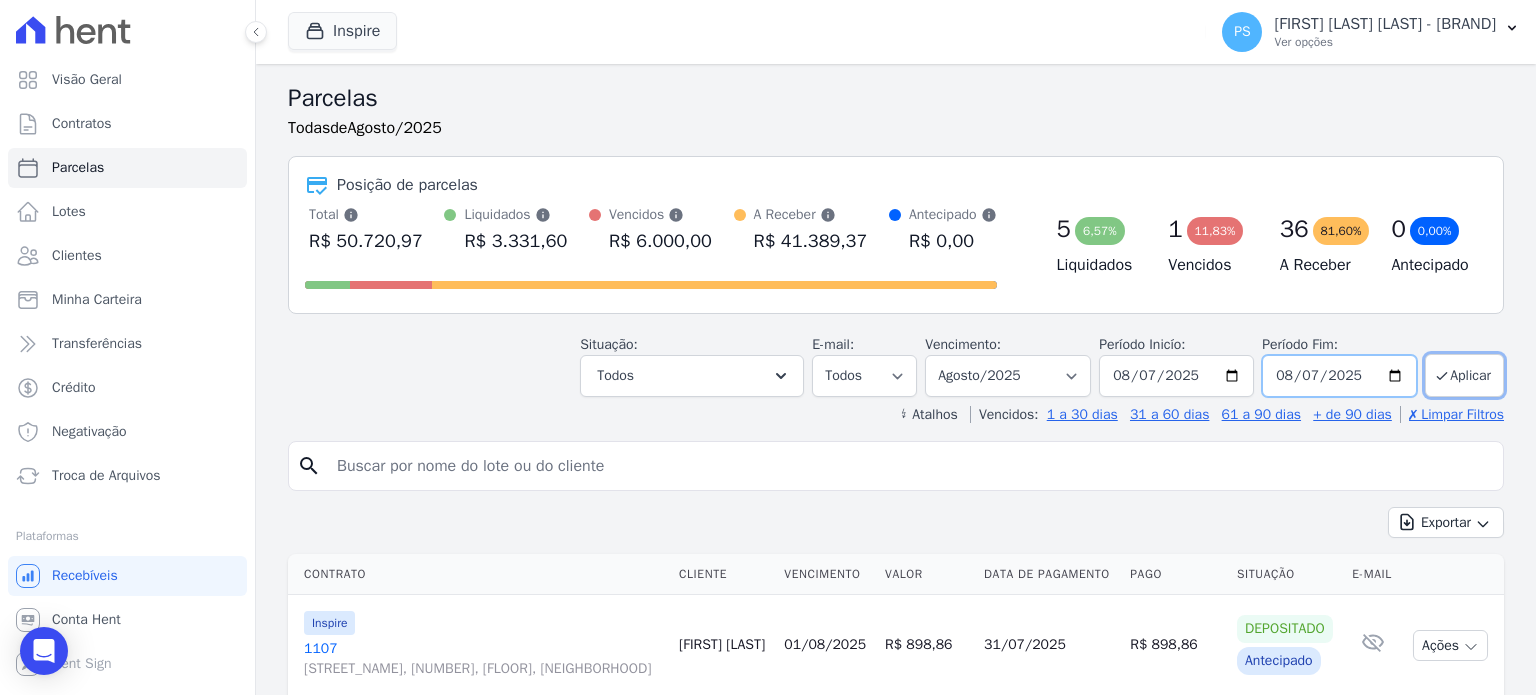type on "2025-08-07" 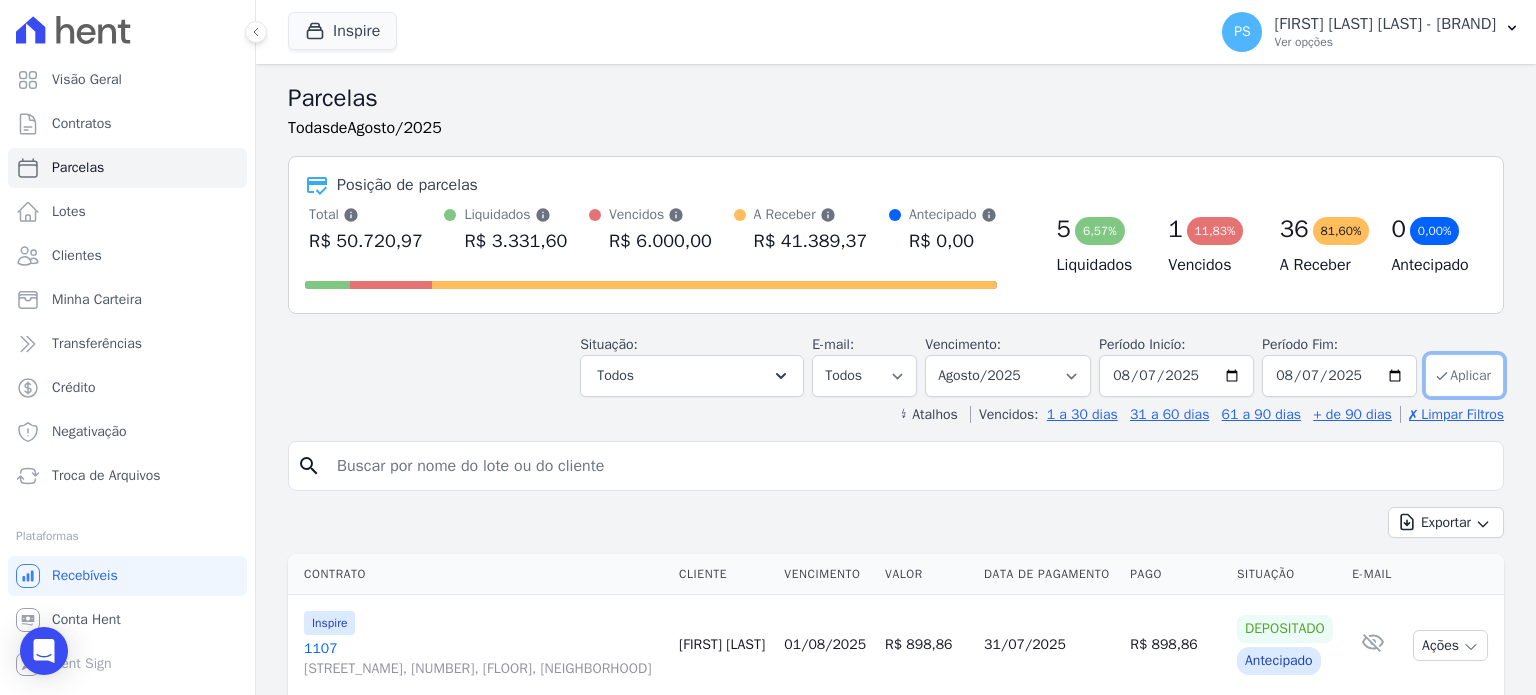 click on "Aplicar" at bounding box center [1464, 375] 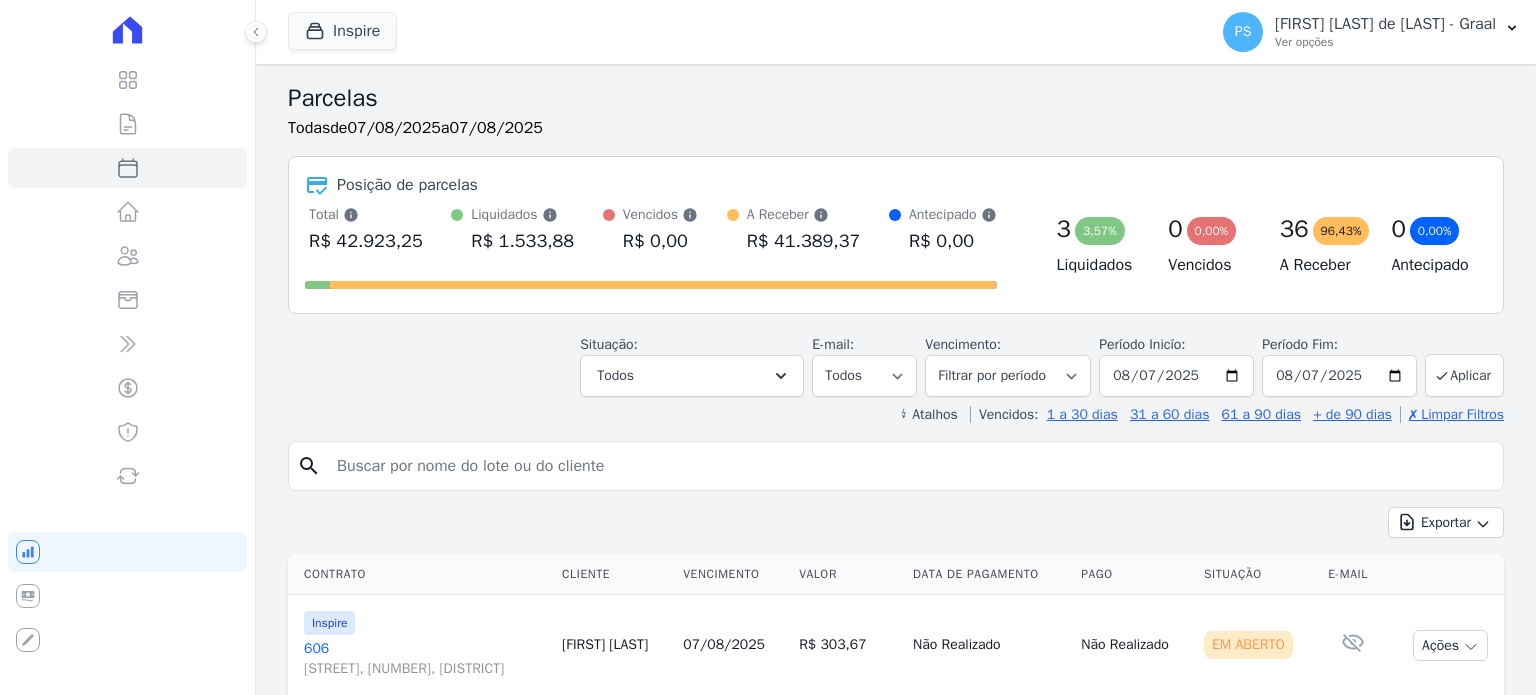 select 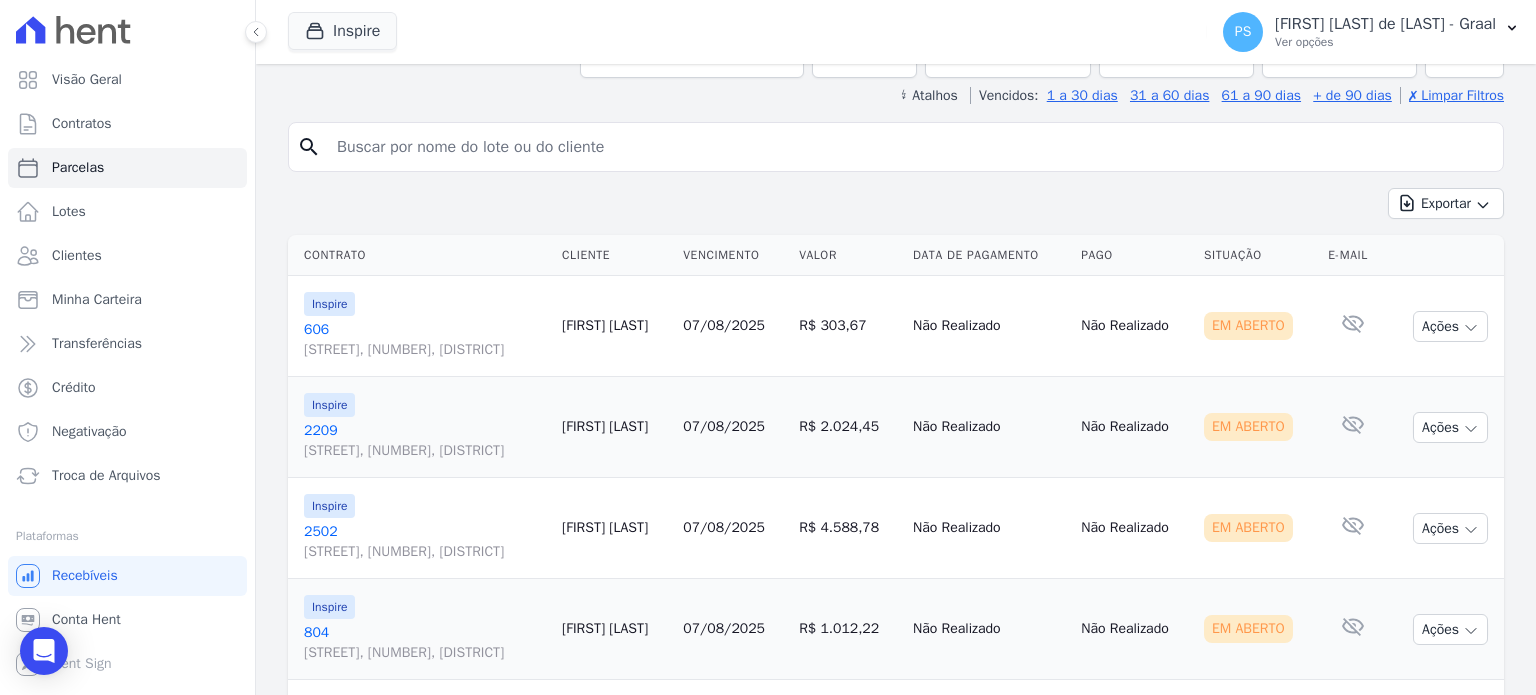 scroll, scrollTop: 304, scrollLeft: 0, axis: vertical 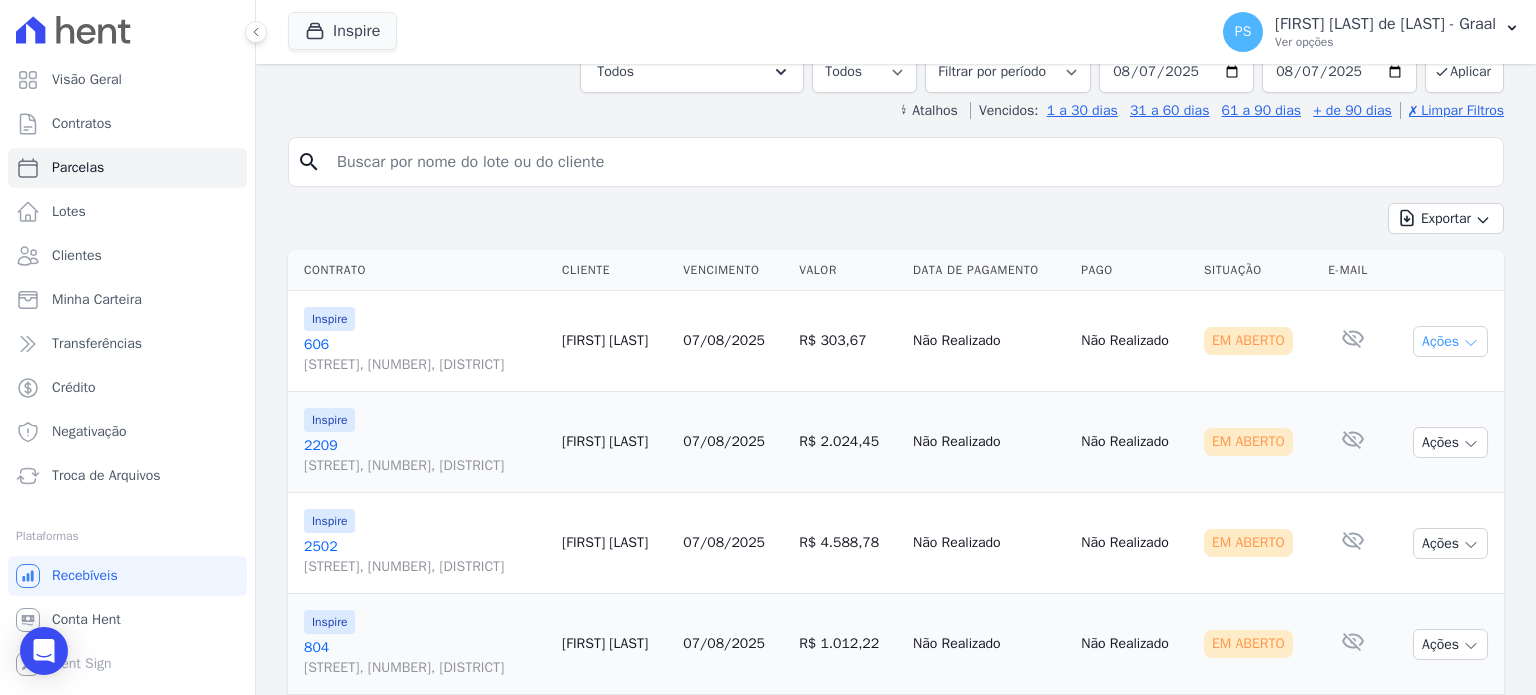 click 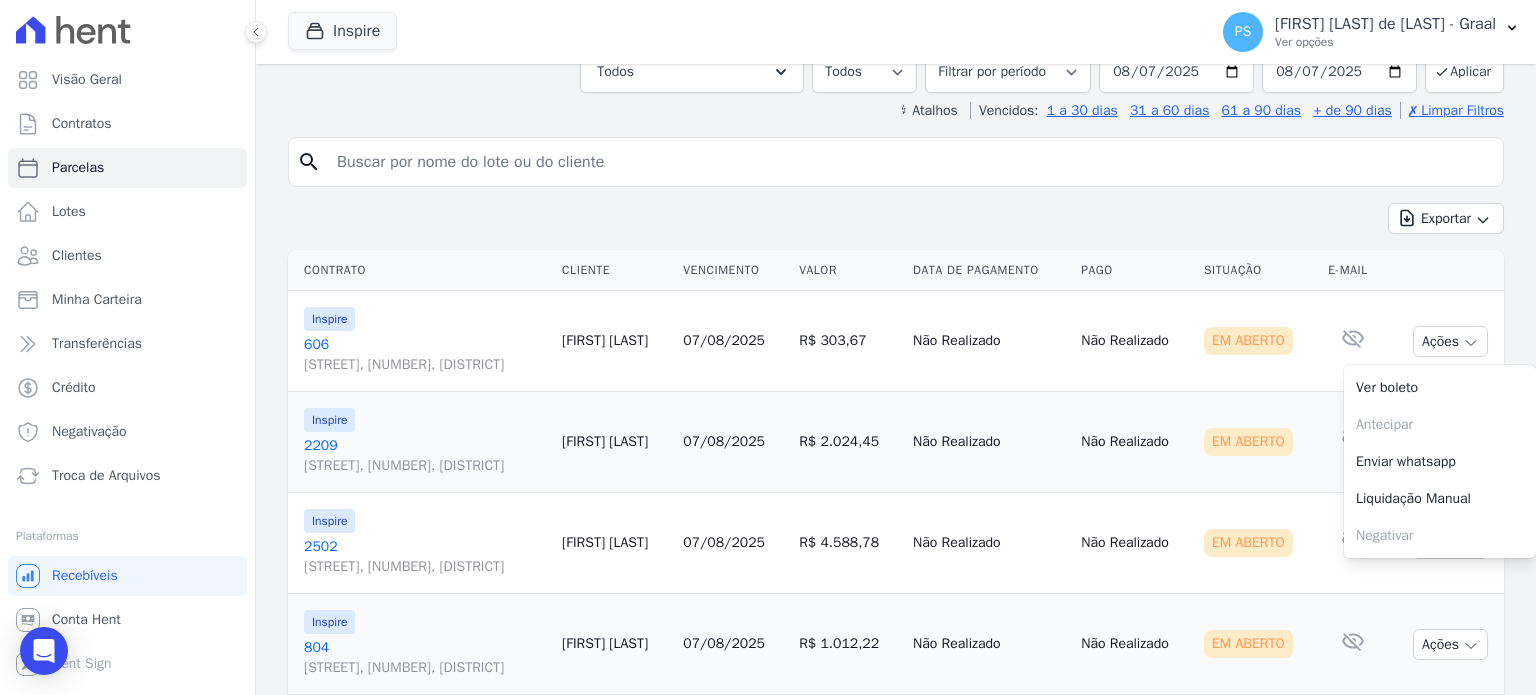 click on "R$ 303,67" at bounding box center [848, 341] 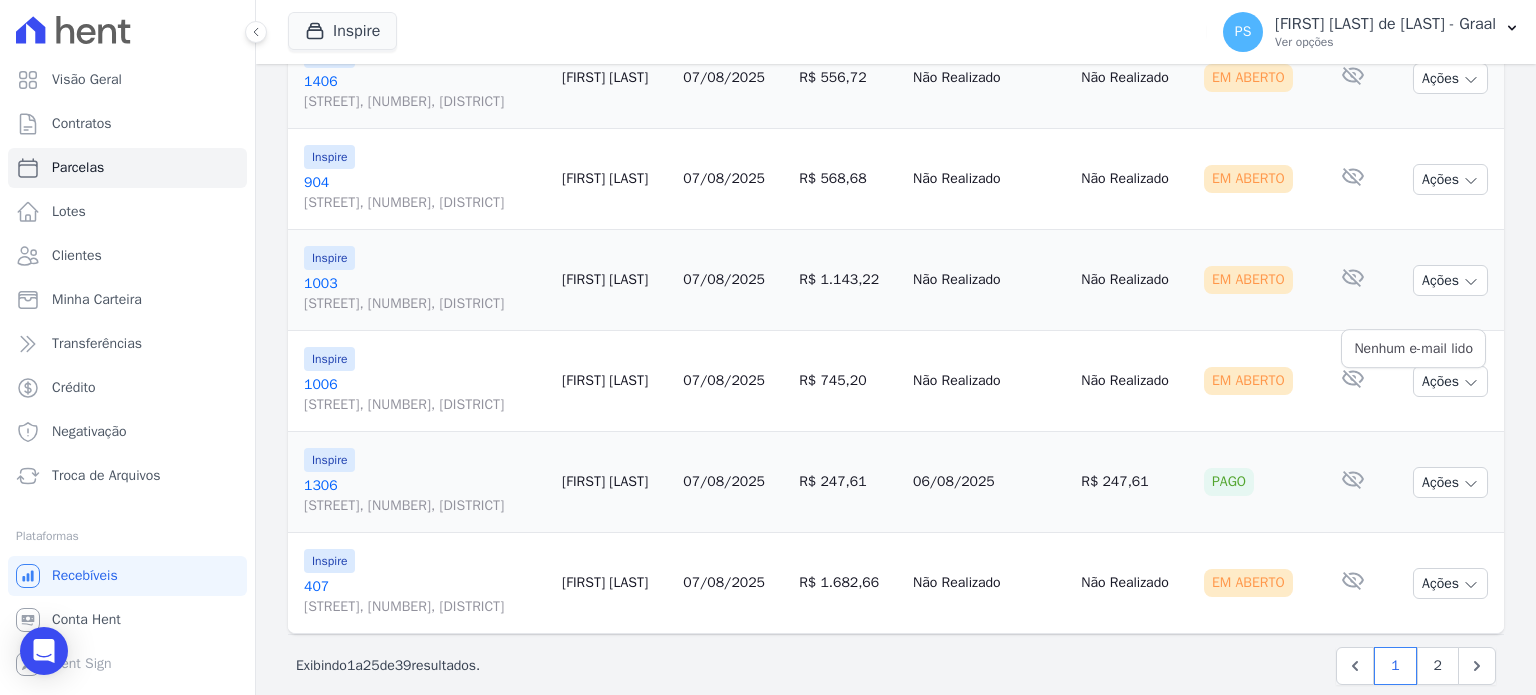 scroll, scrollTop: 2504, scrollLeft: 0, axis: vertical 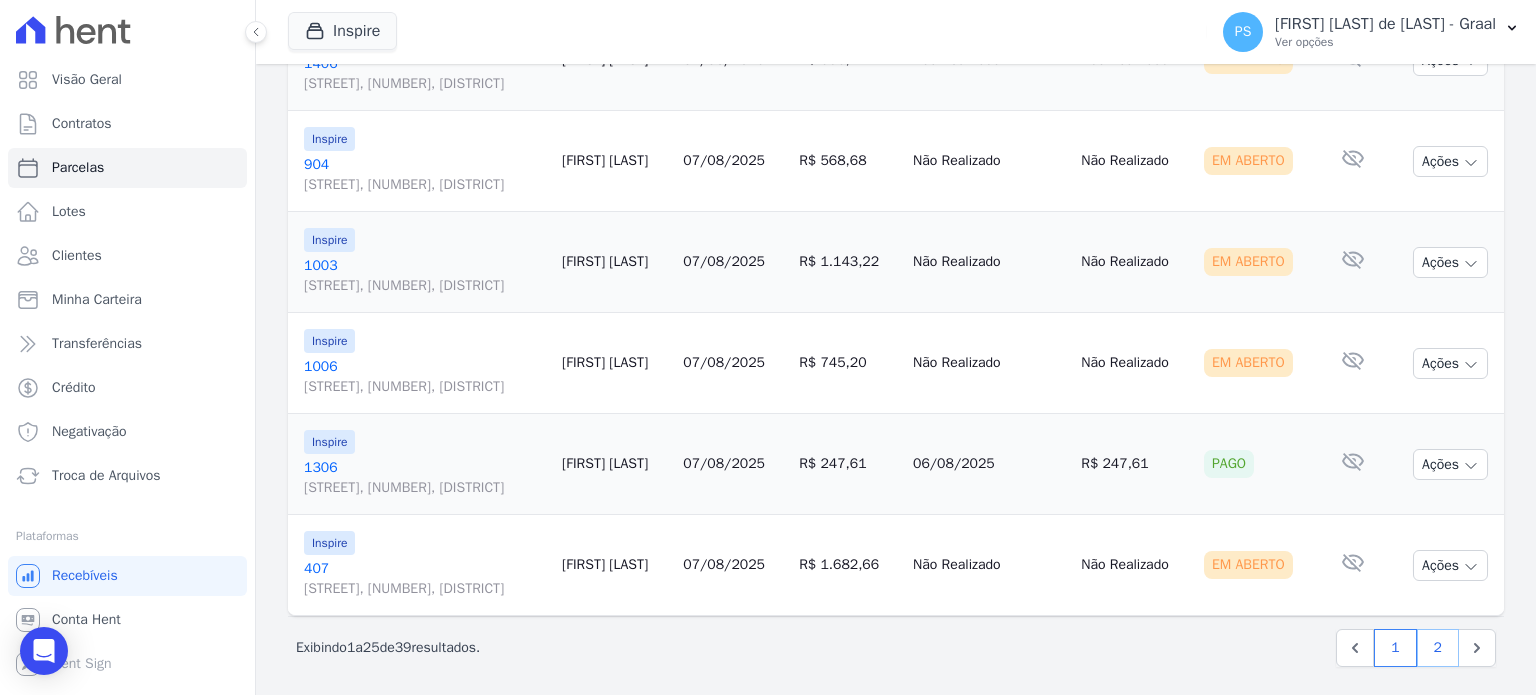 click on "2" at bounding box center (1438, 648) 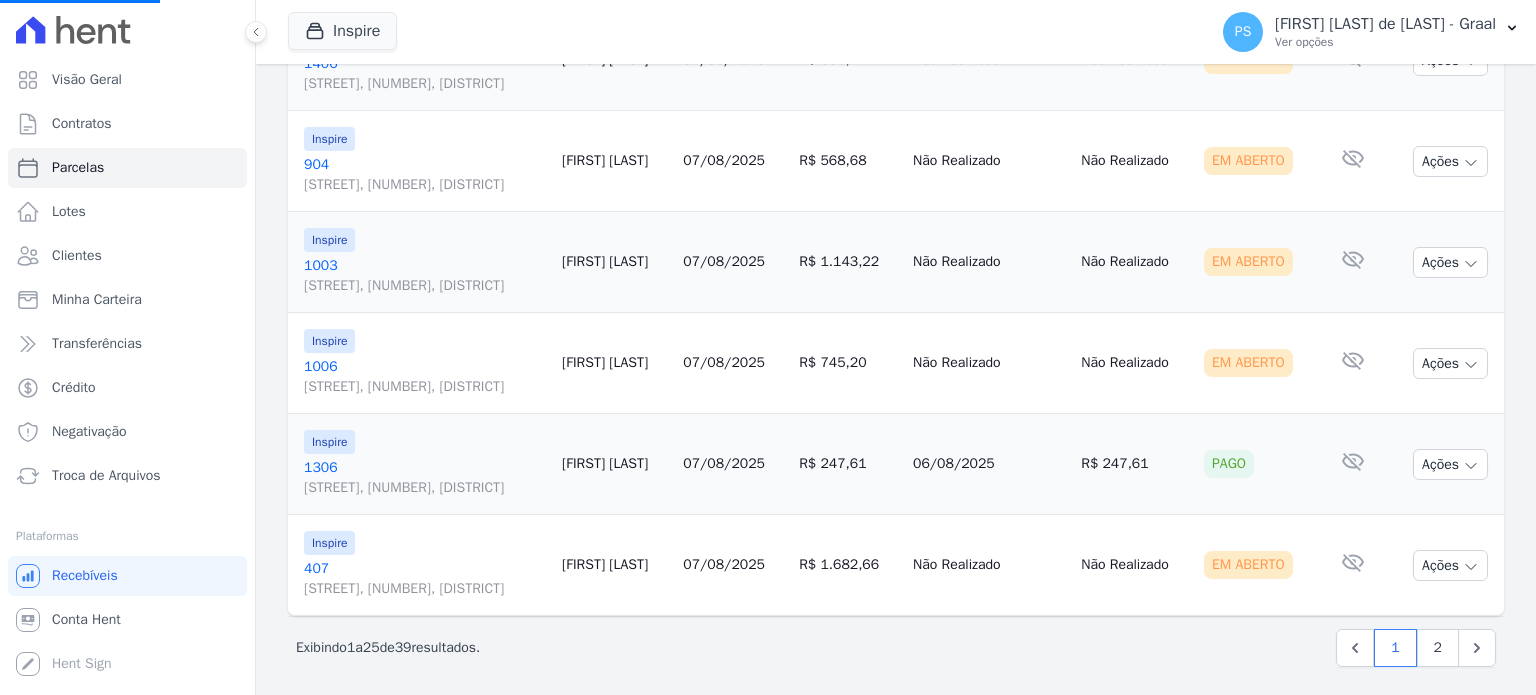 select 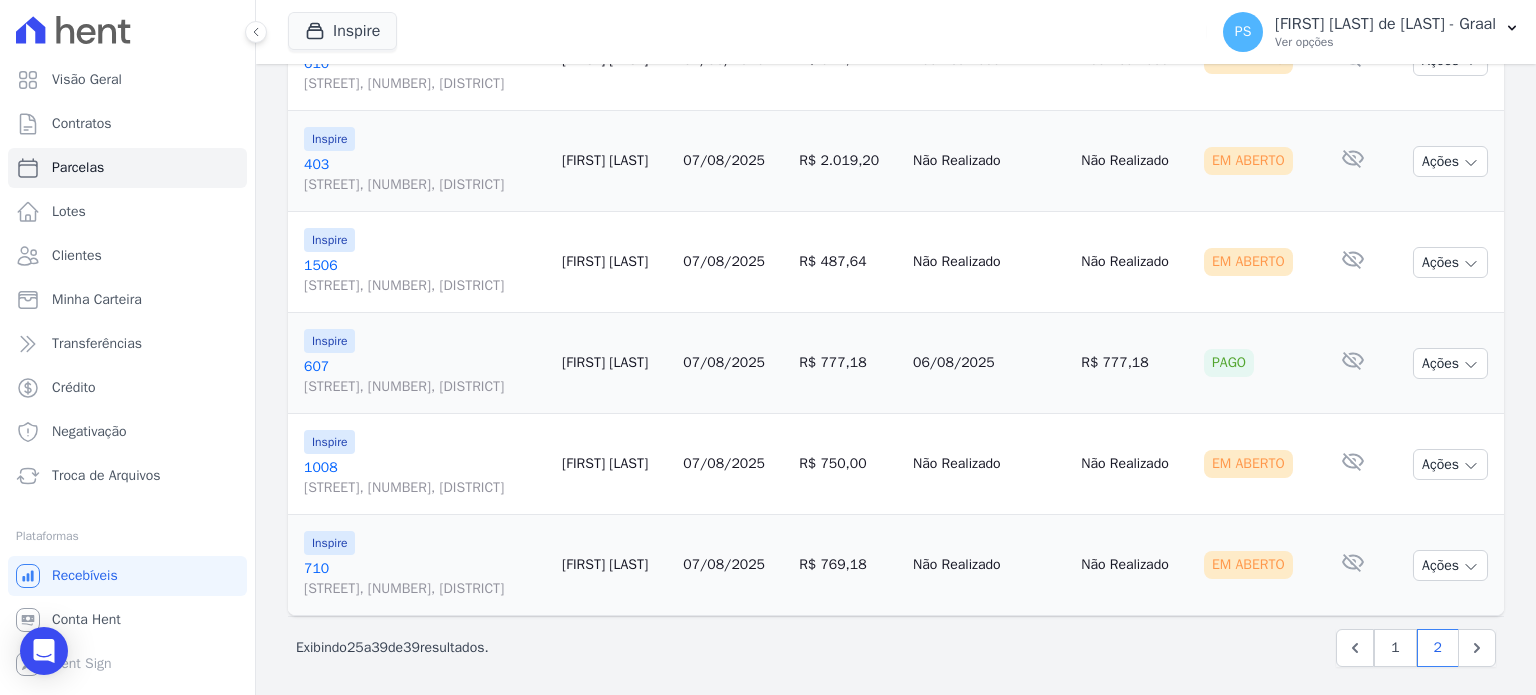 scroll, scrollTop: 1396, scrollLeft: 0, axis: vertical 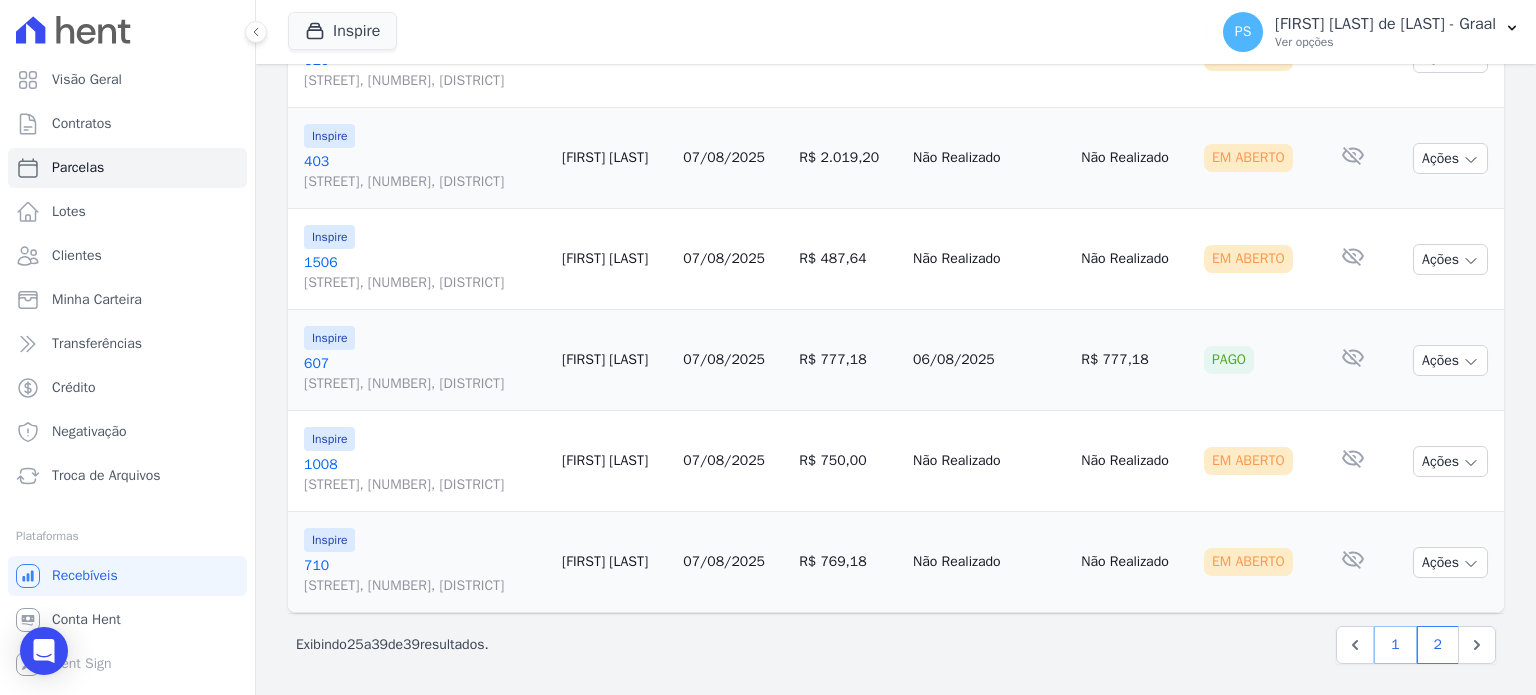 click on "1" at bounding box center [1395, 645] 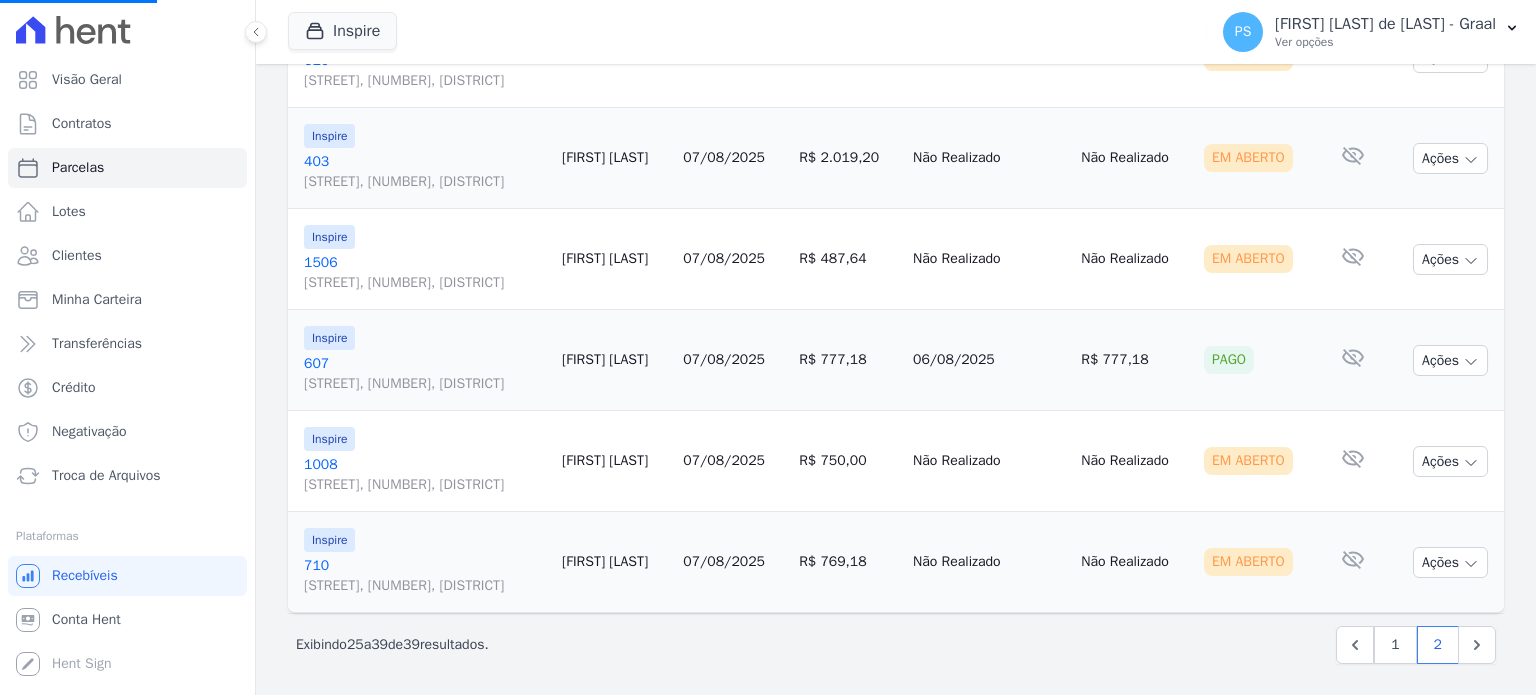 select 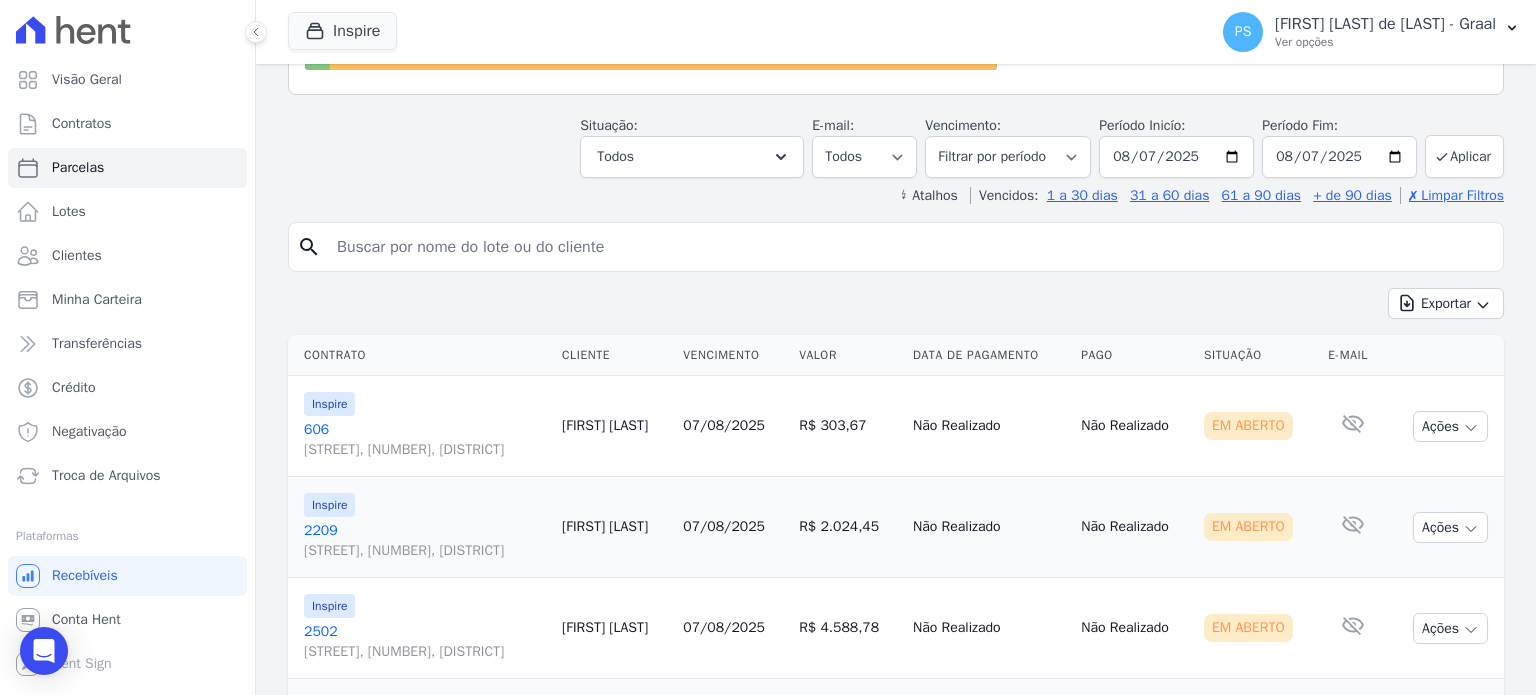 scroll, scrollTop: 200, scrollLeft: 0, axis: vertical 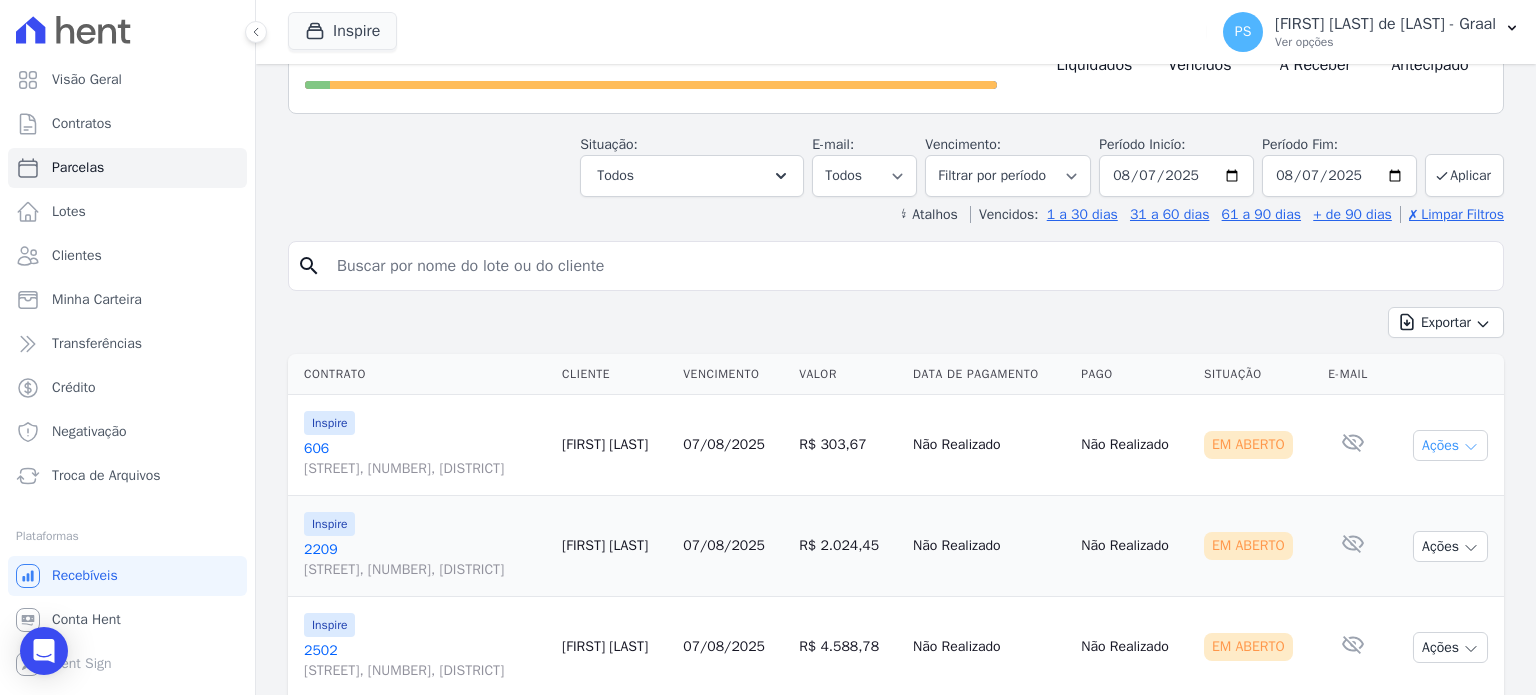 click 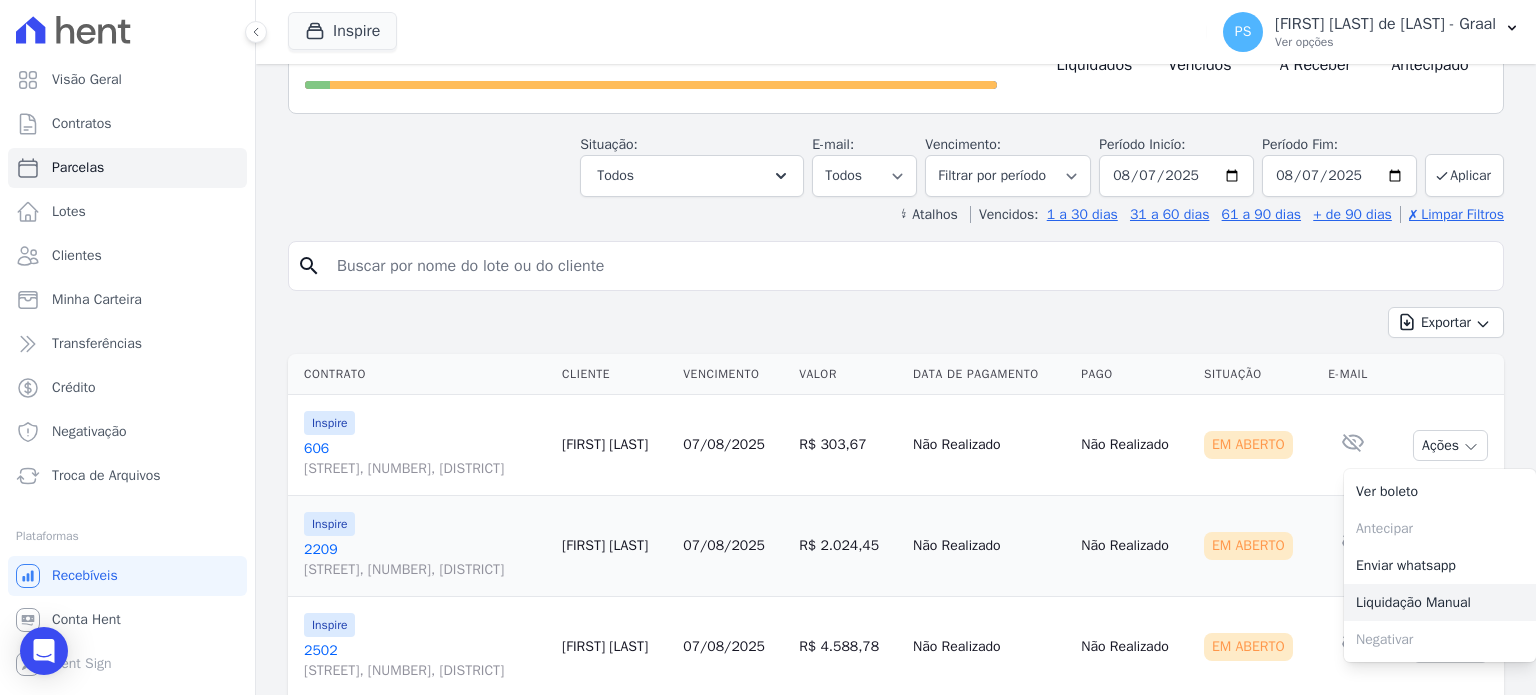 click on "Liquidação Manual" at bounding box center [1440, 602] 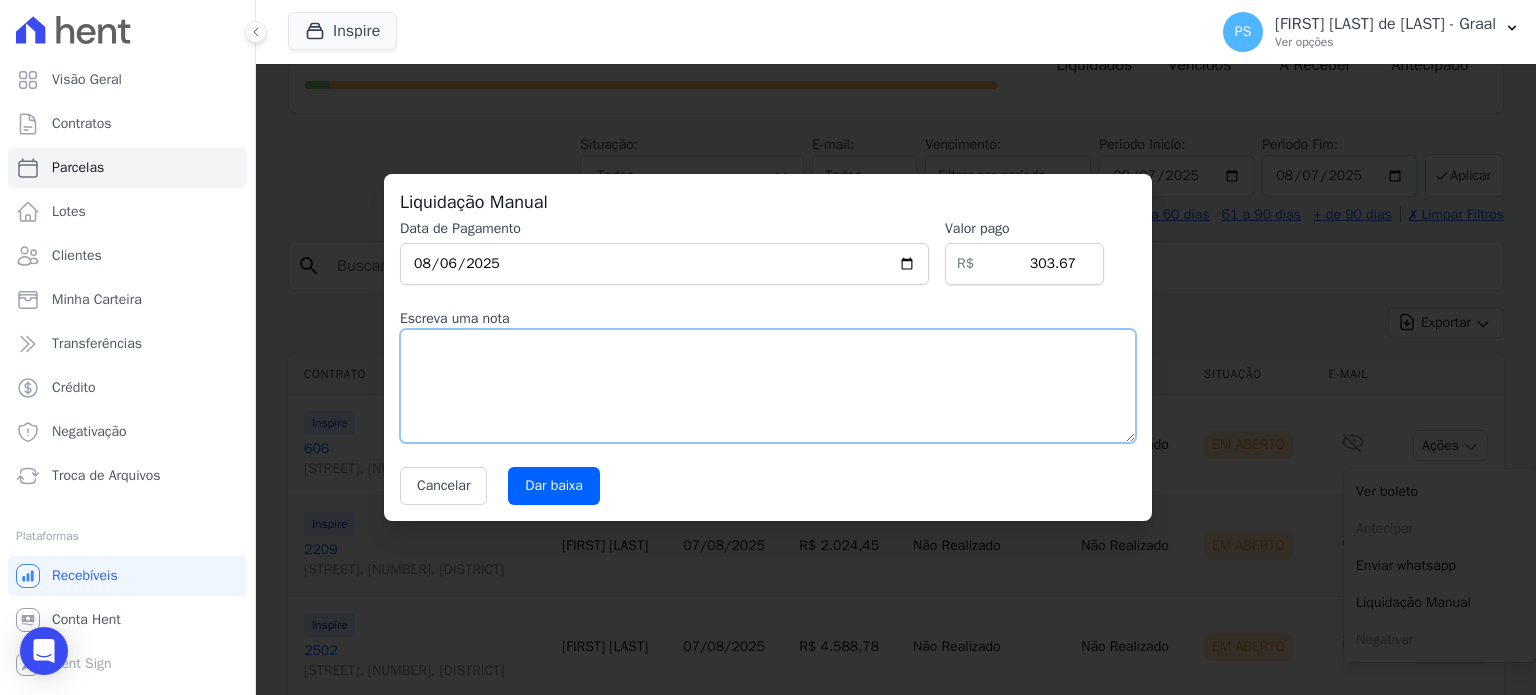 click at bounding box center [768, 386] 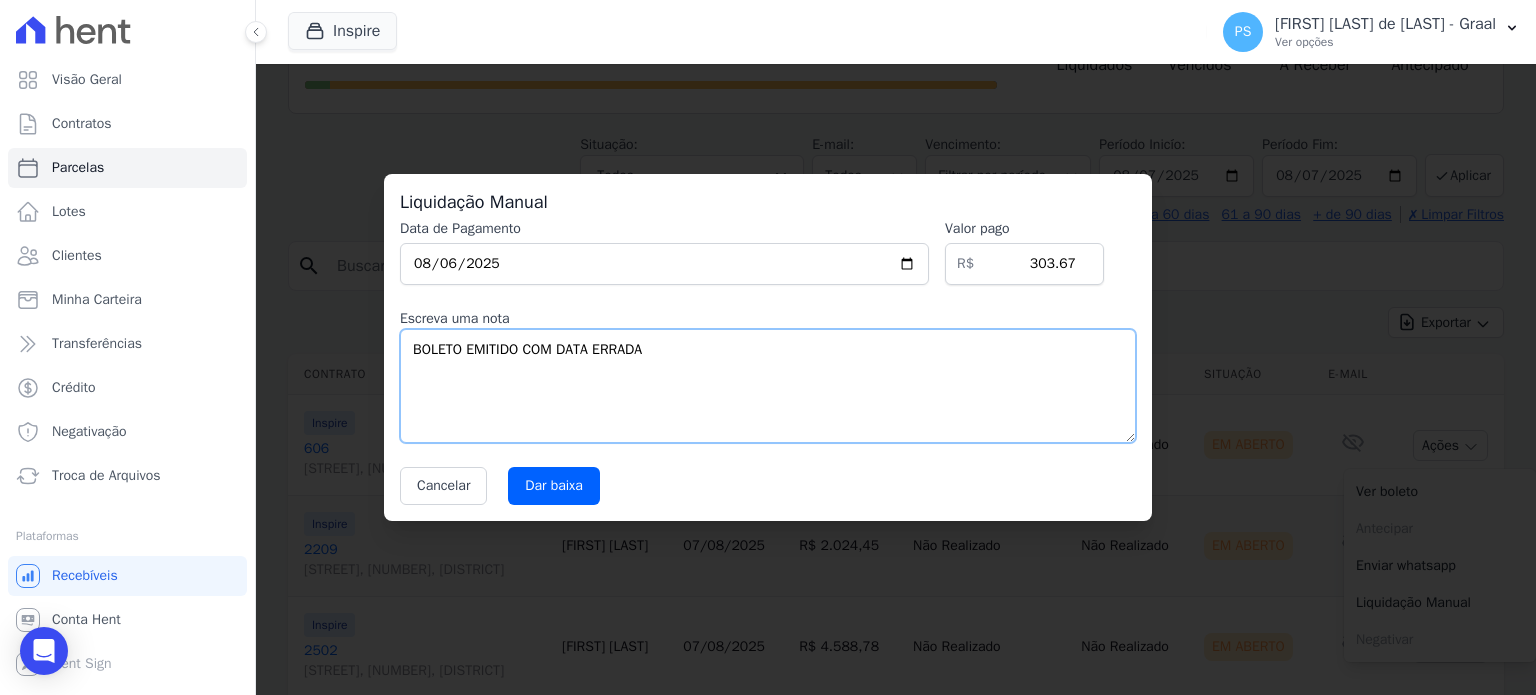 drag, startPoint x: 693, startPoint y: 351, endPoint x: 397, endPoint y: 350, distance: 296.00168 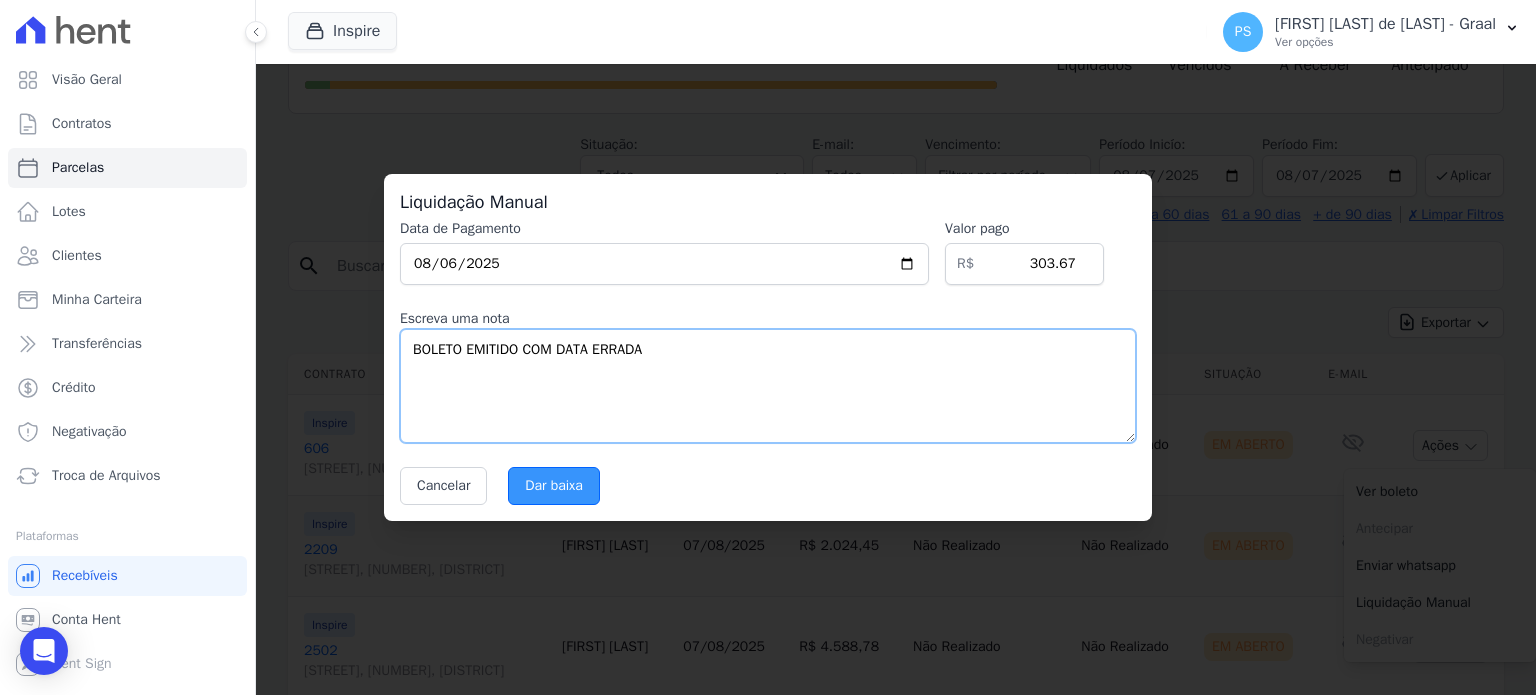 type on "BOLETO EMITIDO COM DATA ERRADA" 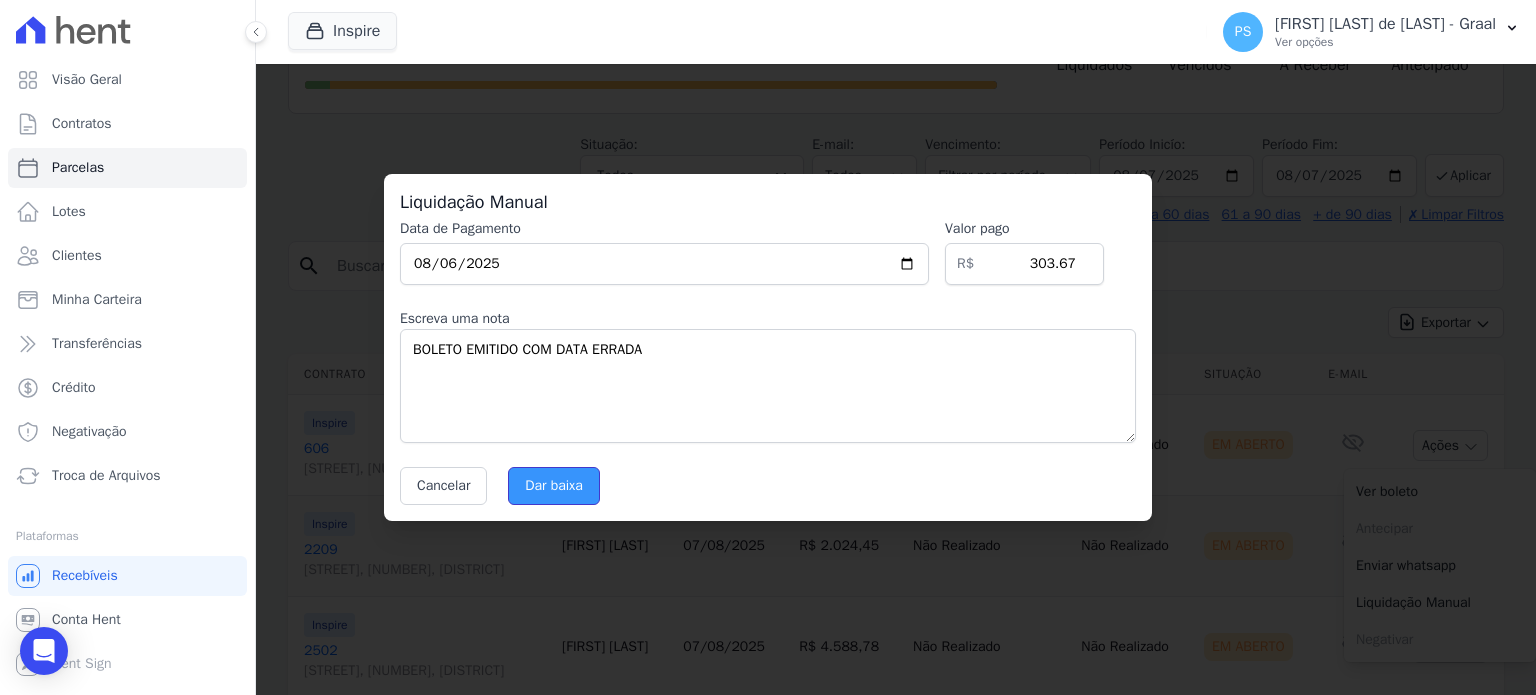 click on "Dar baixa" at bounding box center (554, 486) 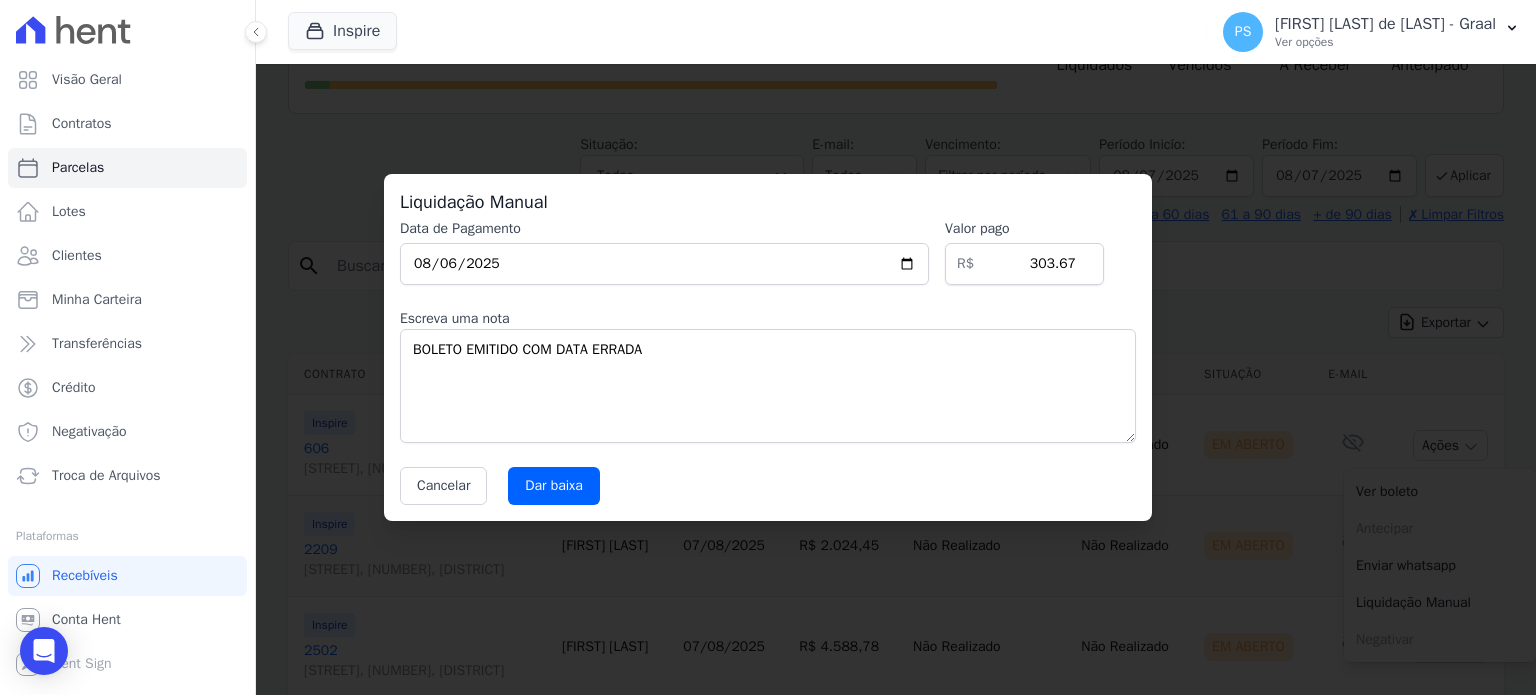 select 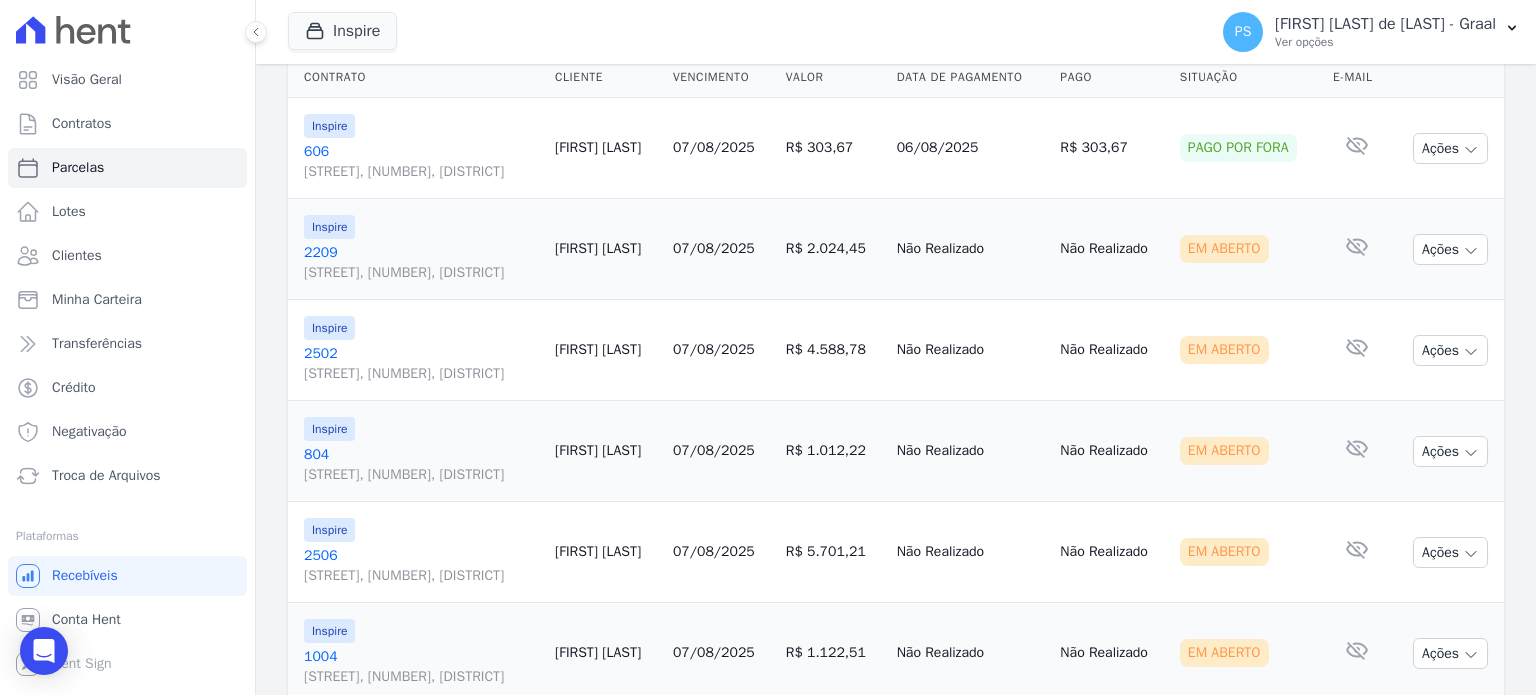 scroll, scrollTop: 500, scrollLeft: 0, axis: vertical 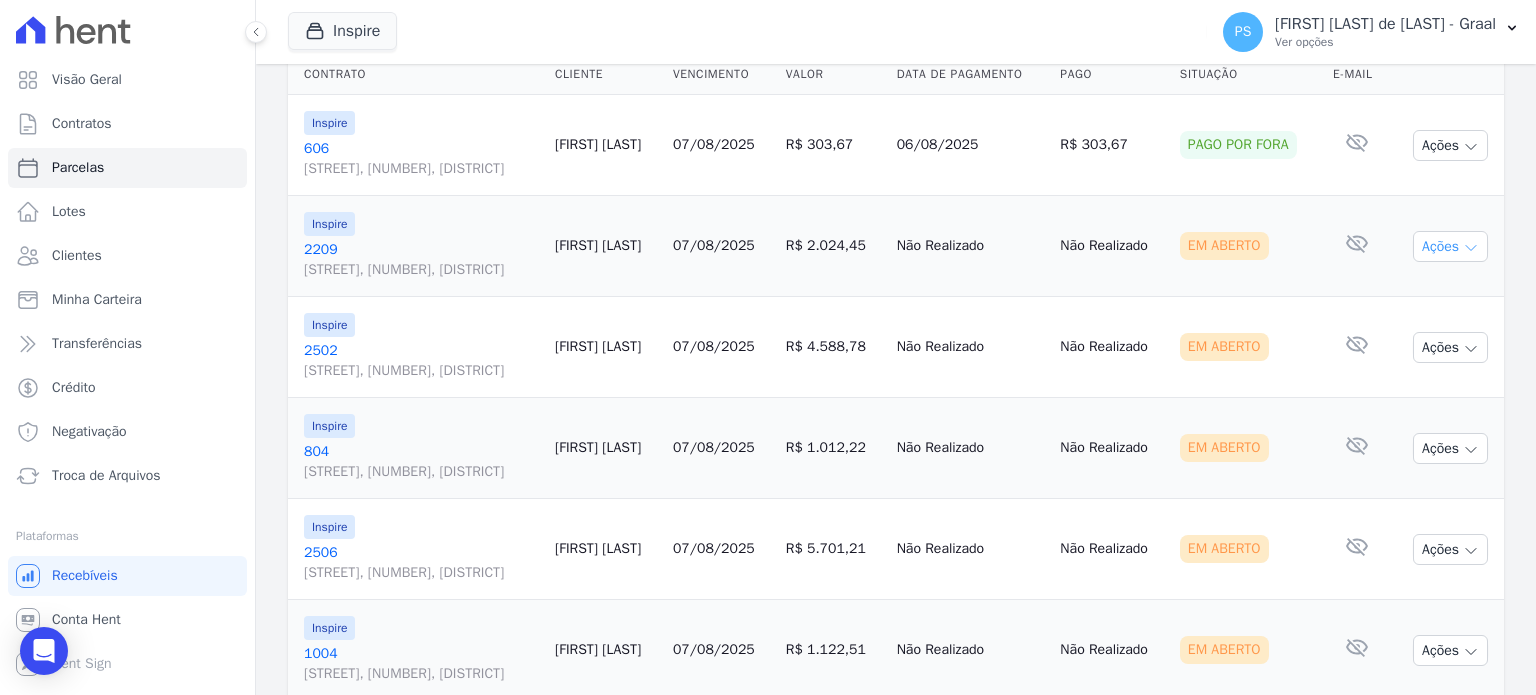 click 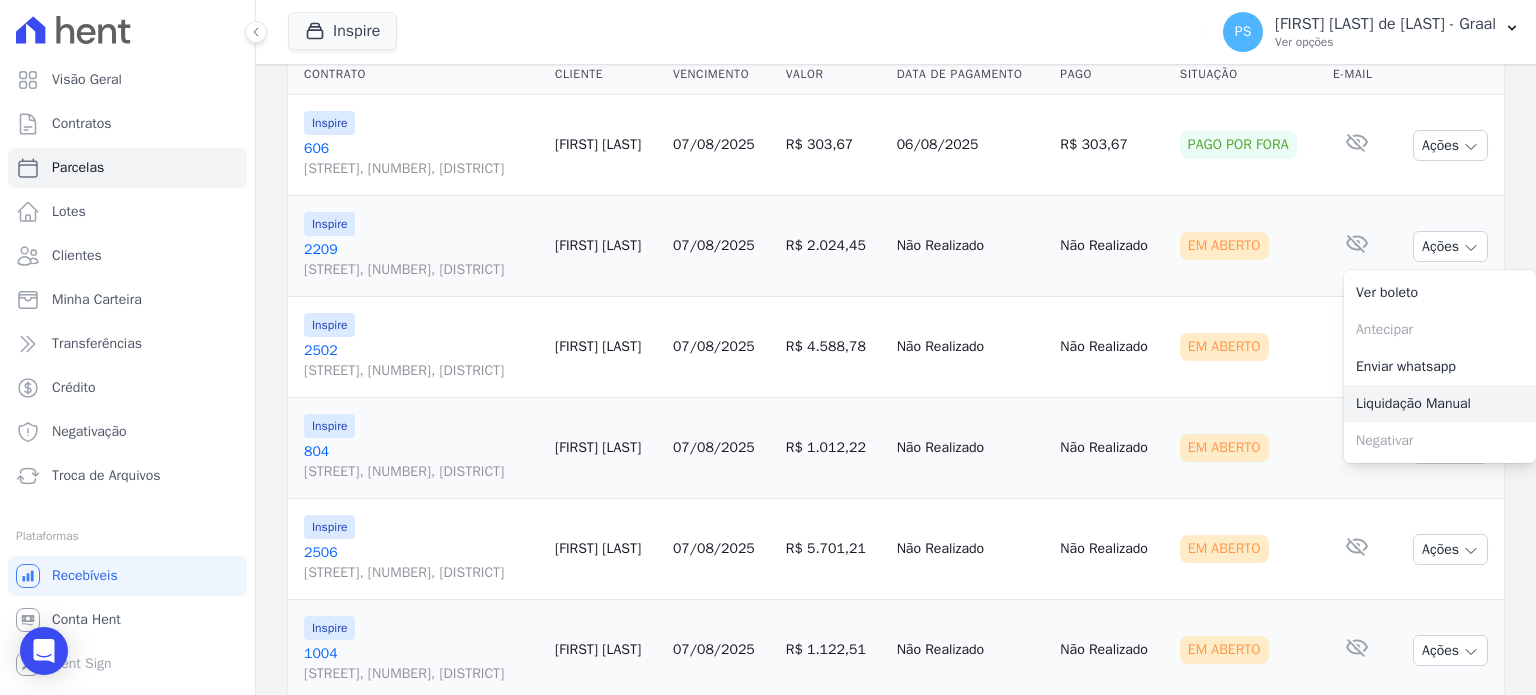 click on "Liquidação Manual" at bounding box center [1440, 403] 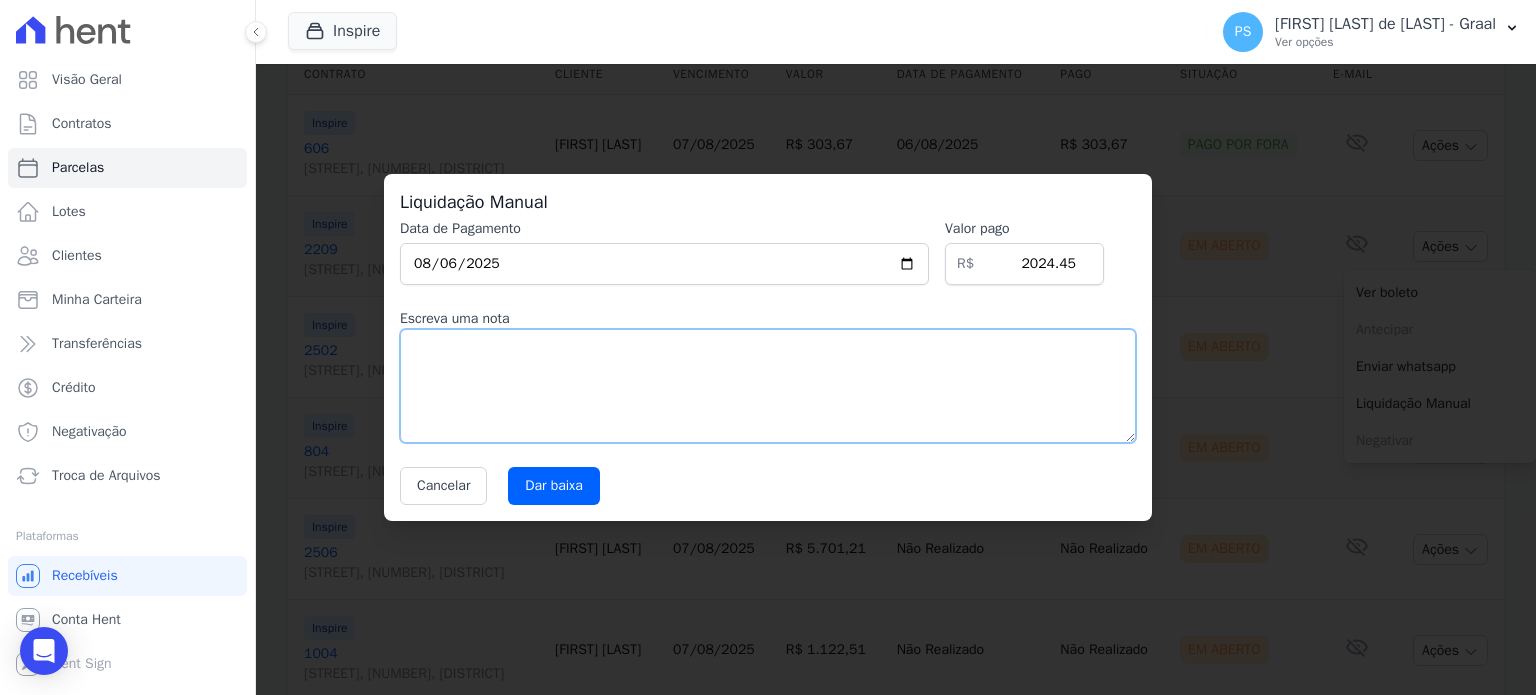 click at bounding box center (768, 386) 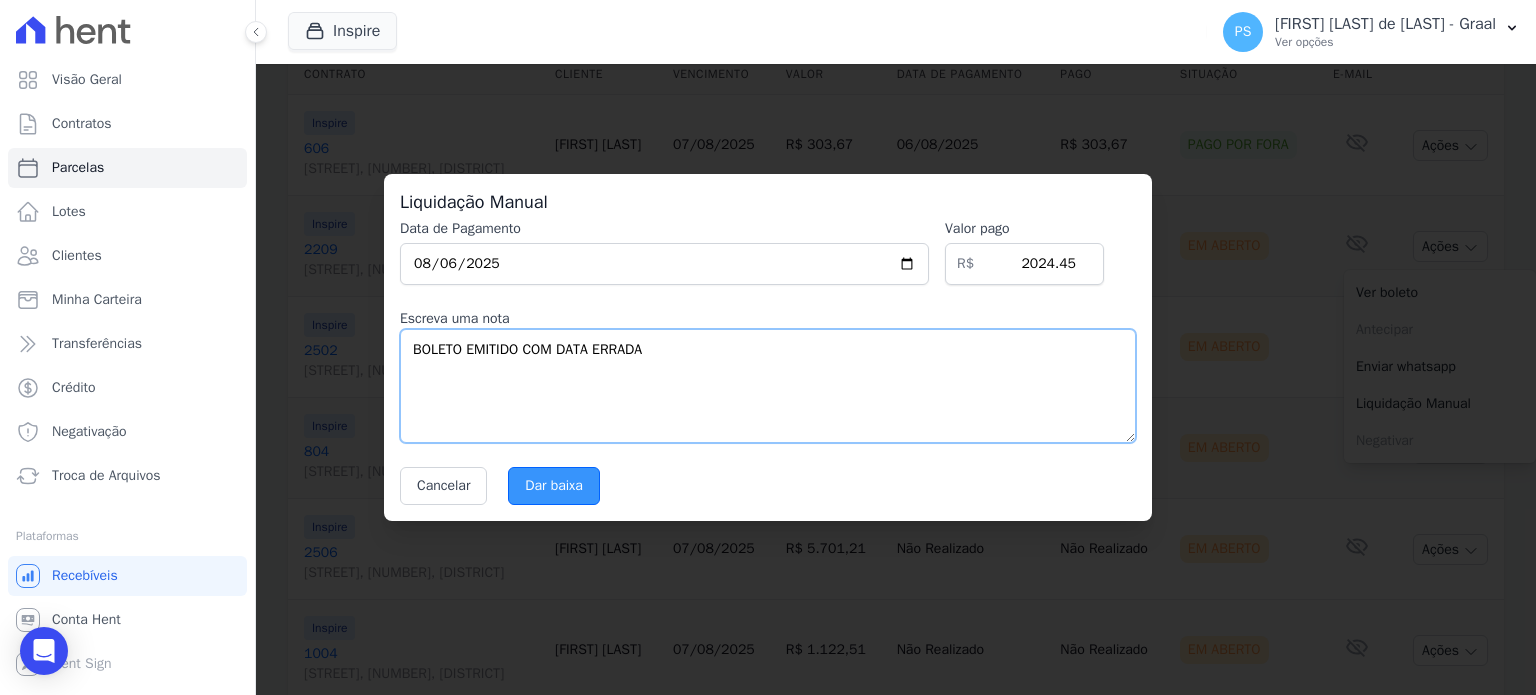 type on "BOLETO EMITIDO COM DATA ERRADA" 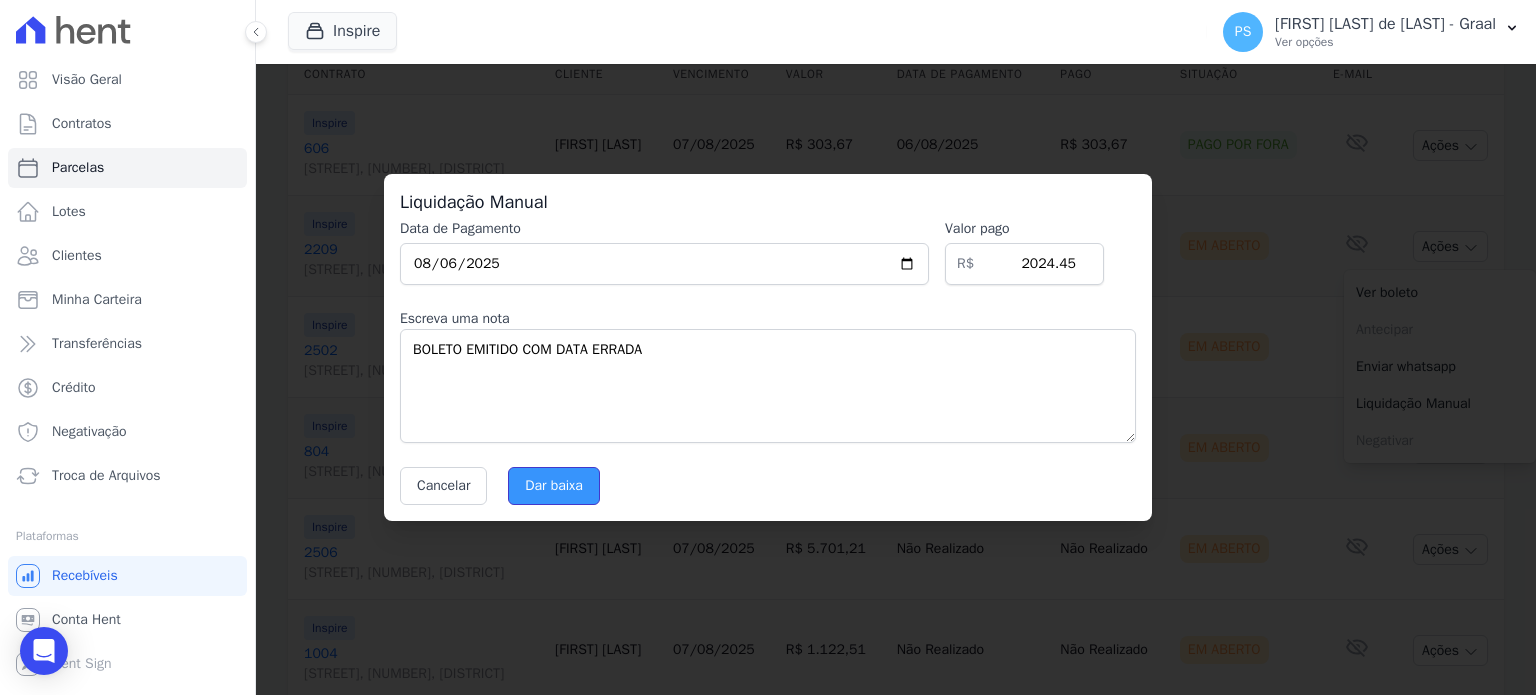 click on "Dar baixa" at bounding box center [554, 486] 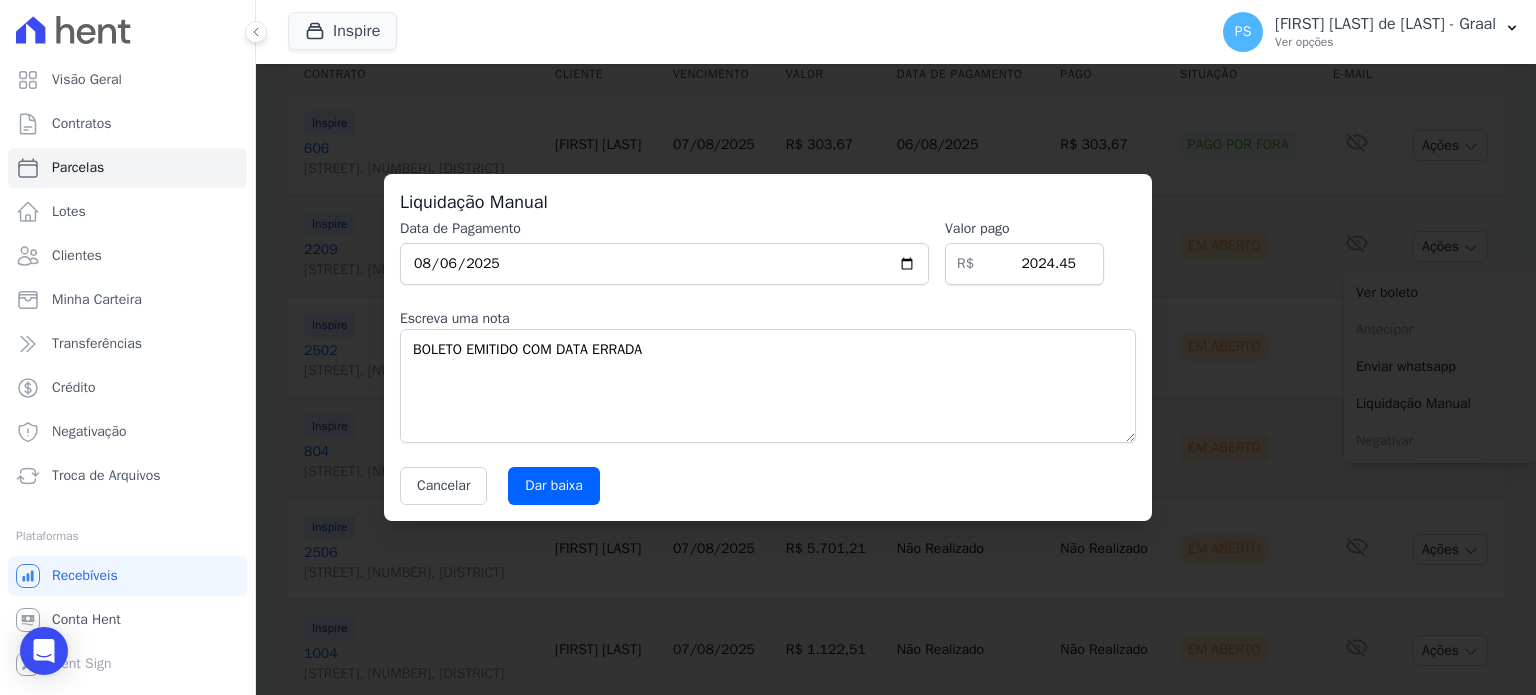 select 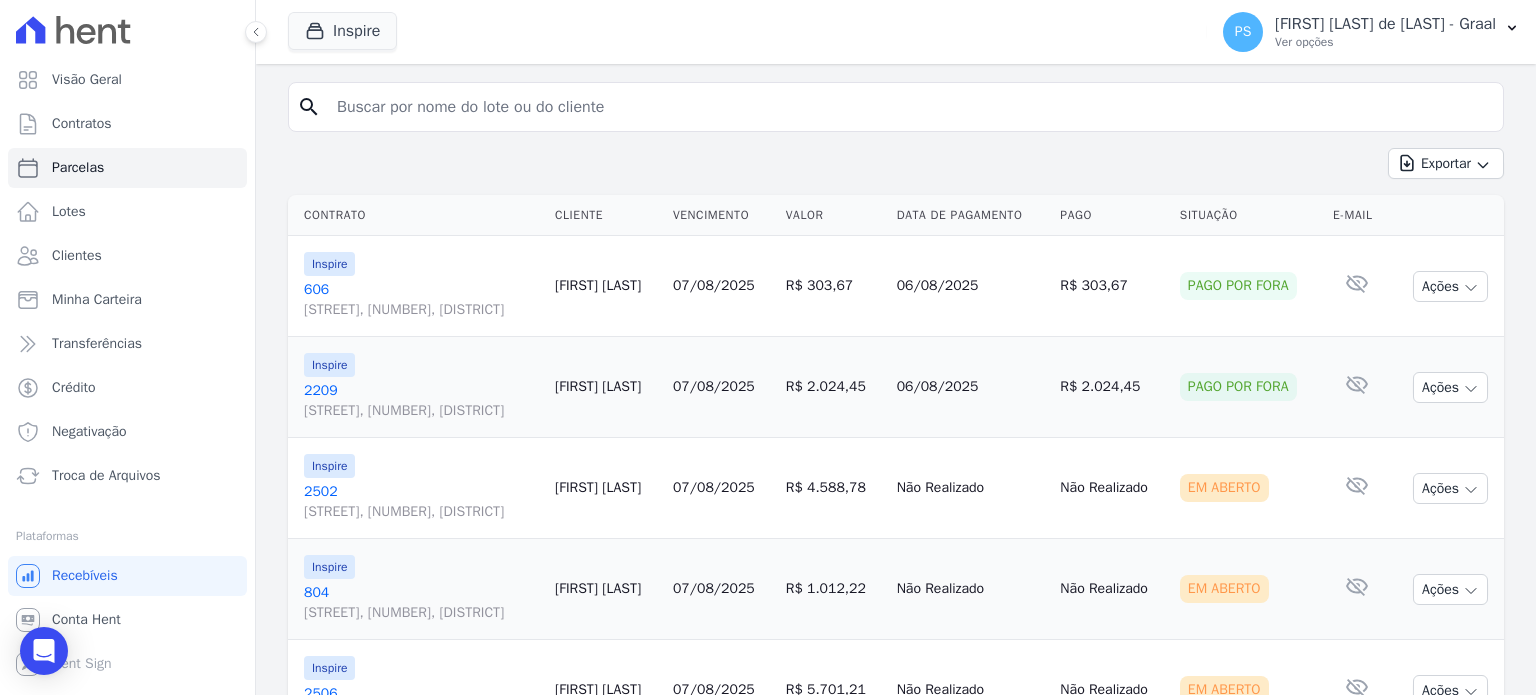 scroll, scrollTop: 500, scrollLeft: 0, axis: vertical 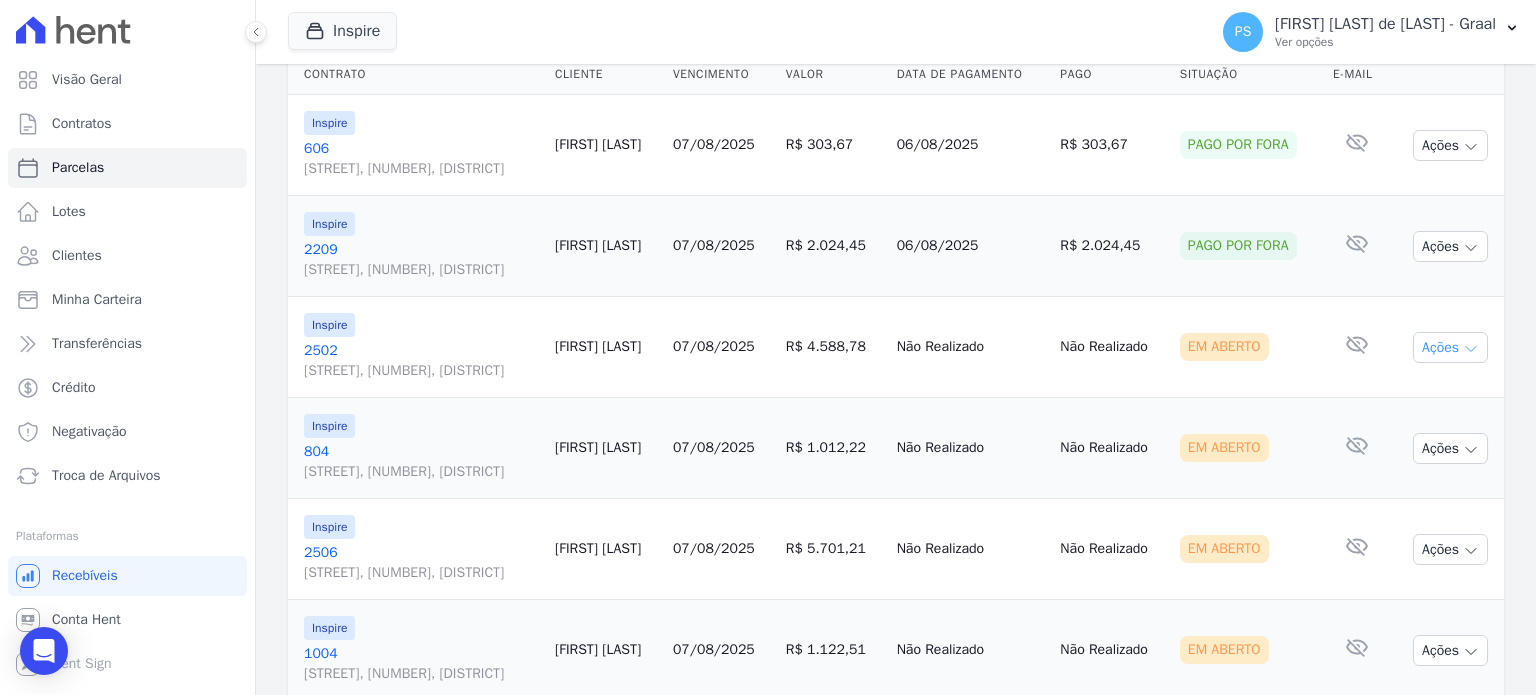click 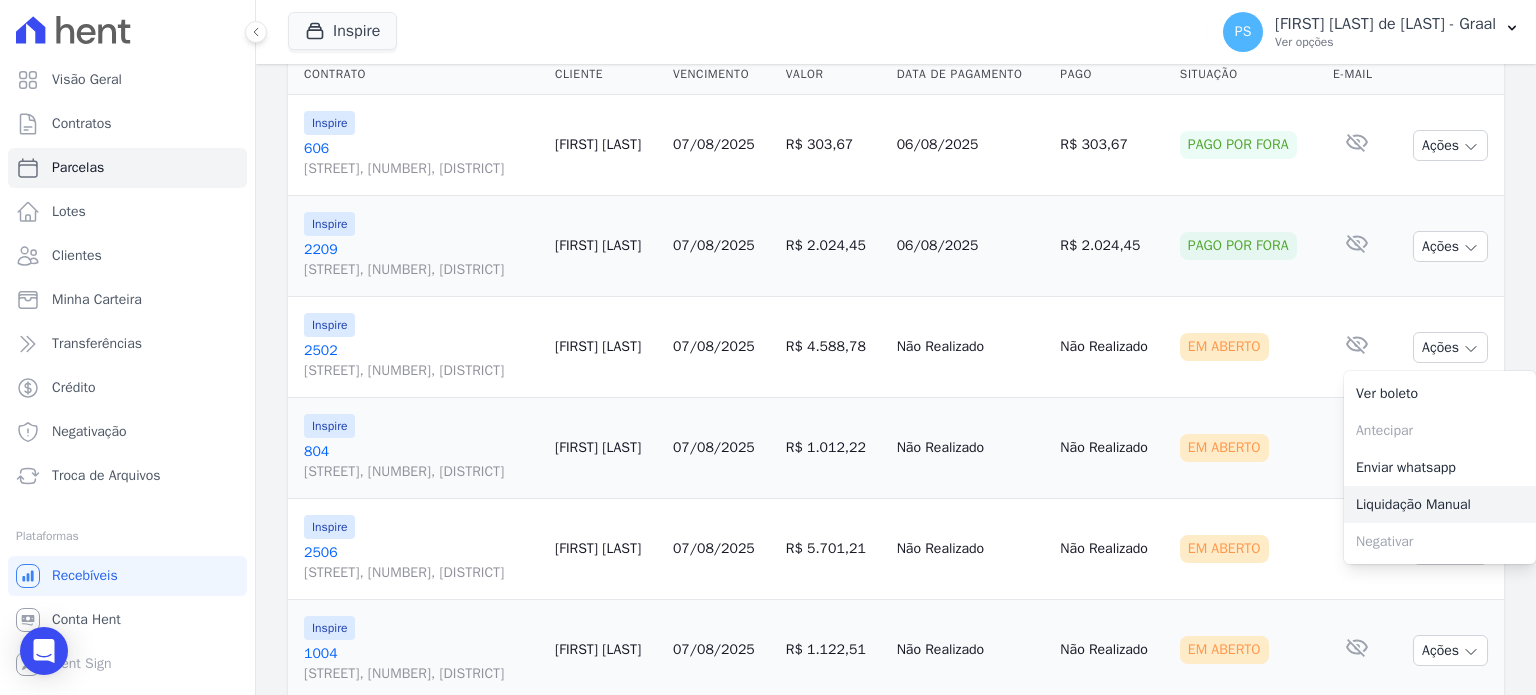 click on "Liquidação Manual" at bounding box center (1440, 504) 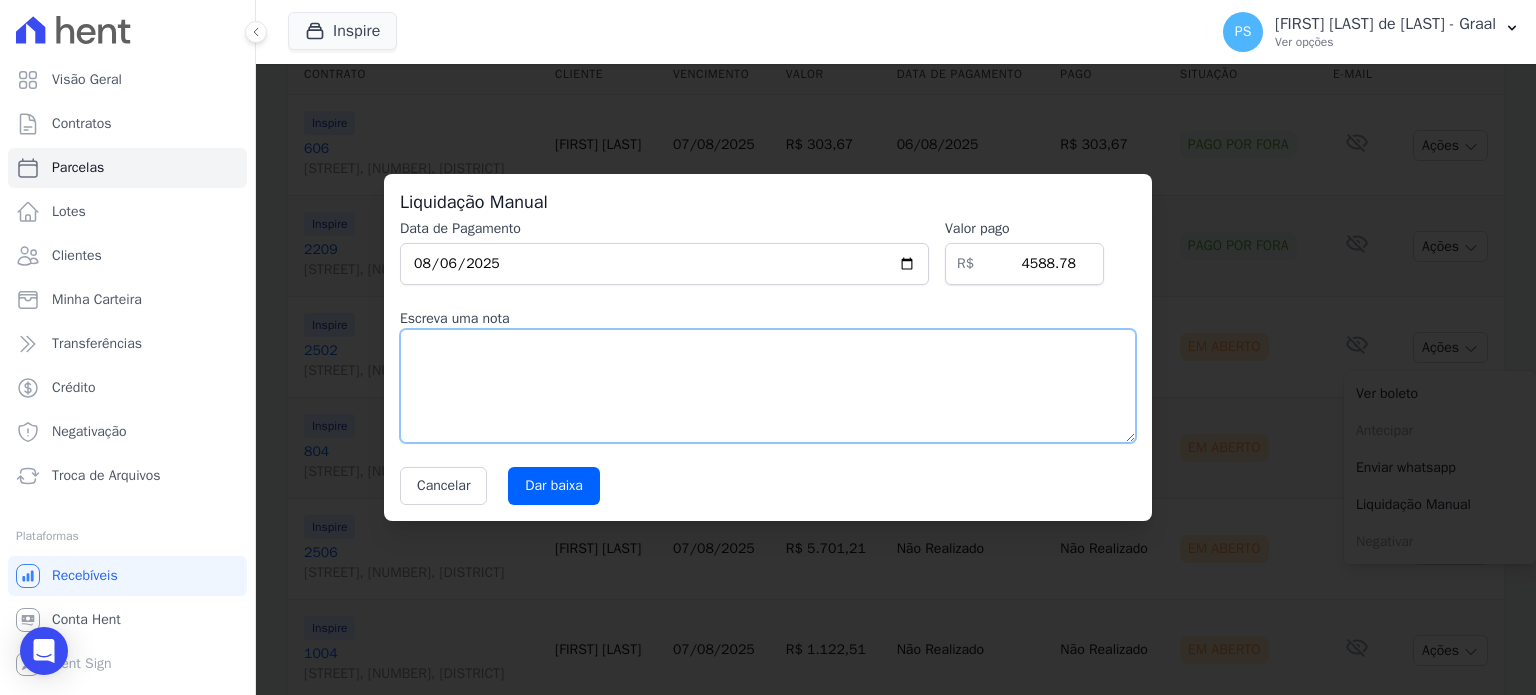 click at bounding box center (768, 386) 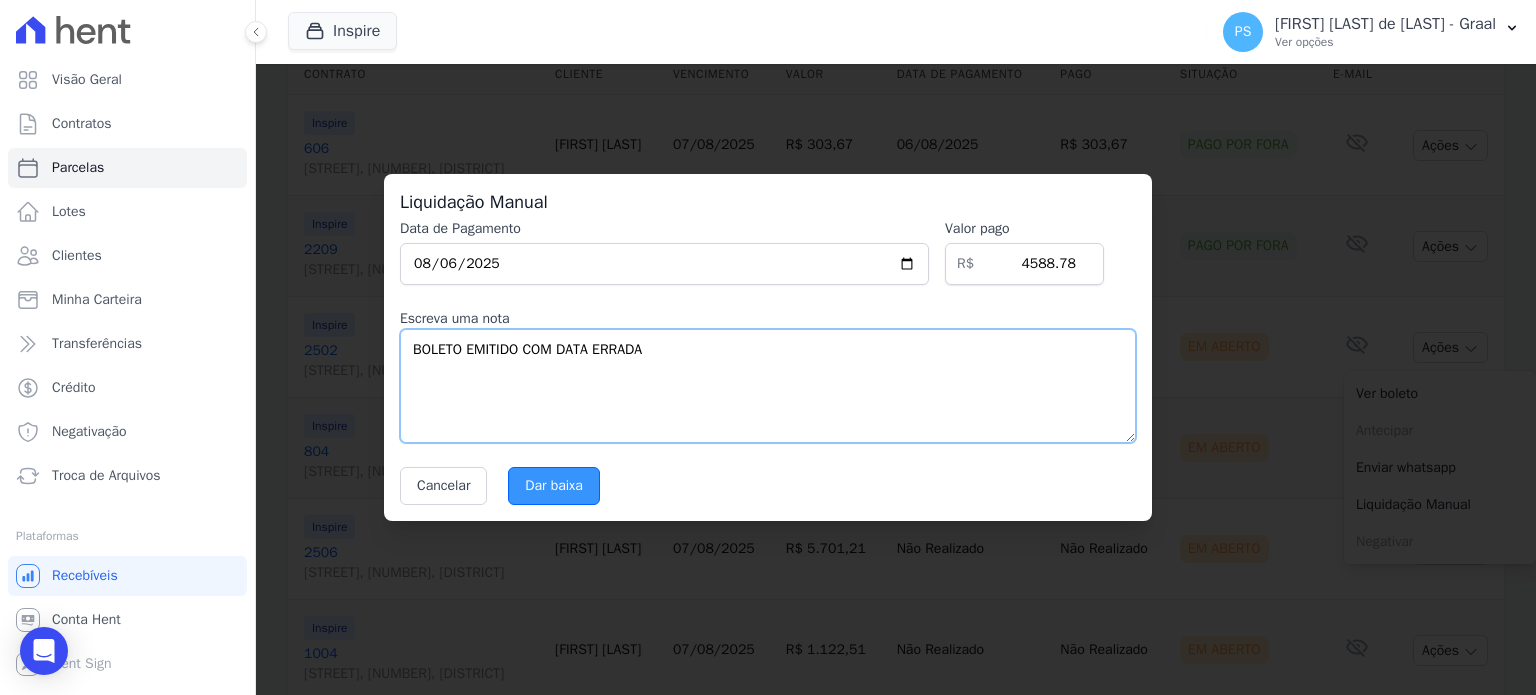 type on "BOLETO EMITIDO COM DATA ERRADA" 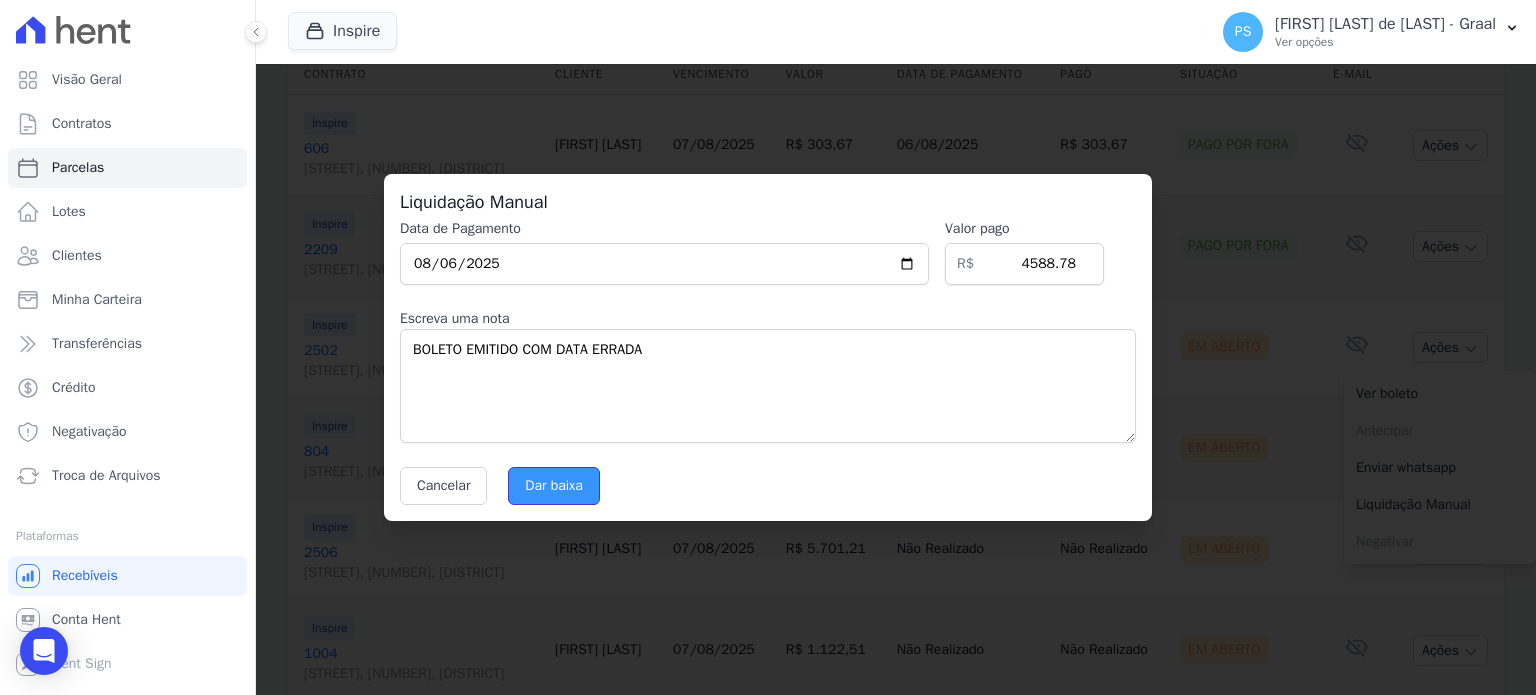 click on "Dar baixa" at bounding box center (554, 486) 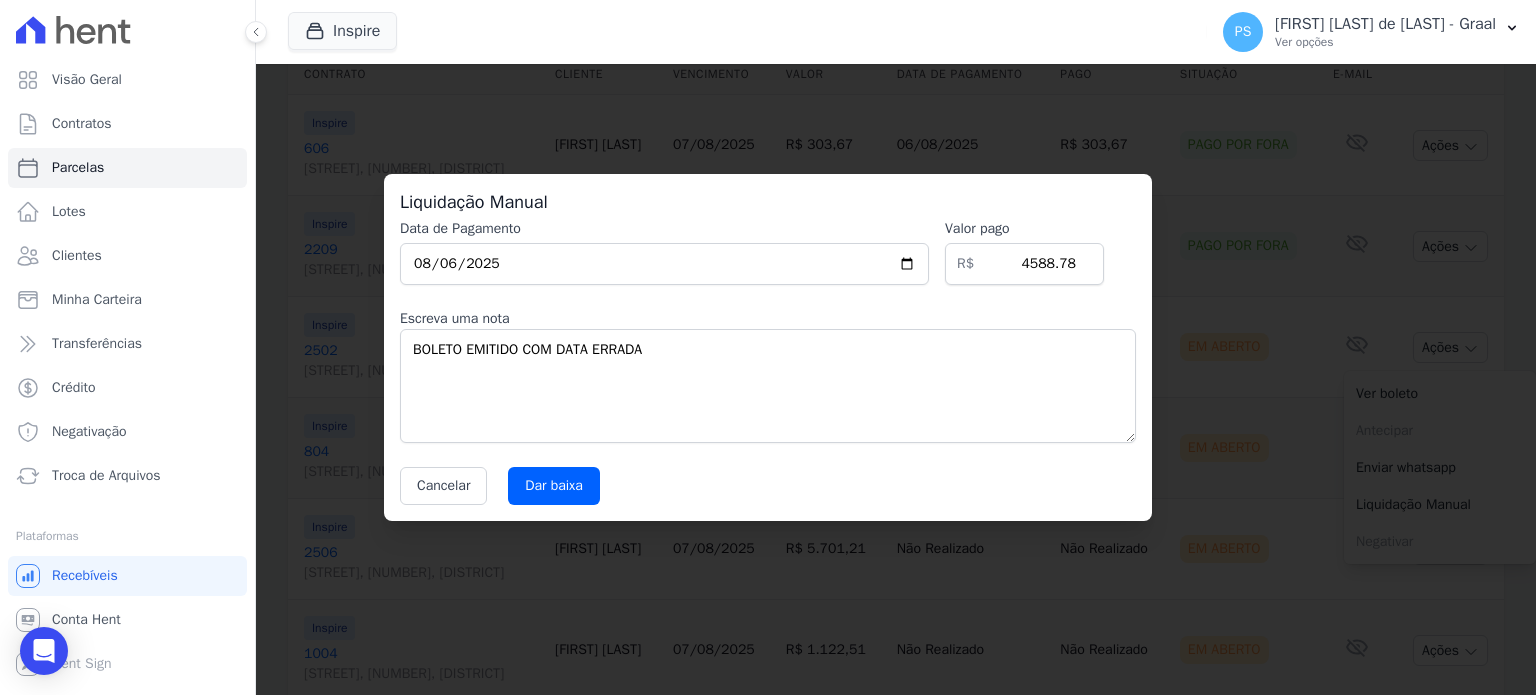 select 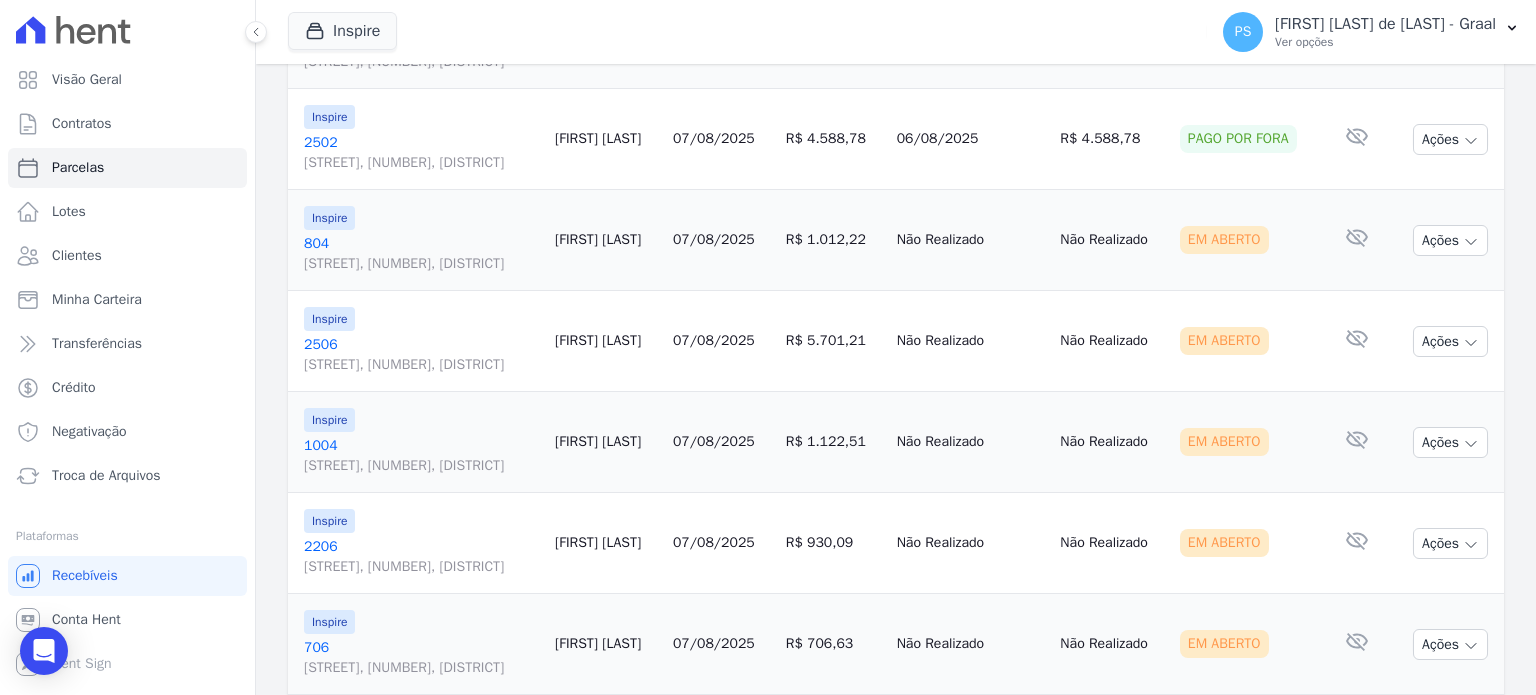 scroll, scrollTop: 700, scrollLeft: 0, axis: vertical 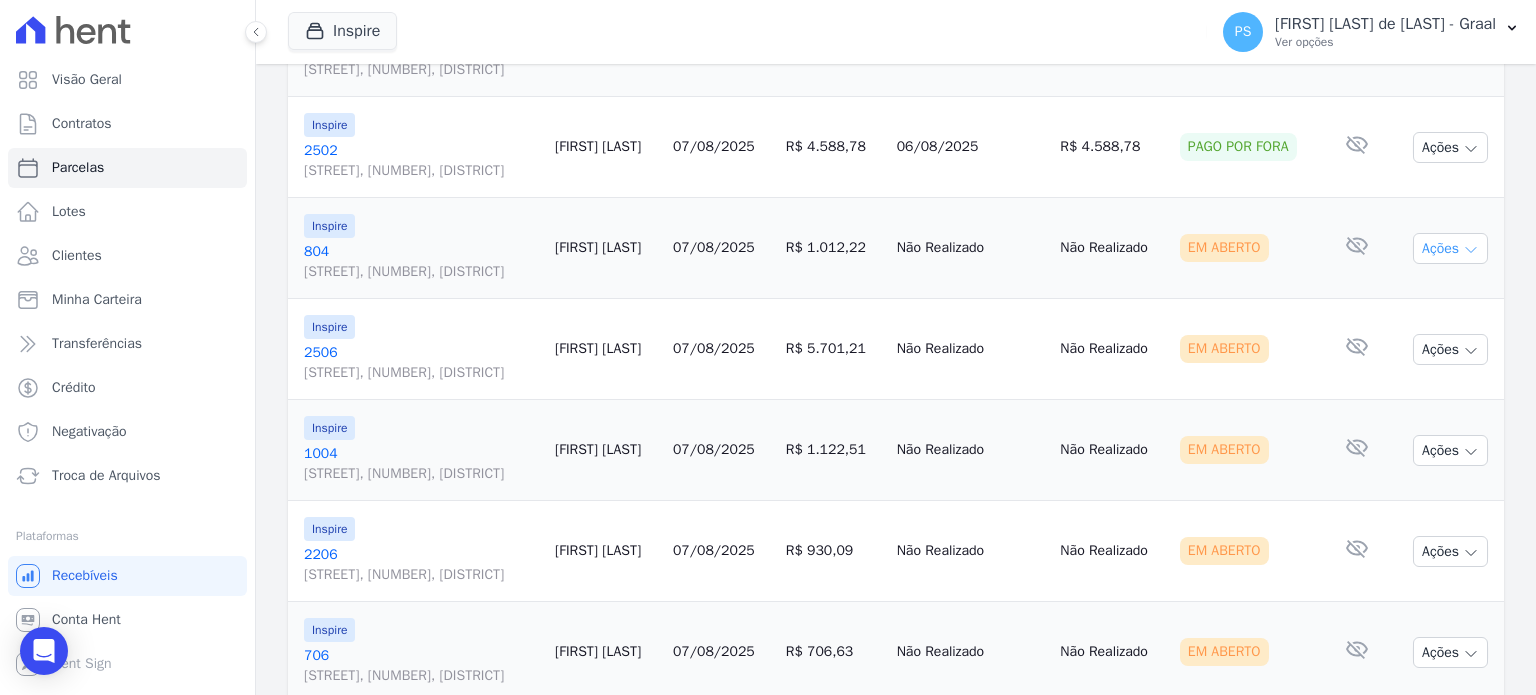 click 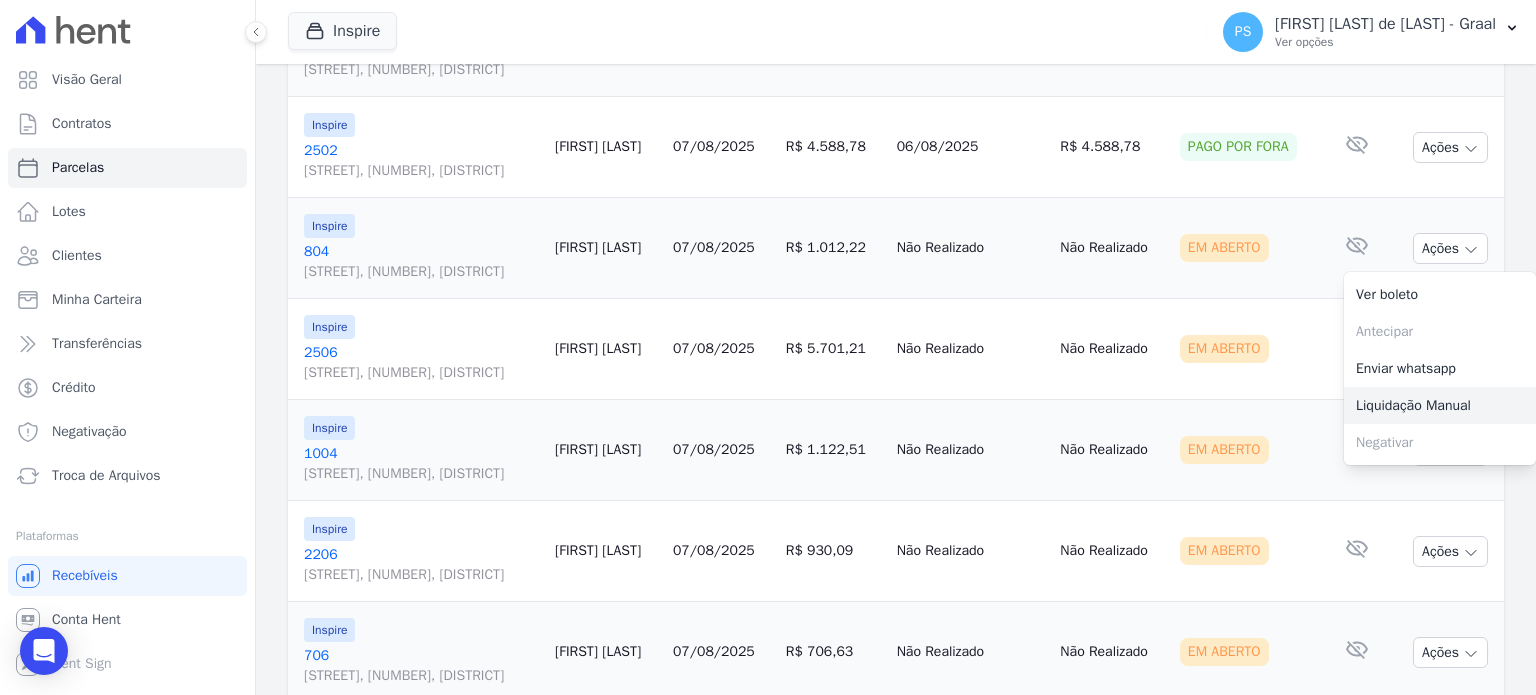 click on "Liquidação Manual" at bounding box center [1440, 405] 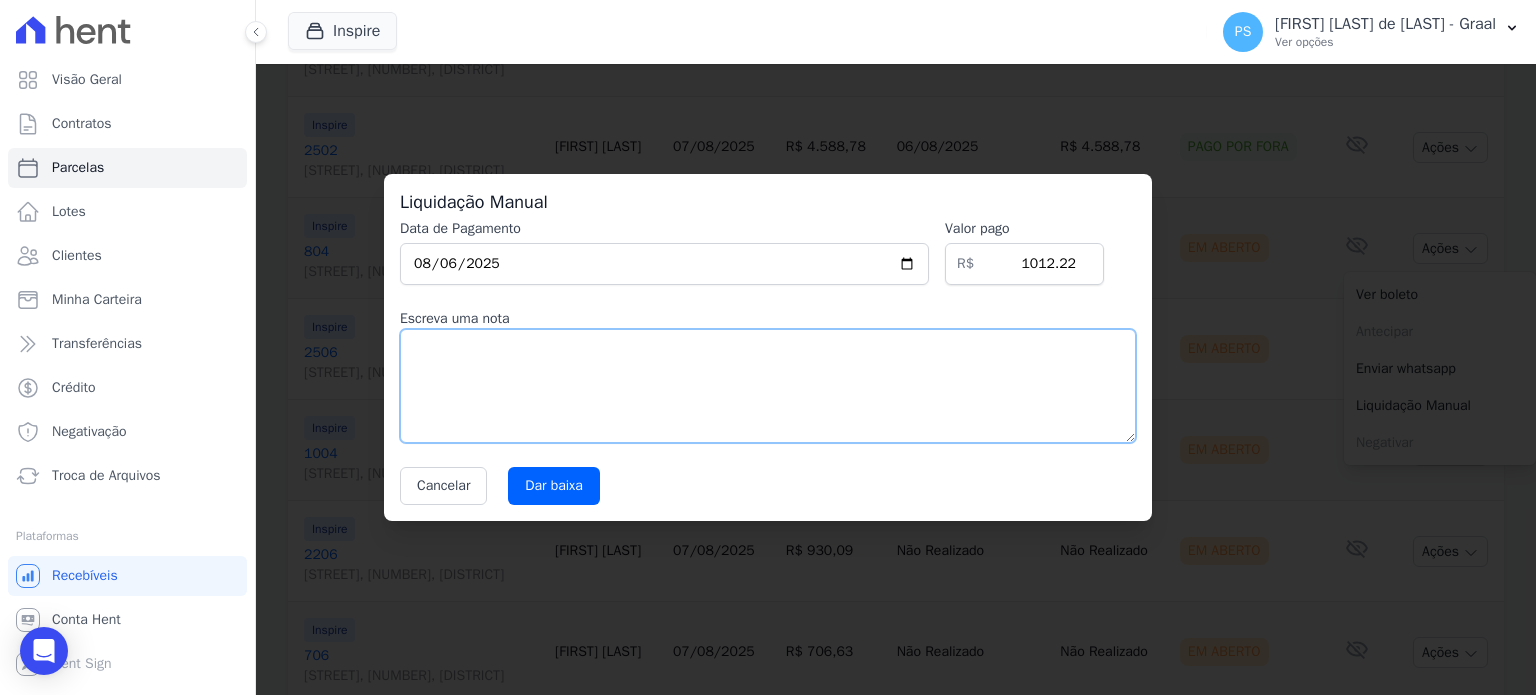 click at bounding box center (768, 386) 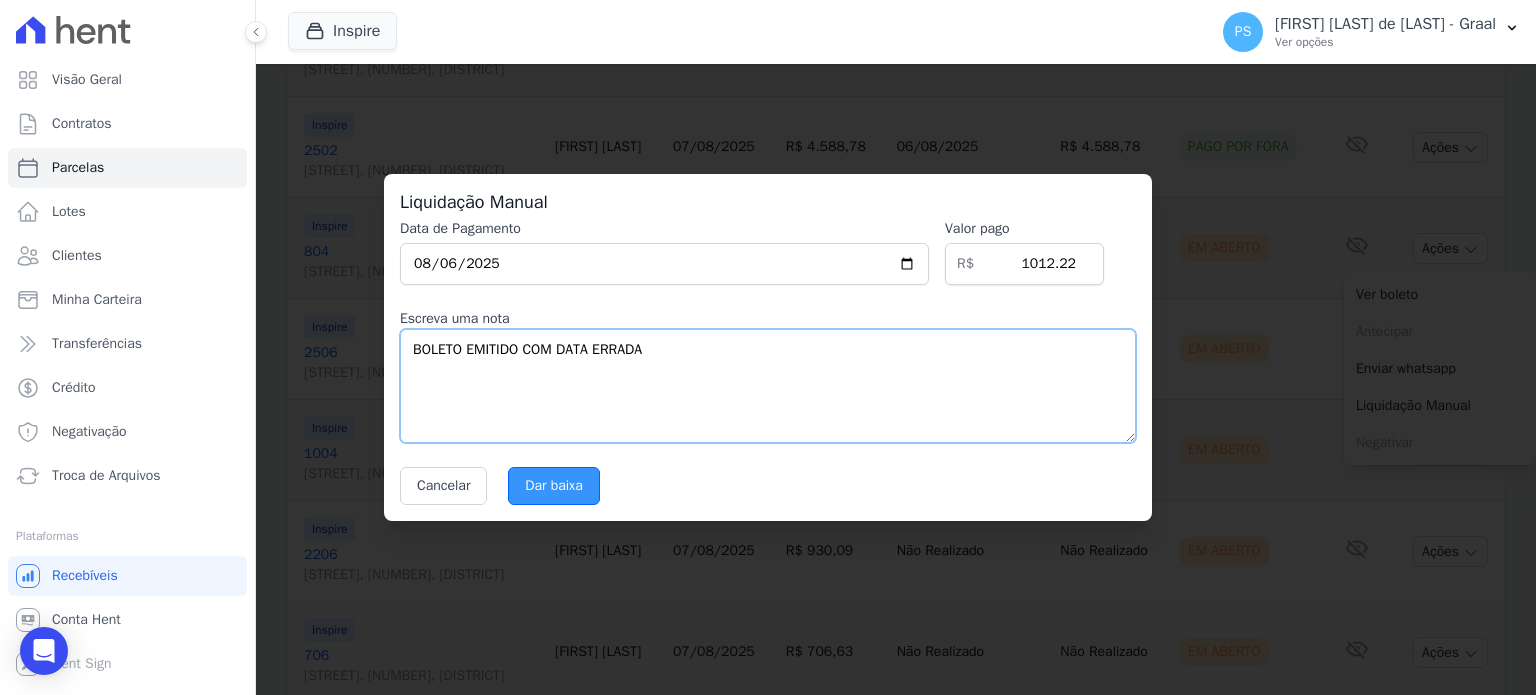 type on "BOLETO EMITIDO COM DATA ERRADA" 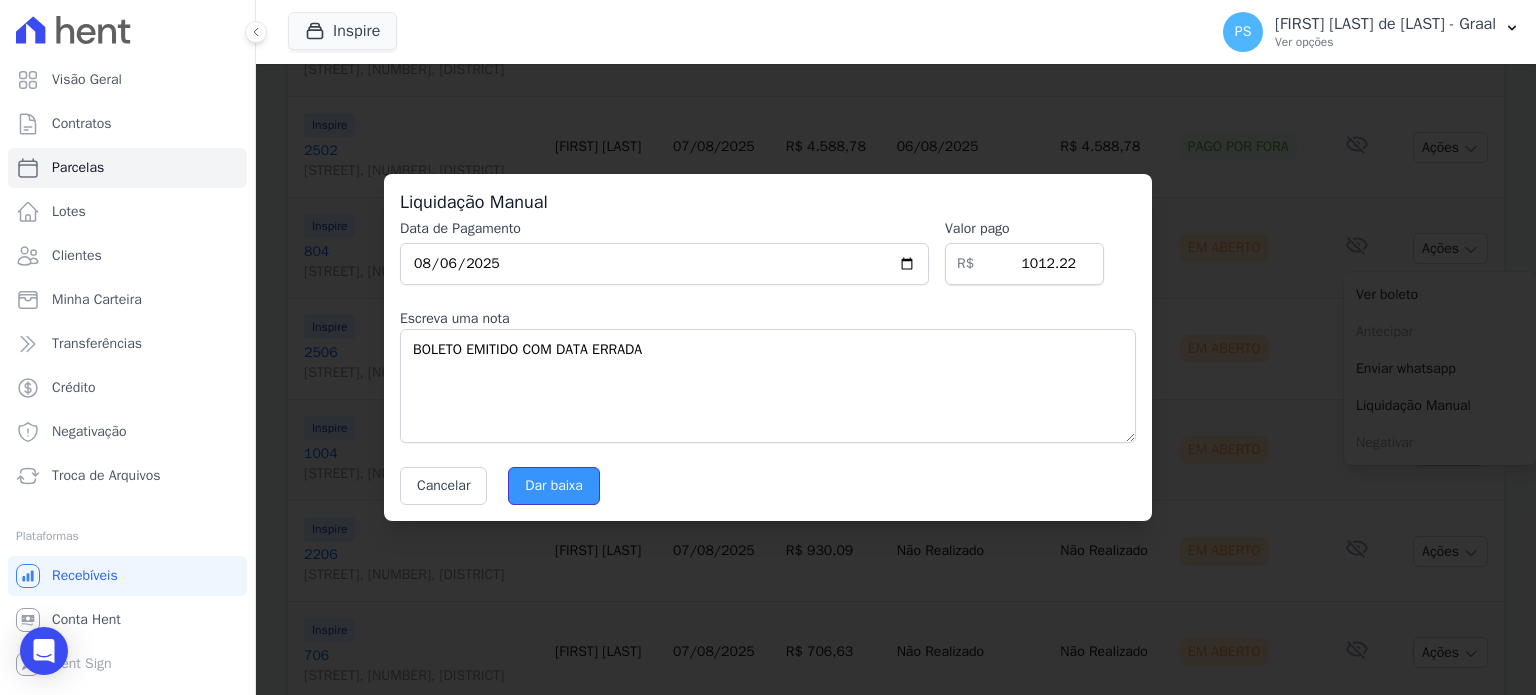 click on "Dar baixa" at bounding box center [554, 486] 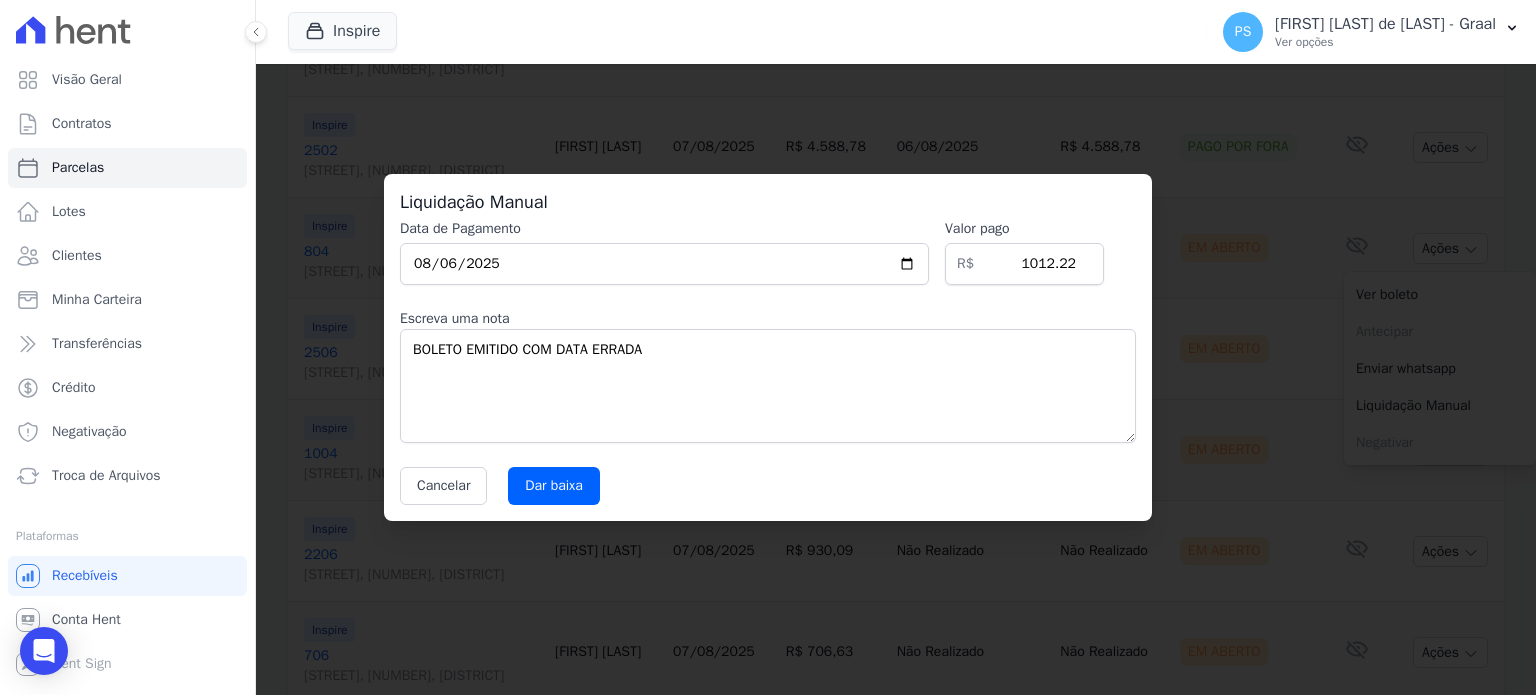 select 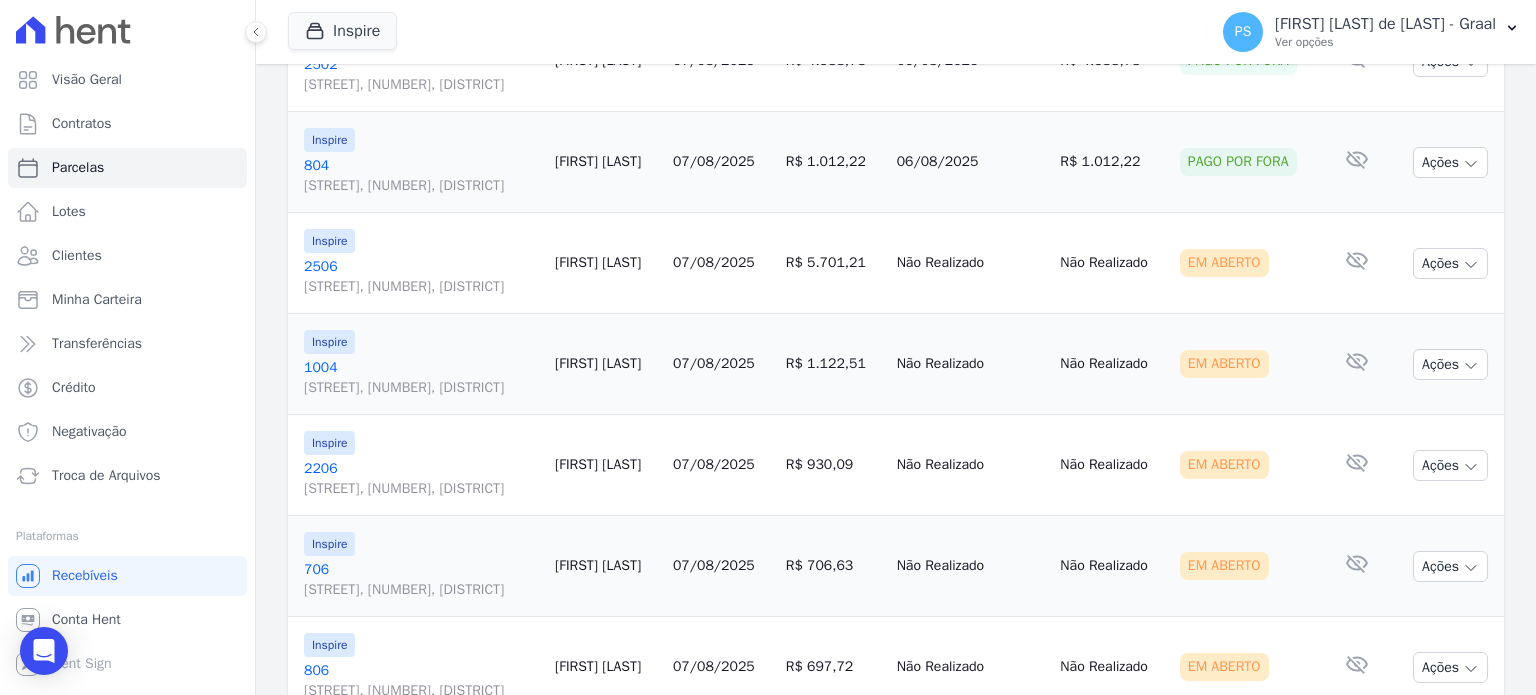scroll, scrollTop: 700, scrollLeft: 0, axis: vertical 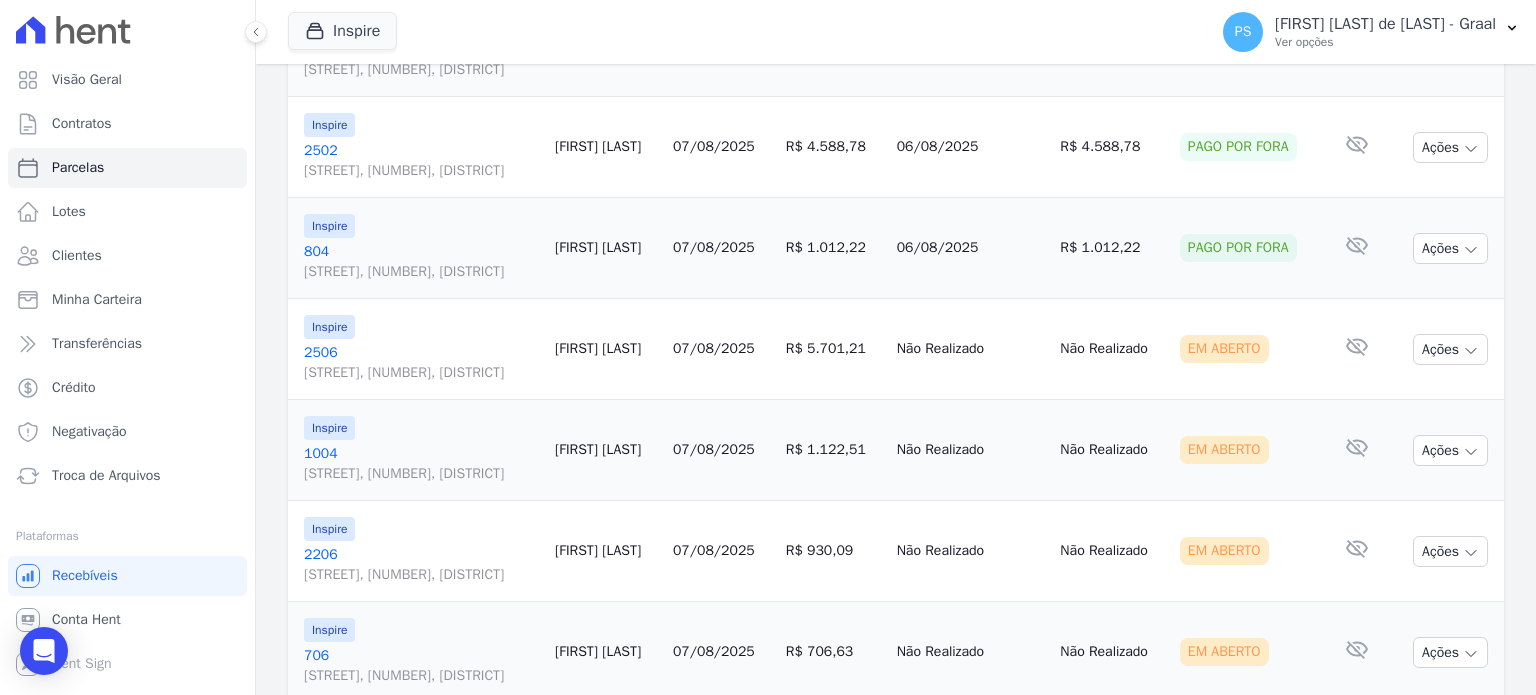 click on "R$ 5.701,21" at bounding box center [833, 349] 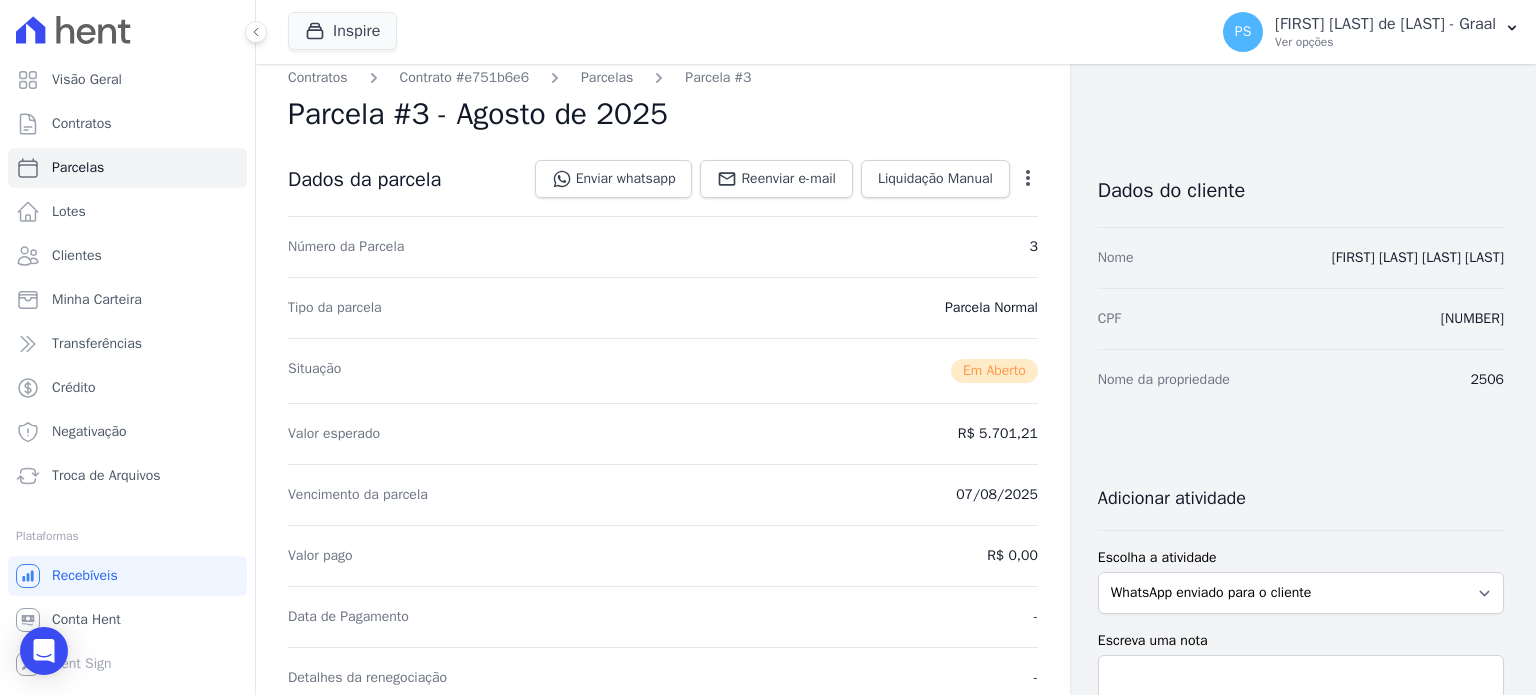 scroll, scrollTop: 0, scrollLeft: 0, axis: both 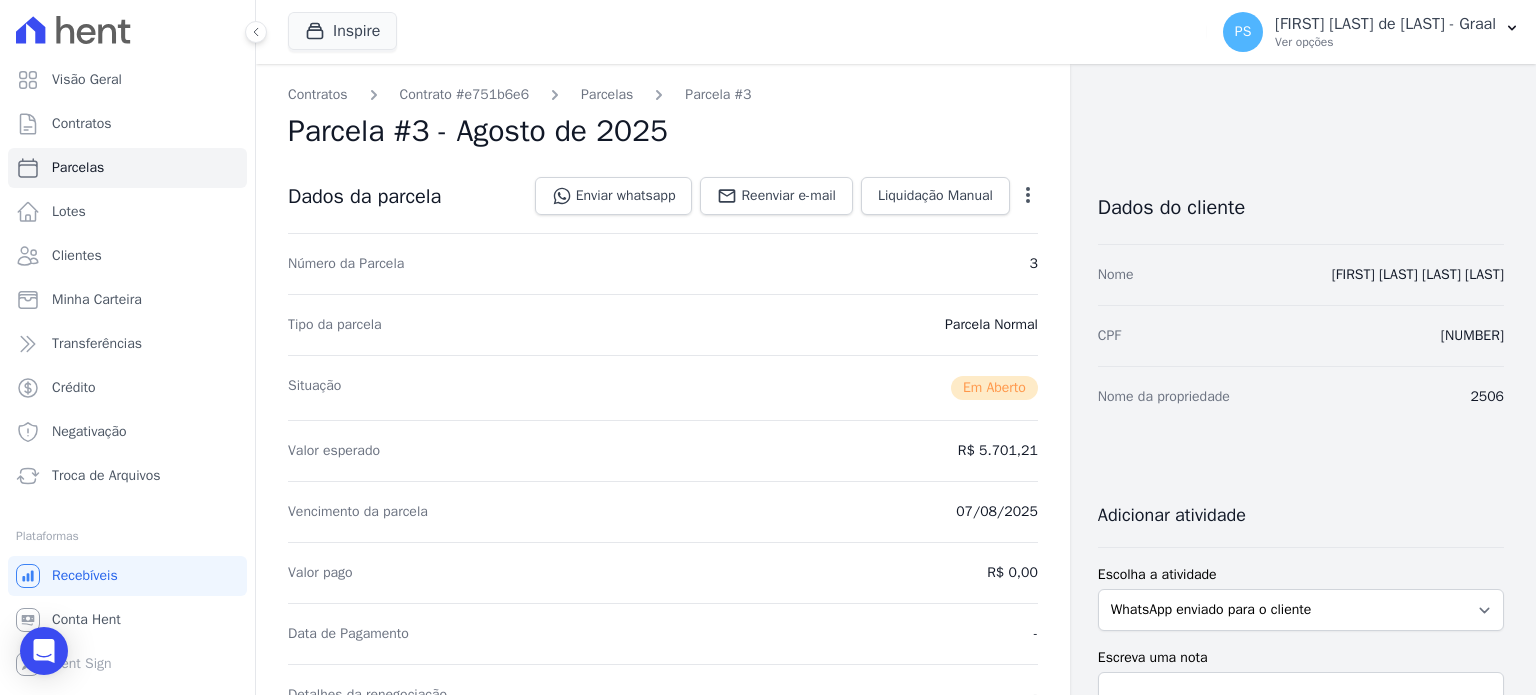 click 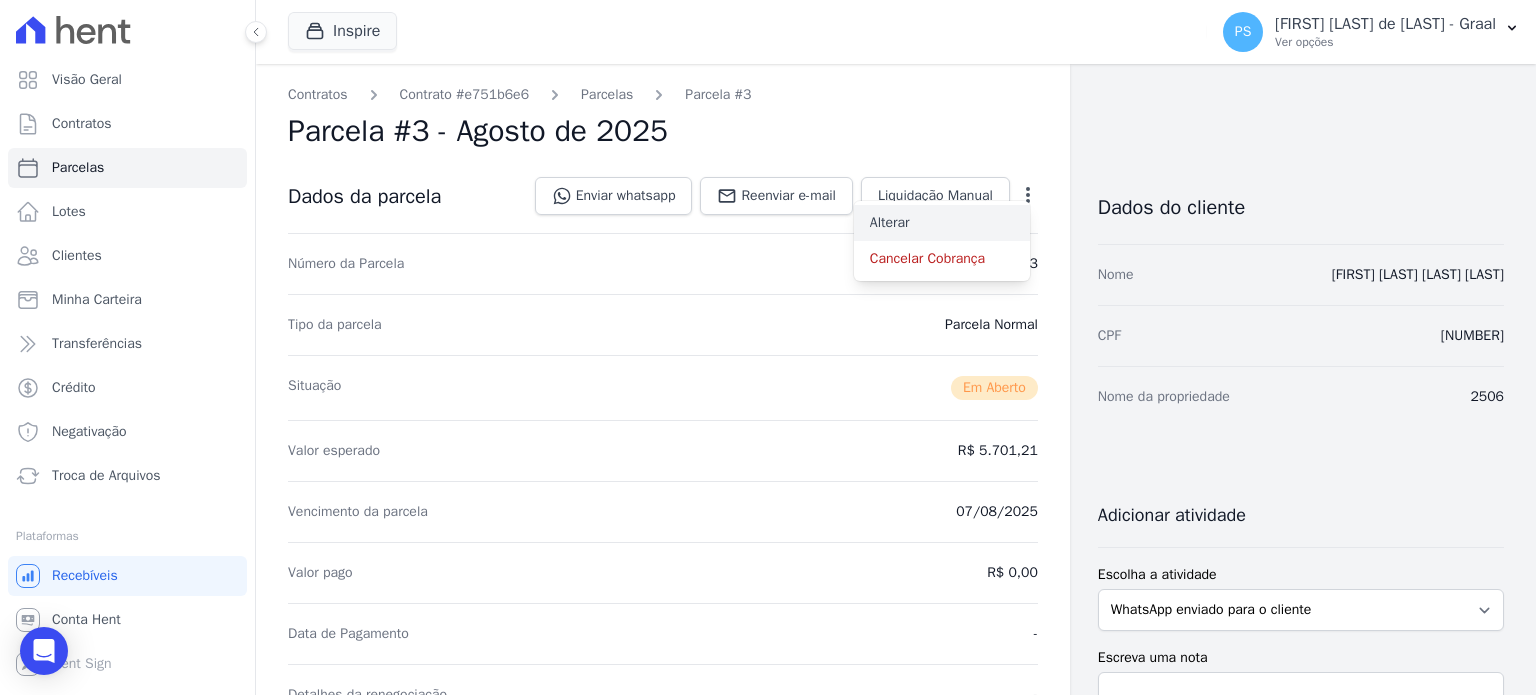 click on "Alterar" at bounding box center [942, 223] 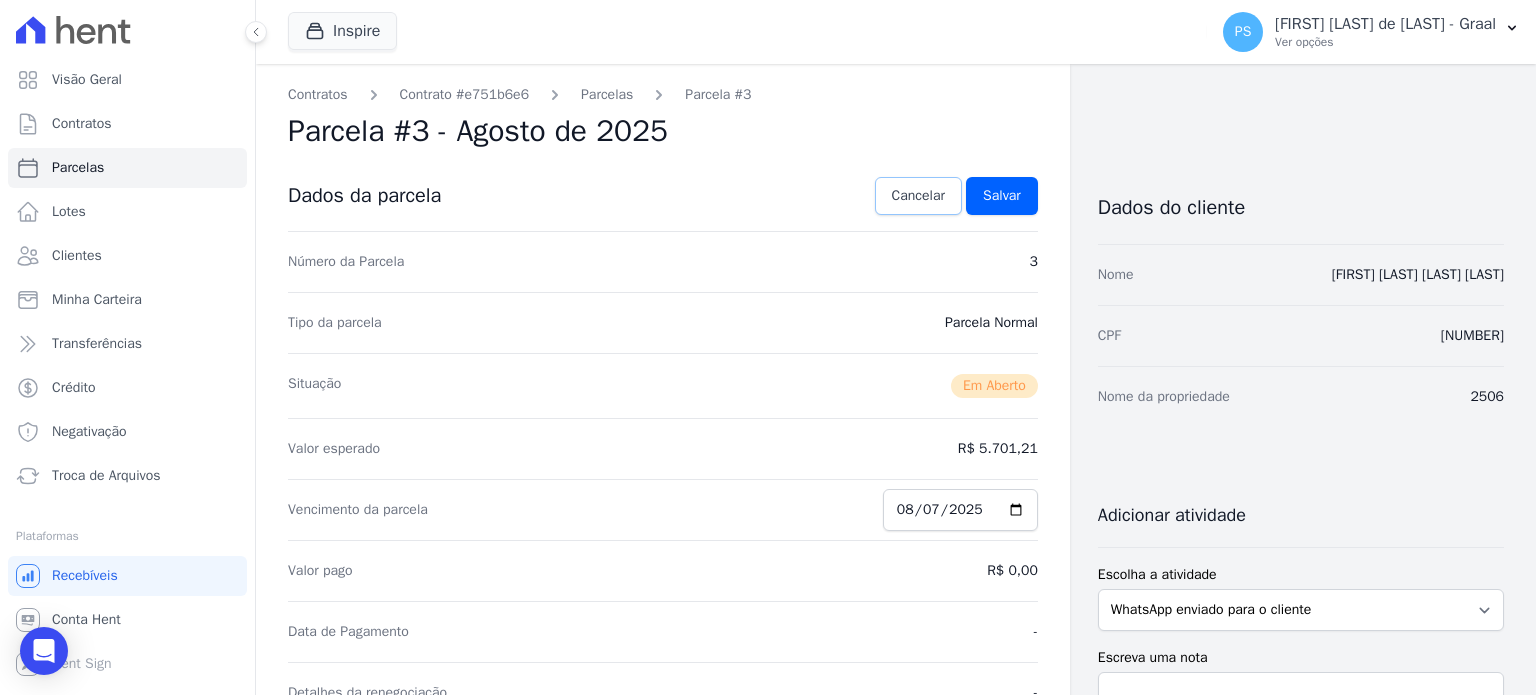 click on "Cancelar" at bounding box center (918, 196) 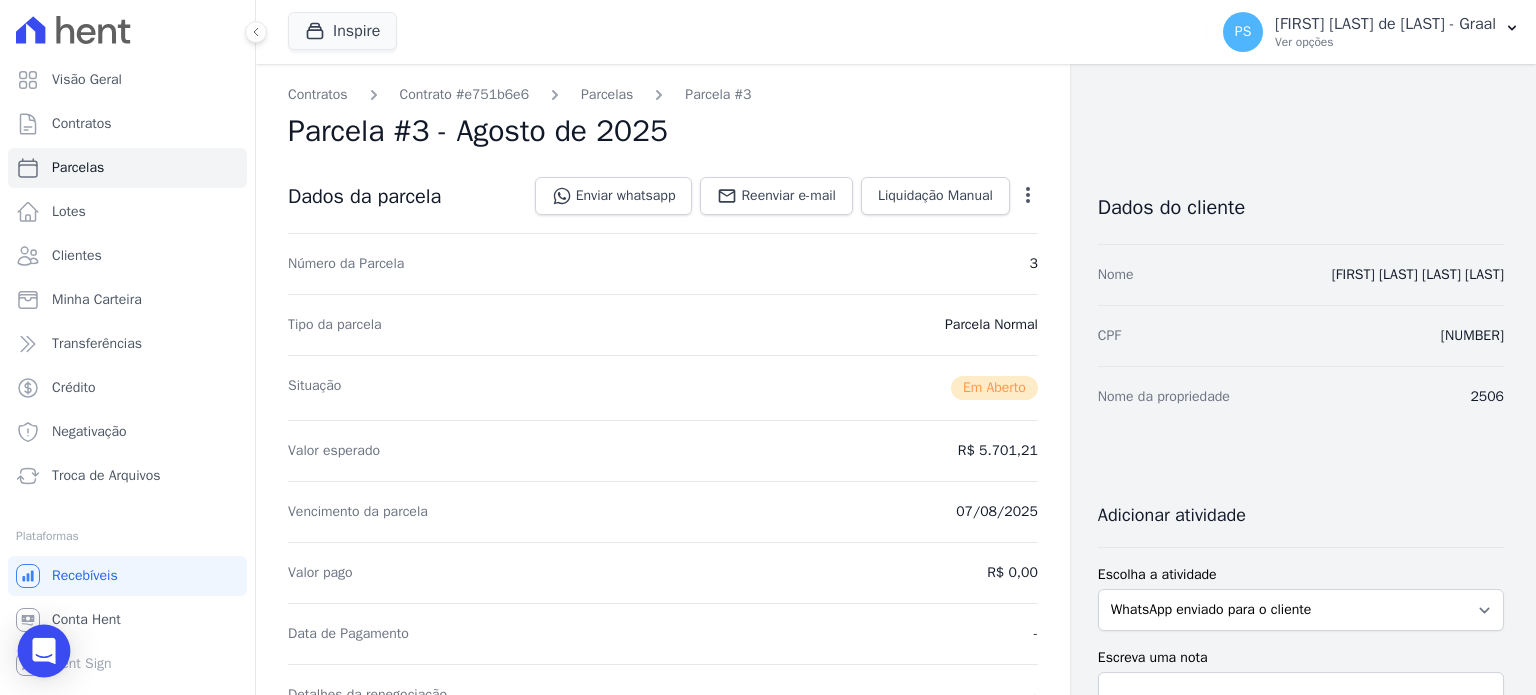 click 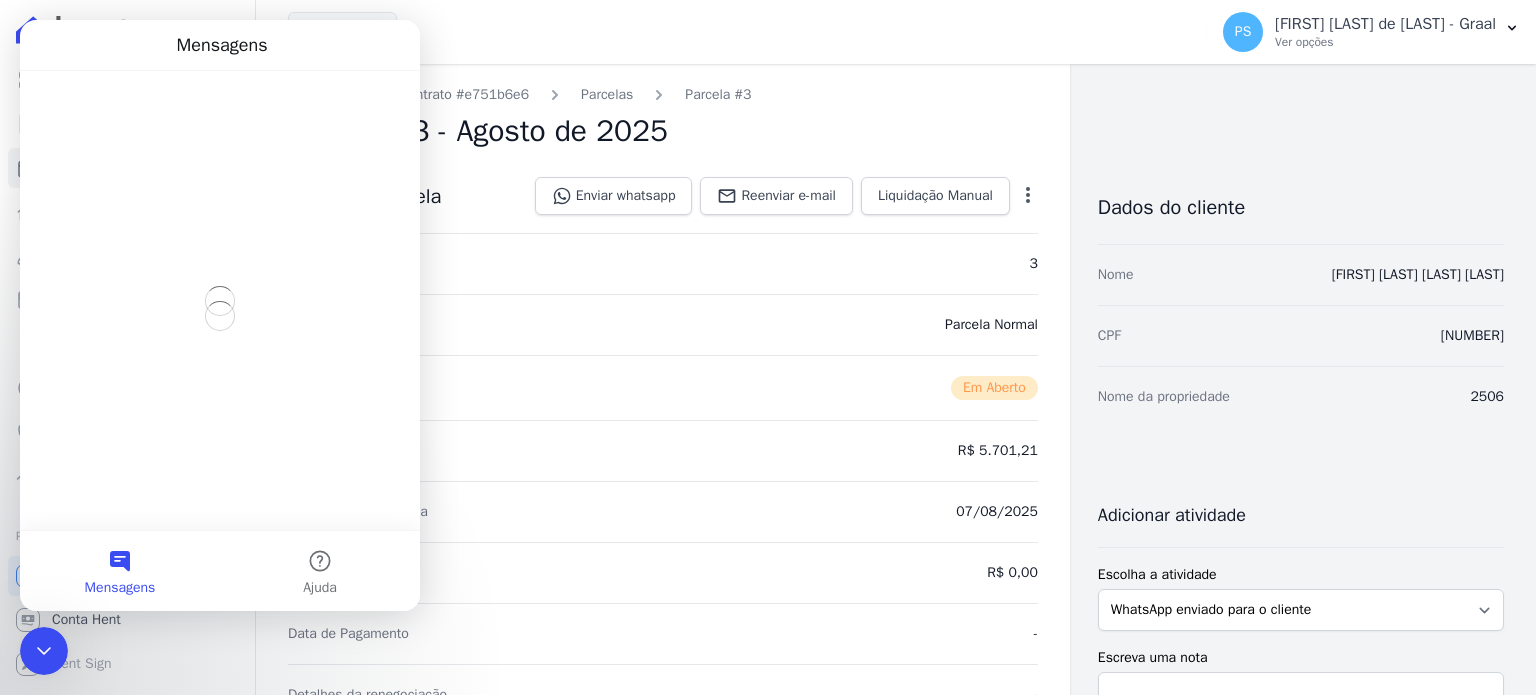 scroll, scrollTop: 0, scrollLeft: 0, axis: both 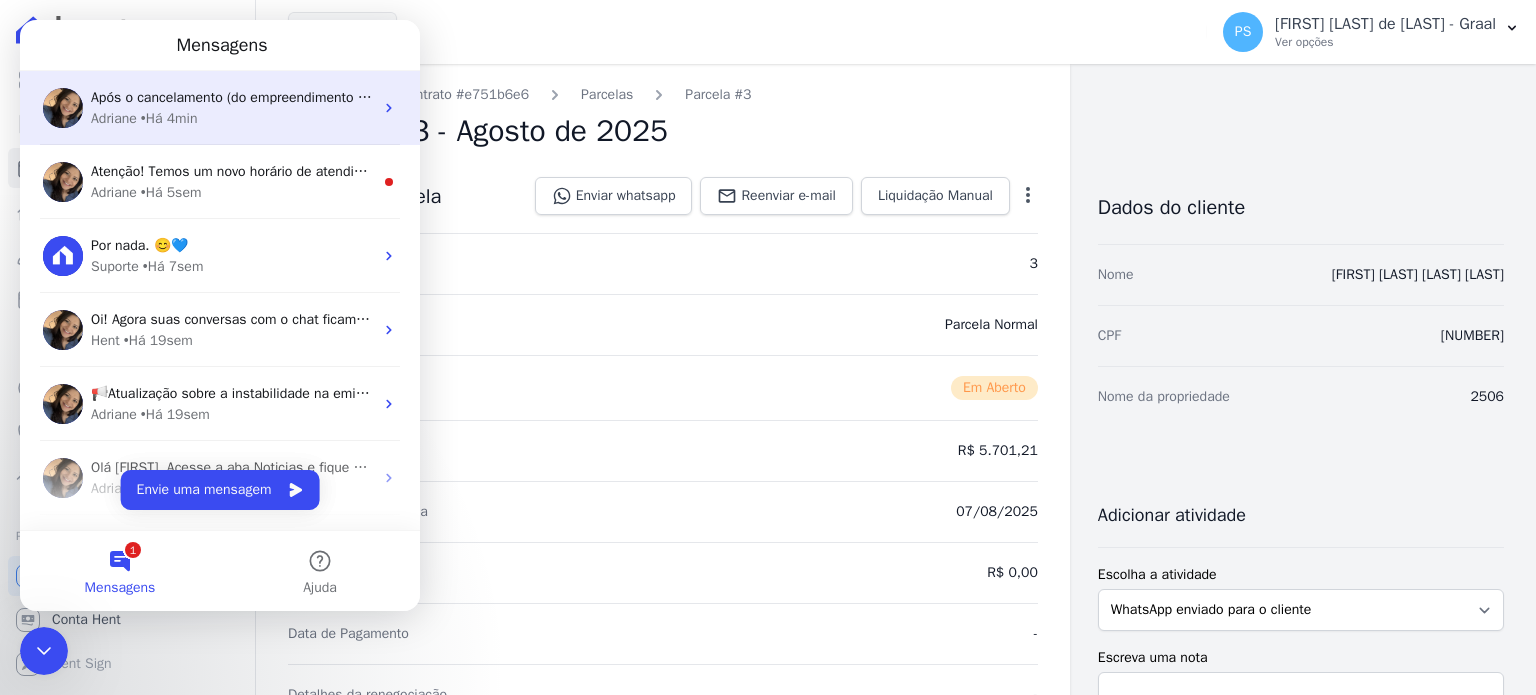 click on "Adriane •  Há 4min" at bounding box center [232, 118] 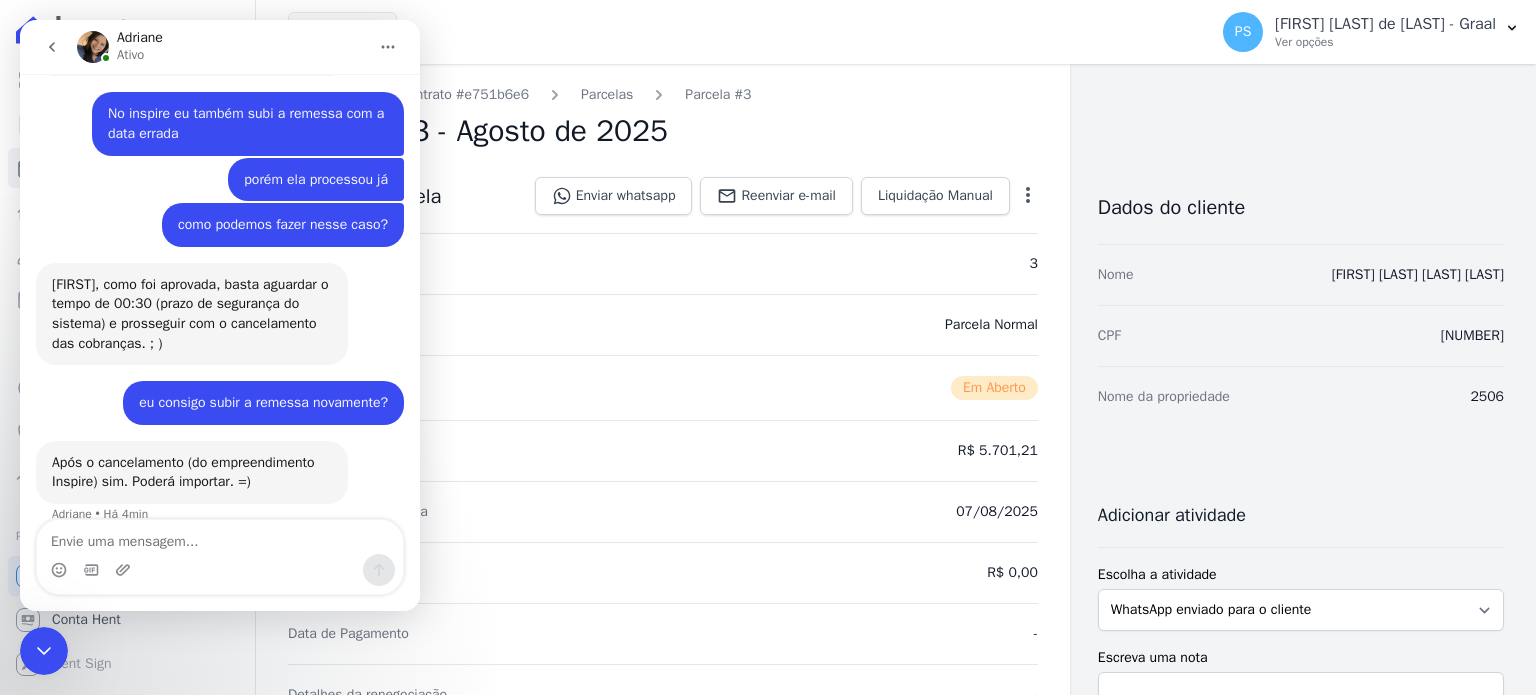 scroll, scrollTop: 5465, scrollLeft: 0, axis: vertical 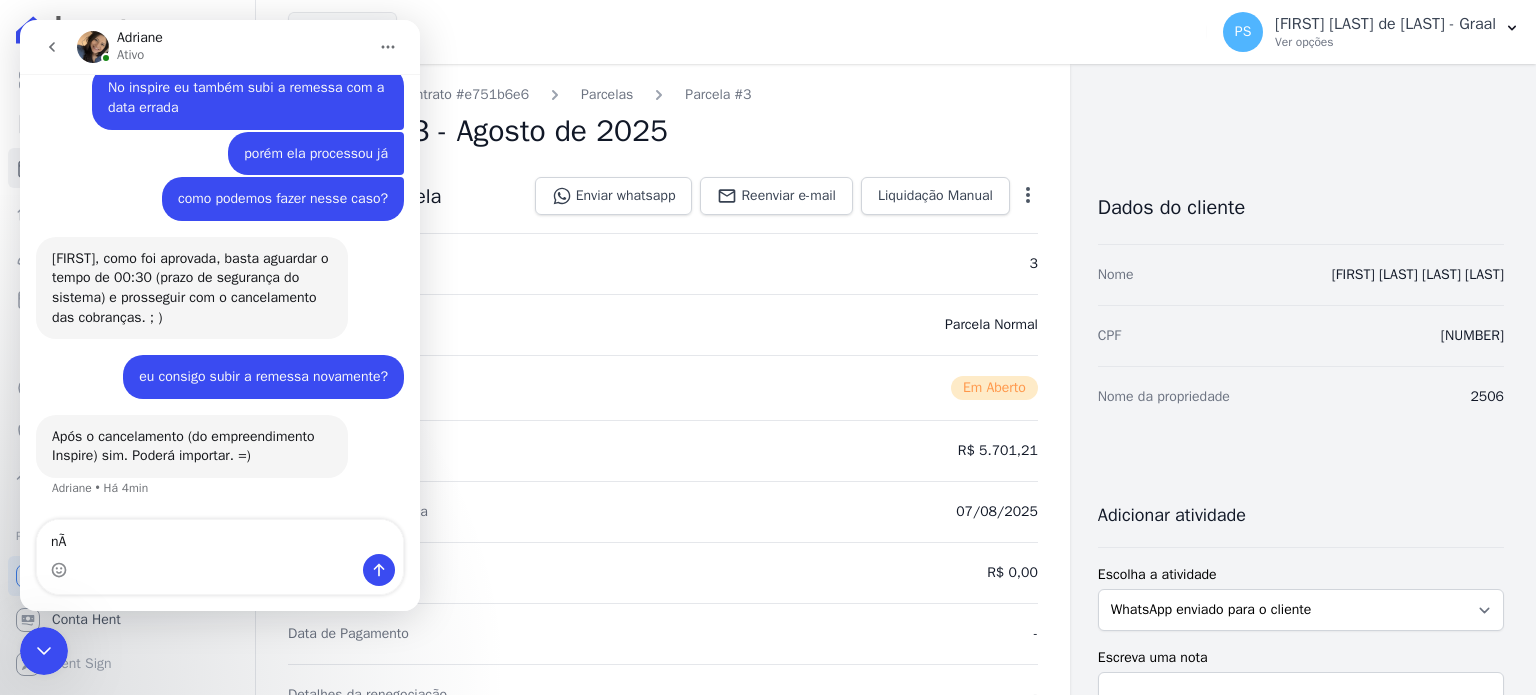 type on "n" 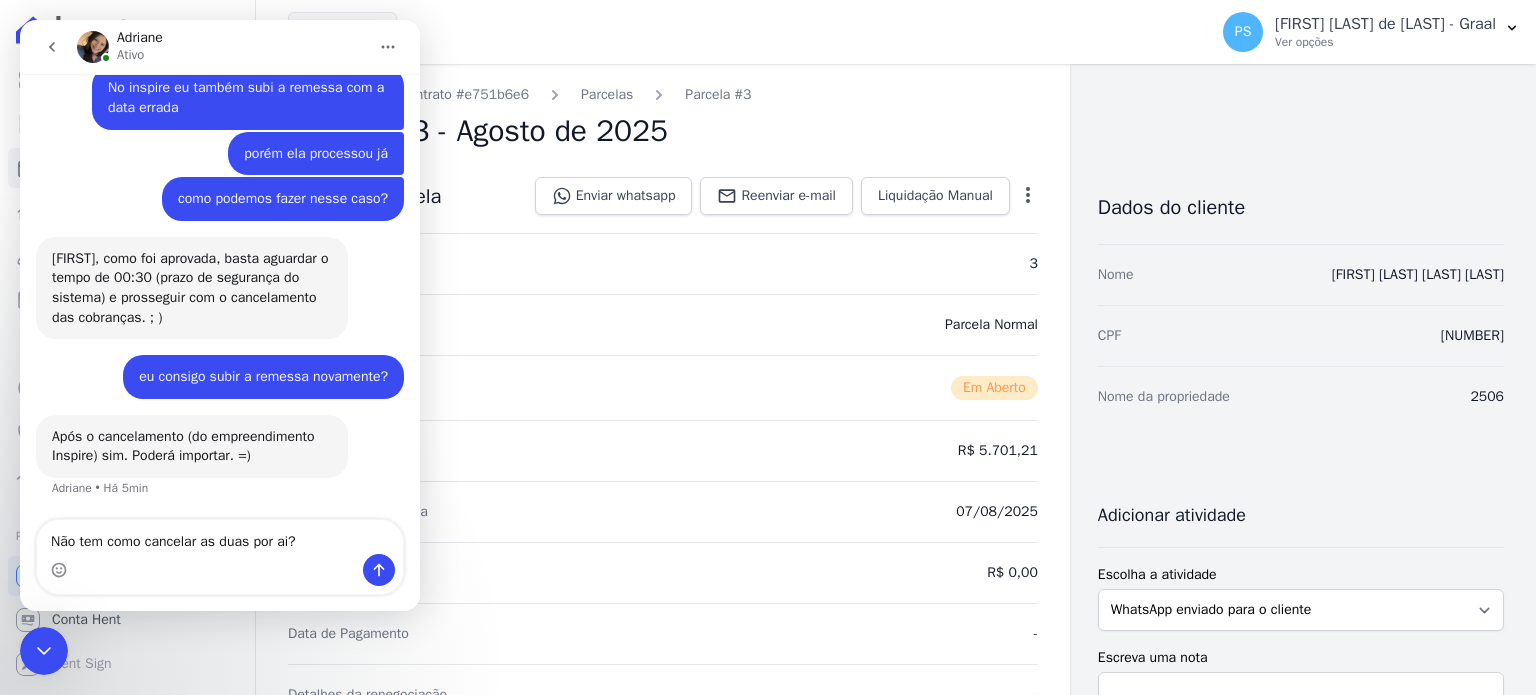 type on "Não tem como cancelar as duas por ai?" 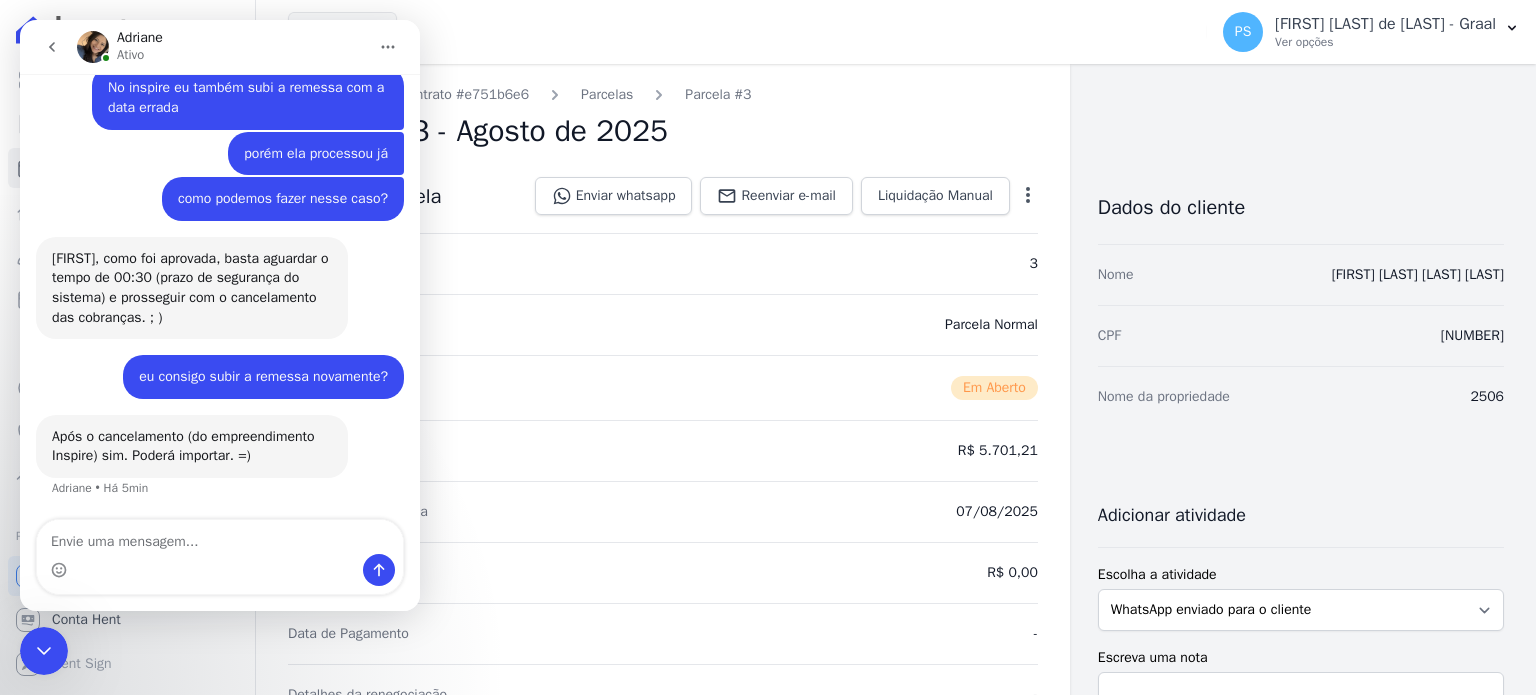 scroll, scrollTop: 5524, scrollLeft: 0, axis: vertical 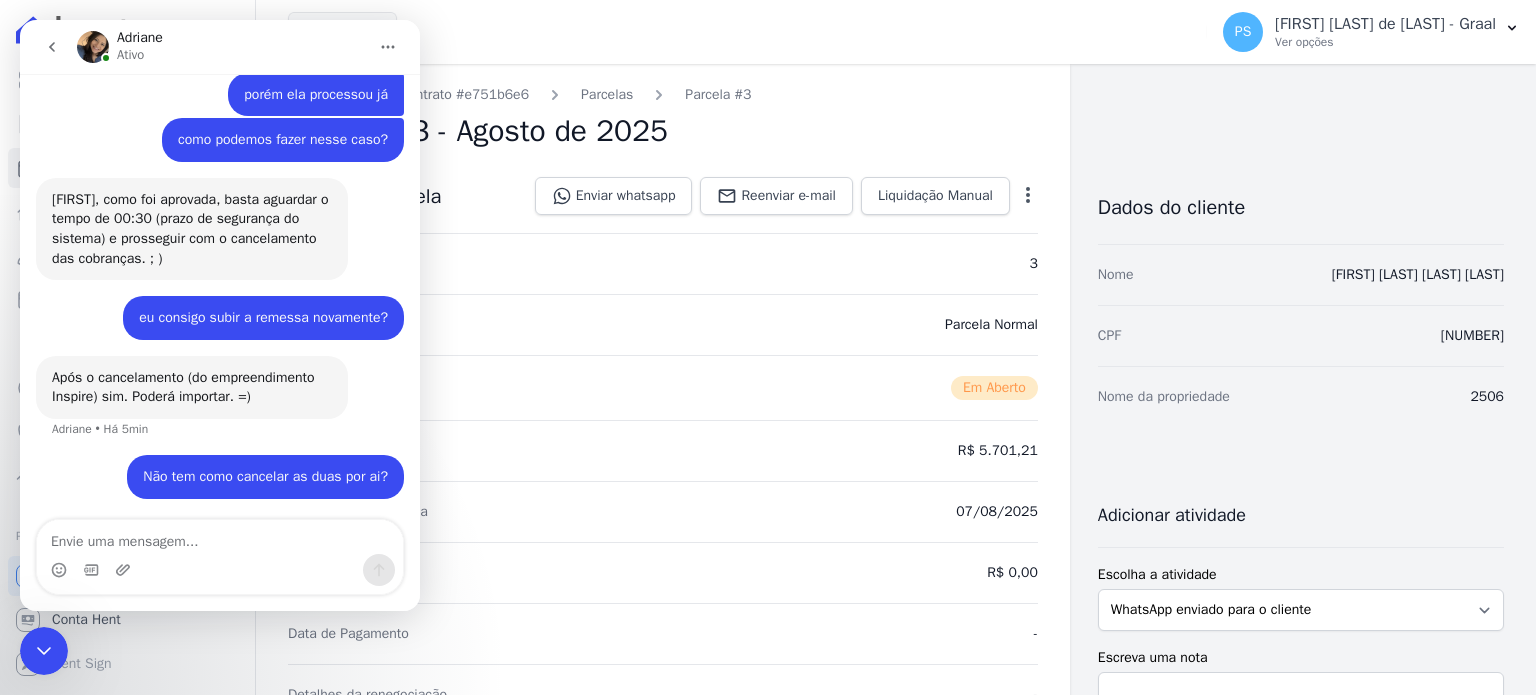 drag, startPoint x: 341, startPoint y: 615, endPoint x: 374, endPoint y: 731, distance: 120.60265 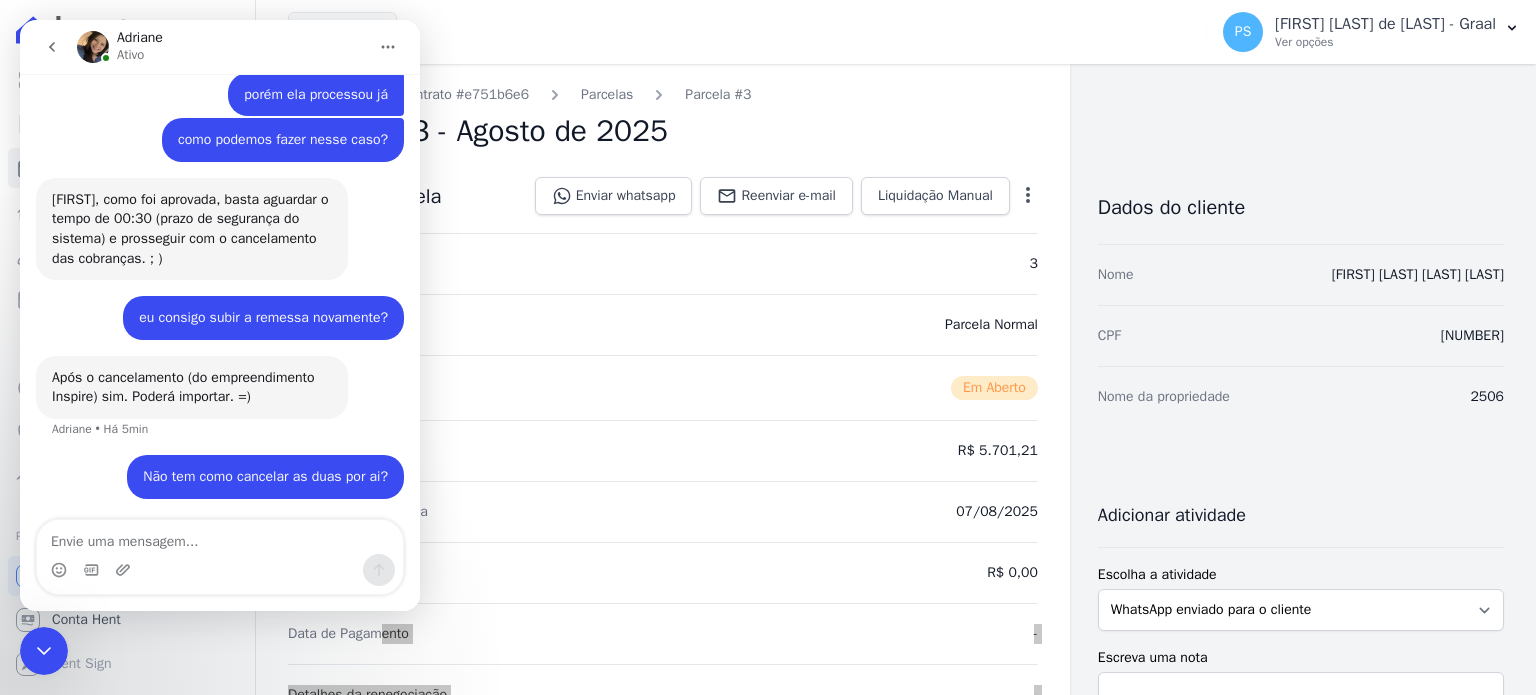 click 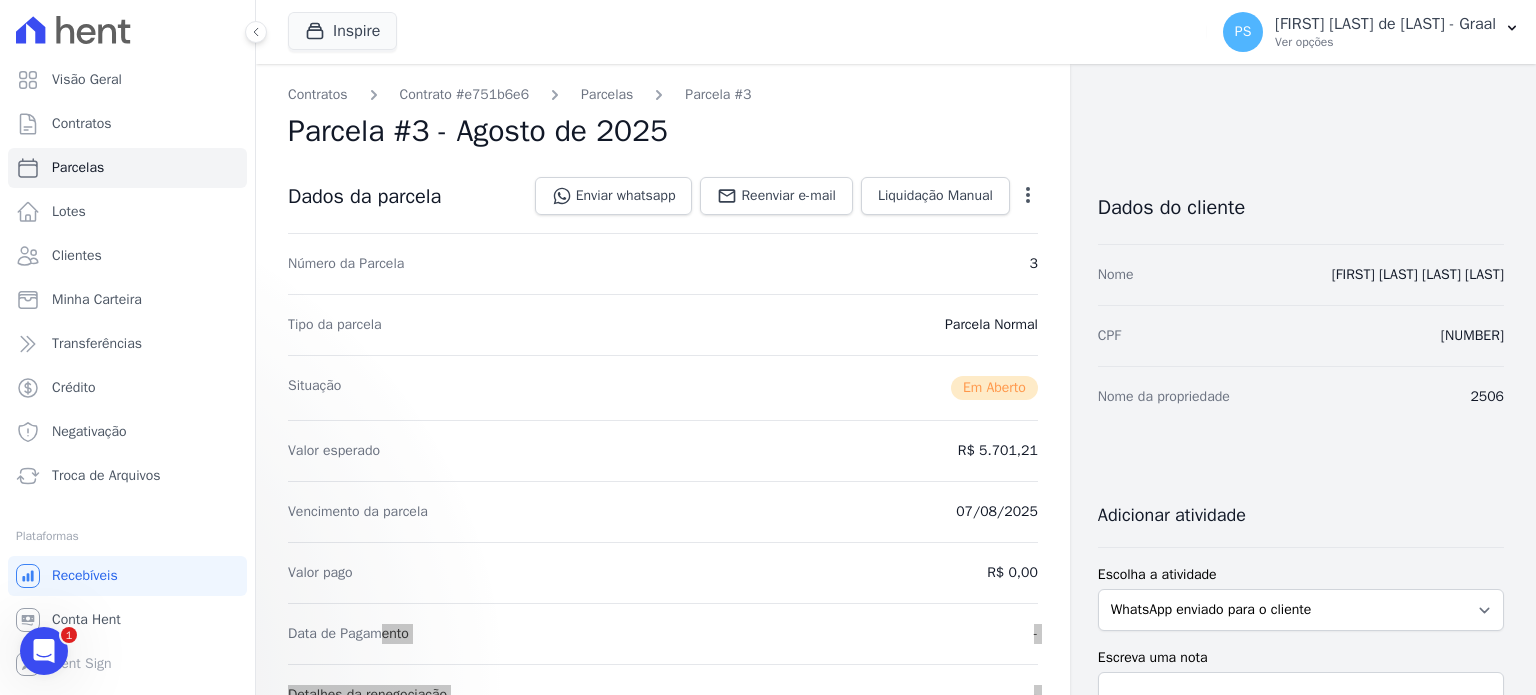 scroll, scrollTop: 0, scrollLeft: 0, axis: both 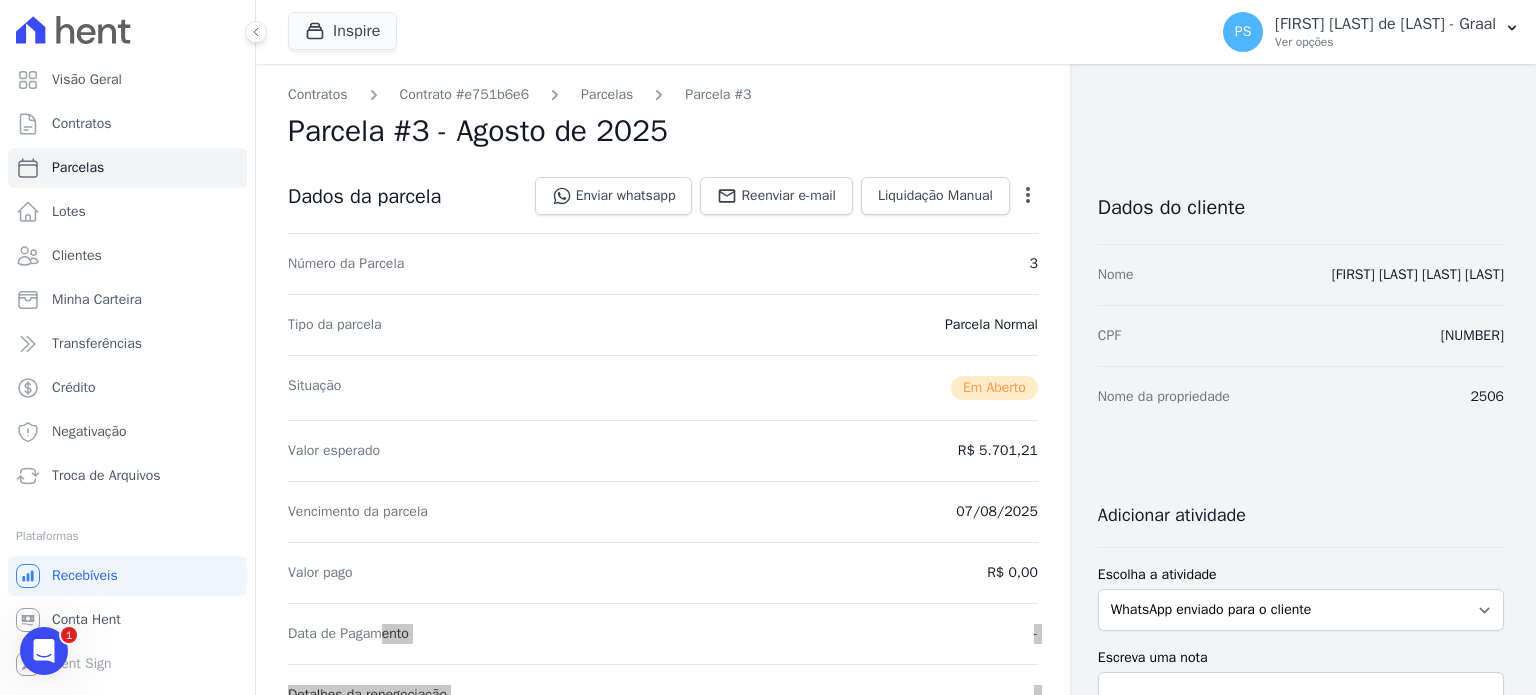 click 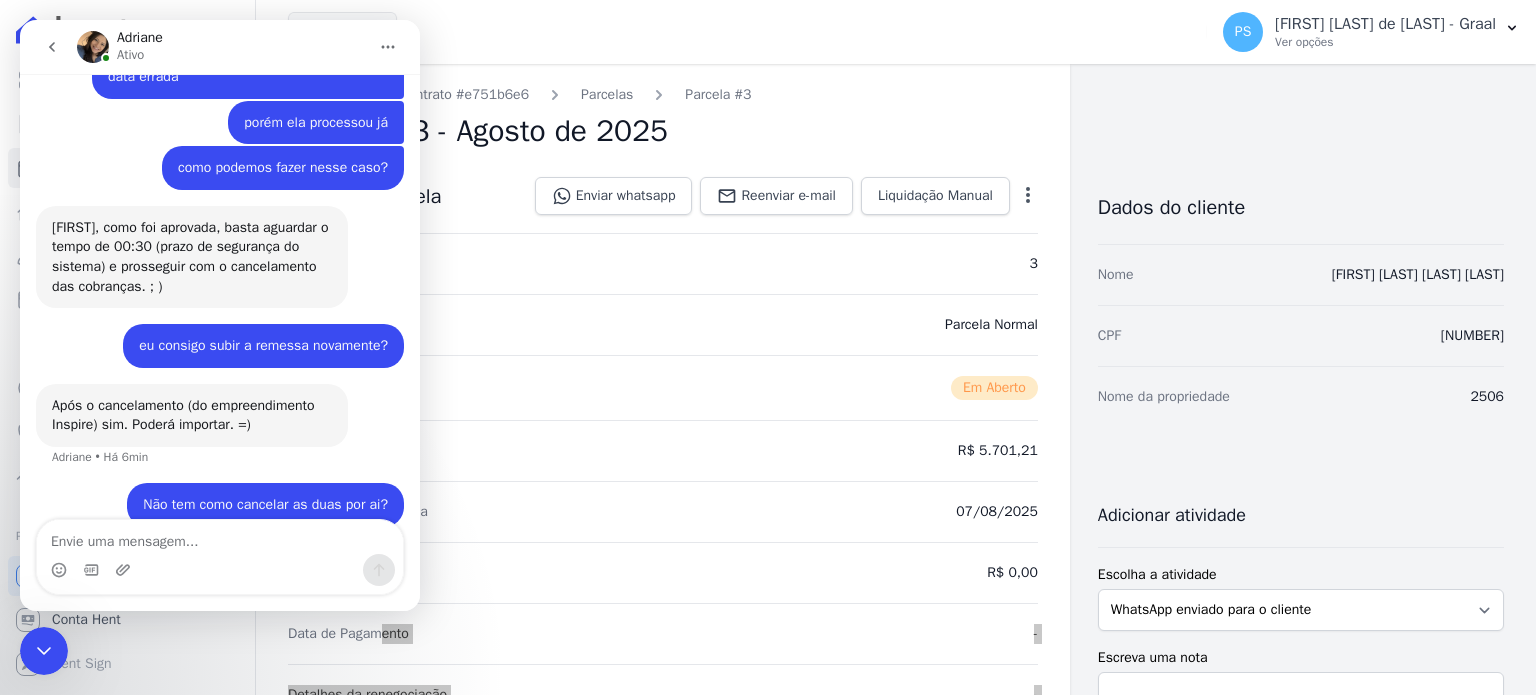 scroll, scrollTop: 5524, scrollLeft: 0, axis: vertical 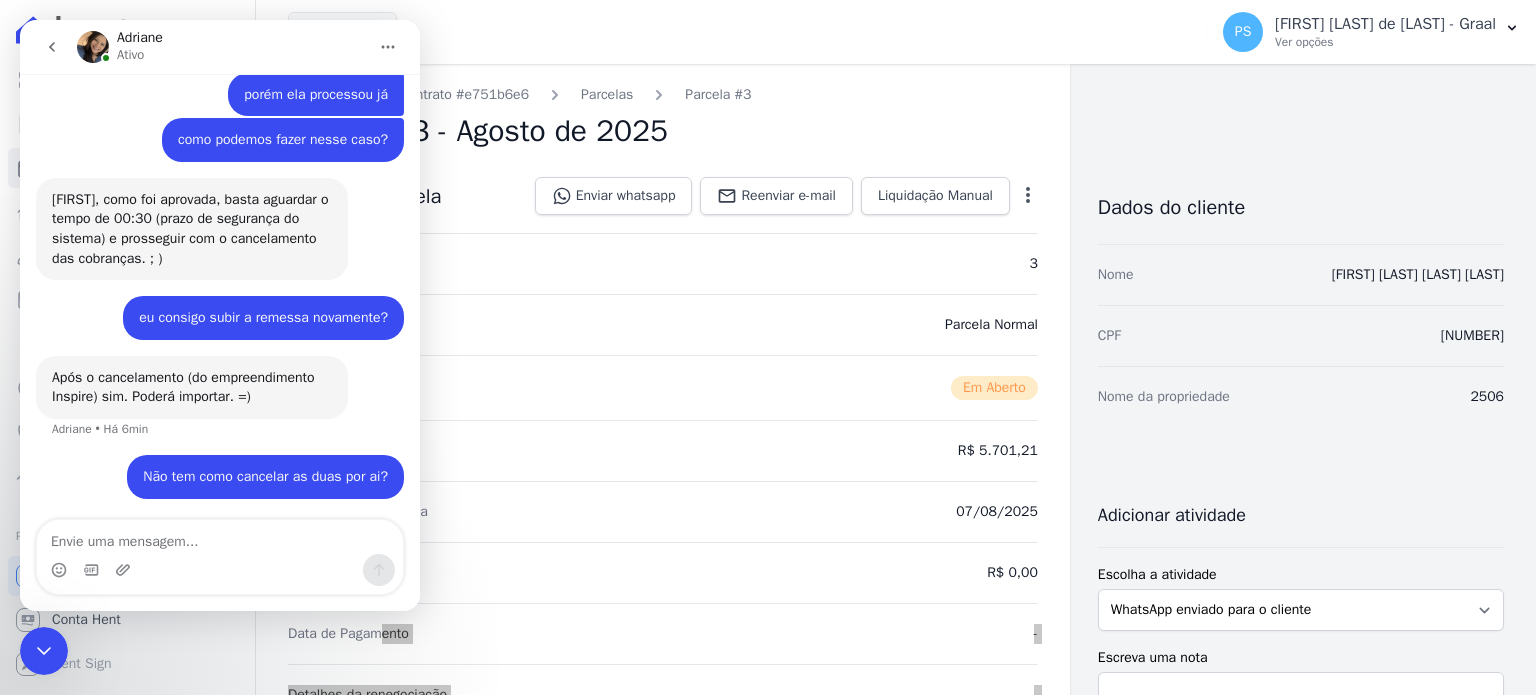 click 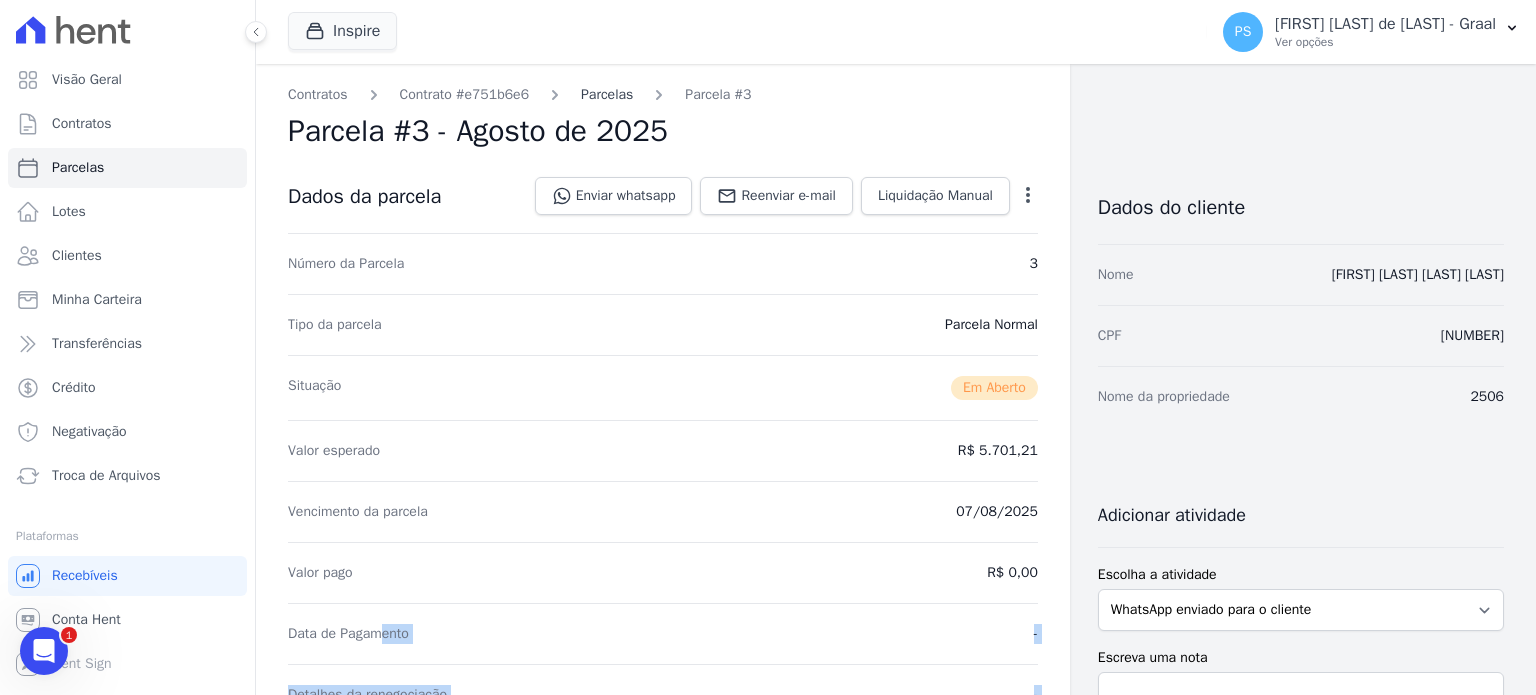 click on "Parcelas" at bounding box center (607, 94) 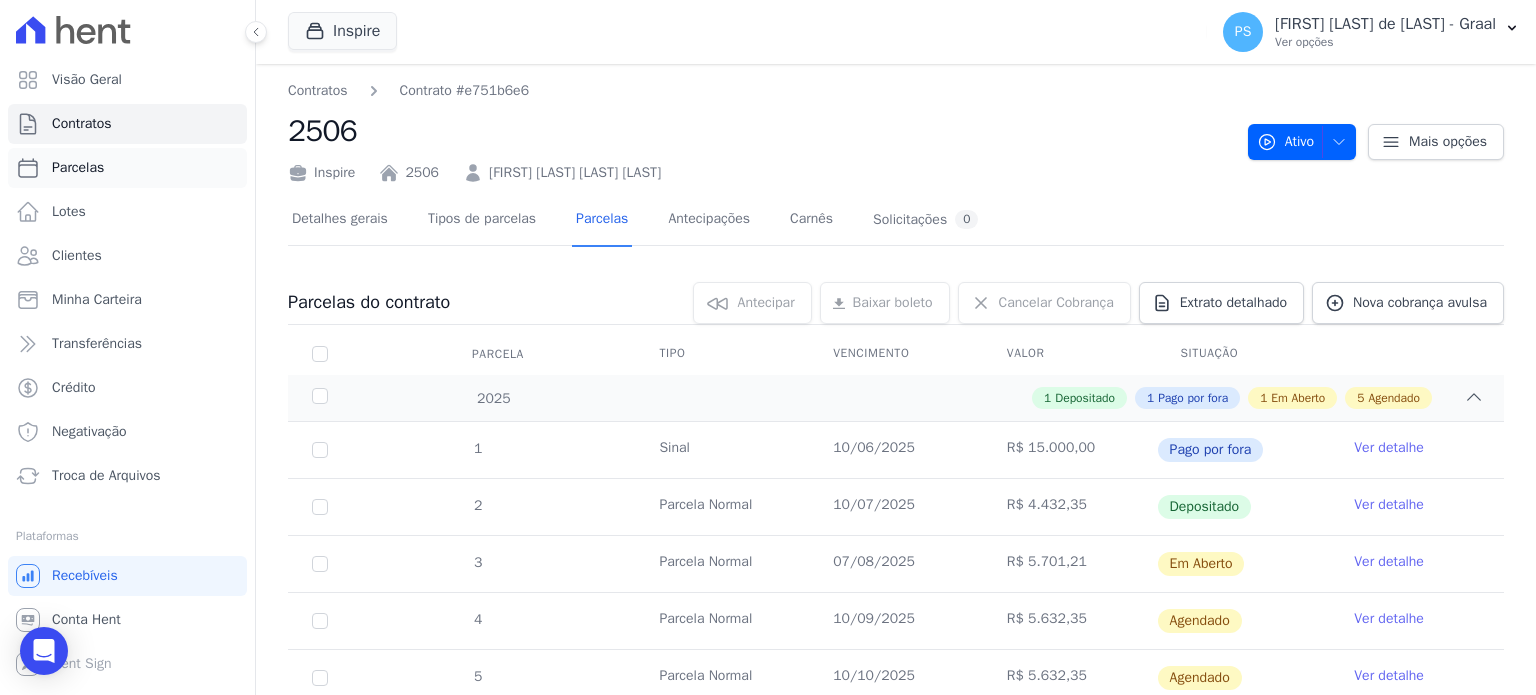 click on "Parcelas" at bounding box center [127, 168] 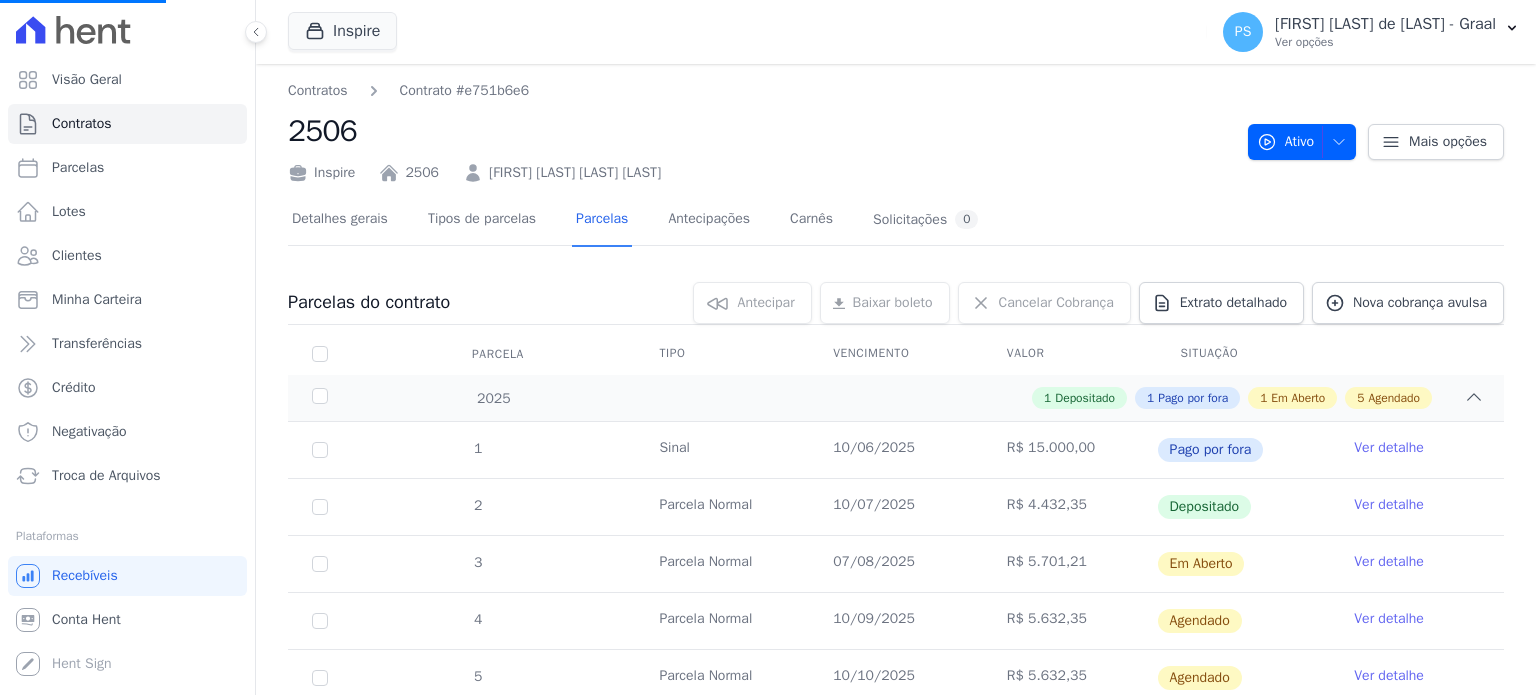 select 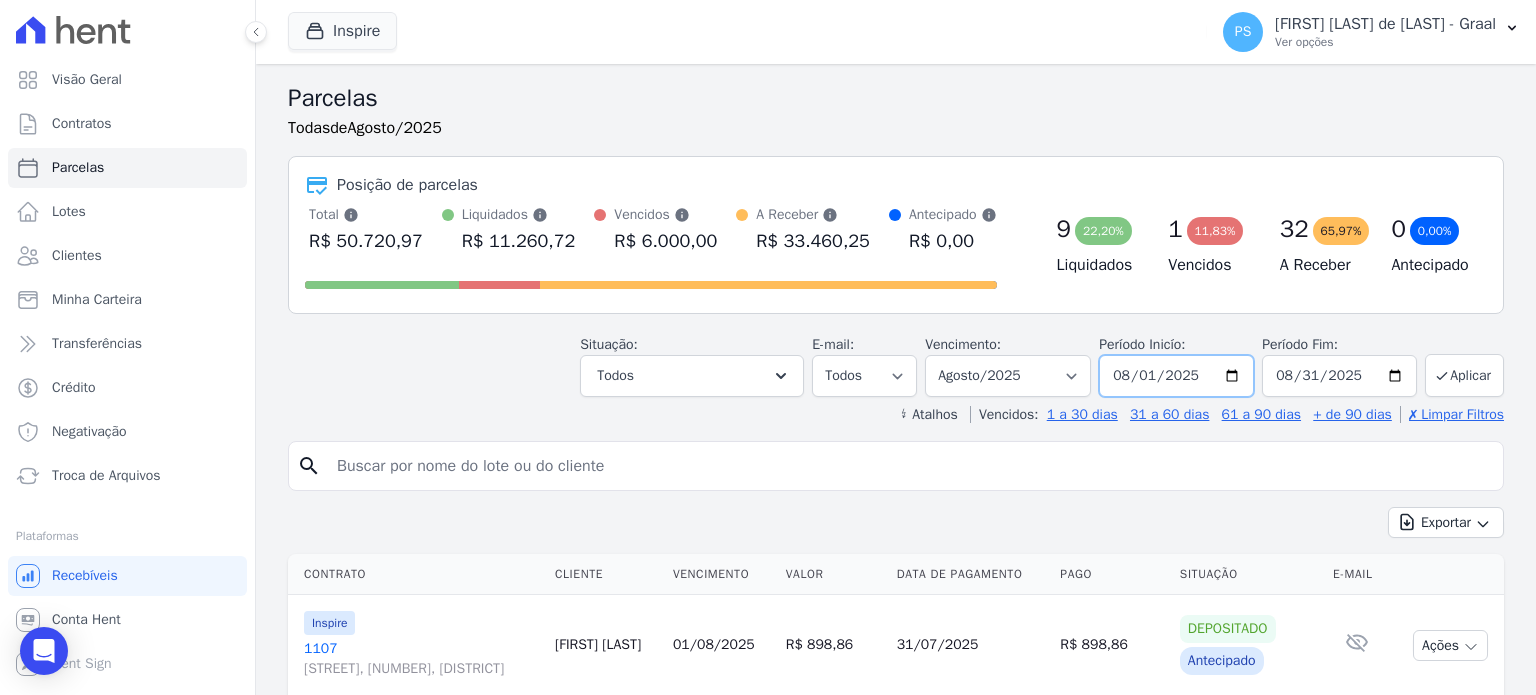 click on "2025-08-01" at bounding box center [1176, 376] 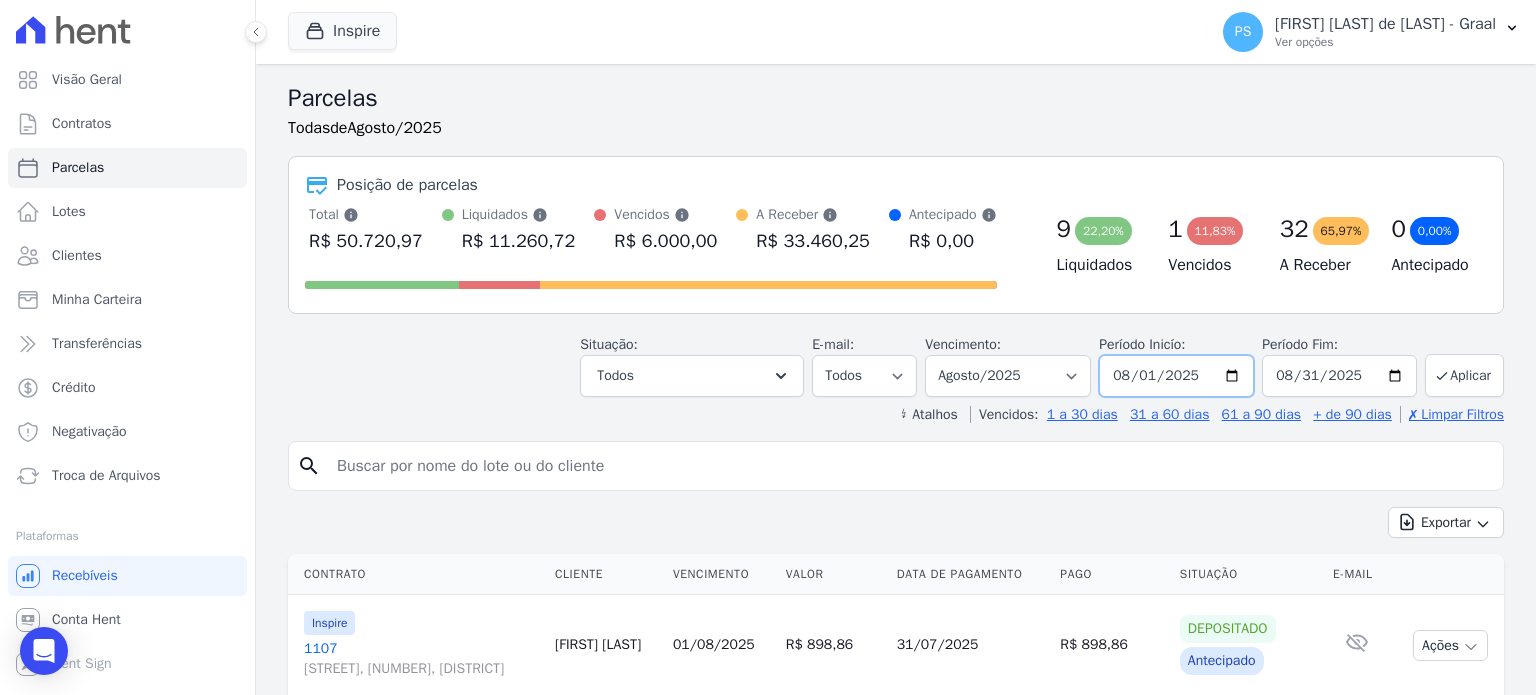 type on "2025-08-07" 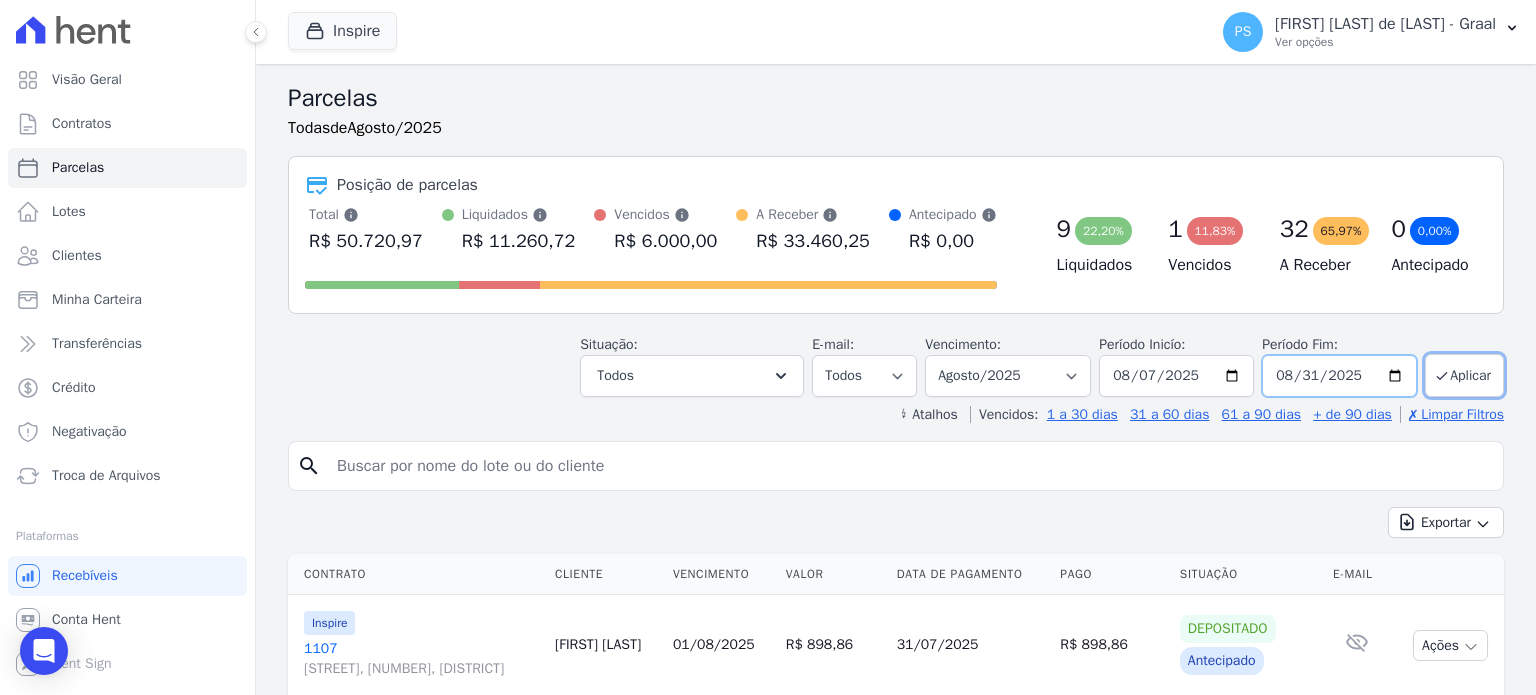 click on "2025-08-31" at bounding box center (1339, 376) 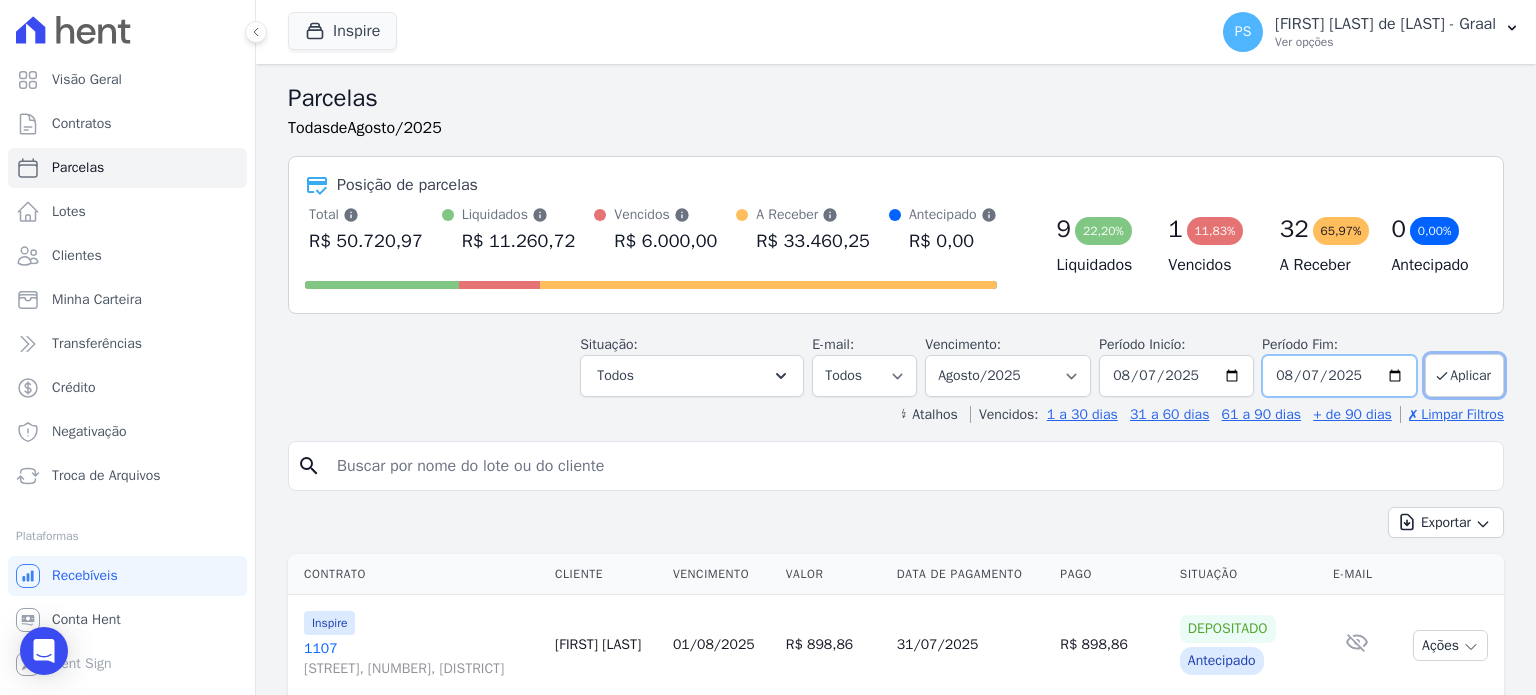 type on "2025-08-07" 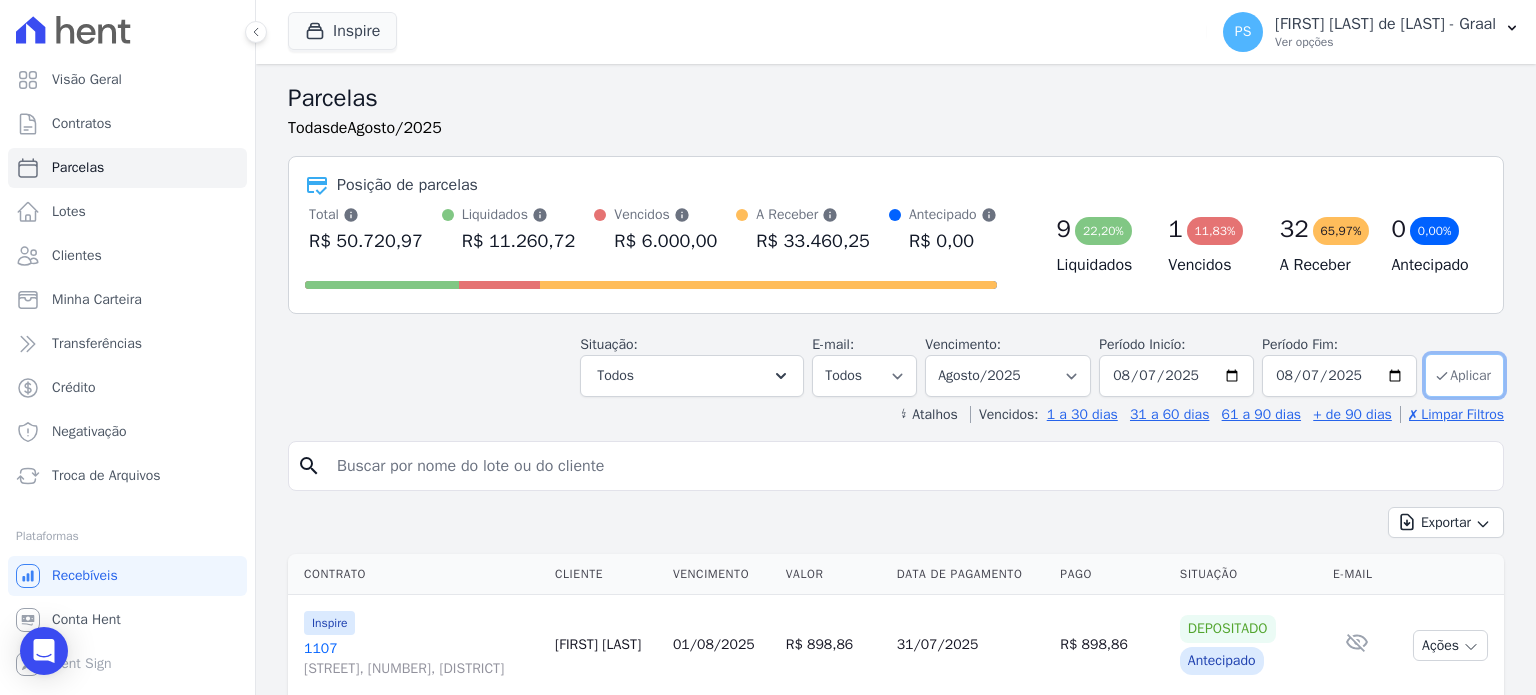 click on "Aplicar" at bounding box center (1464, 375) 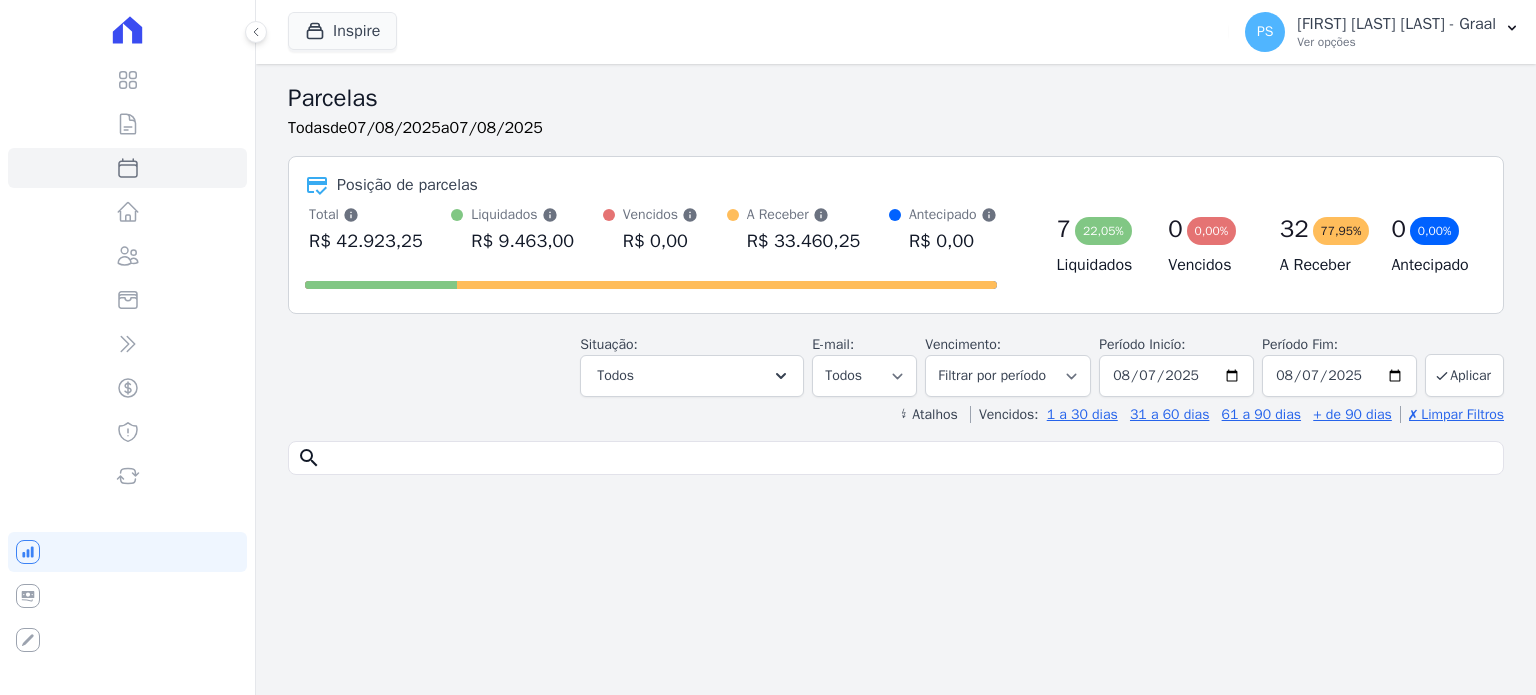 select 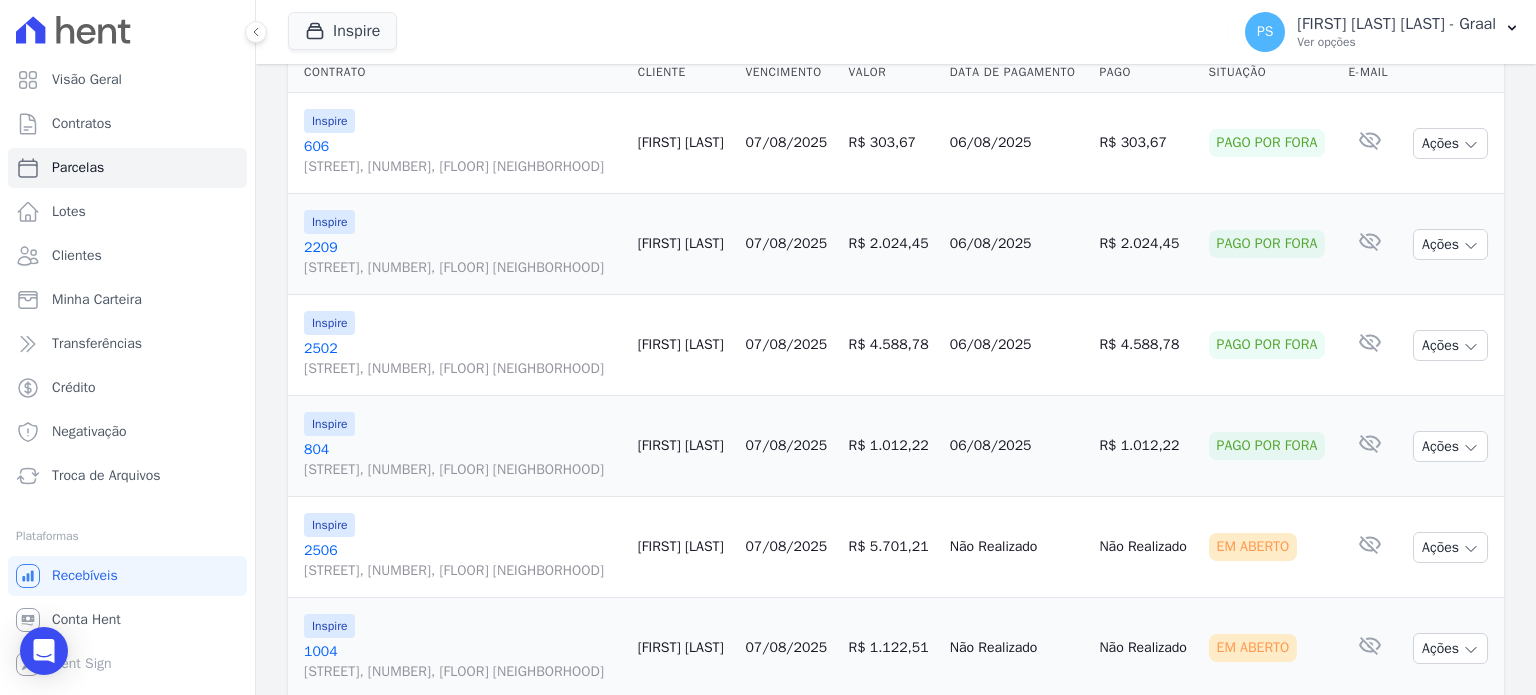 scroll, scrollTop: 500, scrollLeft: 0, axis: vertical 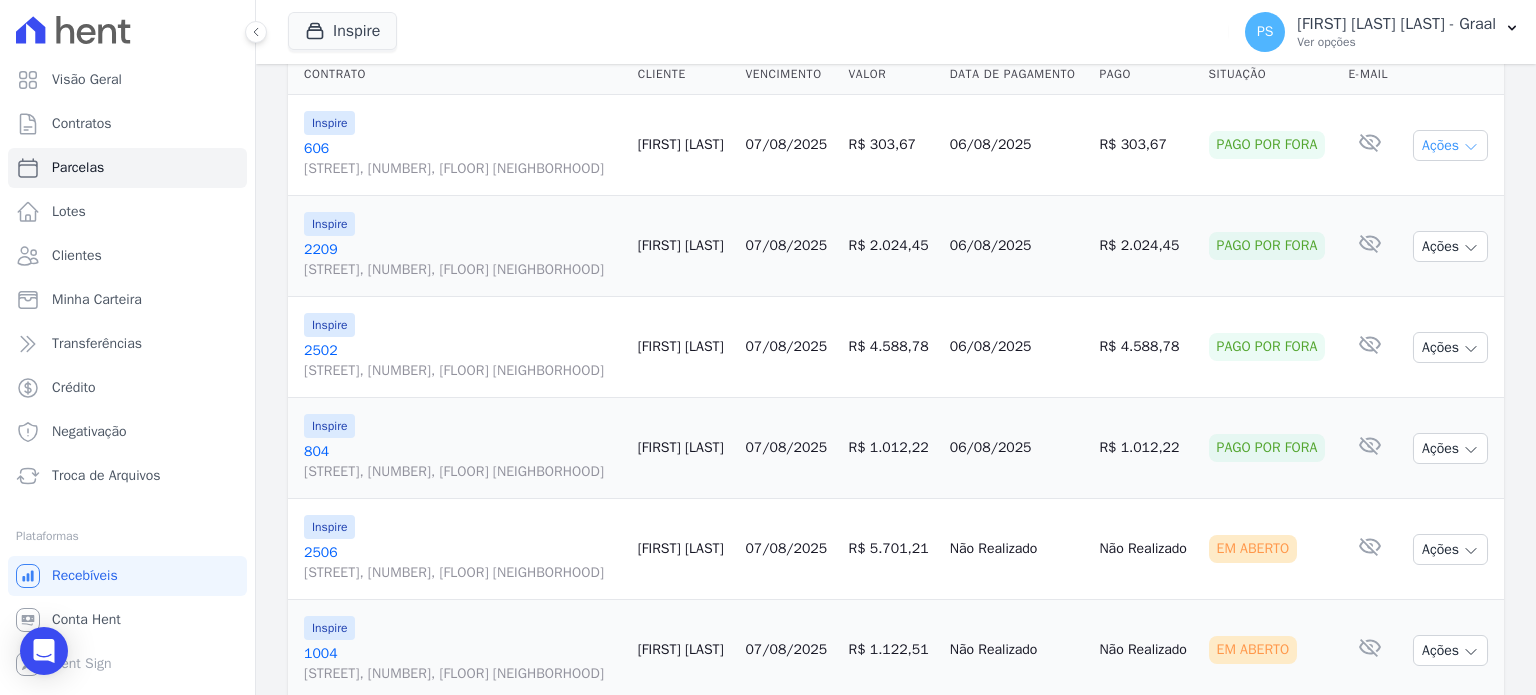 click 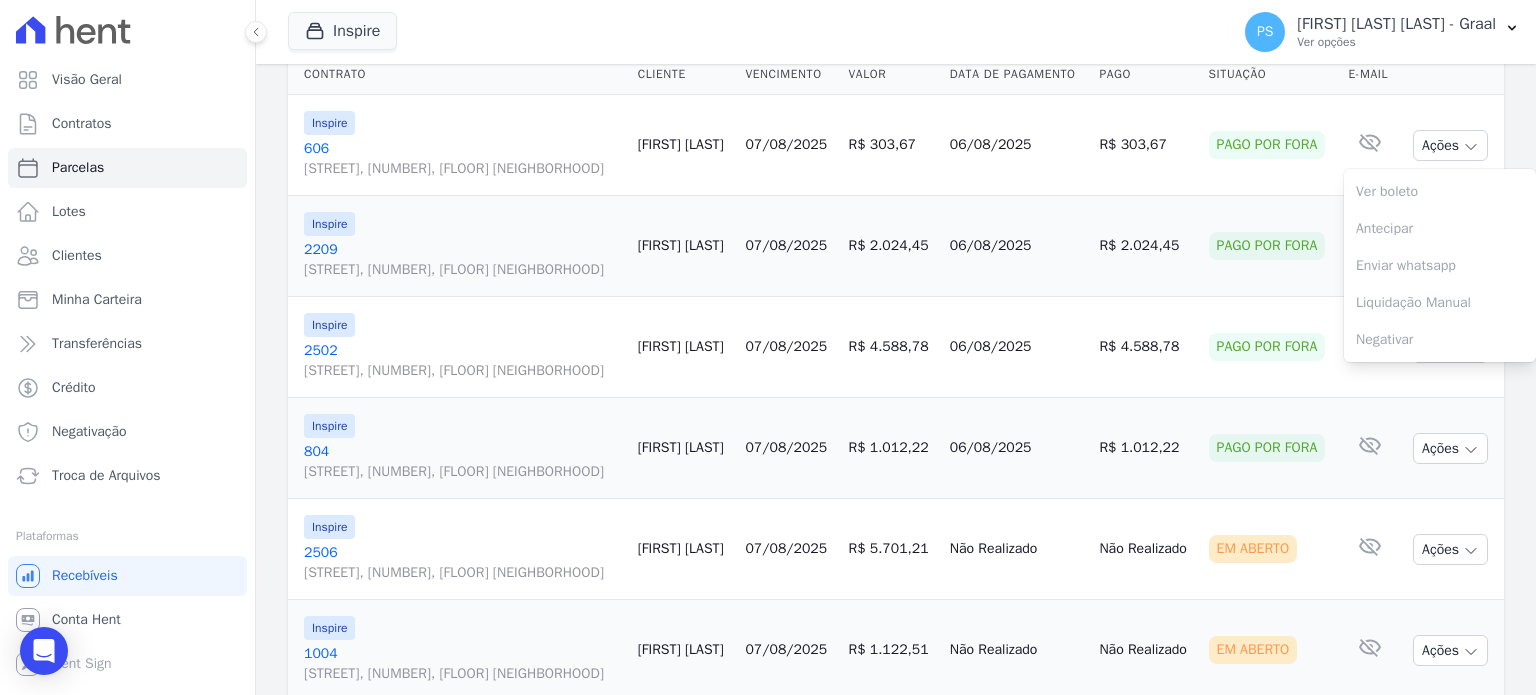 click on "R$ 303,67" at bounding box center (1145, 145) 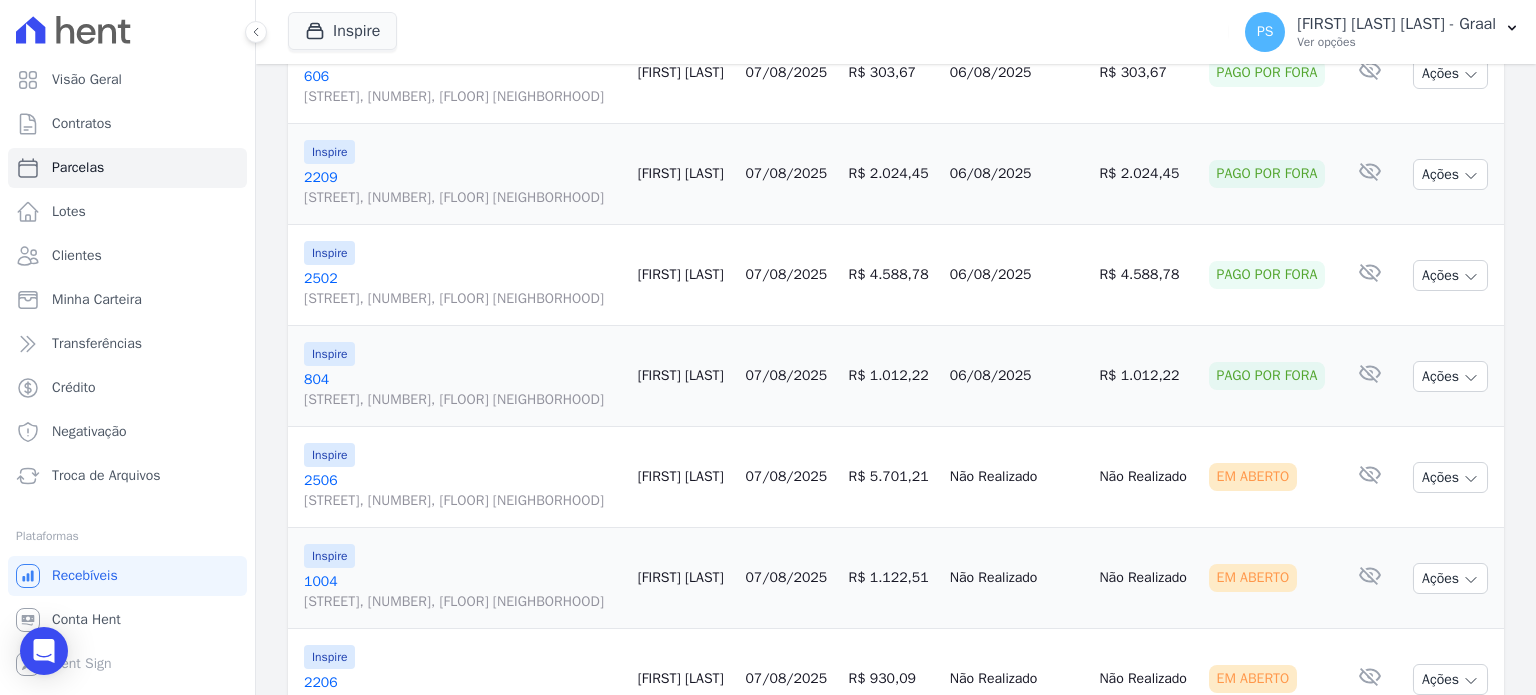 scroll, scrollTop: 800, scrollLeft: 0, axis: vertical 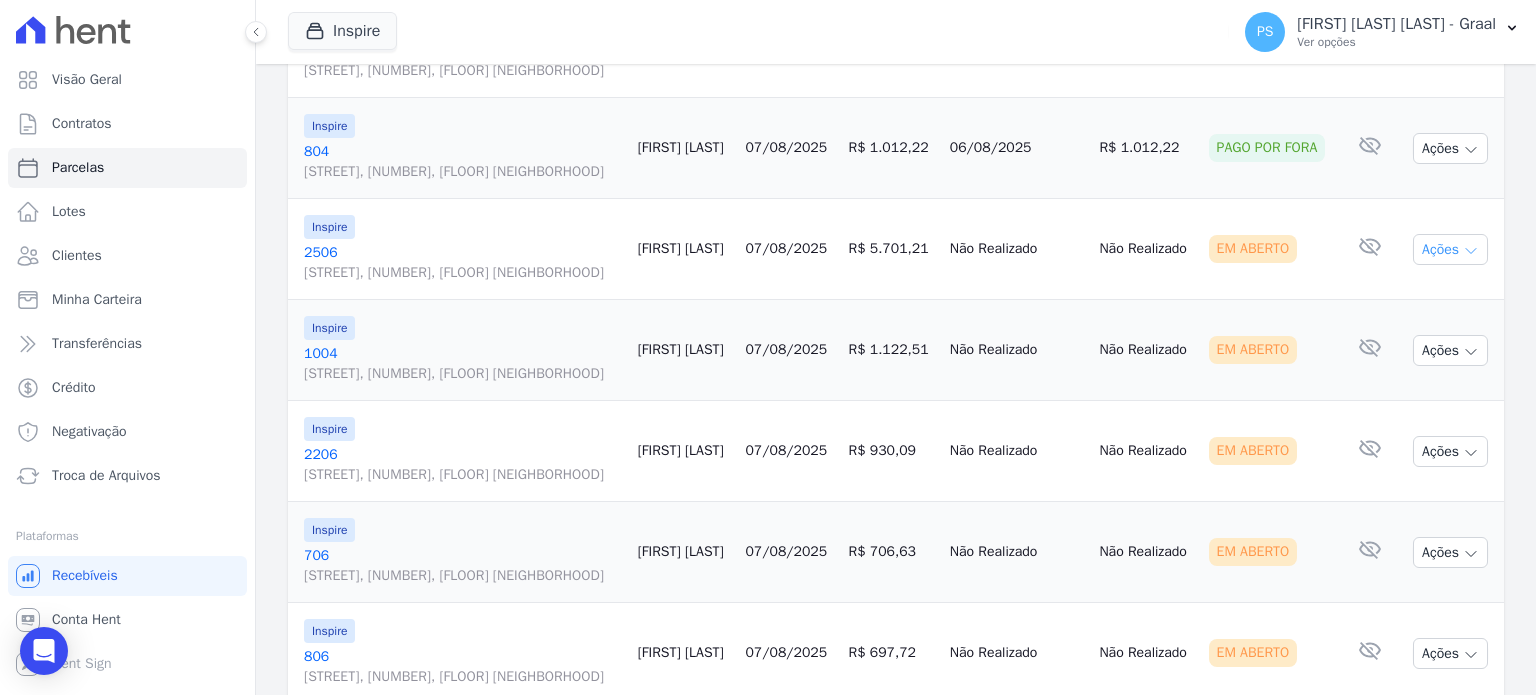 click 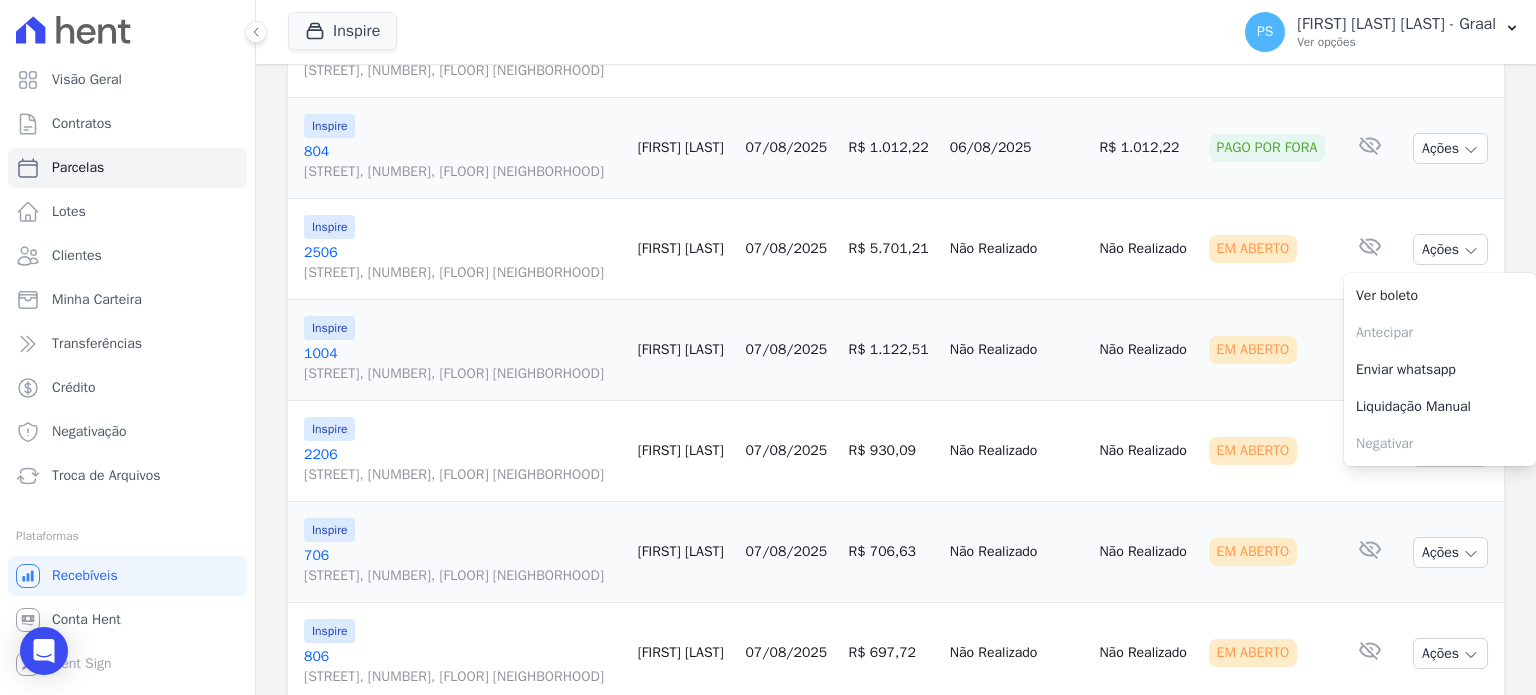 click on "[STREET], [NUMBER], [FLOOR] [NEIGHBORHOOD]" at bounding box center [463, 273] 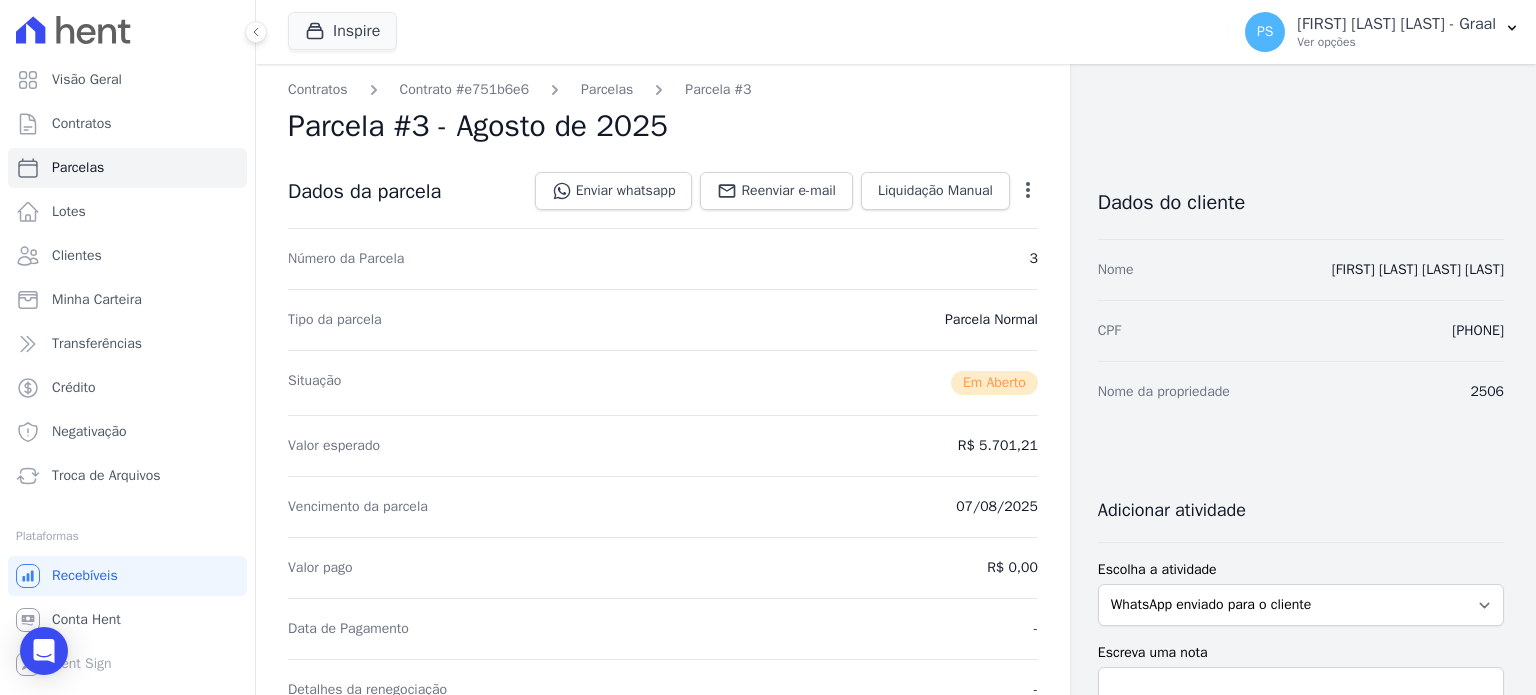 scroll, scrollTop: 0, scrollLeft: 0, axis: both 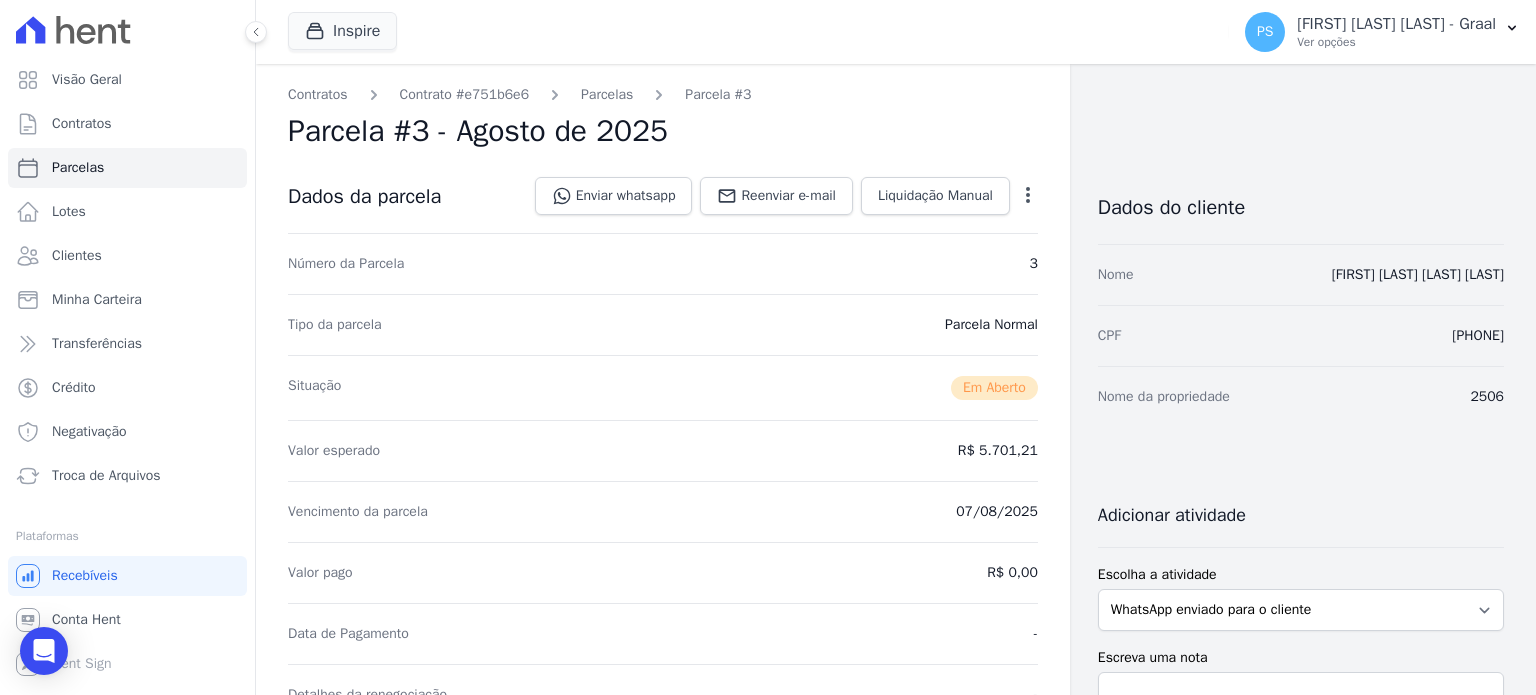 click 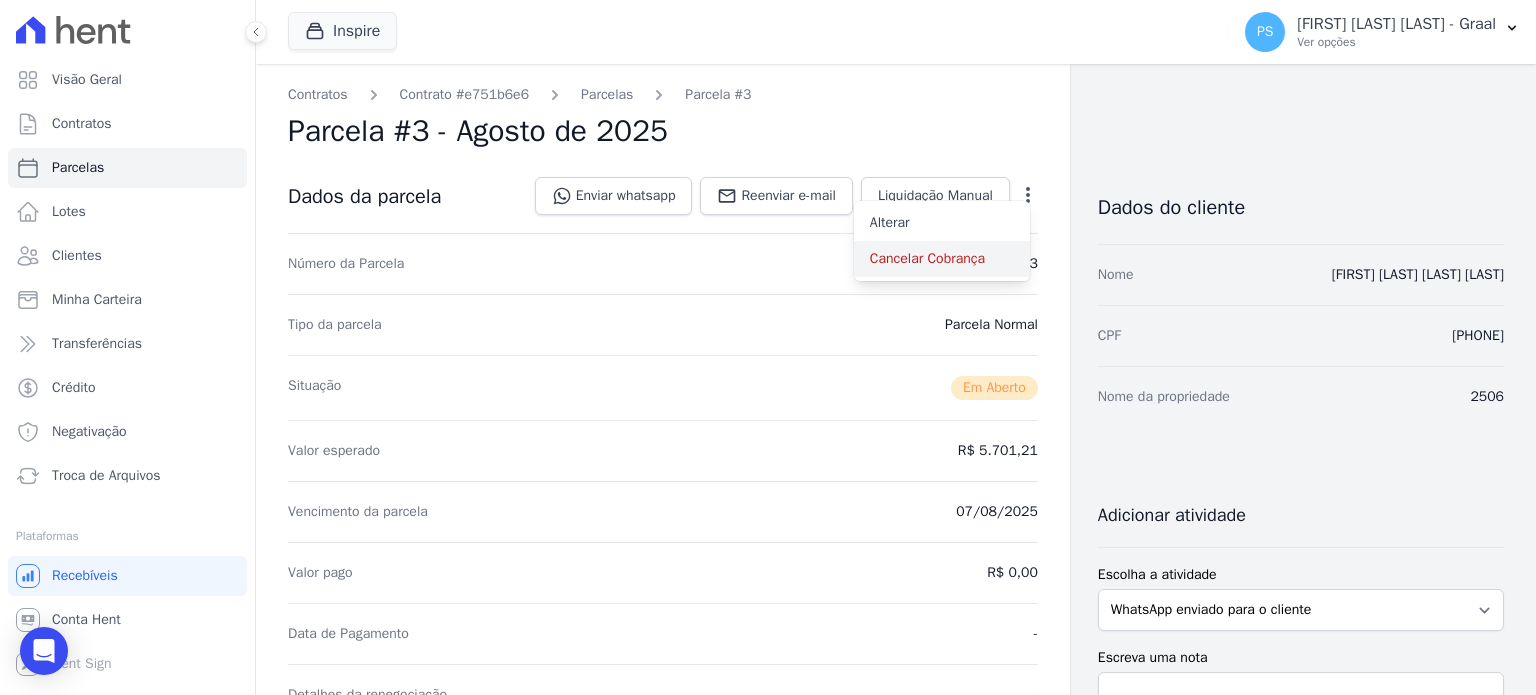 click on "Cancelar Cobrança" at bounding box center (942, 259) 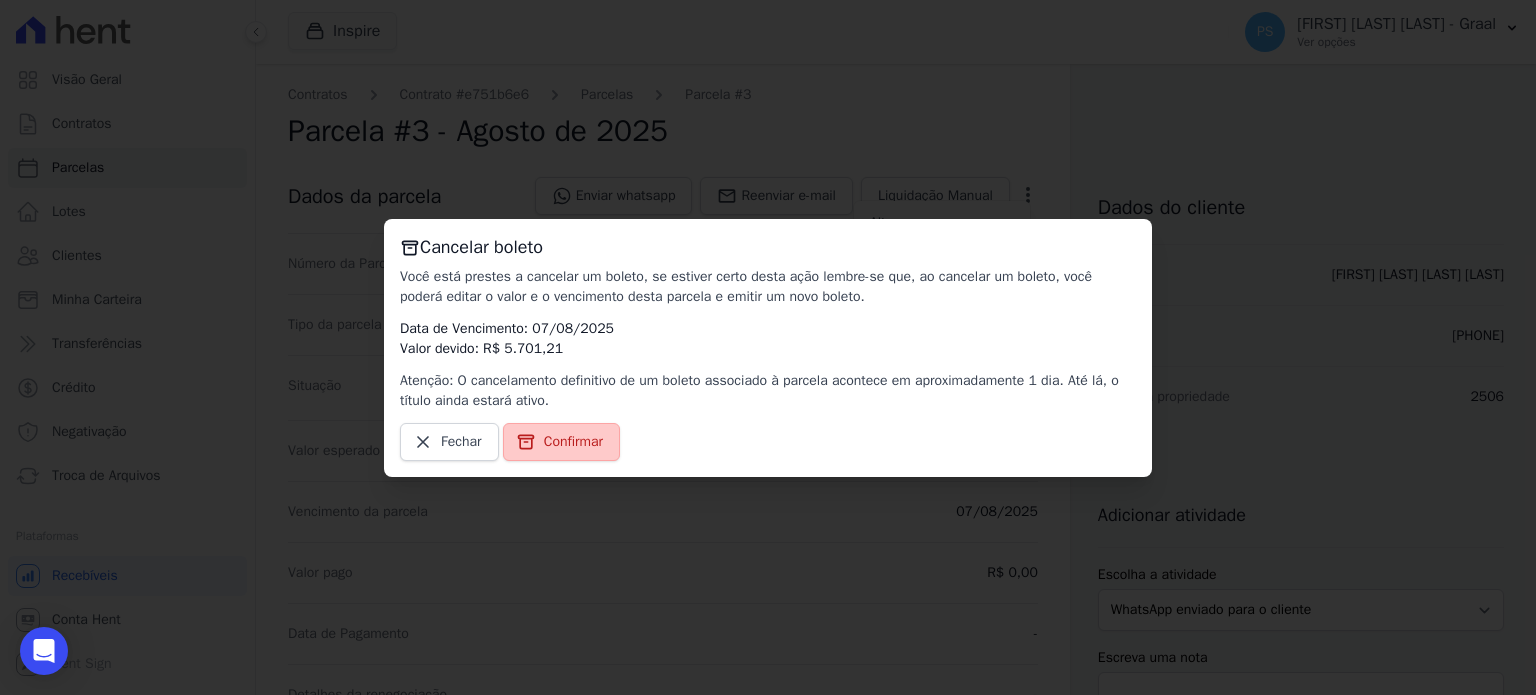 click on "Confirmar" at bounding box center (573, 442) 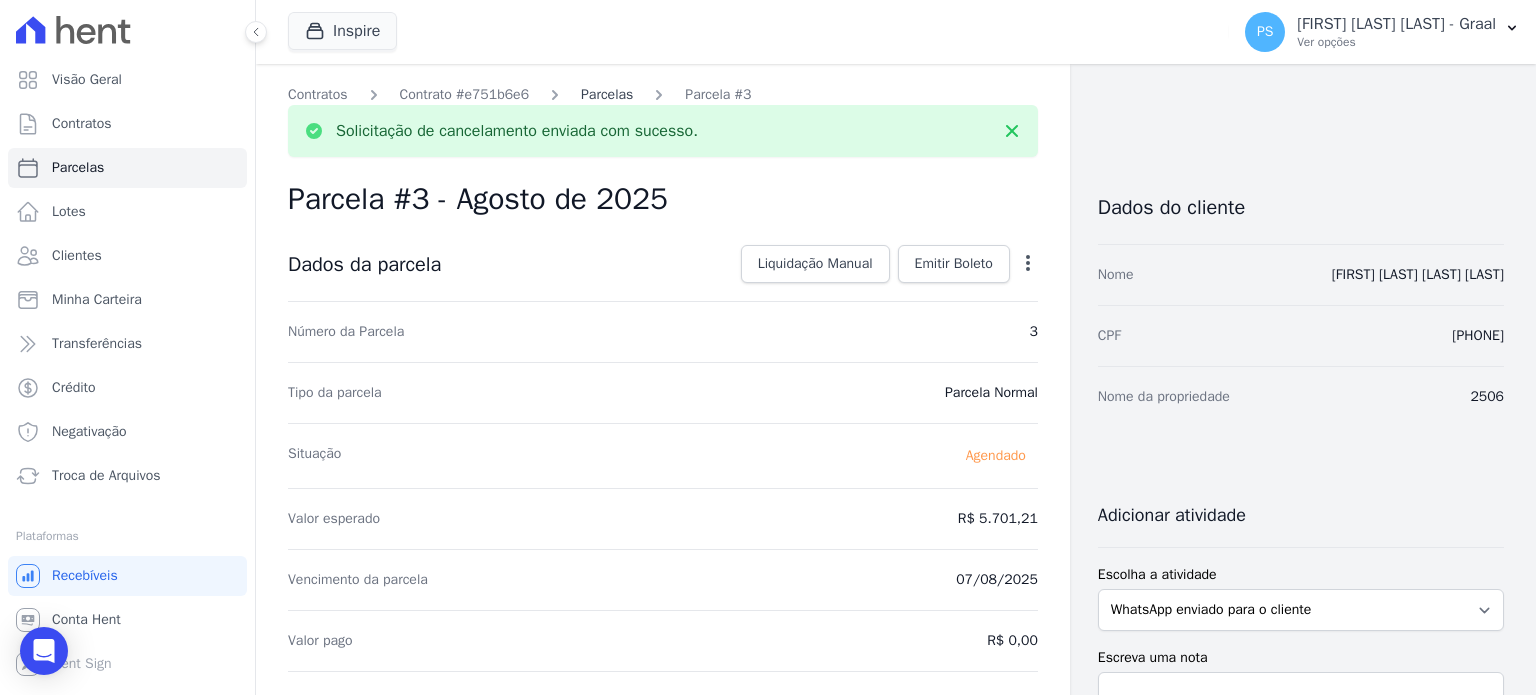 click on "Parcelas" at bounding box center [607, 94] 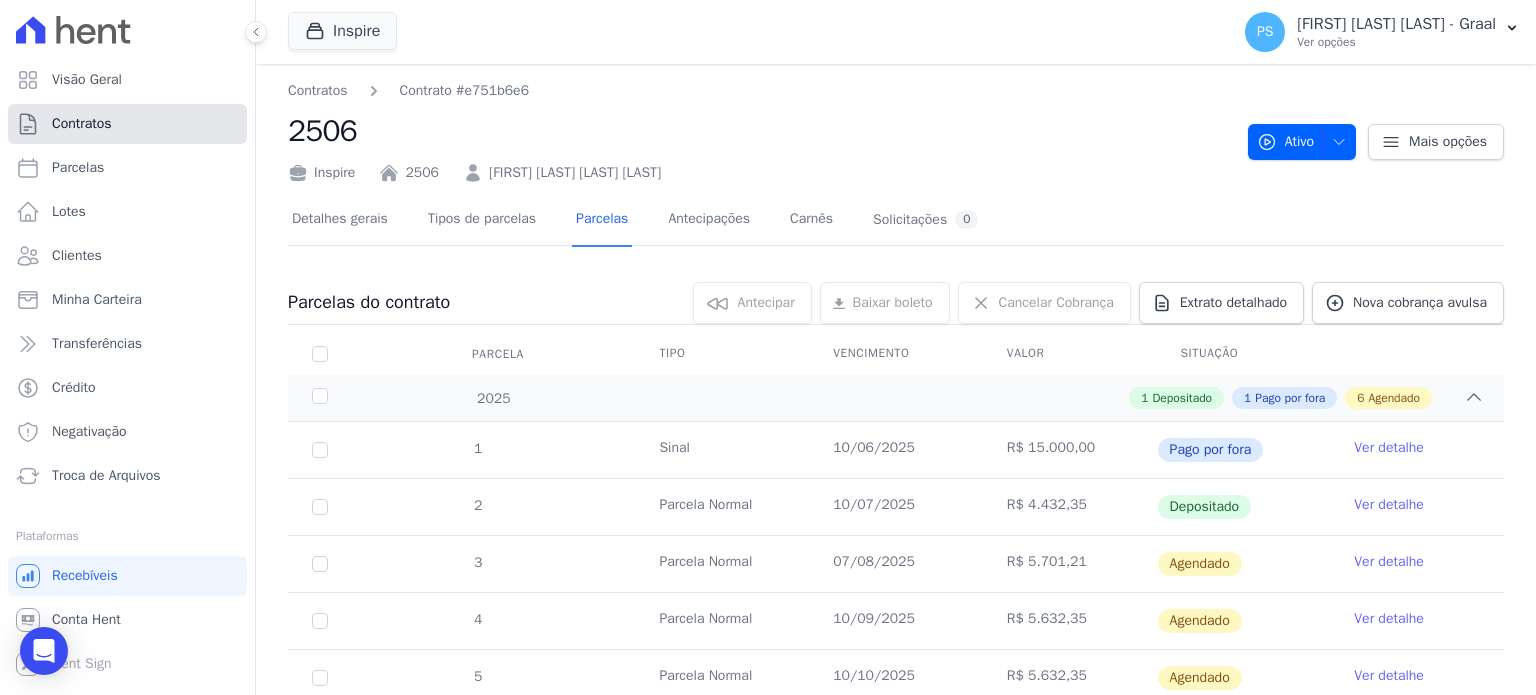 click on "Contratos" at bounding box center [82, 124] 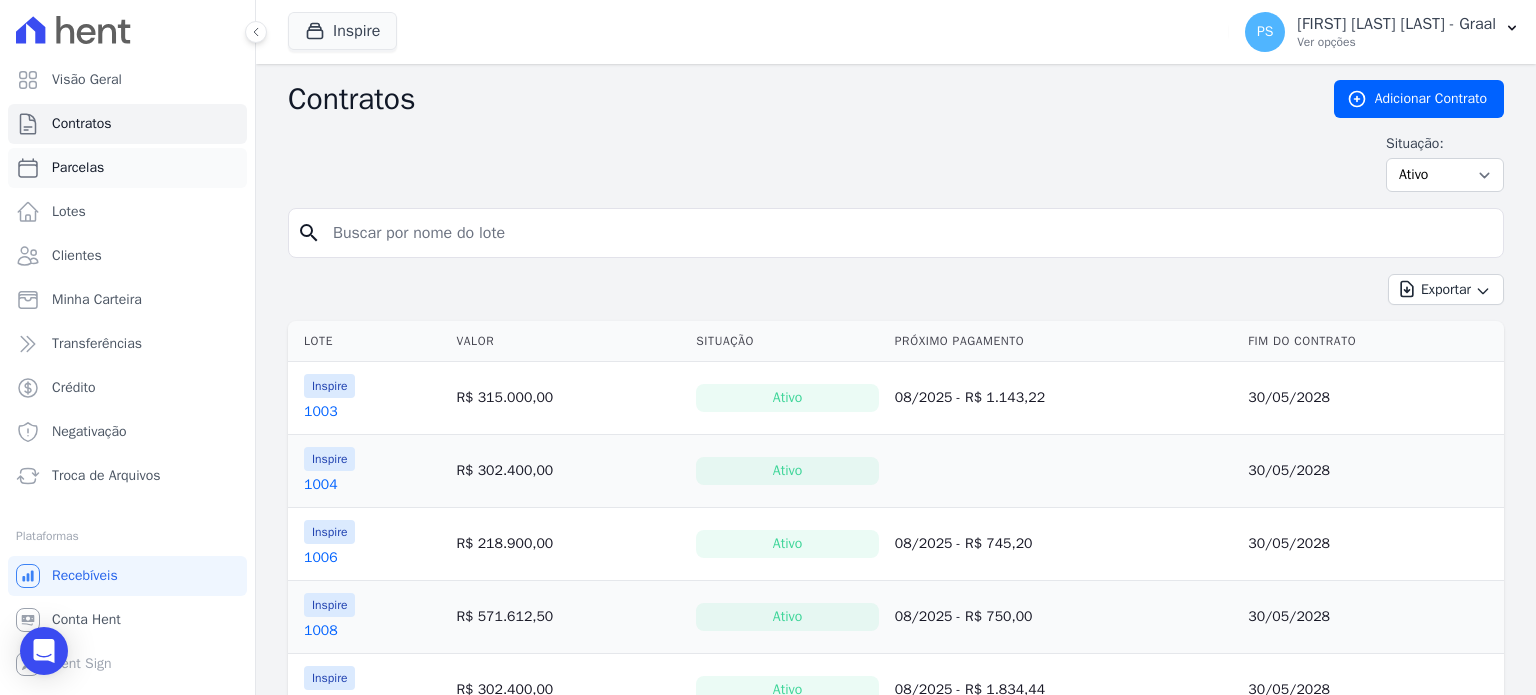 click on "Parcelas" at bounding box center [78, 168] 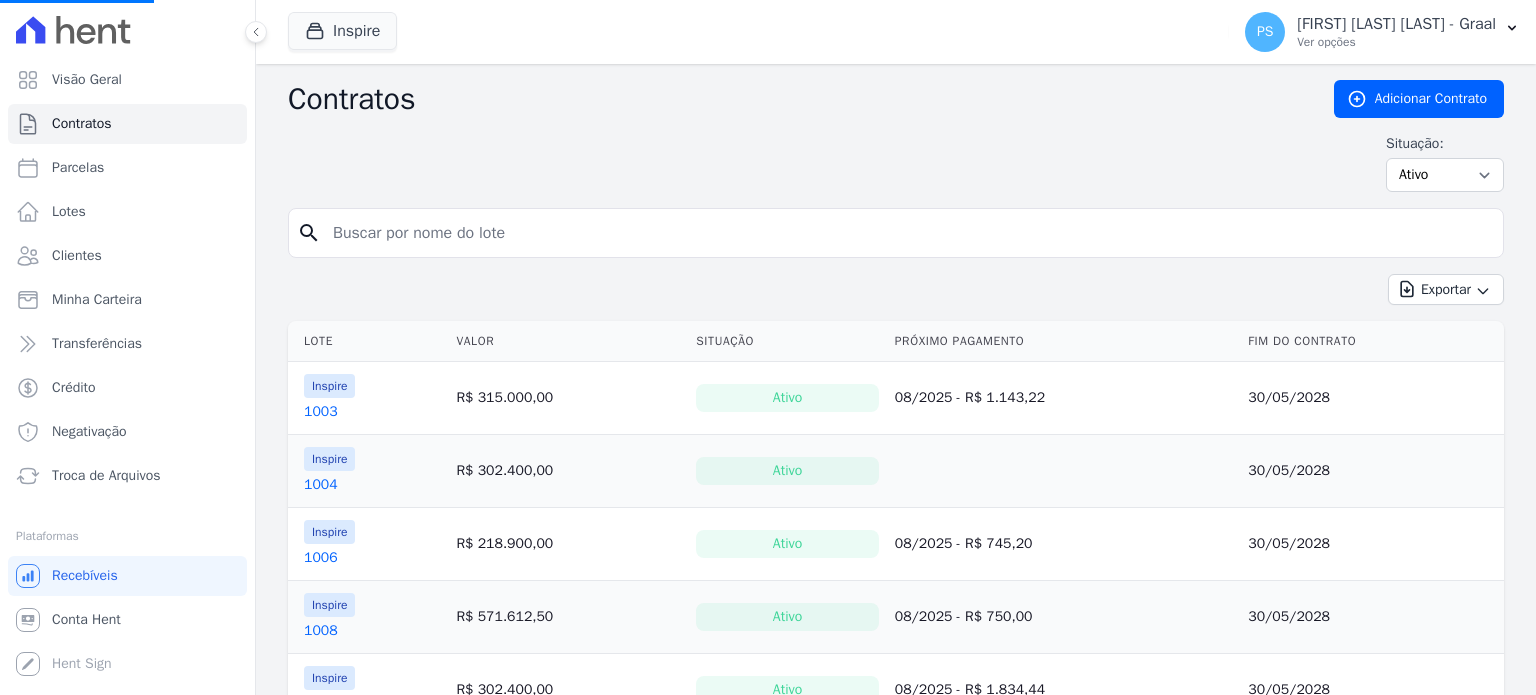 select 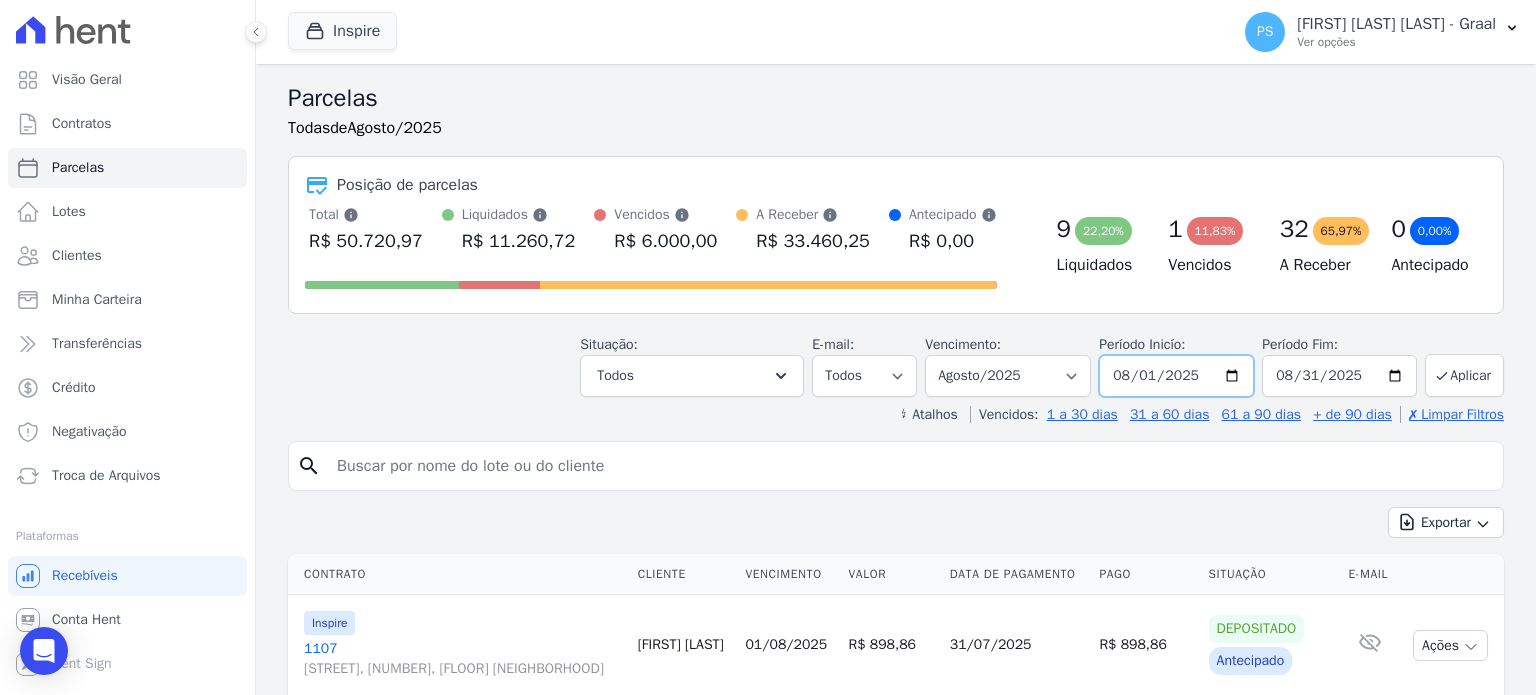 click on "2025-08-01" at bounding box center [1176, 376] 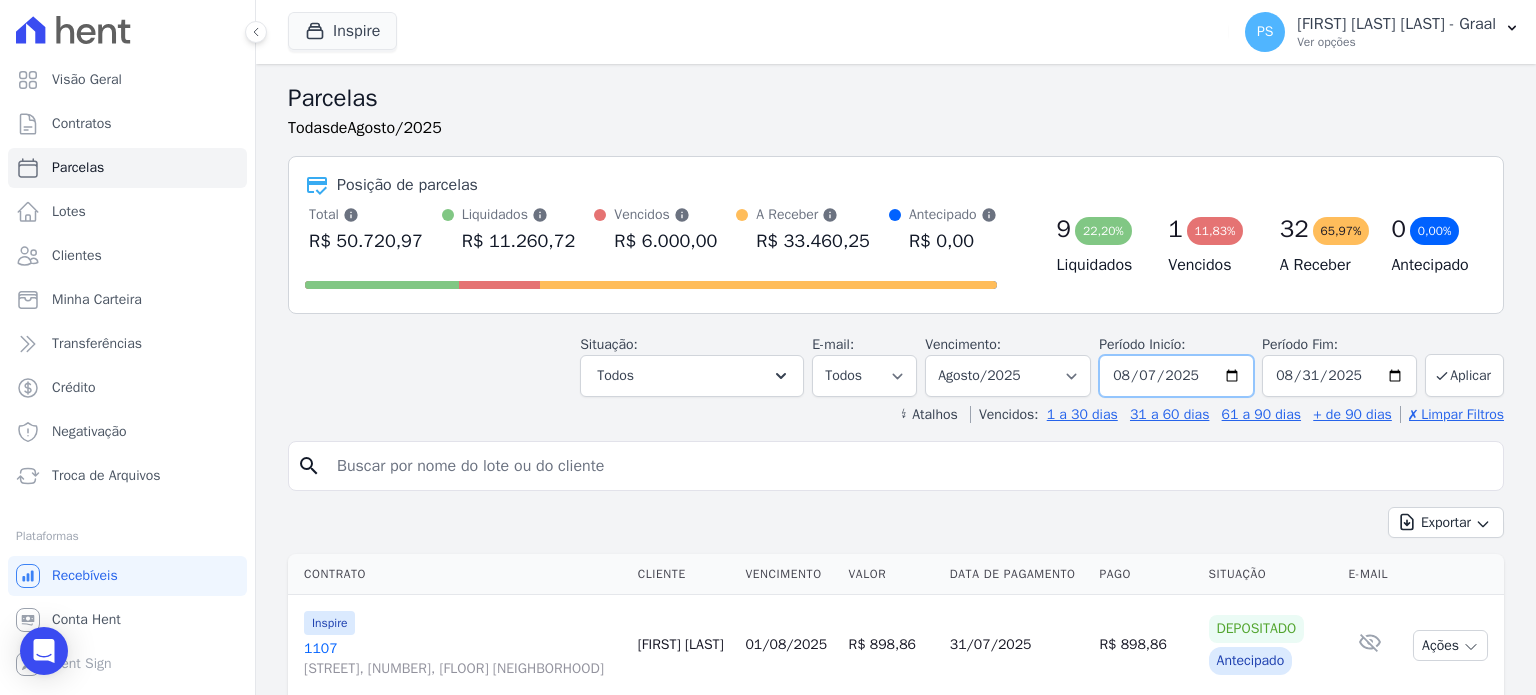 type on "2025-08-07" 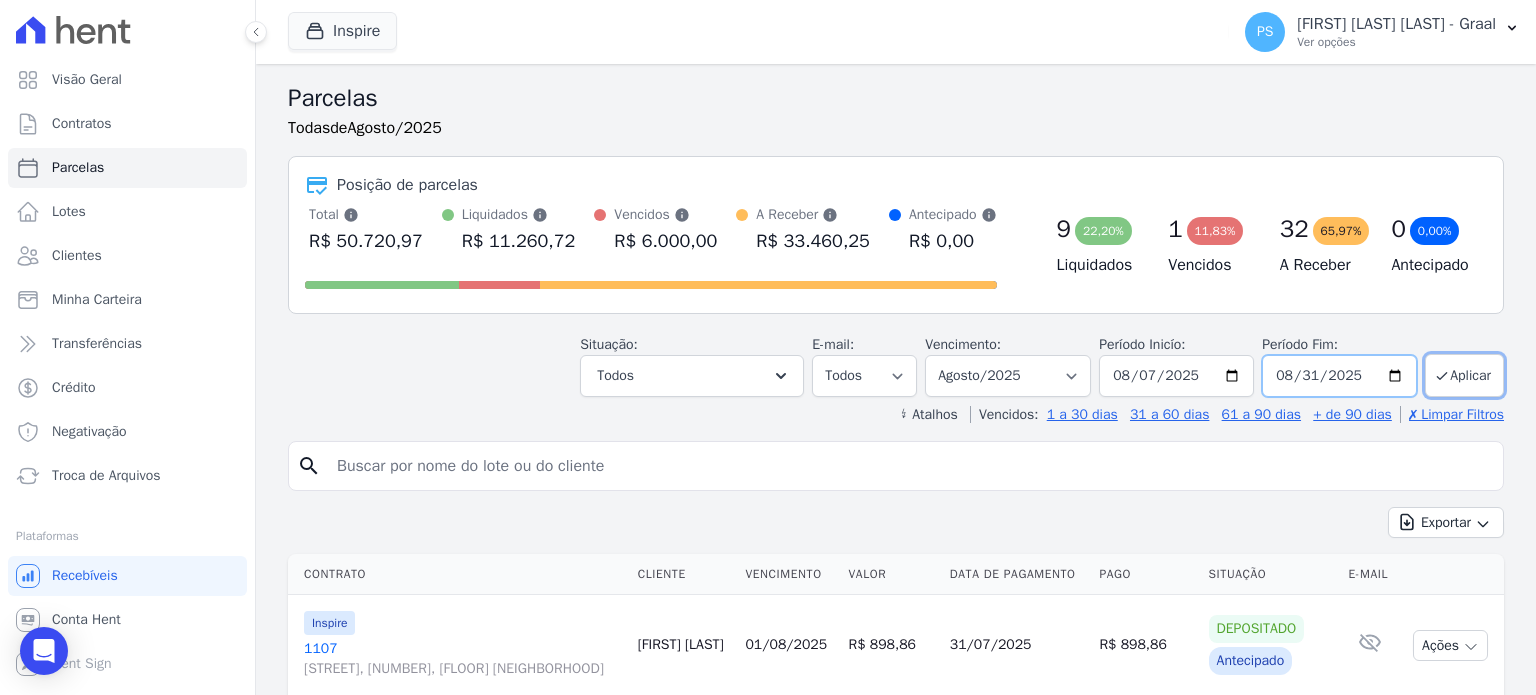 click on "2025-08-31" at bounding box center [1339, 376] 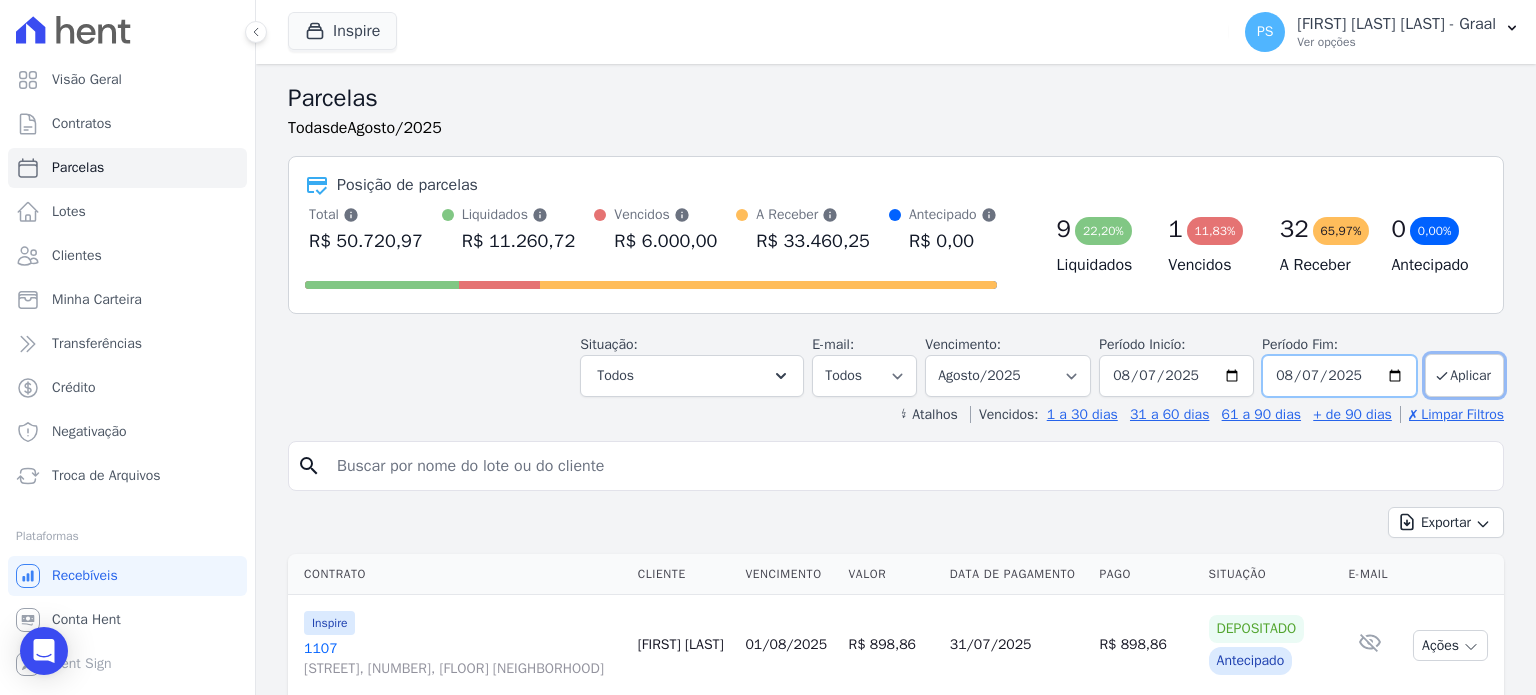 type on "2025-08-07" 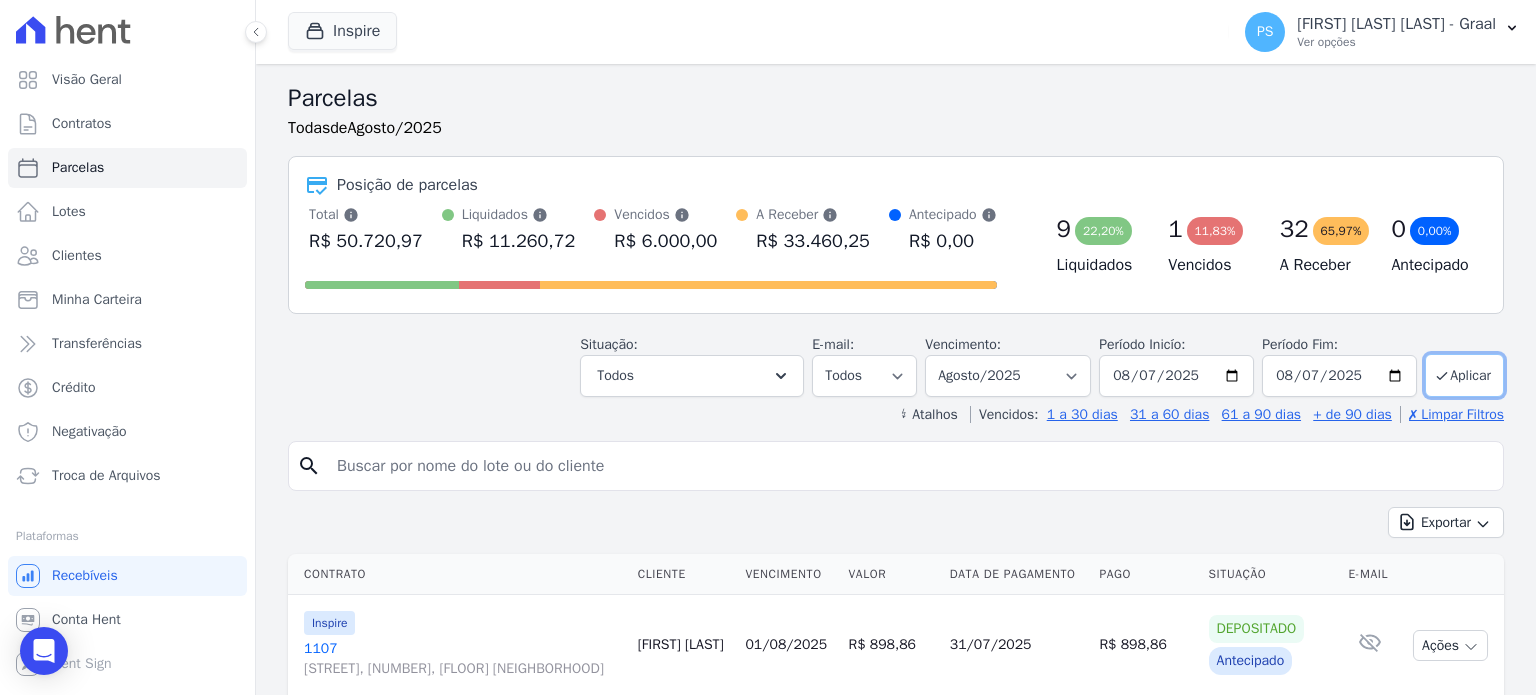 click on "Aplicar" at bounding box center (1464, 375) 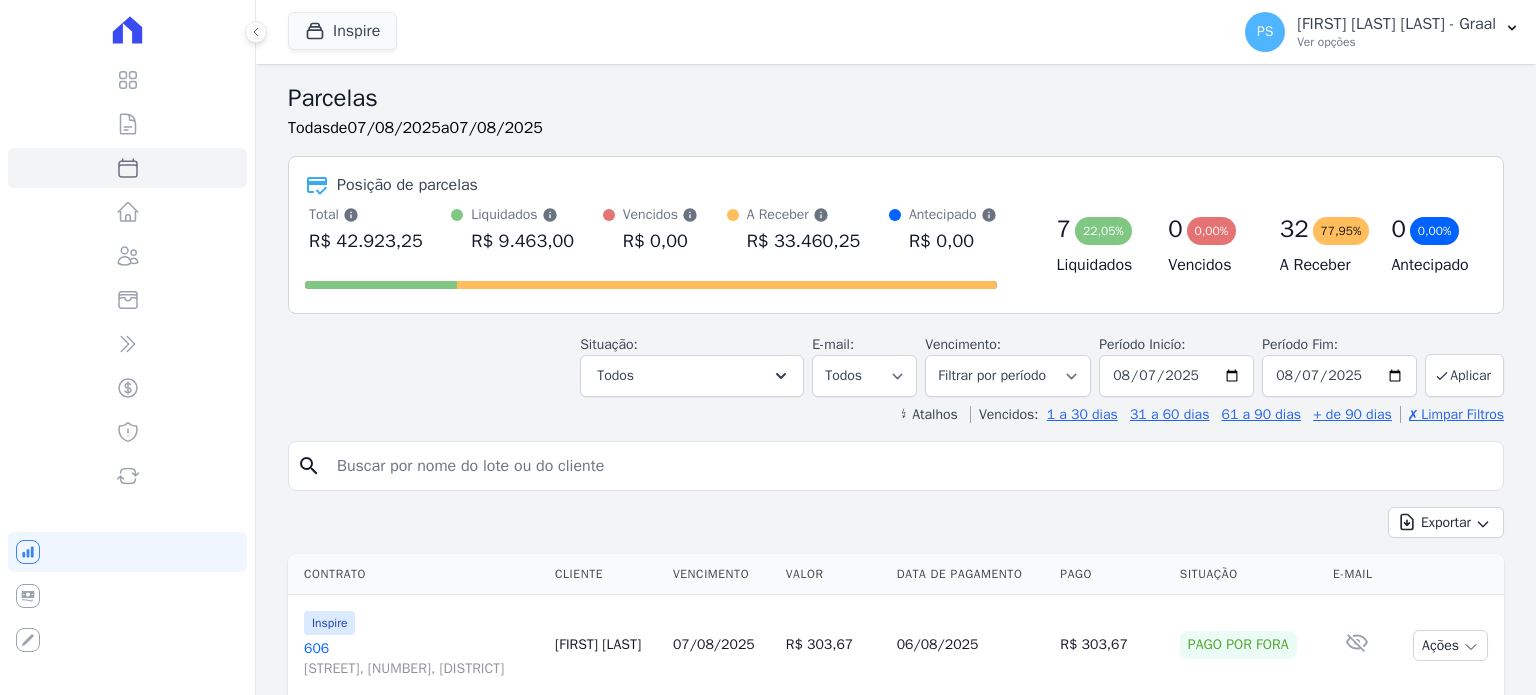 select 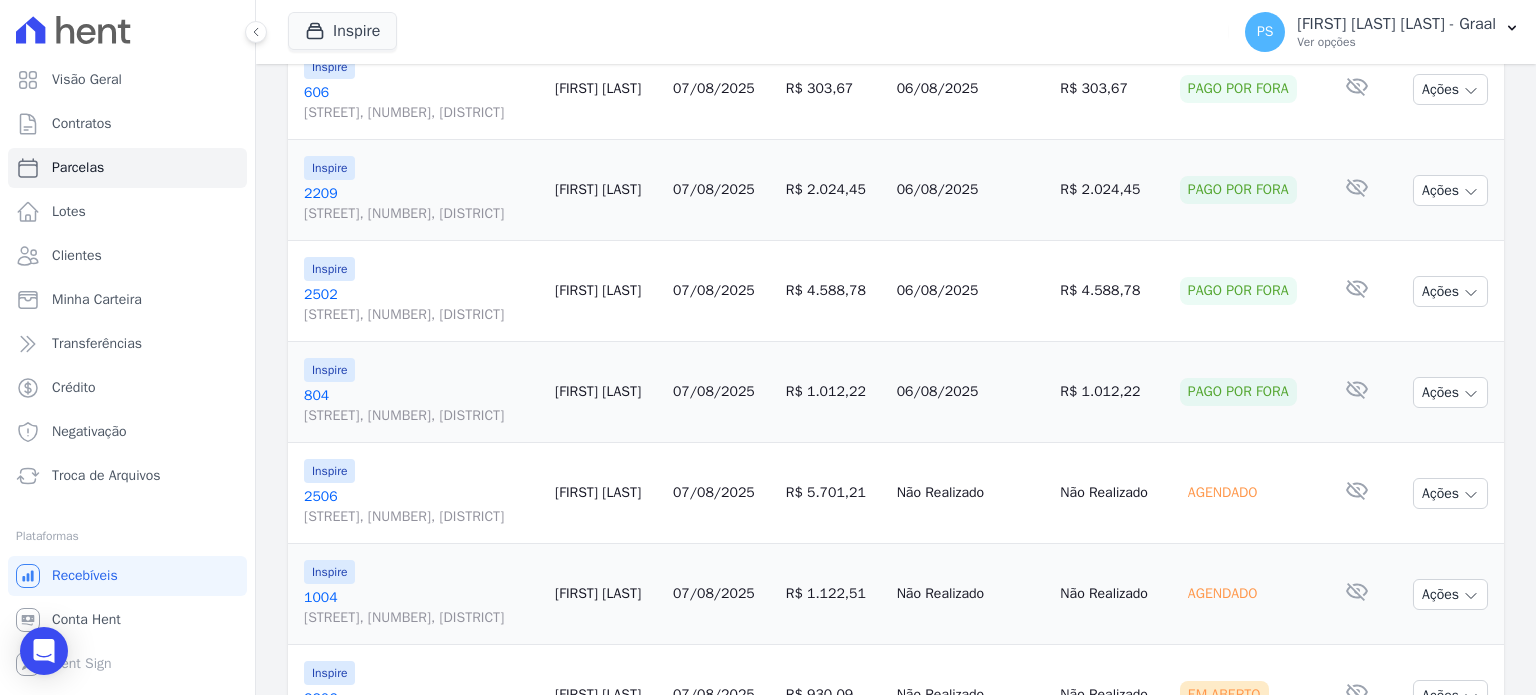 scroll, scrollTop: 500, scrollLeft: 0, axis: vertical 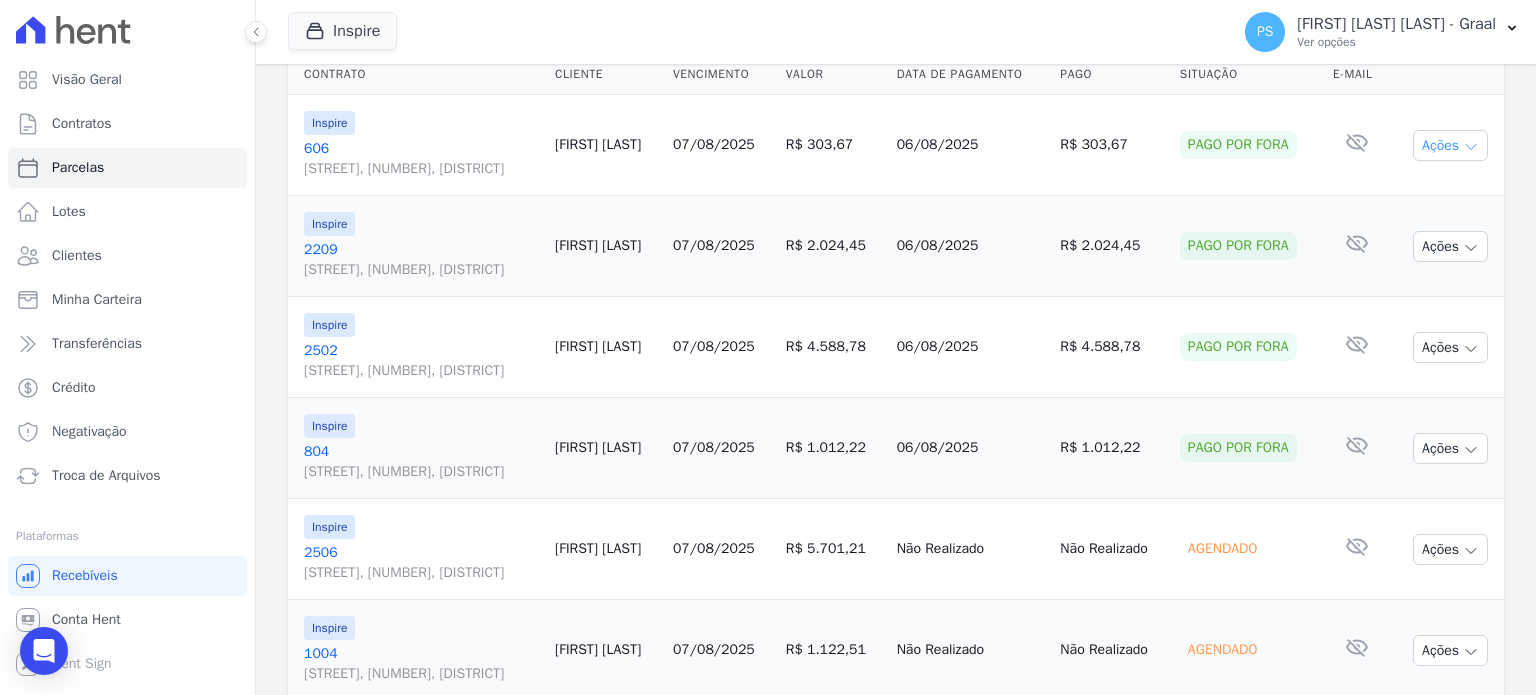 click 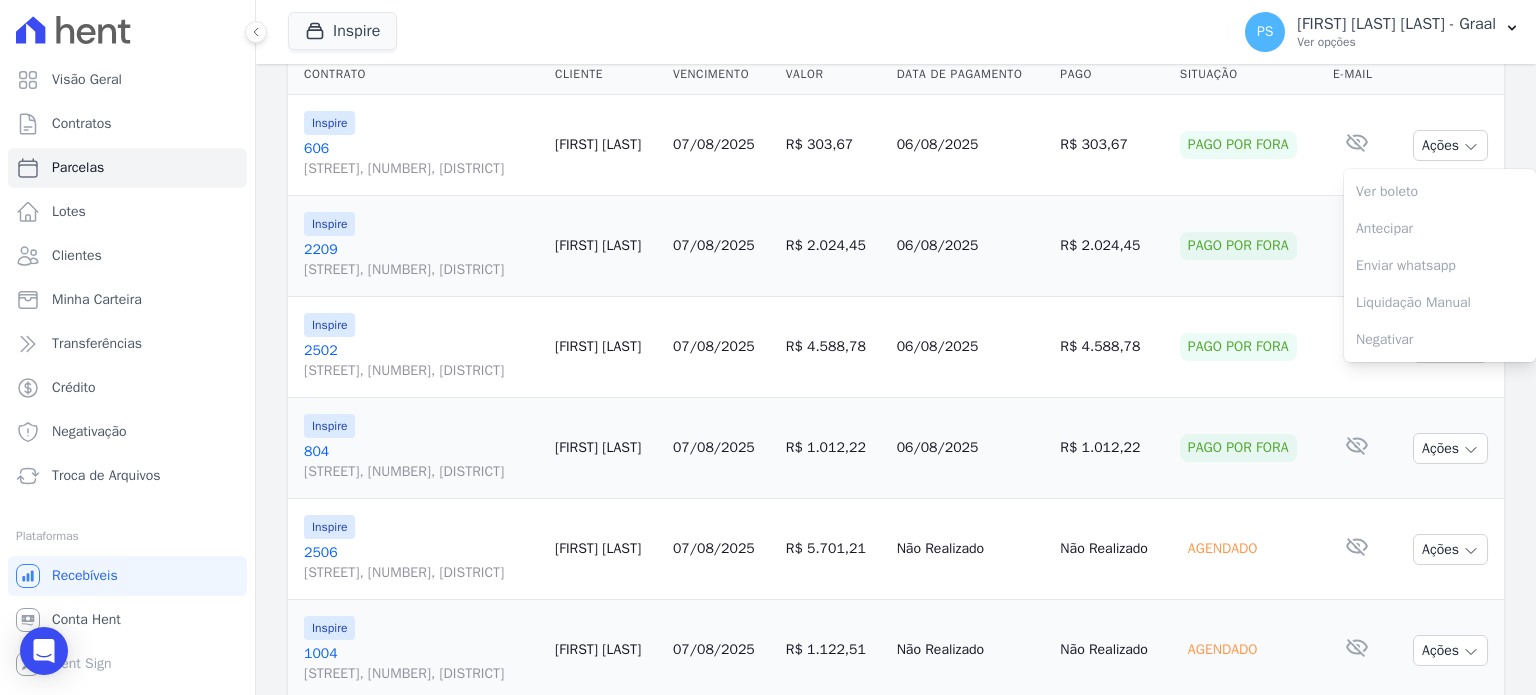 click on "06/08/2025" at bounding box center (971, 145) 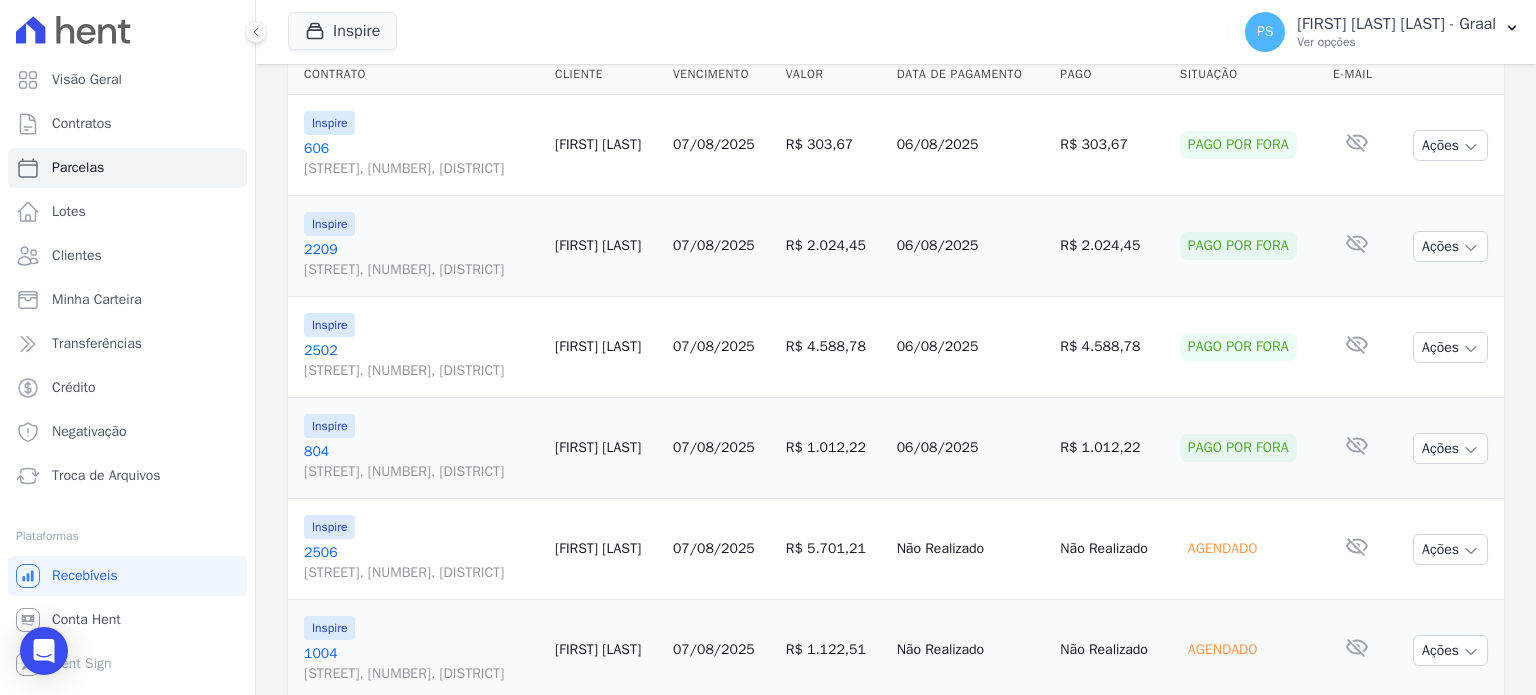 click on "[STREET], [NUMBER], [DISTRICT]" at bounding box center [421, 169] 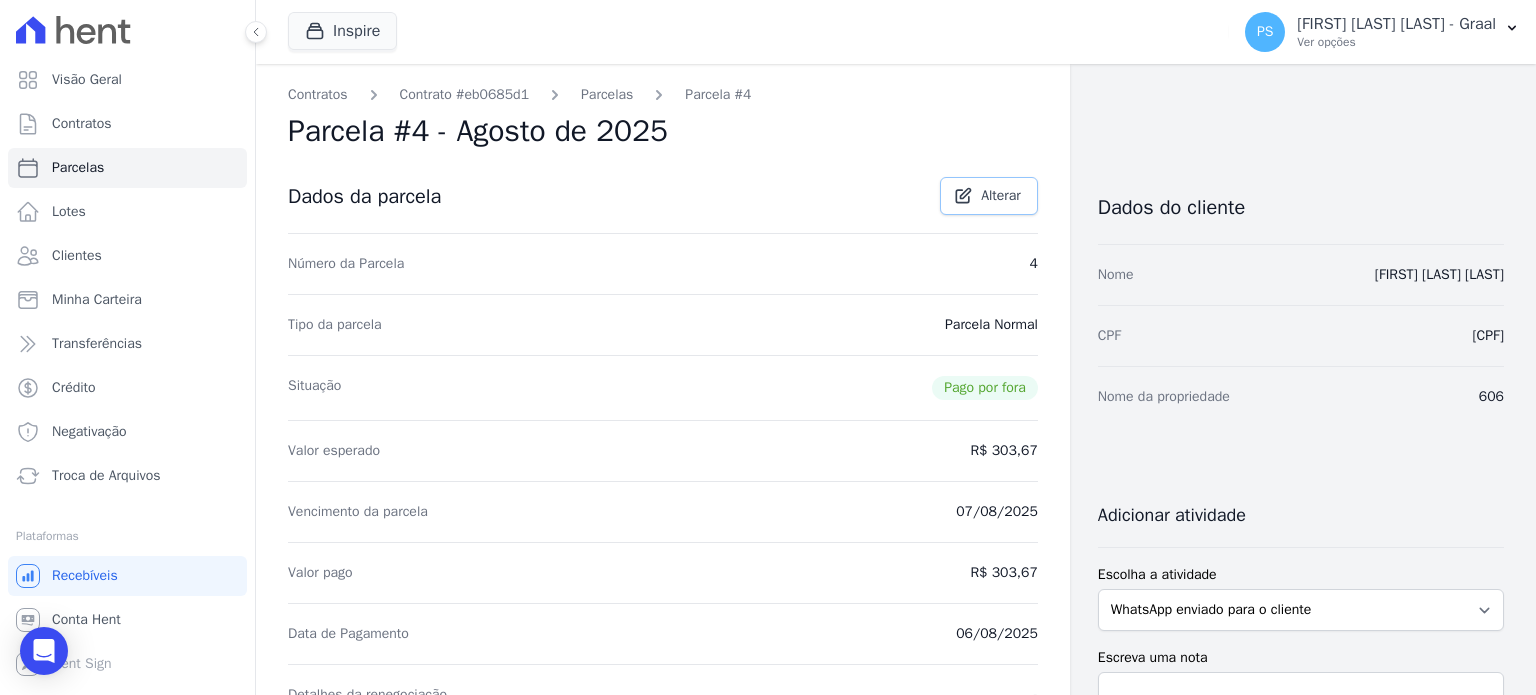 click on "Alterar" at bounding box center (1001, 196) 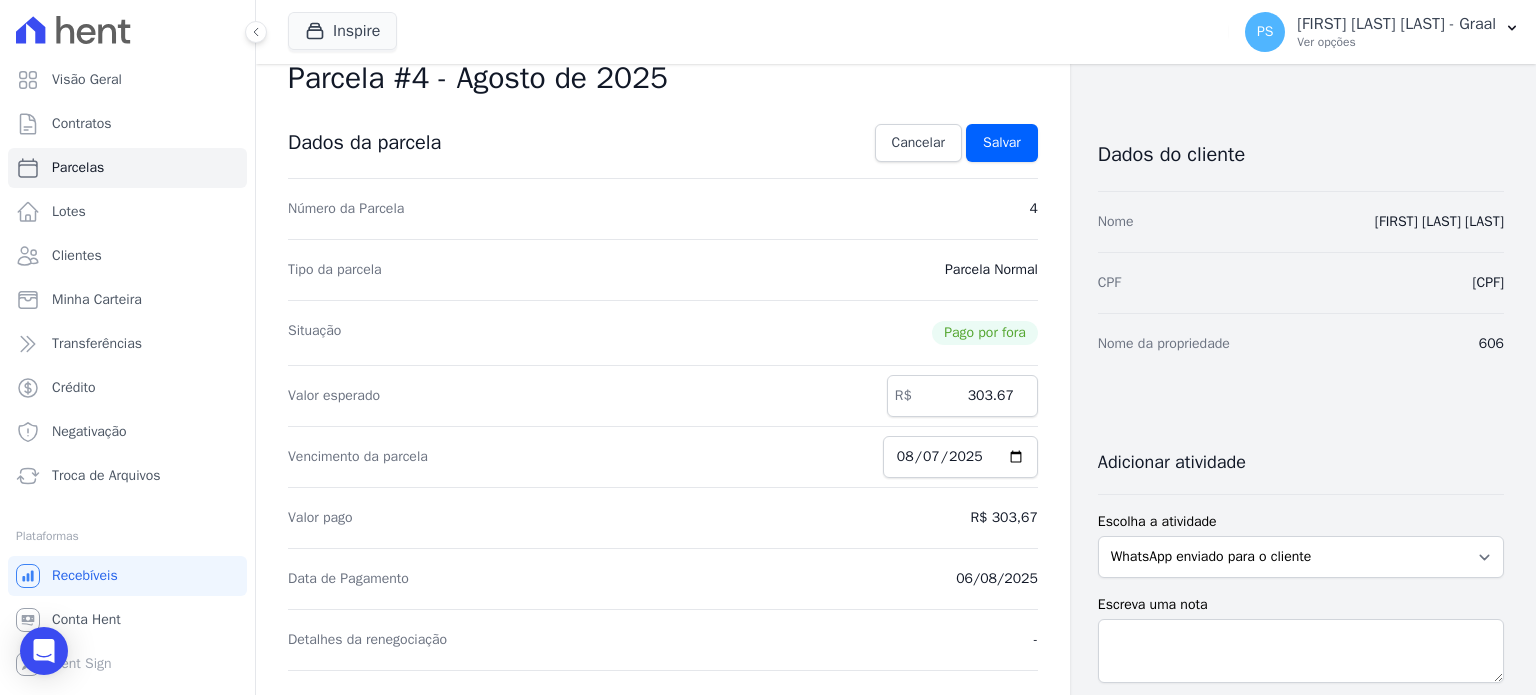 scroll, scrollTop: 0, scrollLeft: 0, axis: both 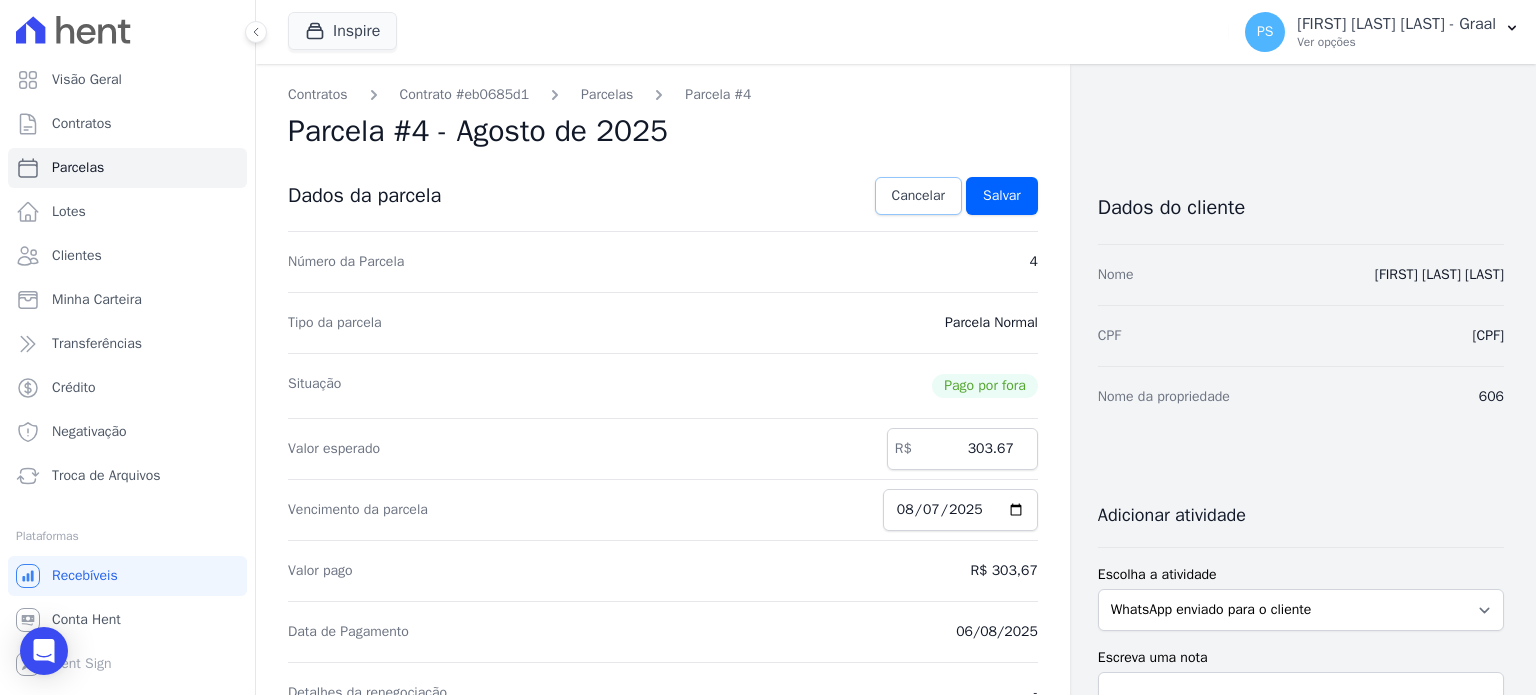 click on "Cancelar" at bounding box center (918, 196) 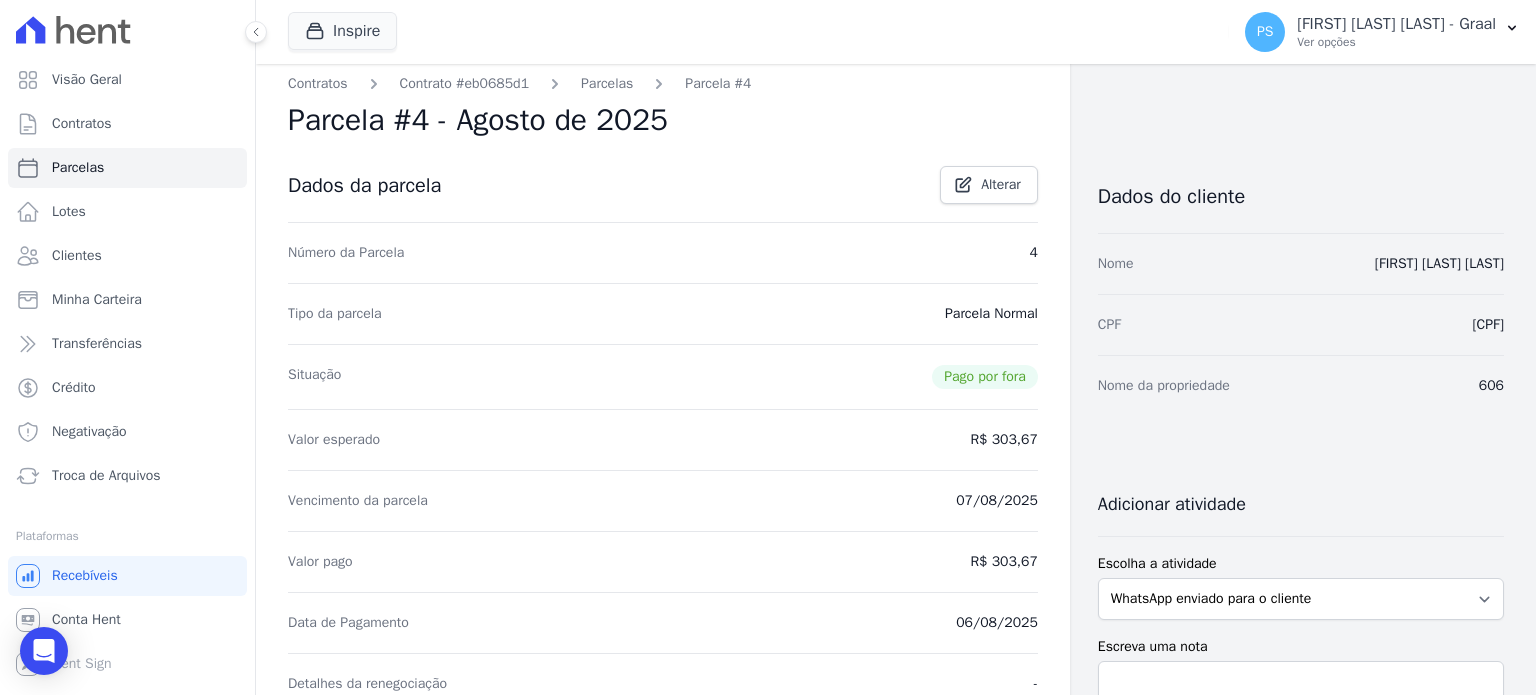 scroll, scrollTop: 0, scrollLeft: 0, axis: both 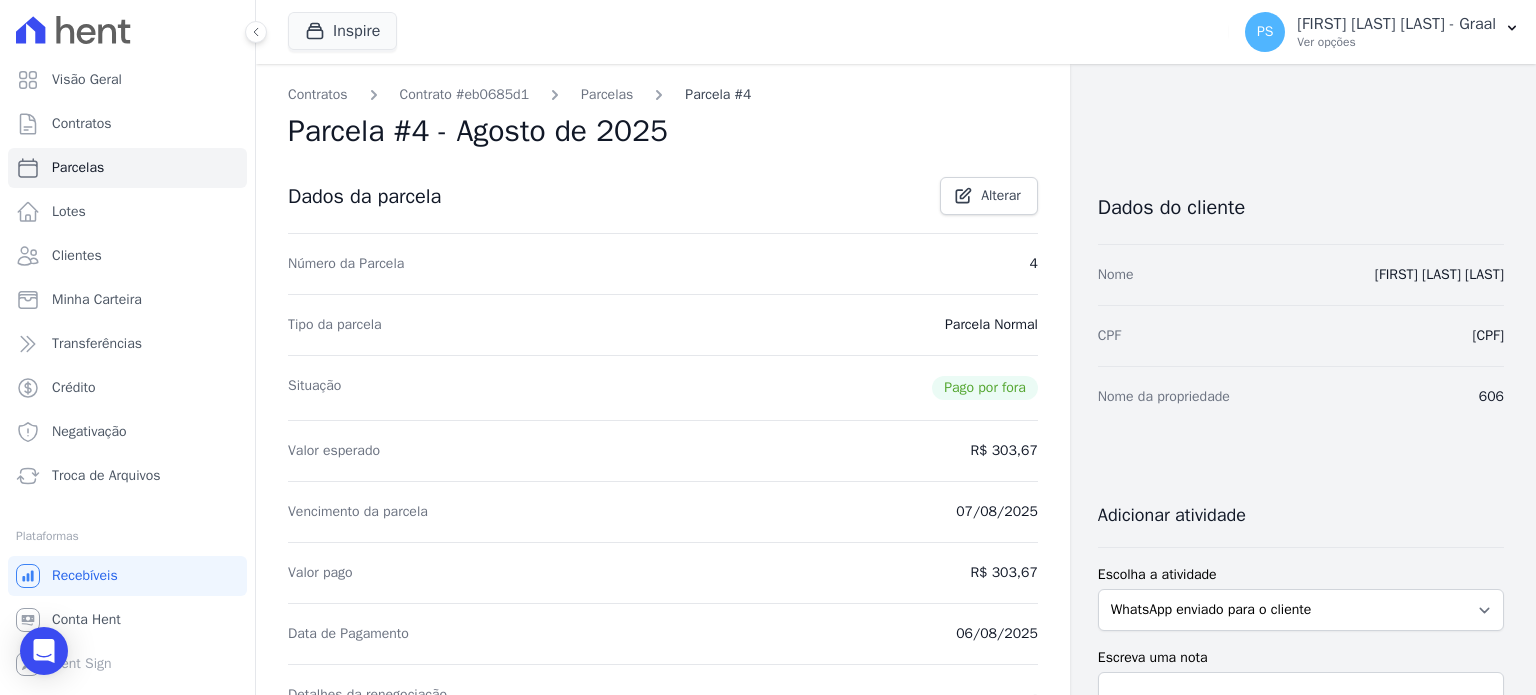 click on "Parcela
#4" at bounding box center [718, 94] 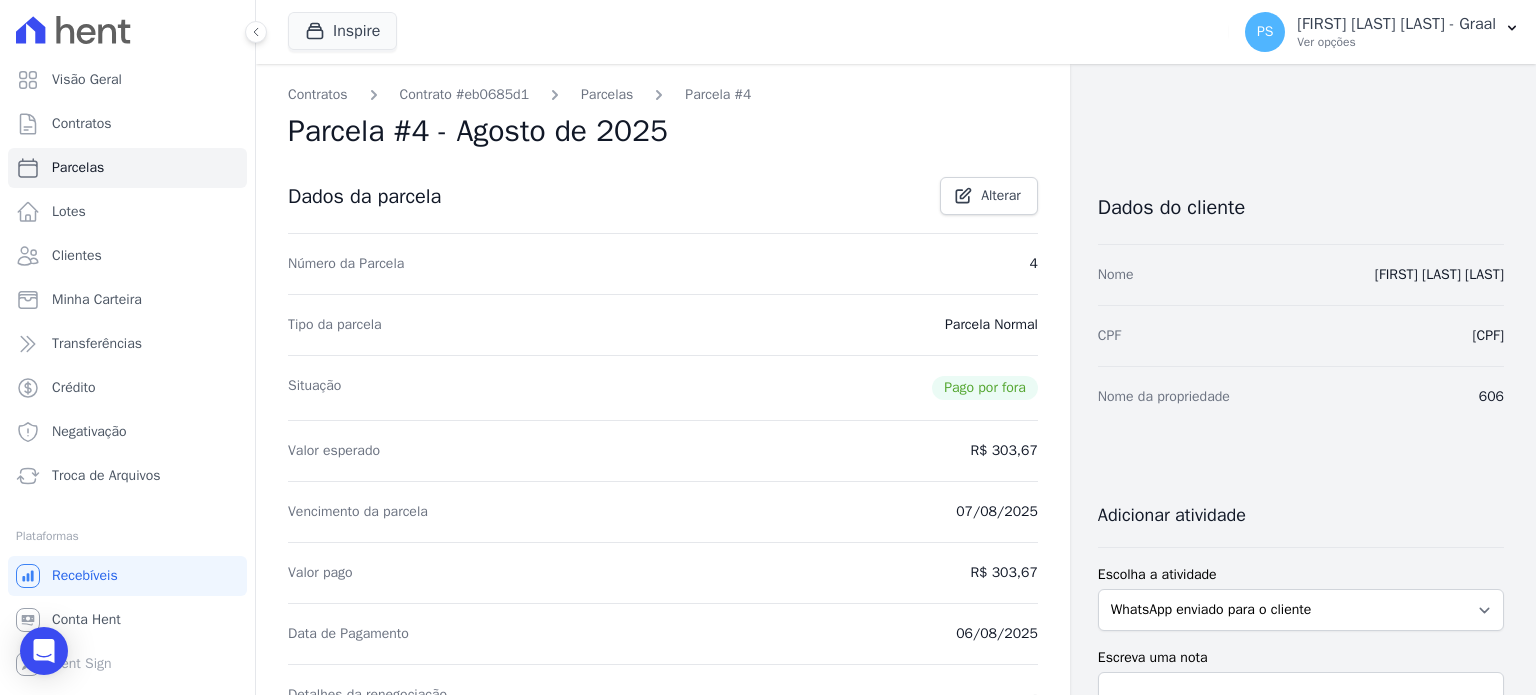 select 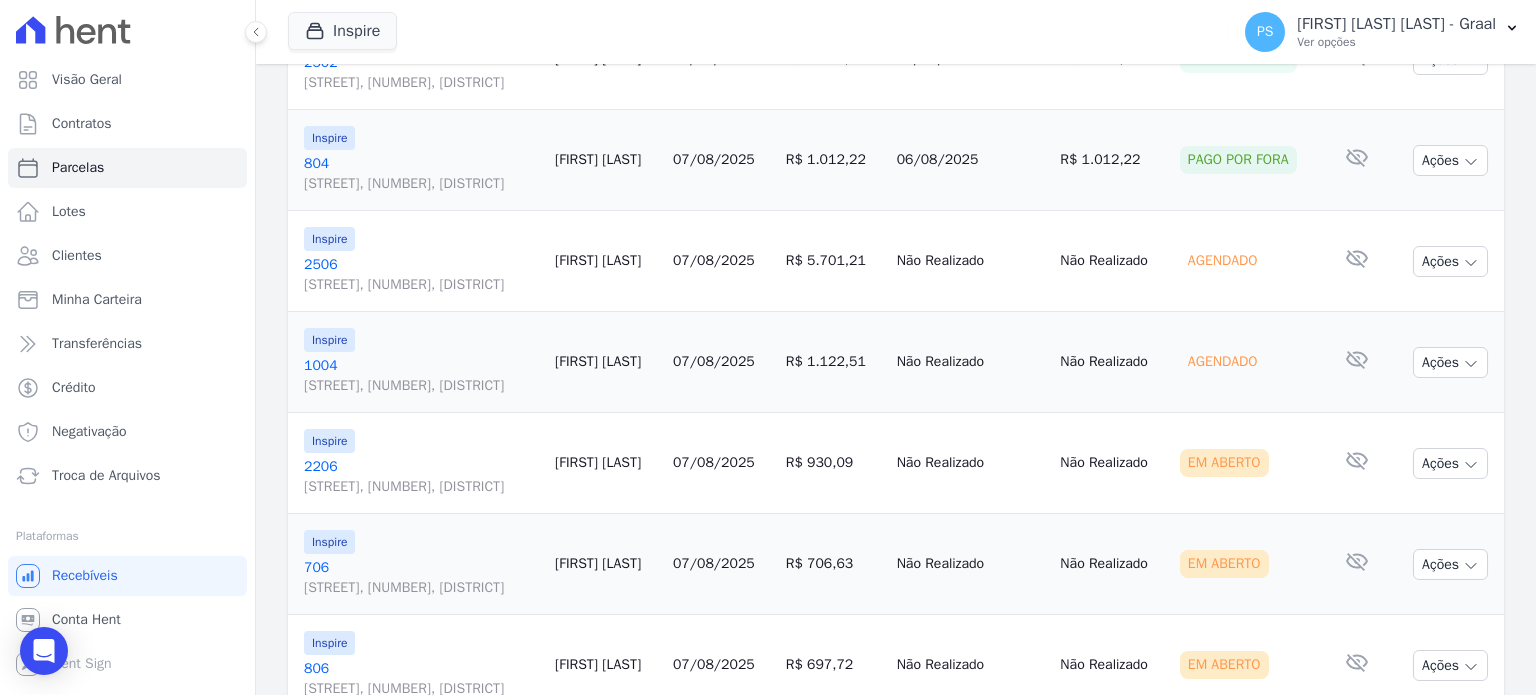scroll, scrollTop: 700, scrollLeft: 0, axis: vertical 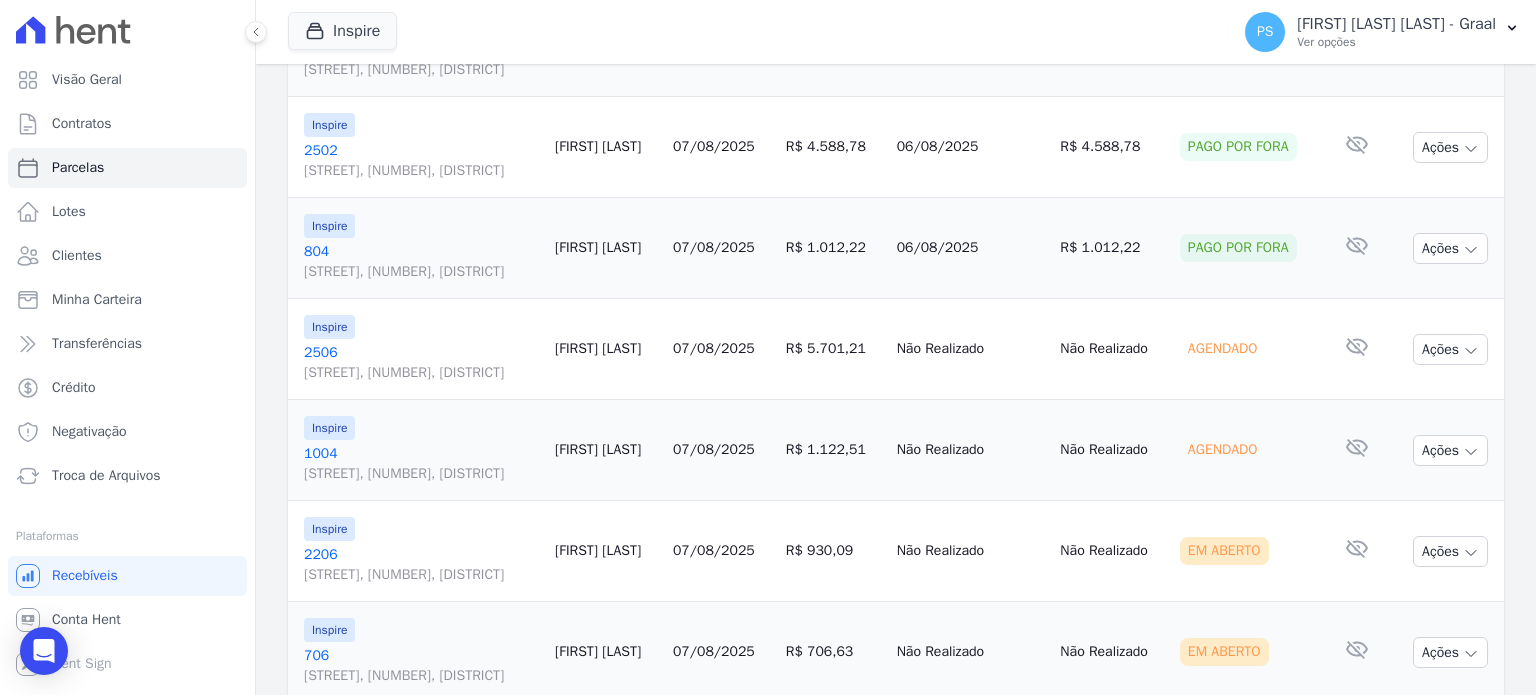 click on "[STREET], [NUMBER], [DISTRICT]" at bounding box center (421, 373) 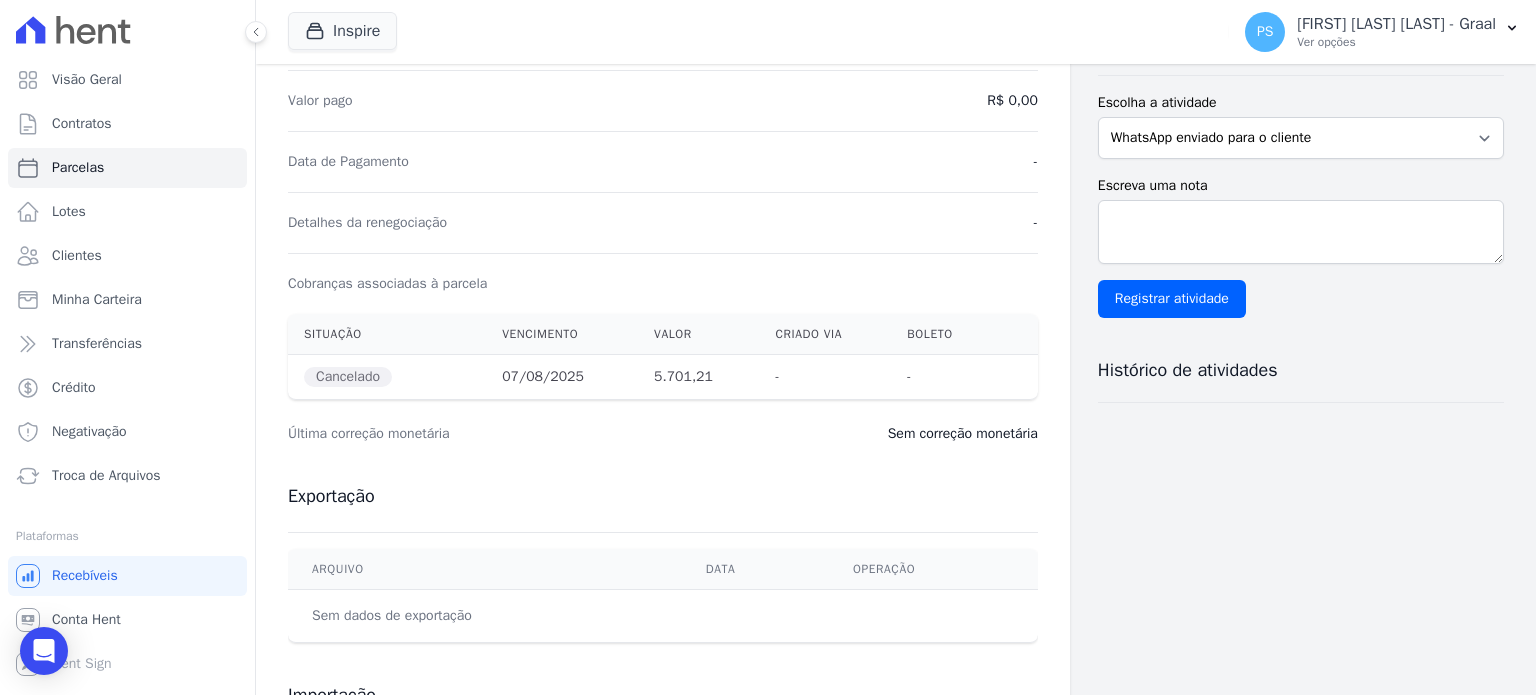 scroll, scrollTop: 100, scrollLeft: 0, axis: vertical 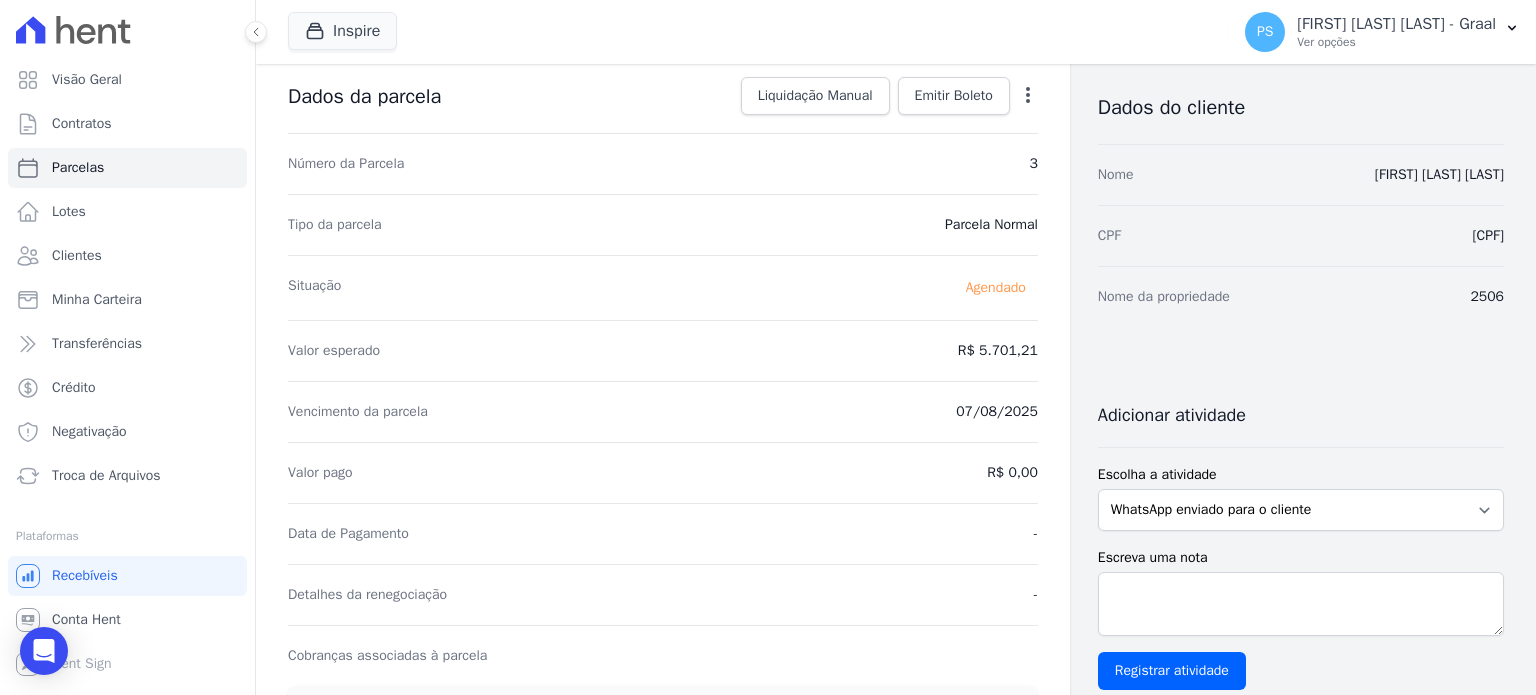 click 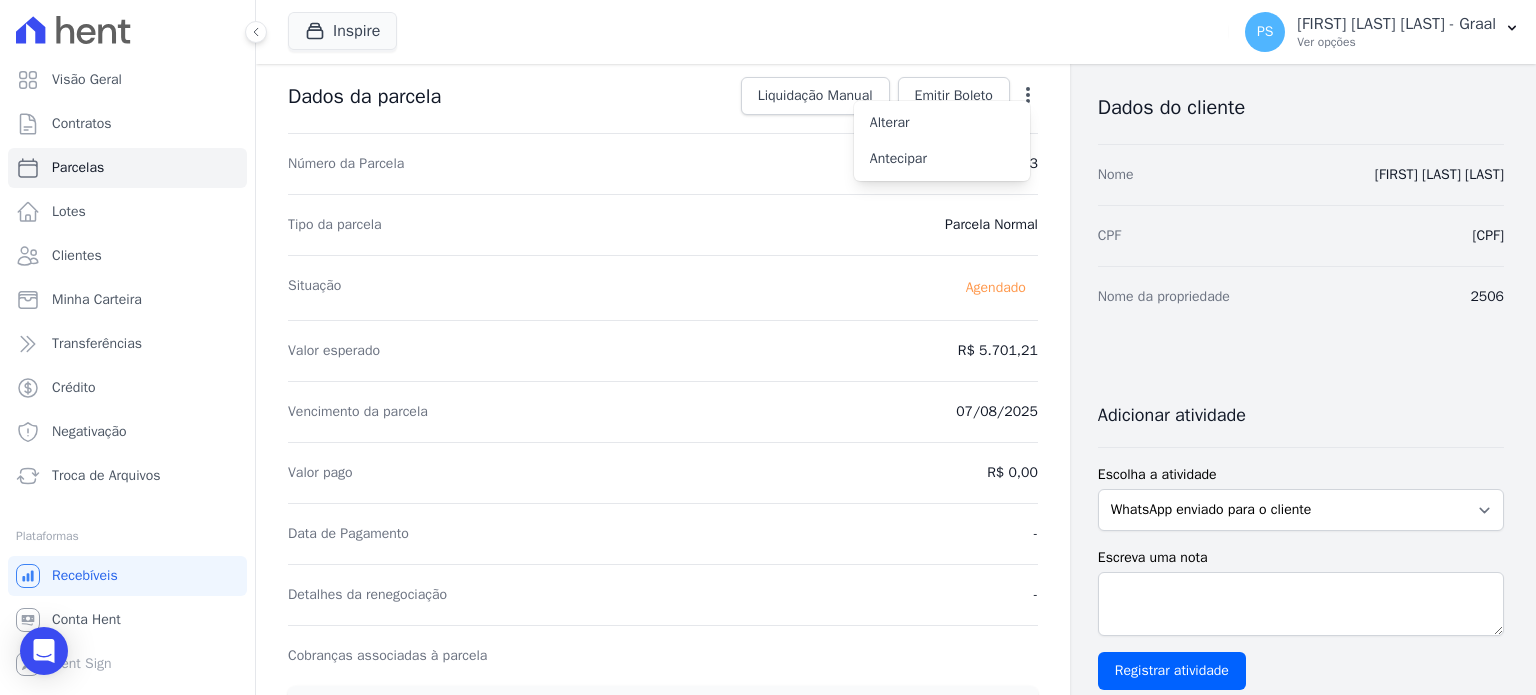 click on "Situação
Agendado" at bounding box center (663, 287) 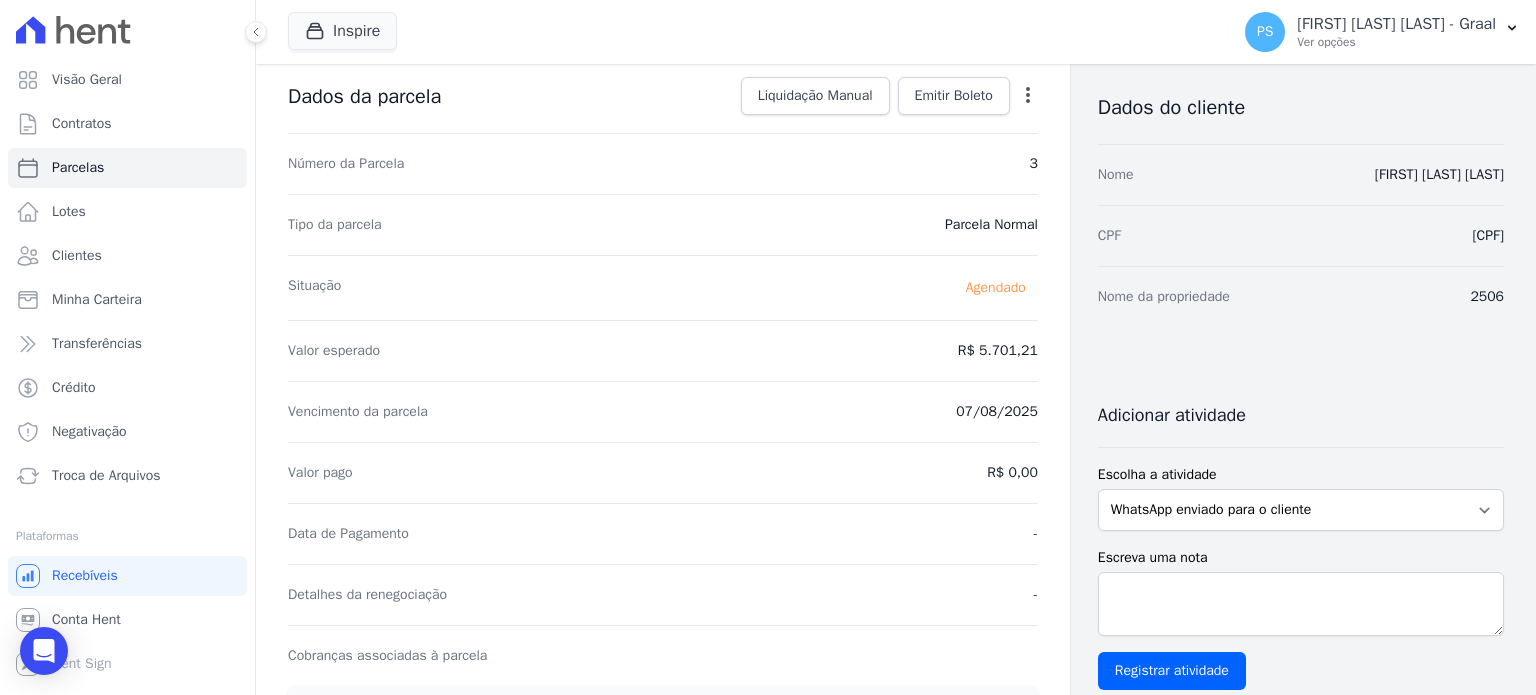 click 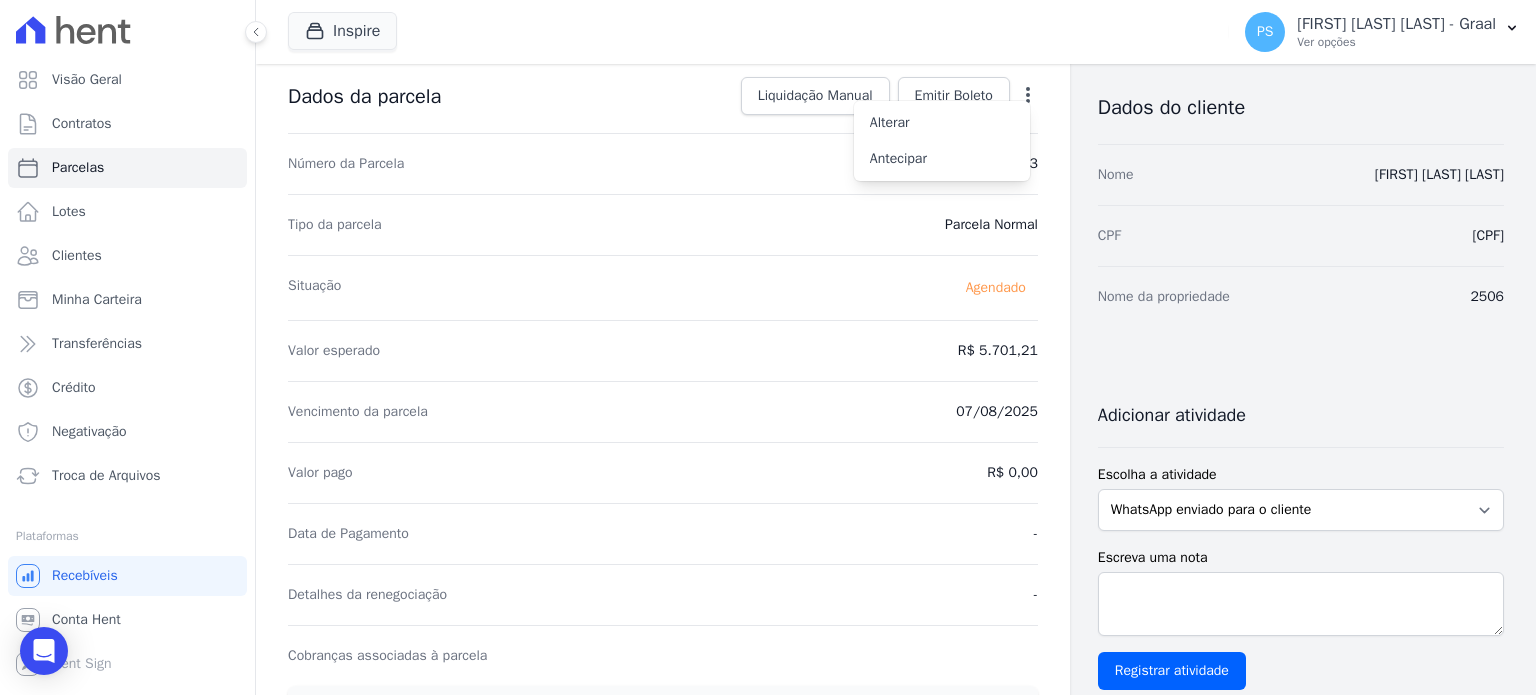 click on "Situação
Agendado" at bounding box center (663, 287) 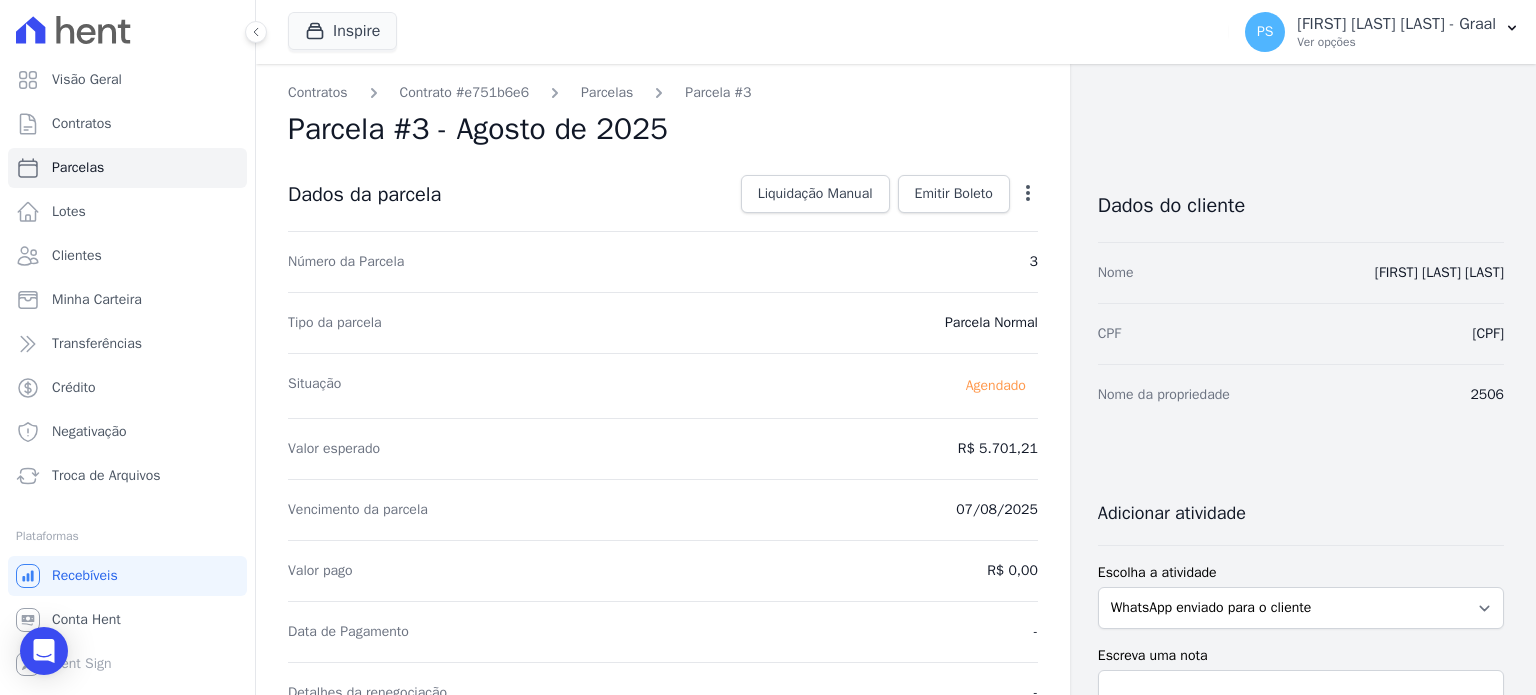 scroll, scrollTop: 0, scrollLeft: 0, axis: both 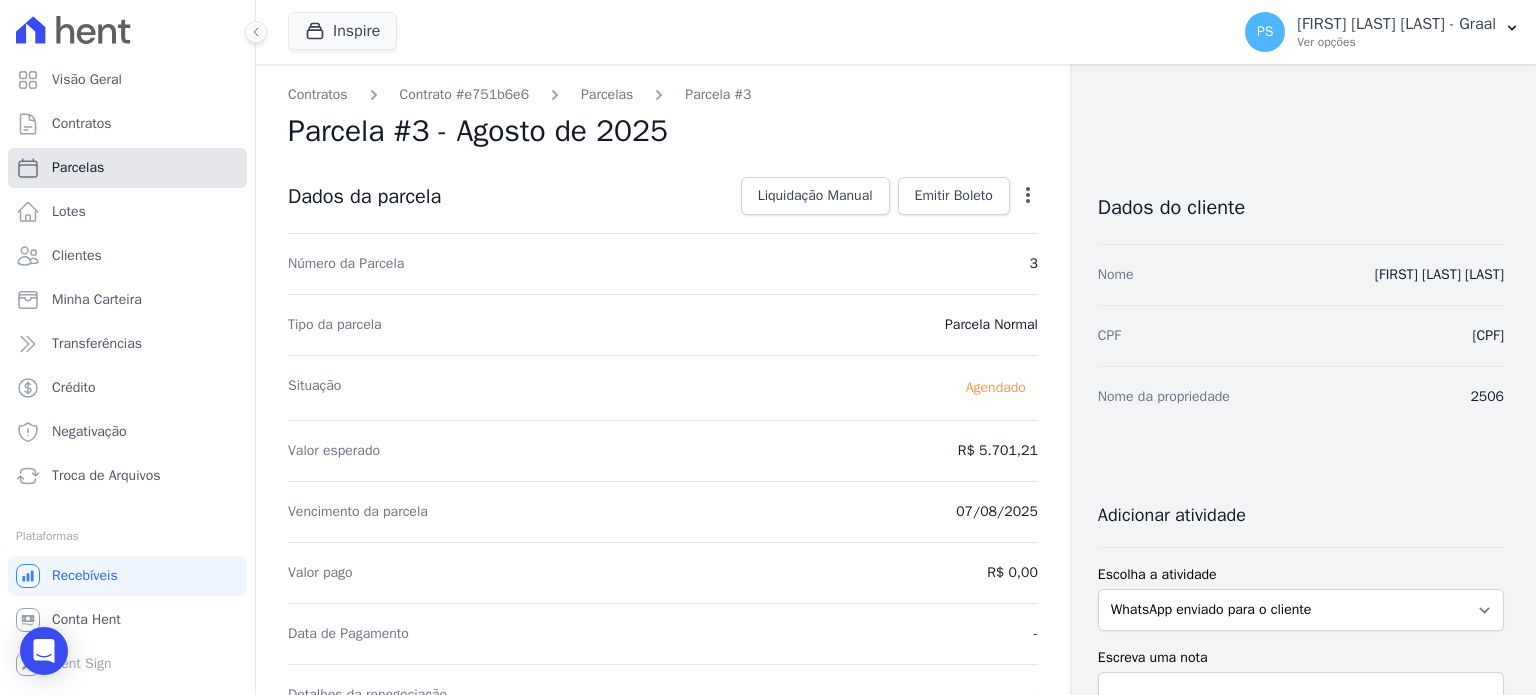 click on "Parcelas" at bounding box center [127, 168] 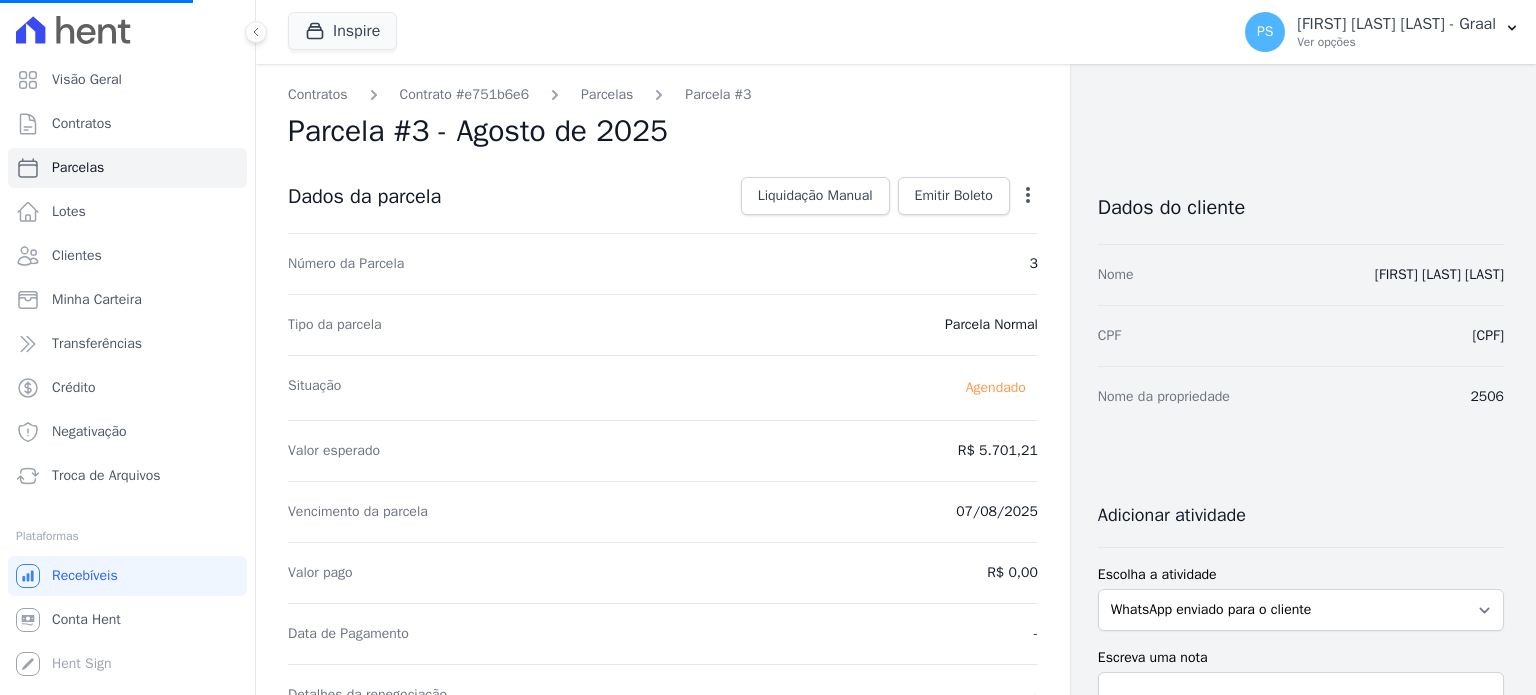 select 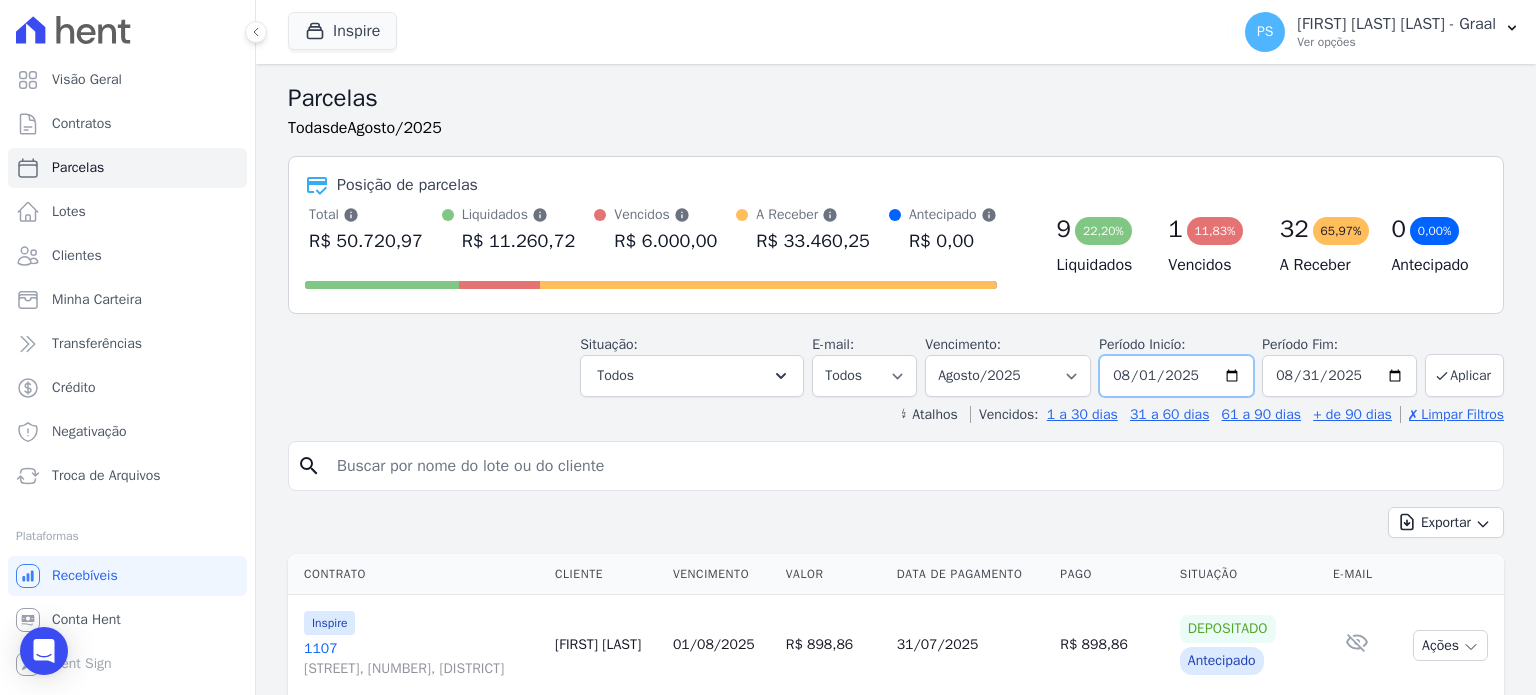 click on "2025-08-01" at bounding box center (1176, 376) 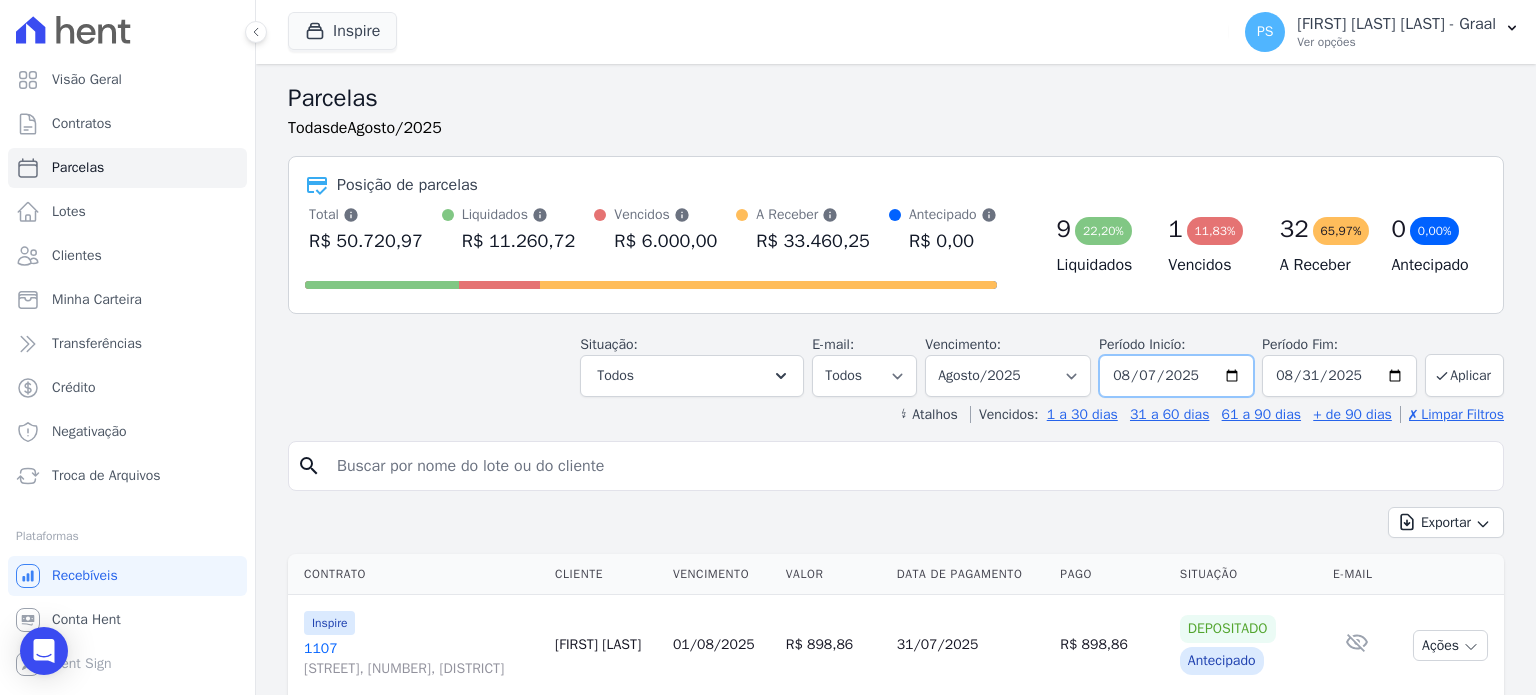 type on "2025-08-07" 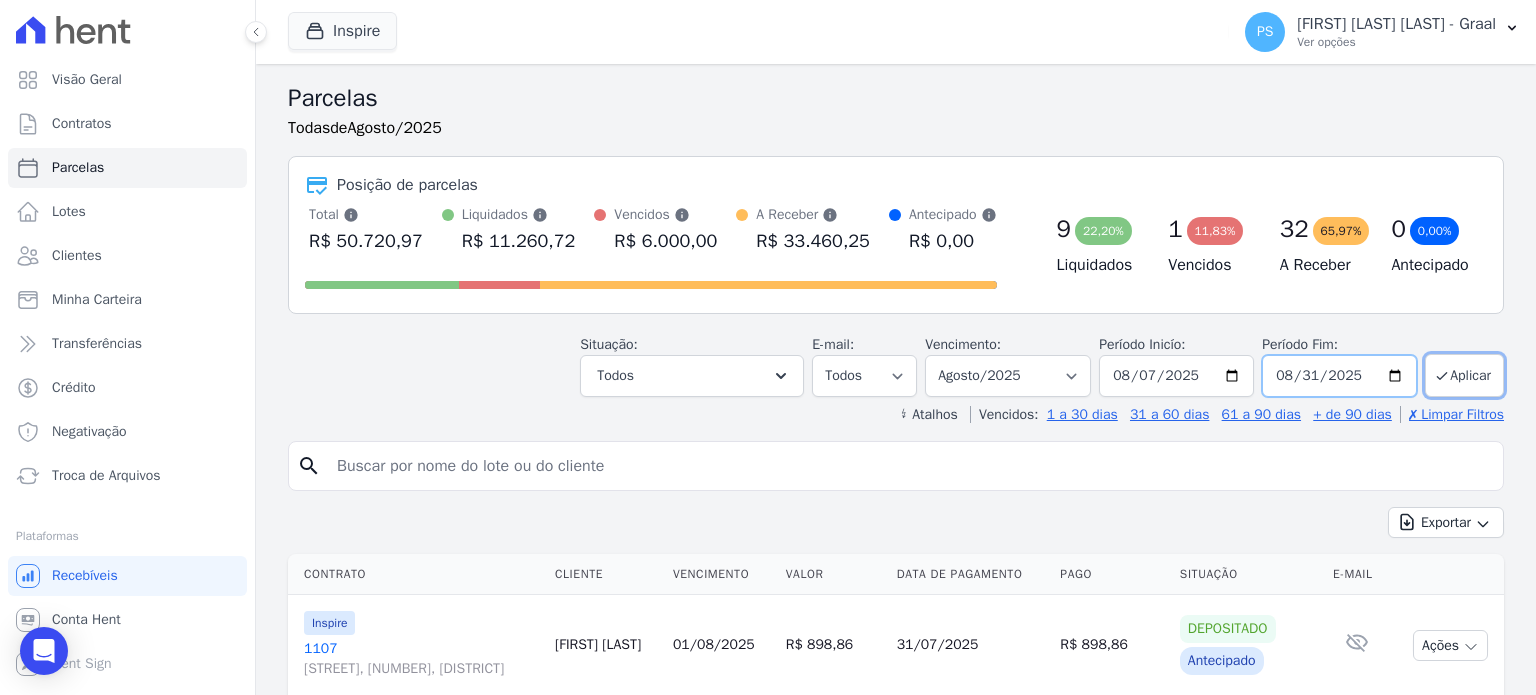 click on "2025-08-31" at bounding box center (1339, 376) 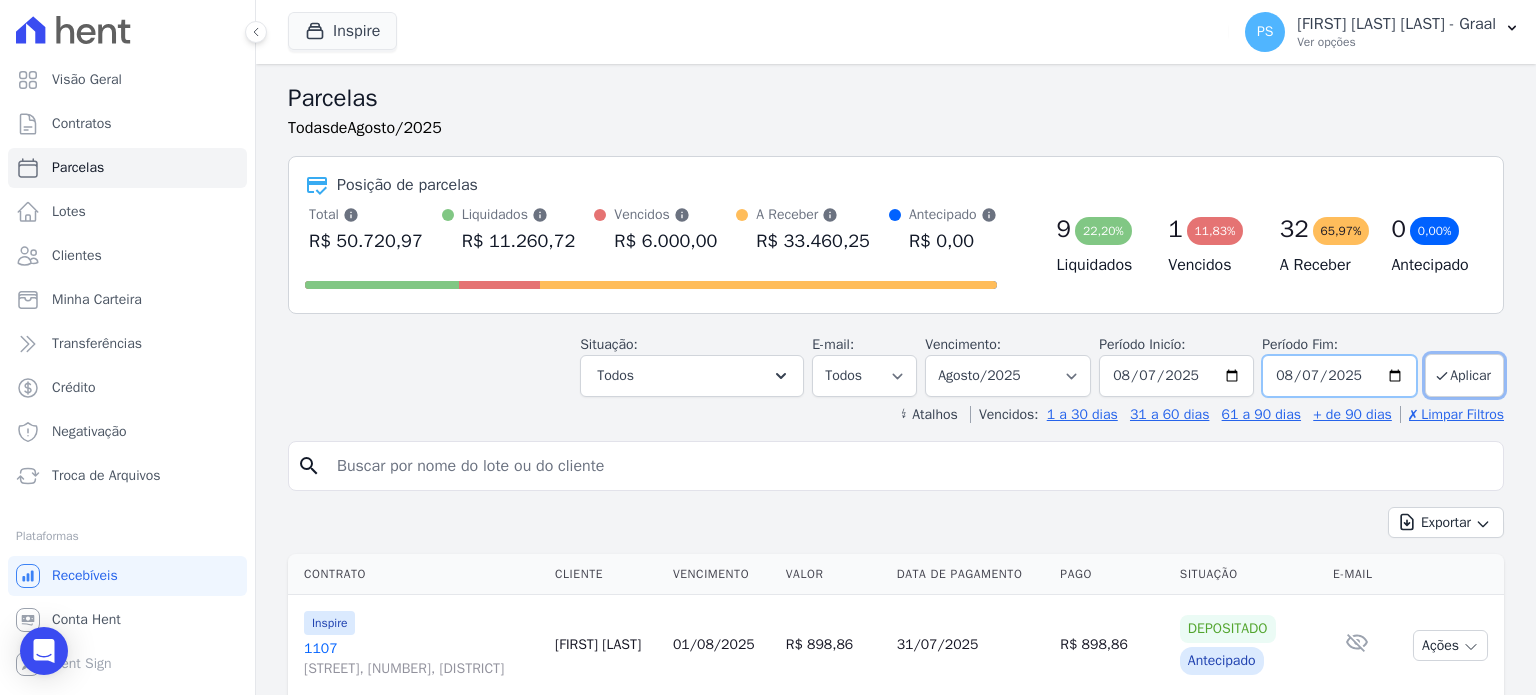 type on "2025-08-07" 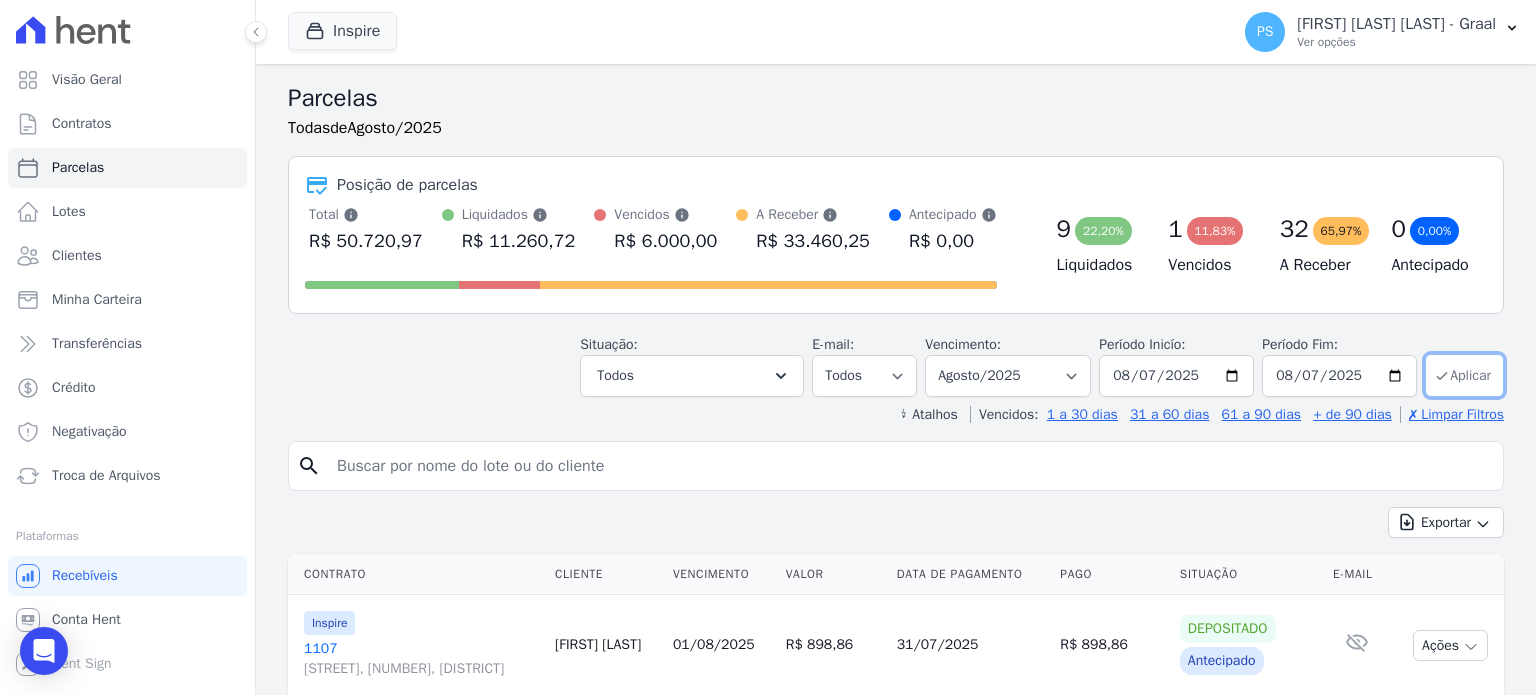 click on "Aplicar" at bounding box center [1464, 375] 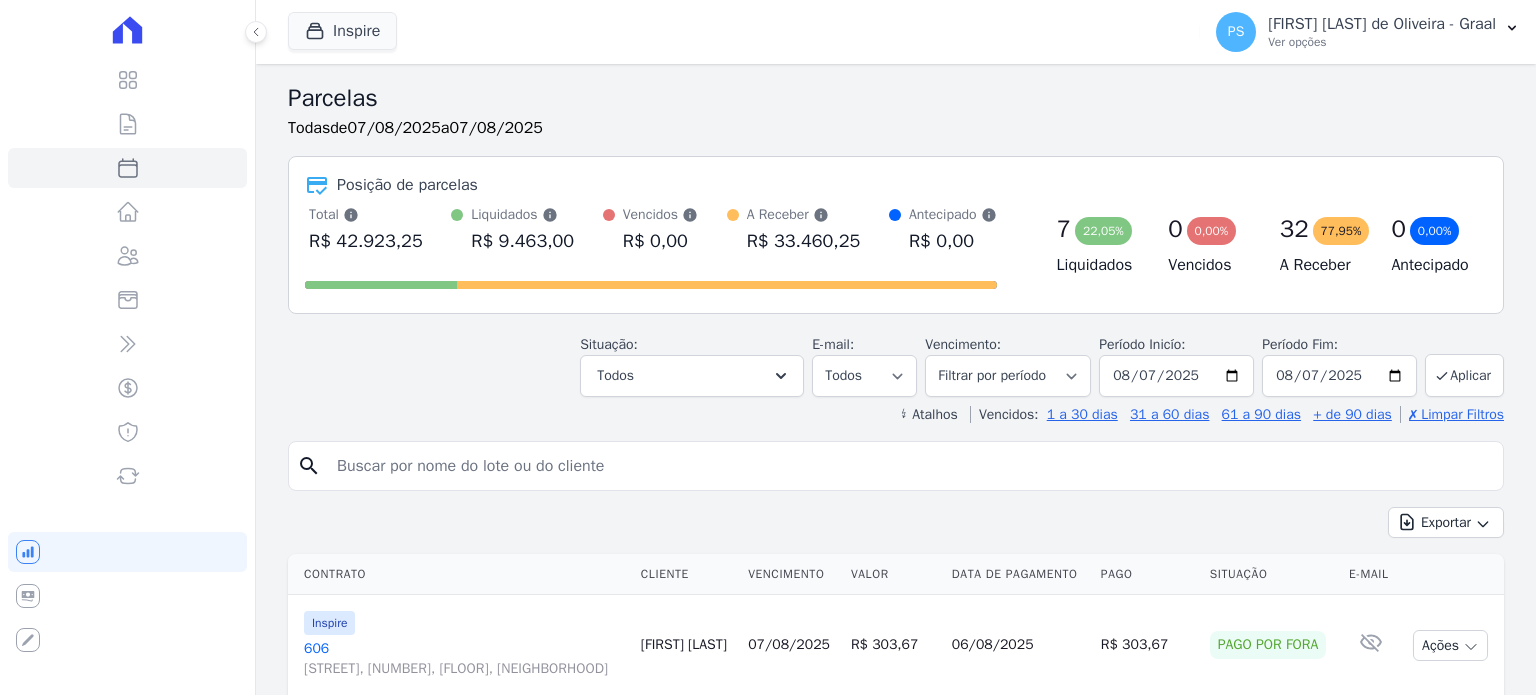 select 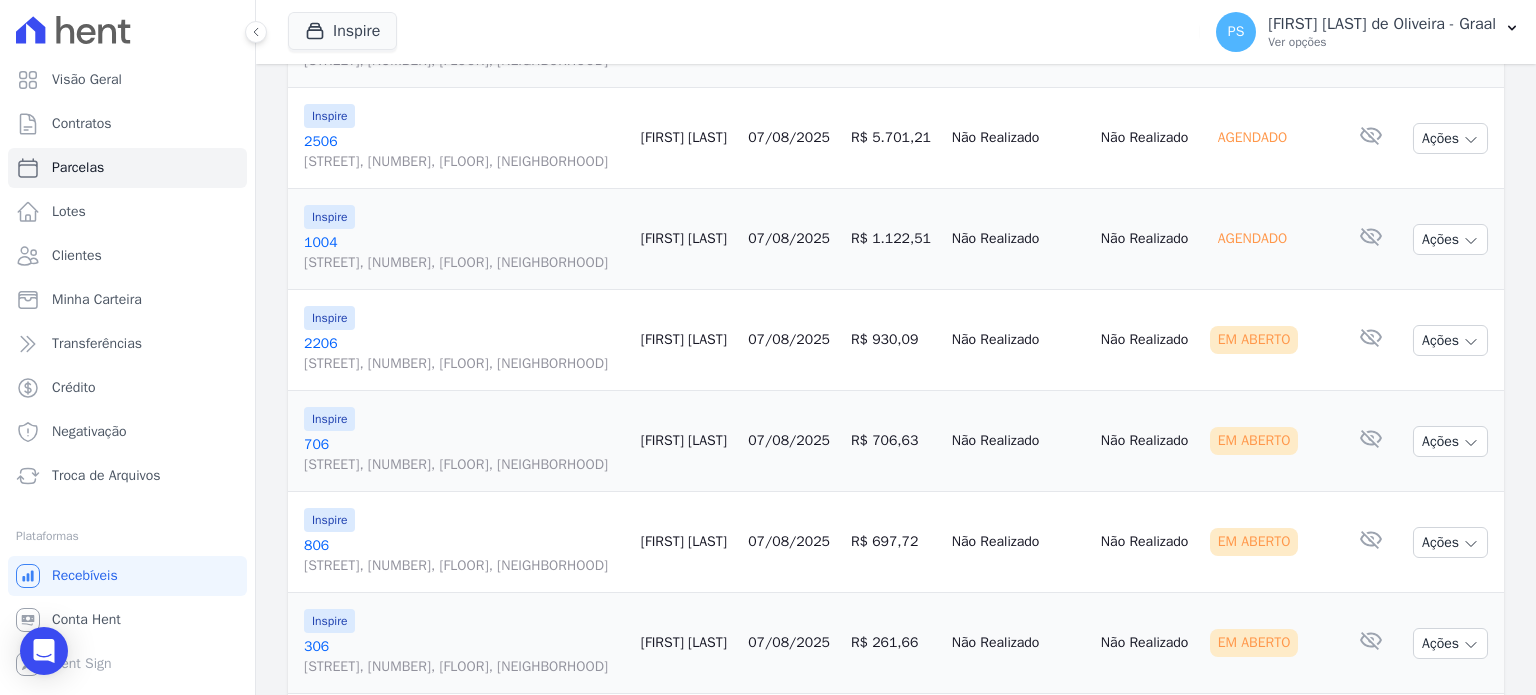 scroll, scrollTop: 900, scrollLeft: 0, axis: vertical 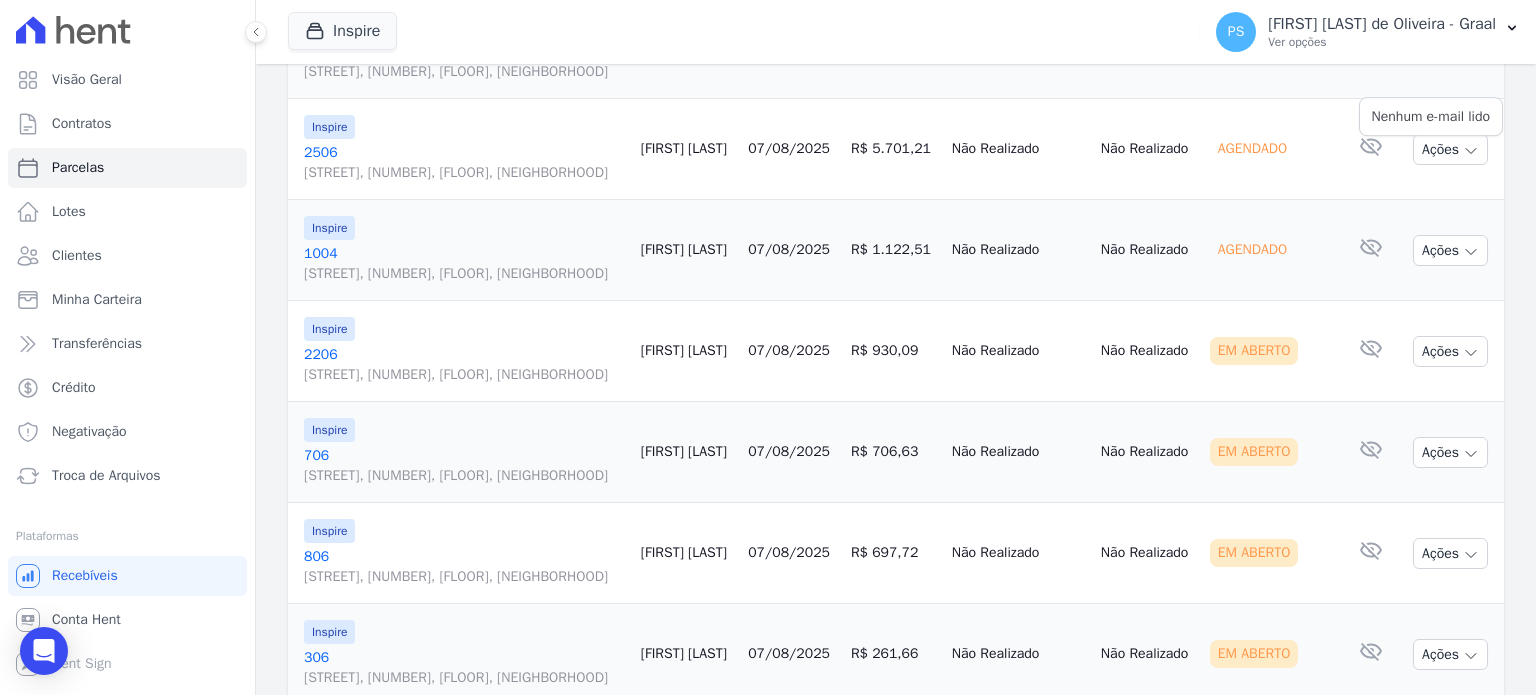click 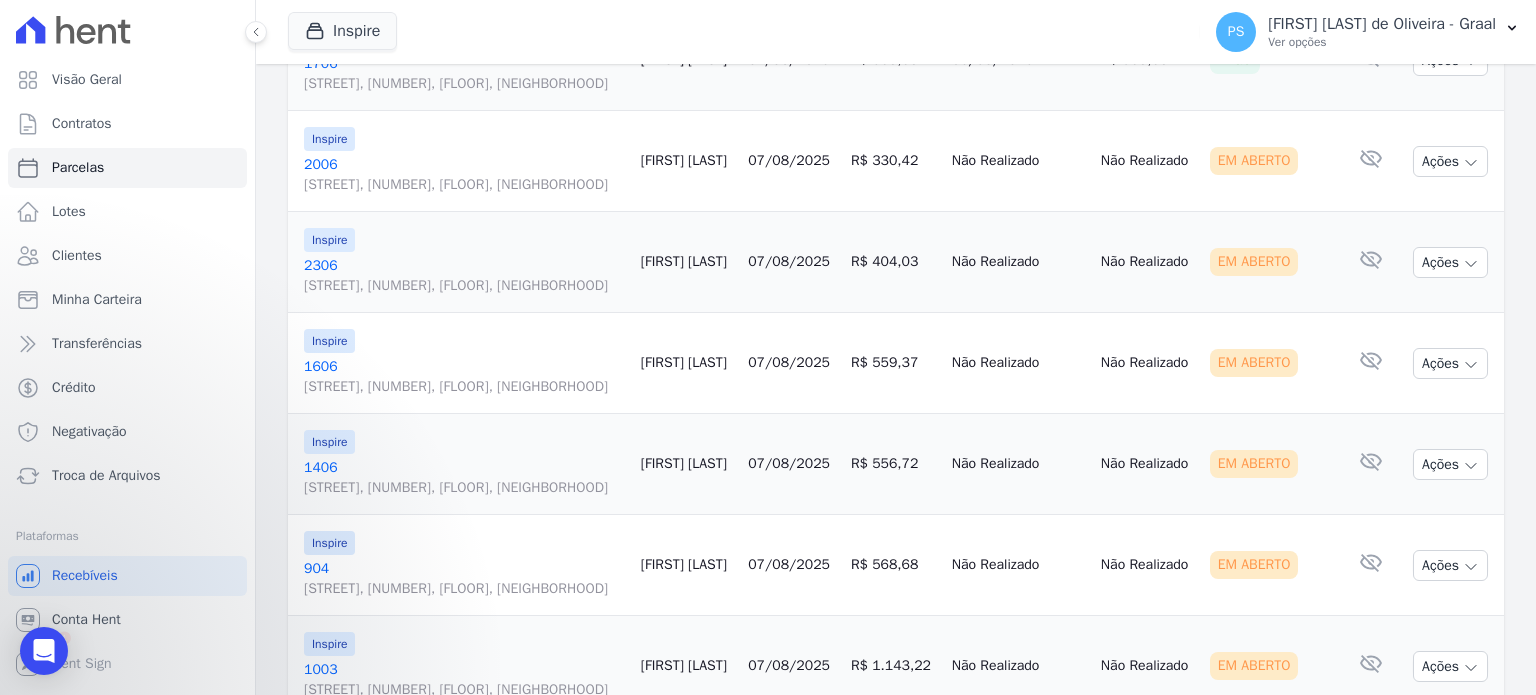 scroll, scrollTop: 2700, scrollLeft: 0, axis: vertical 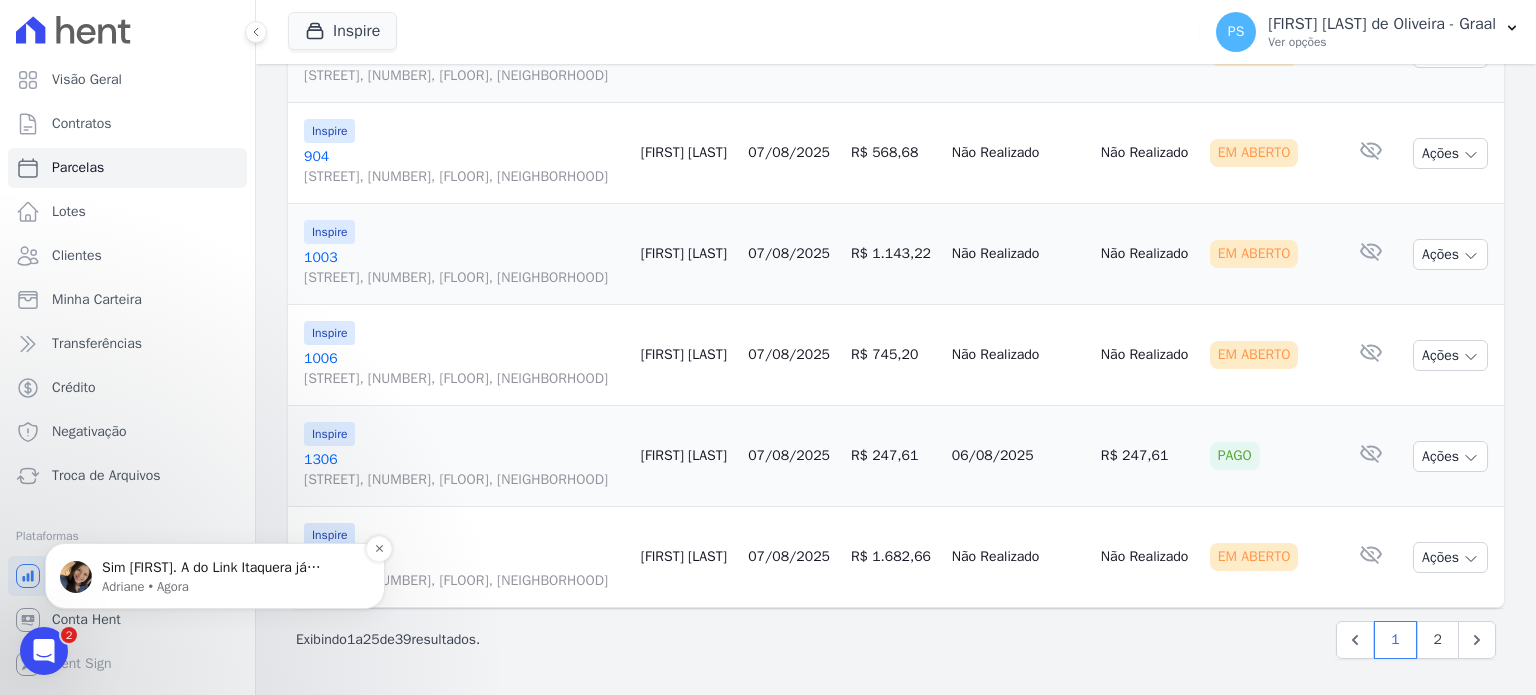 click on "Adriane • Agora" at bounding box center [231, 587] 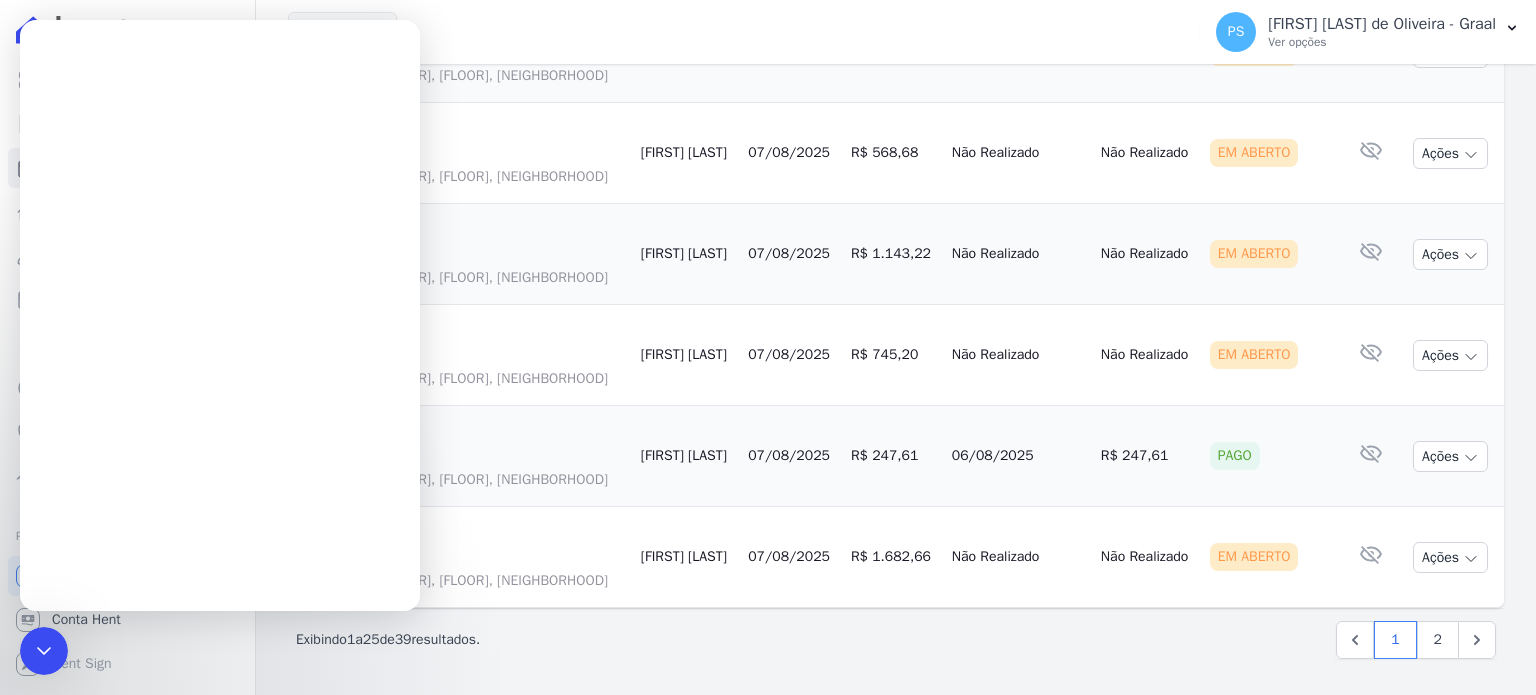 scroll, scrollTop: 0, scrollLeft: 0, axis: both 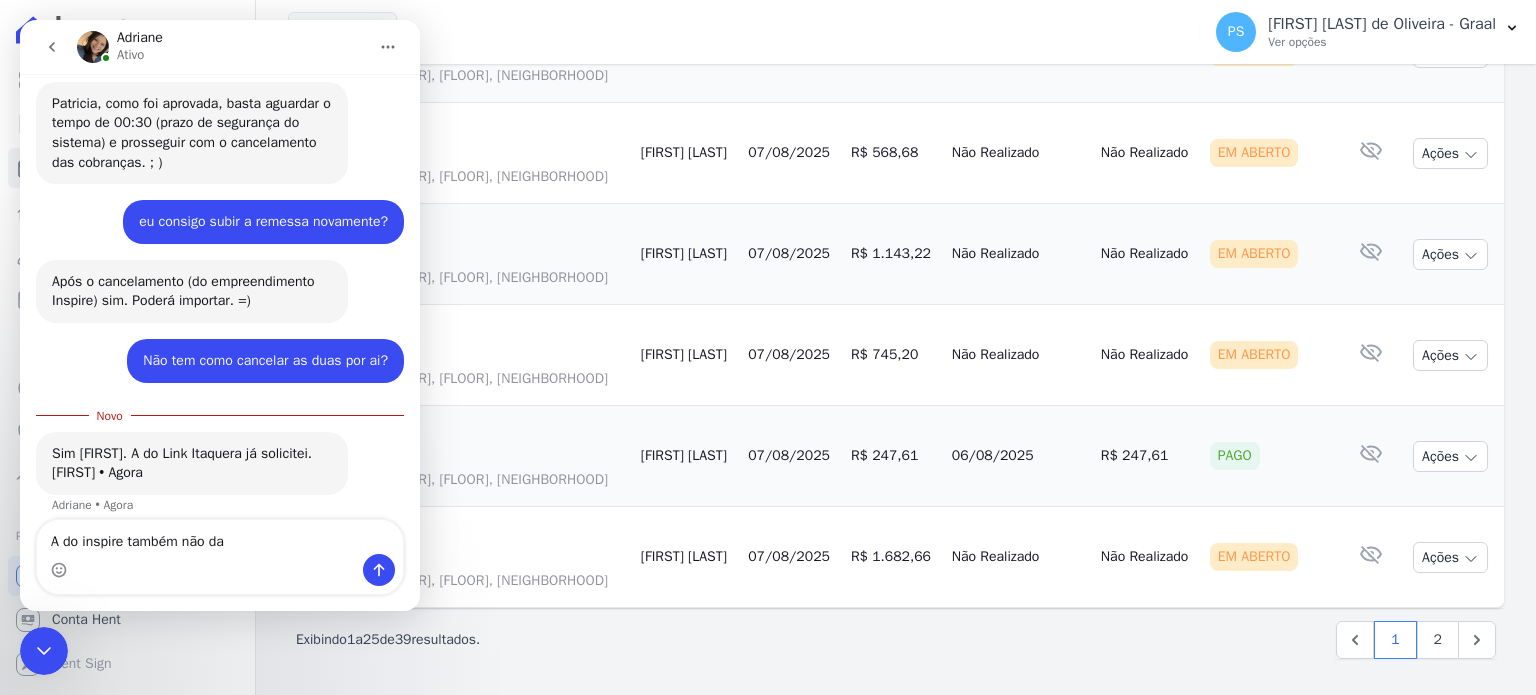 type on "A do inspire também não da?" 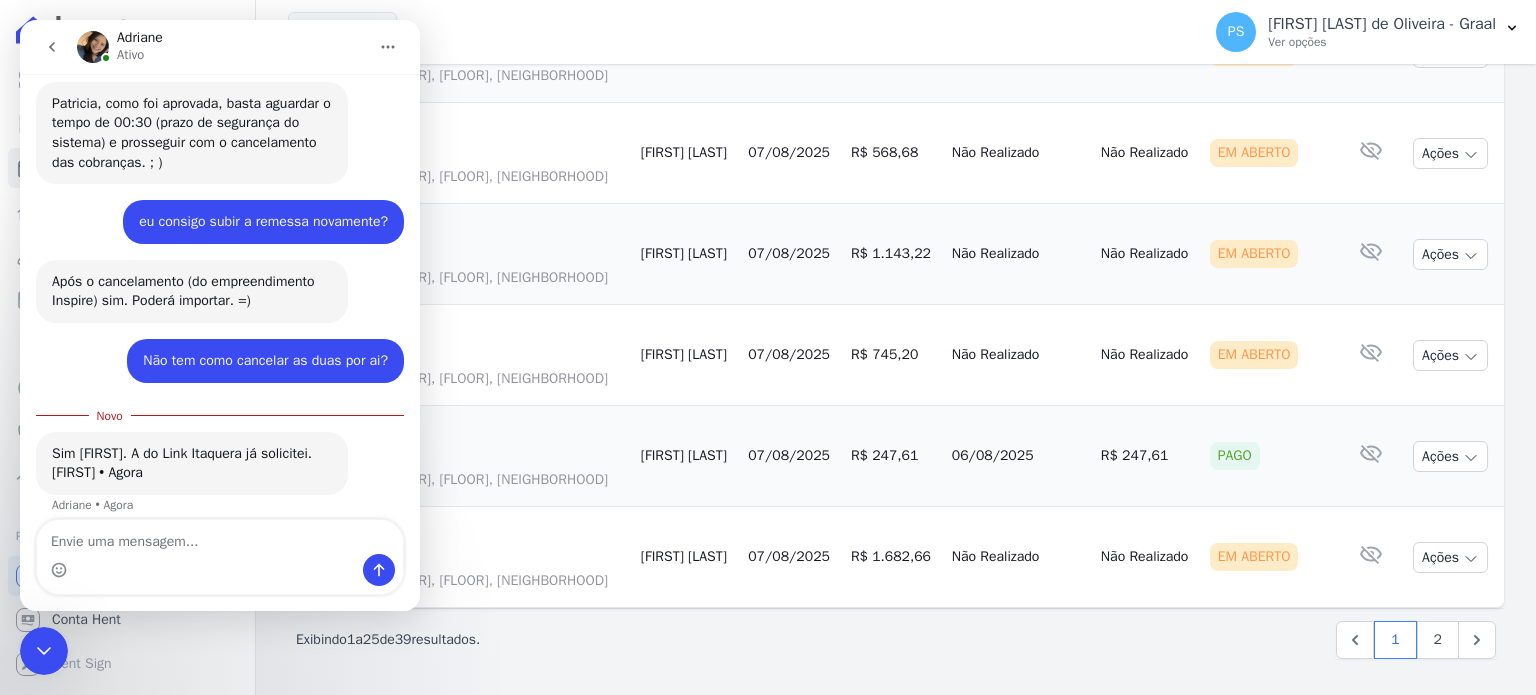 scroll, scrollTop: 5644, scrollLeft: 0, axis: vertical 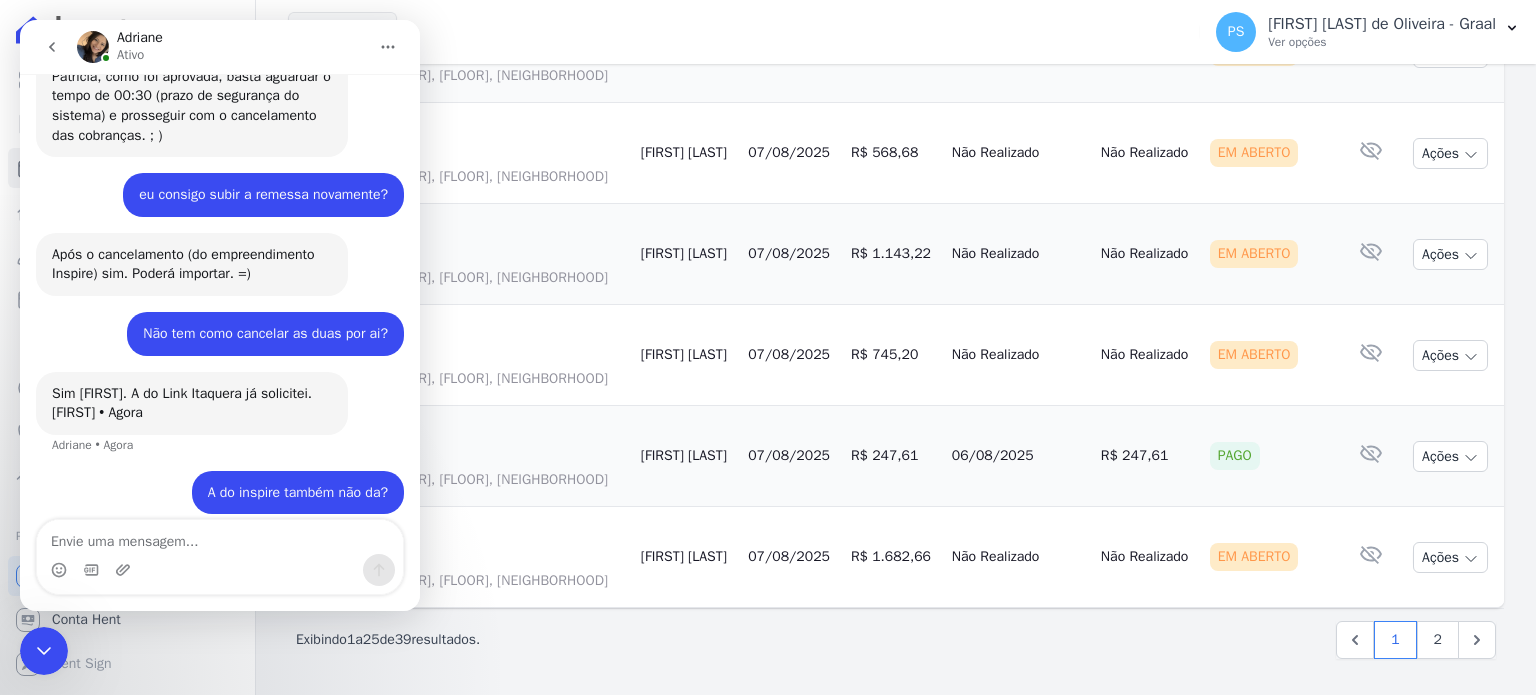 click 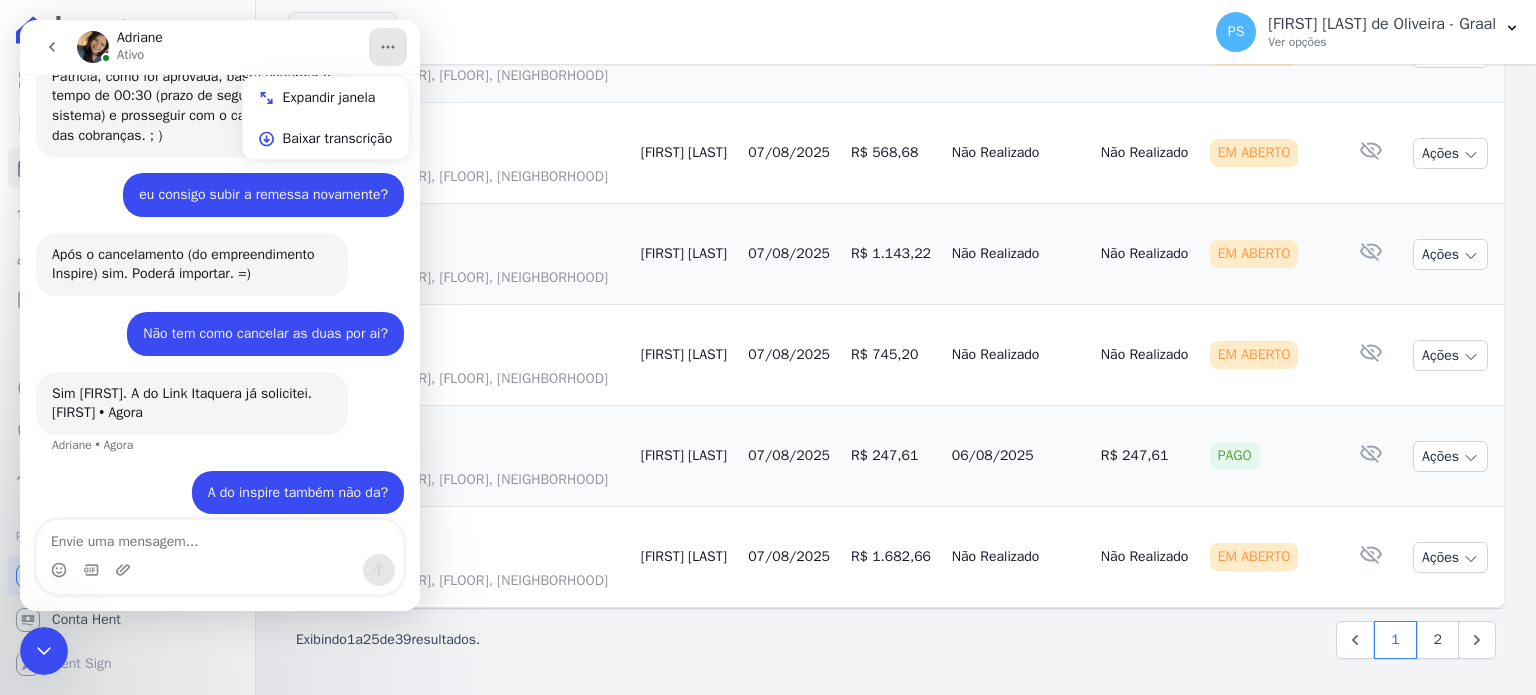 click on "R$ 404,03" at bounding box center (893, -150) 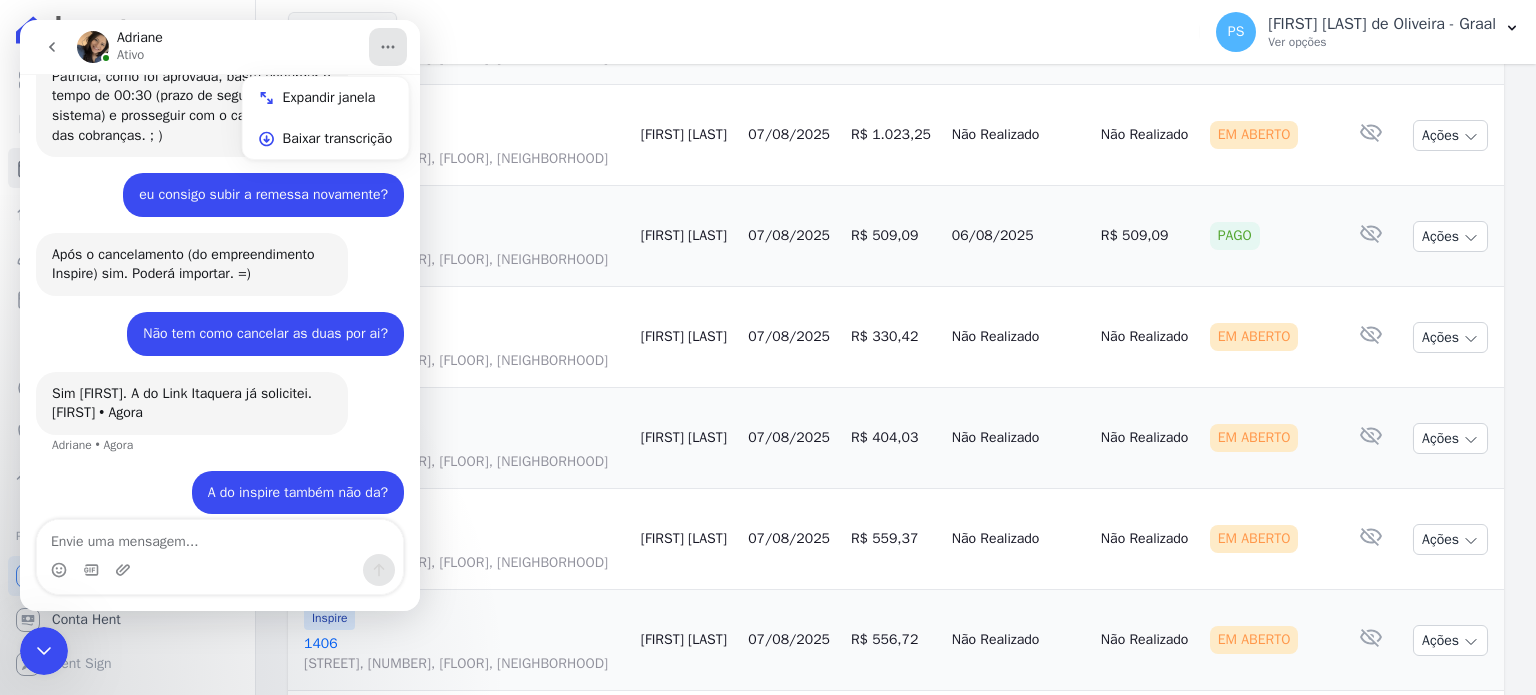 scroll, scrollTop: 1620, scrollLeft: 0, axis: vertical 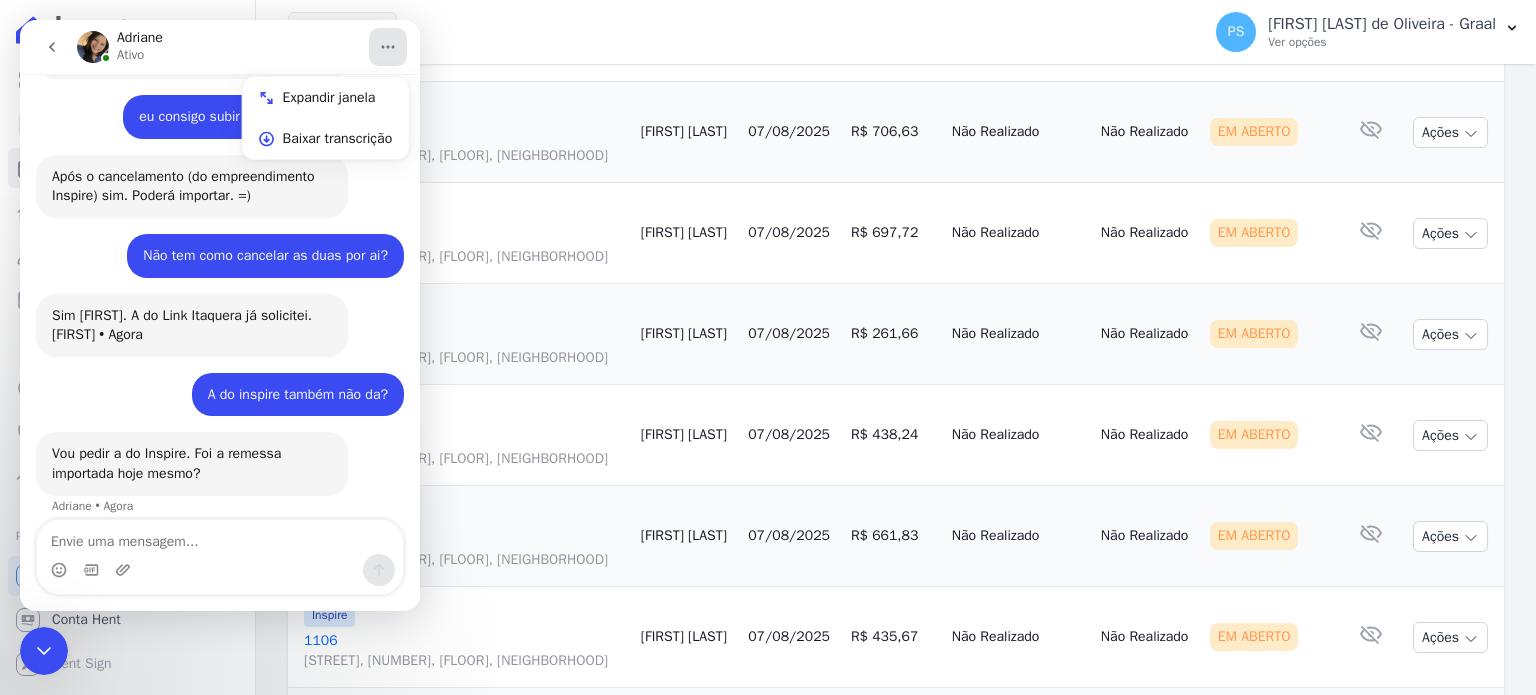 click on "Vou pedir a do Inspire. Foi a remessa importada hoje mesmo? Adriane    •   Agora" at bounding box center [192, 463] 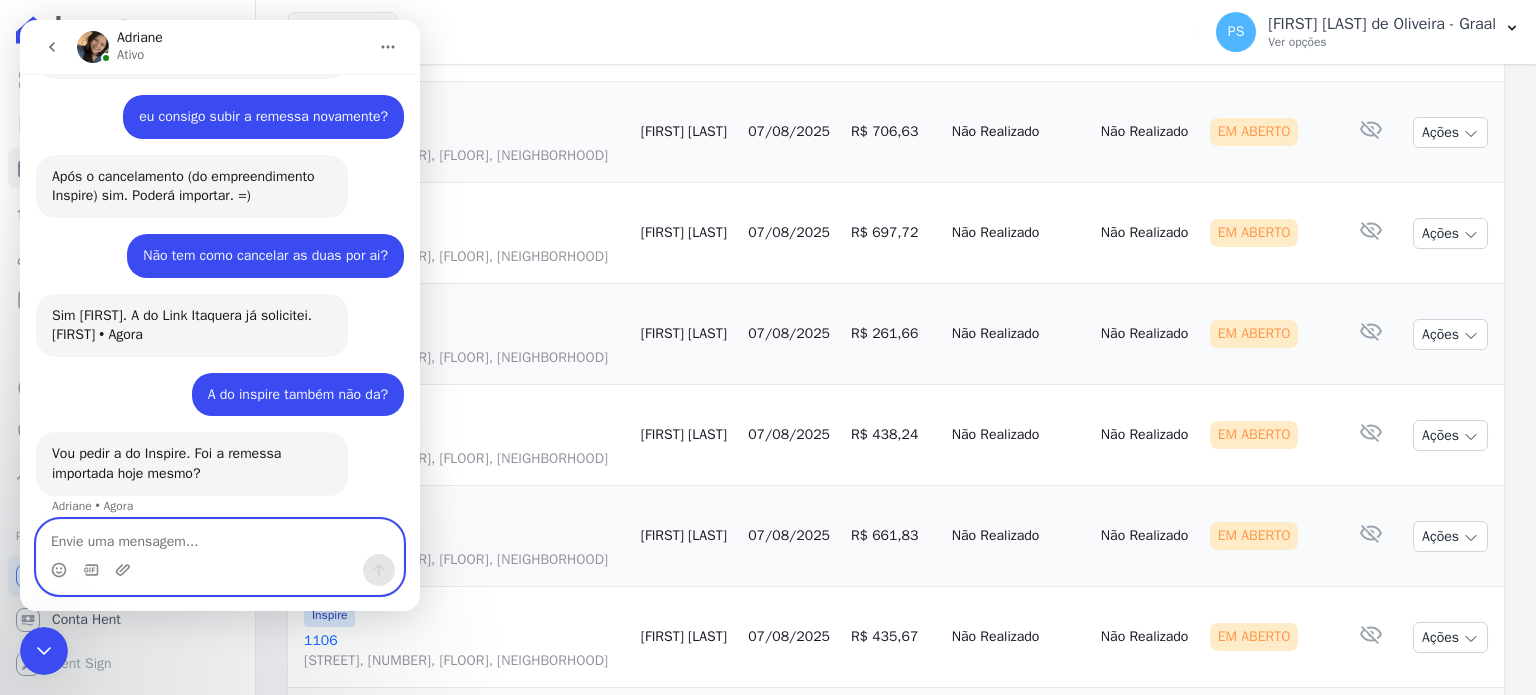 click at bounding box center (220, 537) 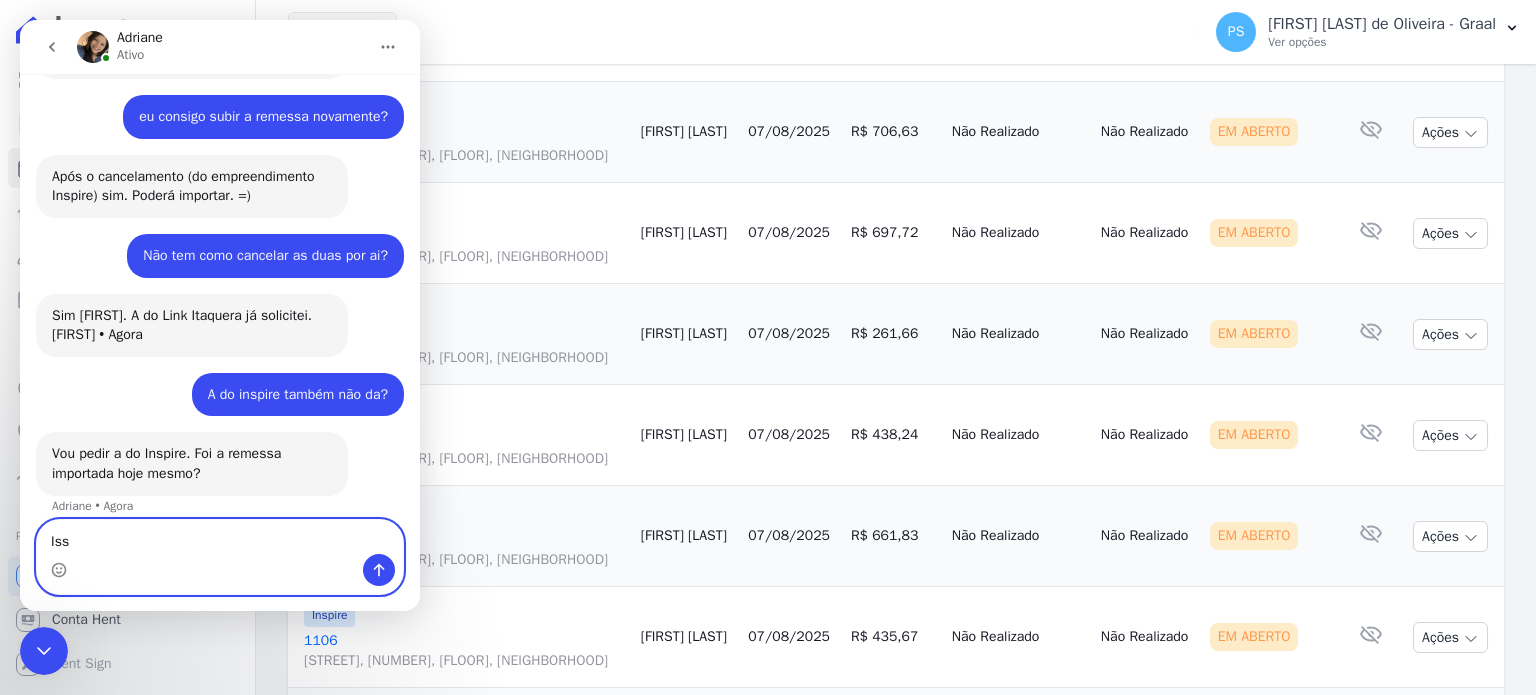 type on "Isso" 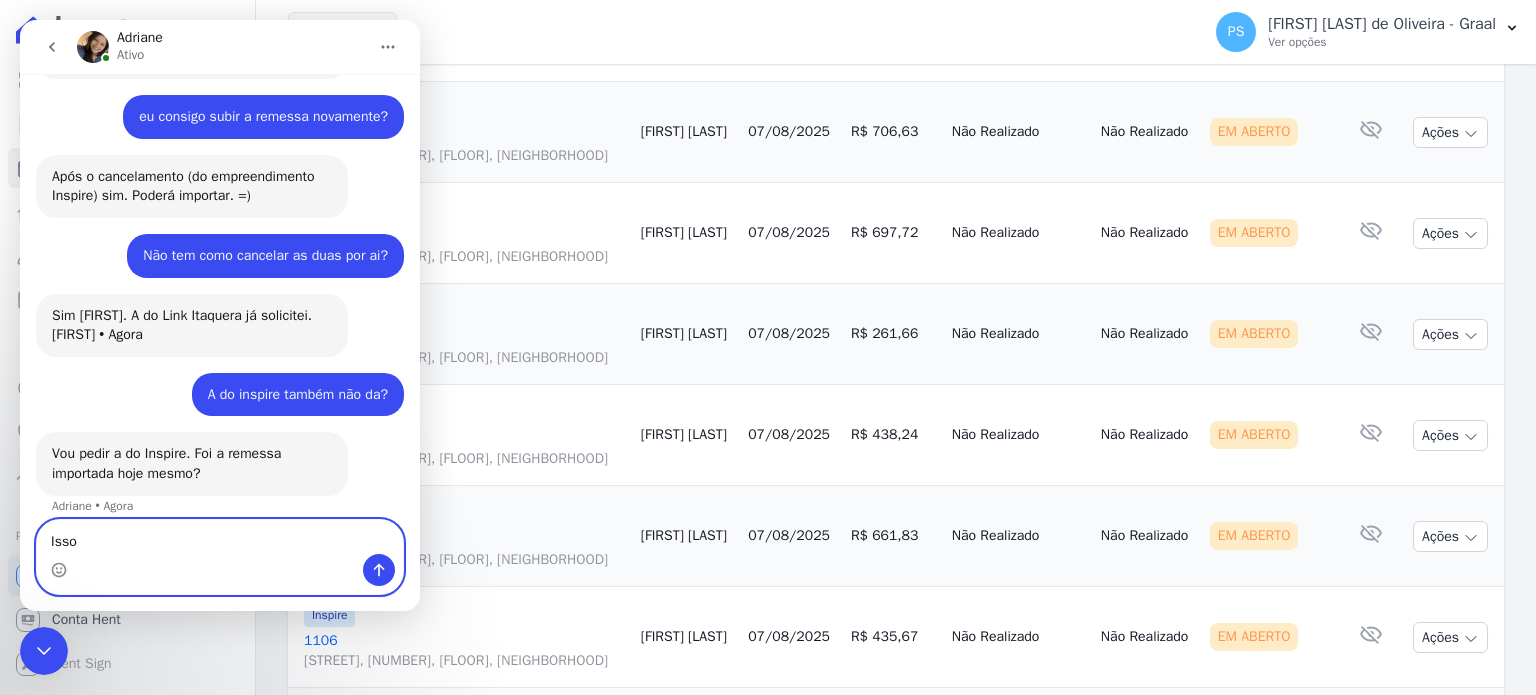 type 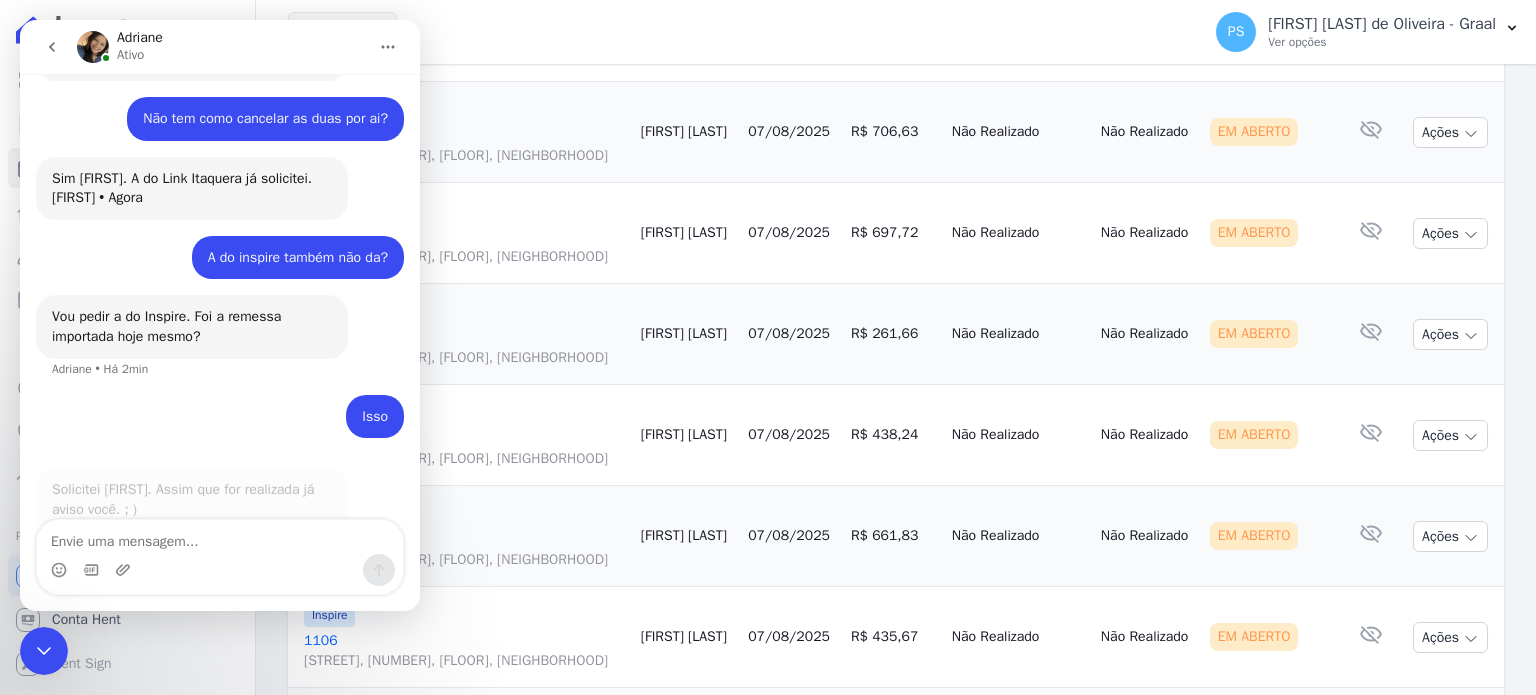 scroll, scrollTop: 5882, scrollLeft: 0, axis: vertical 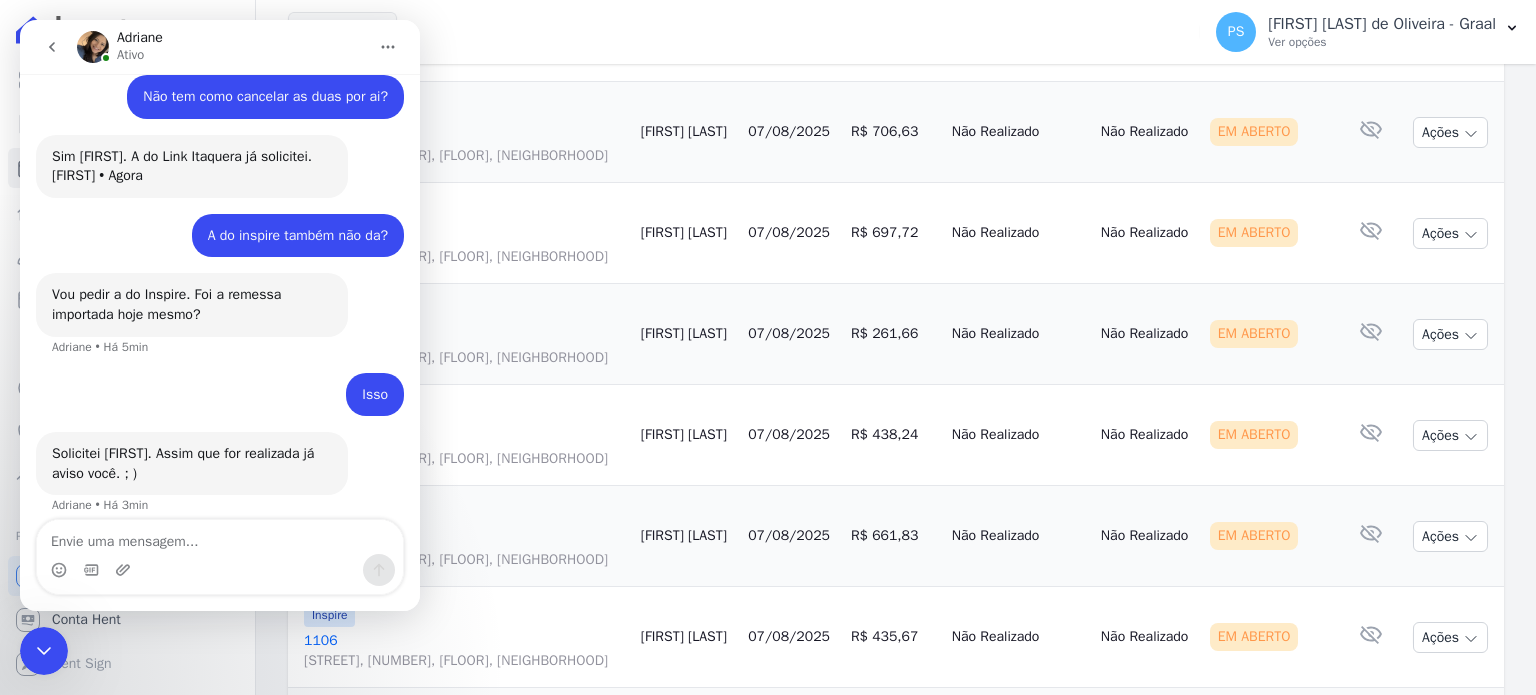 click 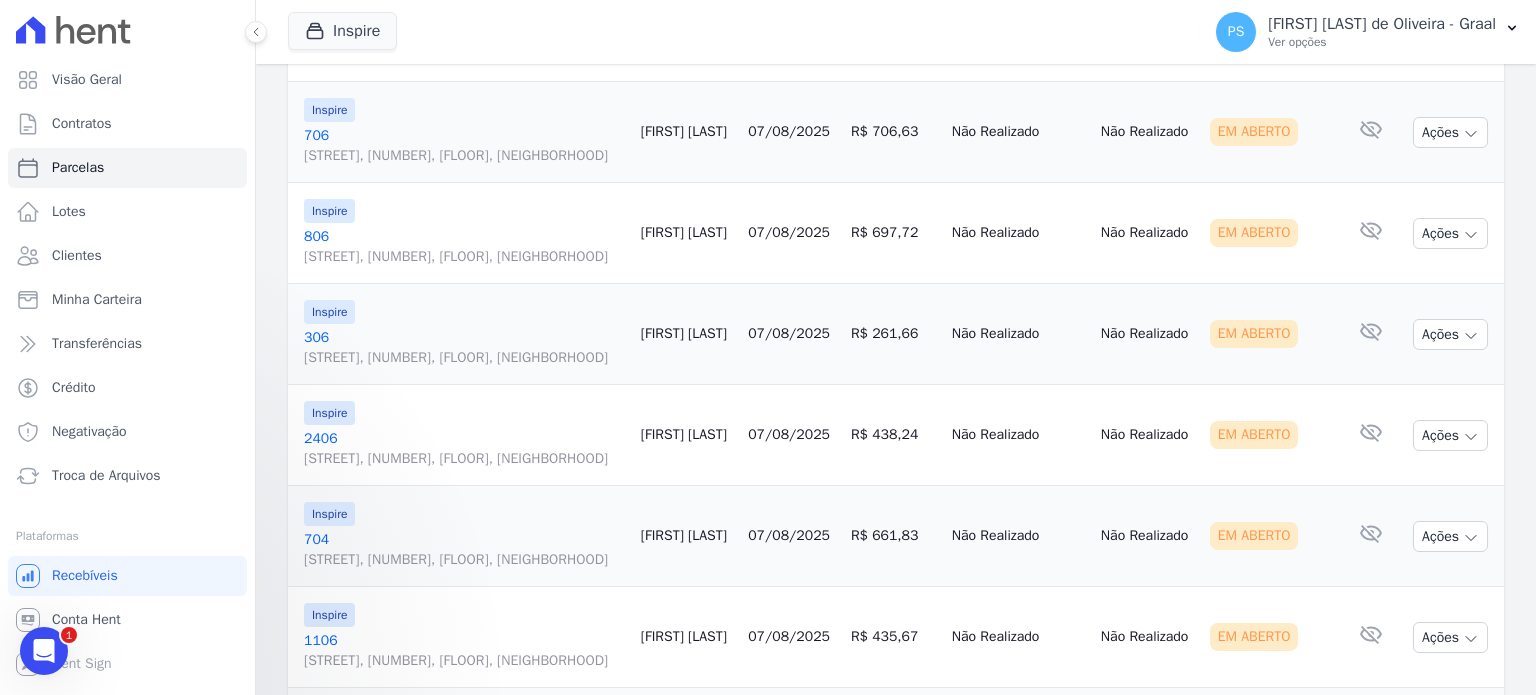 scroll, scrollTop: 0, scrollLeft: 0, axis: both 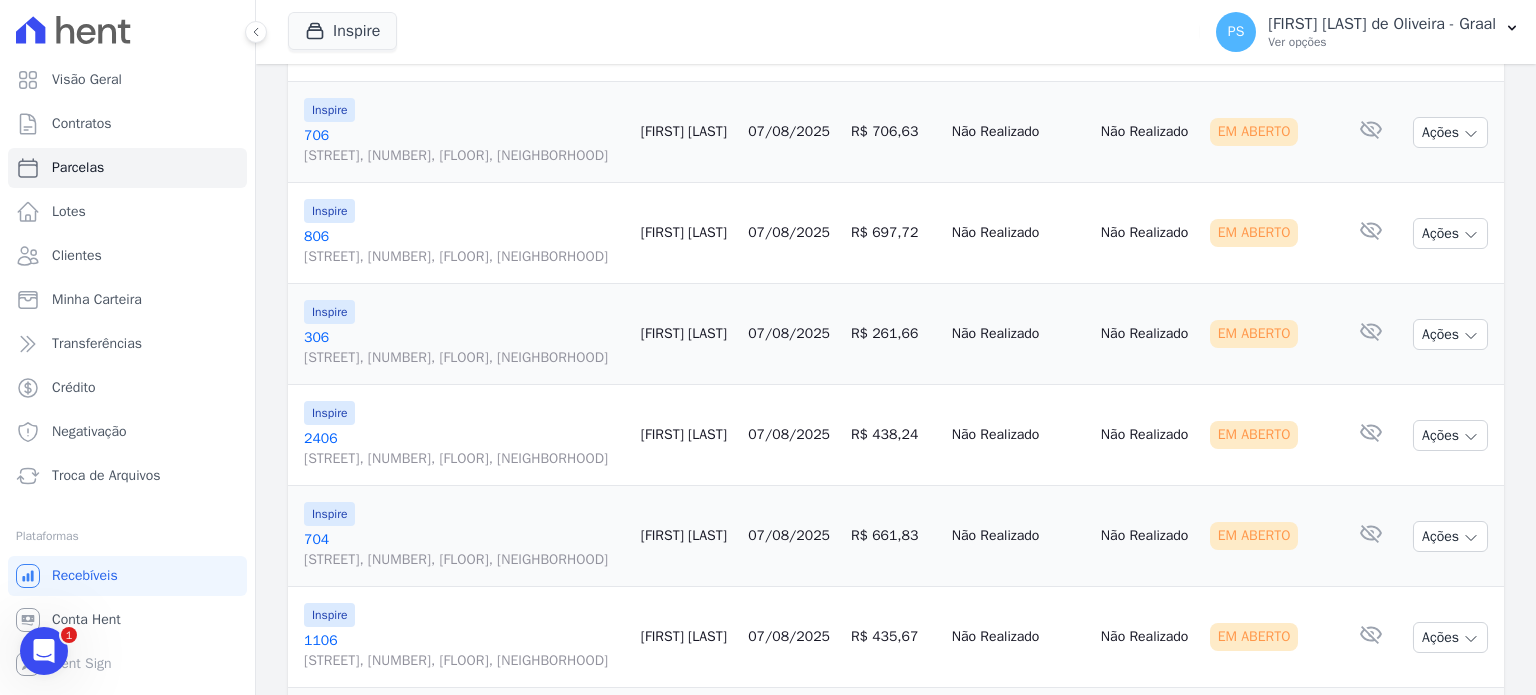 click 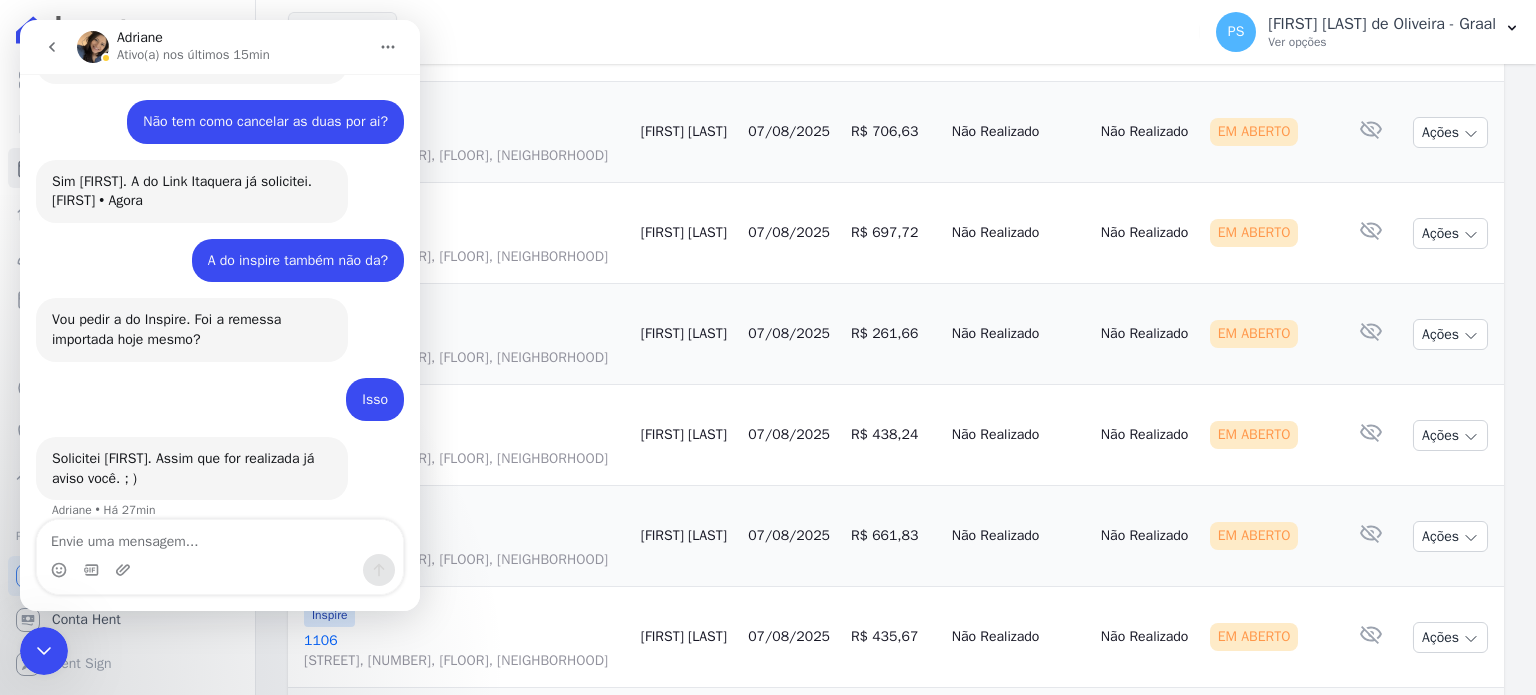 scroll, scrollTop: 5862, scrollLeft: 0, axis: vertical 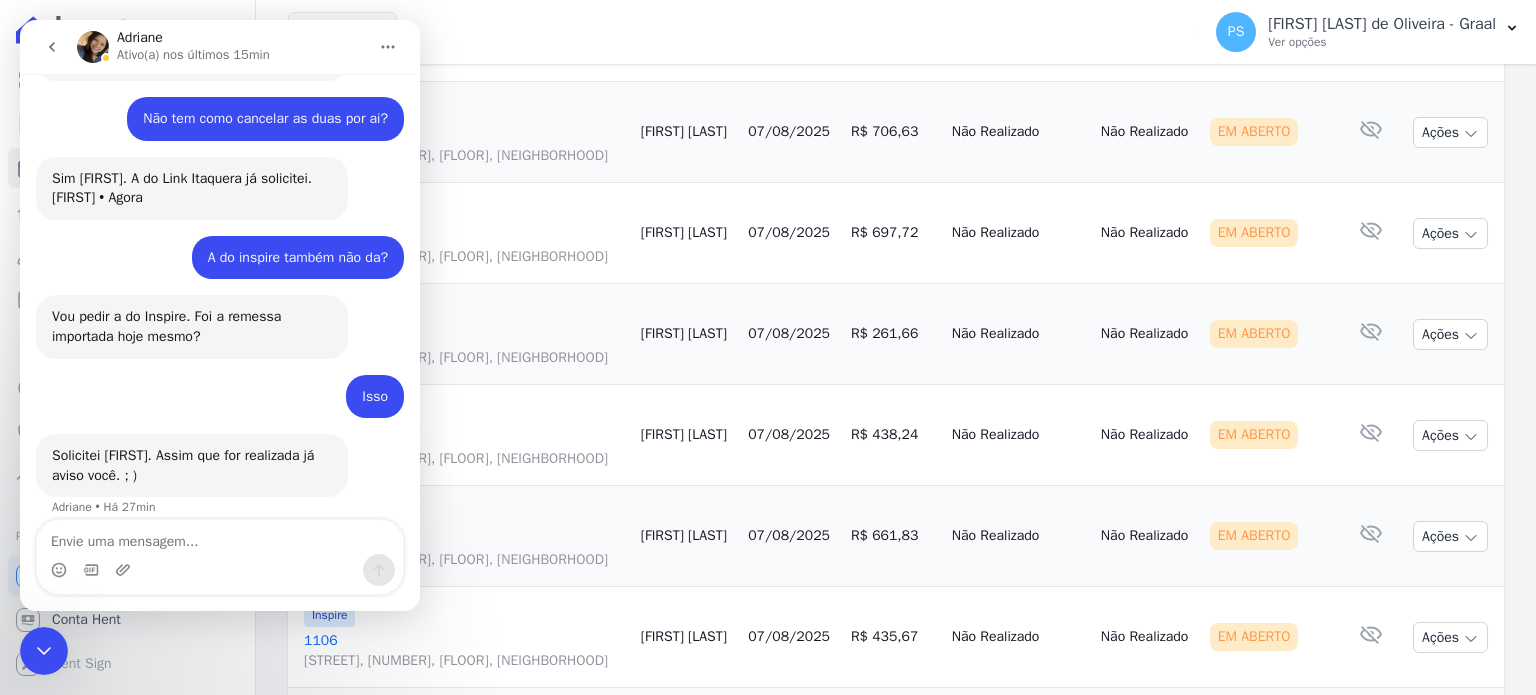 click at bounding box center [220, 537] 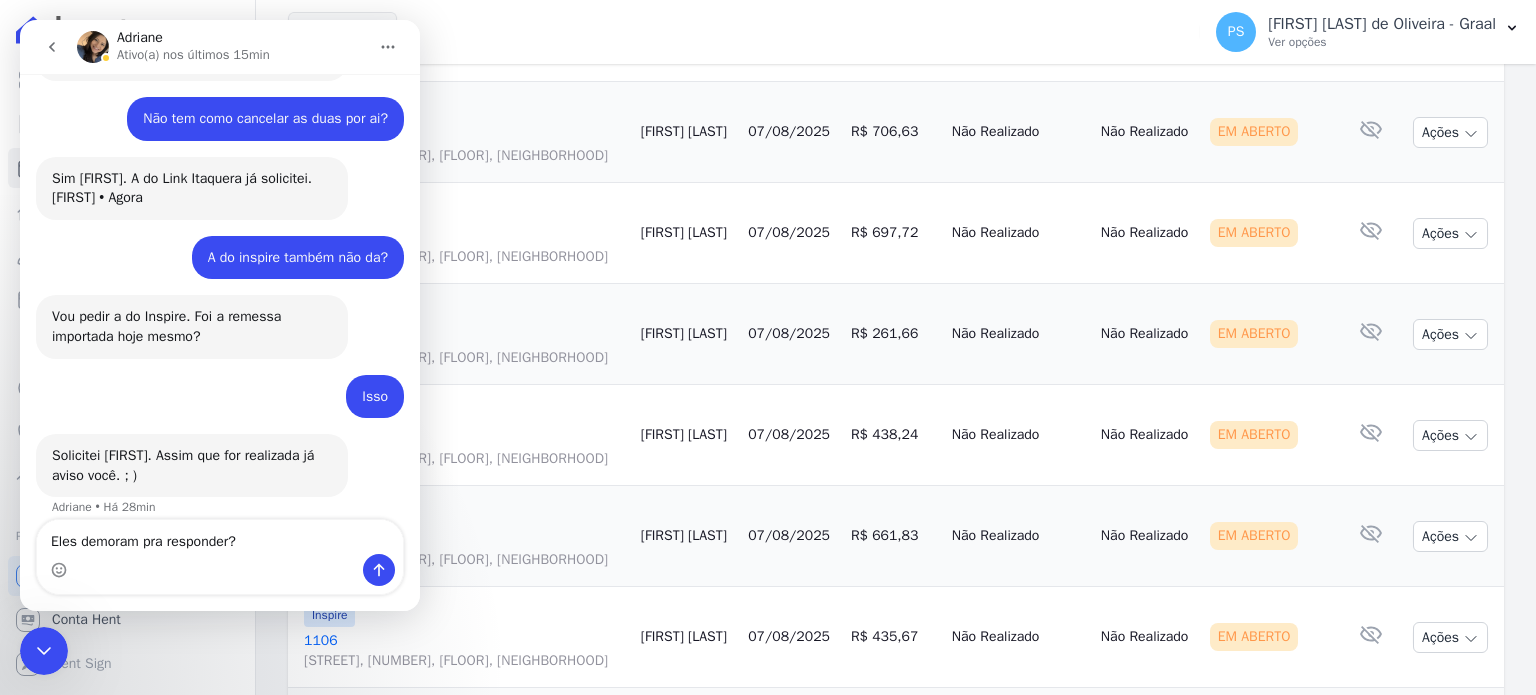 type on "Eles demoram pra responder?" 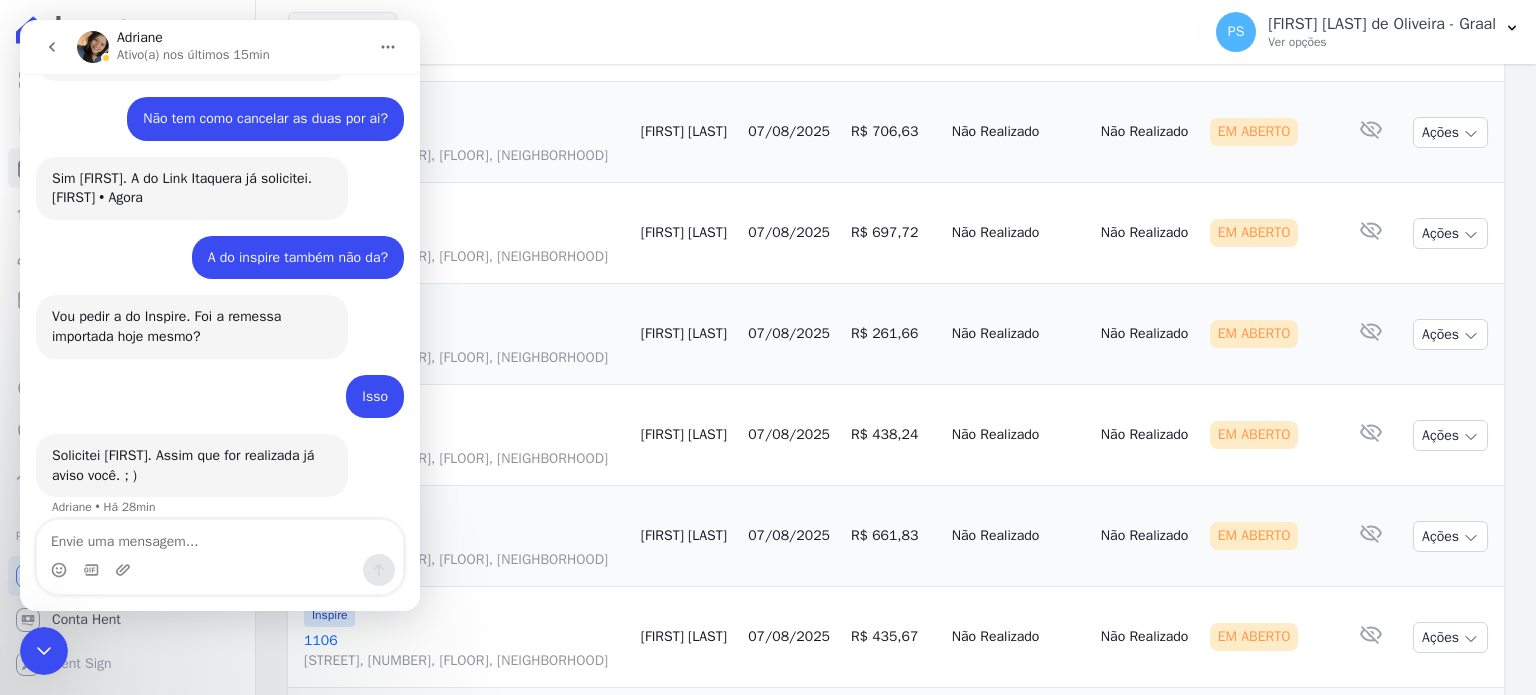 scroll, scrollTop: 5921, scrollLeft: 0, axis: vertical 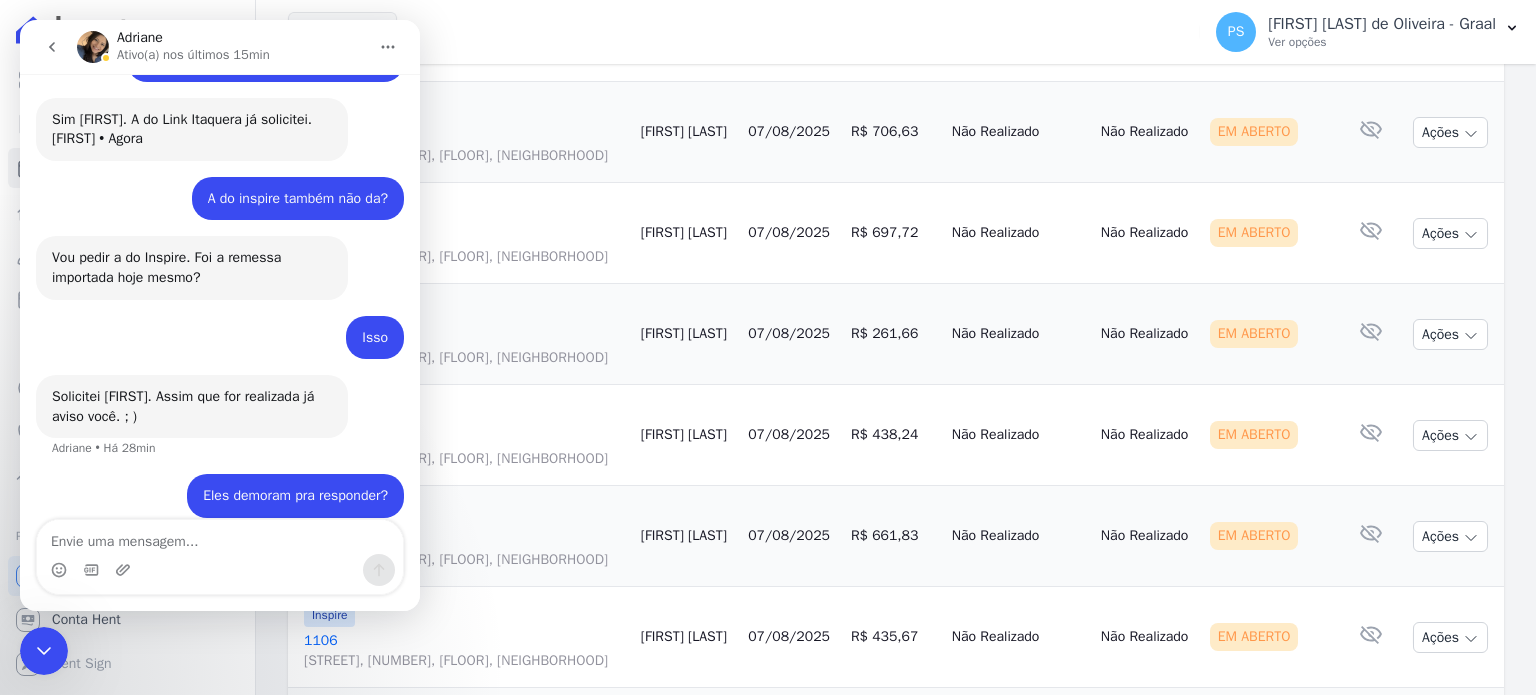 click 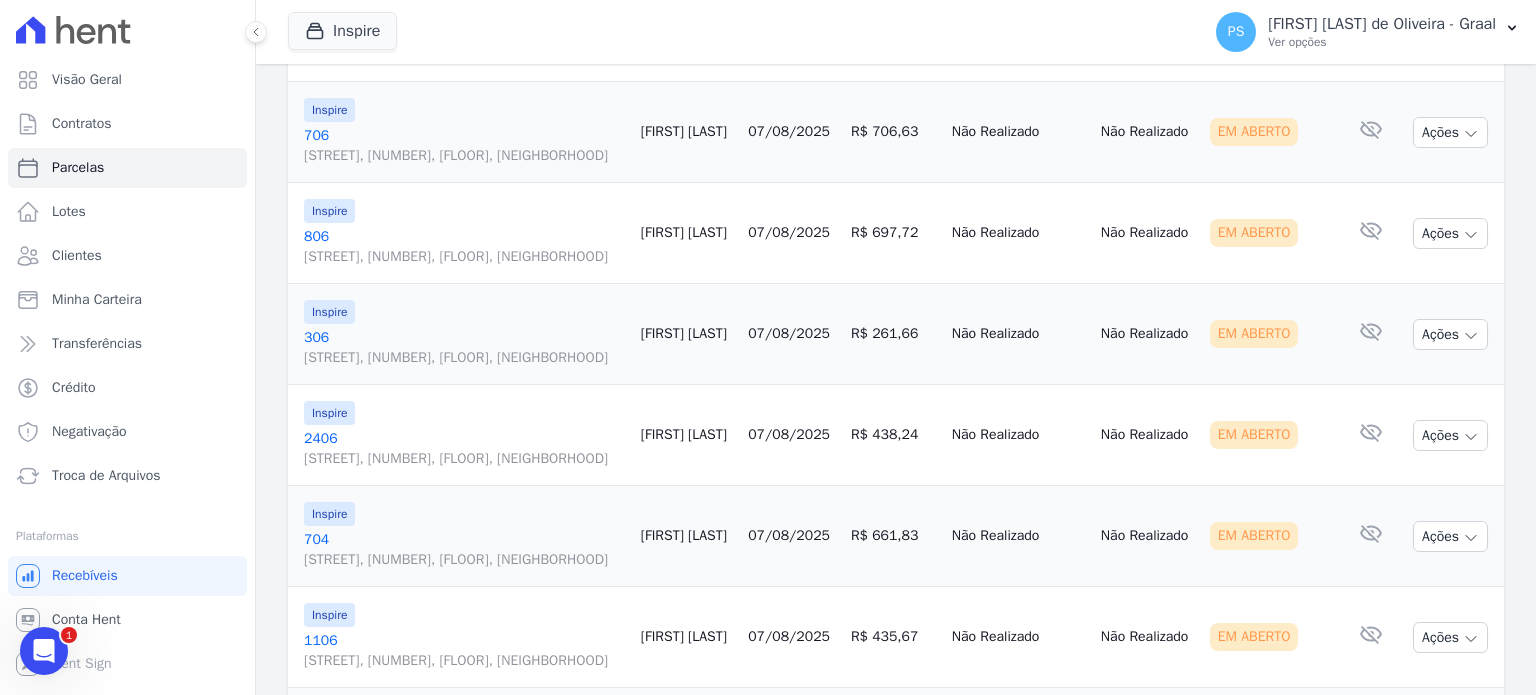 click 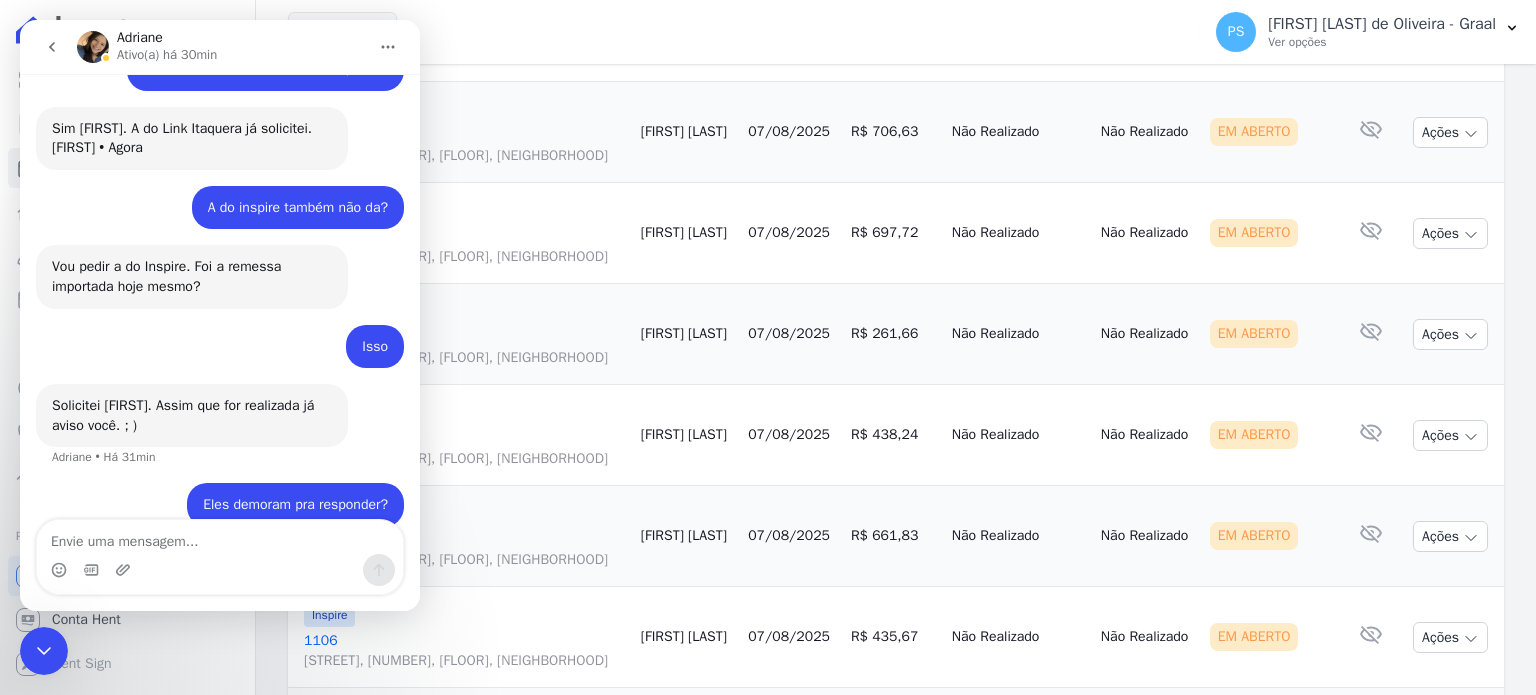 scroll, scrollTop: 5921, scrollLeft: 0, axis: vertical 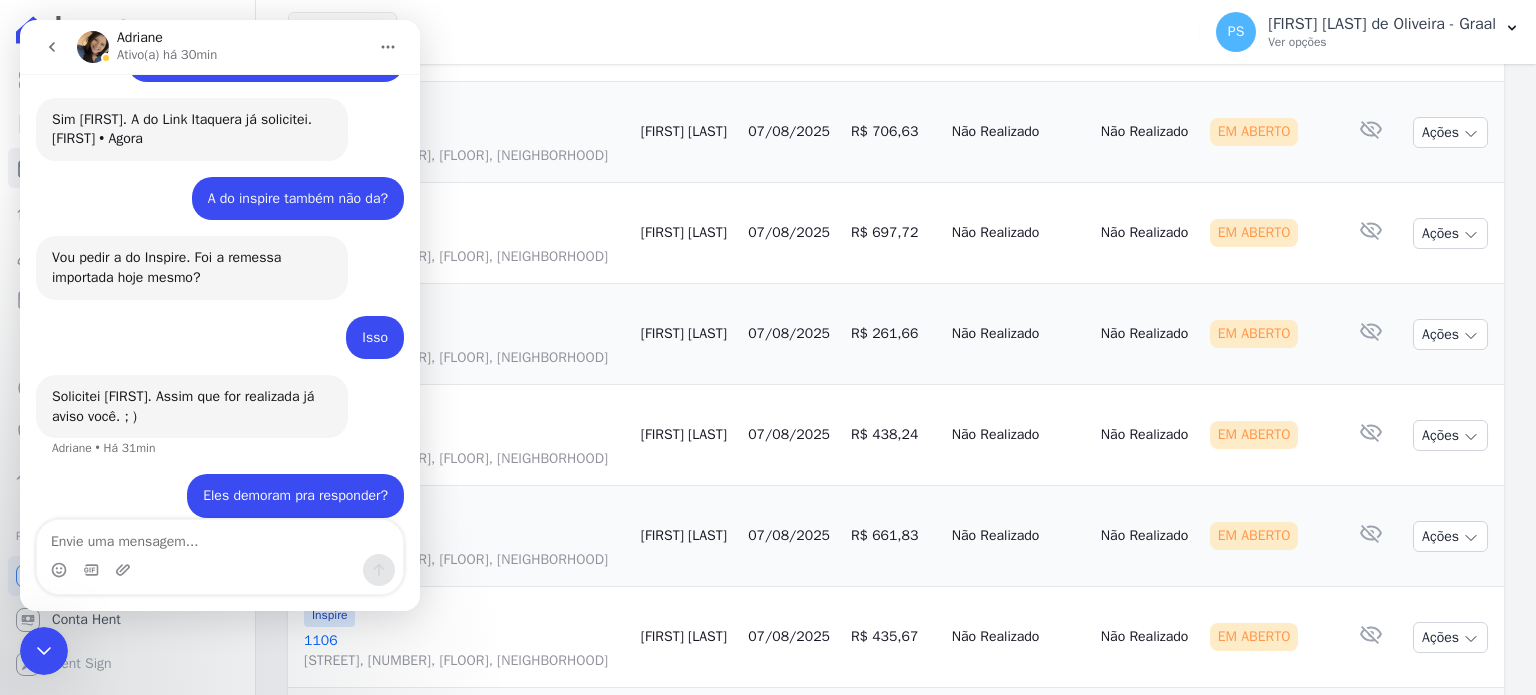 click 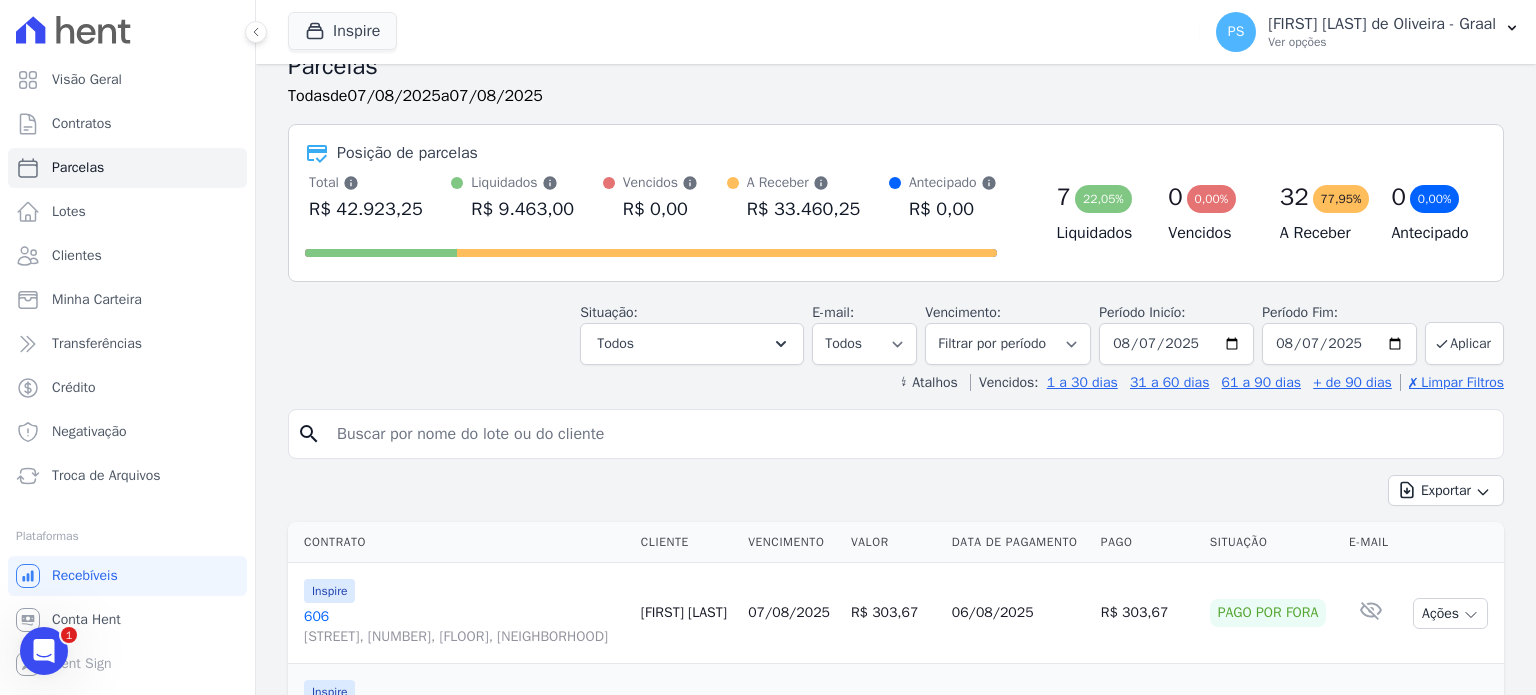 scroll, scrollTop: 0, scrollLeft: 0, axis: both 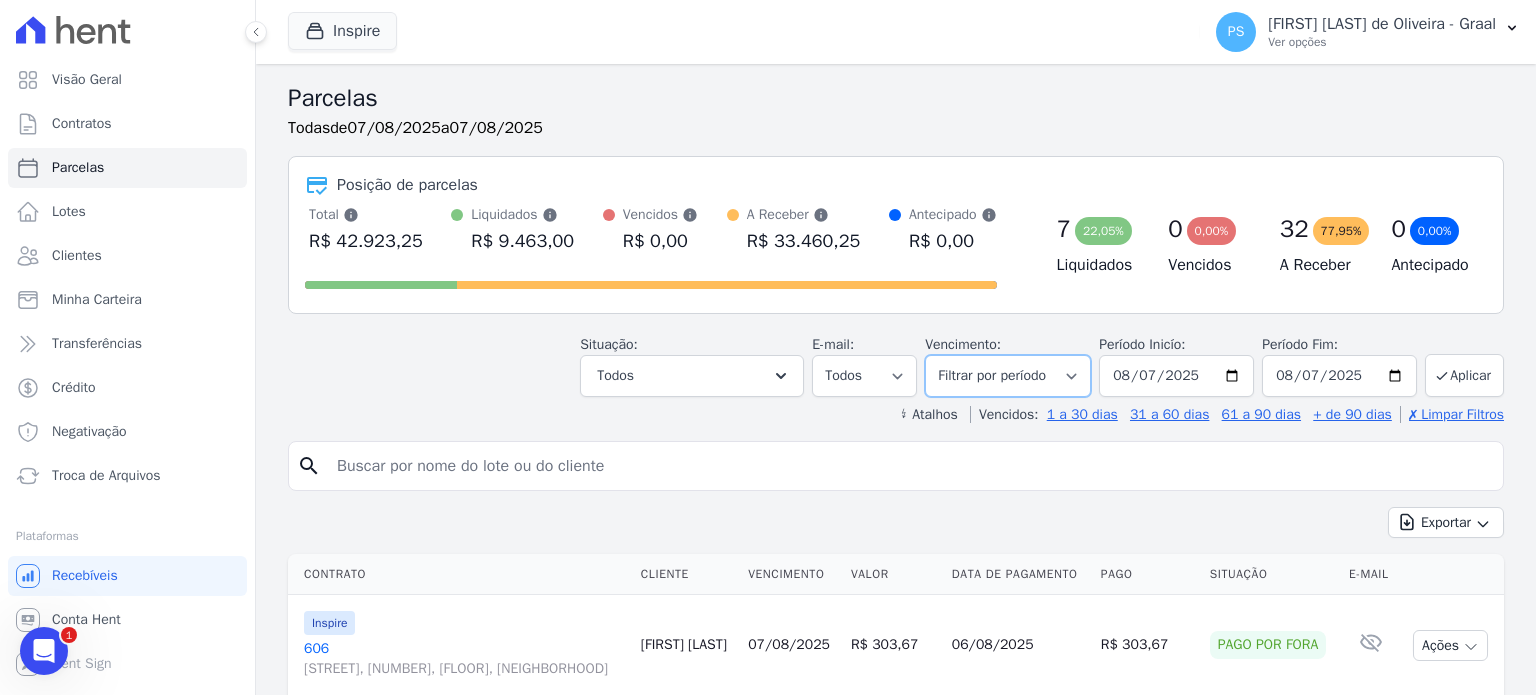 click on "Filtrar por período
────────
Todos os meses
Maio/2025
Junho/2025
Julho/2025
Agosto/2025
Setembro/2025
Outubro/2025
Novembro/2025
Dezembro/2025
Janeiro/2026
Fevereiro/2026
Março/2026
Abril/2026
Maio/2026
Junho/2026
Julho/2026
Agosto/2026
Setembro/2026
Outubro/2026
Novembro/2026
Dezembro/2026
Janeiro/2027
Fevereiro/2027
Março/2027
Abril/2027
Maio/2027
Junho/2027
Julho/2027
Agosto/2027
Setembro/2027
Outubro/2027
Novembro/2027
Dezembro/2027
Janeiro/2028
Fevereiro/2028
Março/2028
Abril/2028
Maio/2028
Junho/2028" at bounding box center [1008, 376] 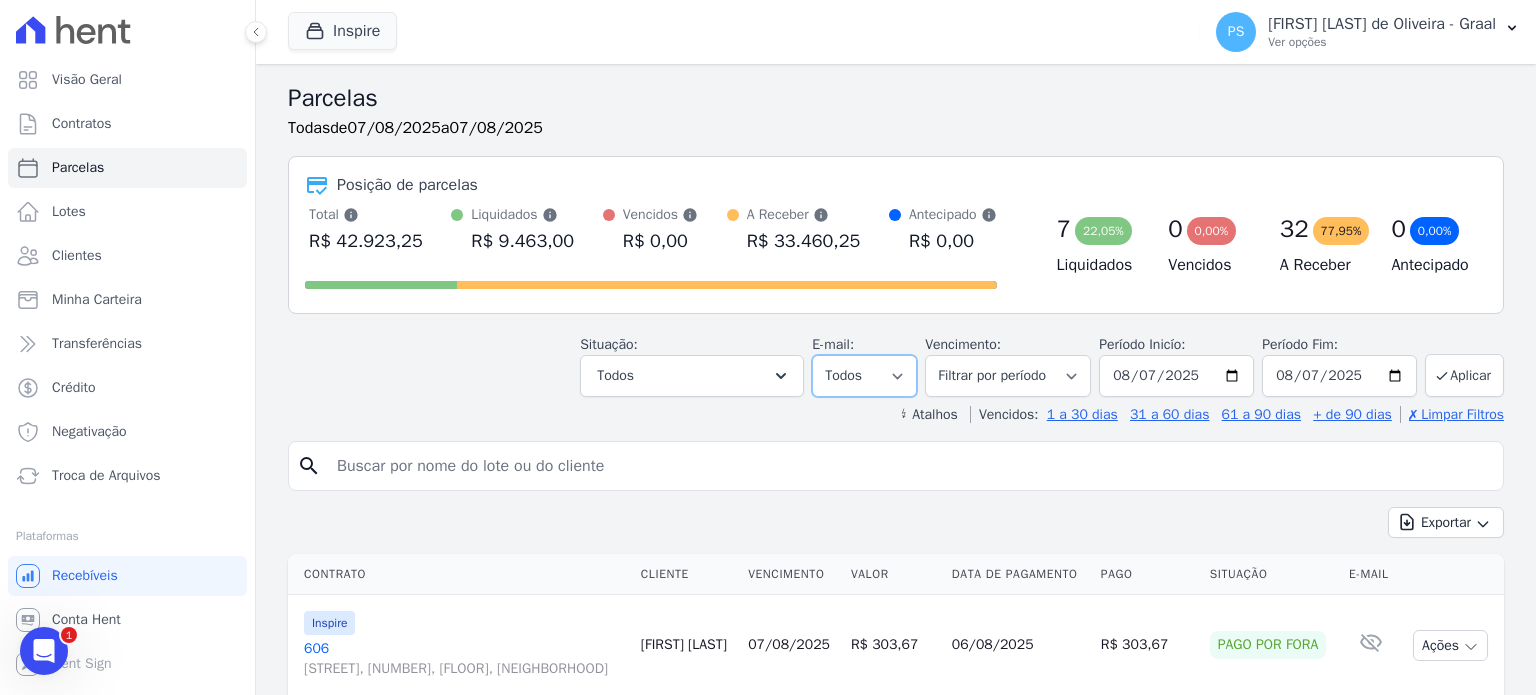 click on "Todos
Lido
Não-lido" at bounding box center (864, 376) 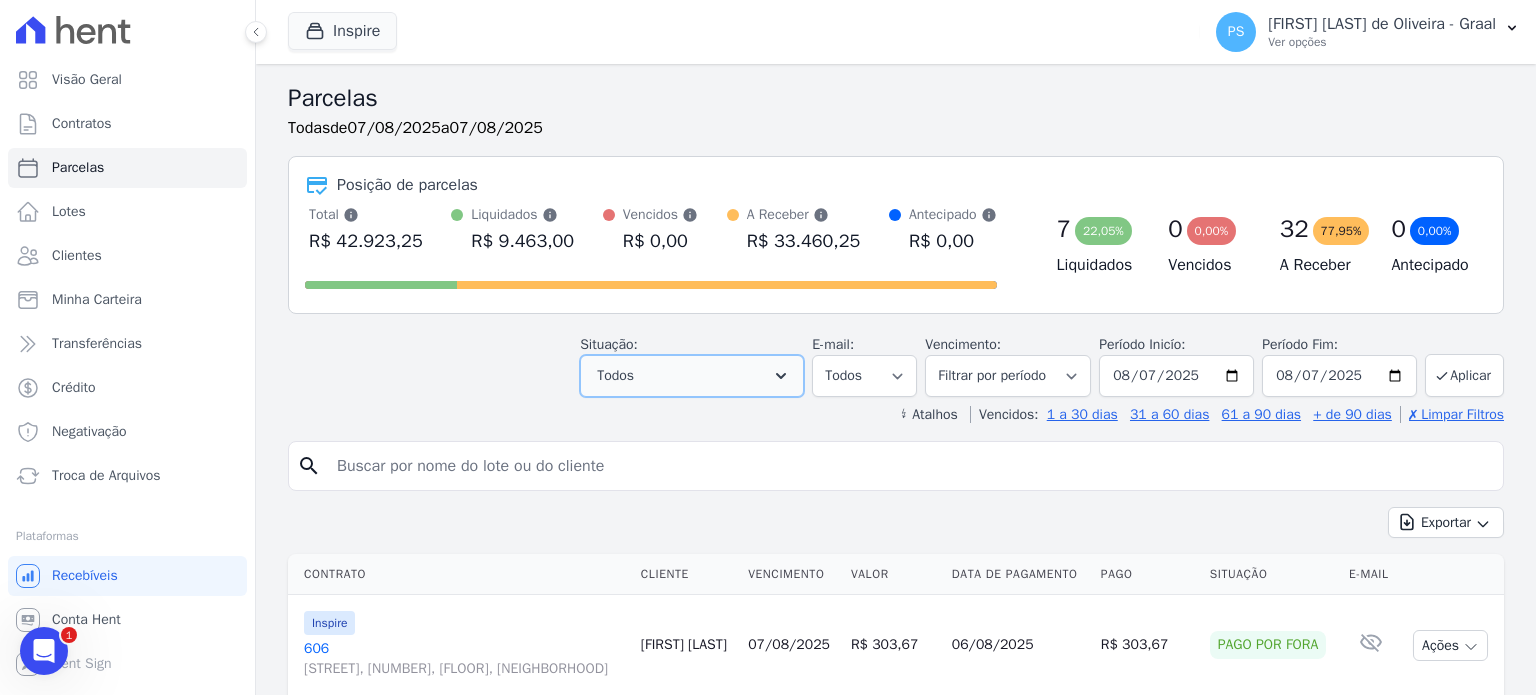 click on "Todos" at bounding box center [692, 376] 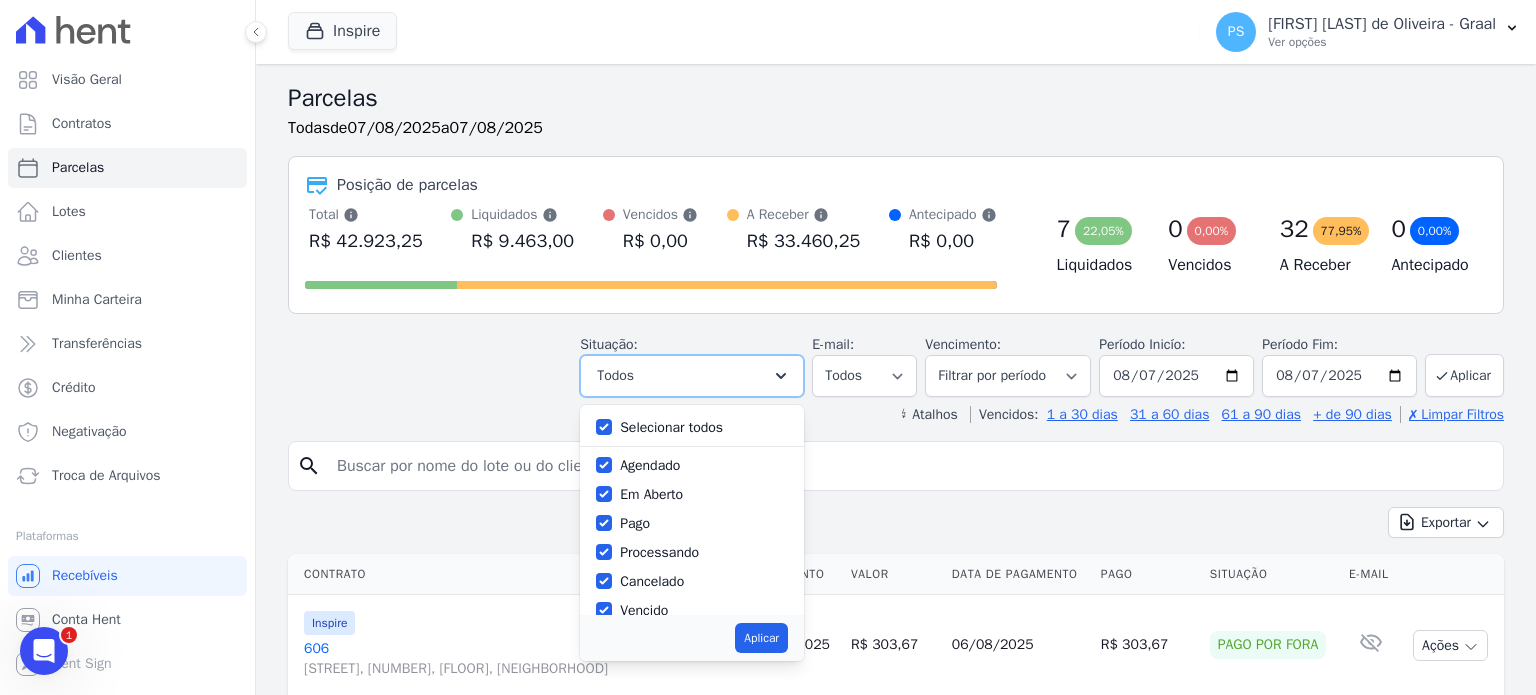 scroll, scrollTop: 0, scrollLeft: 0, axis: both 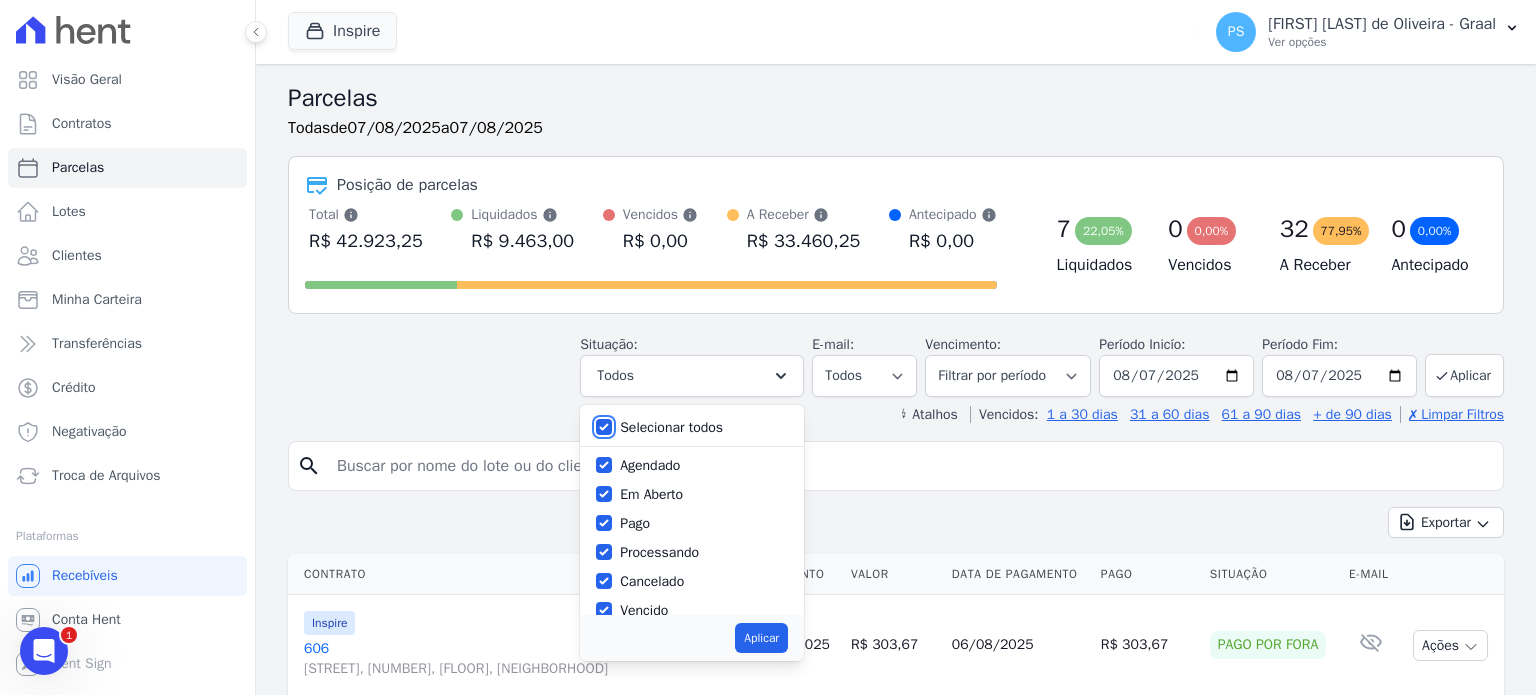 click on "Selecionar todos" at bounding box center (604, 427) 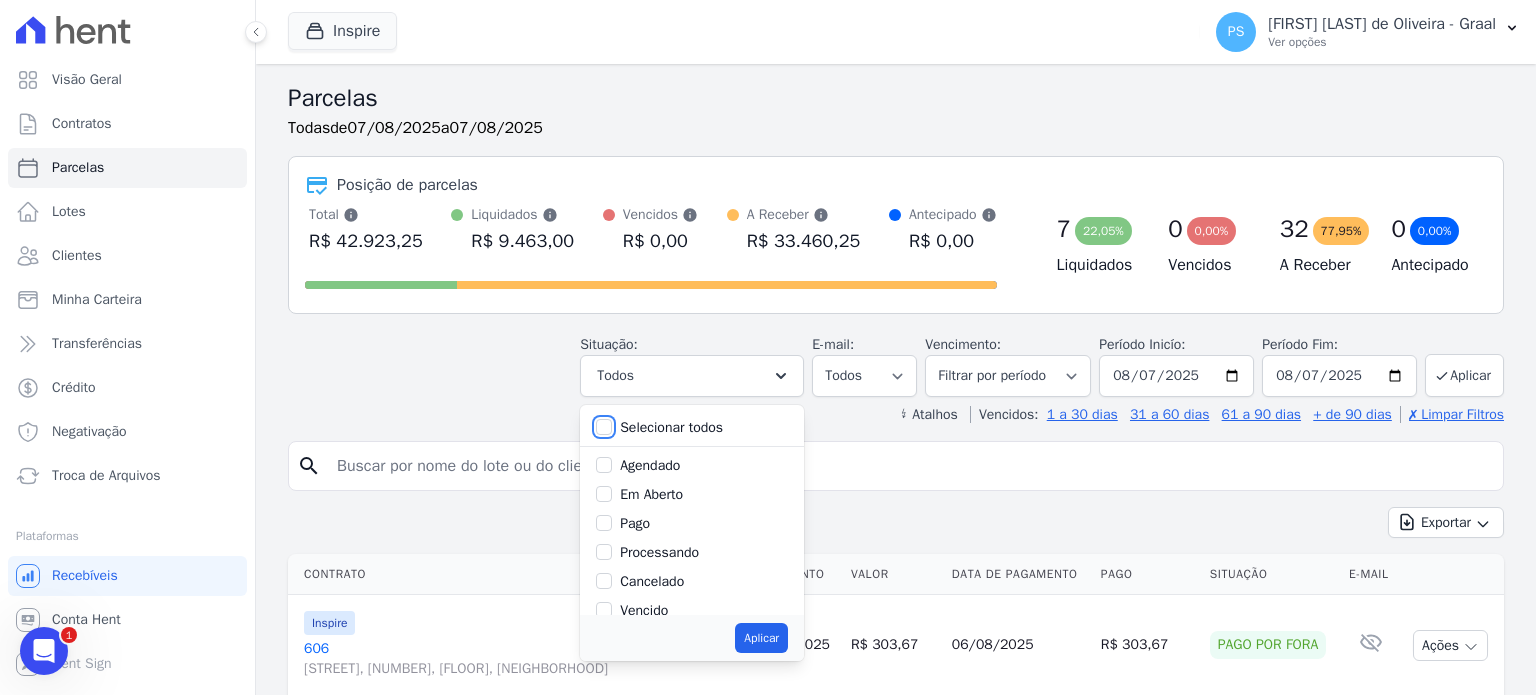 checkbox on "false" 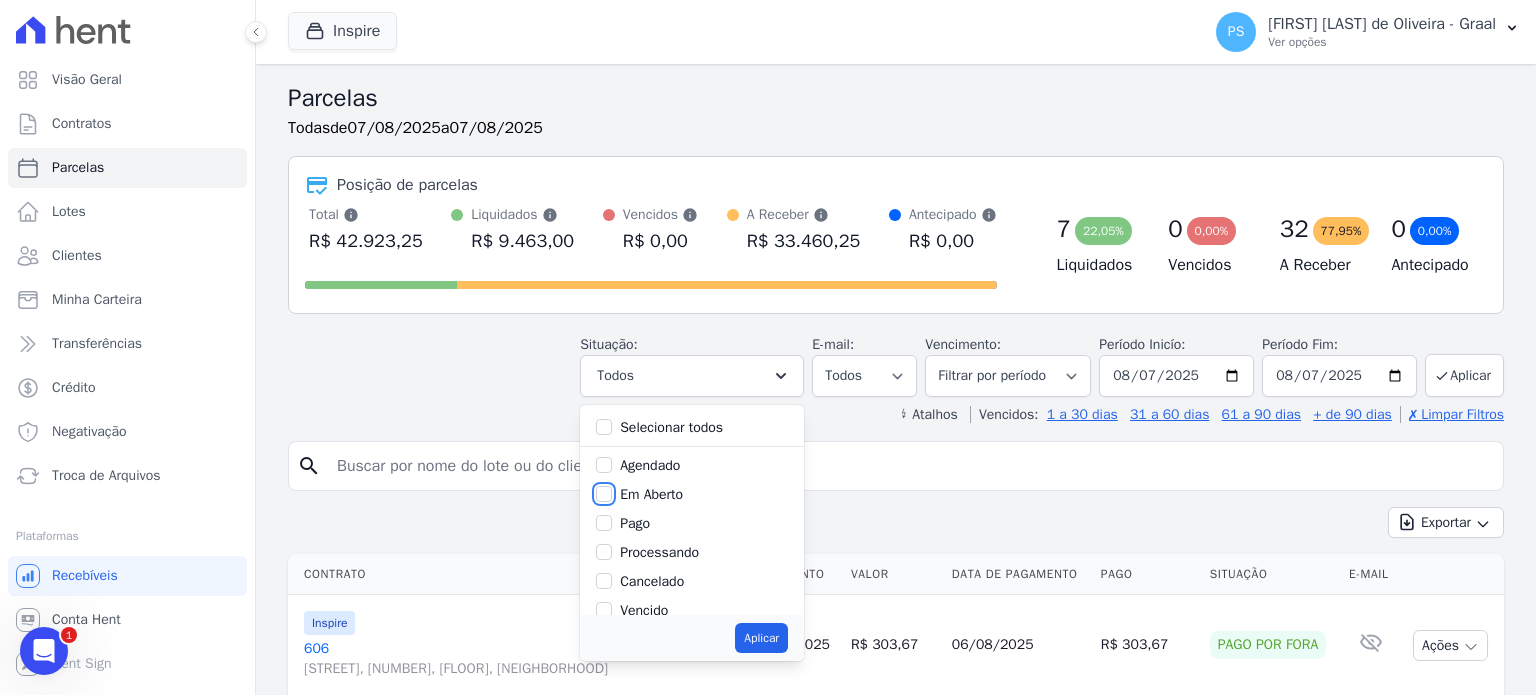 click on "Em Aberto" at bounding box center (604, 494) 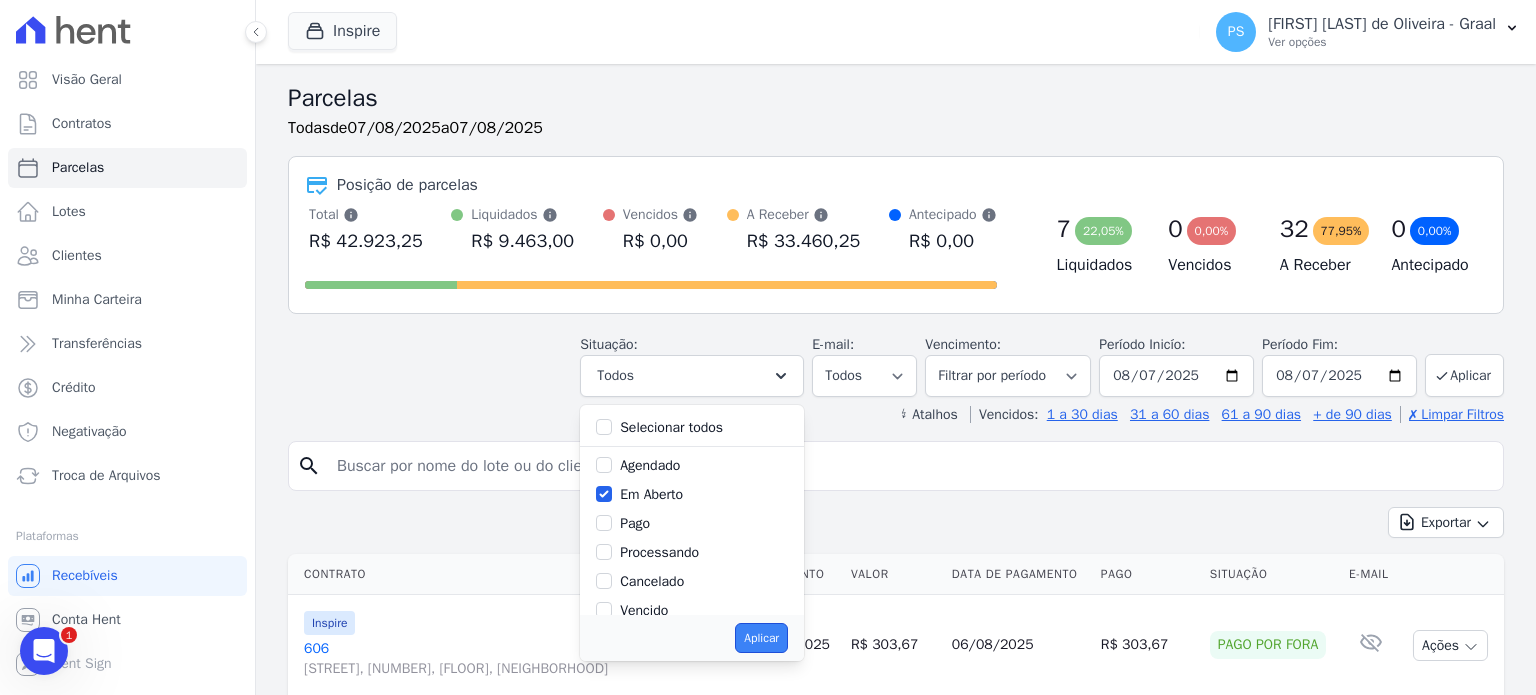 click on "Aplicar" at bounding box center (761, 638) 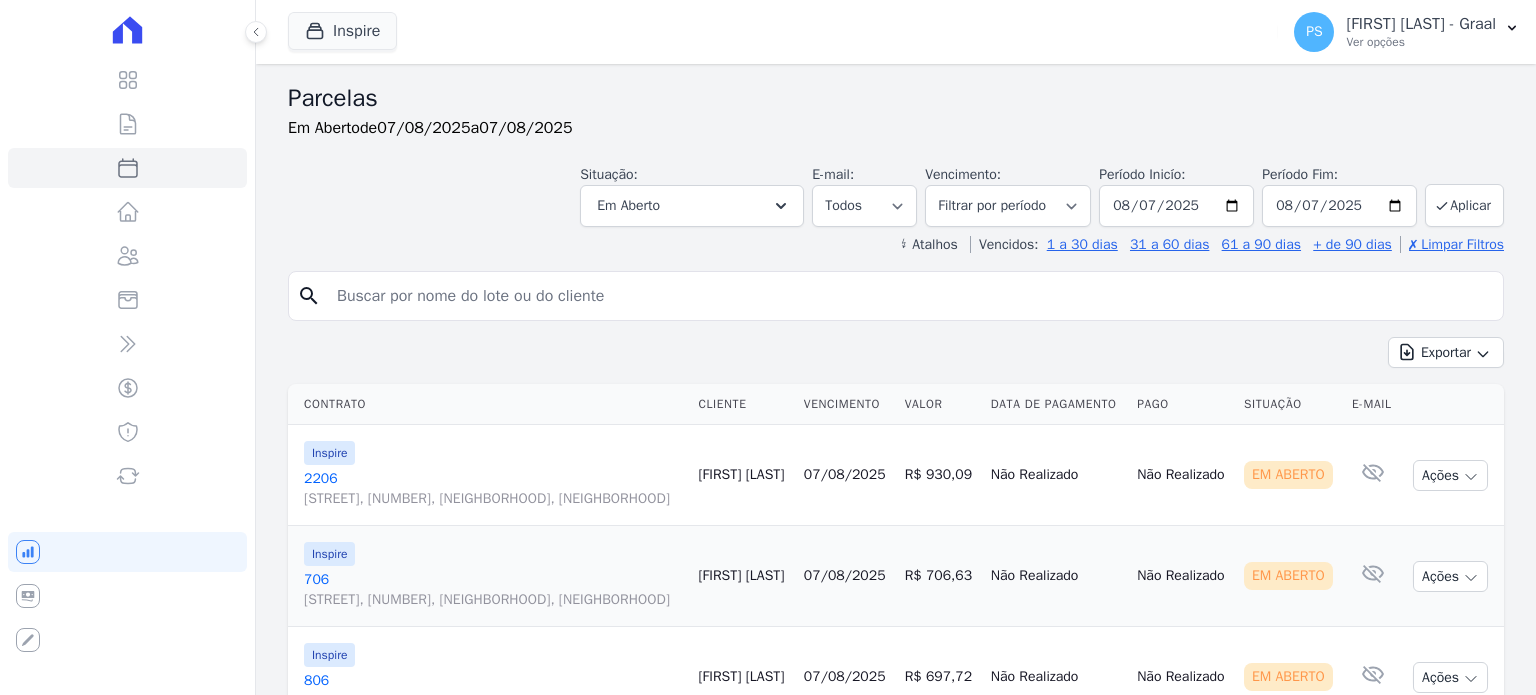 select 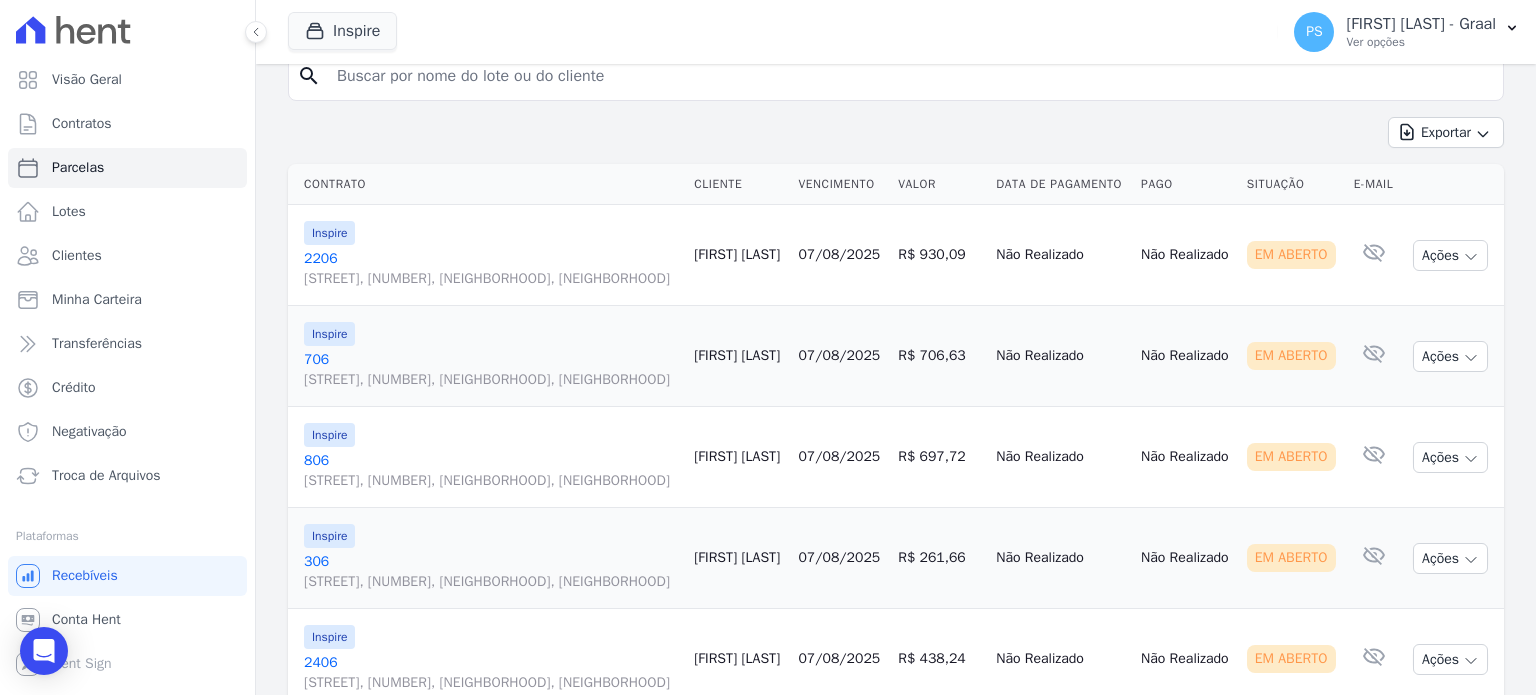 scroll, scrollTop: 135, scrollLeft: 0, axis: vertical 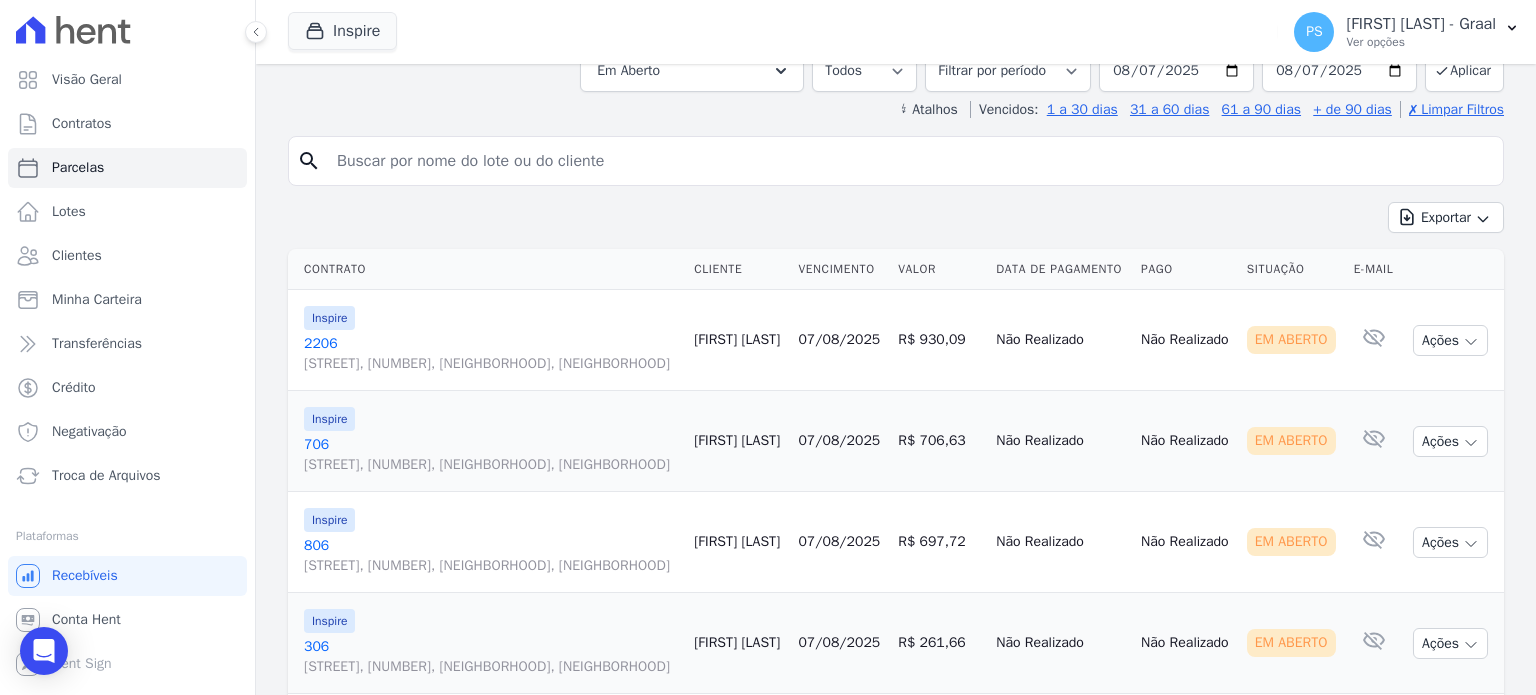 click on "[STREET], [NUMBER], [NEIGHBORHOOD], [NEIGHBORHOOD]" at bounding box center [491, 364] 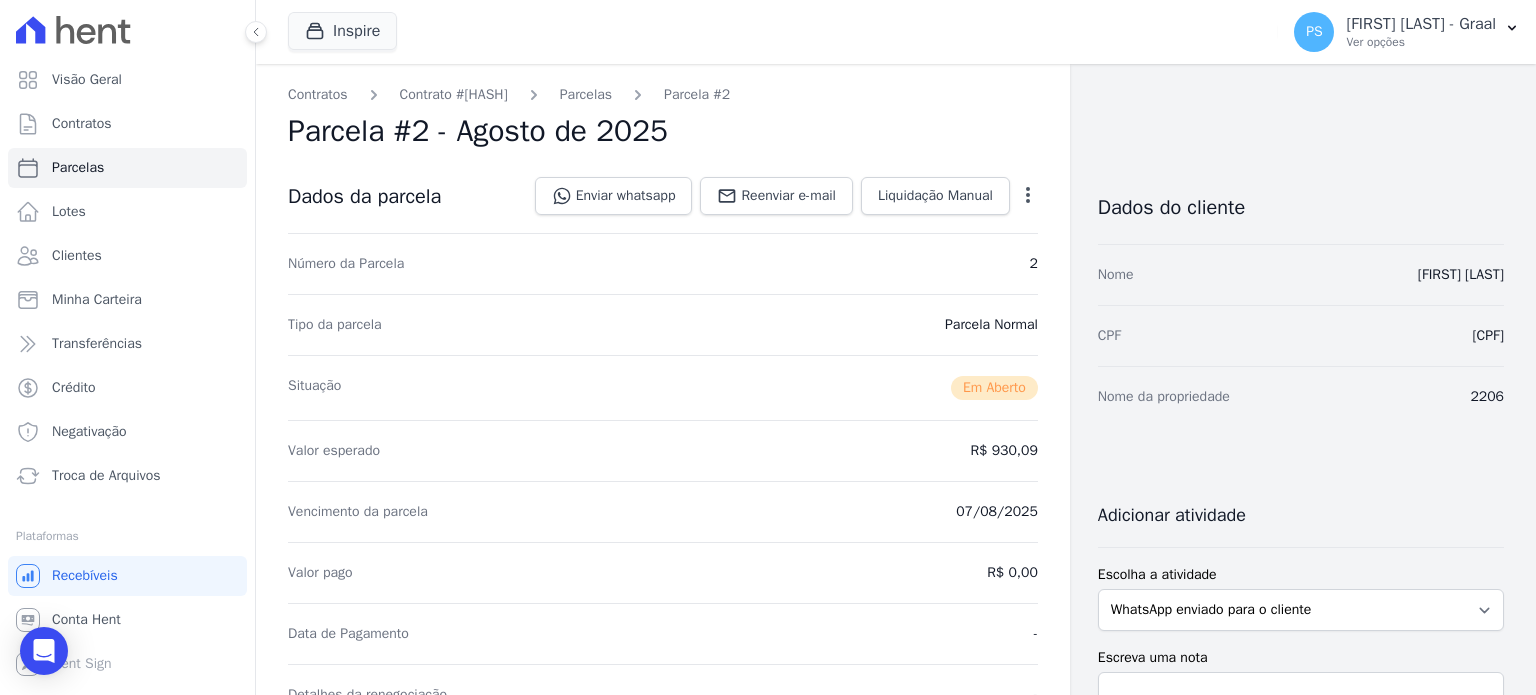click 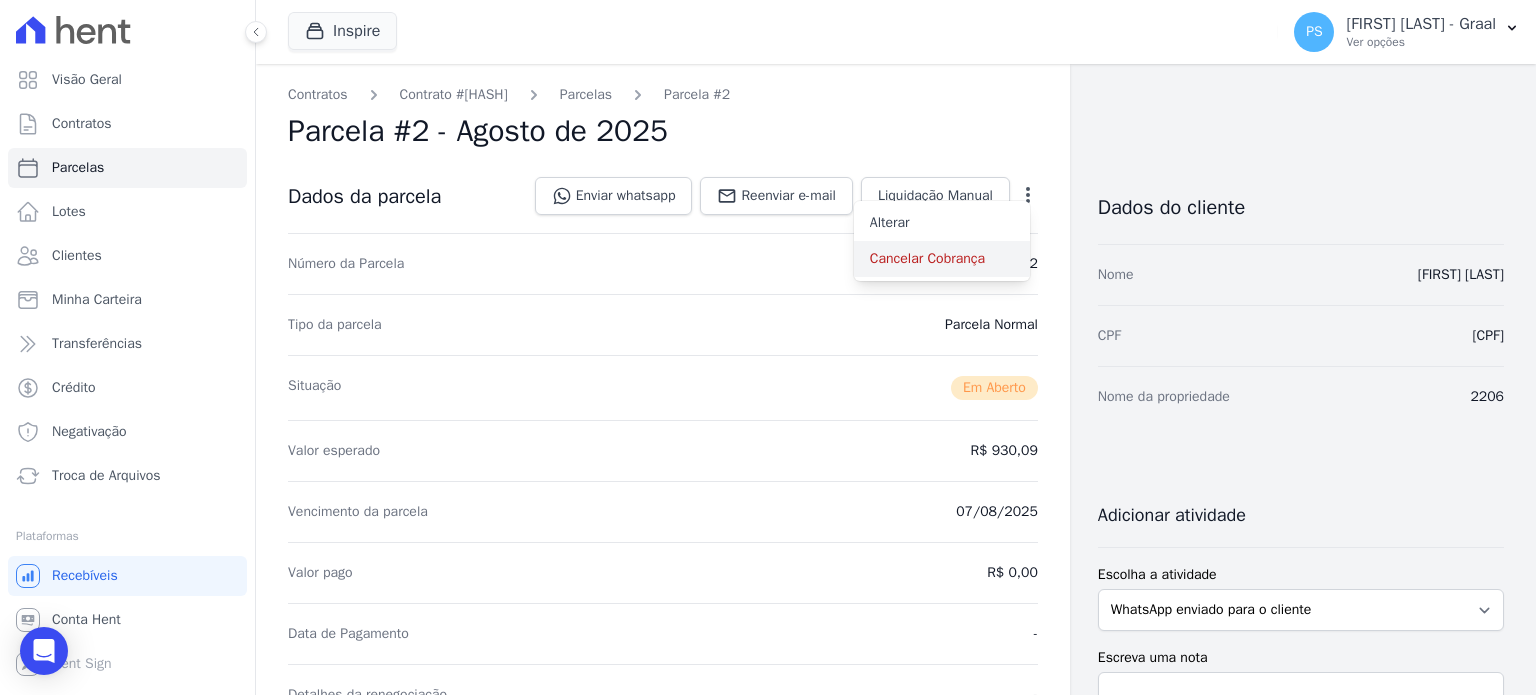 click on "Cancelar Cobrança" at bounding box center [942, 259] 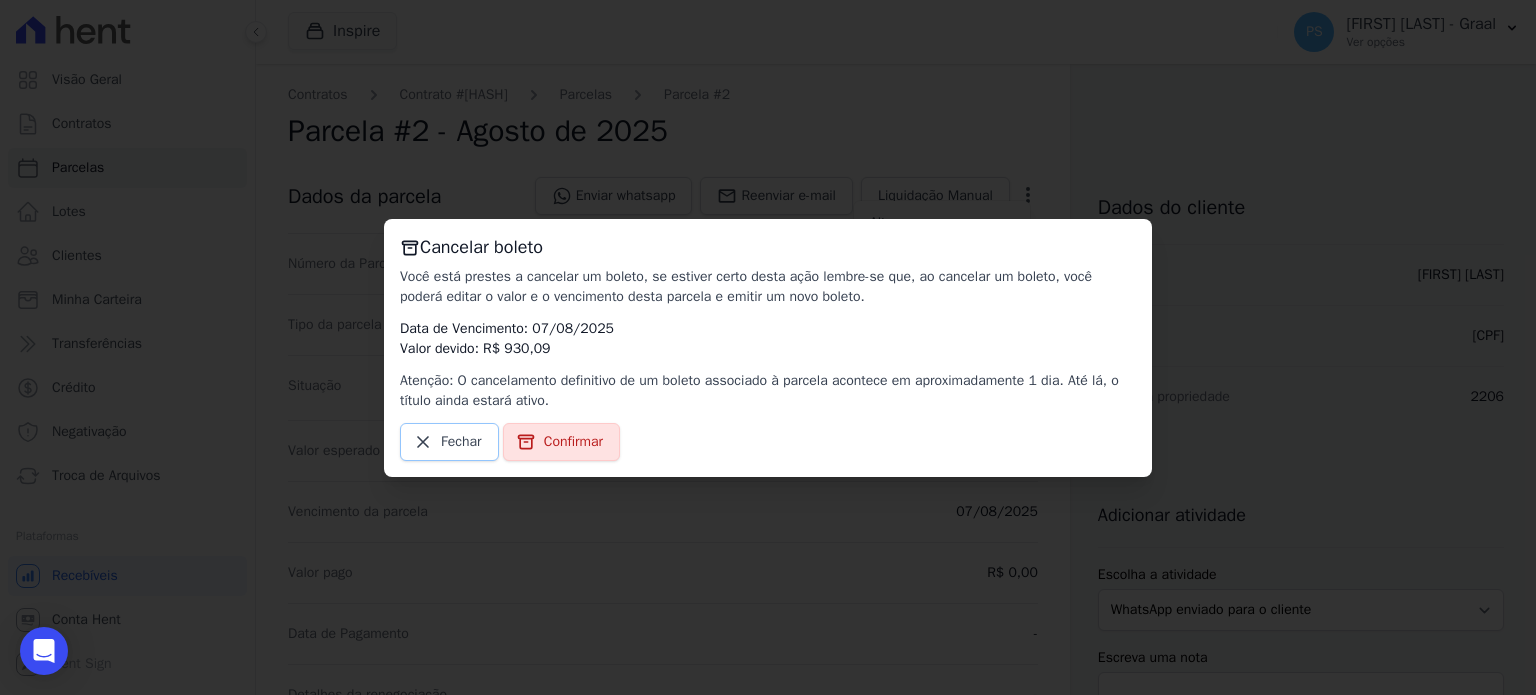 click on "Fechar" at bounding box center [461, 442] 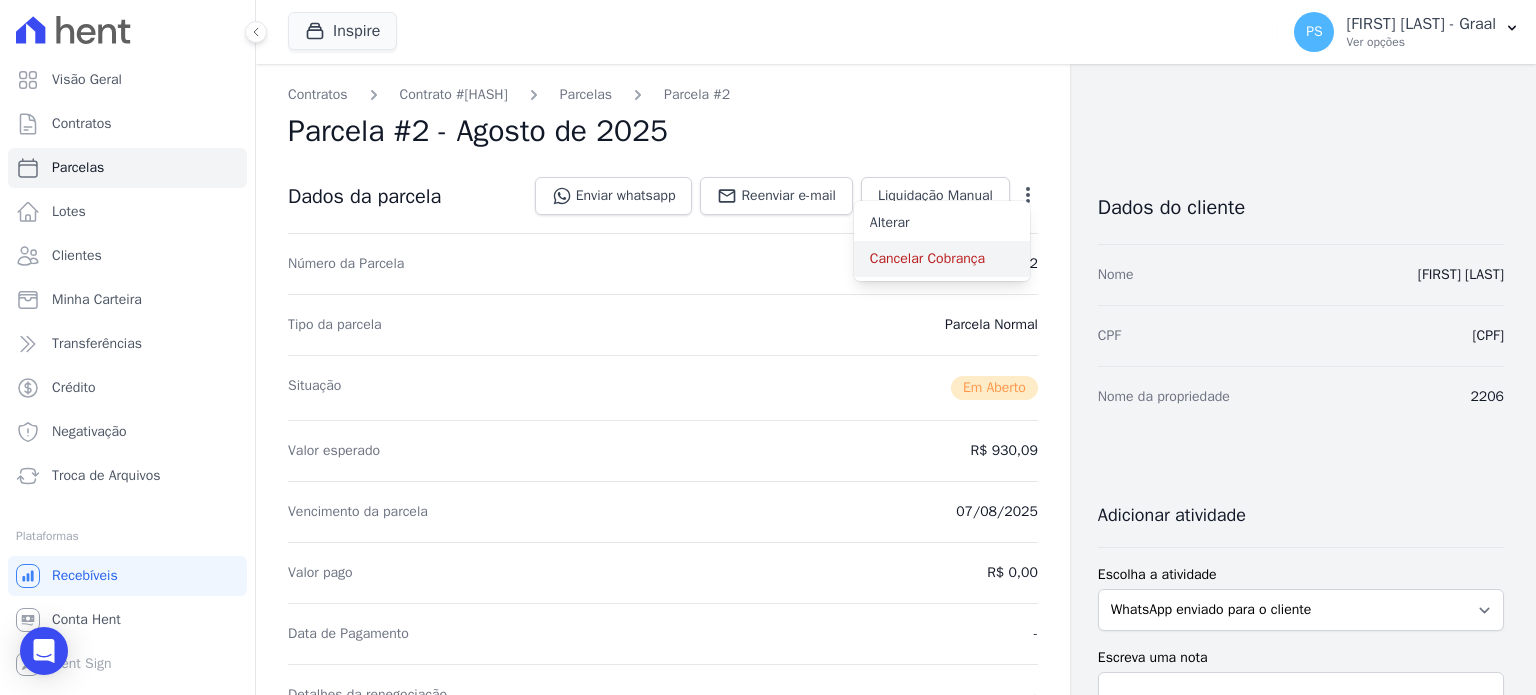 click on "Cancelar Cobrança" at bounding box center (942, 259) 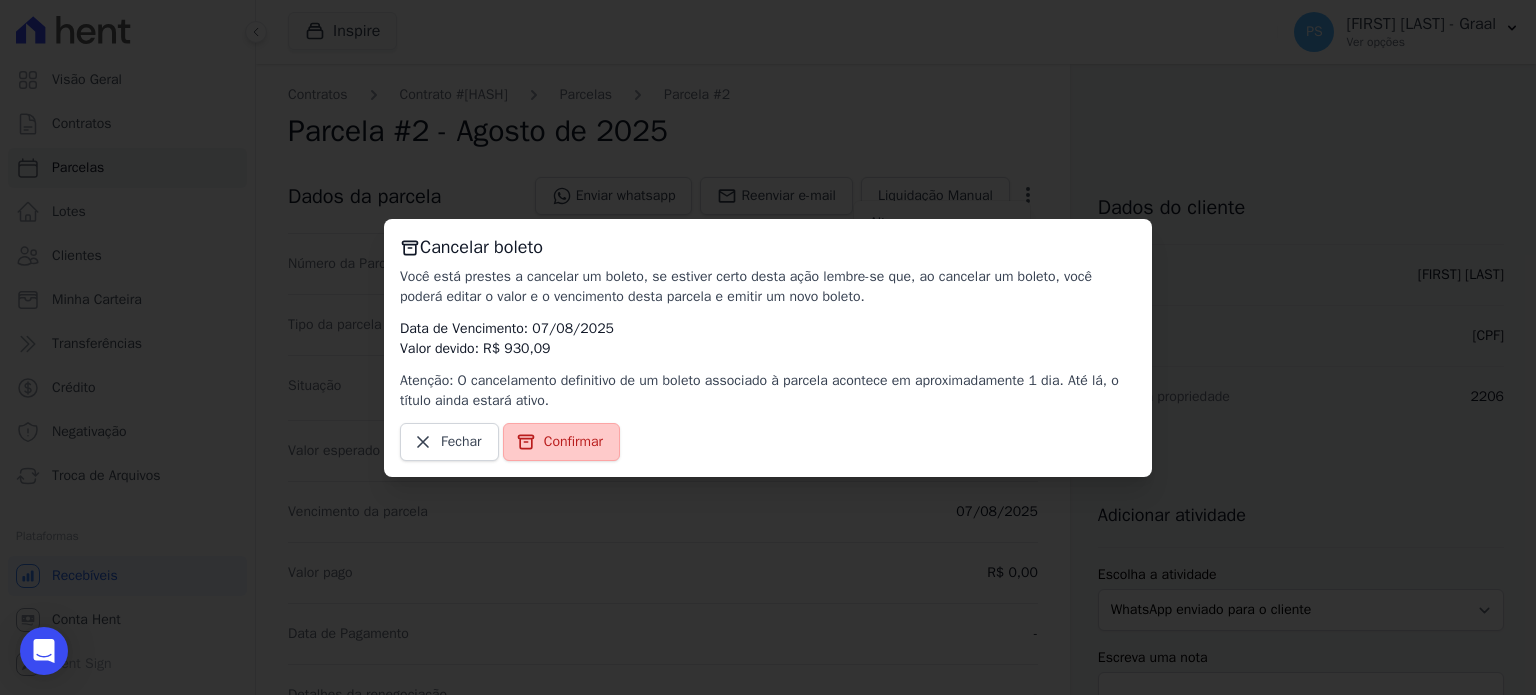 click on "Confirmar" at bounding box center (573, 442) 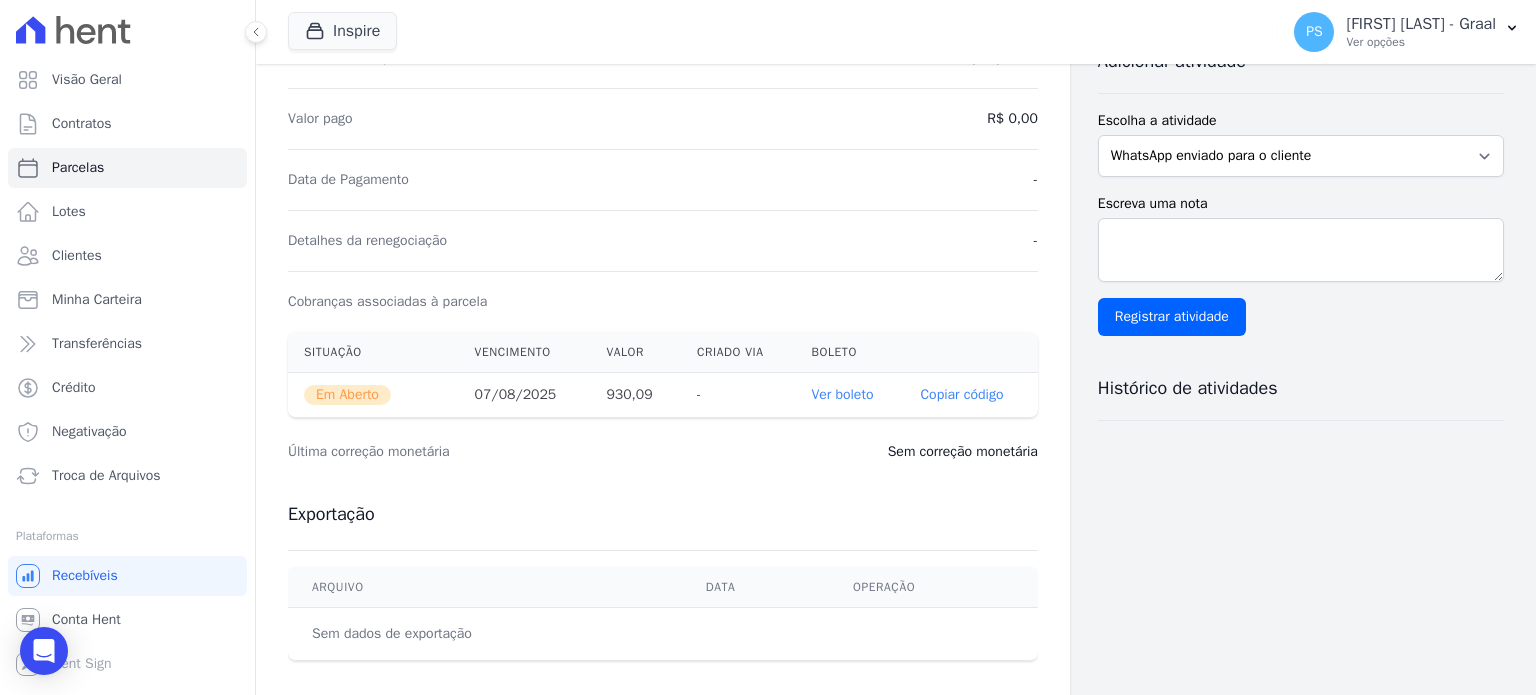 scroll, scrollTop: 0, scrollLeft: 0, axis: both 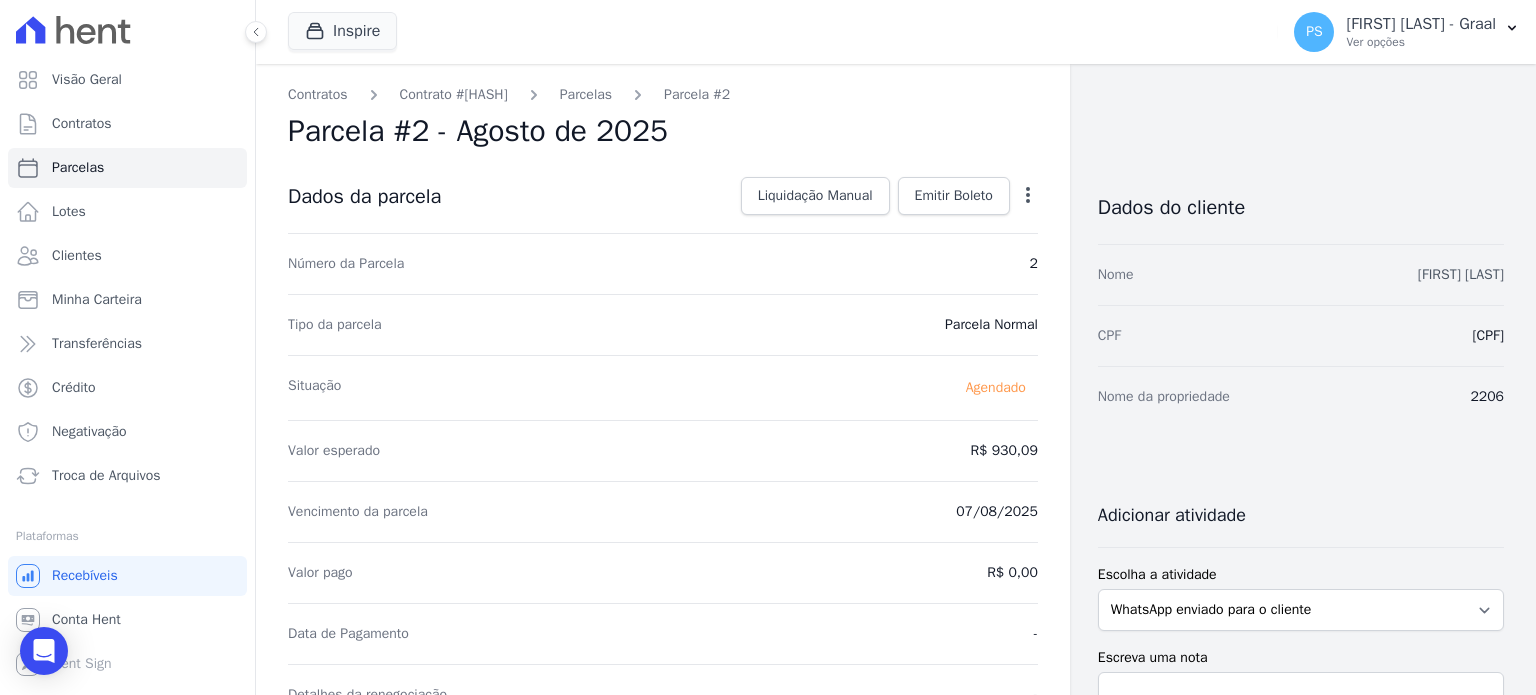 drag, startPoint x: 1494, startPoint y: 271, endPoint x: 1375, endPoint y: 279, distance: 119.26861 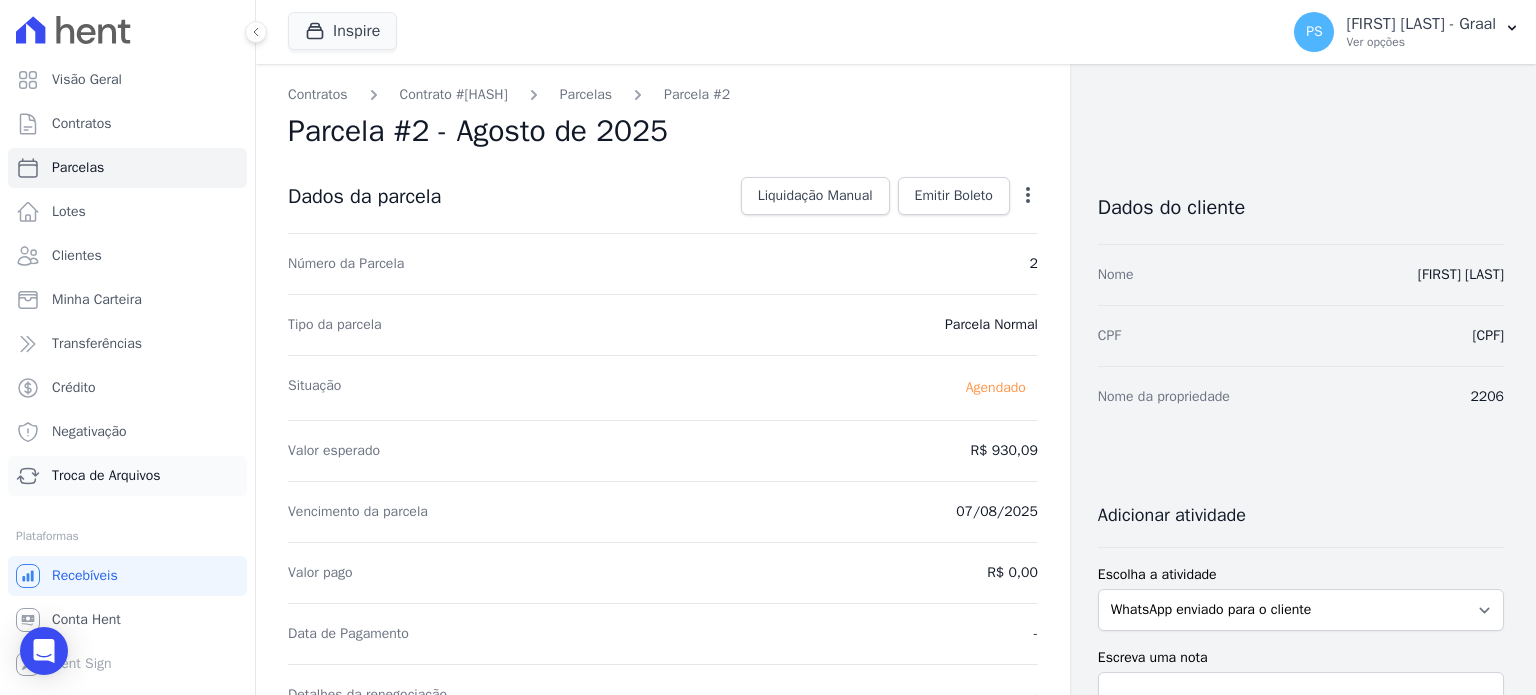 click on "Troca de Arquivos" at bounding box center (106, 476) 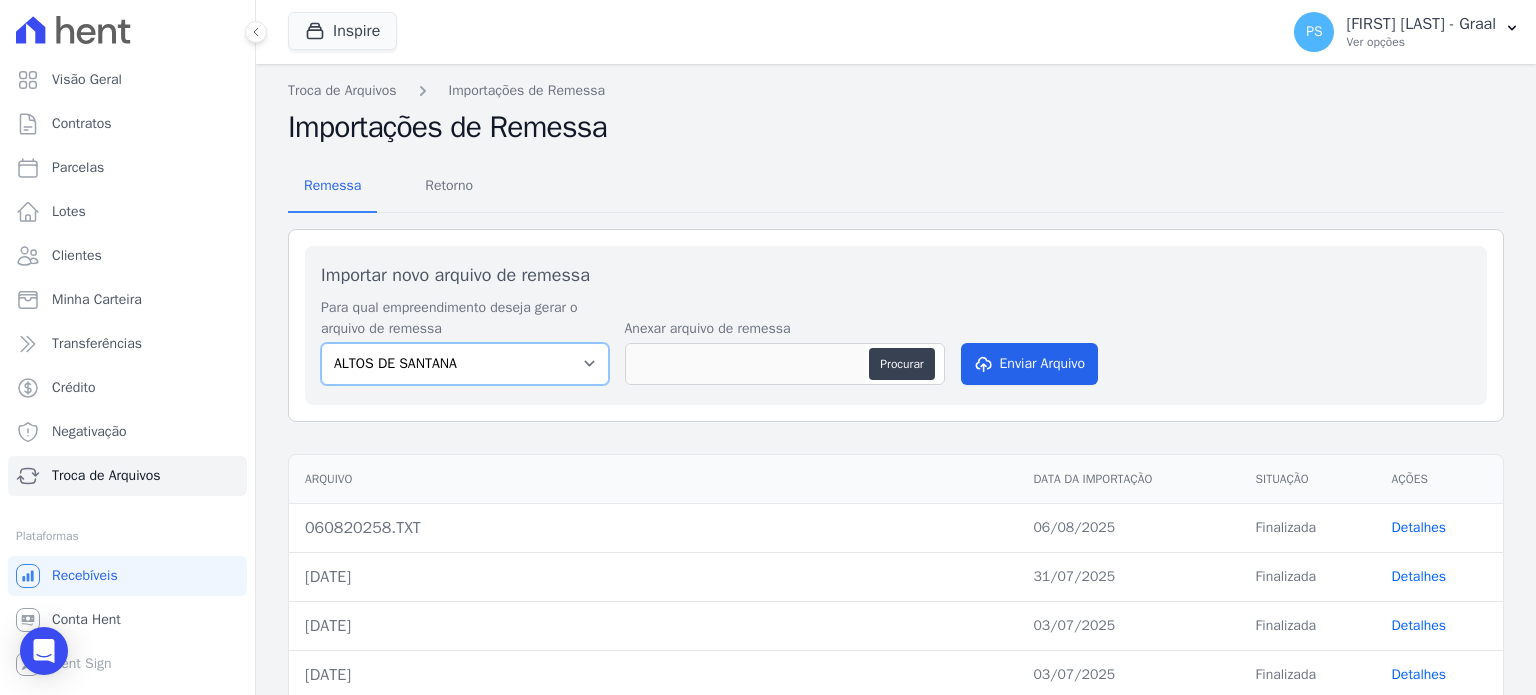 click on "ALTOS DE SANTANA
Arcos Itaquera
ARTE VILA MATILDE
BOSQUE CLUB
Inspire
LINK ITAQUERA
VISTA 553" at bounding box center [465, 364] 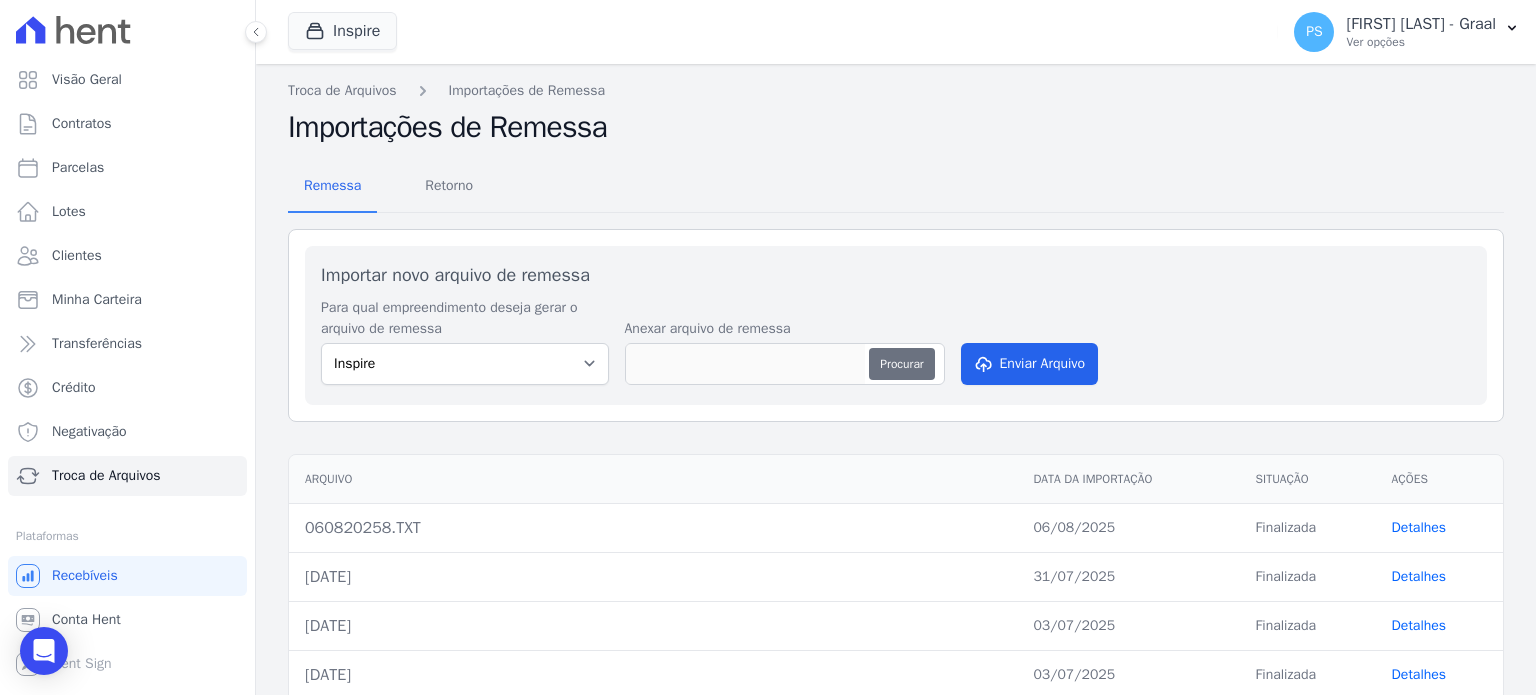 click on "Procurar" at bounding box center [901, 364] 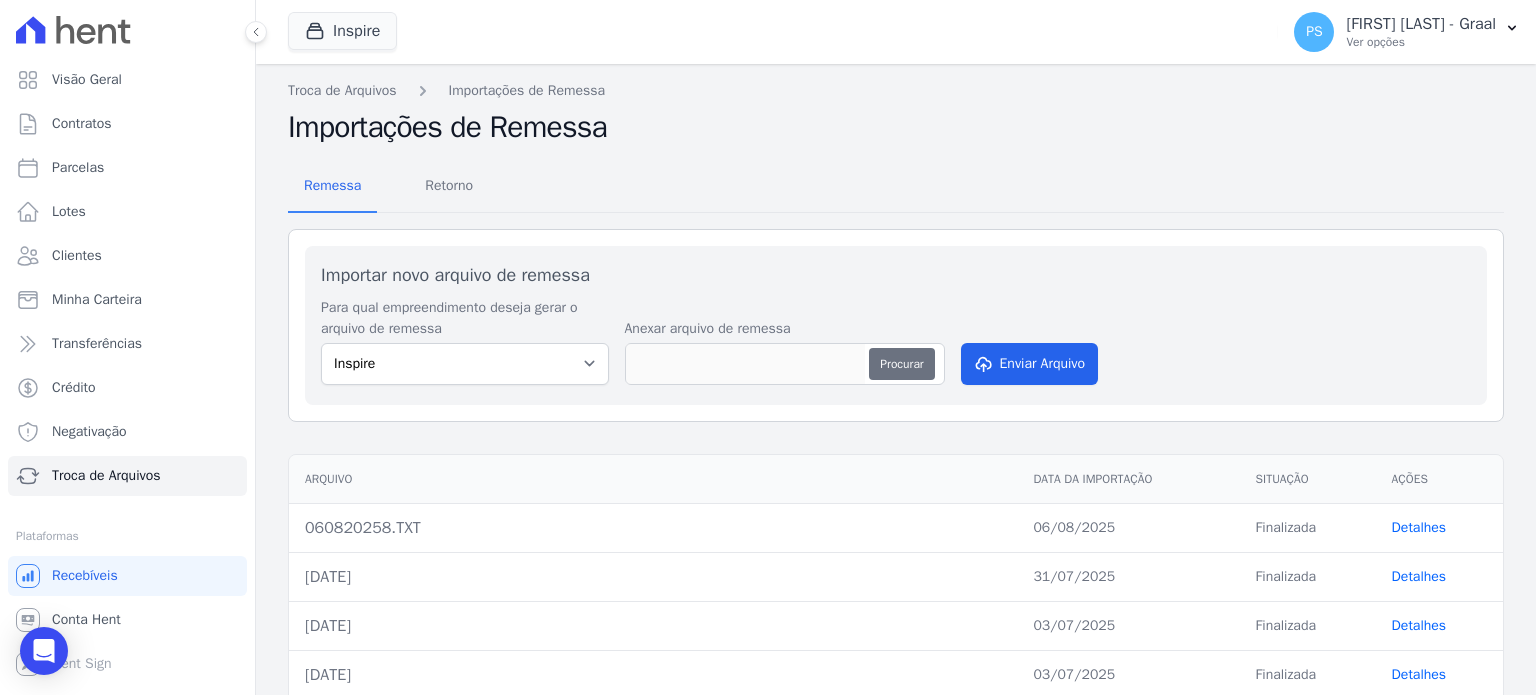 type on "060820258 (1).TXT" 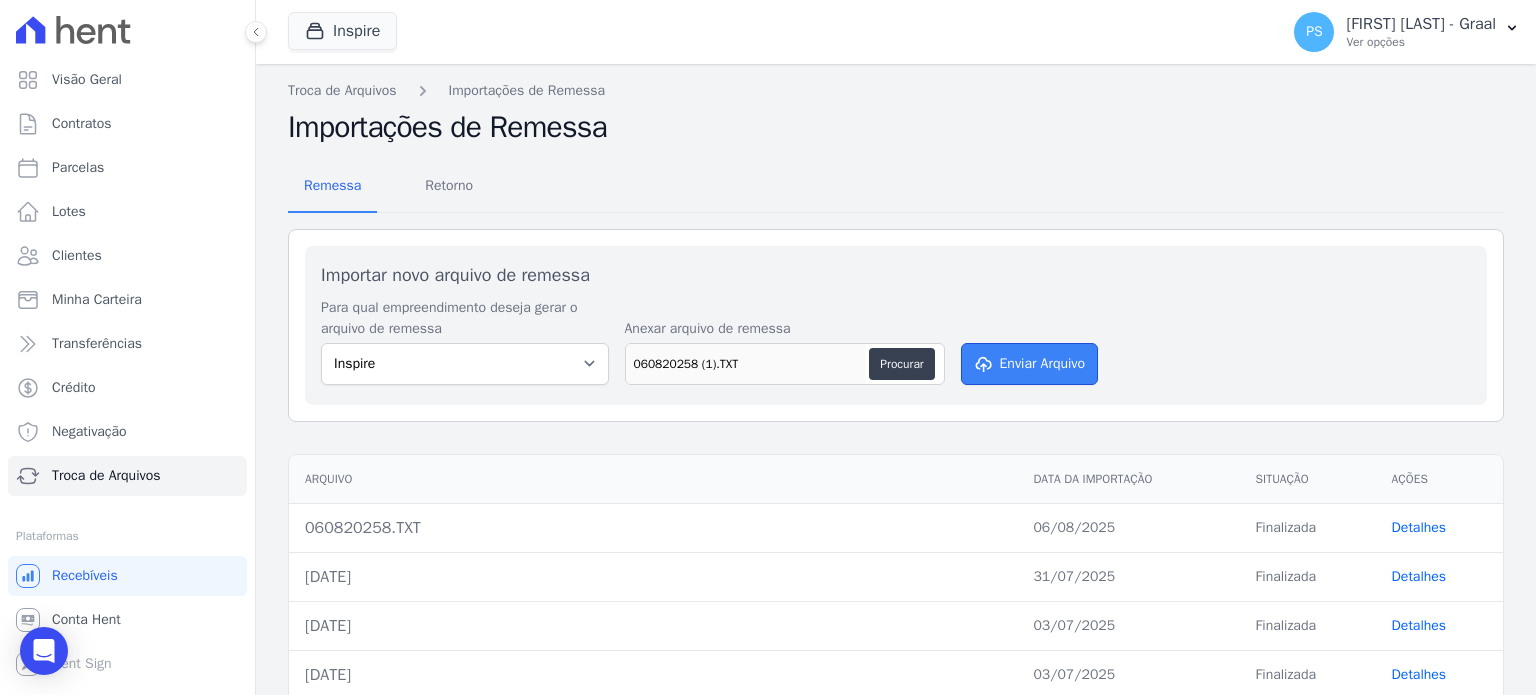 click on "Enviar Arquivo" at bounding box center [1030, 364] 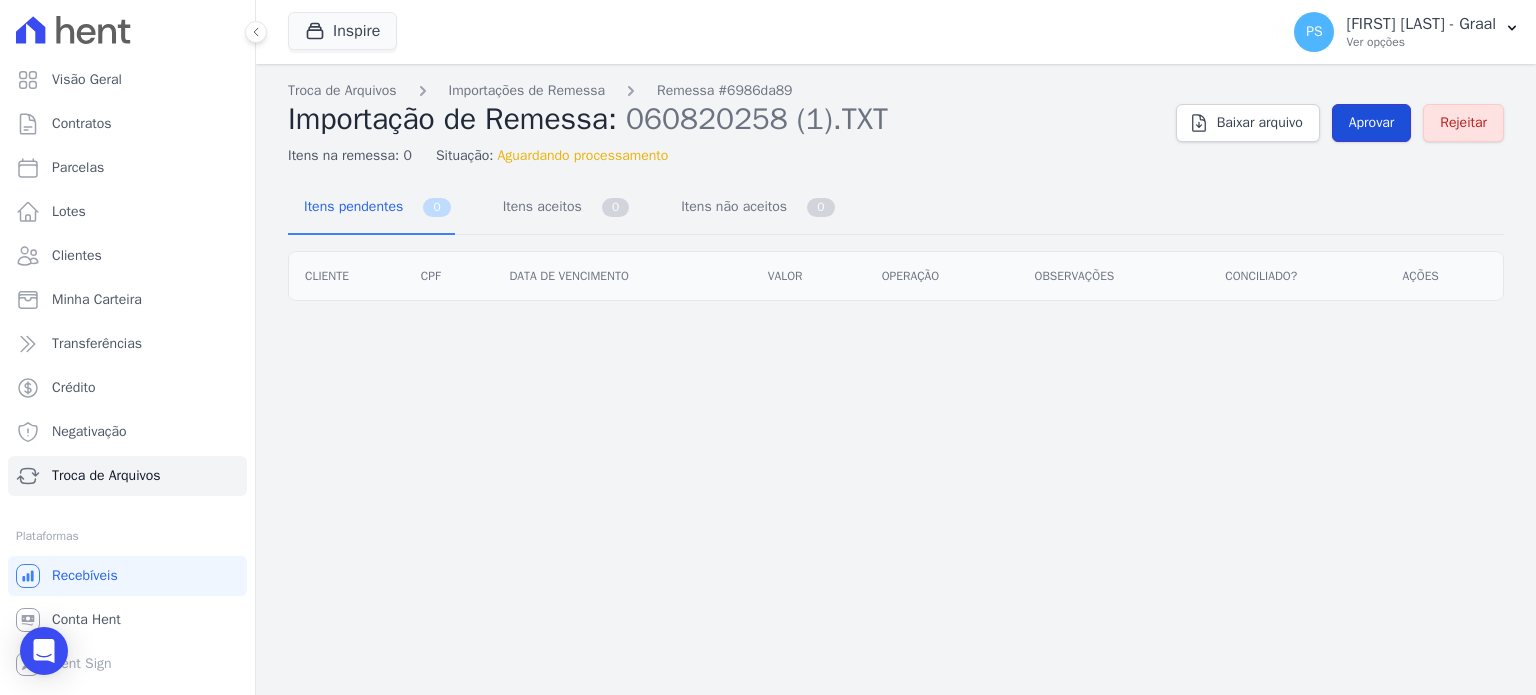 click on "Aprovar" at bounding box center [1372, 123] 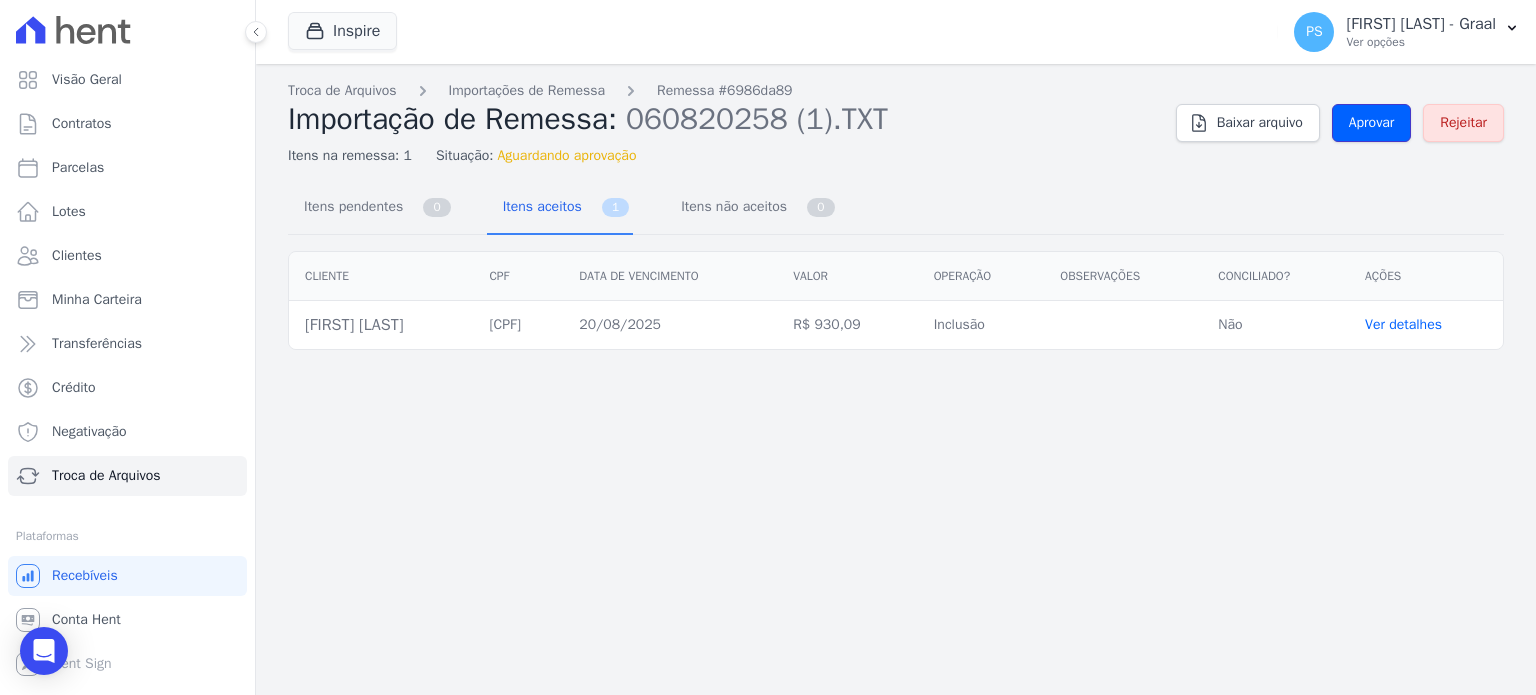 click on "Aprovar" at bounding box center [1372, 123] 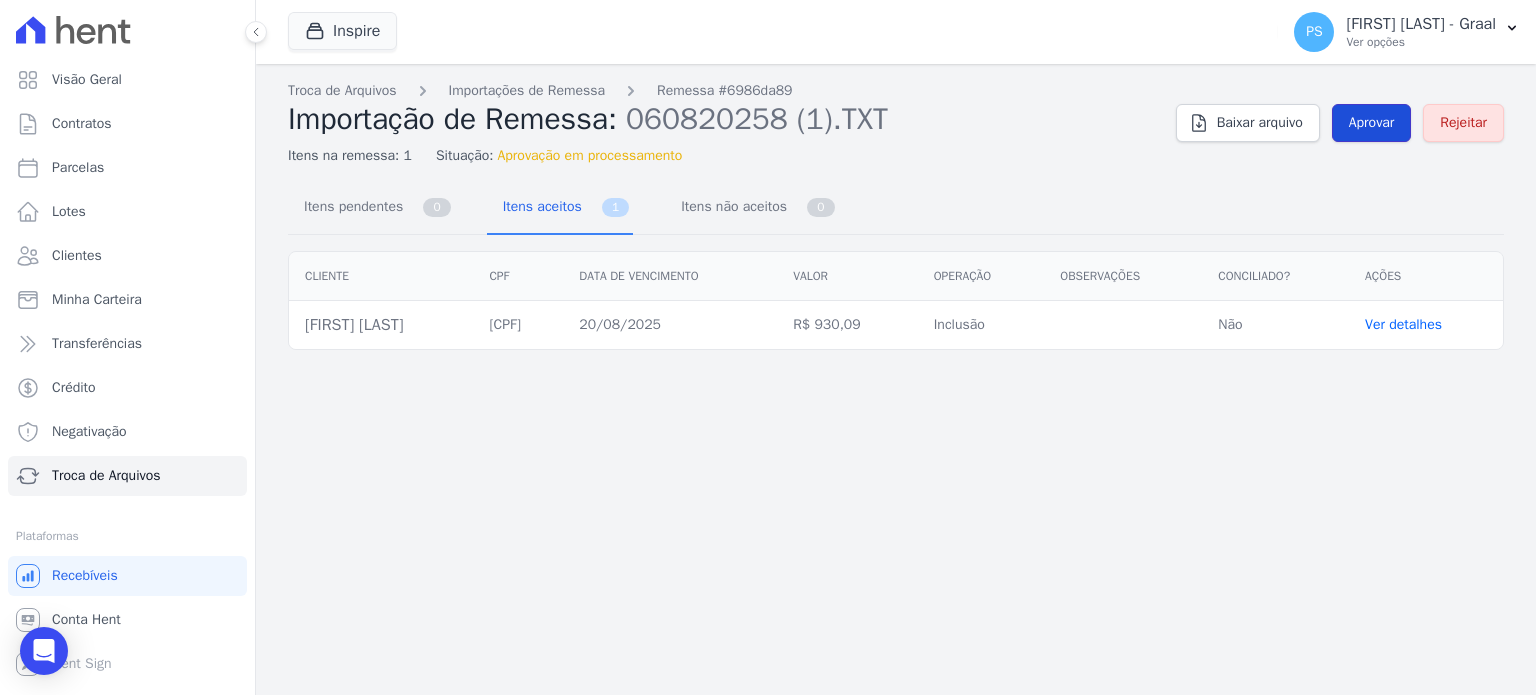 click on "Aprovar" at bounding box center (1372, 123) 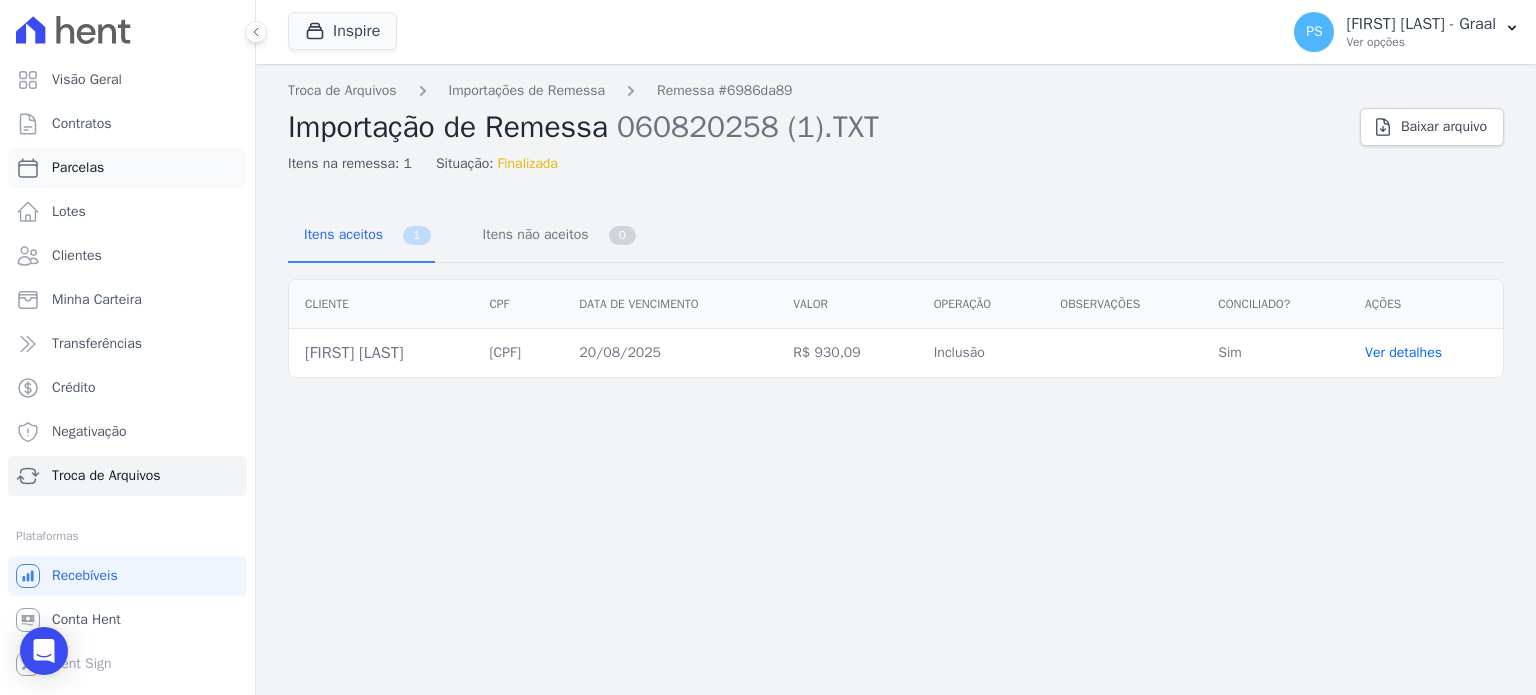 click on "Parcelas" at bounding box center [127, 168] 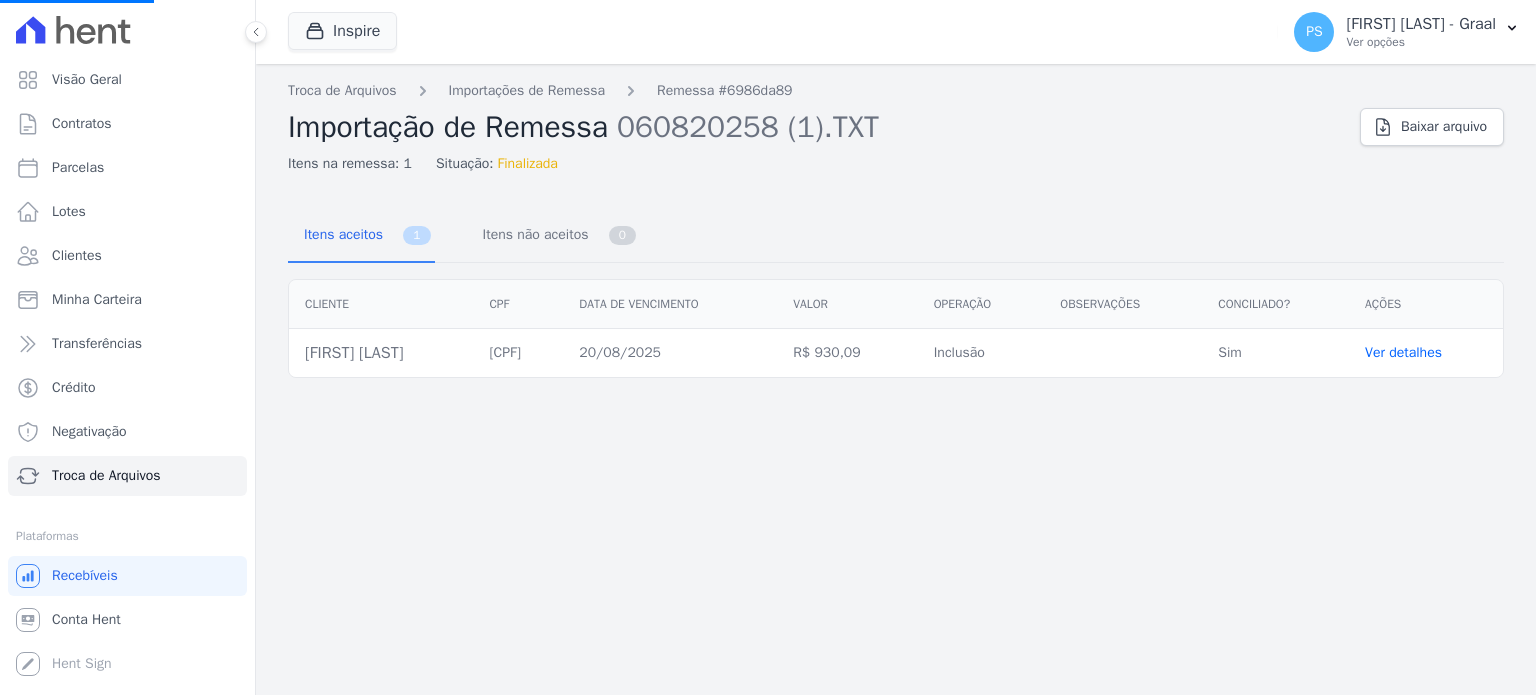 select 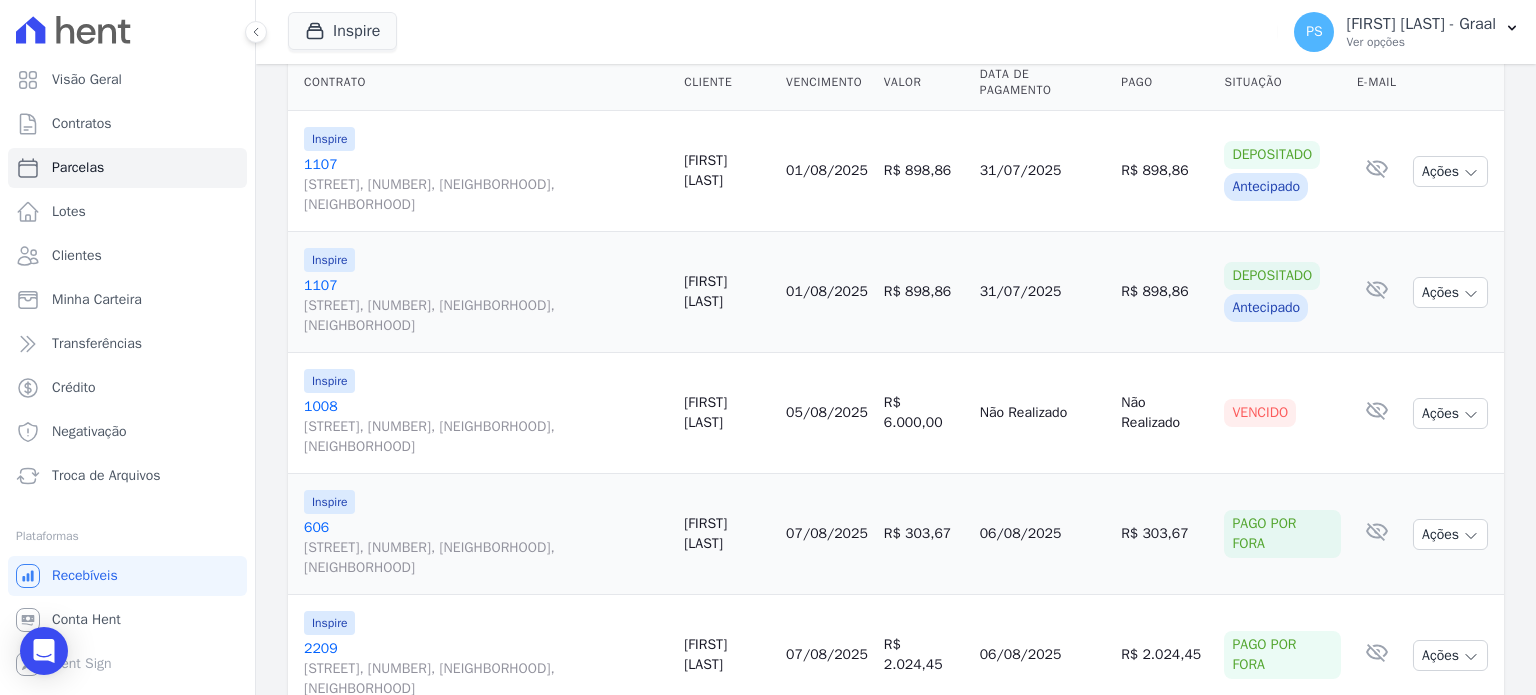 scroll, scrollTop: 0, scrollLeft: 0, axis: both 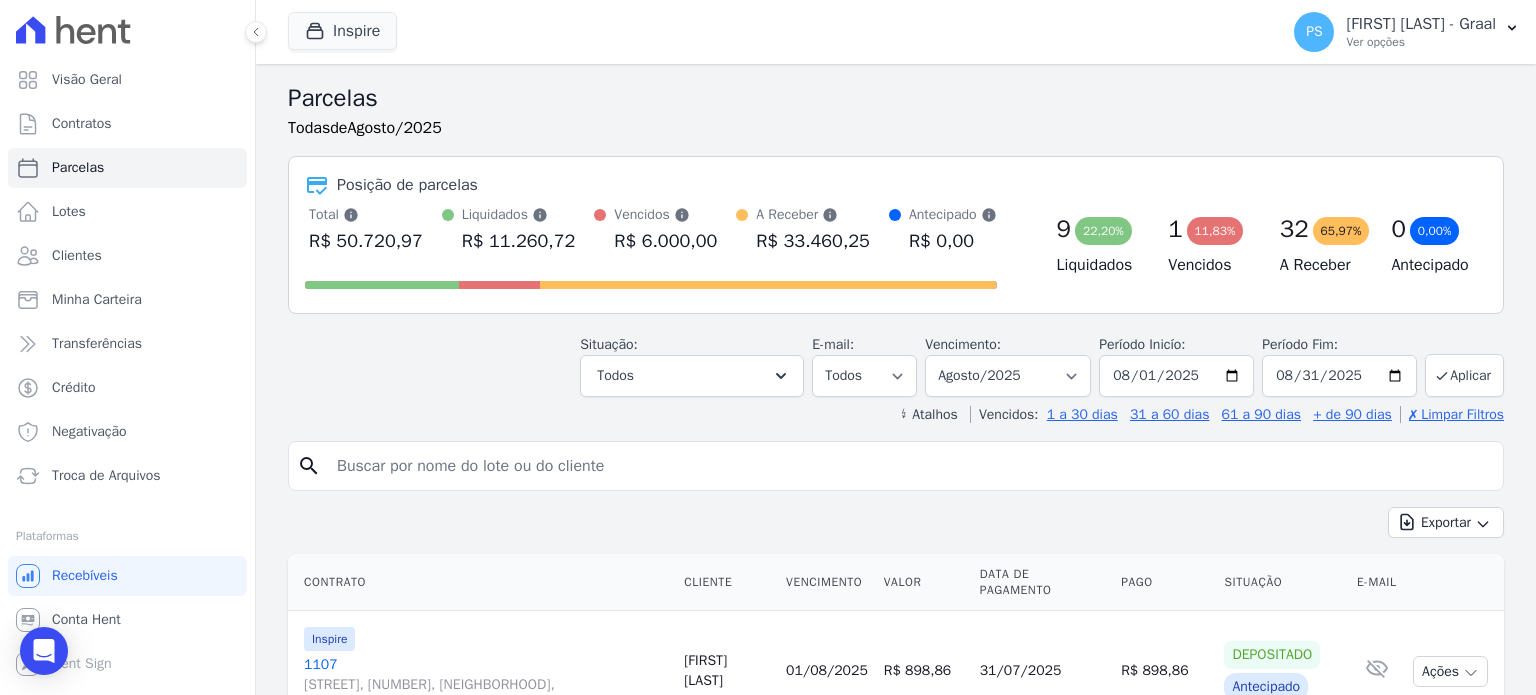 click at bounding box center (910, 466) 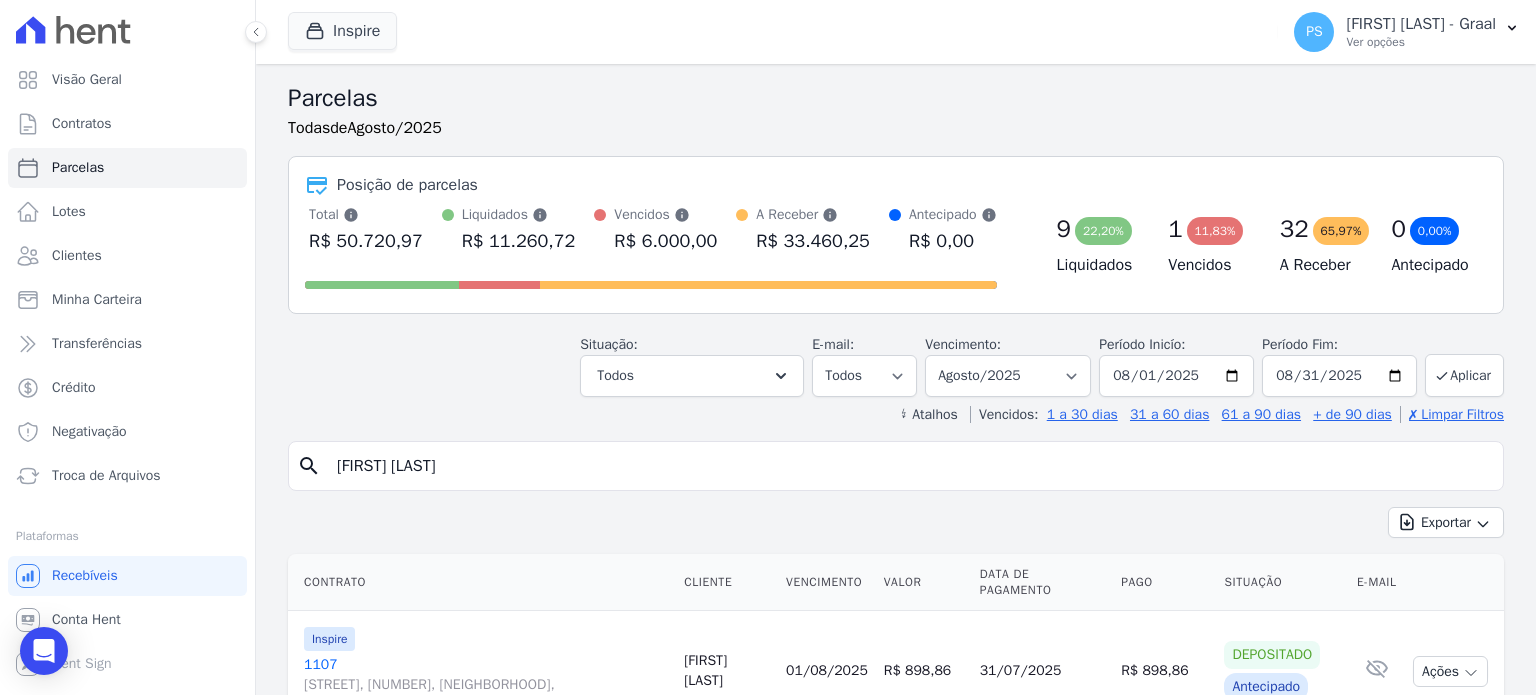 type on "[FIRST] [LAST]" 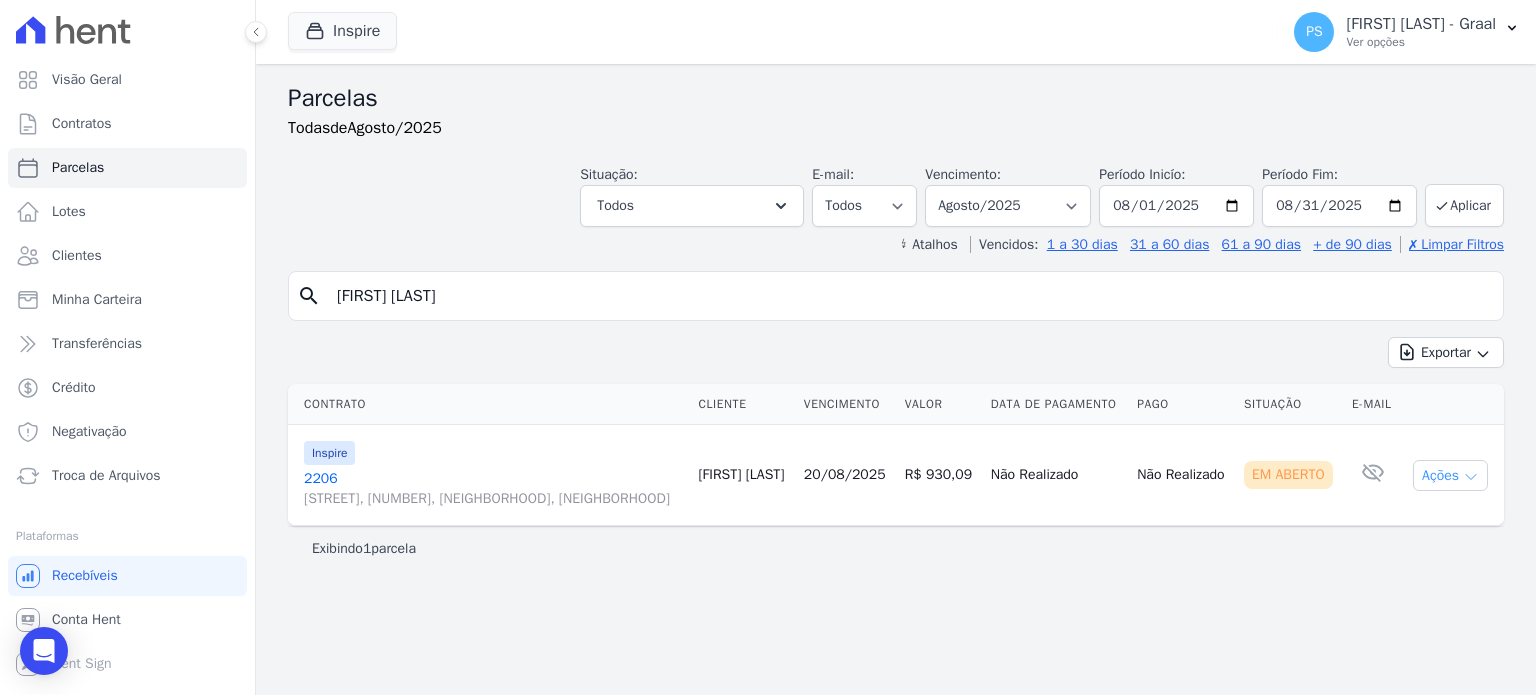click 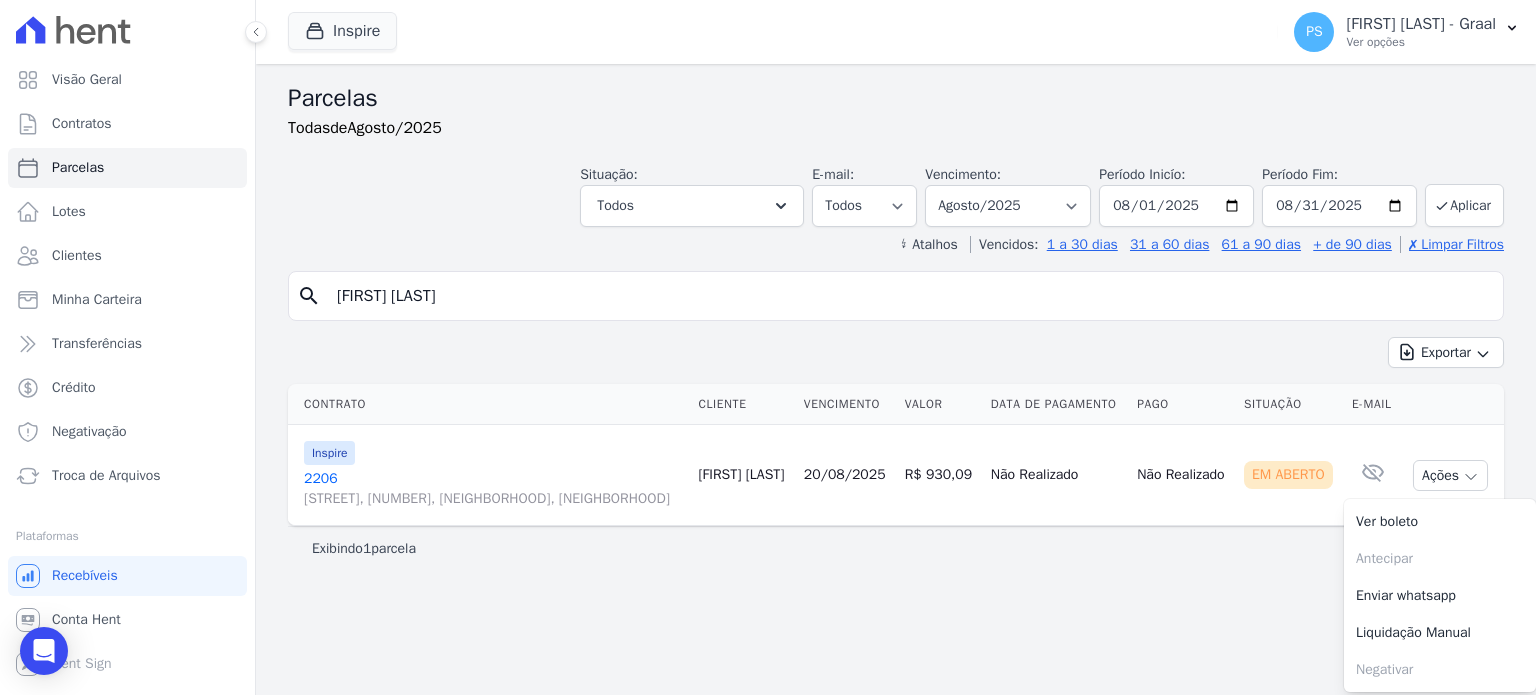 click on "Parcelas
Todas
de  Agosto/2025
Situação:
Agendado
Em Aberto
Pago
Processando
Cancelado
Vencido
Transferindo
Depositado
Pago por fora
Retido
Todos
Selecionar todos
Agendado
Em Aberto
Pago
Processando" at bounding box center (896, 379) 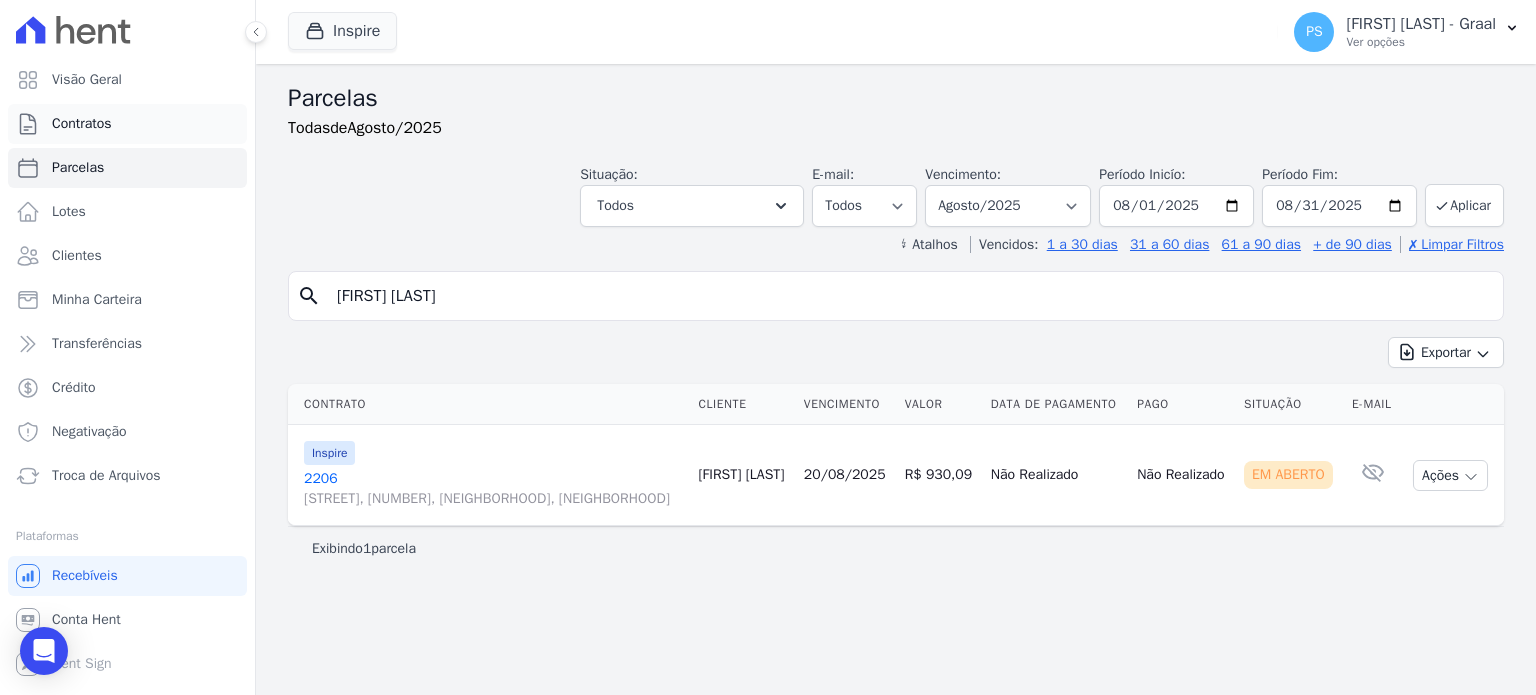 click on "Contratos" at bounding box center (127, 124) 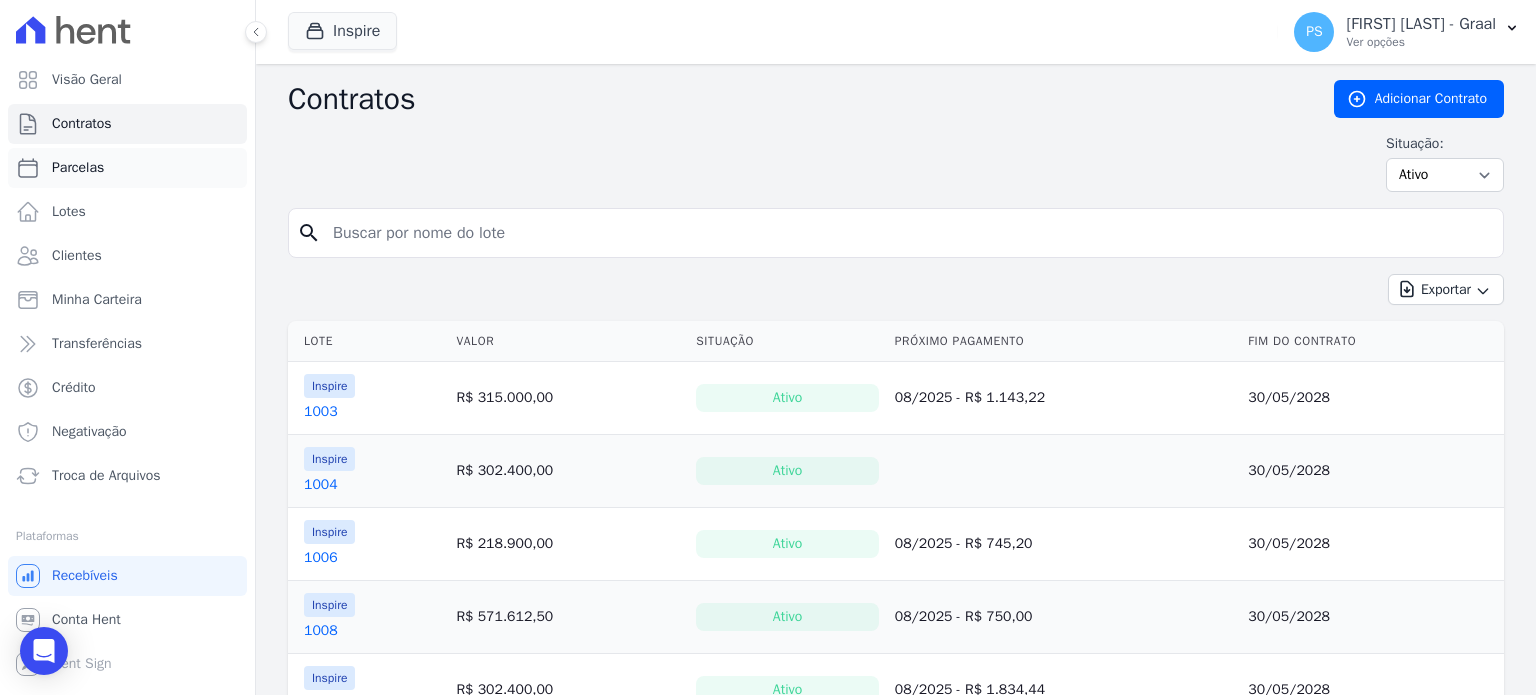 click on "Parcelas" at bounding box center (127, 168) 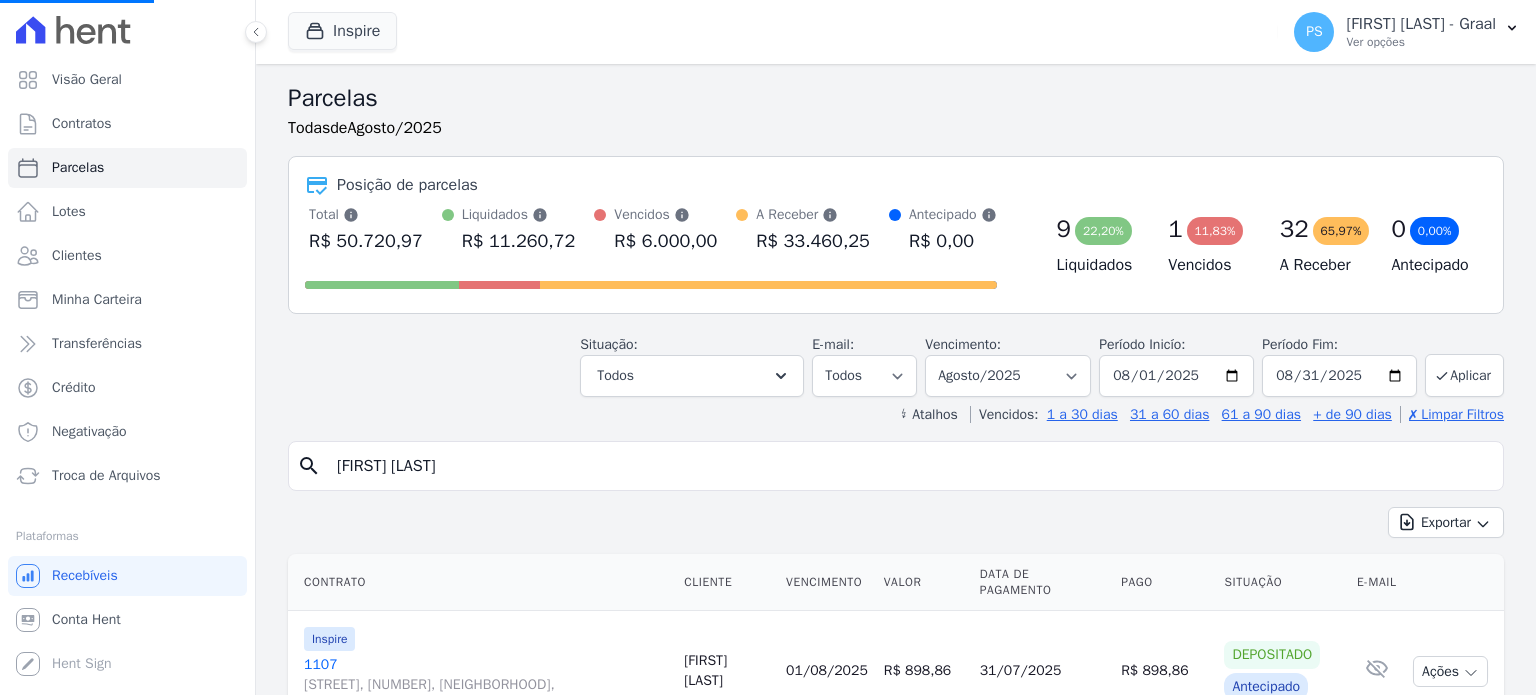 select 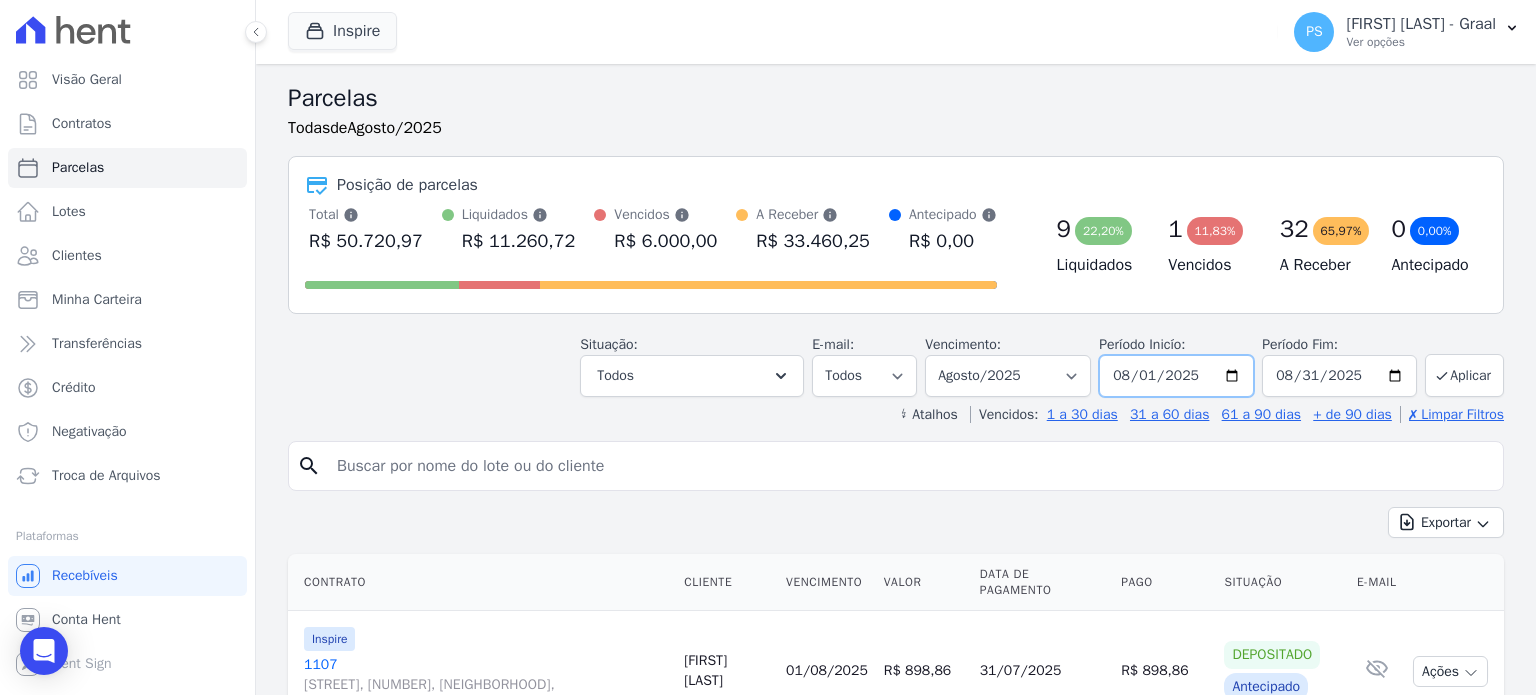 click on "2025-08-01" at bounding box center (1176, 376) 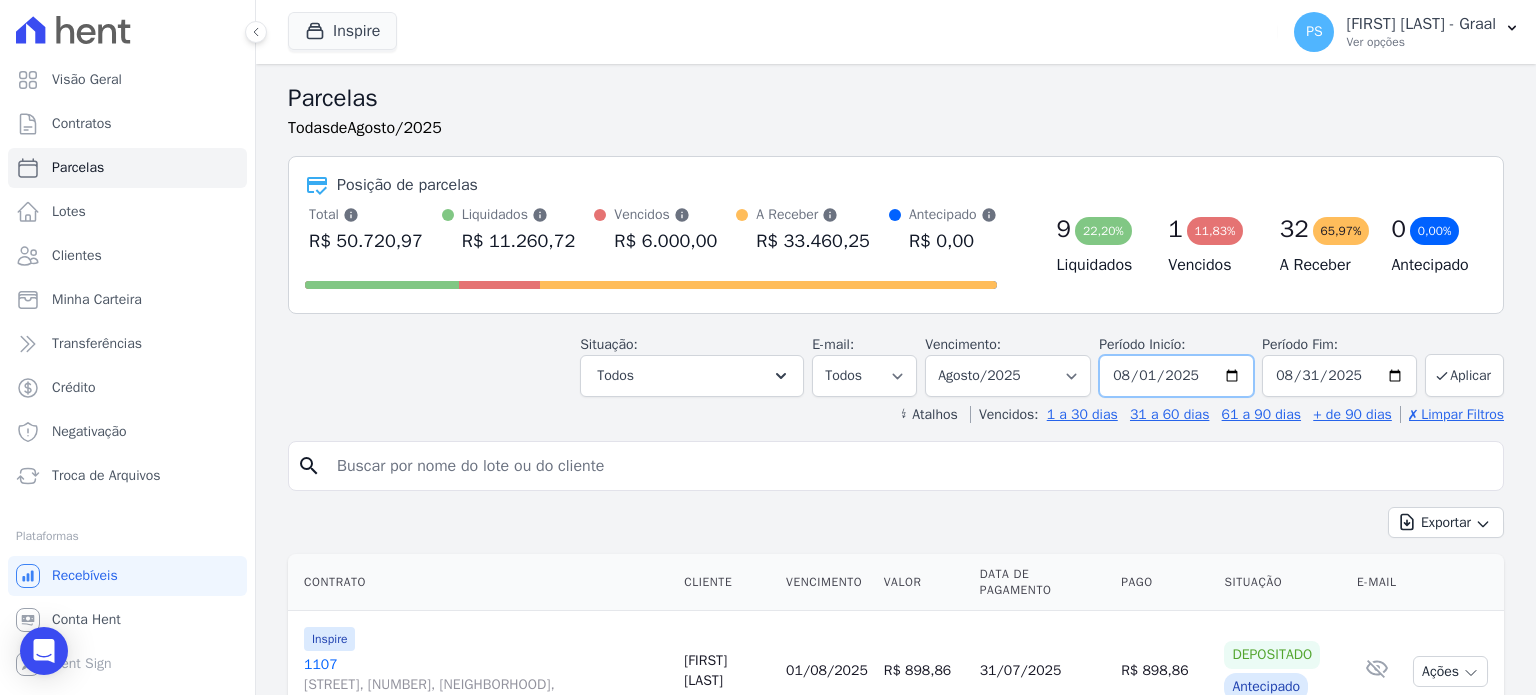 type on "2025-08-07" 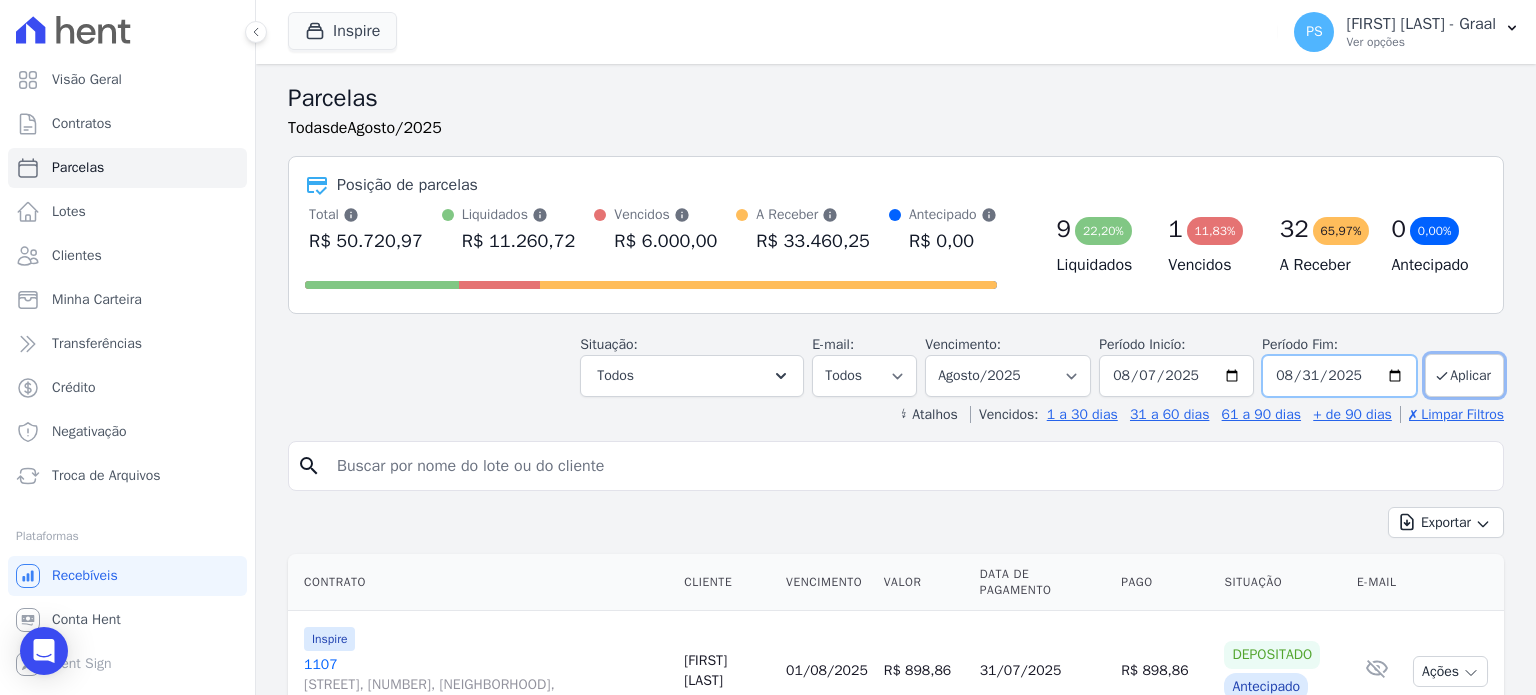 click on "2025-08-31" at bounding box center [1339, 376] 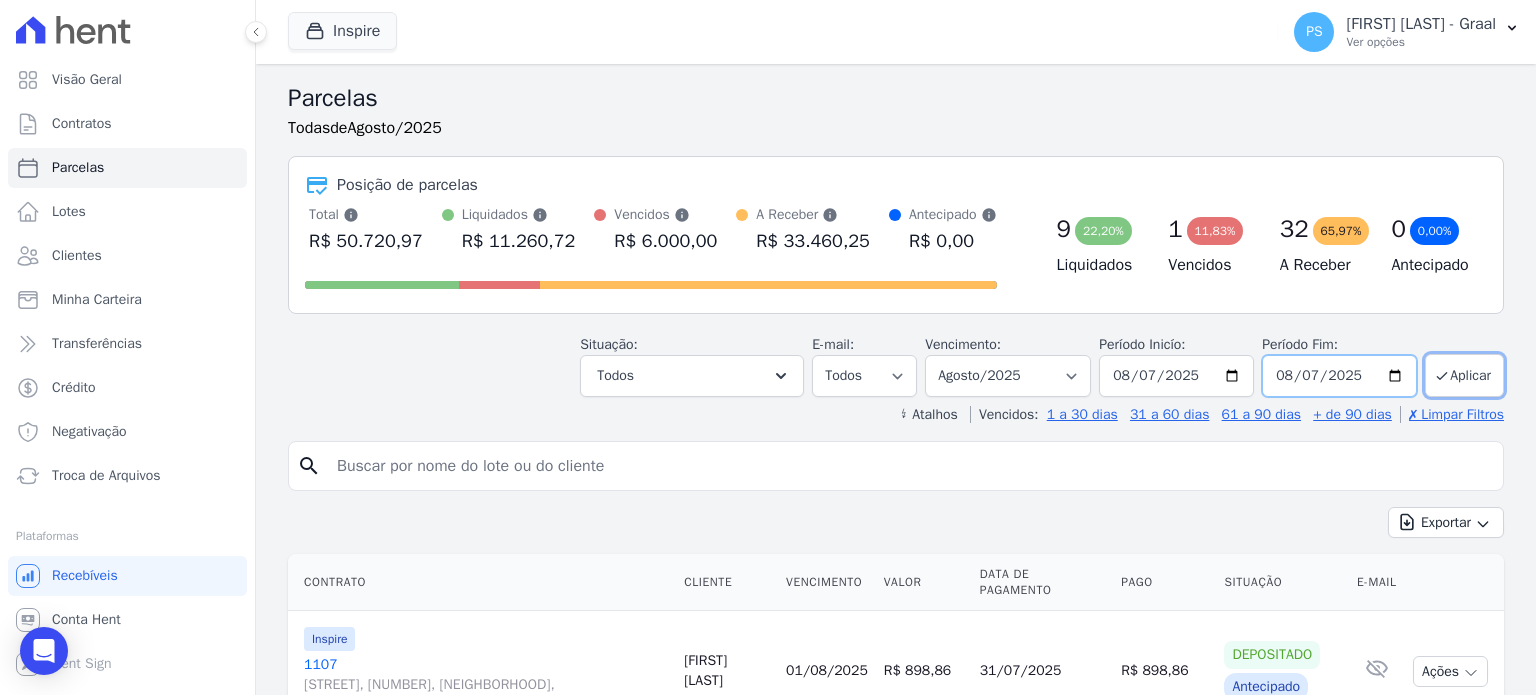 type on "2025-08-07" 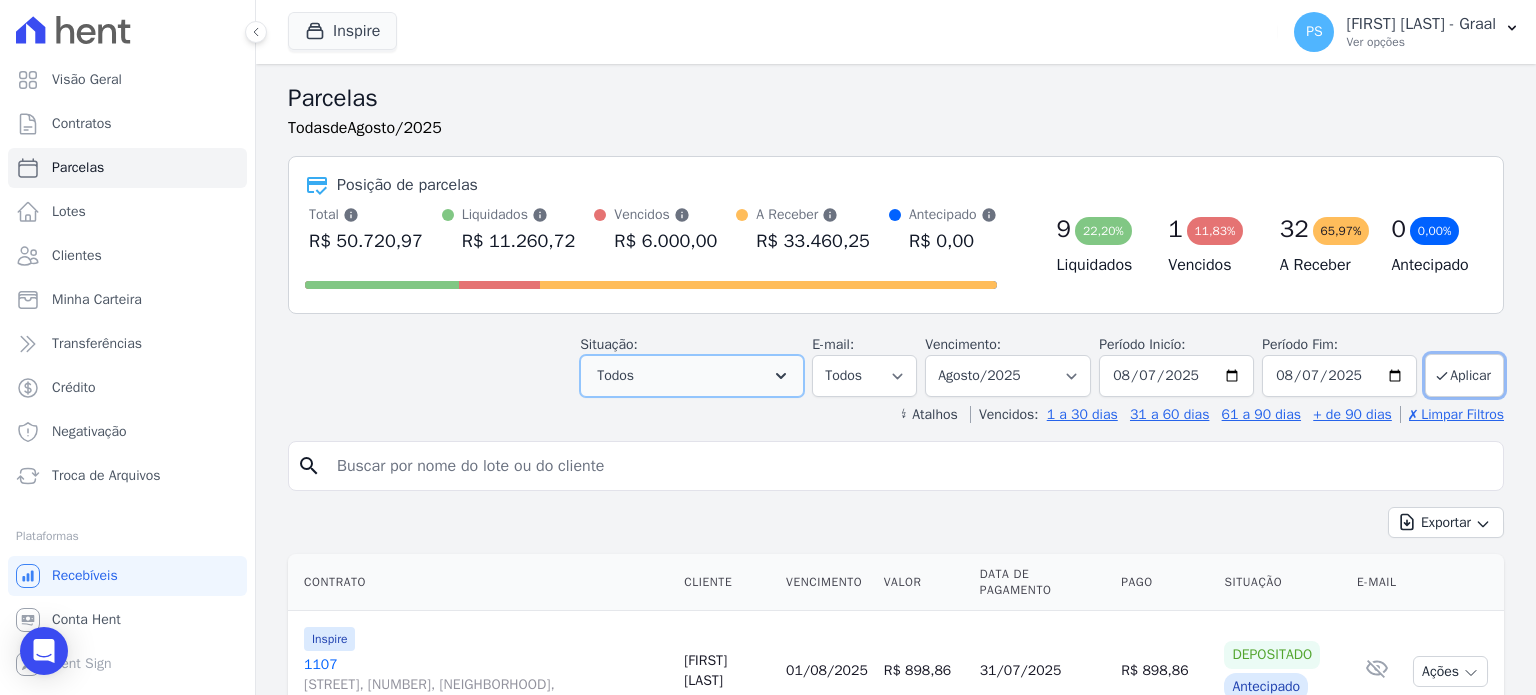 click on "Todos" at bounding box center [692, 376] 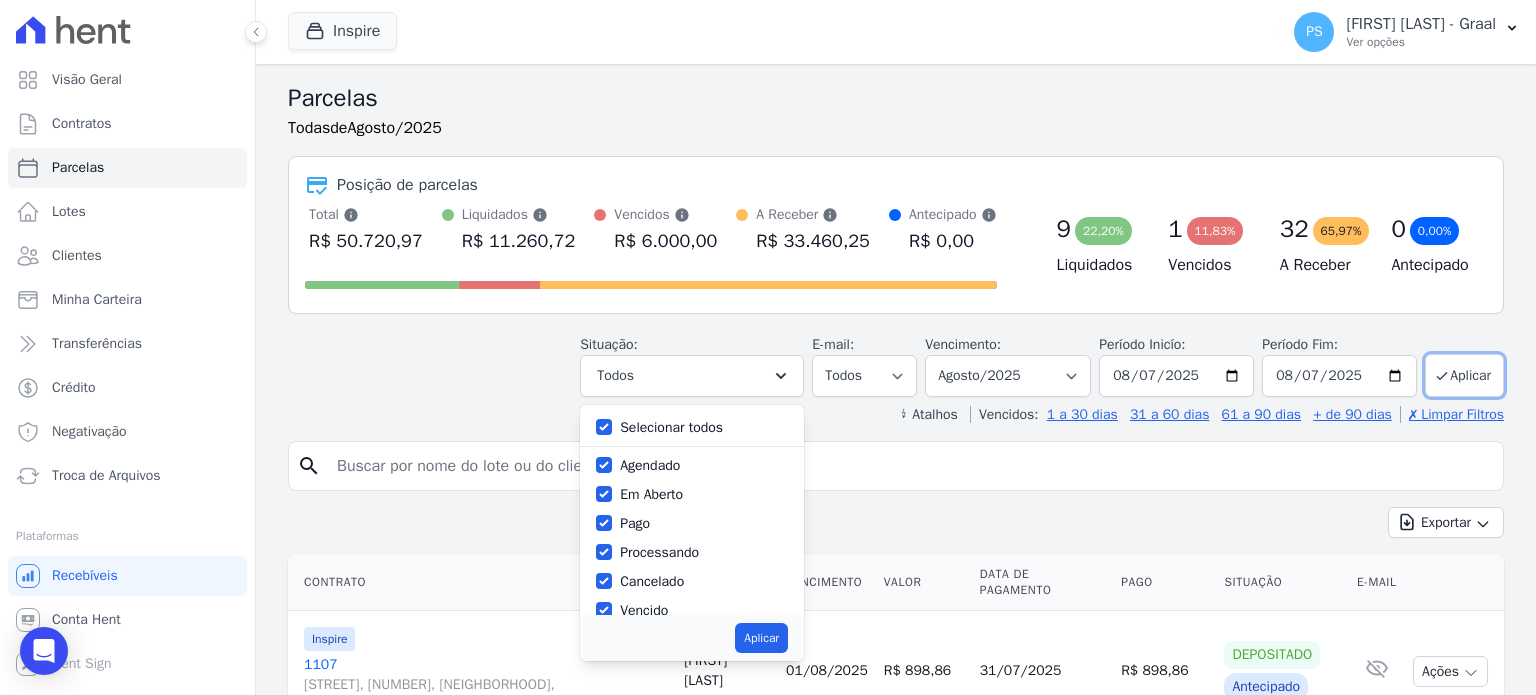 click on "Selecionar todos" at bounding box center (671, 427) 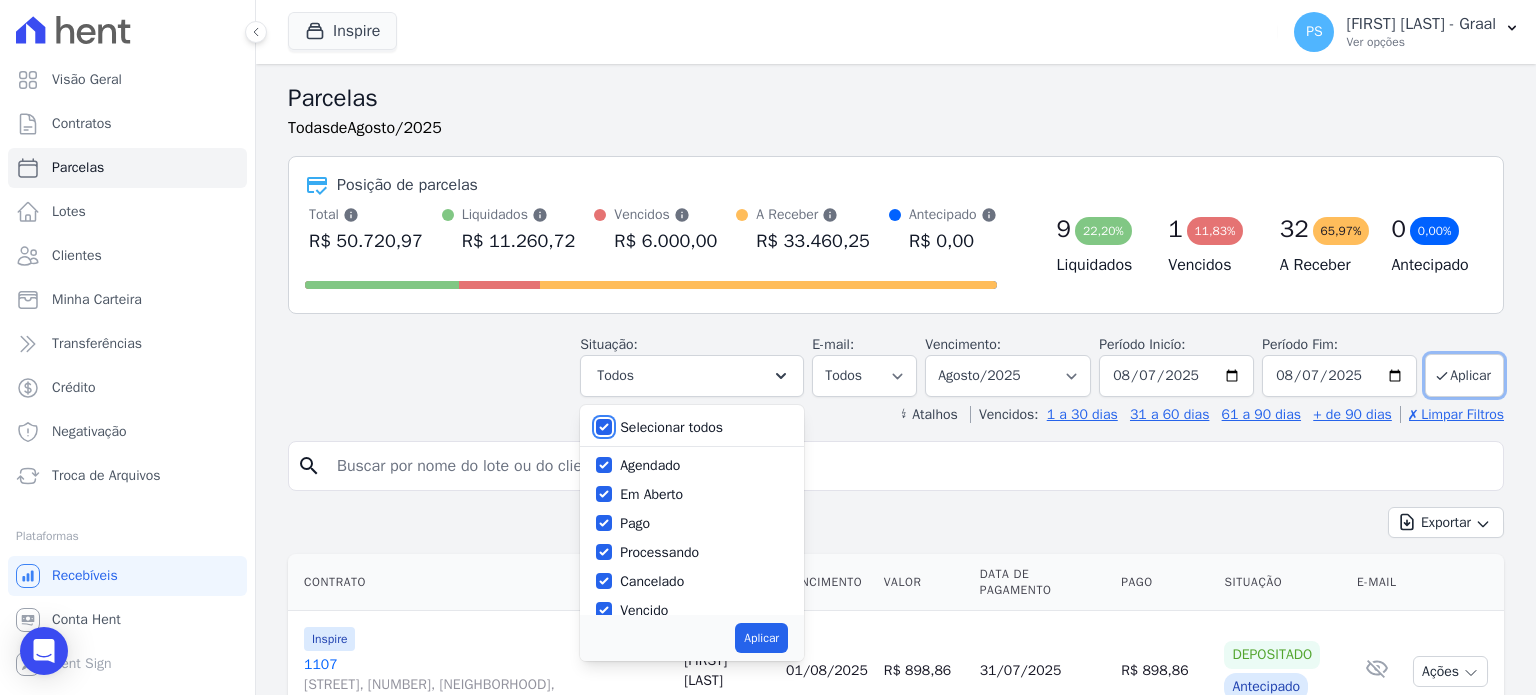 checkbox on "false" 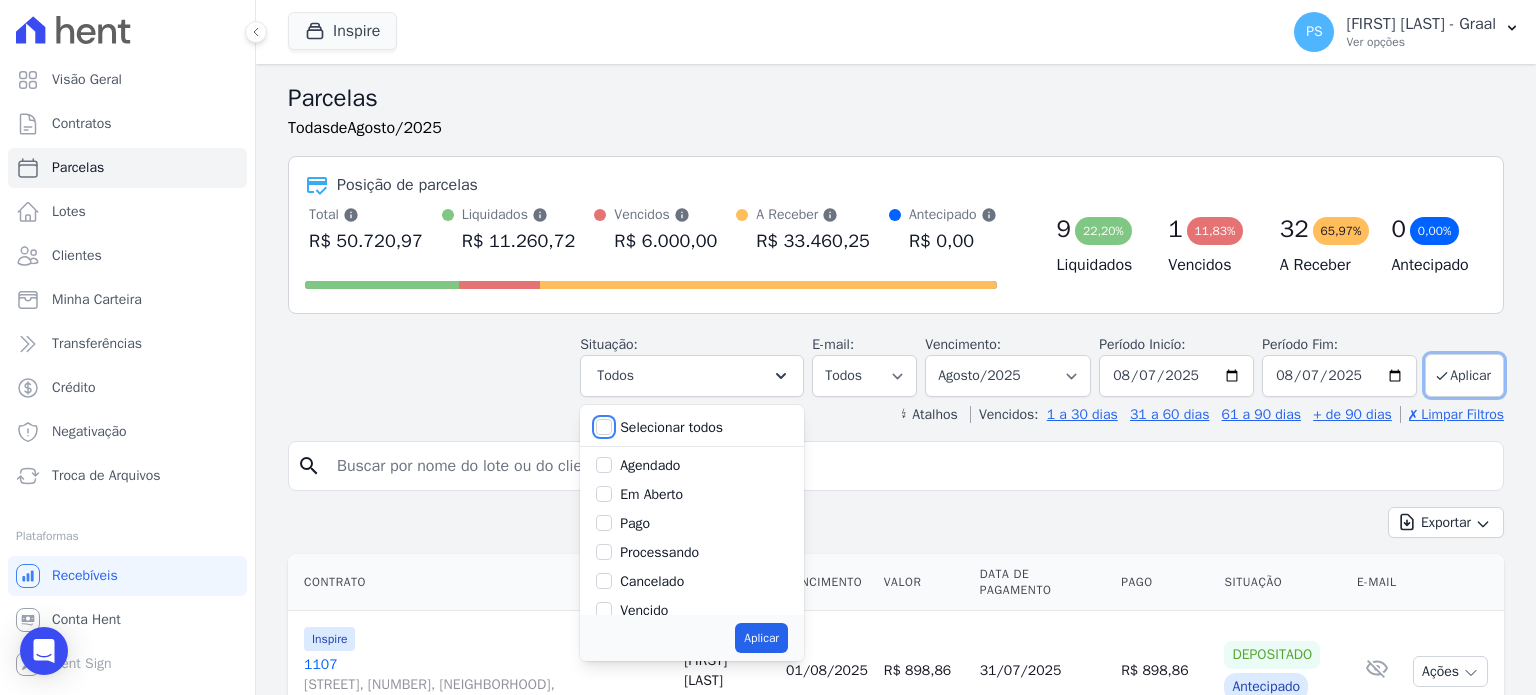 checkbox on "false" 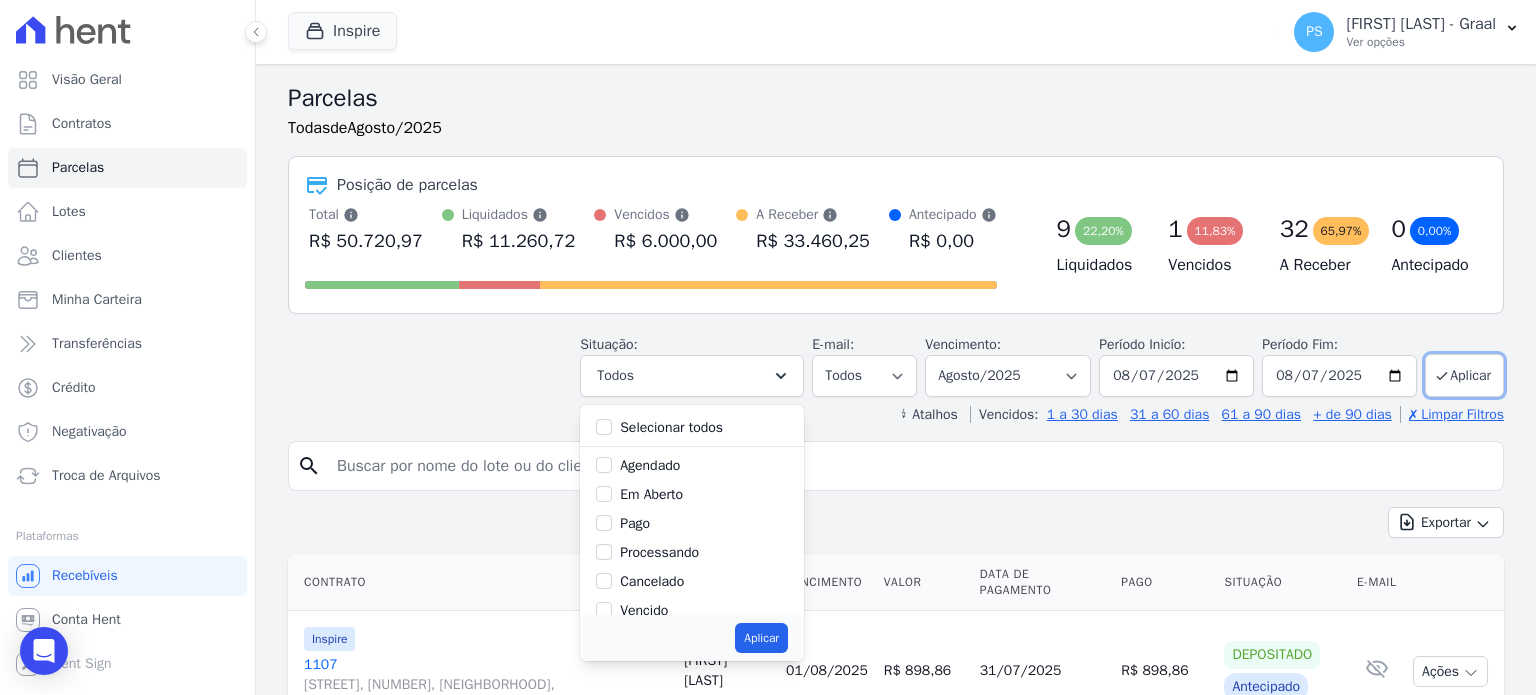 click on "Em Aberto" at bounding box center [651, 494] 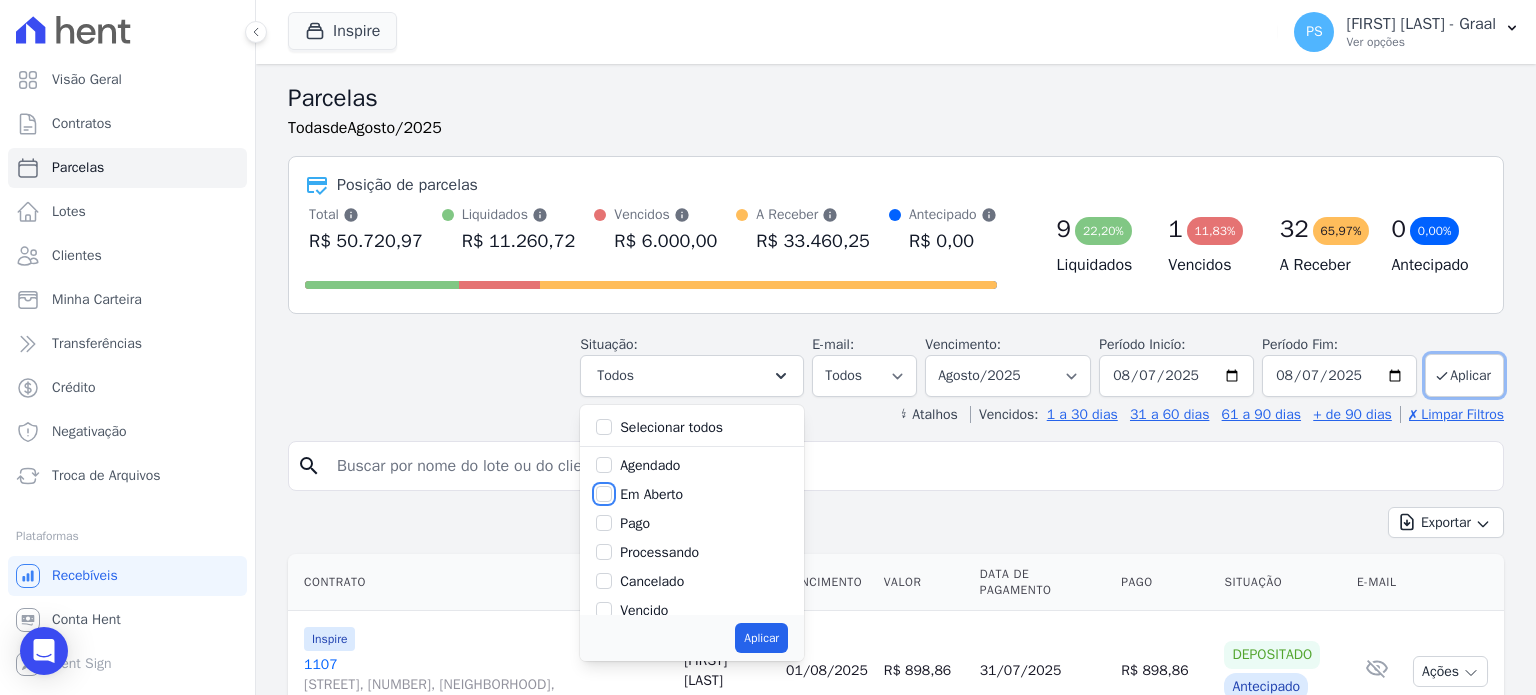 click on "Em Aberto" at bounding box center [604, 494] 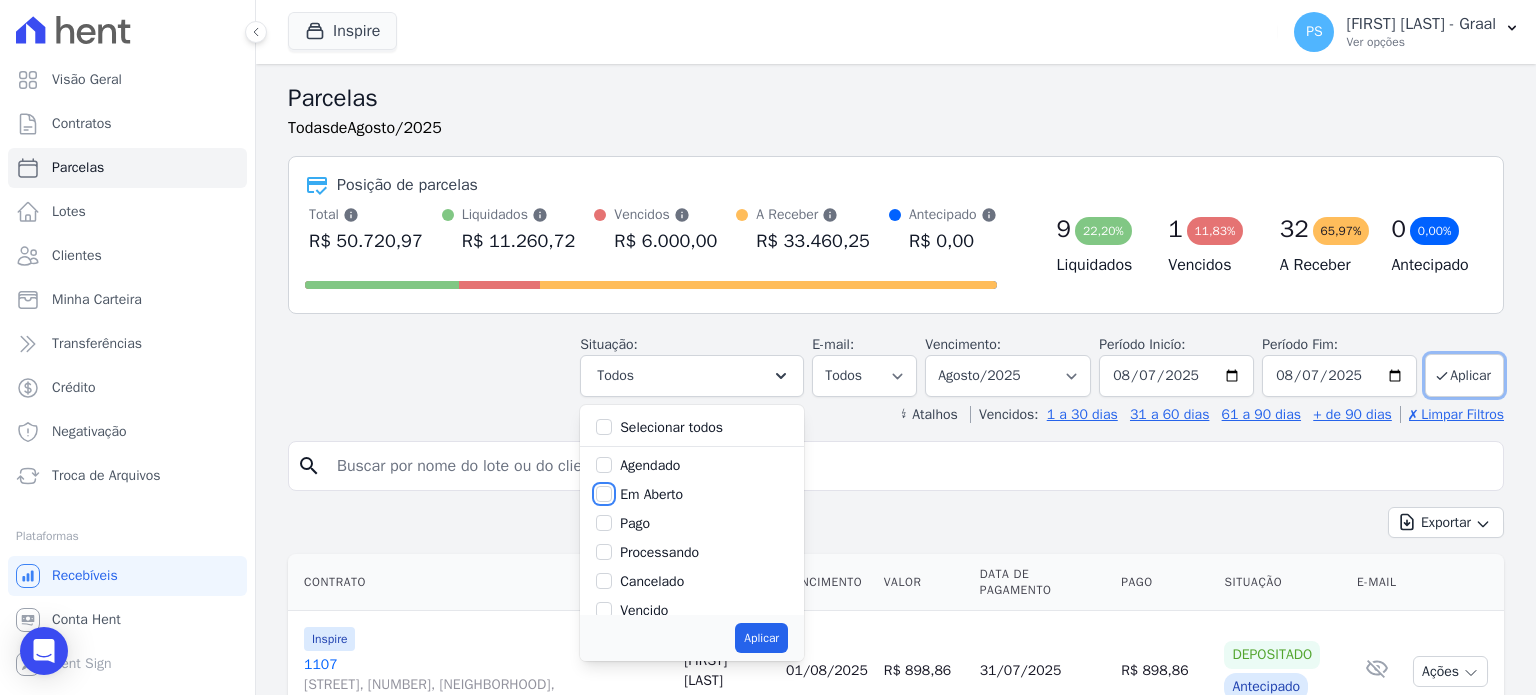 checkbox on "true" 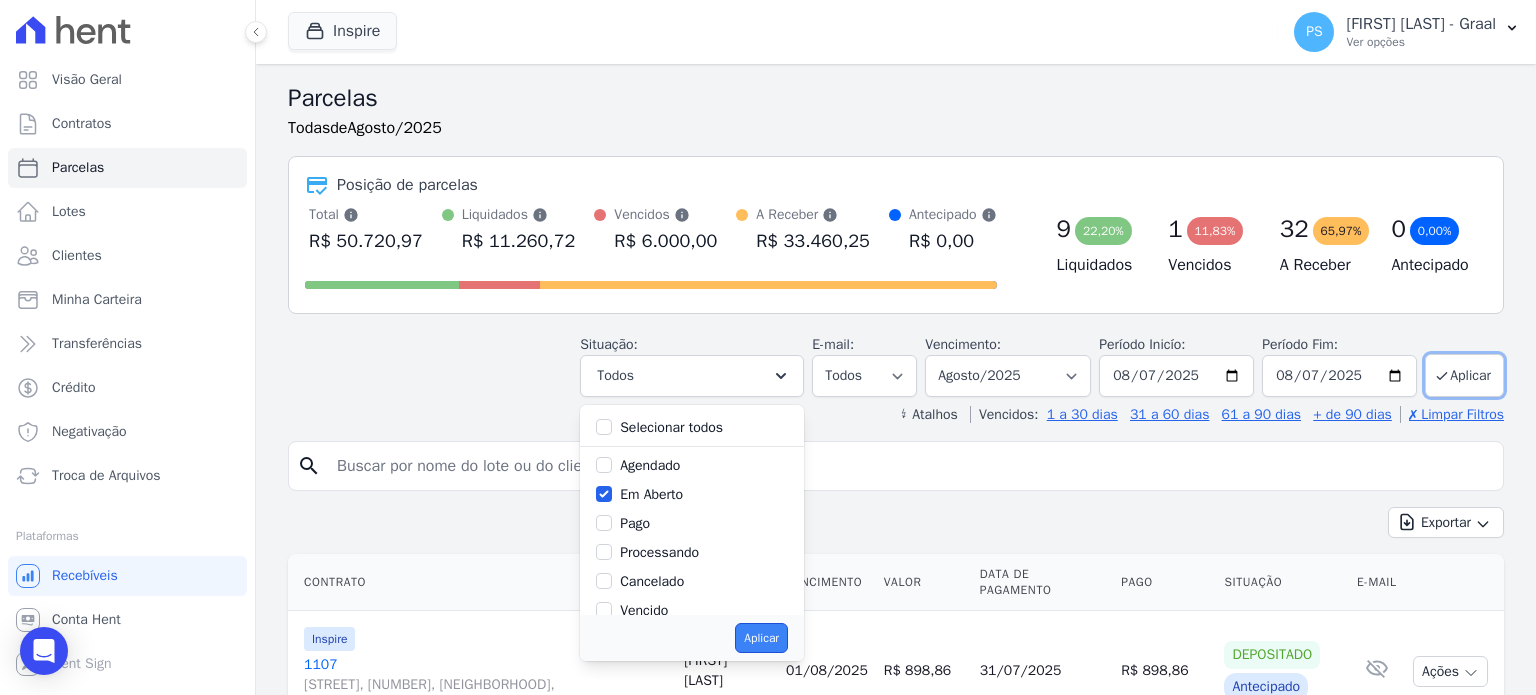 click on "Aplicar" at bounding box center [761, 638] 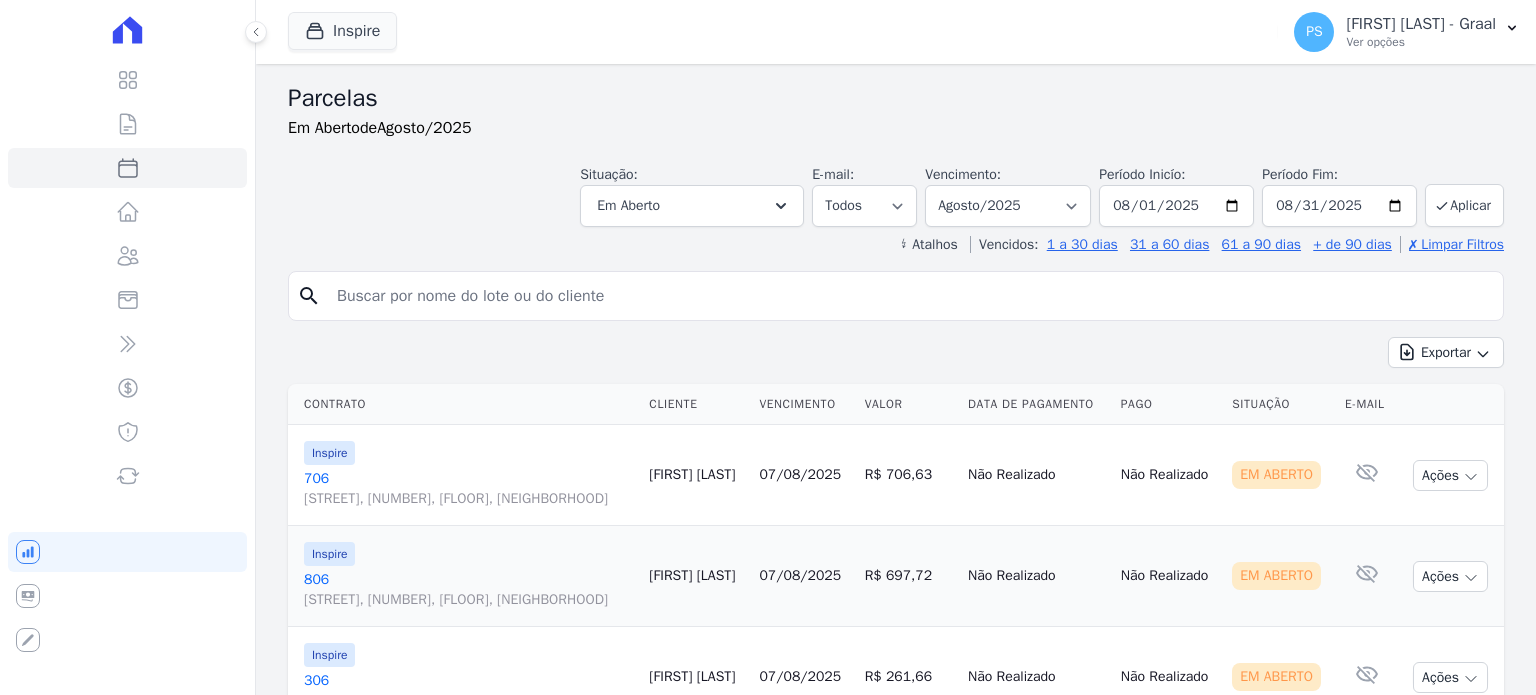 select 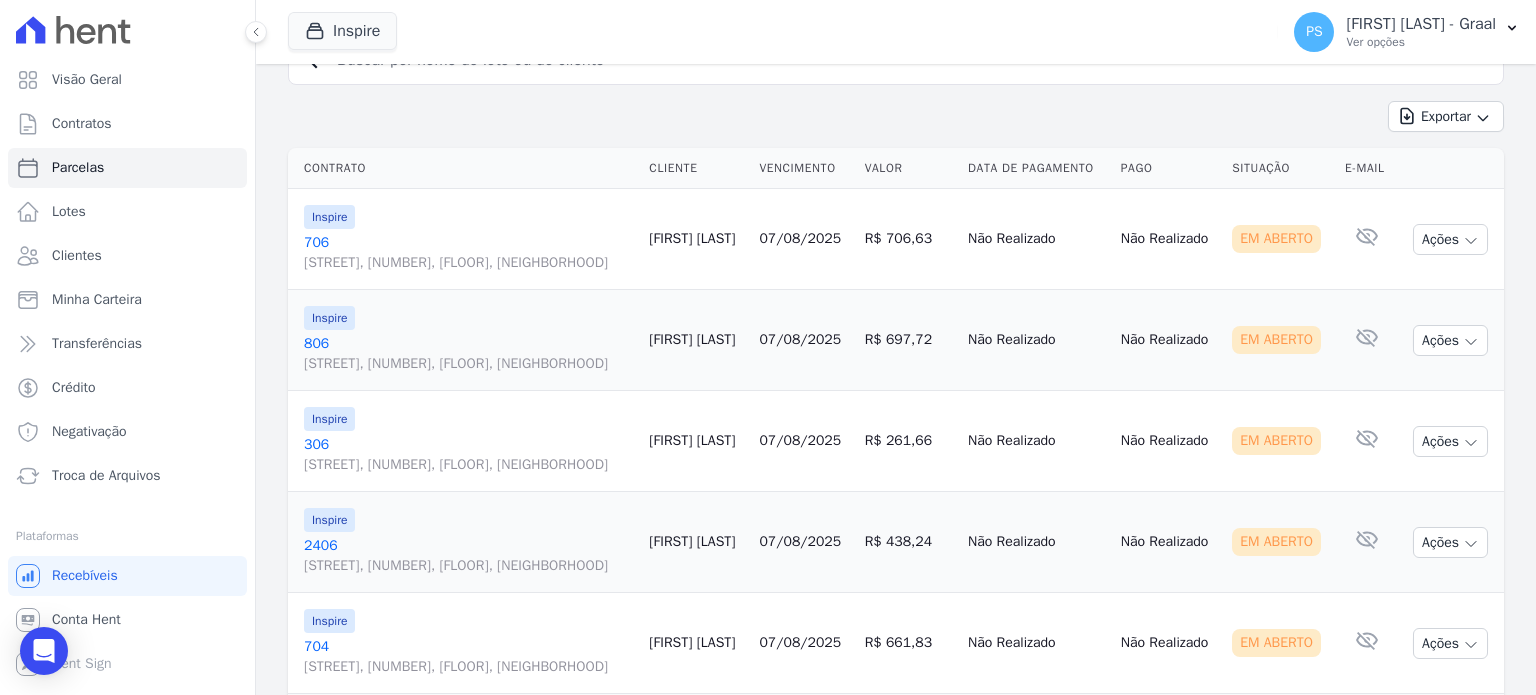 scroll, scrollTop: 235, scrollLeft: 0, axis: vertical 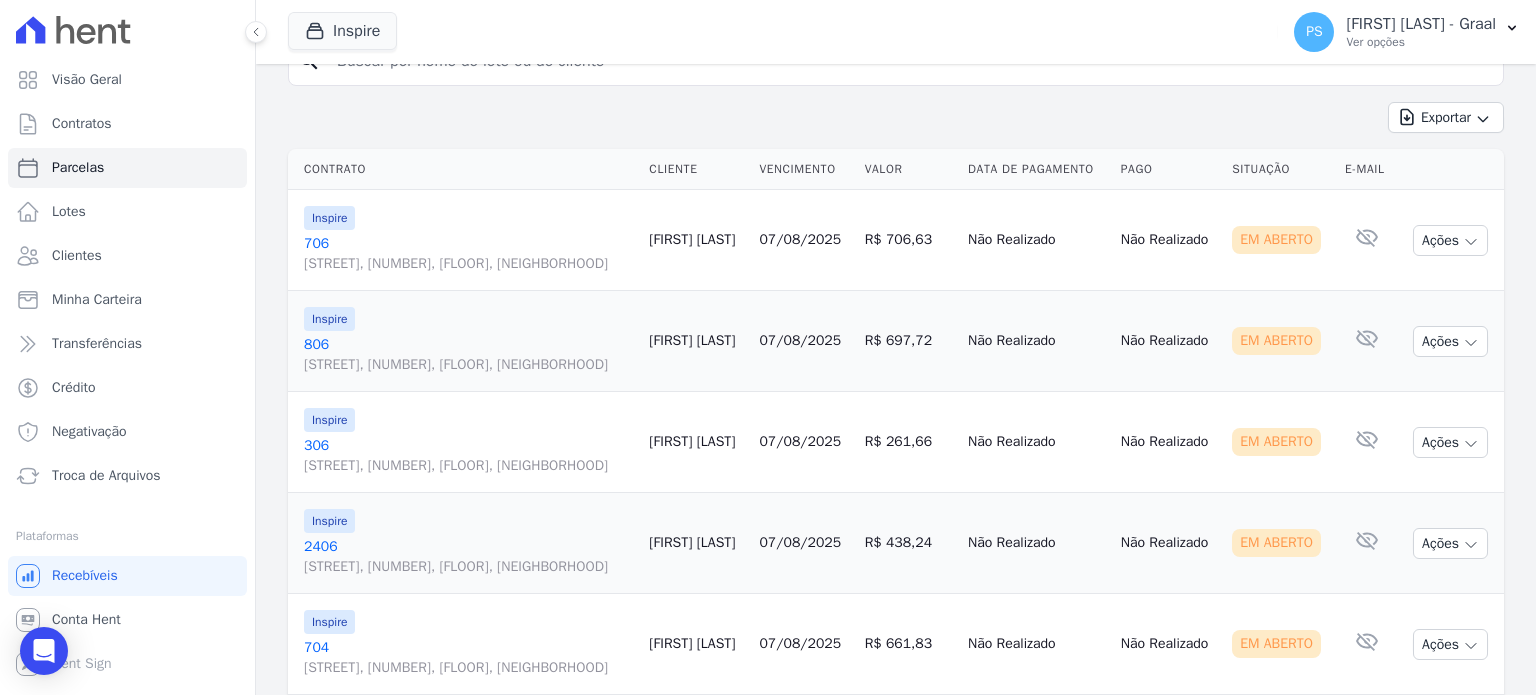 click on "[STREET], [NUMBER], [FLOOR], [NEIGHBORHOOD]" at bounding box center [468, 264] 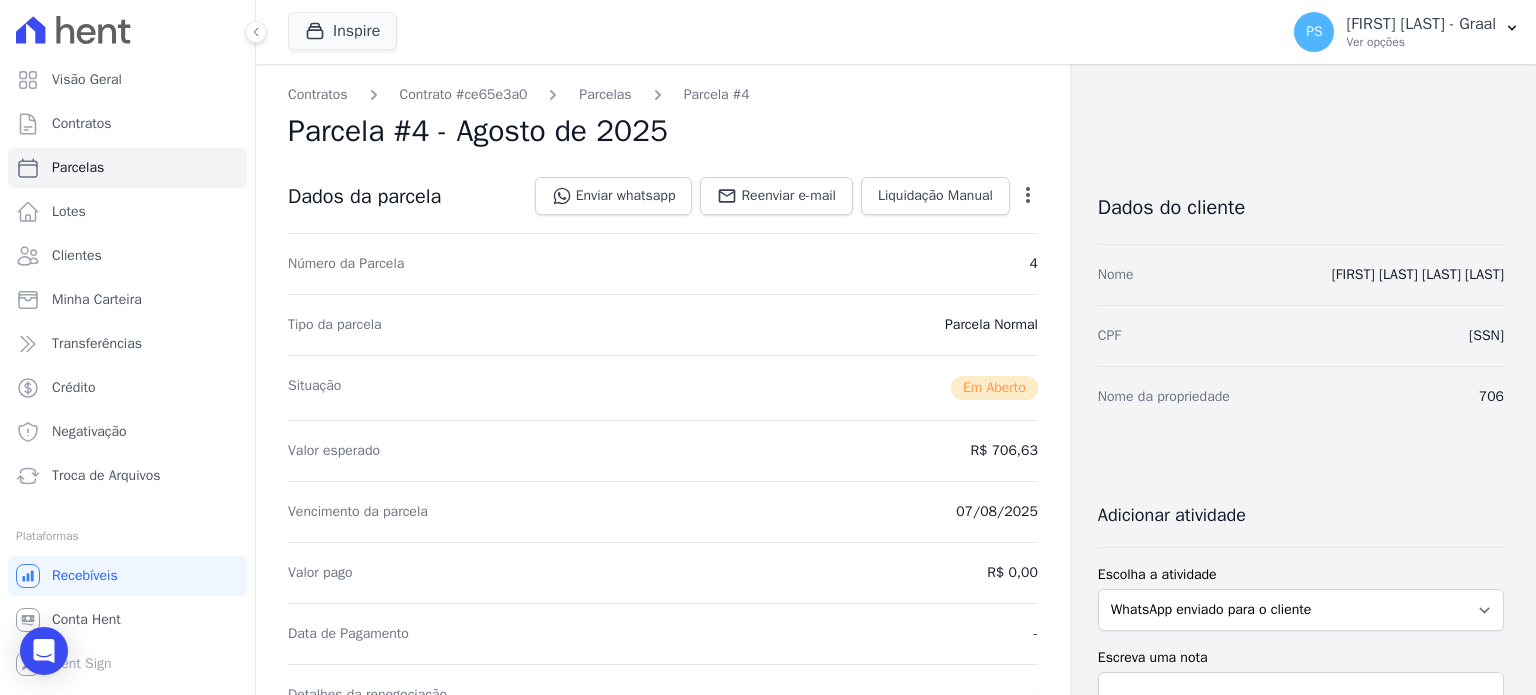 click 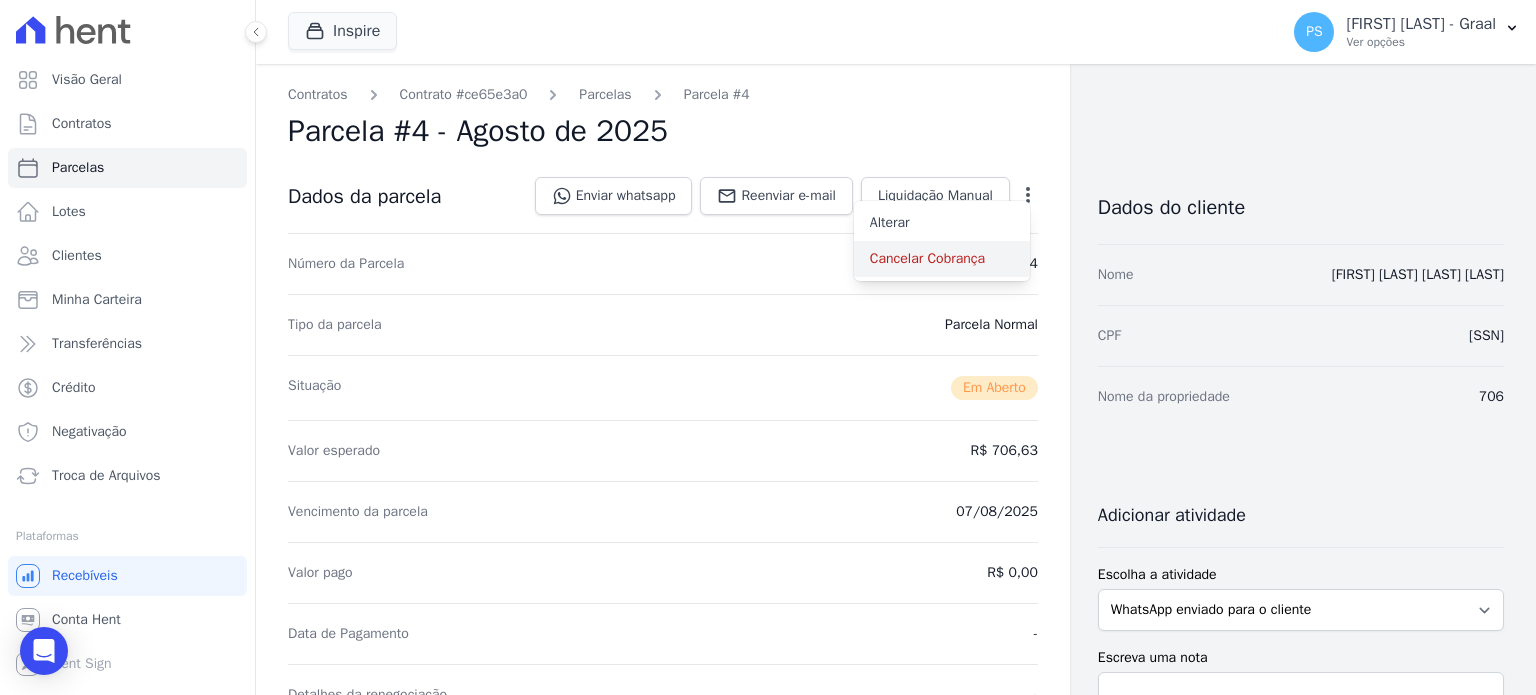click on "Cancelar Cobrança" at bounding box center [942, 259] 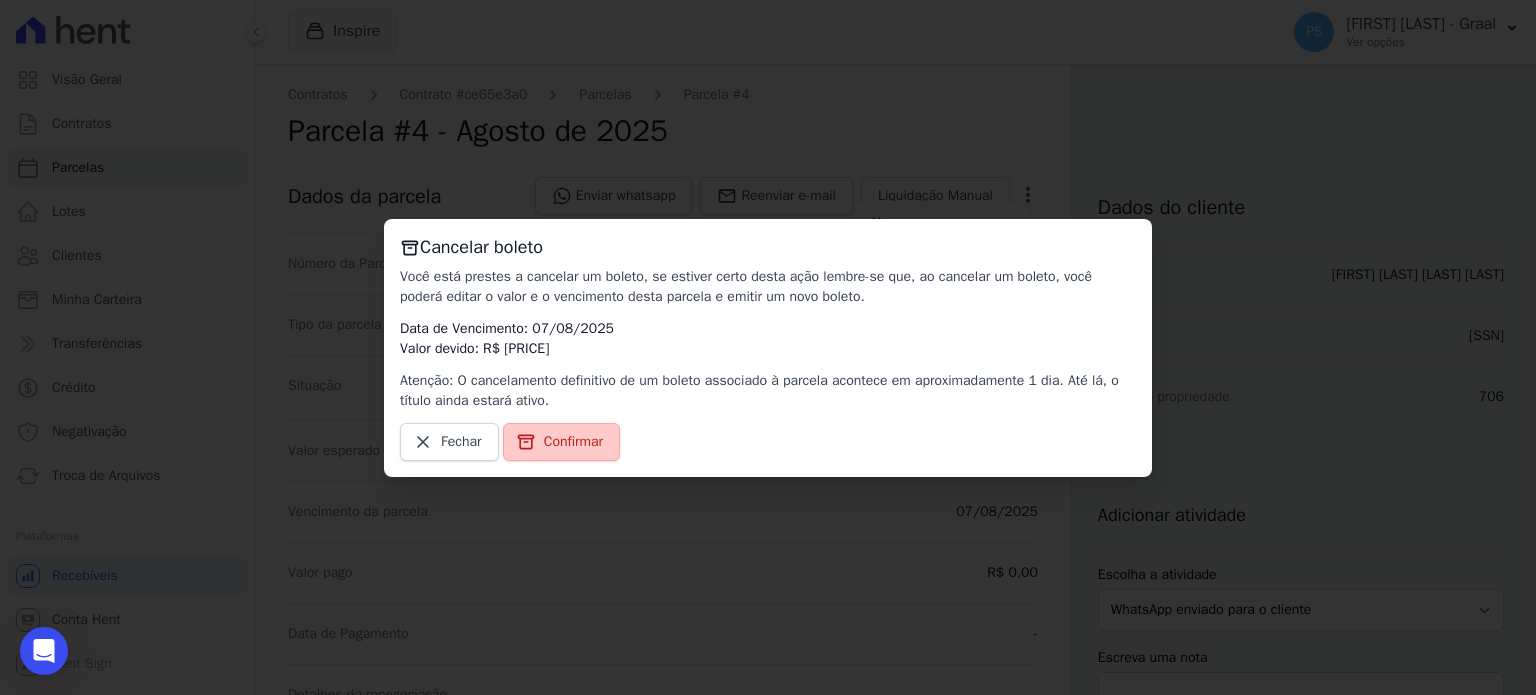 click on "Confirmar" at bounding box center [573, 442] 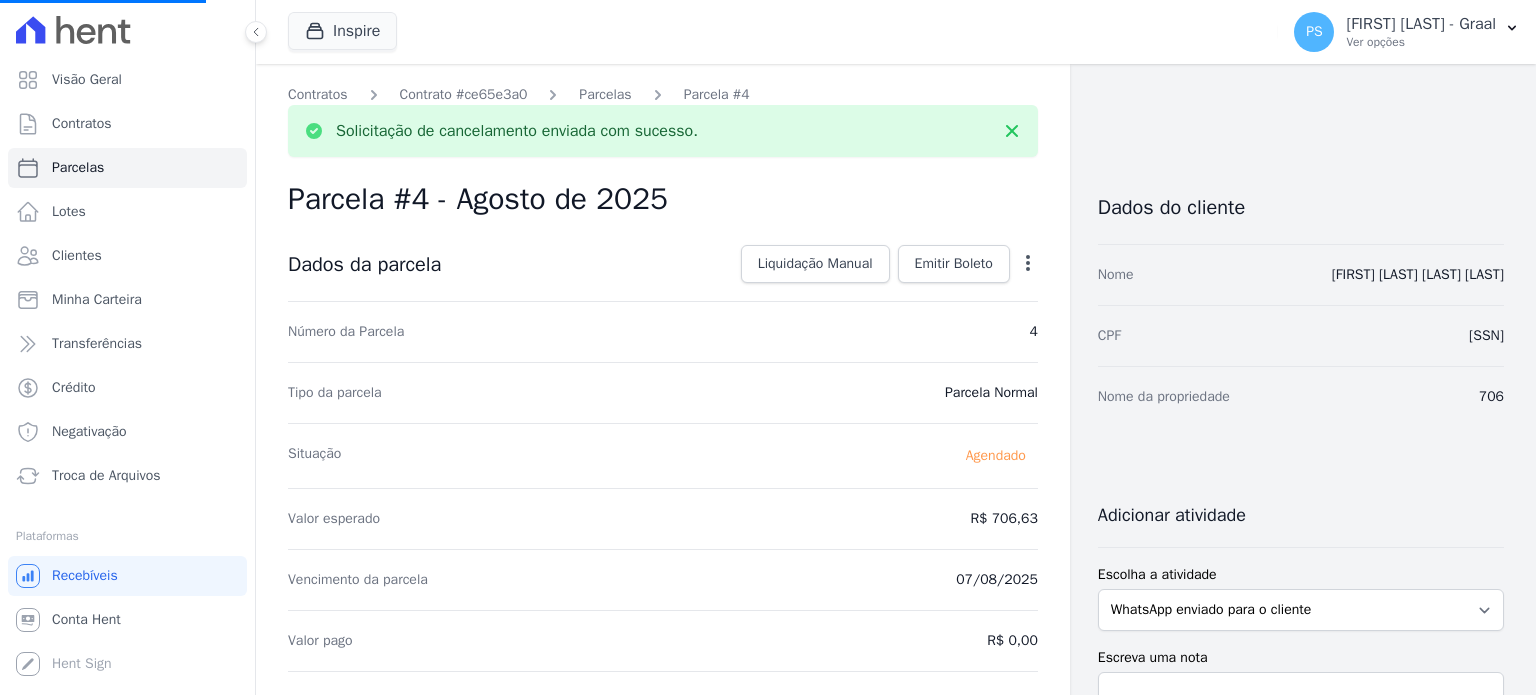 select 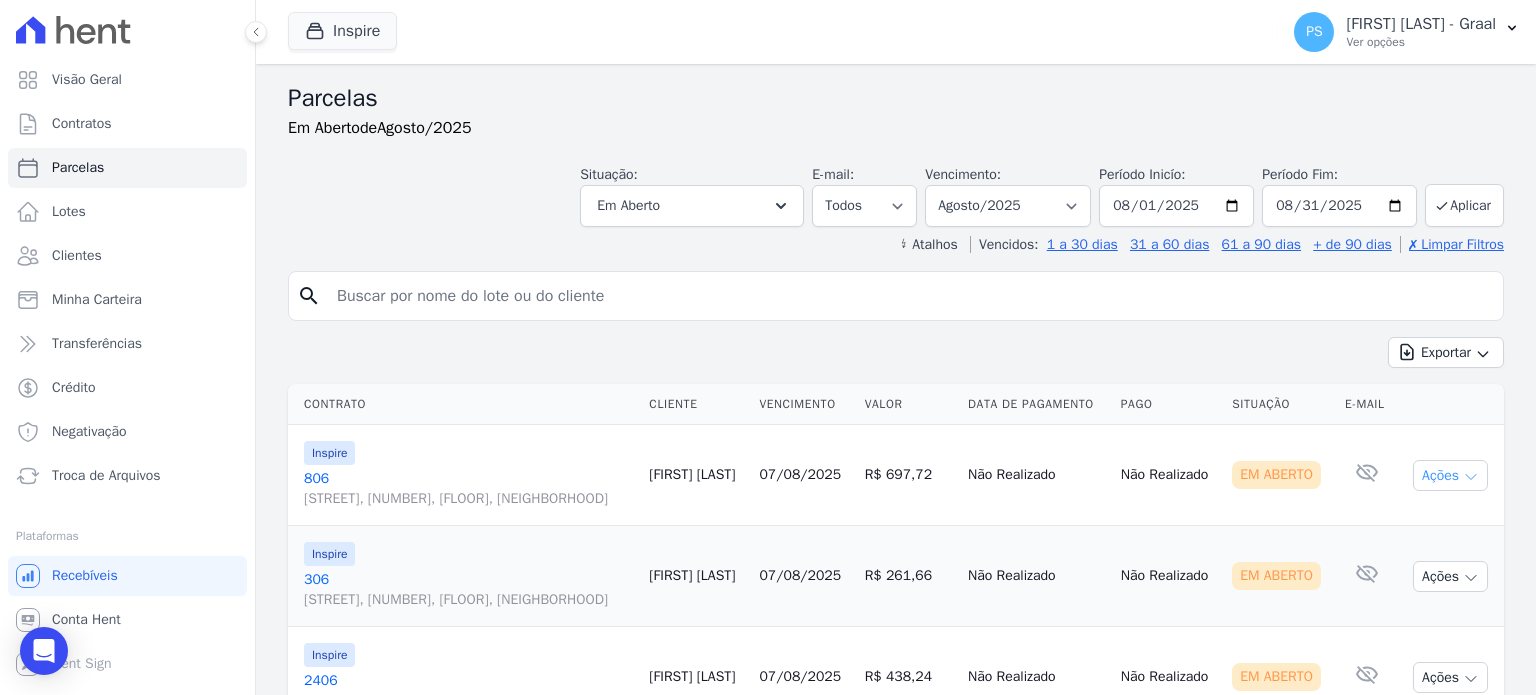 click 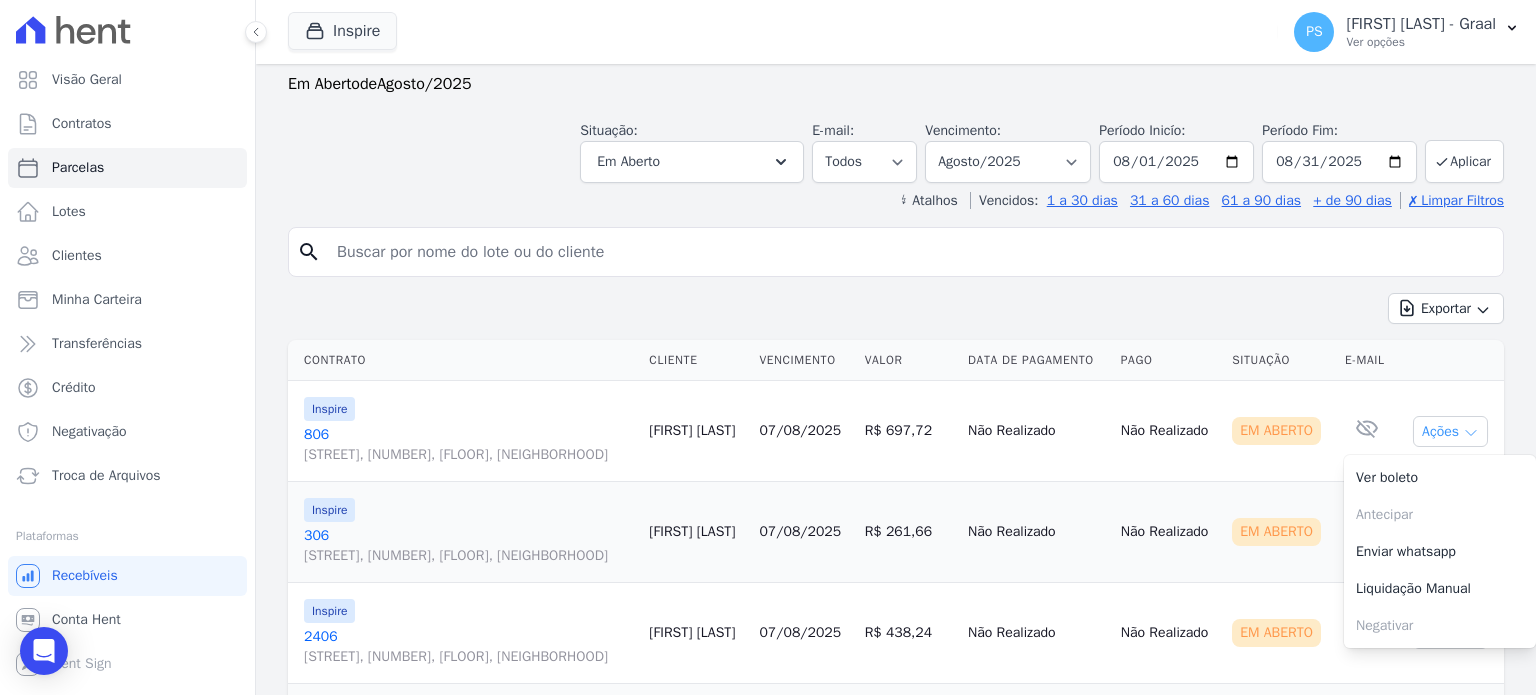 scroll, scrollTop: 100, scrollLeft: 0, axis: vertical 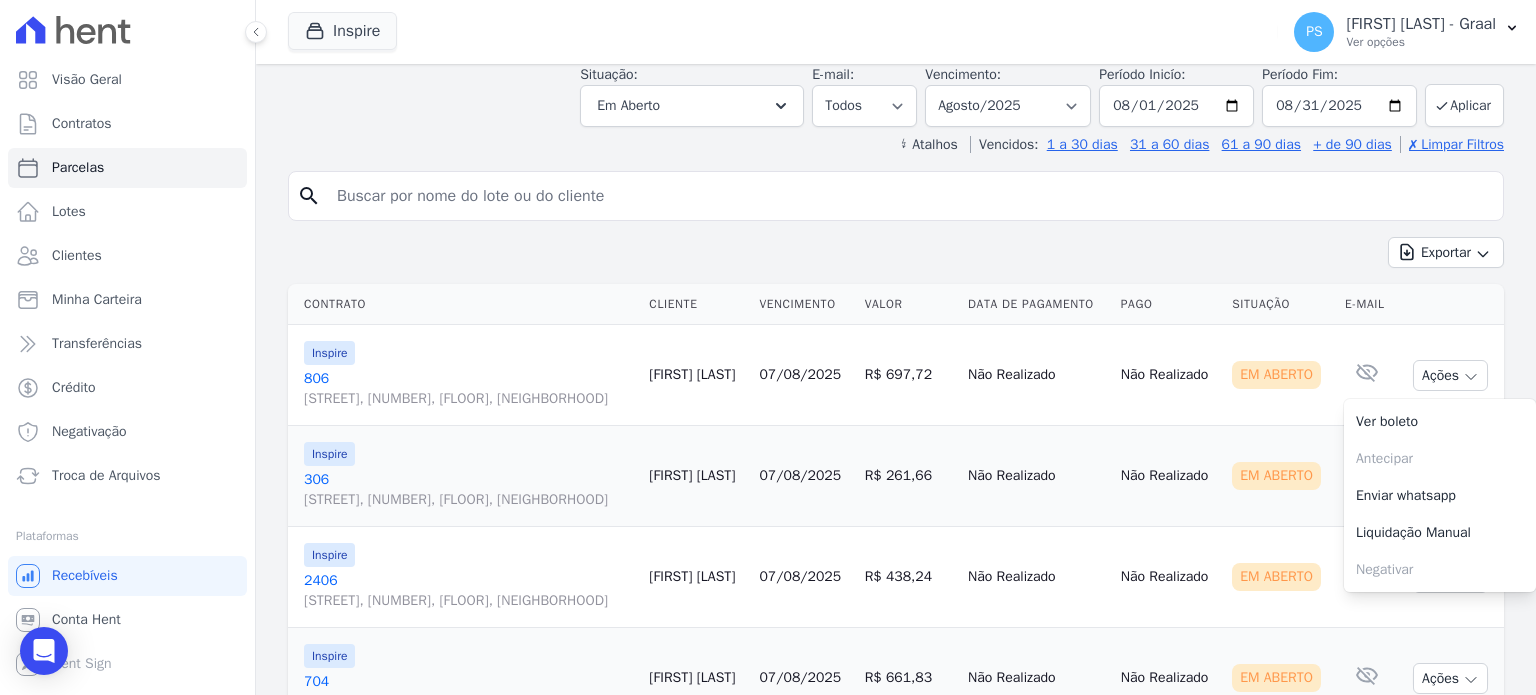 click on "[STREET], [NUMBER], [FLOOR], [NEIGHBORHOOD]" at bounding box center [468, 399] 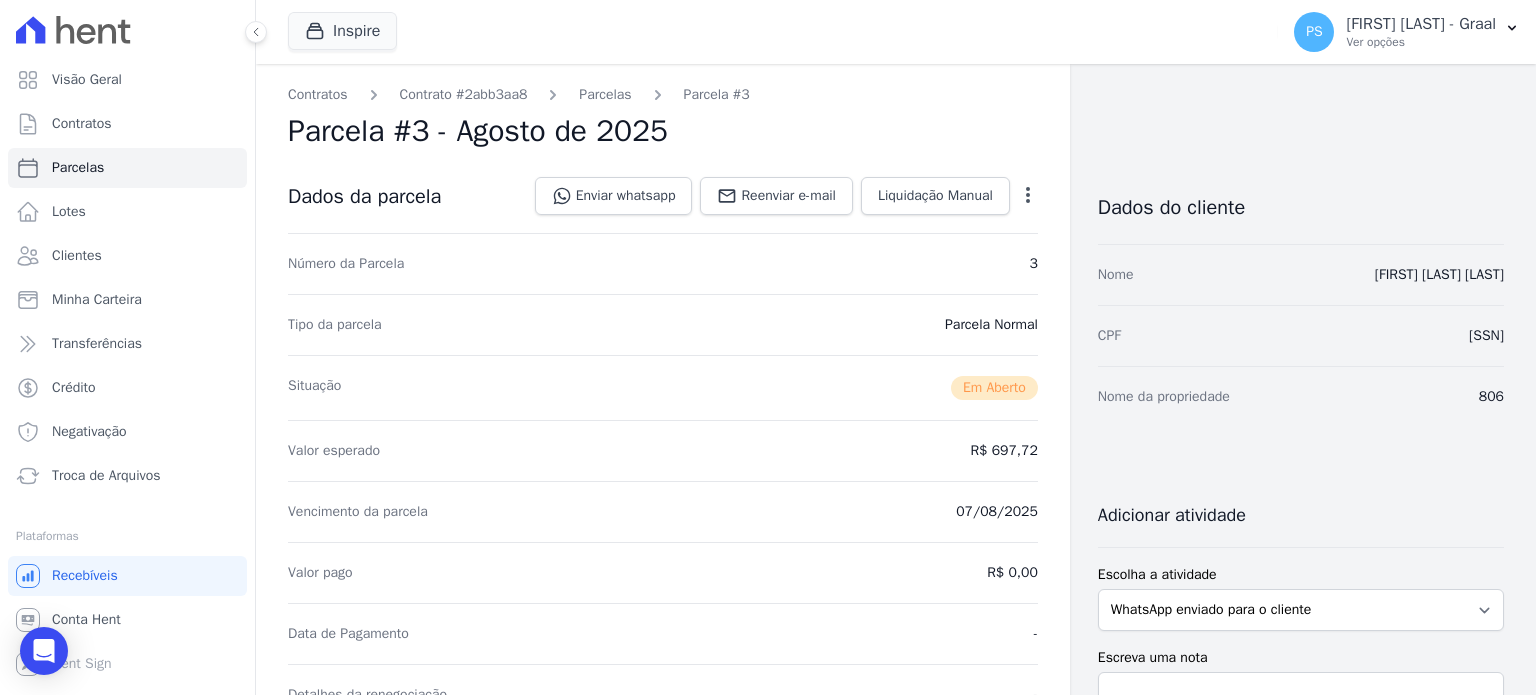 click 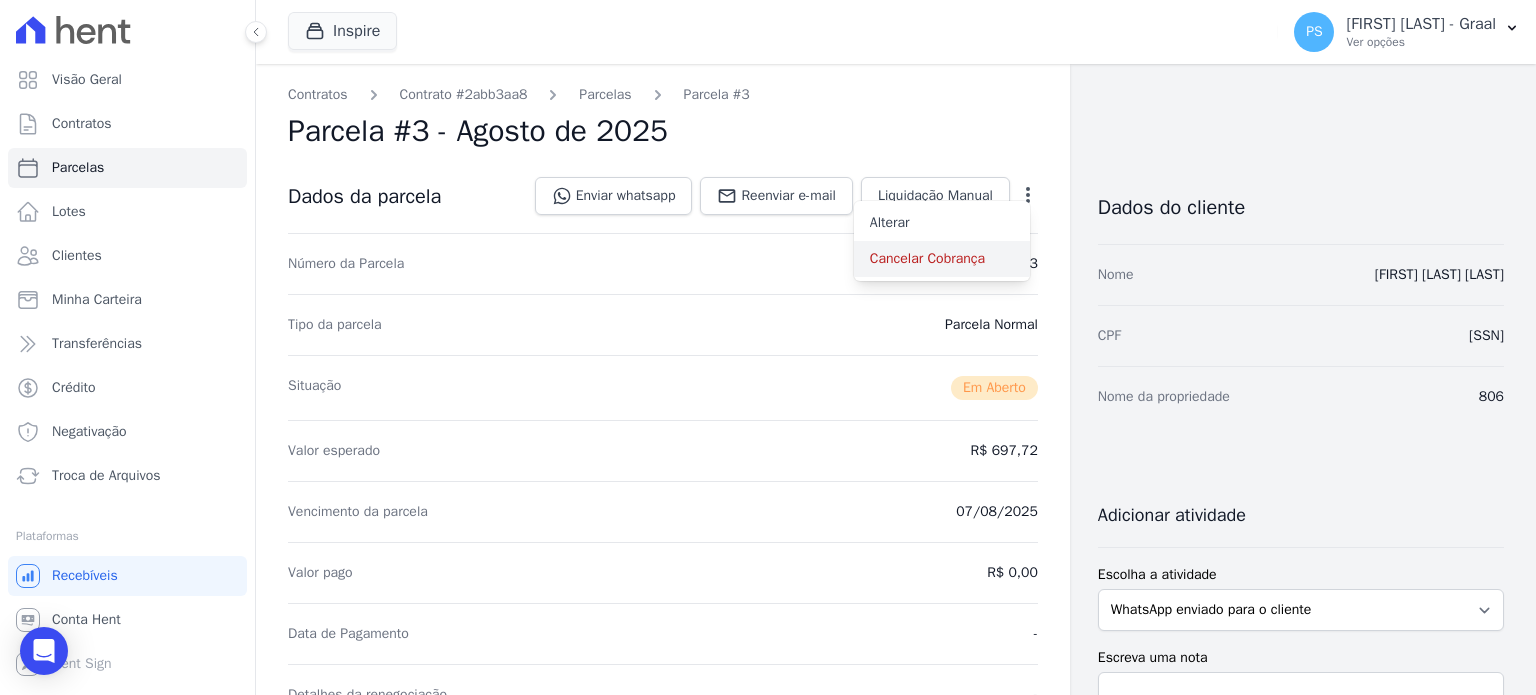 click on "Cancelar Cobrança" at bounding box center [942, 259] 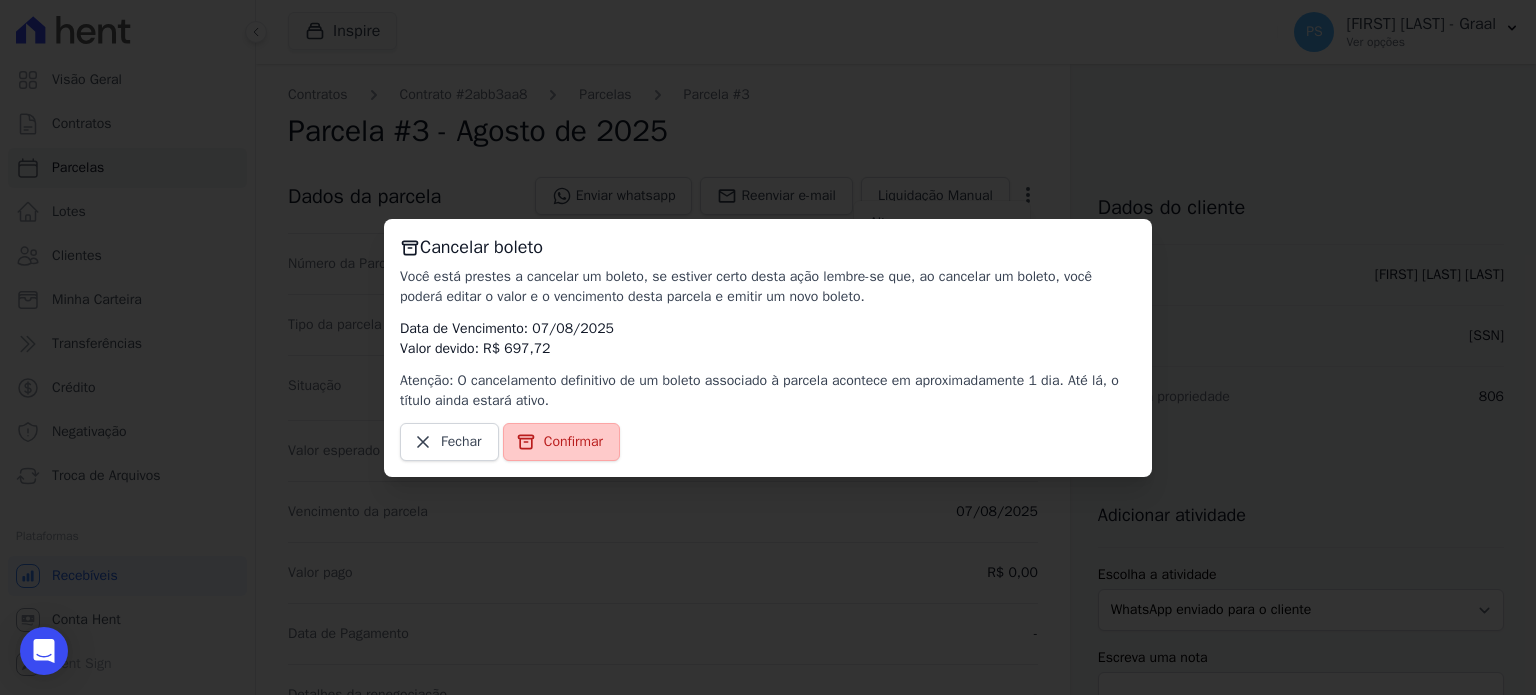 click on "Confirmar" at bounding box center [573, 442] 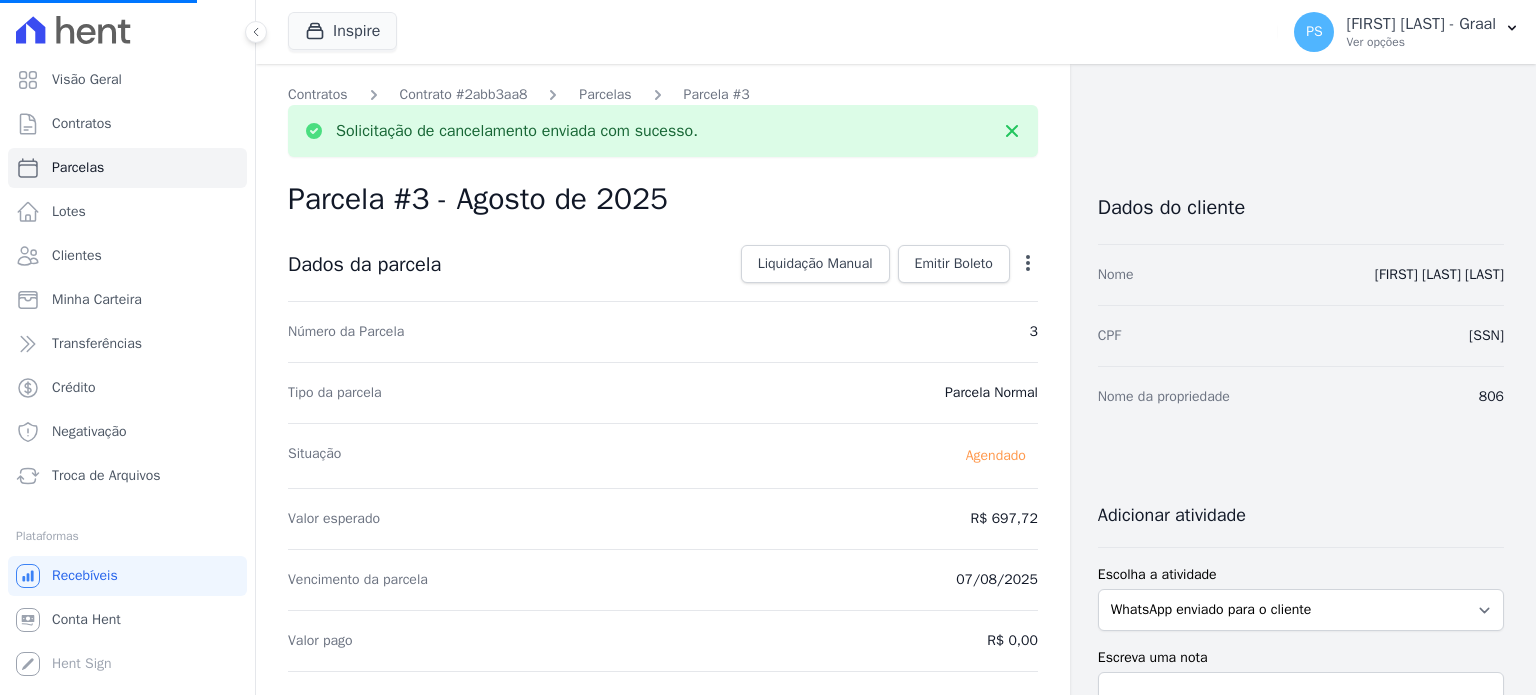 select 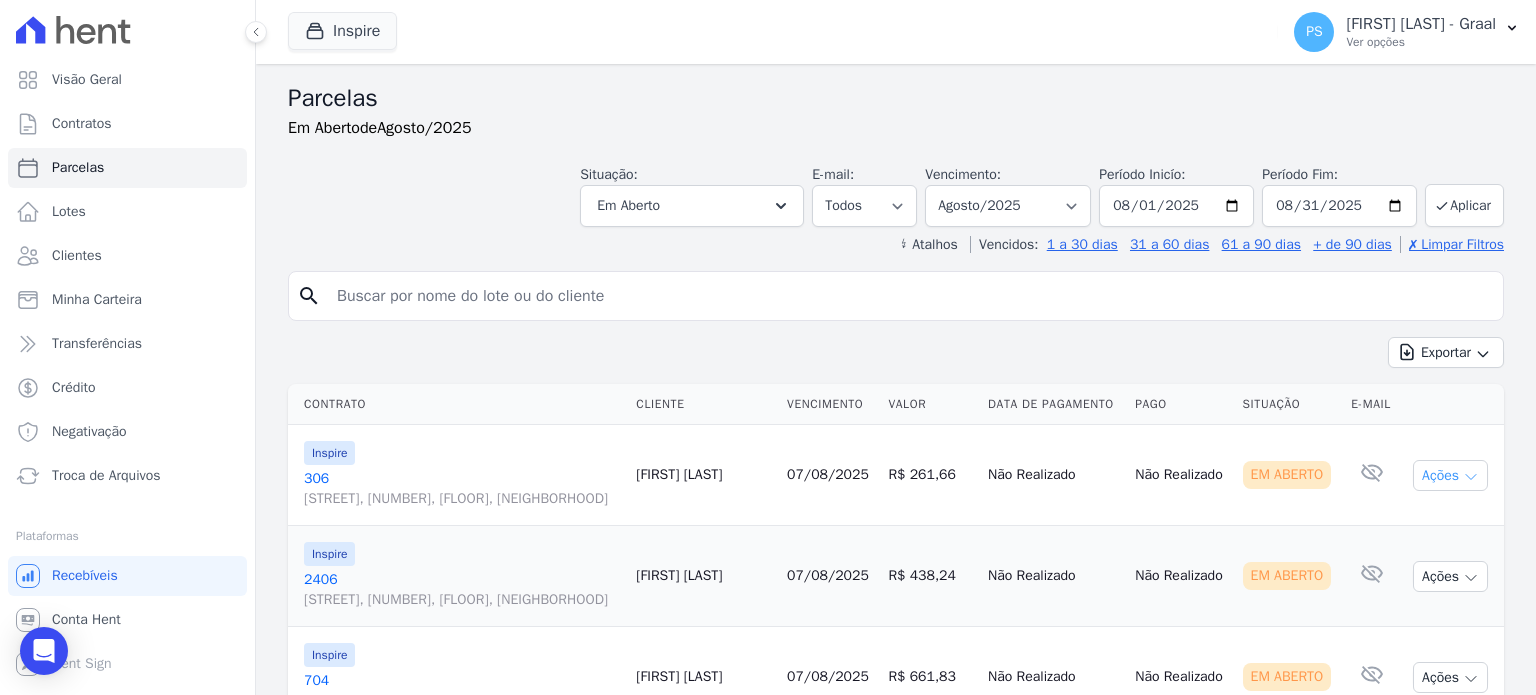 click 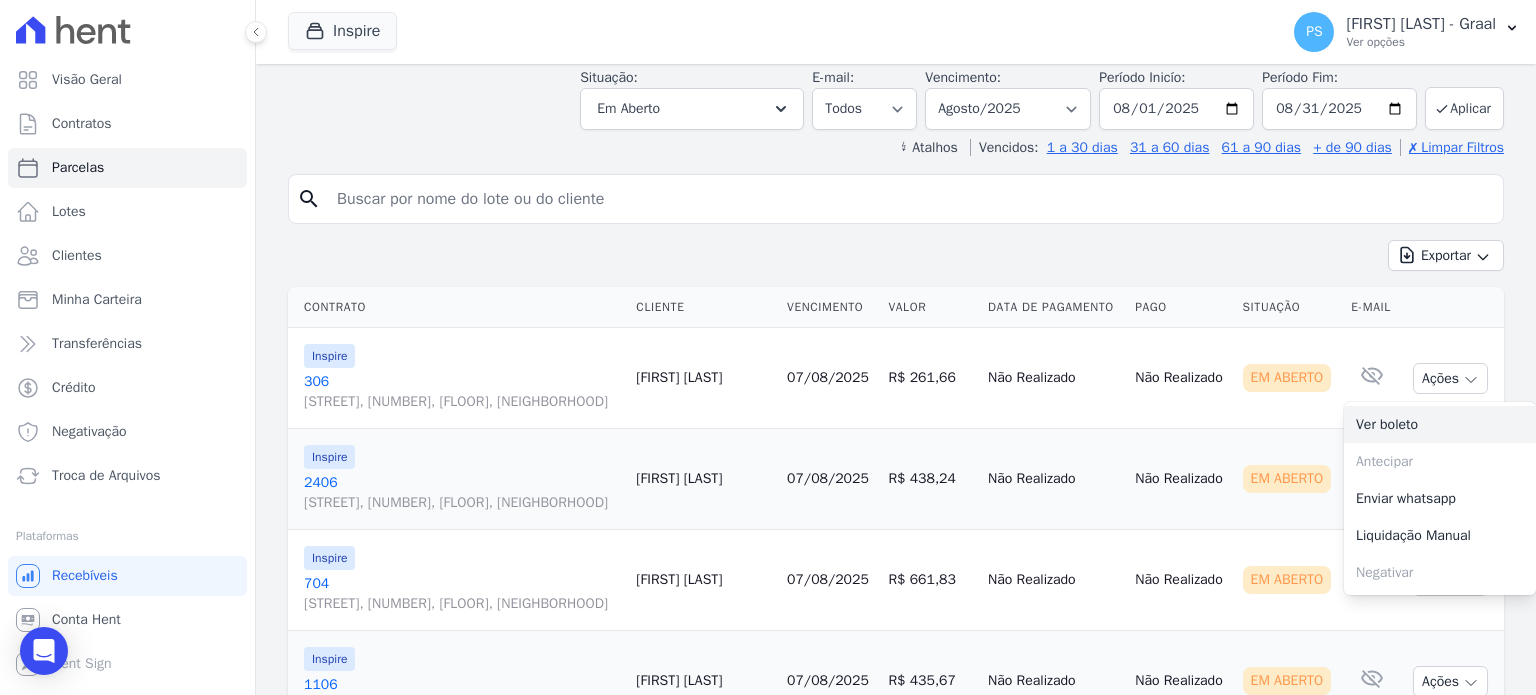 scroll, scrollTop: 100, scrollLeft: 0, axis: vertical 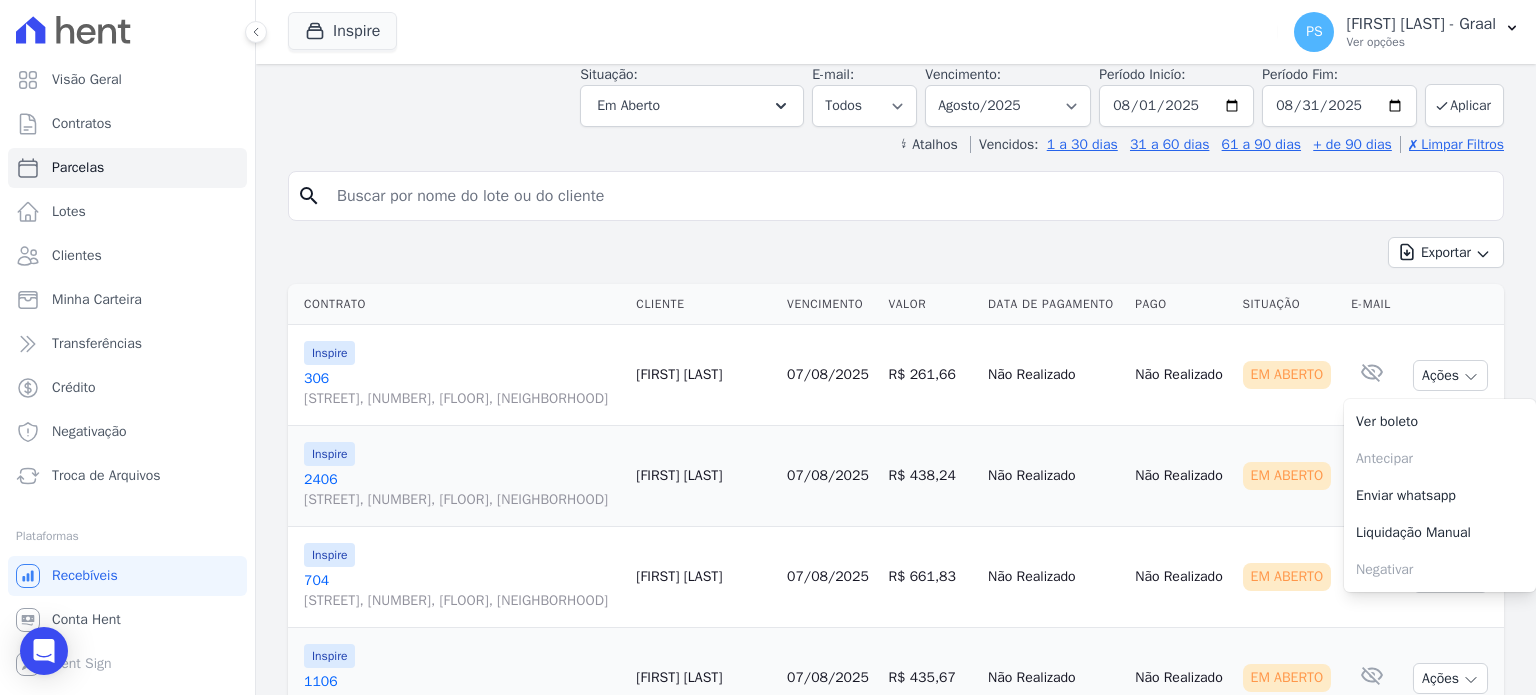 drag, startPoint x: 612, startPoint y: 383, endPoint x: 553, endPoint y: 389, distance: 59.3043 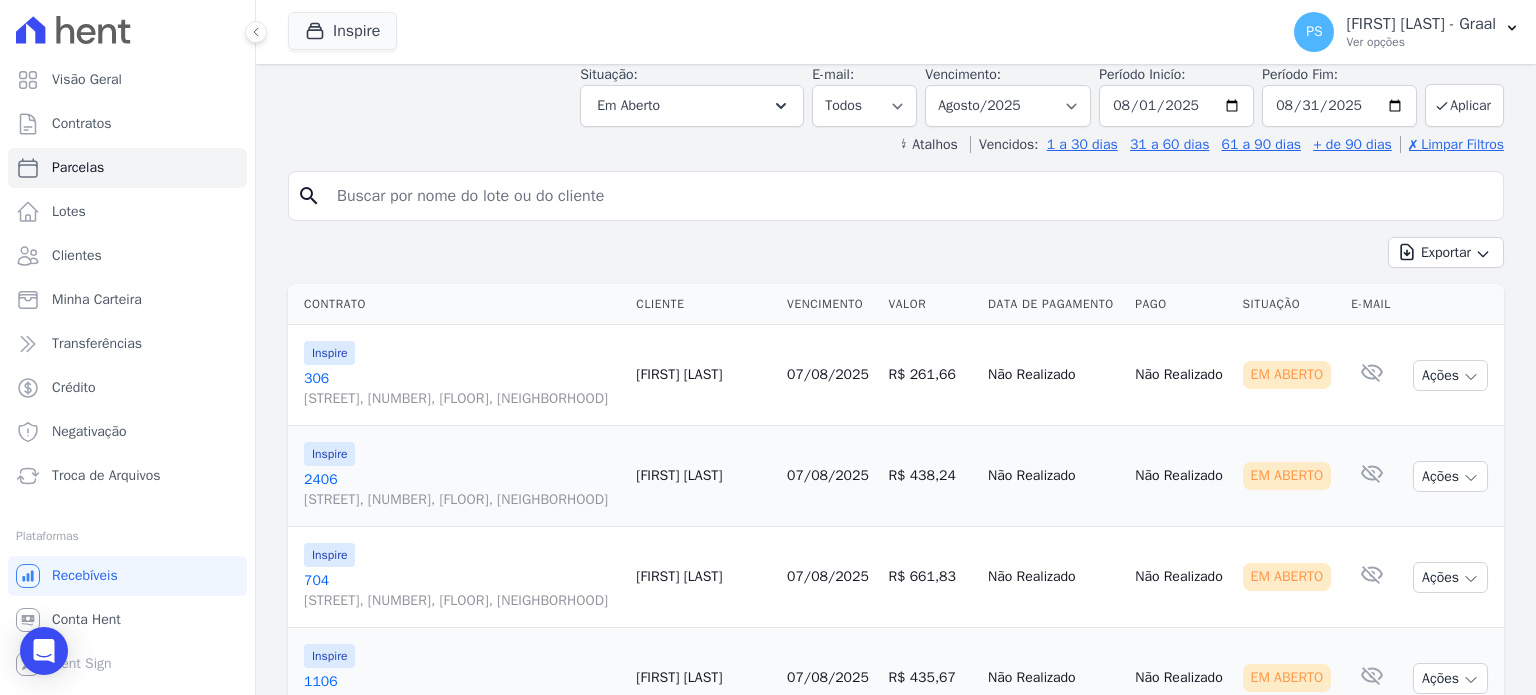 click on "[STREET], [NUMBER], [FLOOR], [NEIGHBORHOOD]" at bounding box center (462, 399) 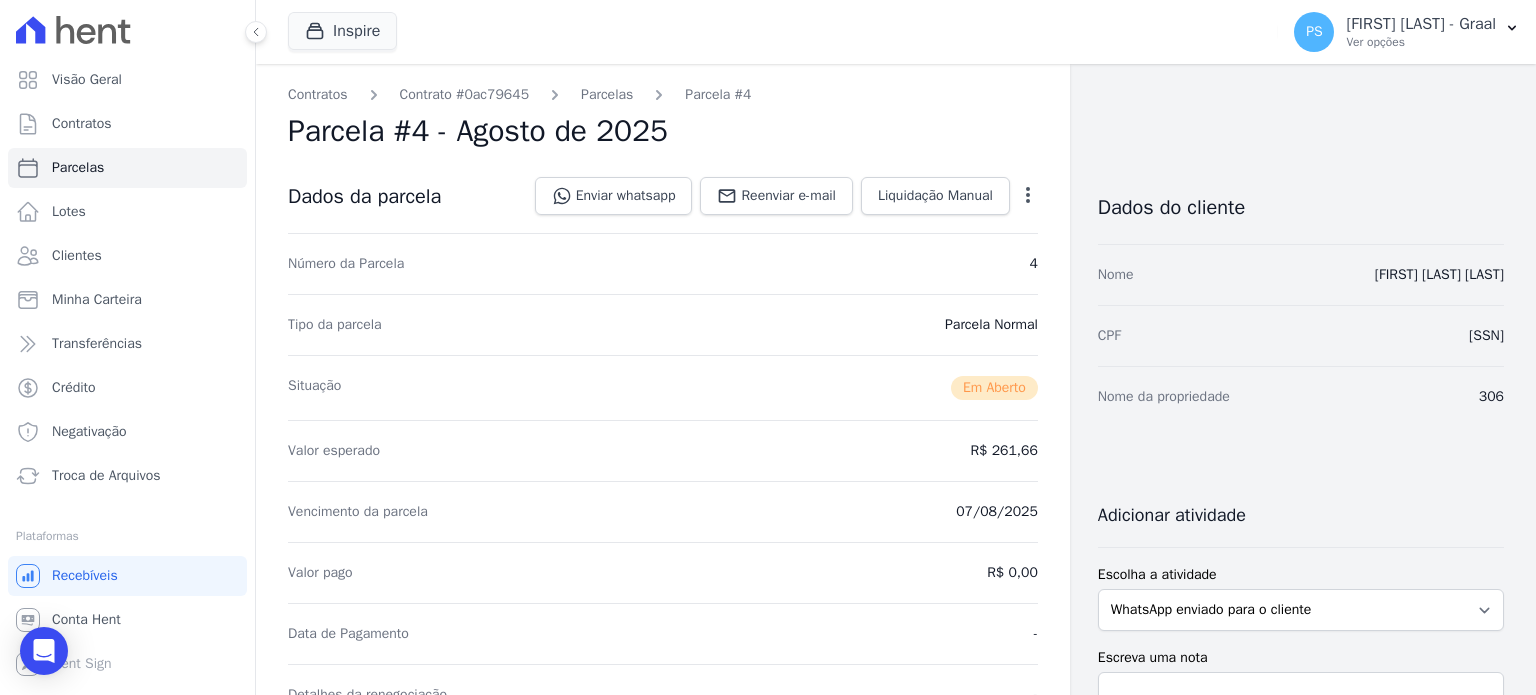 click 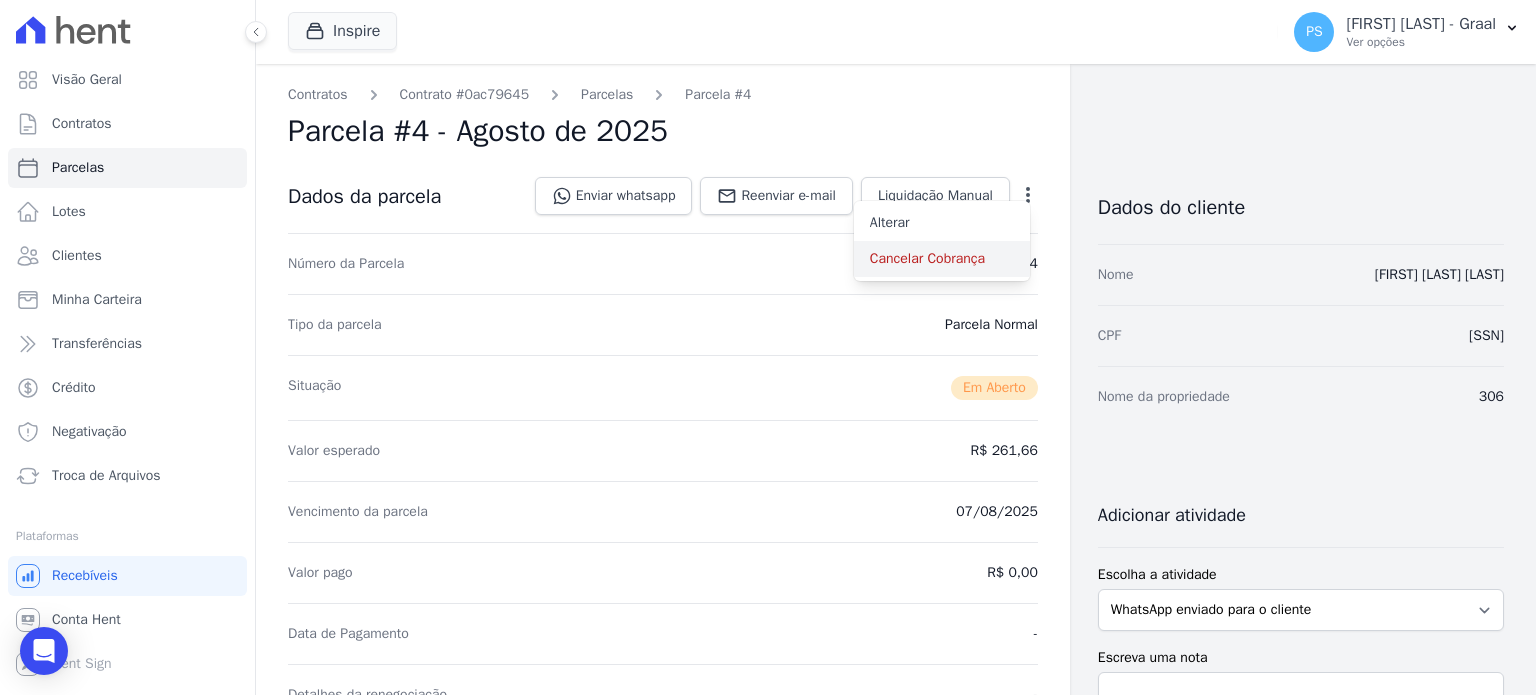 click on "Cancelar Cobrança" at bounding box center (942, 259) 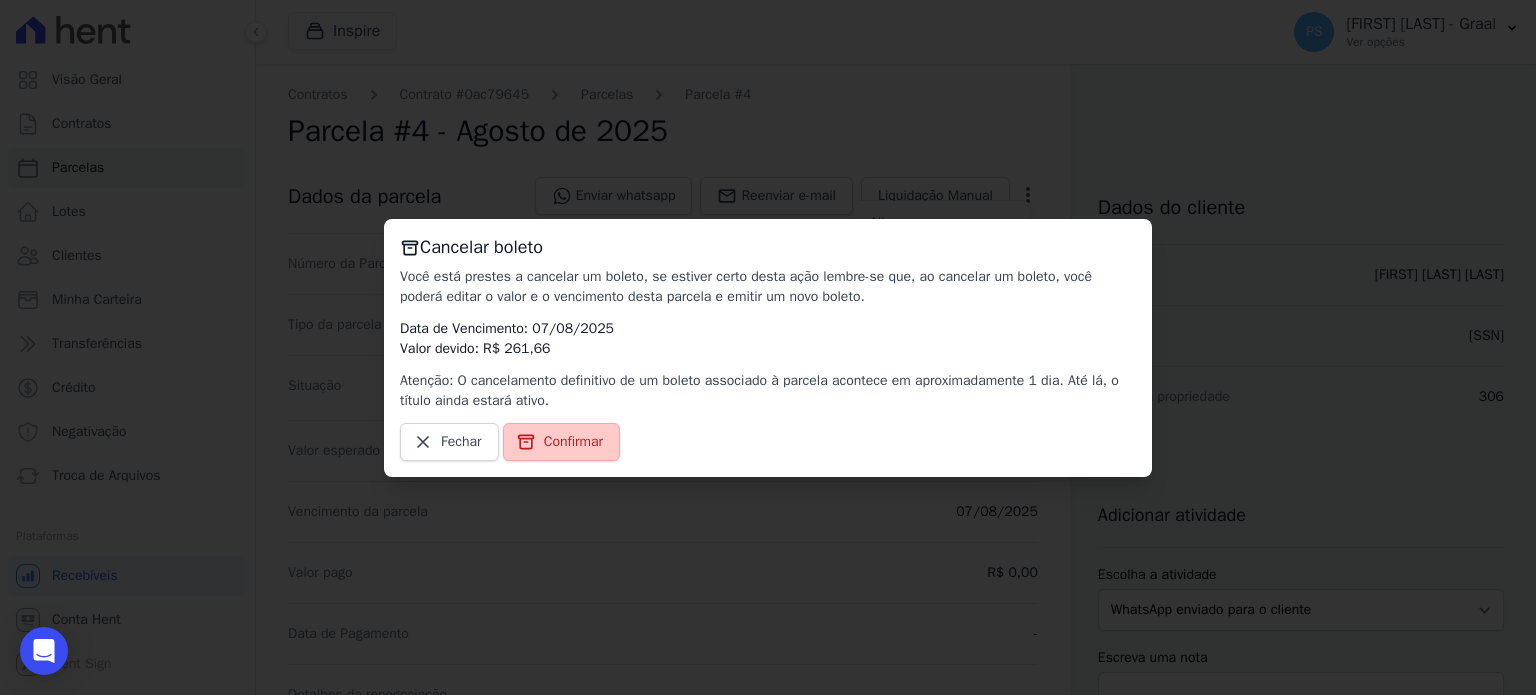 click on "Confirmar" at bounding box center [573, 442] 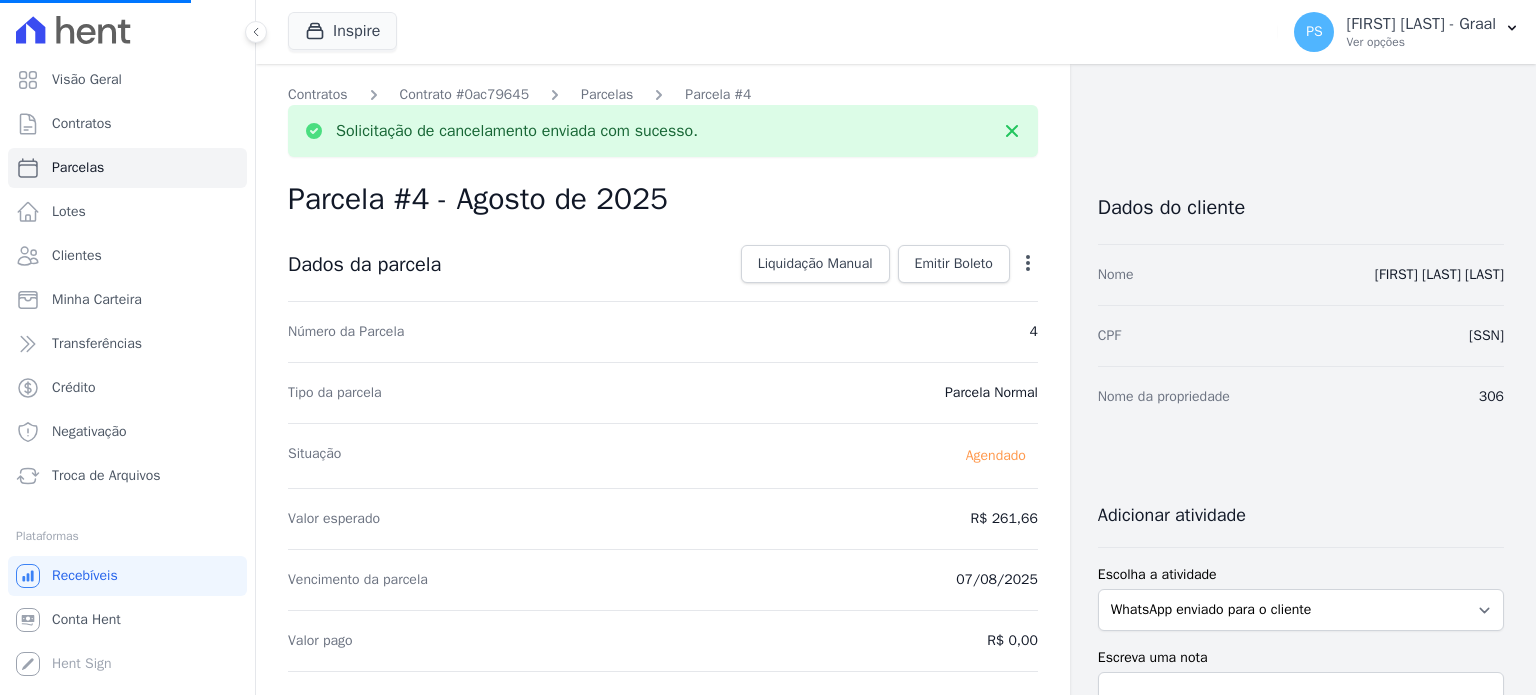 select 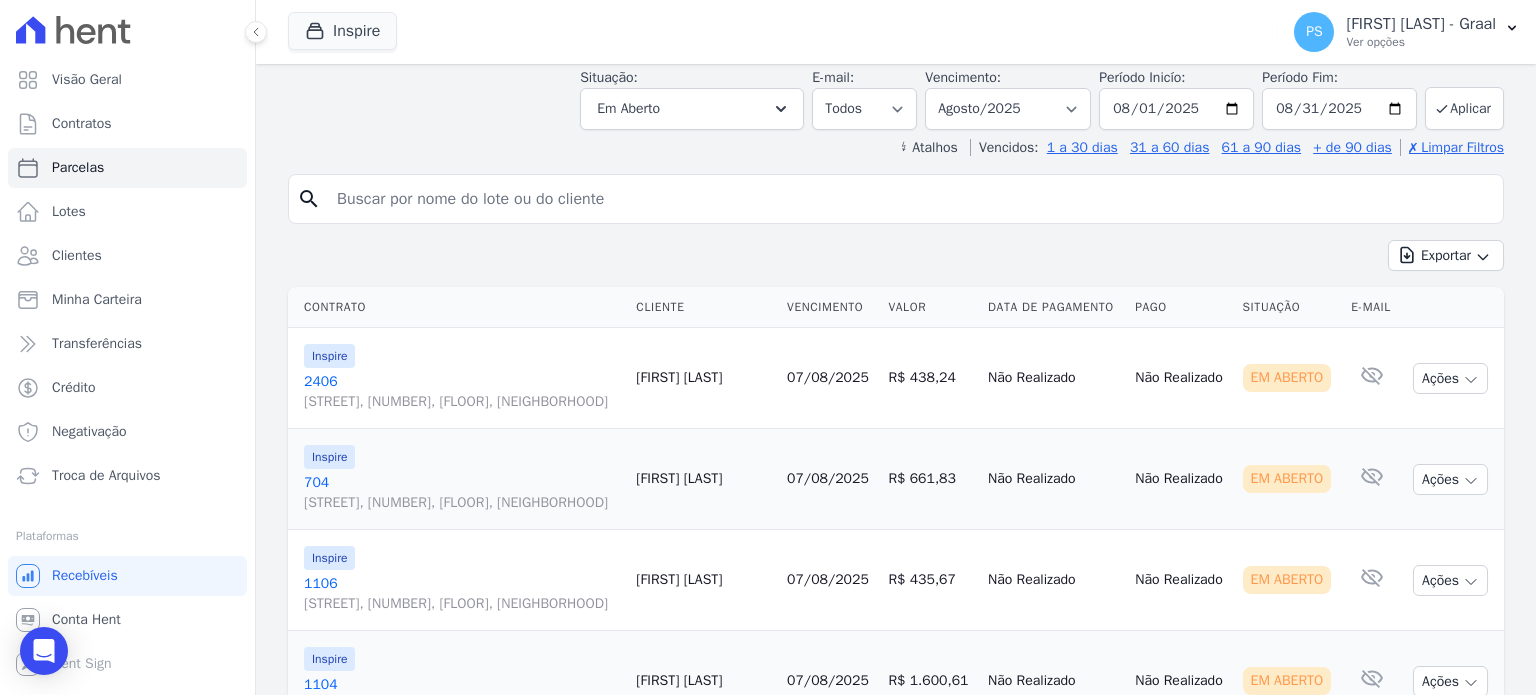 scroll, scrollTop: 100, scrollLeft: 0, axis: vertical 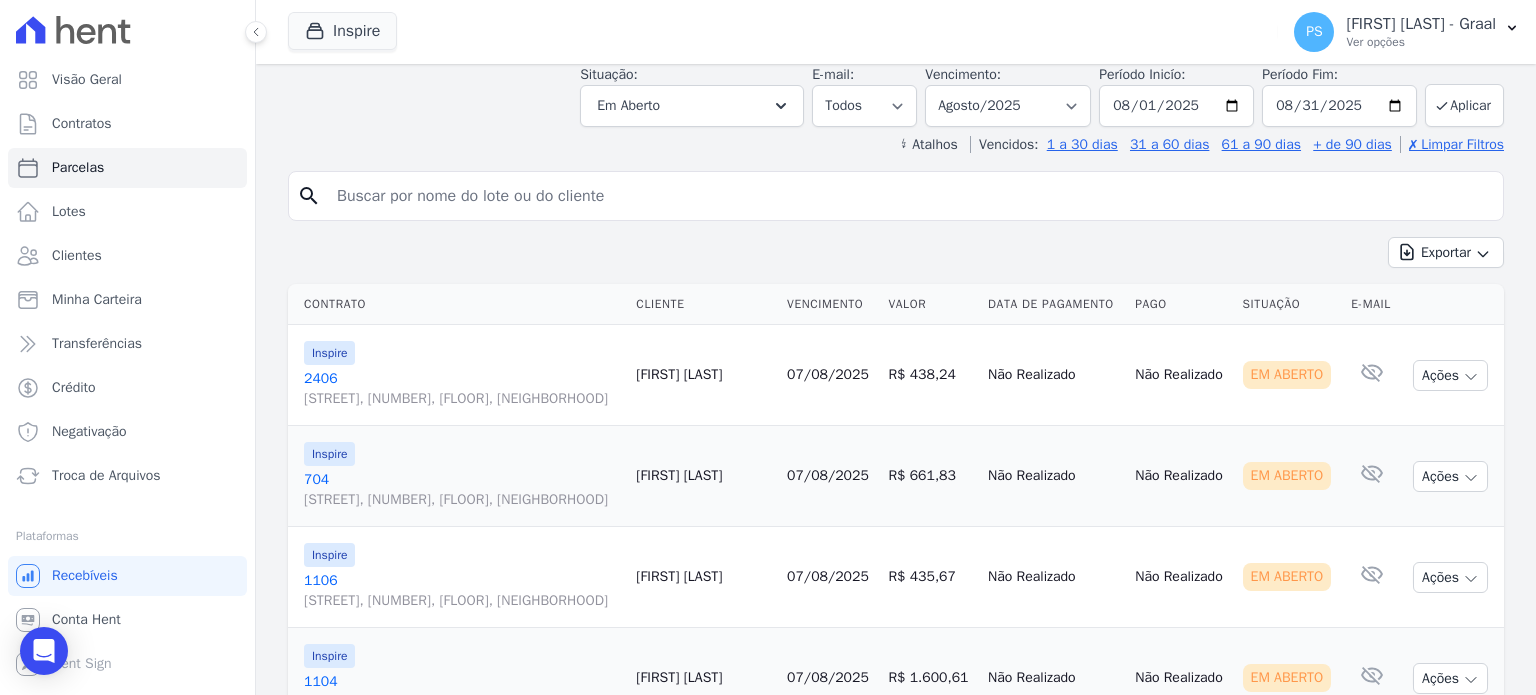 click on "[FIRST] [LAST]" at bounding box center [703, 375] 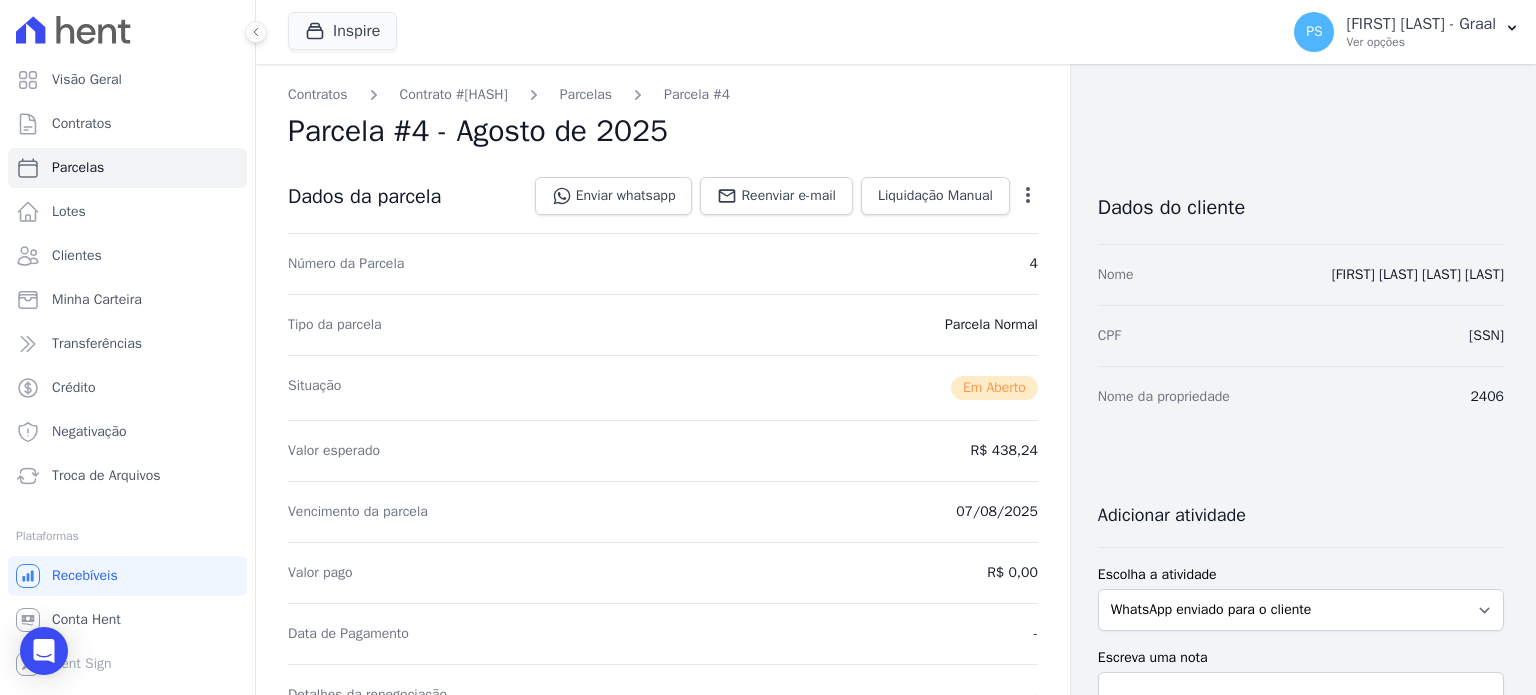 click on "Contratos
Contrato
#[ID]
Parcelas
Parcela
#[ID]
Parcela #[NUMBER] - [MONTH] de [YEAR]
Dados da parcela
Enviar whatsapp
Registrar envio de WhatsApp
Caso o envio da mensagem via WhatsApp tenha sido bem-sucedido, registre esta atividade.
Escreva uma nota" at bounding box center [663, 709] 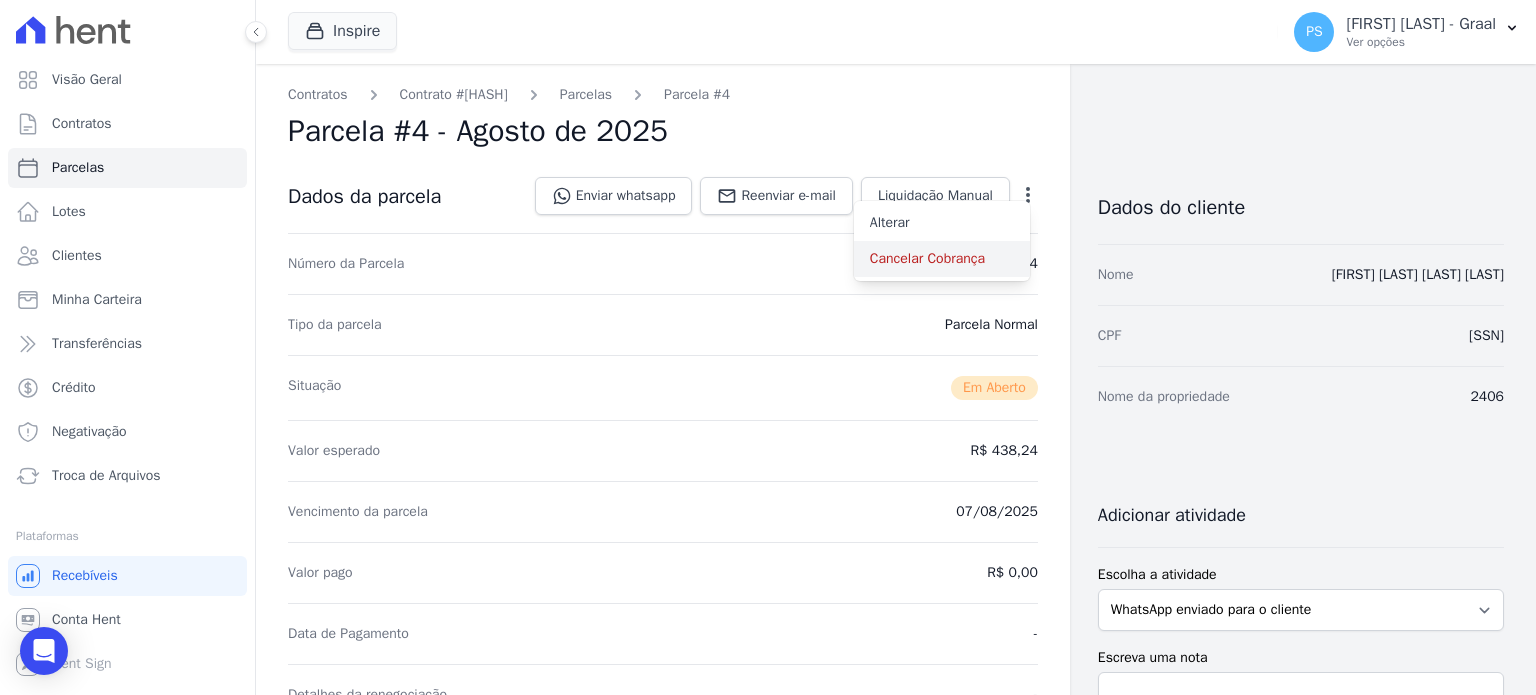 click on "Cancelar Cobrança" at bounding box center (942, 259) 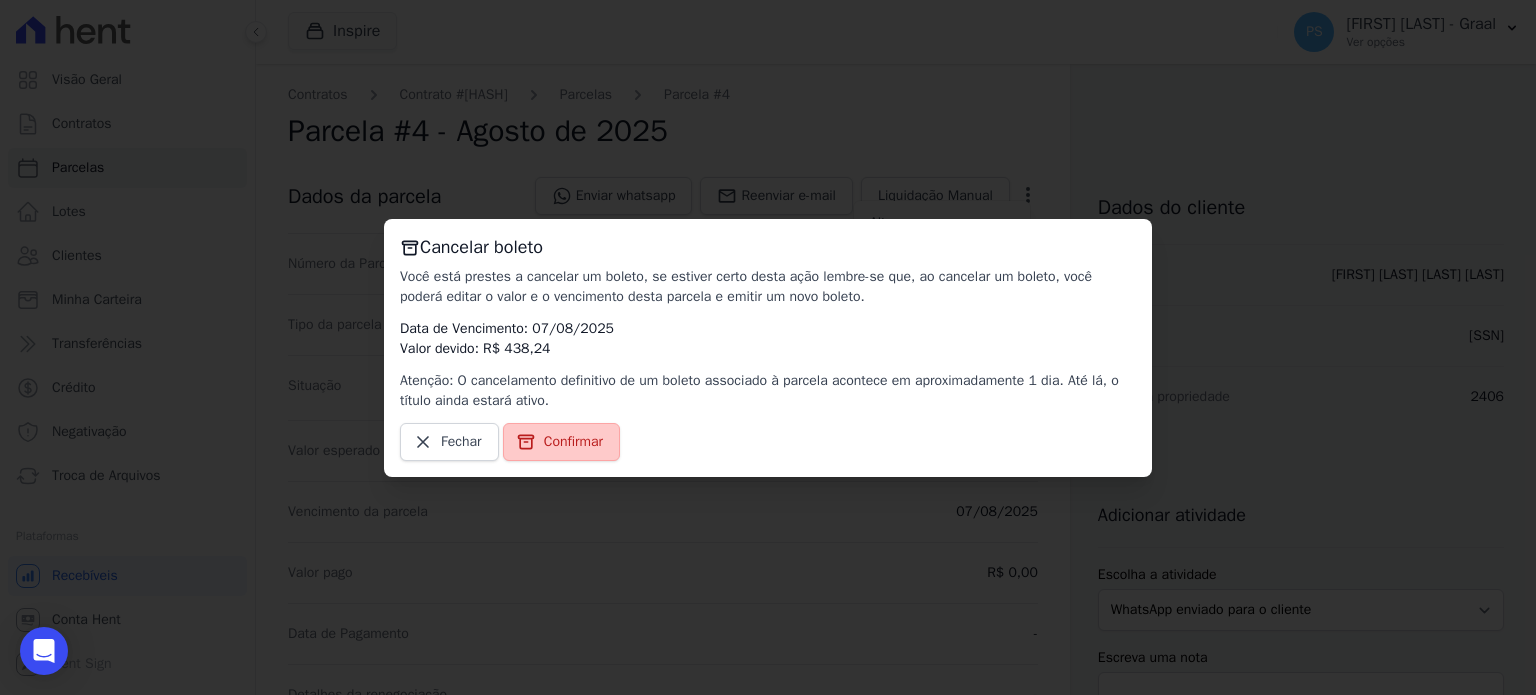 click on "Confirmar" at bounding box center (561, 442) 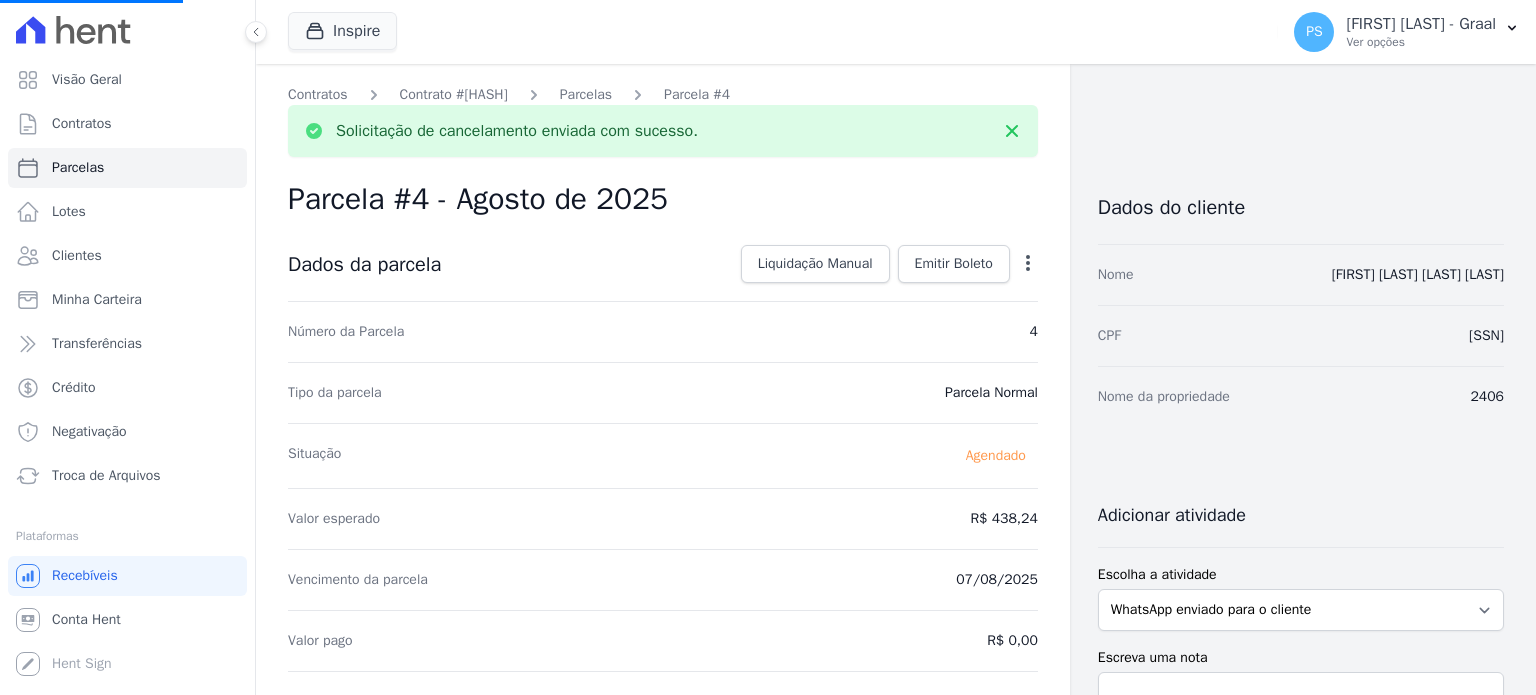select 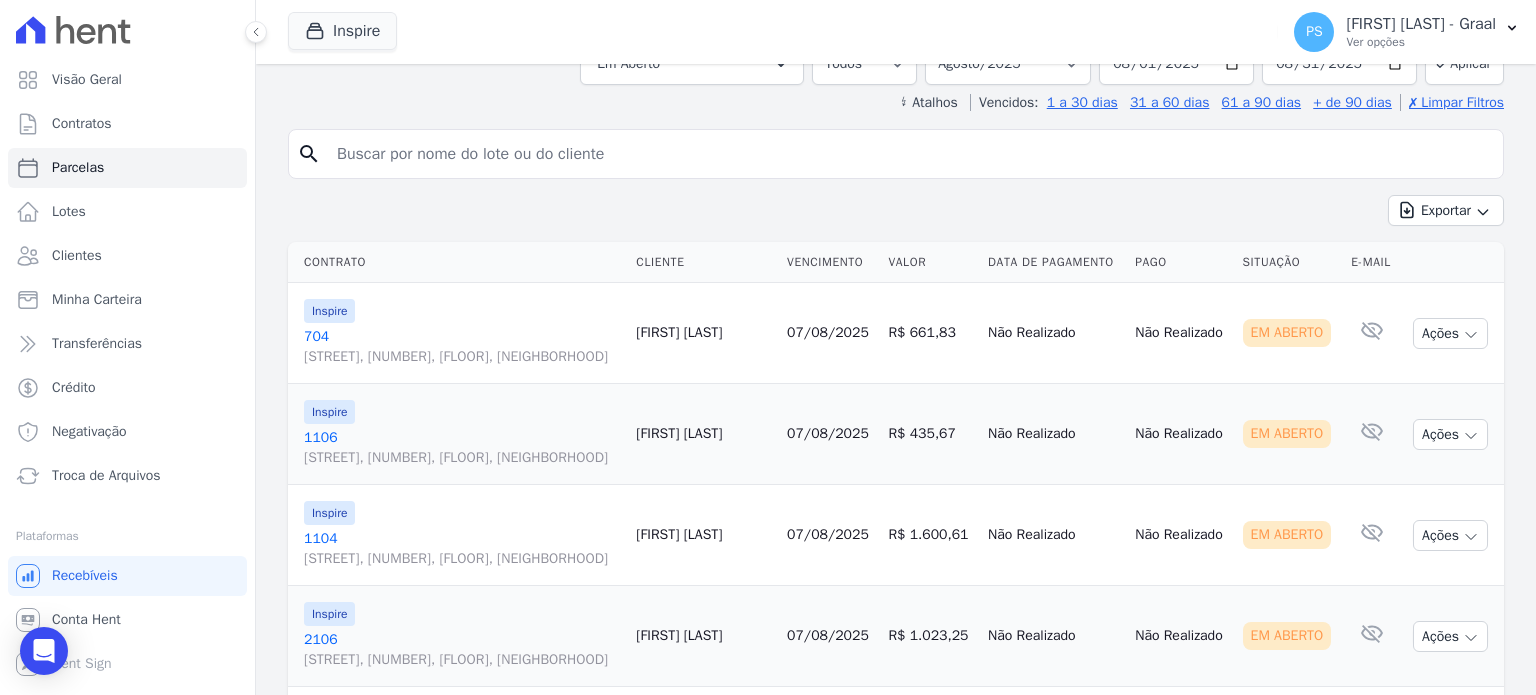 scroll, scrollTop: 200, scrollLeft: 0, axis: vertical 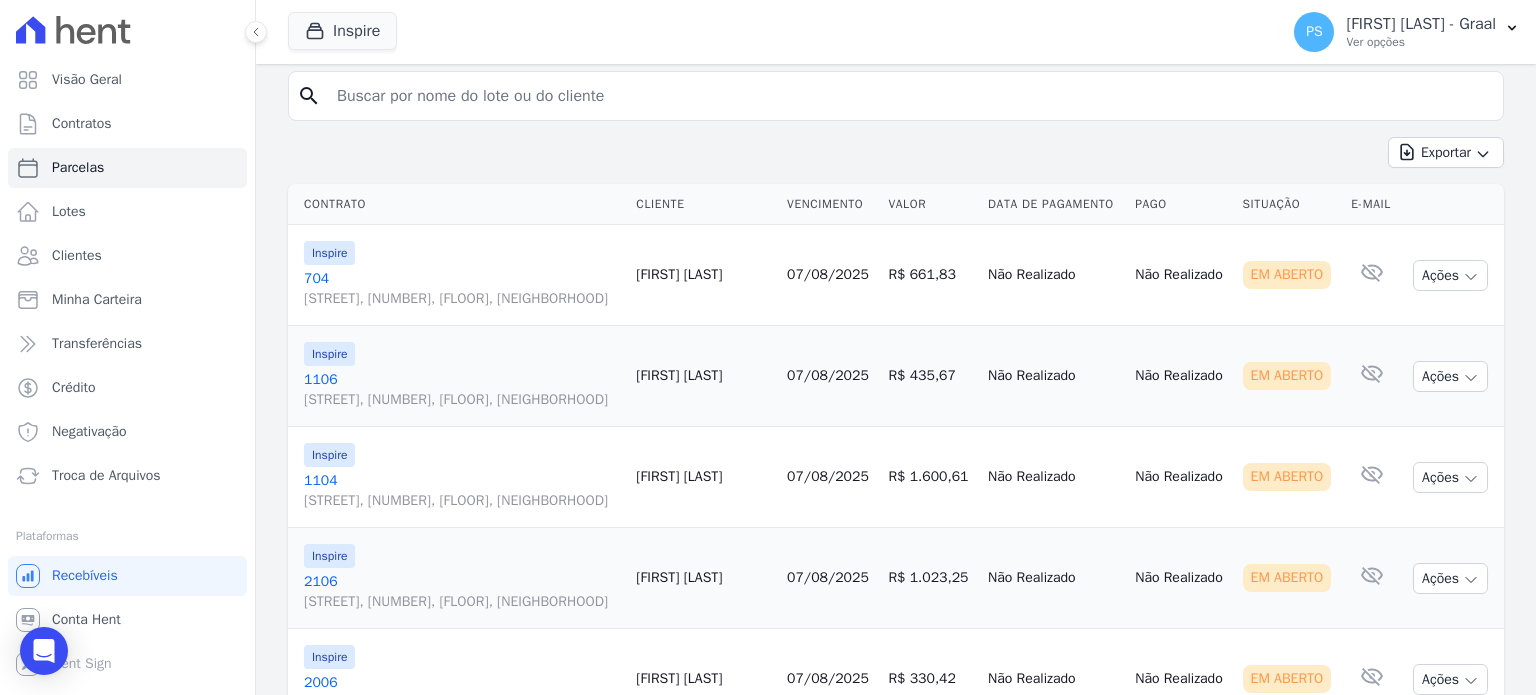 click on "[STREET], [NUMBER], [FLOOR], [NEIGHBORHOOD]" at bounding box center (462, 299) 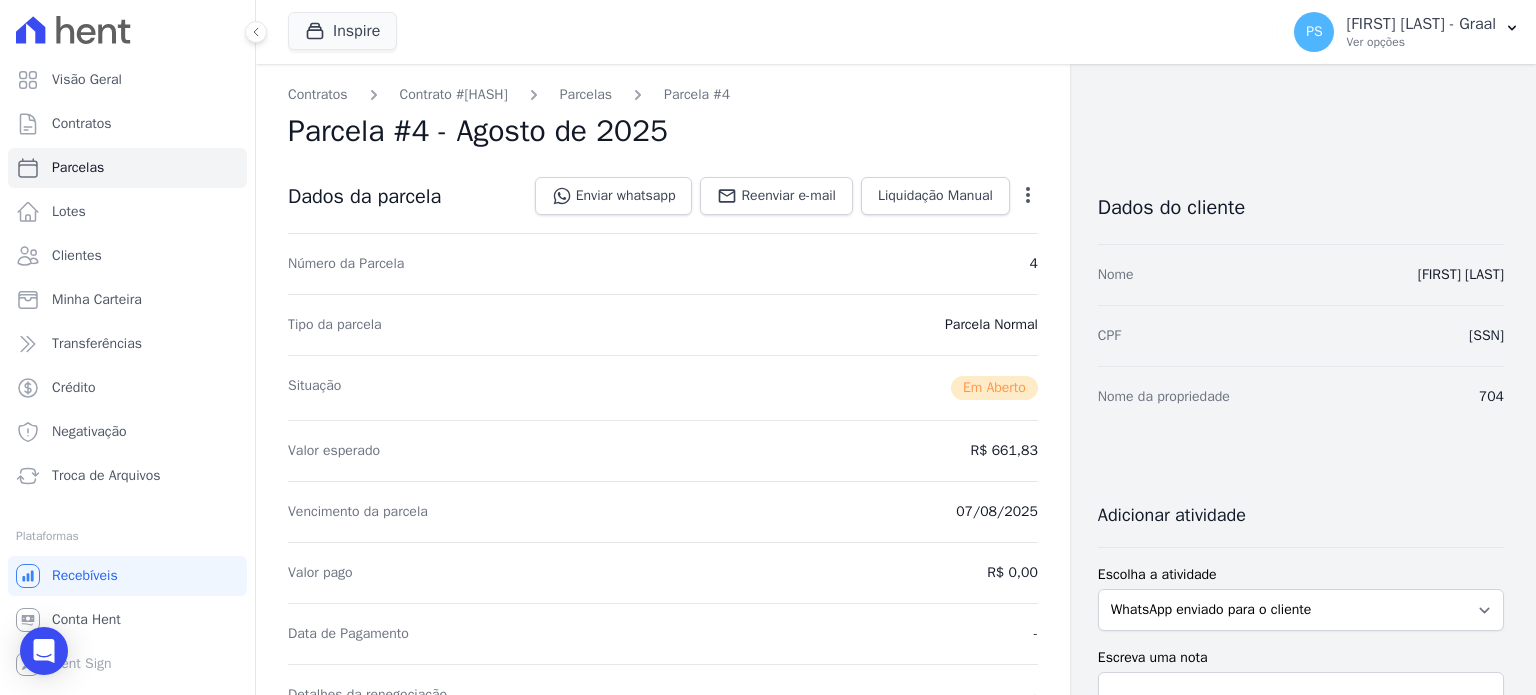 click 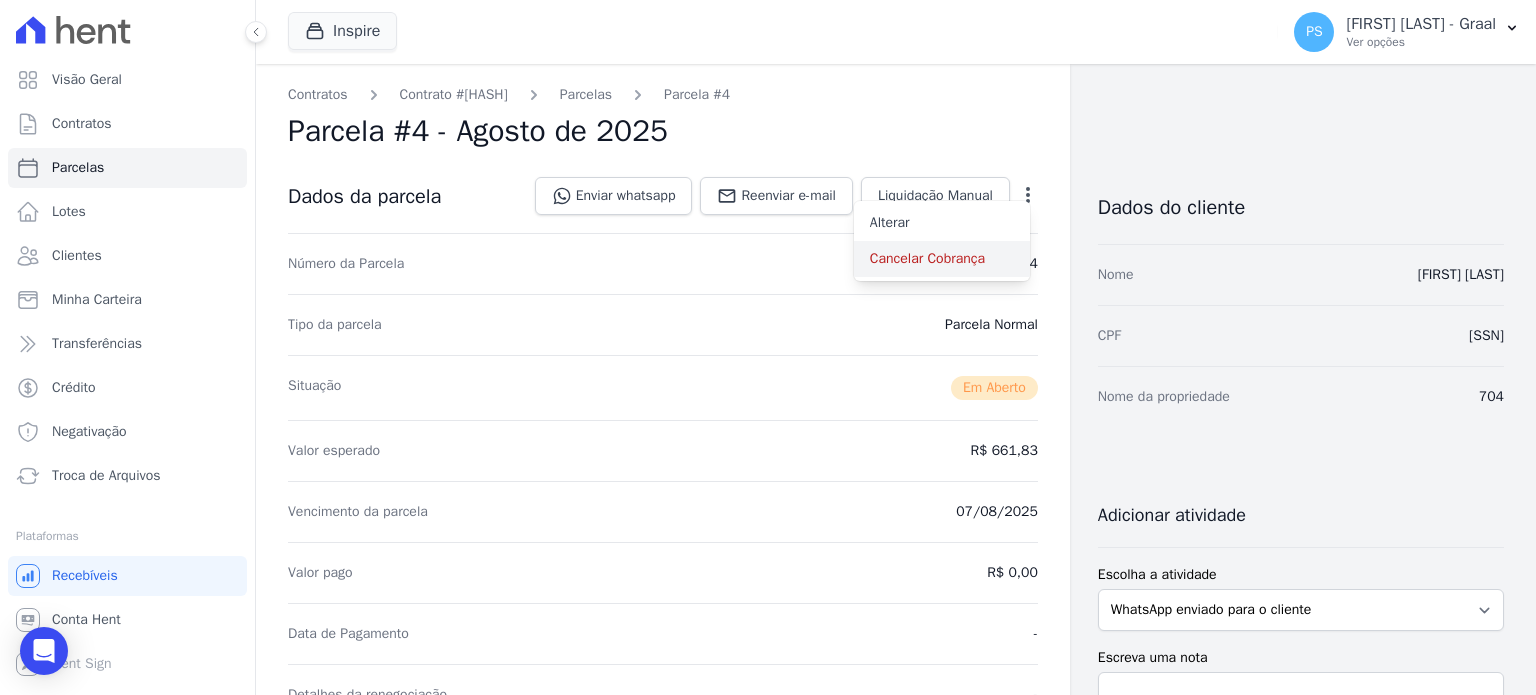 click on "Cancelar Cobrança" at bounding box center [942, 259] 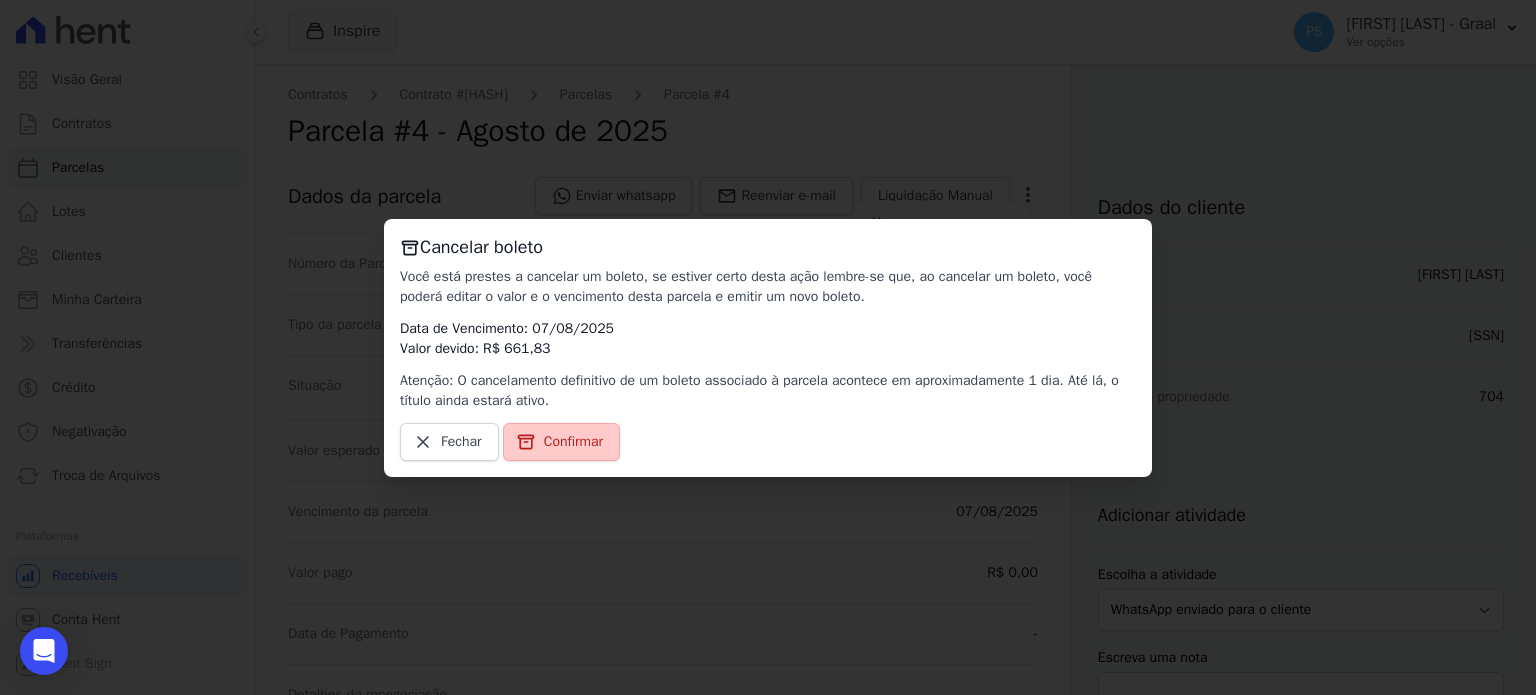 click on "Confirmar" at bounding box center (573, 442) 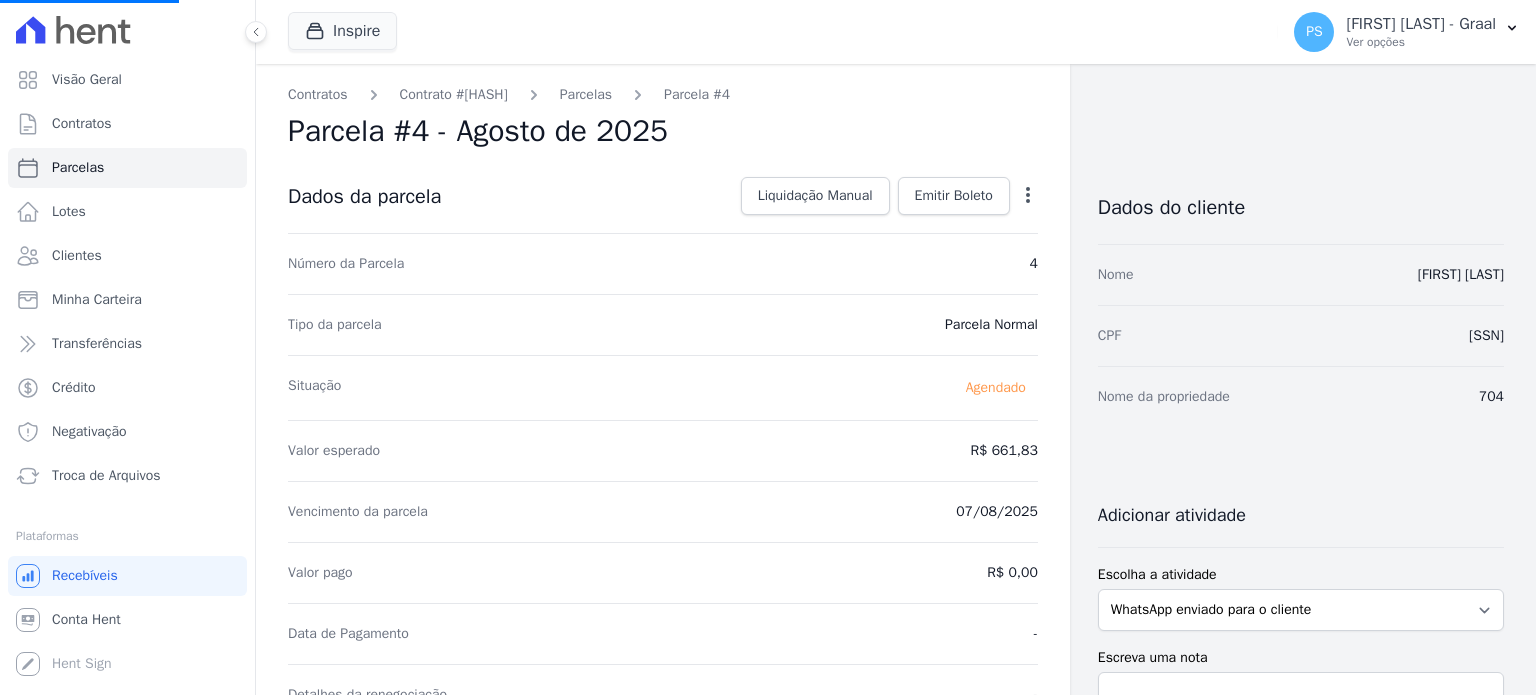 select 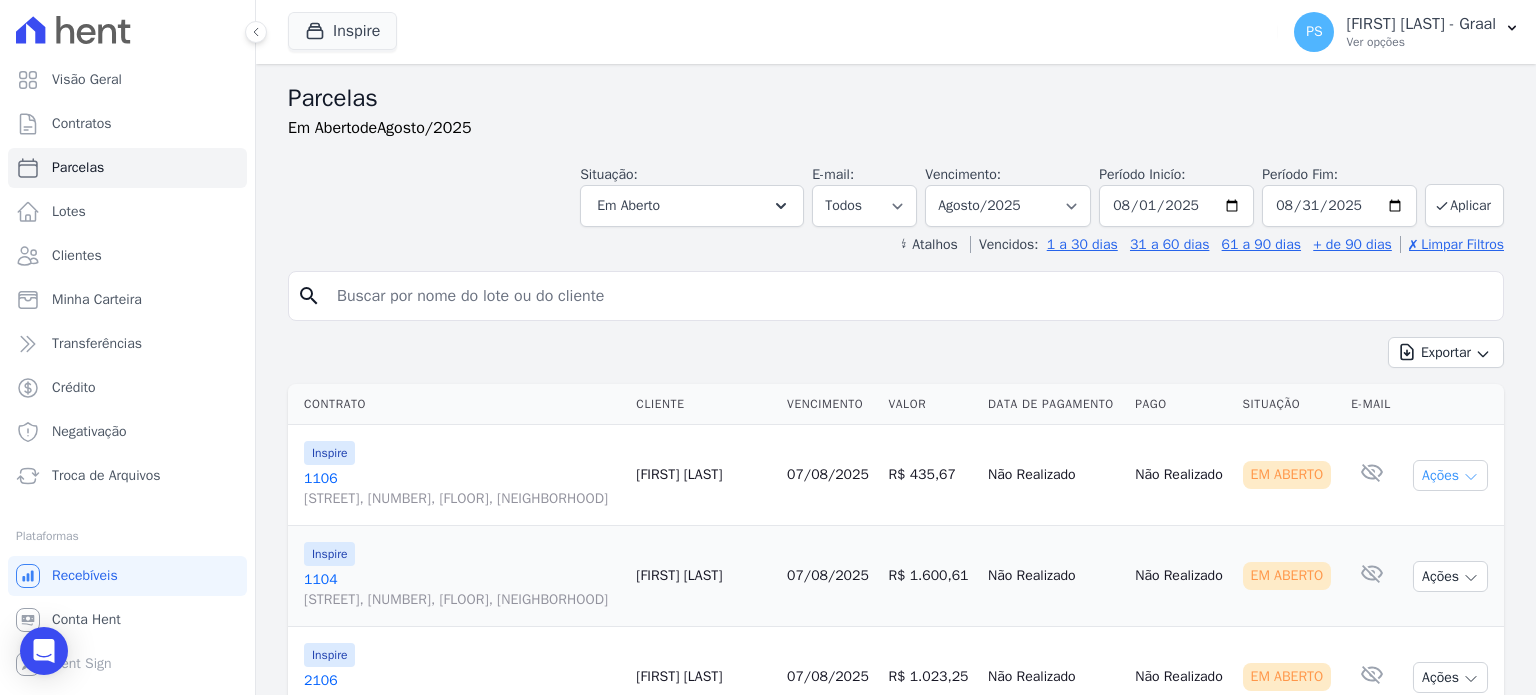 click 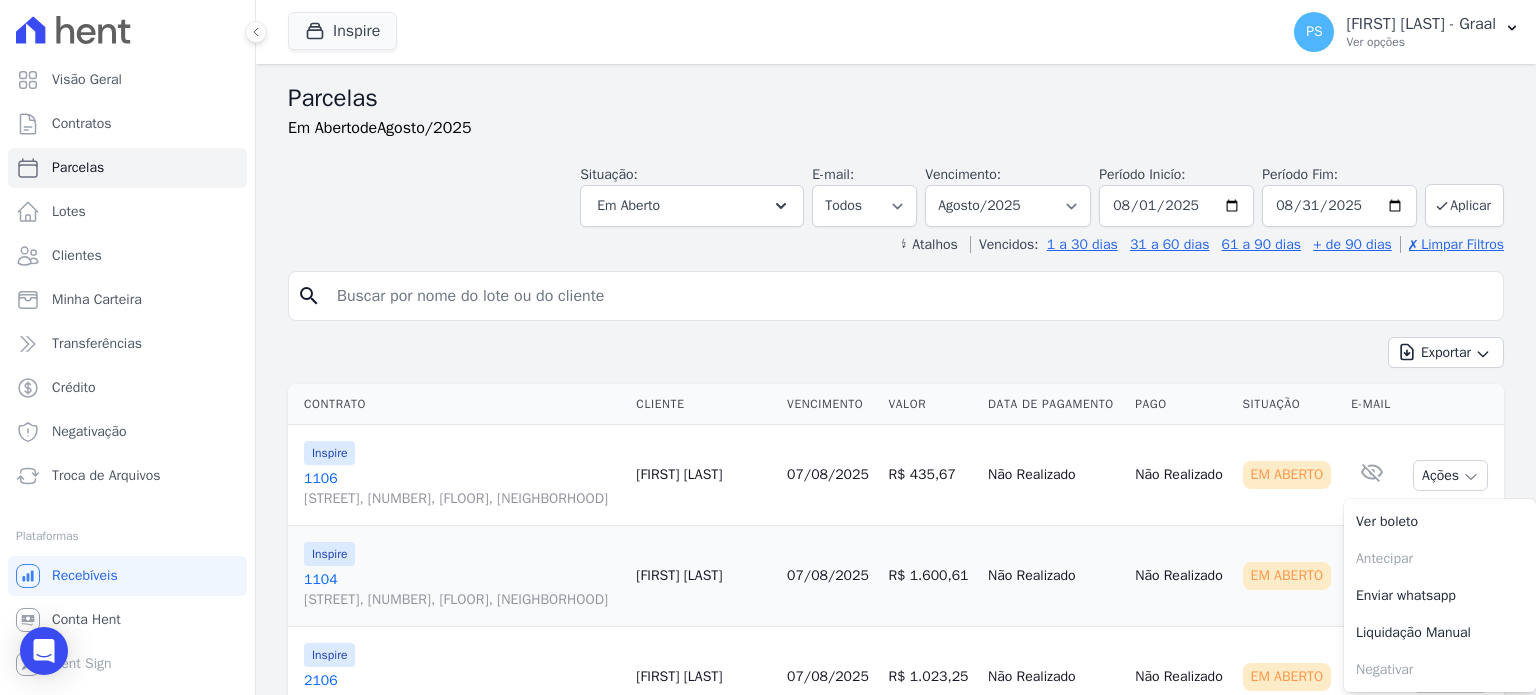 click on "[STREET], [NUMBER], [FLOOR], [NEIGHBORHOOD]" at bounding box center (462, 499) 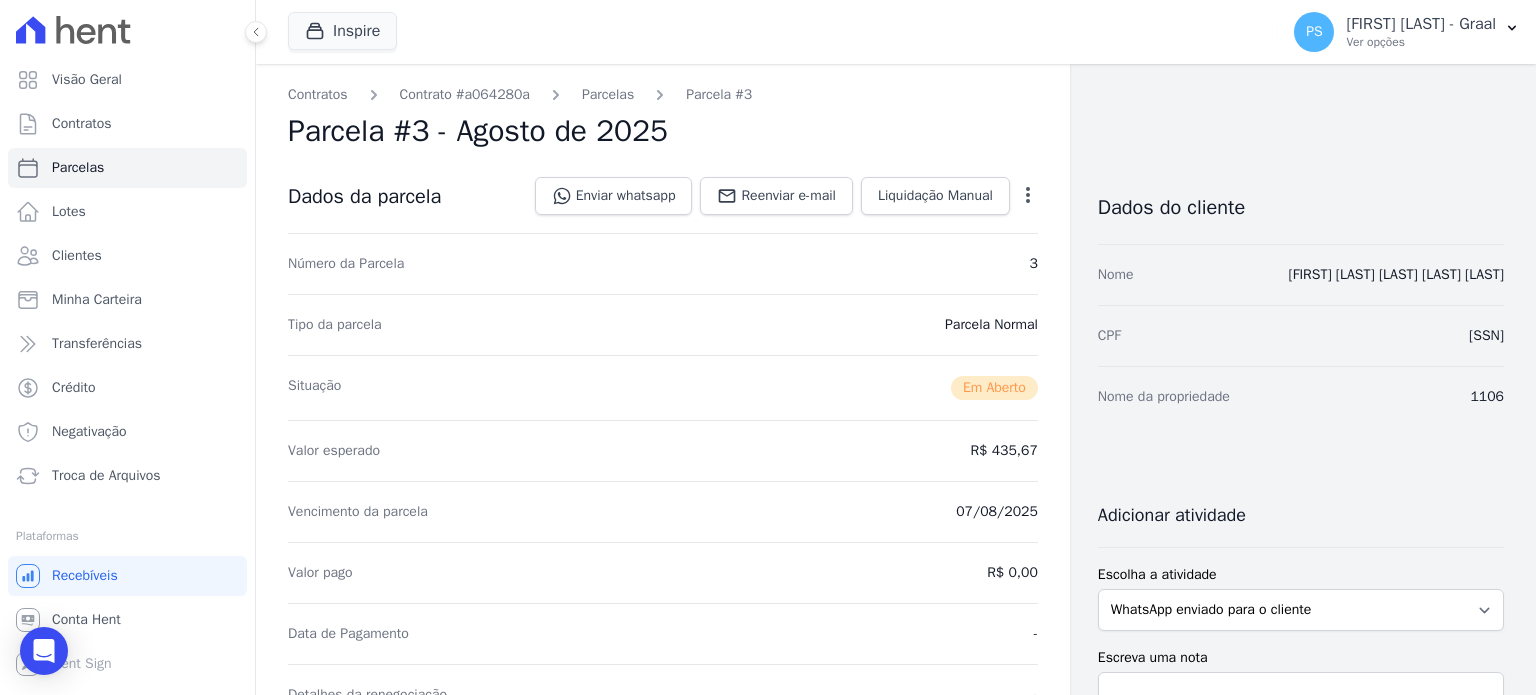 click 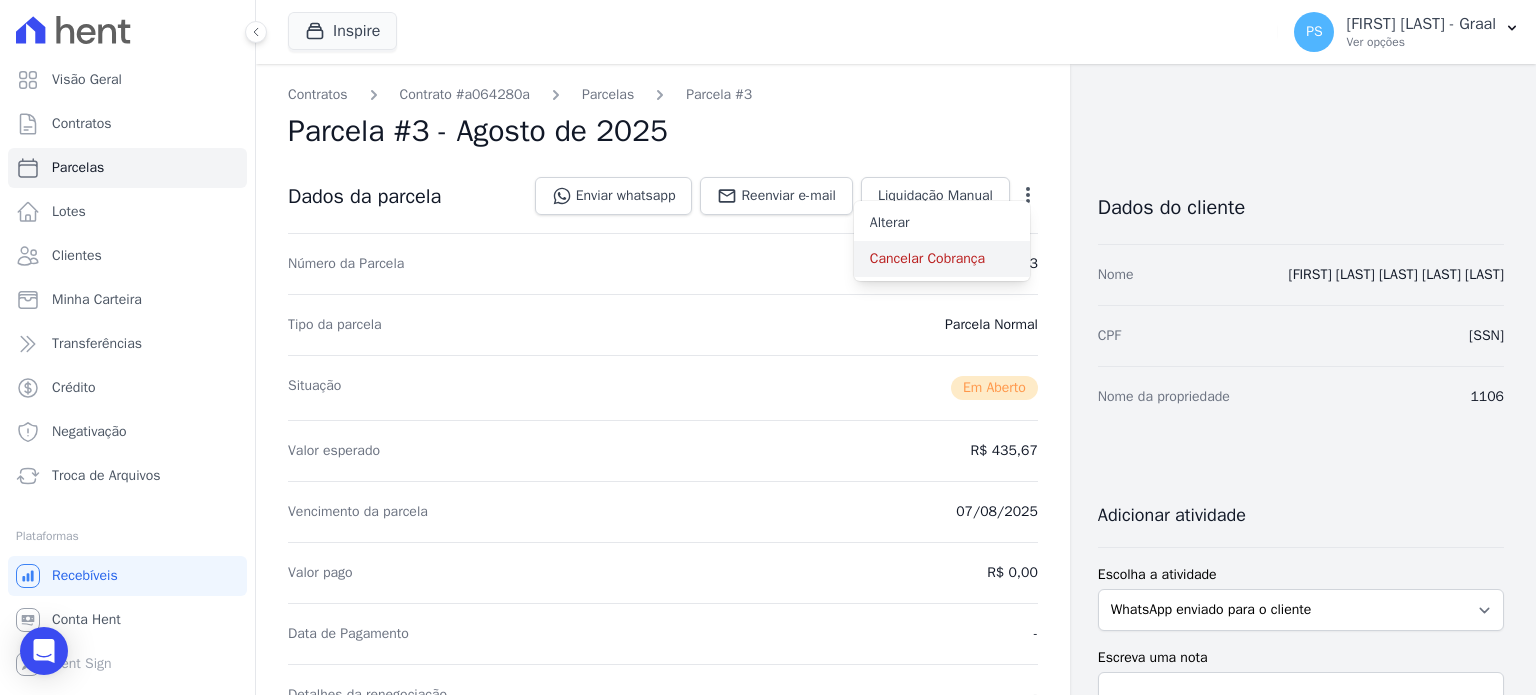 click on "Cancelar Cobrança" at bounding box center [942, 259] 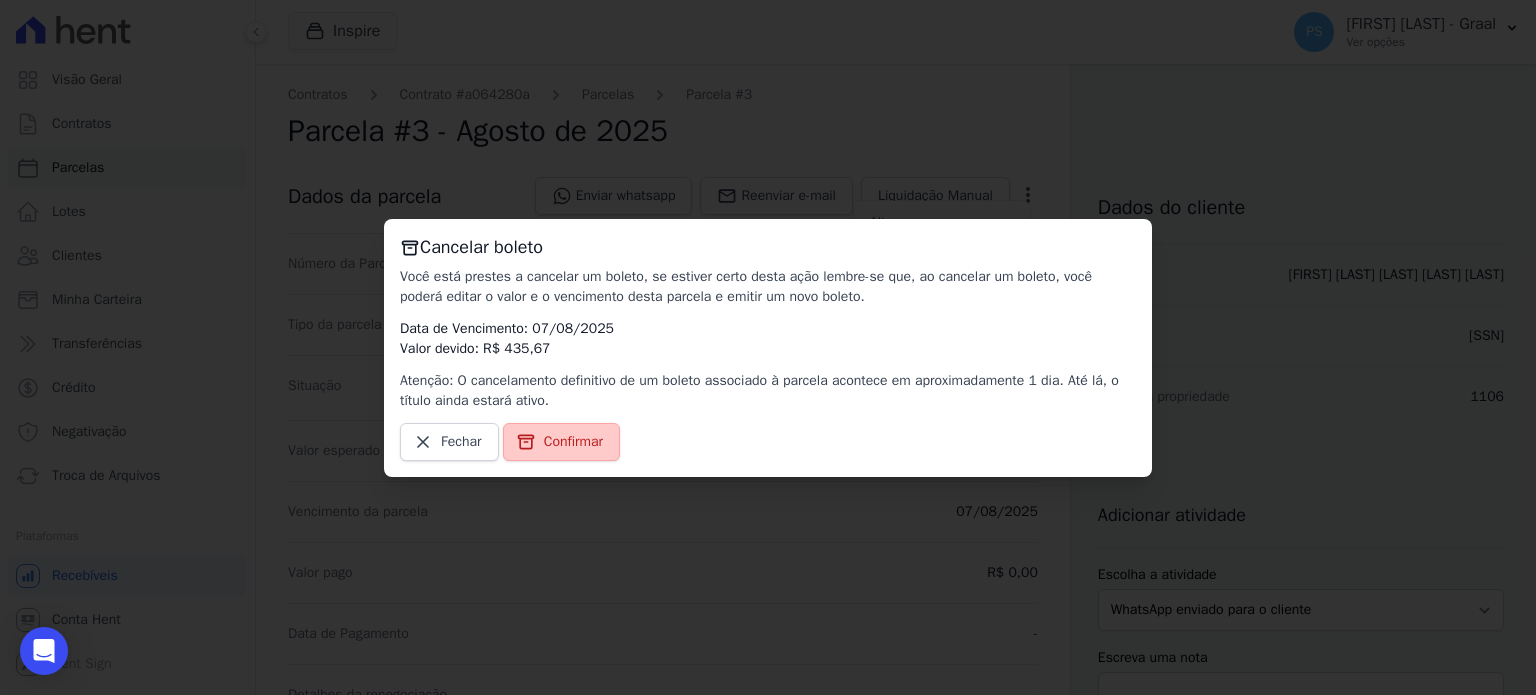 click on "Confirmar" at bounding box center [573, 442] 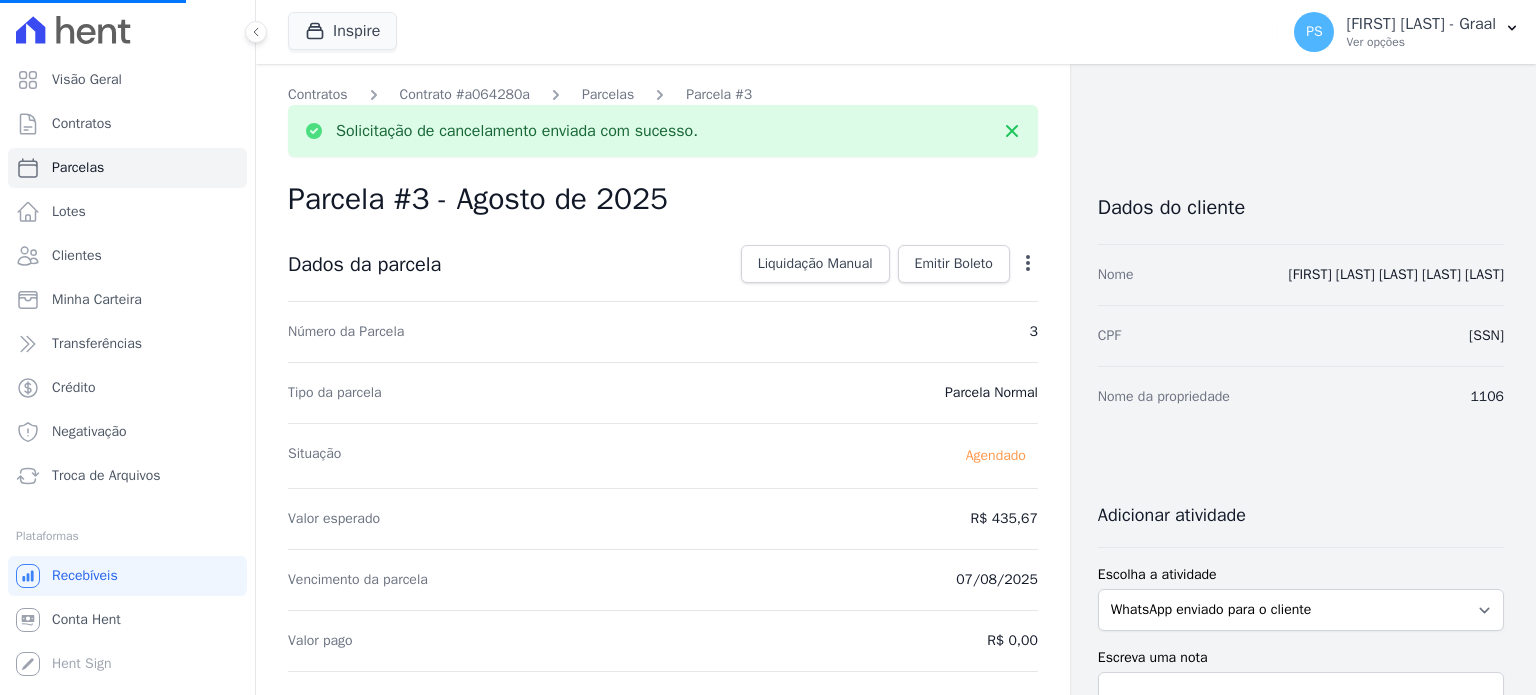 select 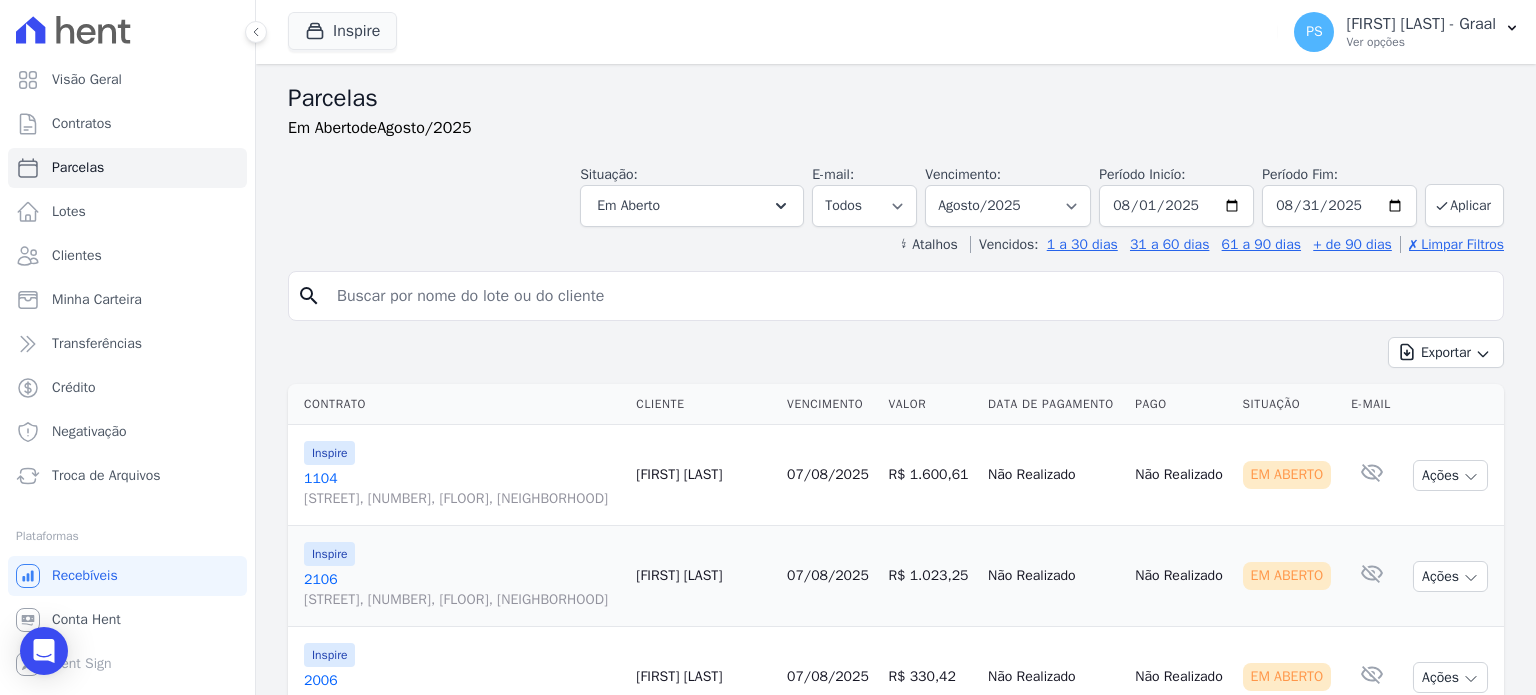 click on "[STREET], [NUMBER], [FLOOR], [NEIGHBORHOOD]" at bounding box center [462, 499] 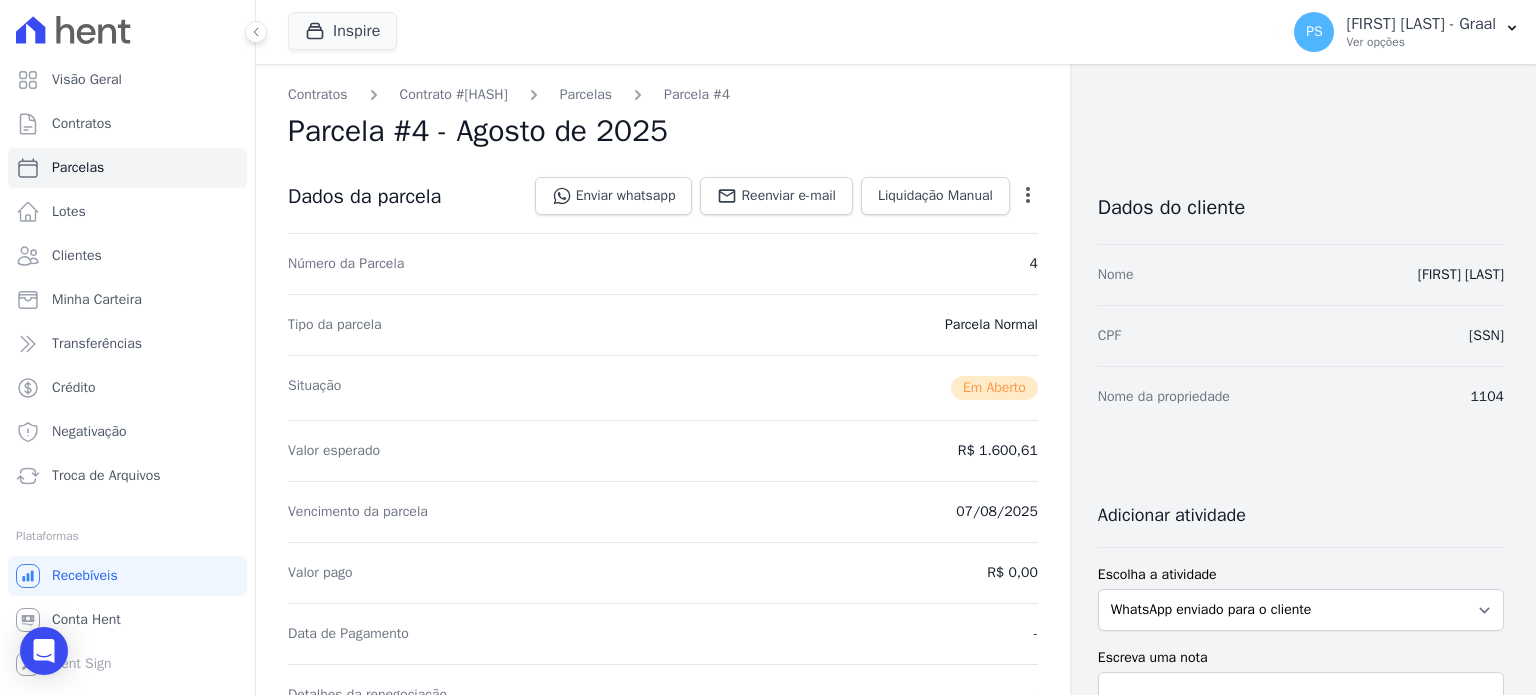 click 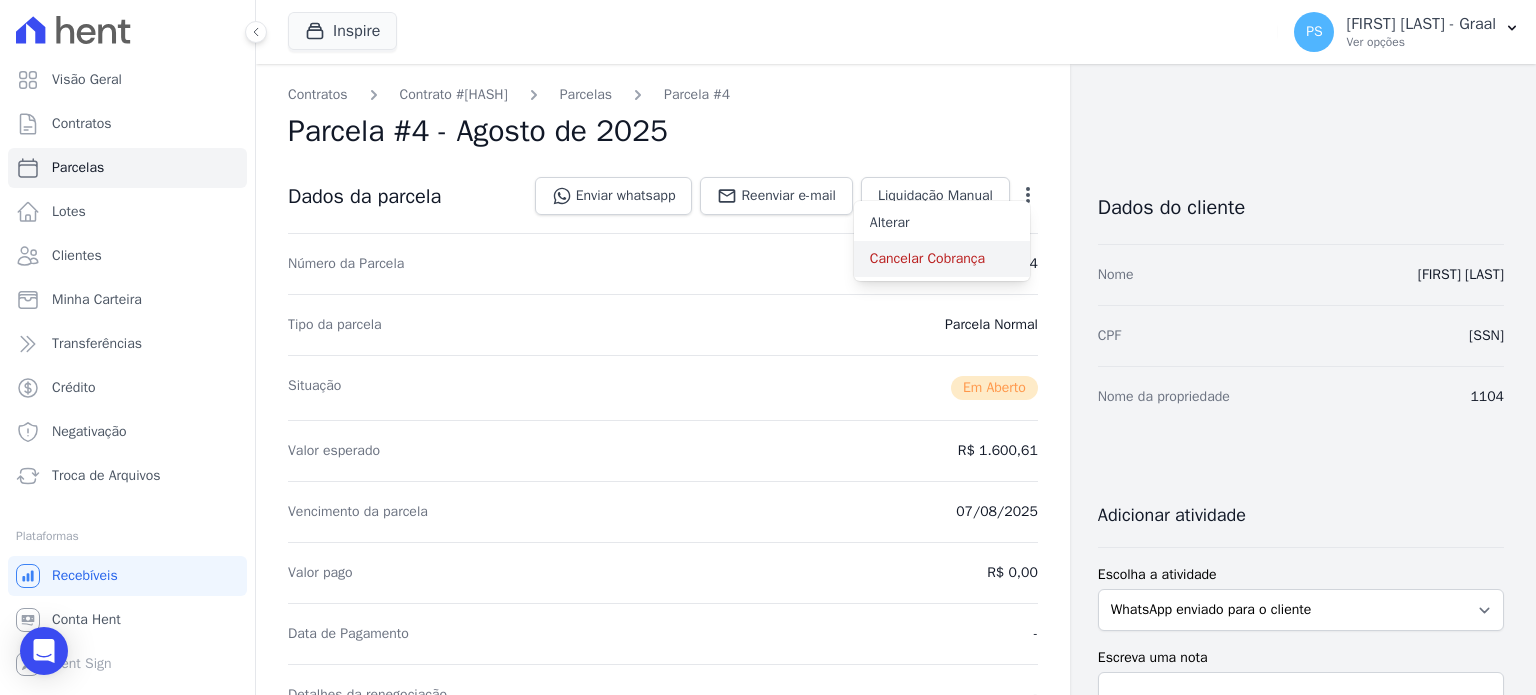 click on "Cancelar Cobrança" at bounding box center [942, 259] 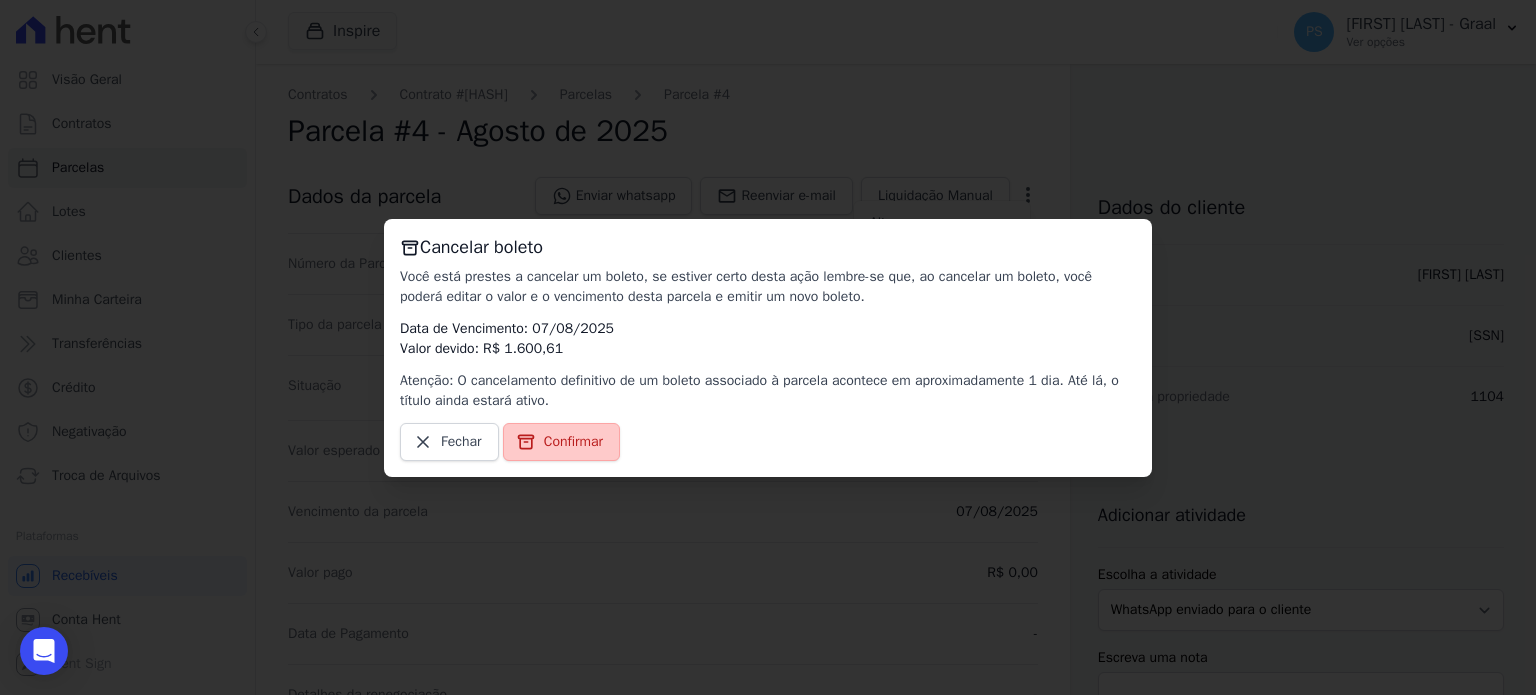 click on "Confirmar" at bounding box center (573, 442) 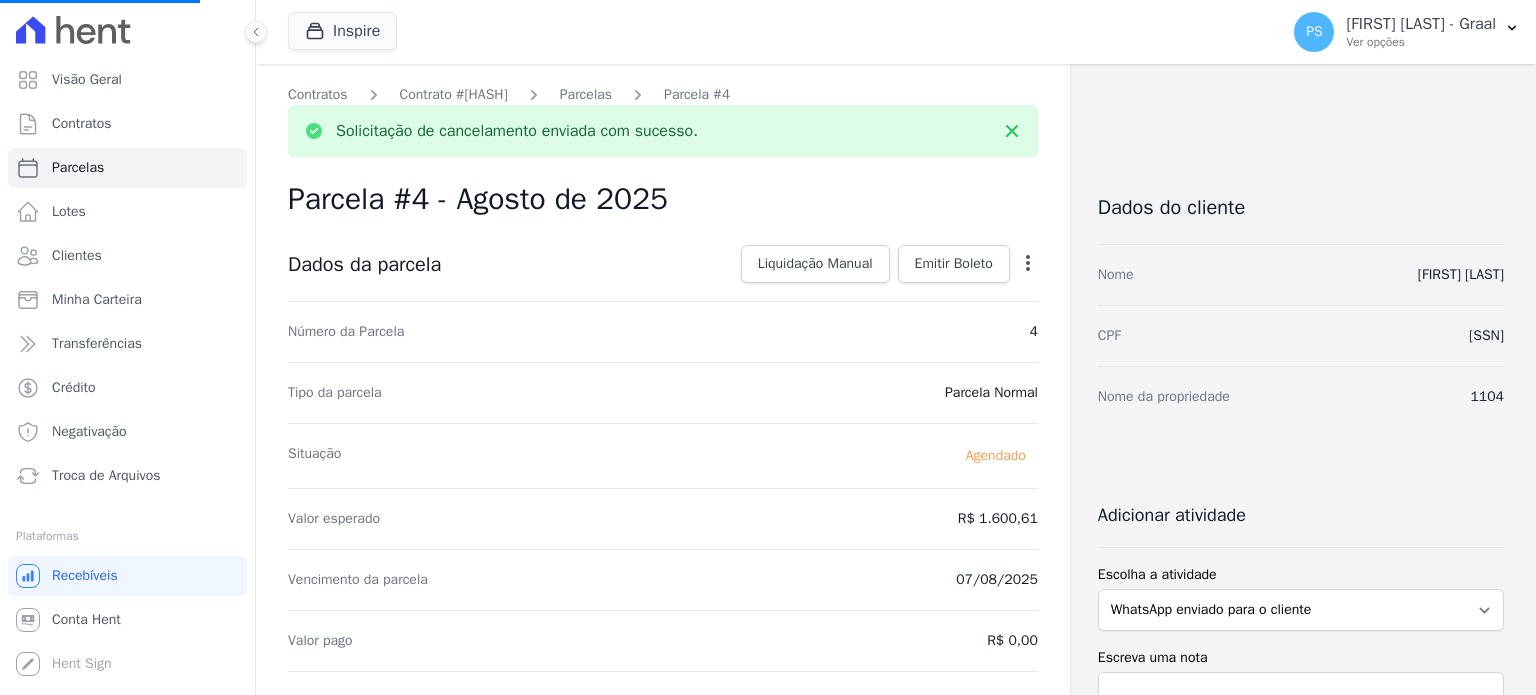 select 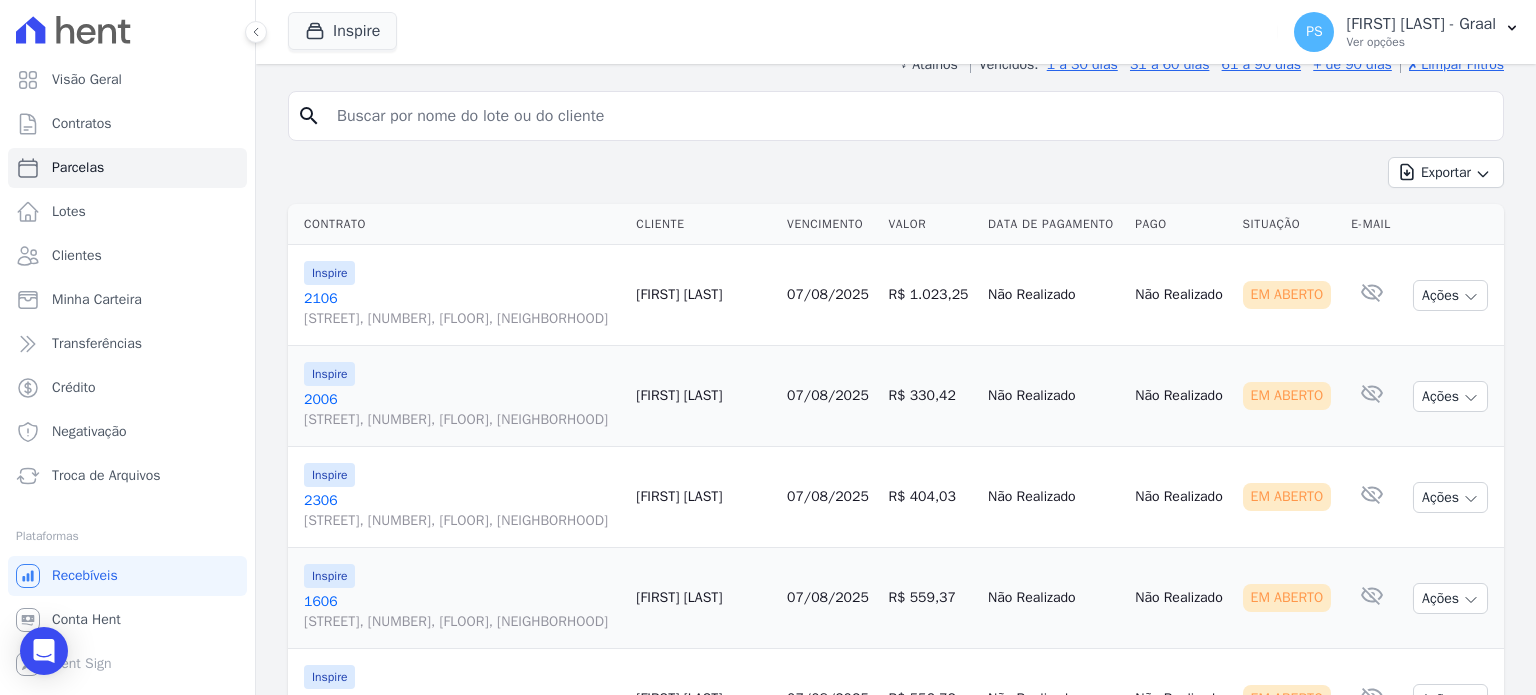 scroll, scrollTop: 100, scrollLeft: 0, axis: vertical 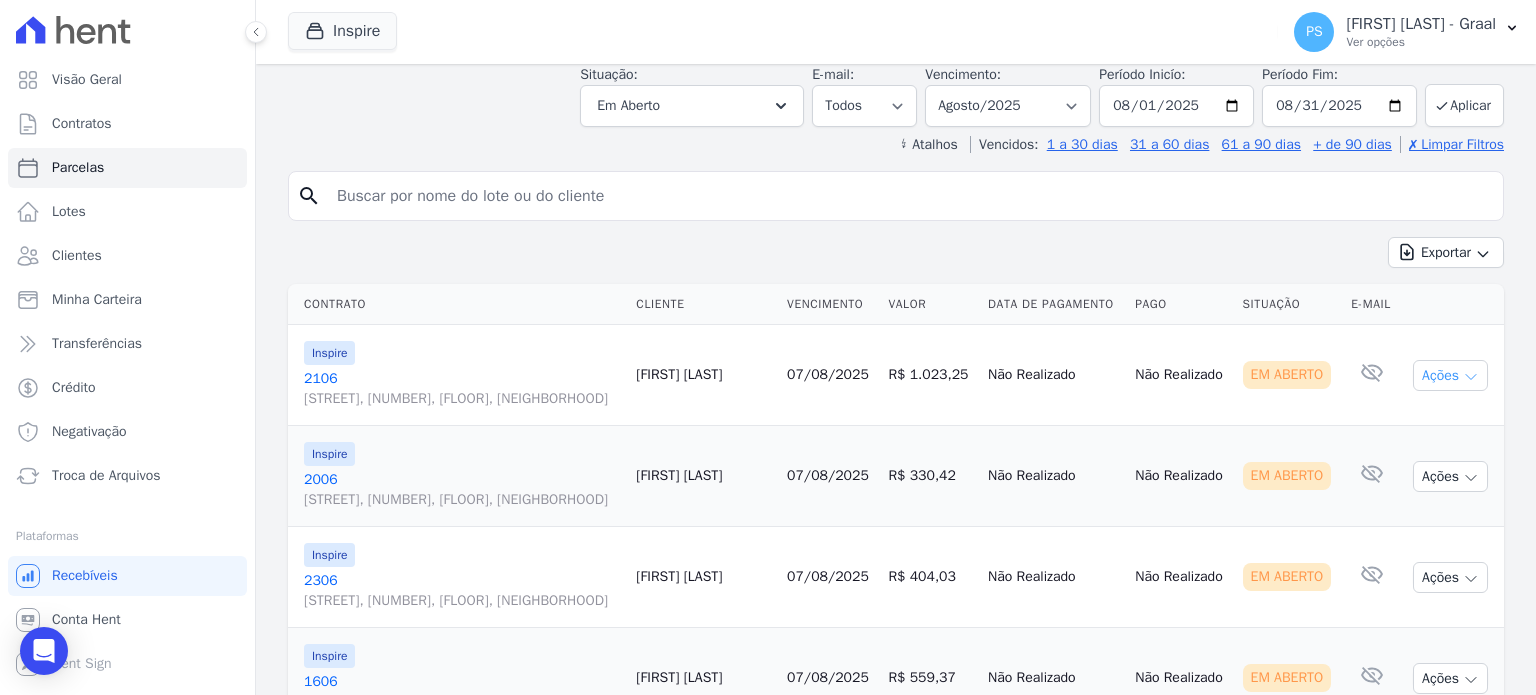 click 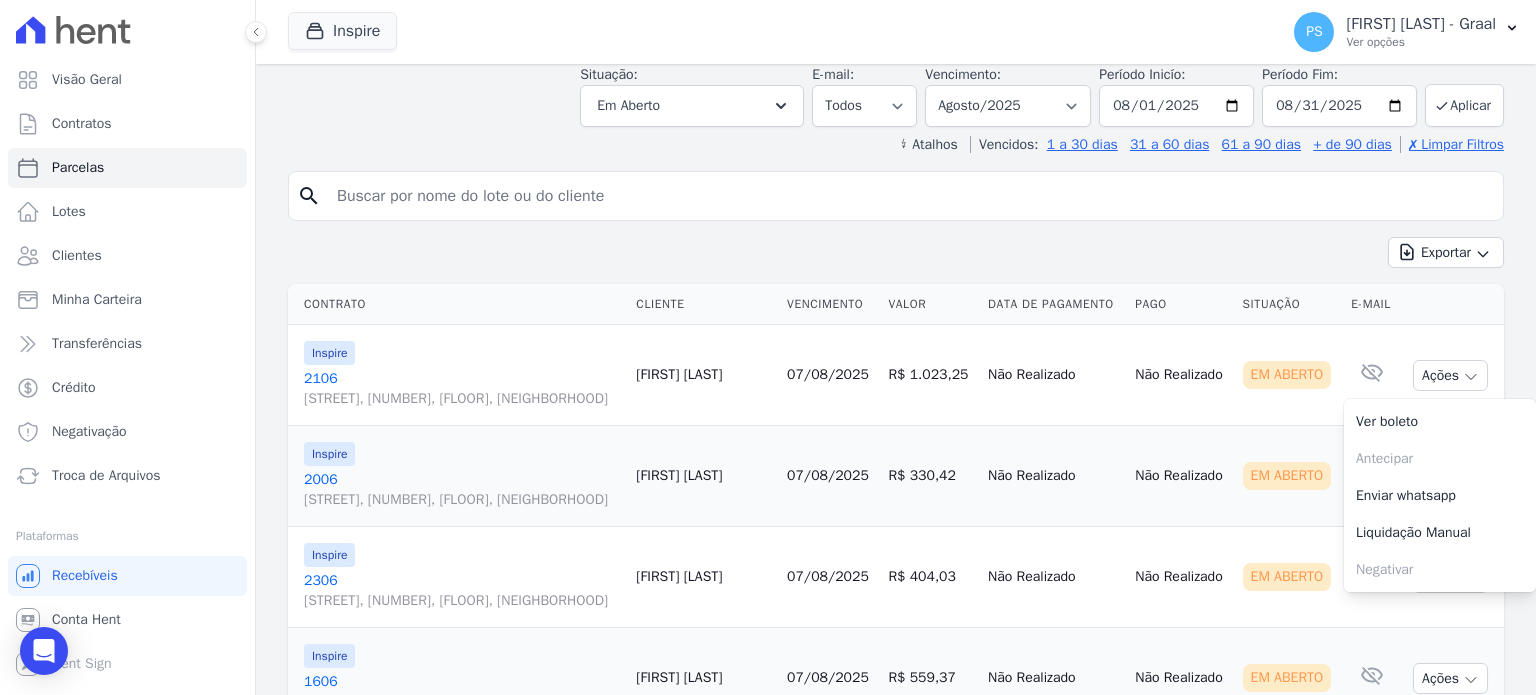 click on "[YEAR]
[STREET], [NUMBER], [FLOOR], [NEIGHBORHOOD]" at bounding box center (462, 389) 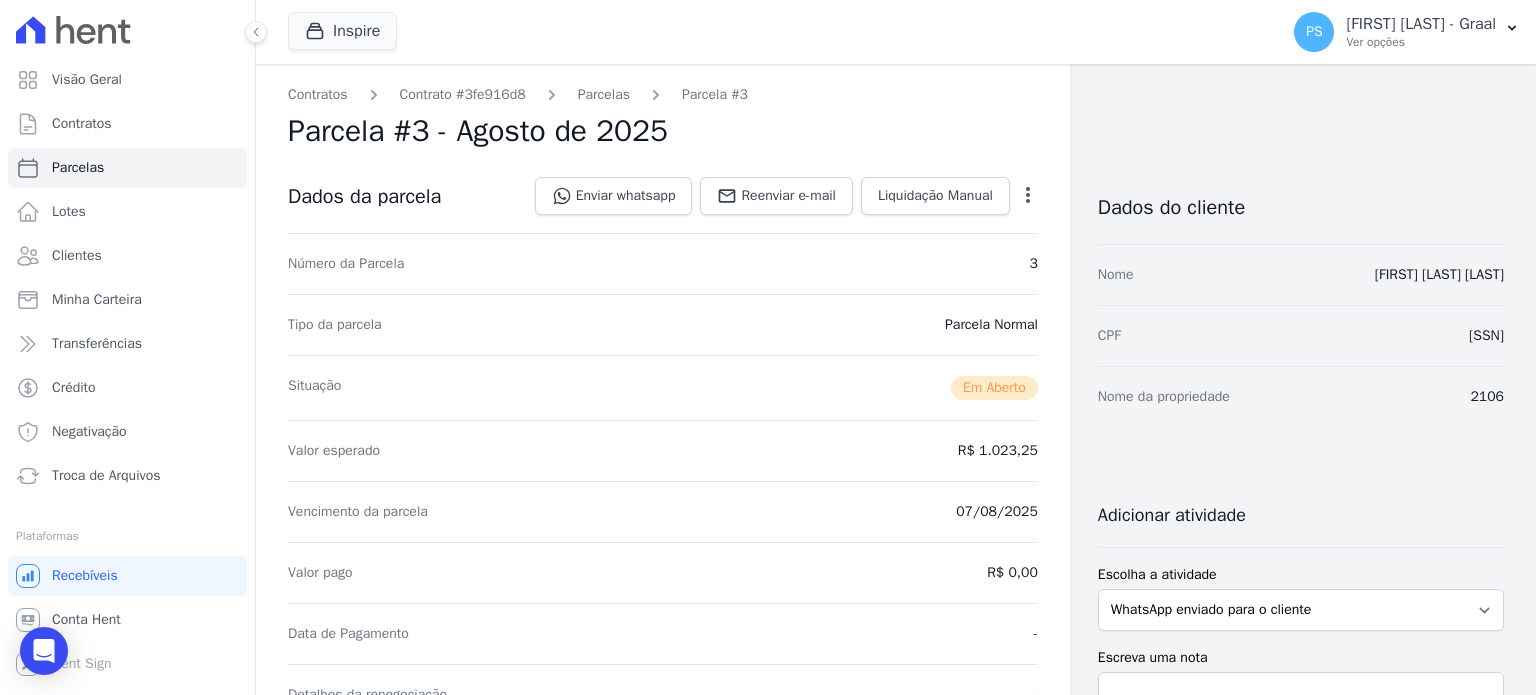 click 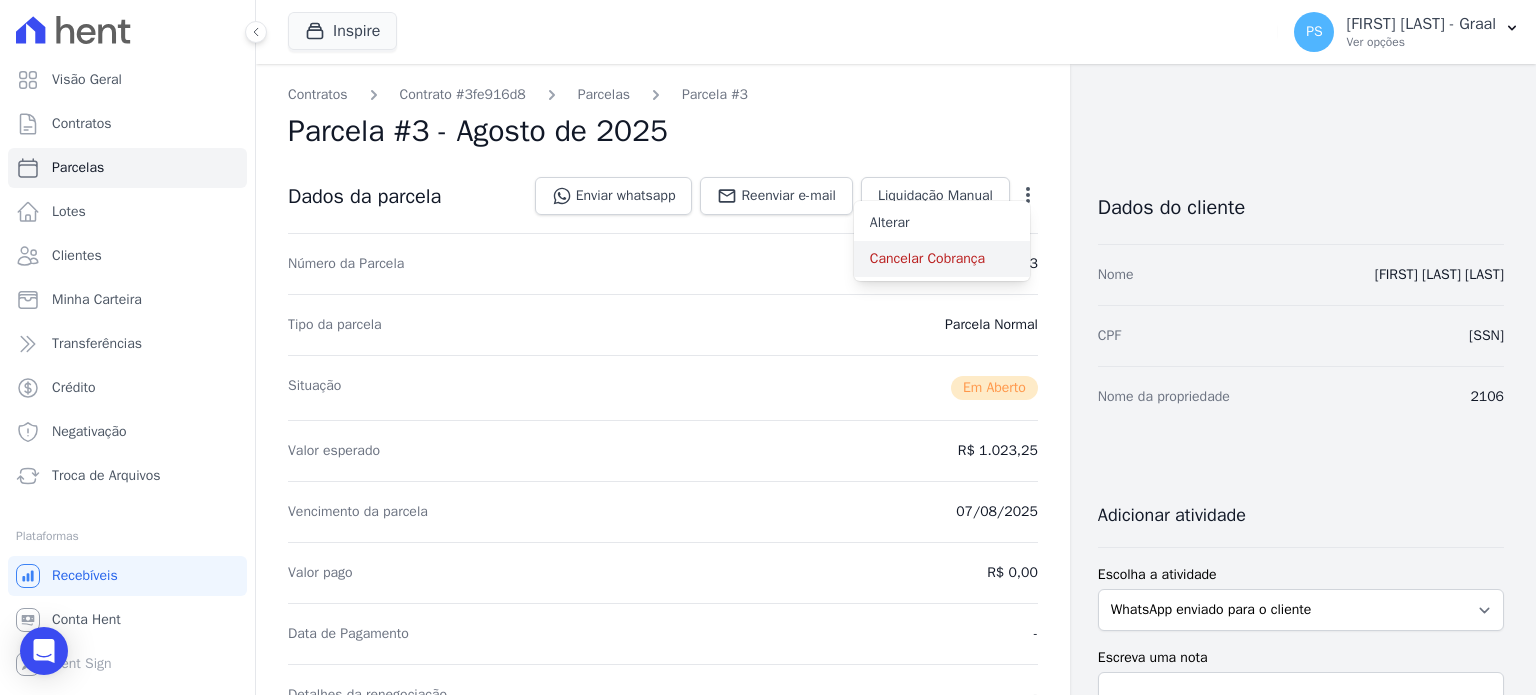 click on "Cancelar Cobrança" at bounding box center (942, 259) 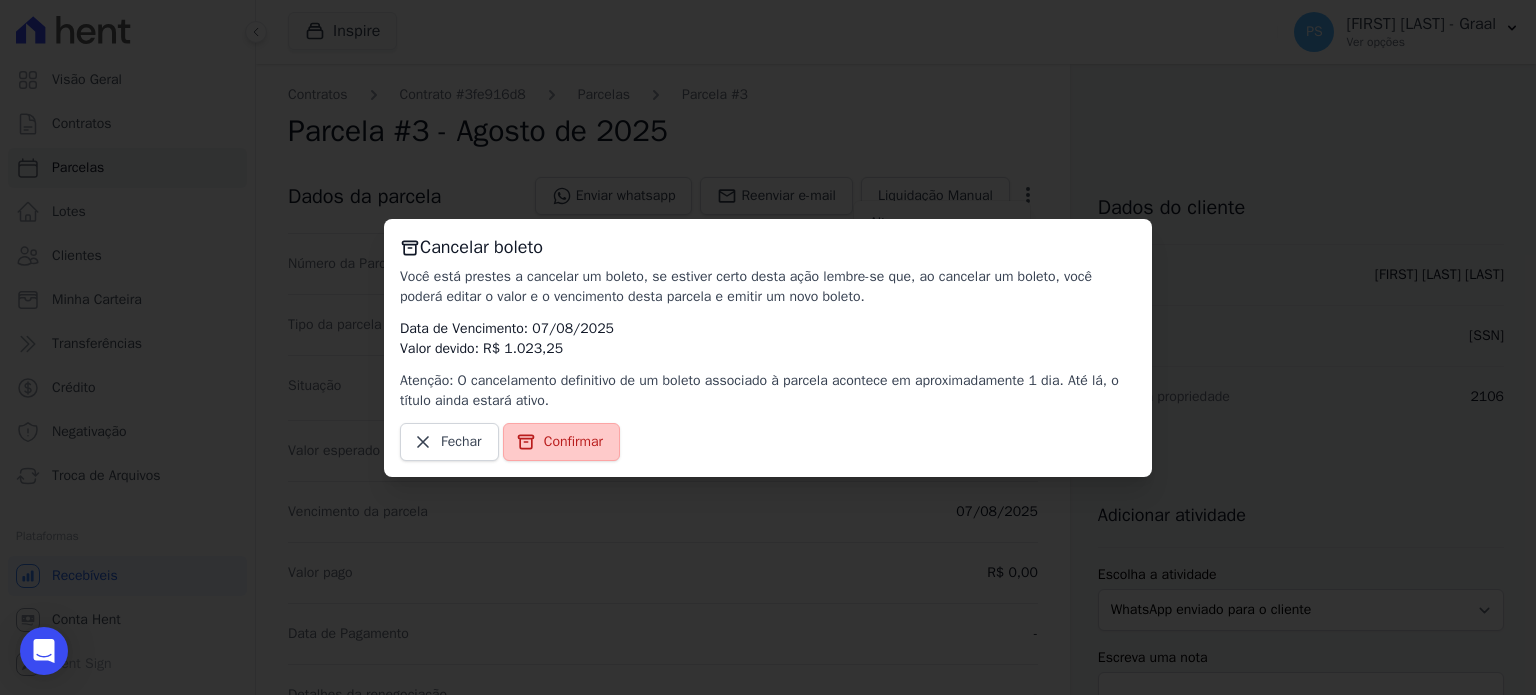 click on "Confirmar" at bounding box center (561, 442) 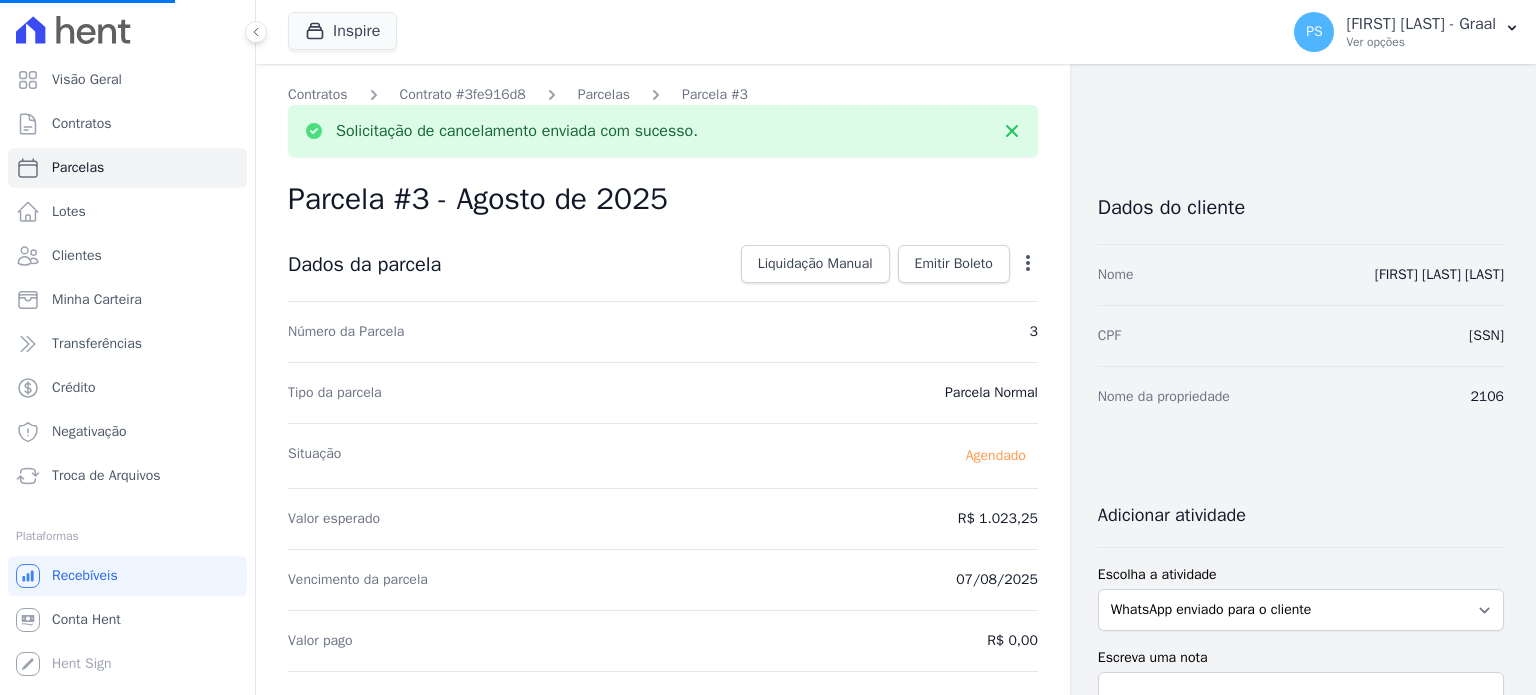 select 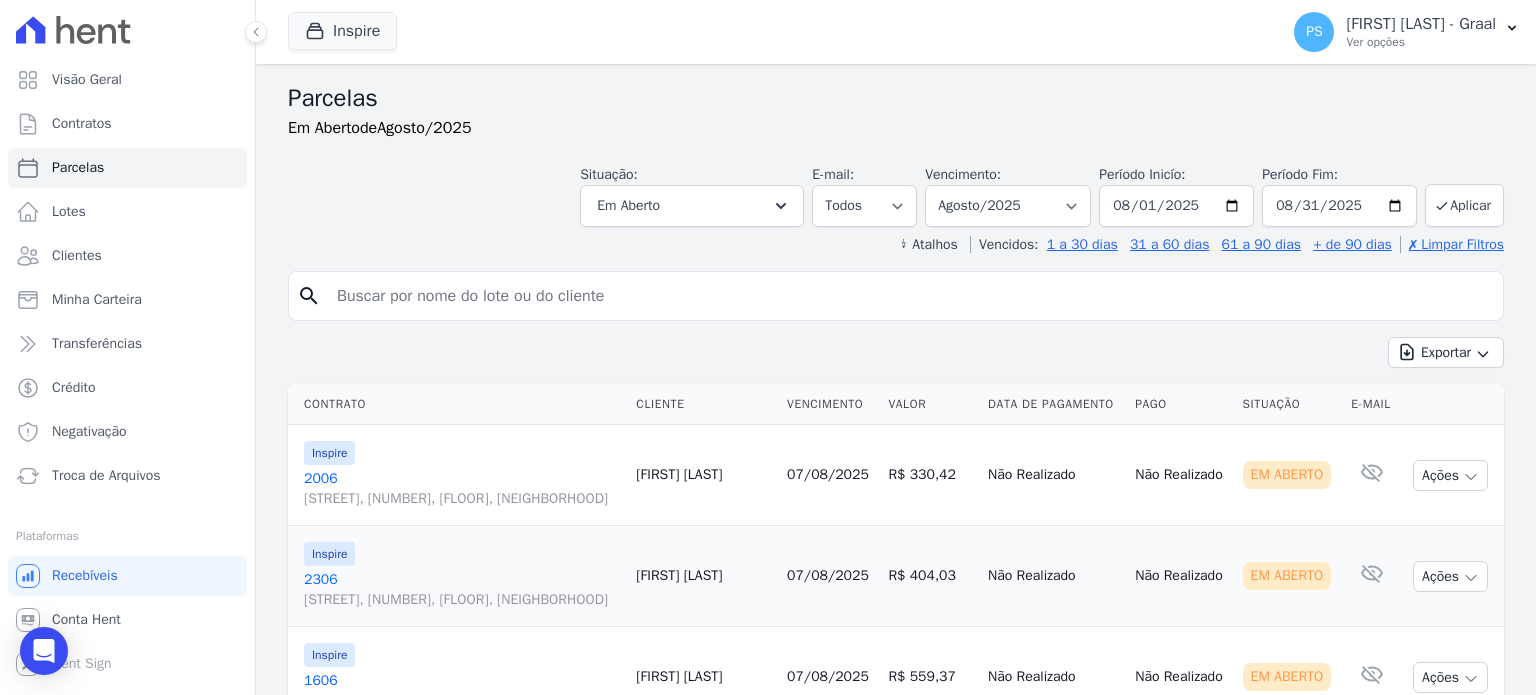click on "[STREET], [NUMBER], [FLOOR], [NEIGHBORHOOD]" at bounding box center (462, 499) 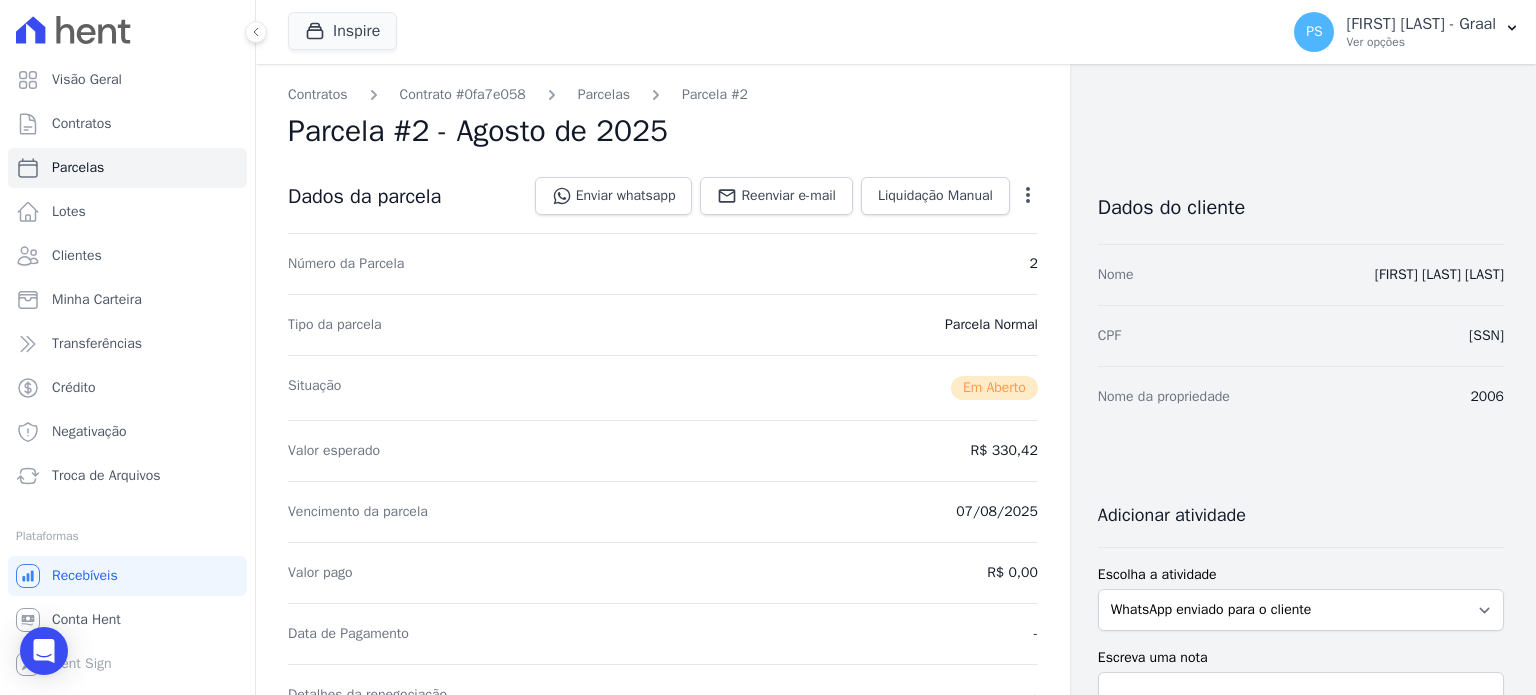 click 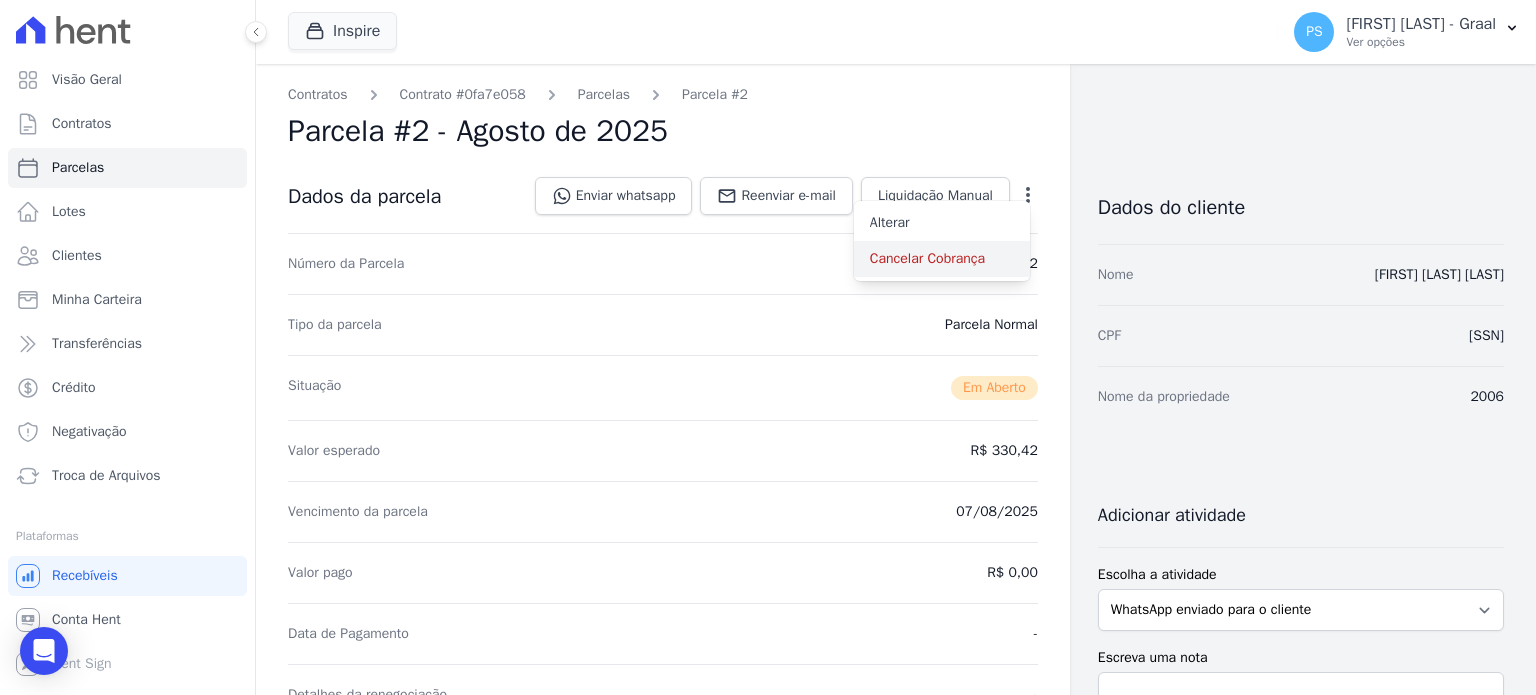 click on "Cancelar Cobrança" at bounding box center (942, 259) 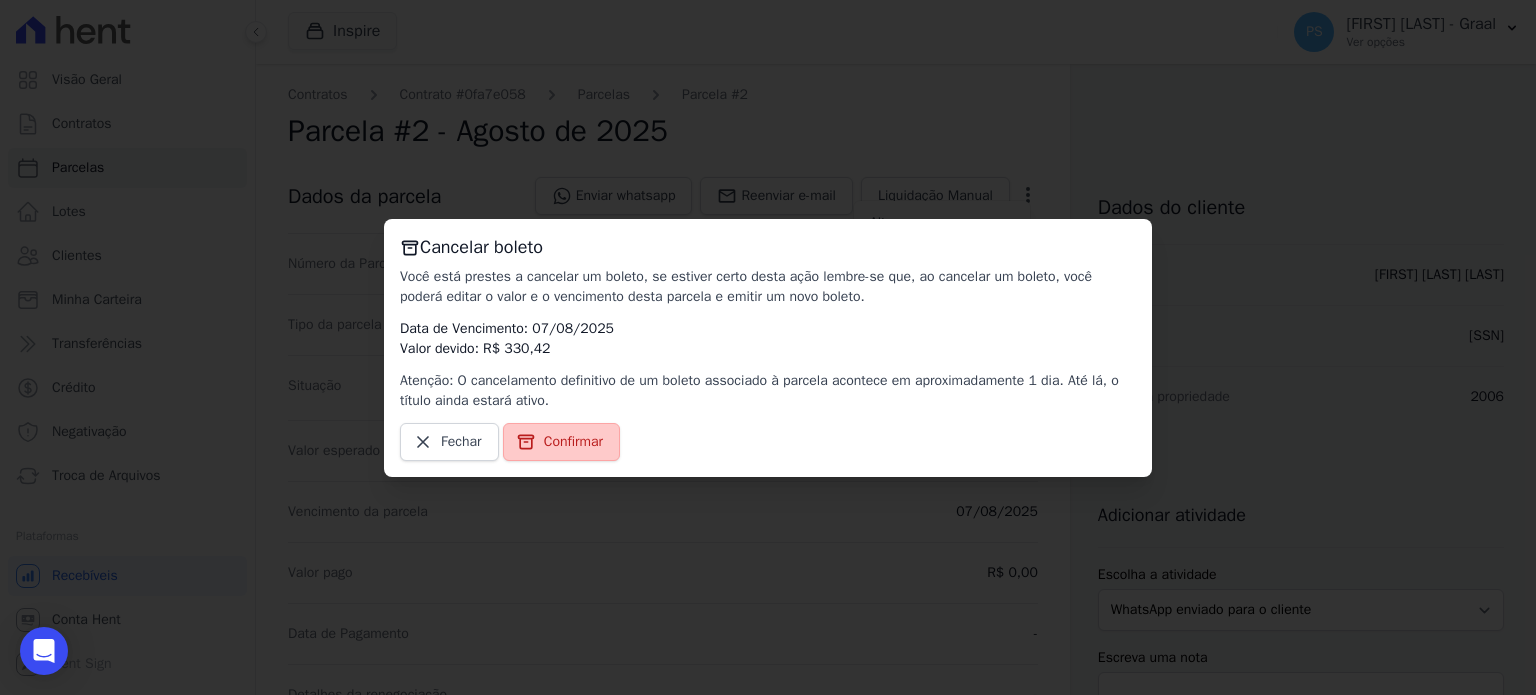 click on "Confirmar" at bounding box center (573, 442) 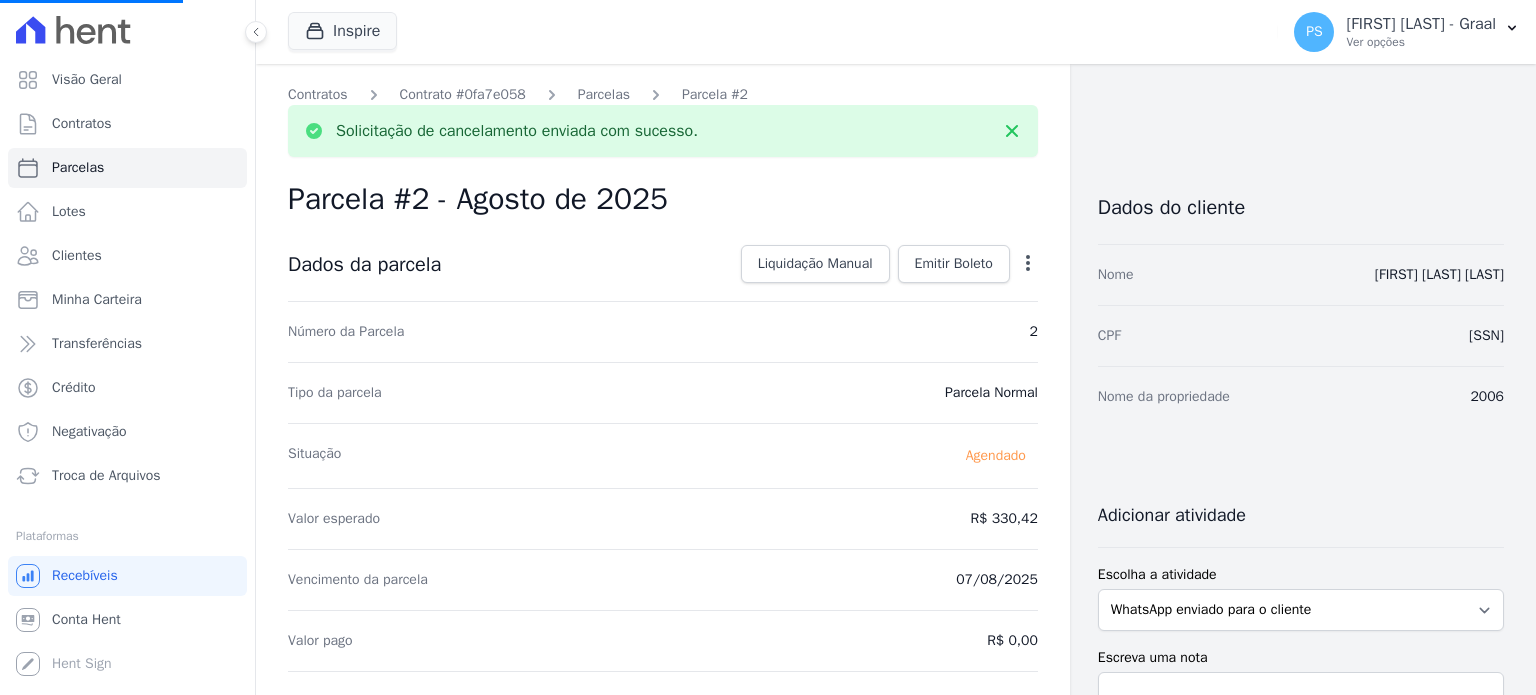 select 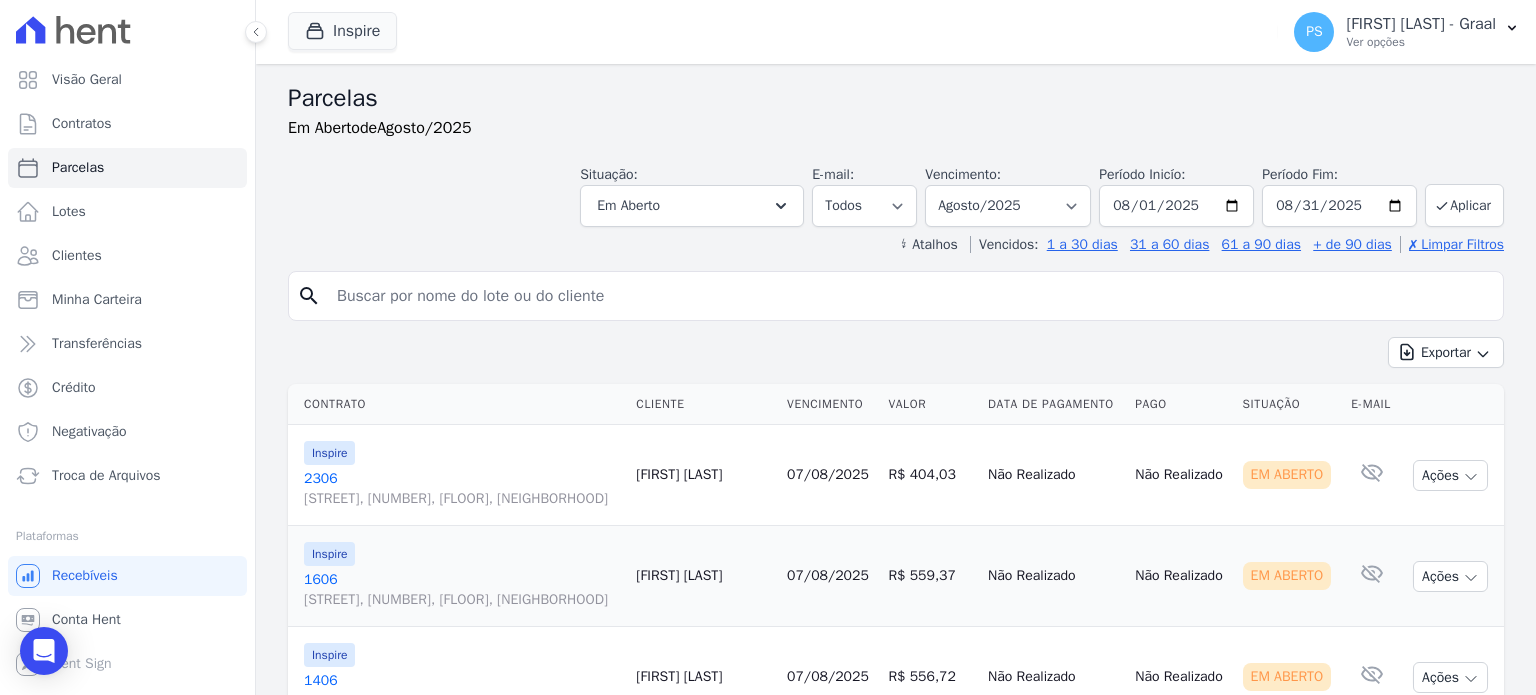click on "[STREET], [NUMBER], [FLOOR], [NEIGHBORHOOD]" at bounding box center [462, 499] 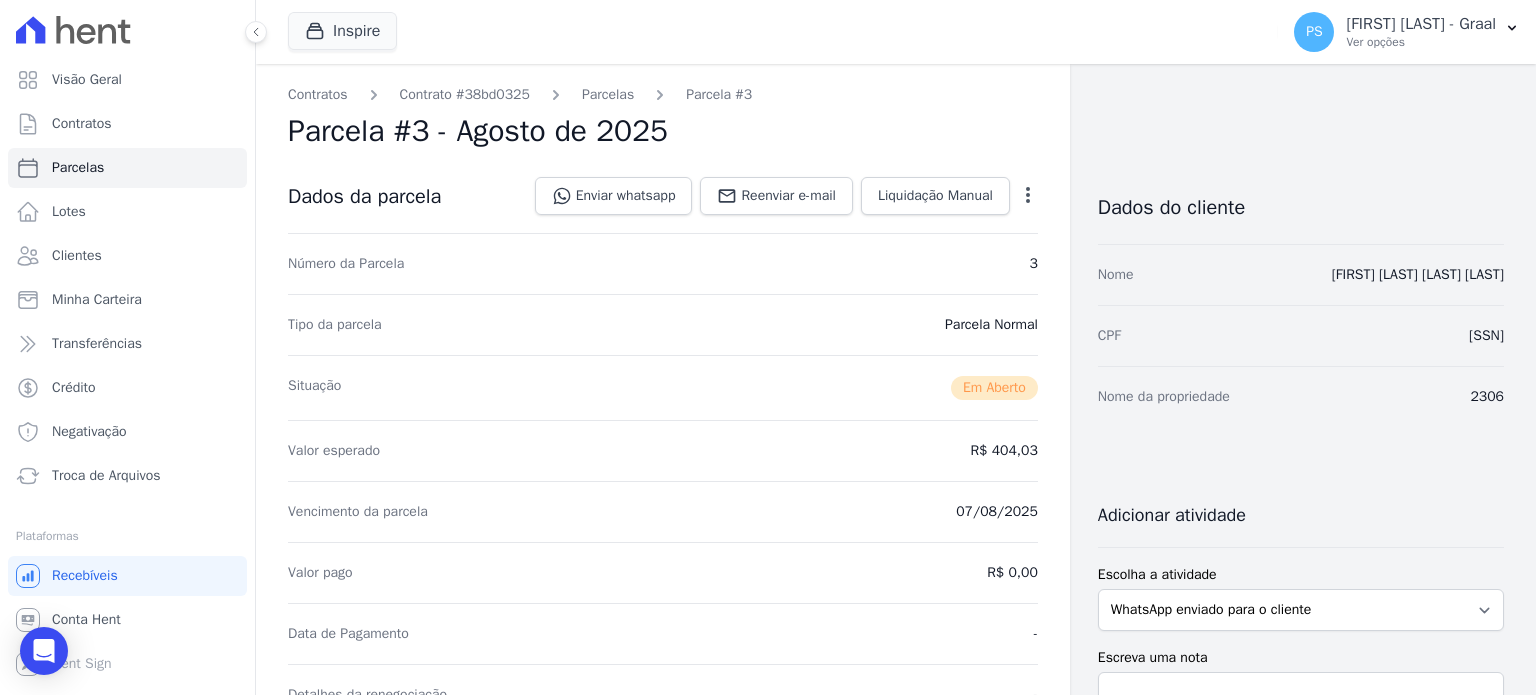 click 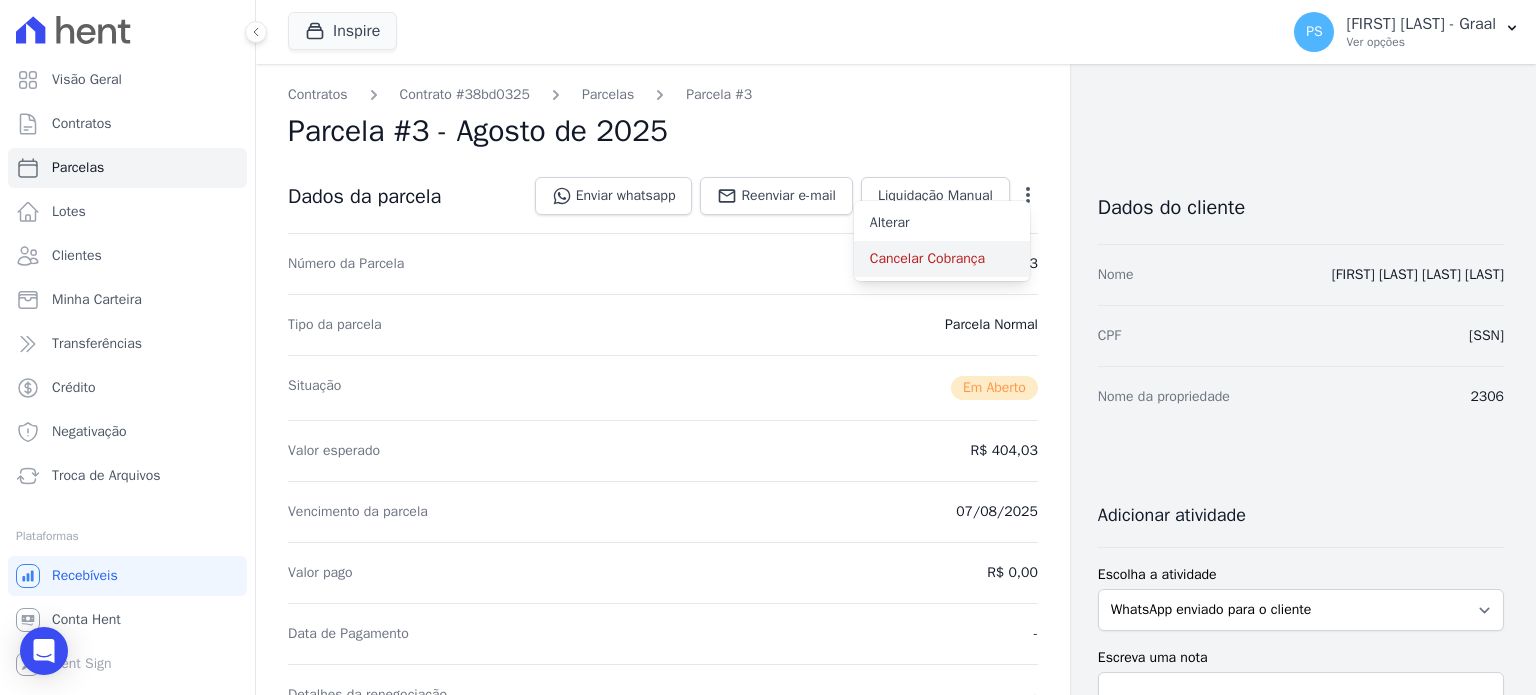 click on "Cancelar Cobrança" at bounding box center (942, 259) 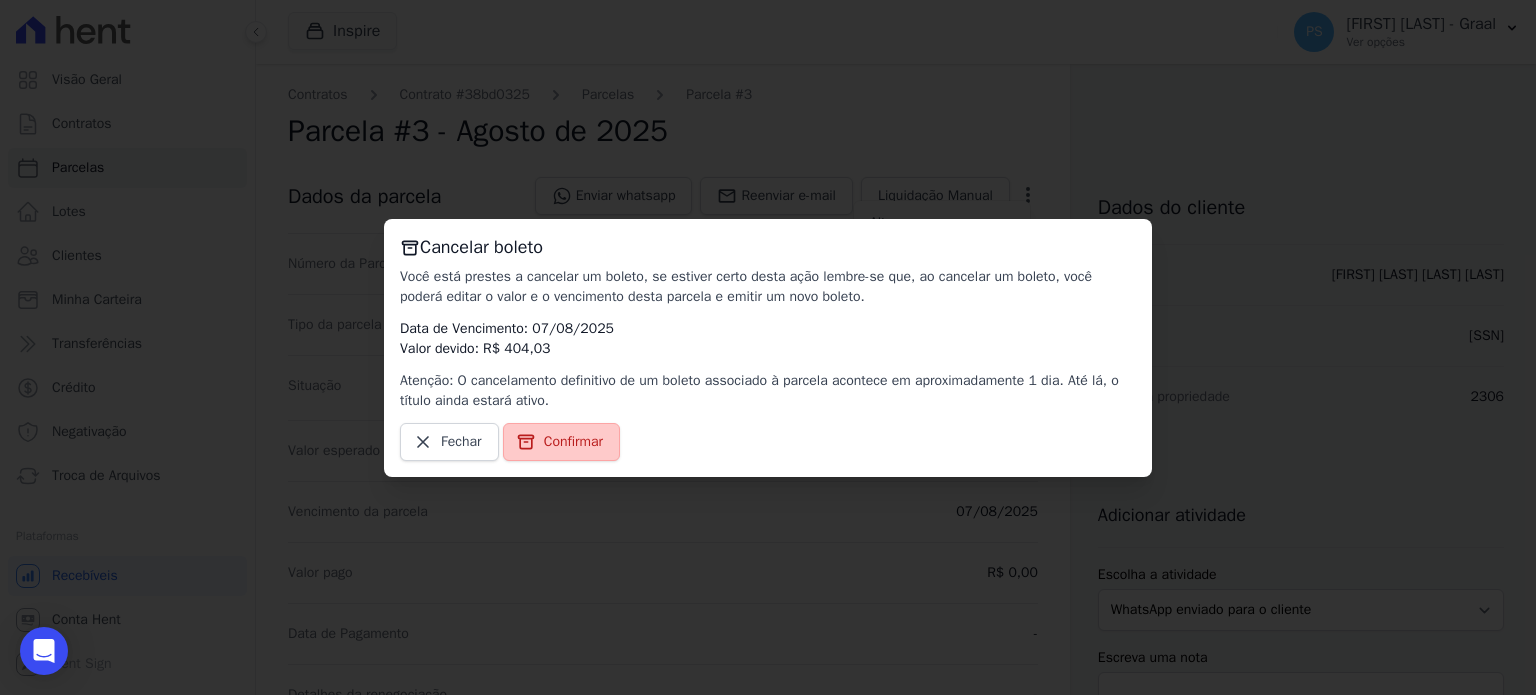 click on "Confirmar" at bounding box center [573, 442] 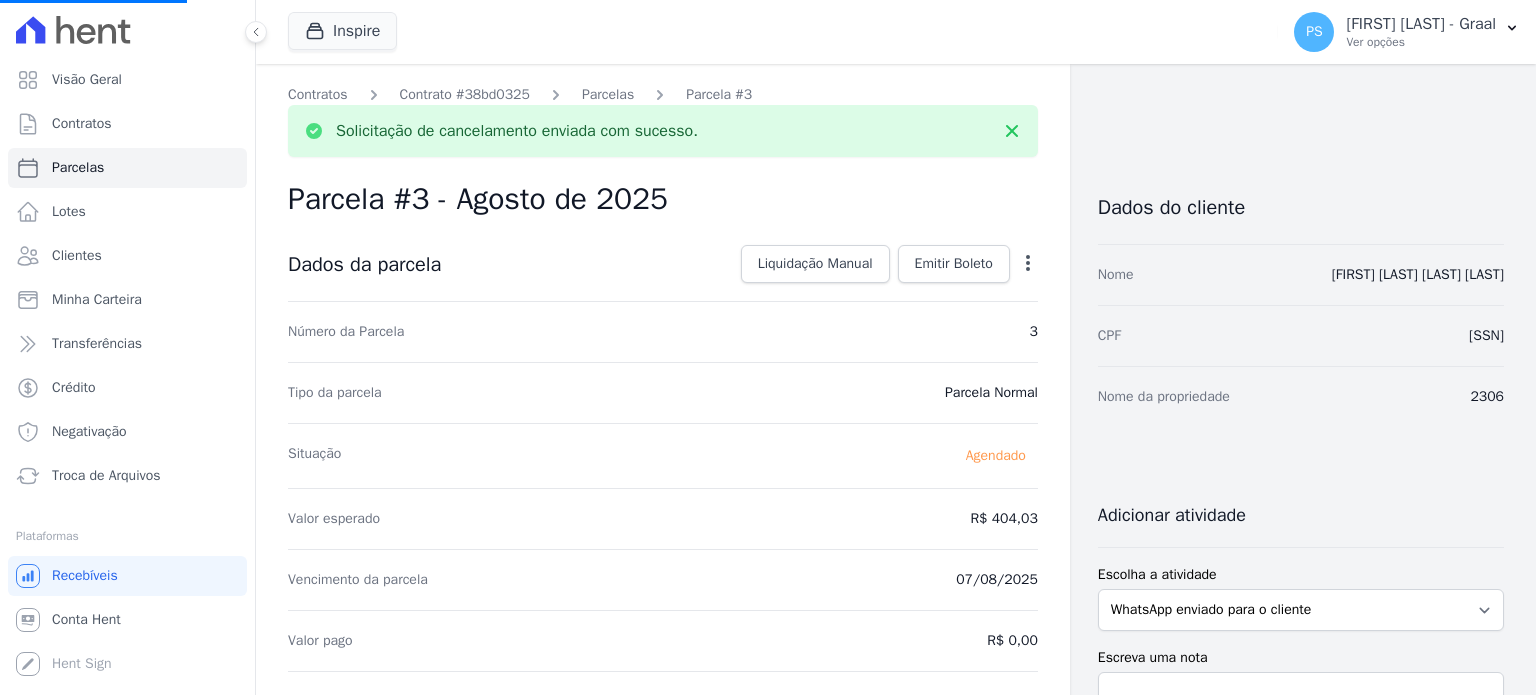 select 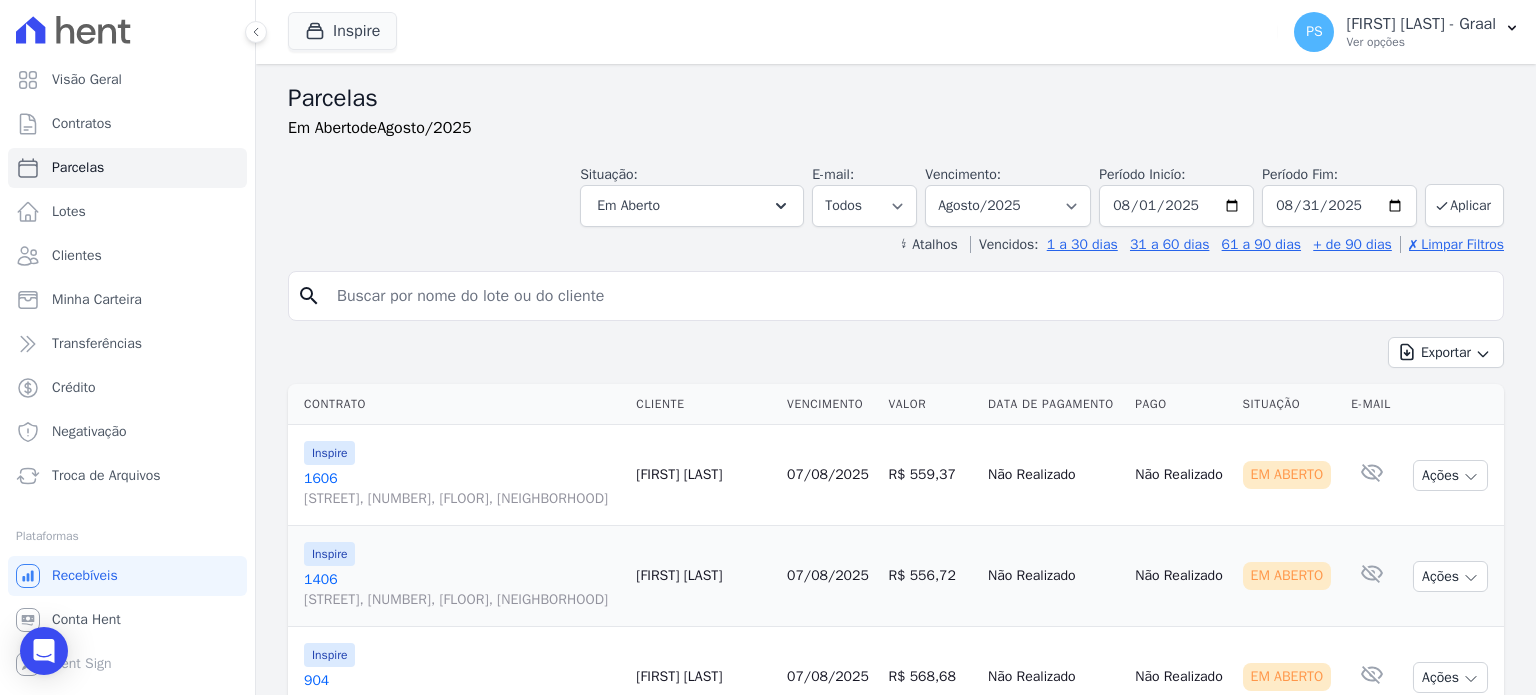 click on "[NUMBER] [STREET], [NUMBER], [NEIGHBORHOOD]" at bounding box center [462, 489] 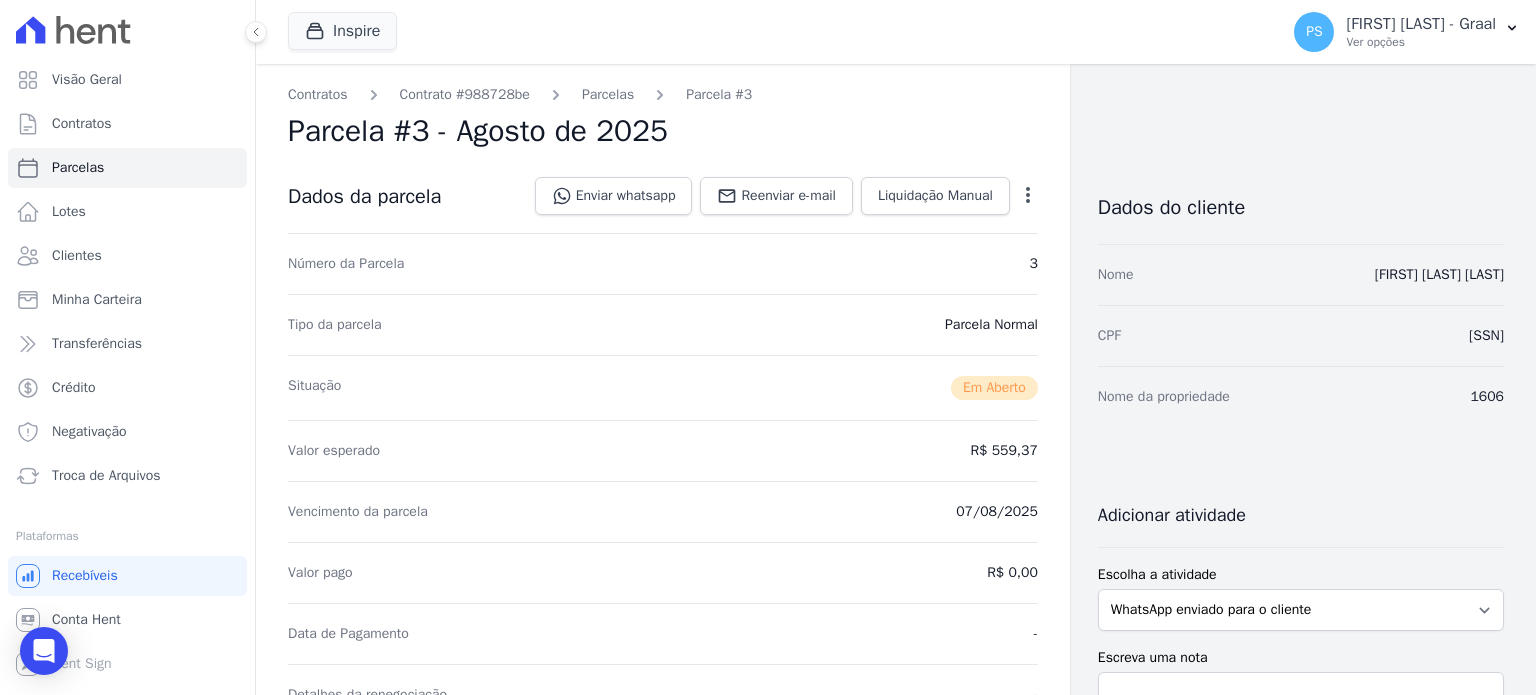 click 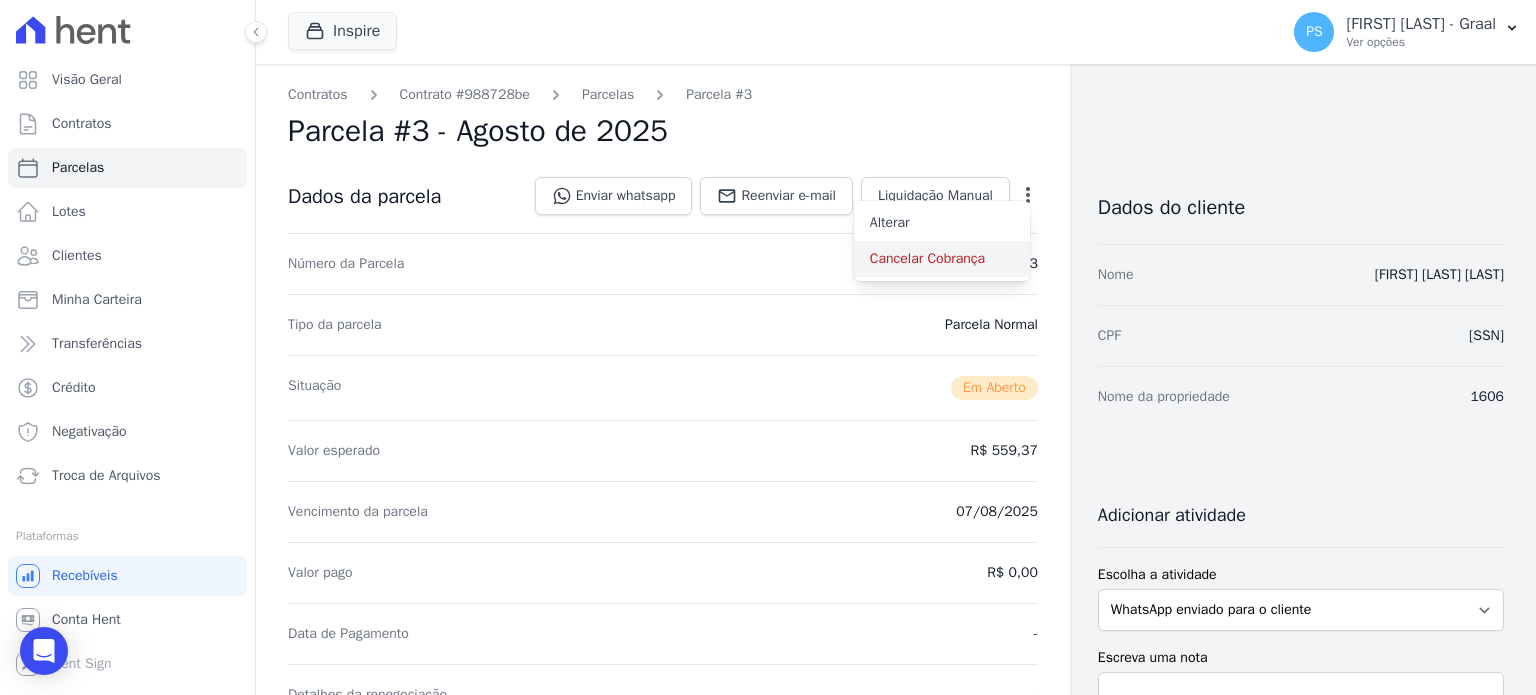 click on "Cancelar Cobrança" at bounding box center (942, 259) 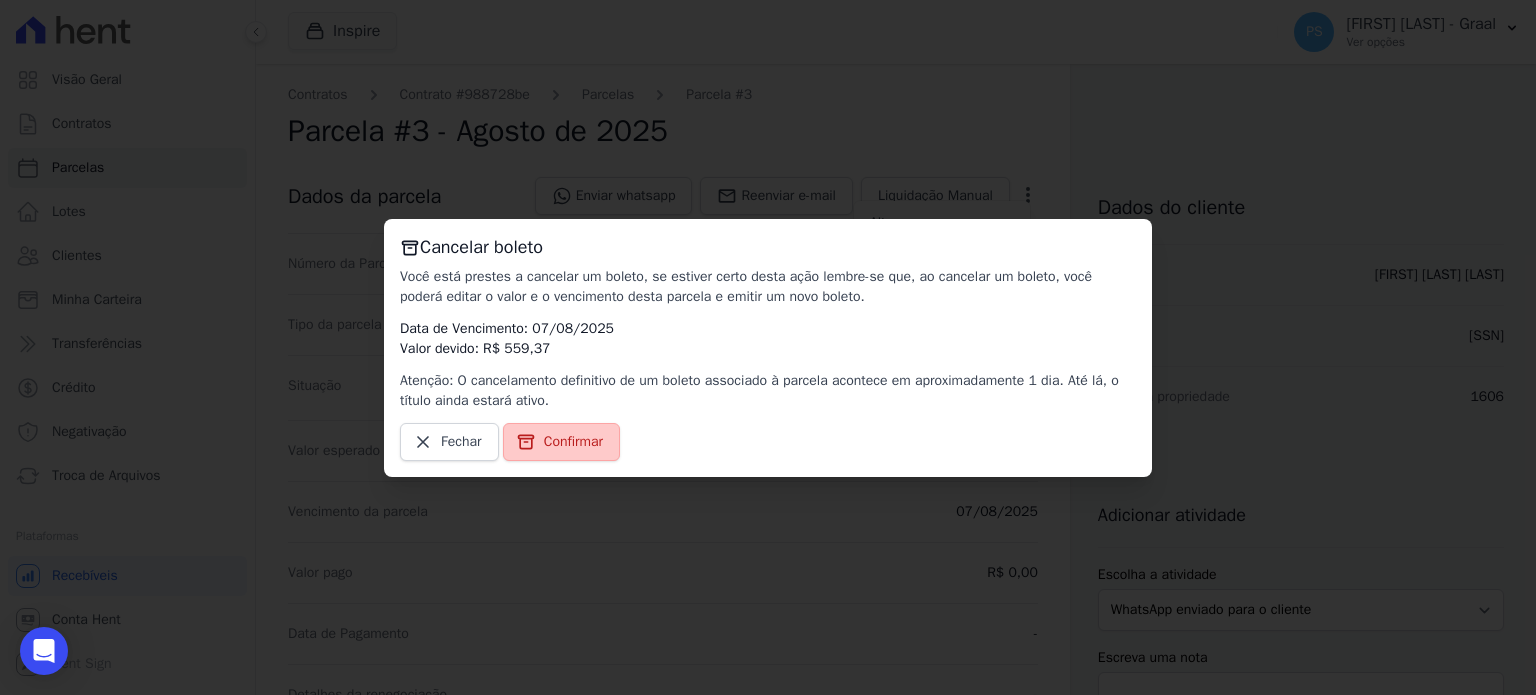 click on "Confirmar" at bounding box center (573, 442) 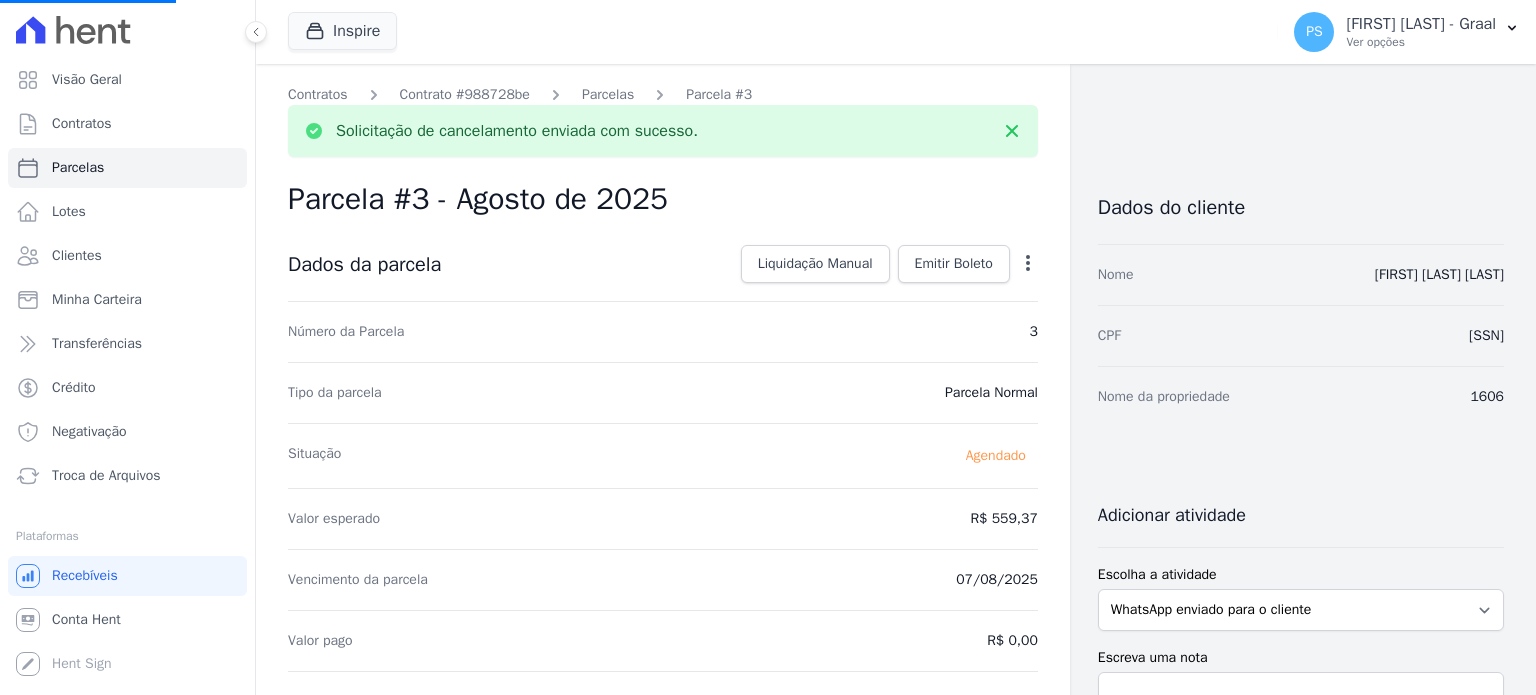 select 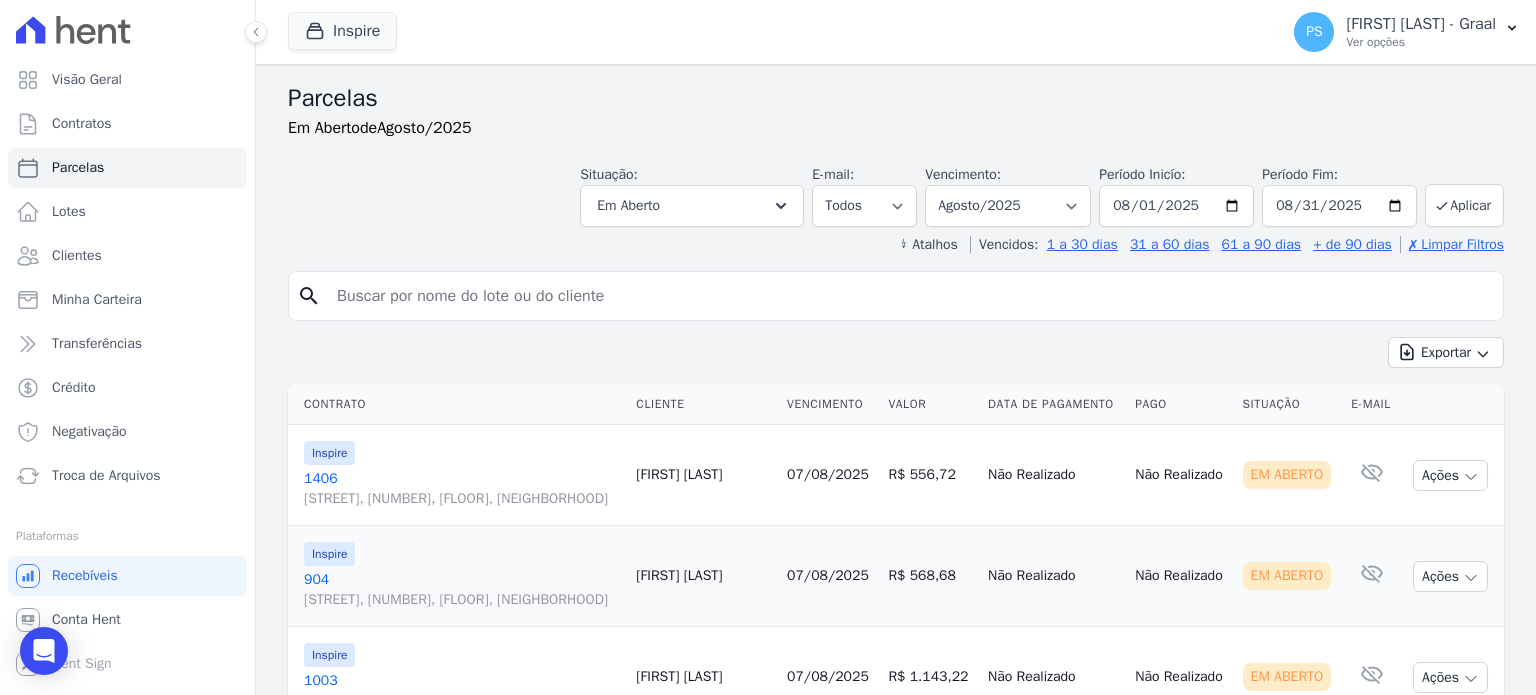 click on "[STREET], [NUMBER], [FLOOR], [NEIGHBORHOOD]" at bounding box center (462, 499) 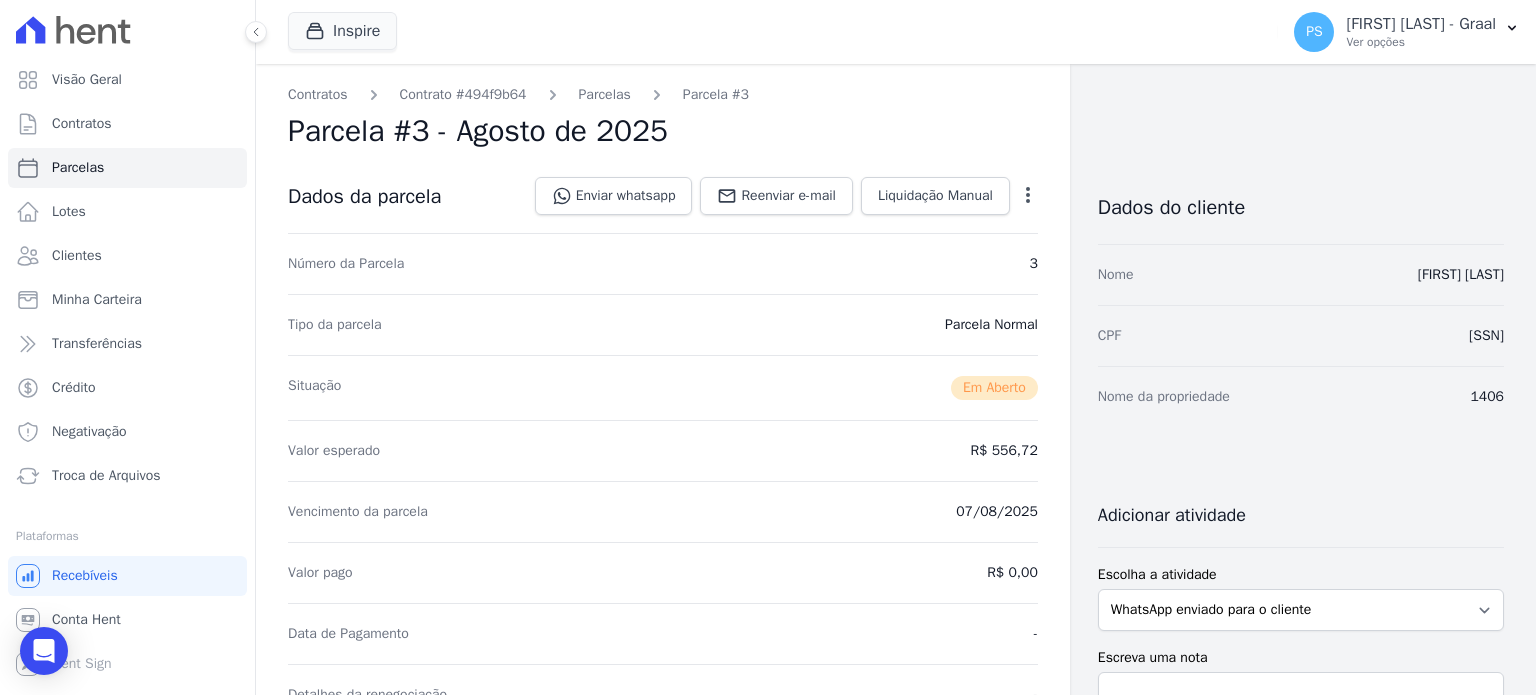 click 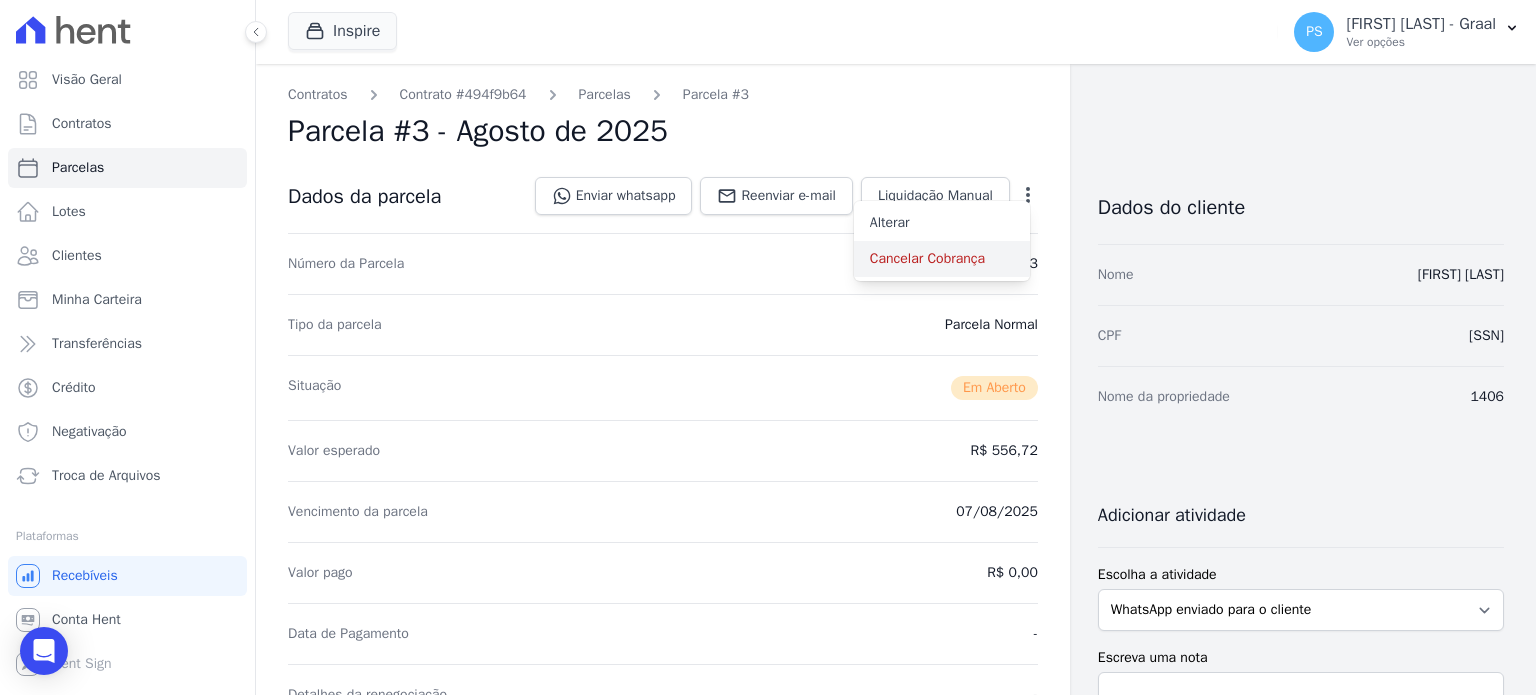 click on "Cancelar Cobrança" at bounding box center [942, 259] 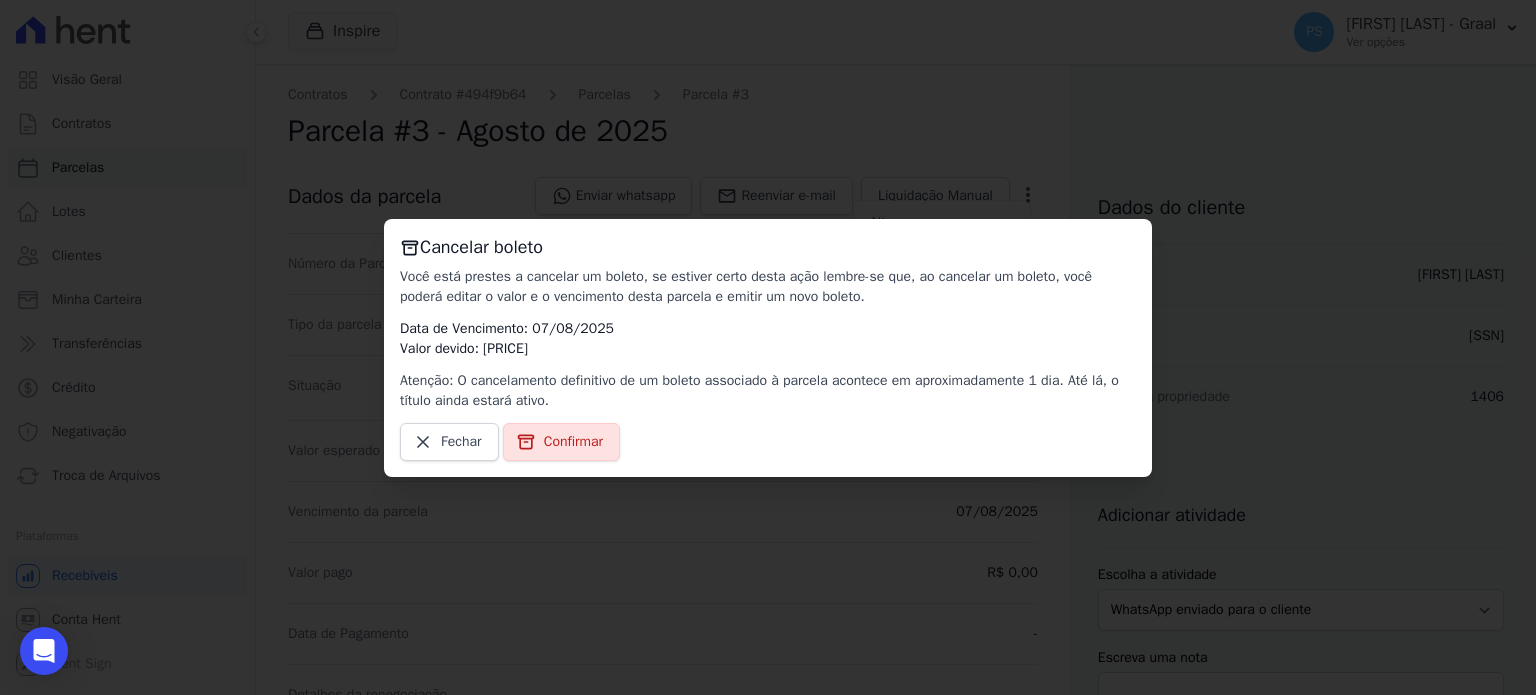 click on "Confirmar" at bounding box center [573, 442] 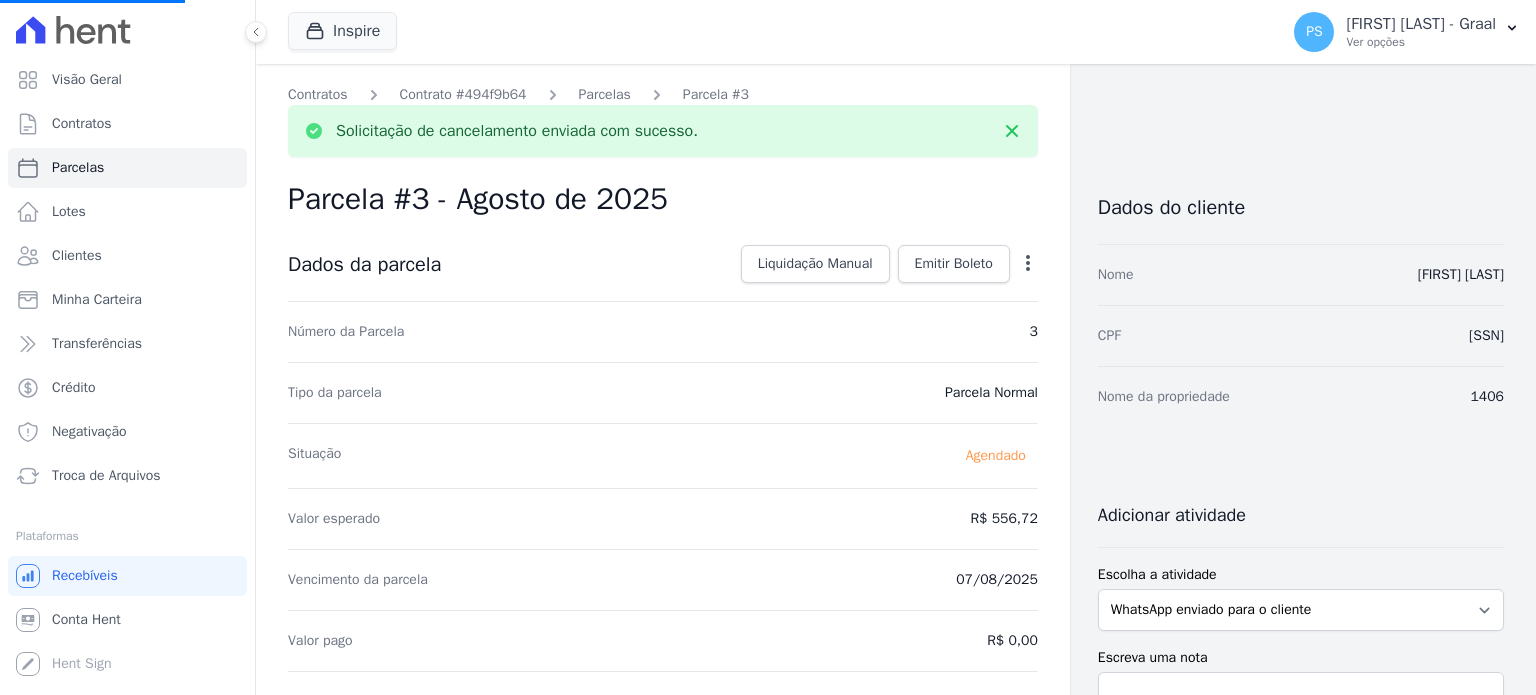 select 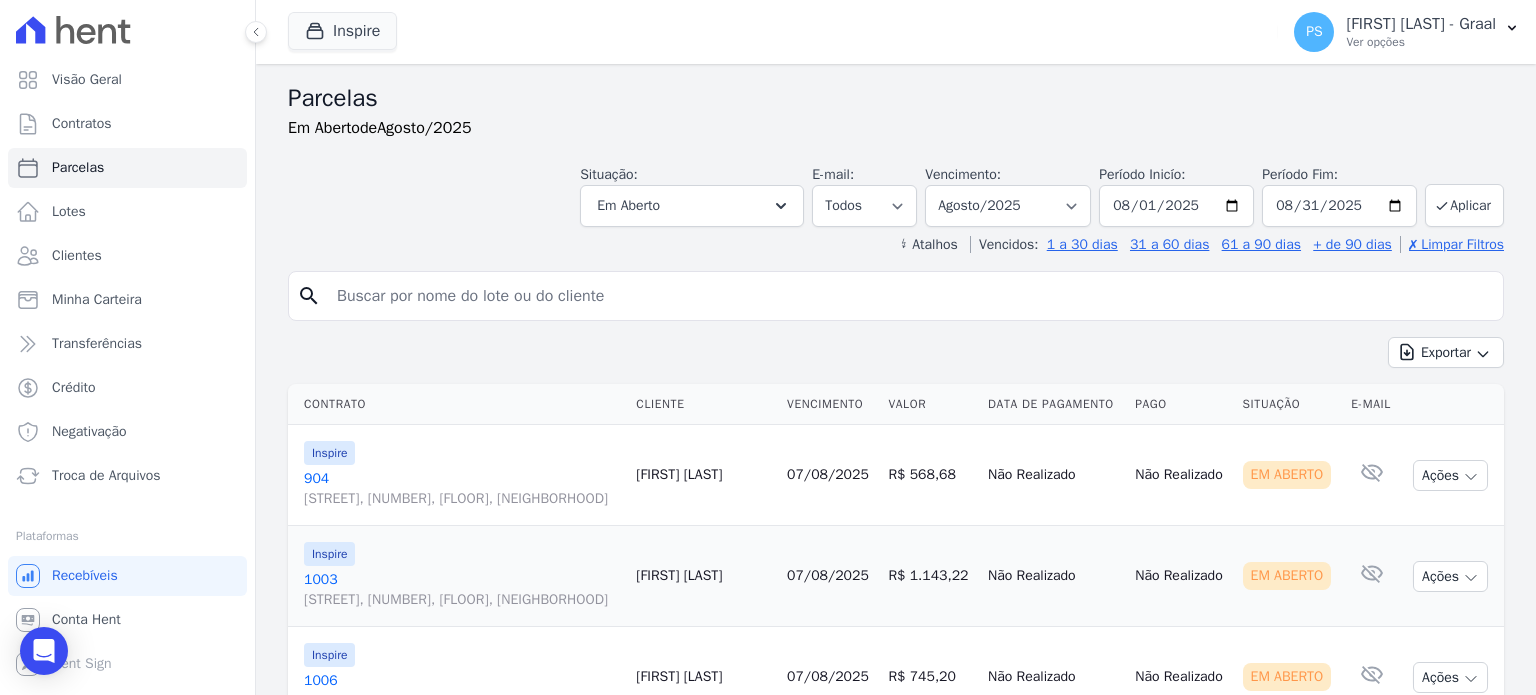 click on "[STREET], [NUMBER], [FLOOR], [NEIGHBORHOOD]" at bounding box center (462, 499) 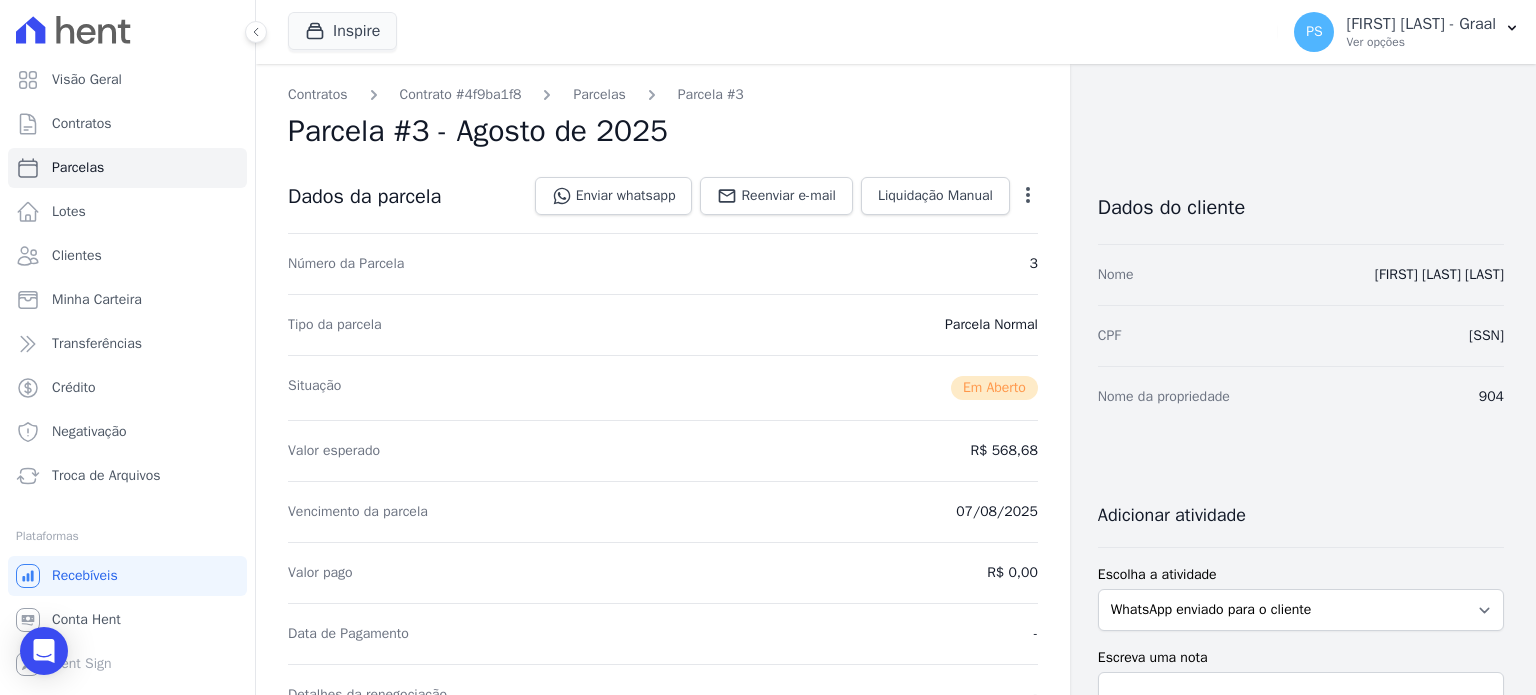 click 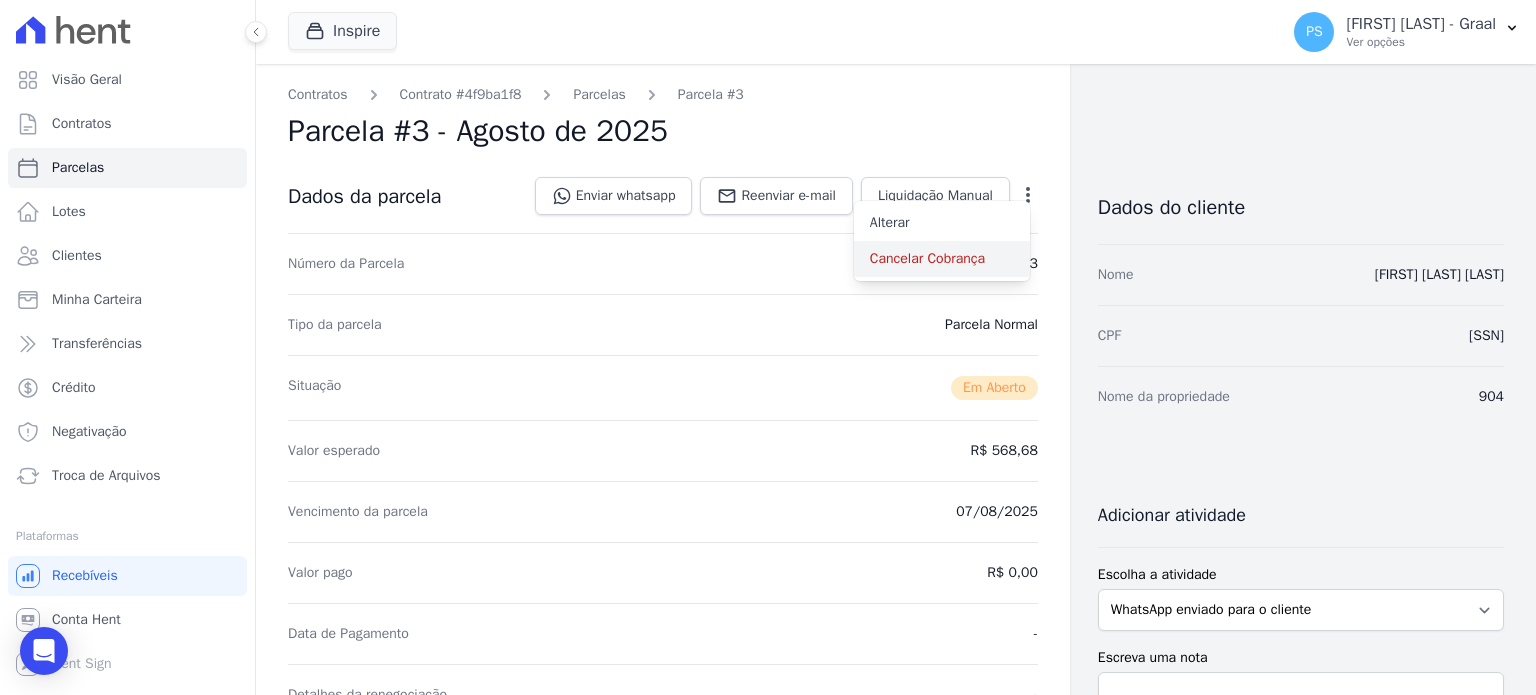 click on "Cancelar Cobrança" at bounding box center [942, 259] 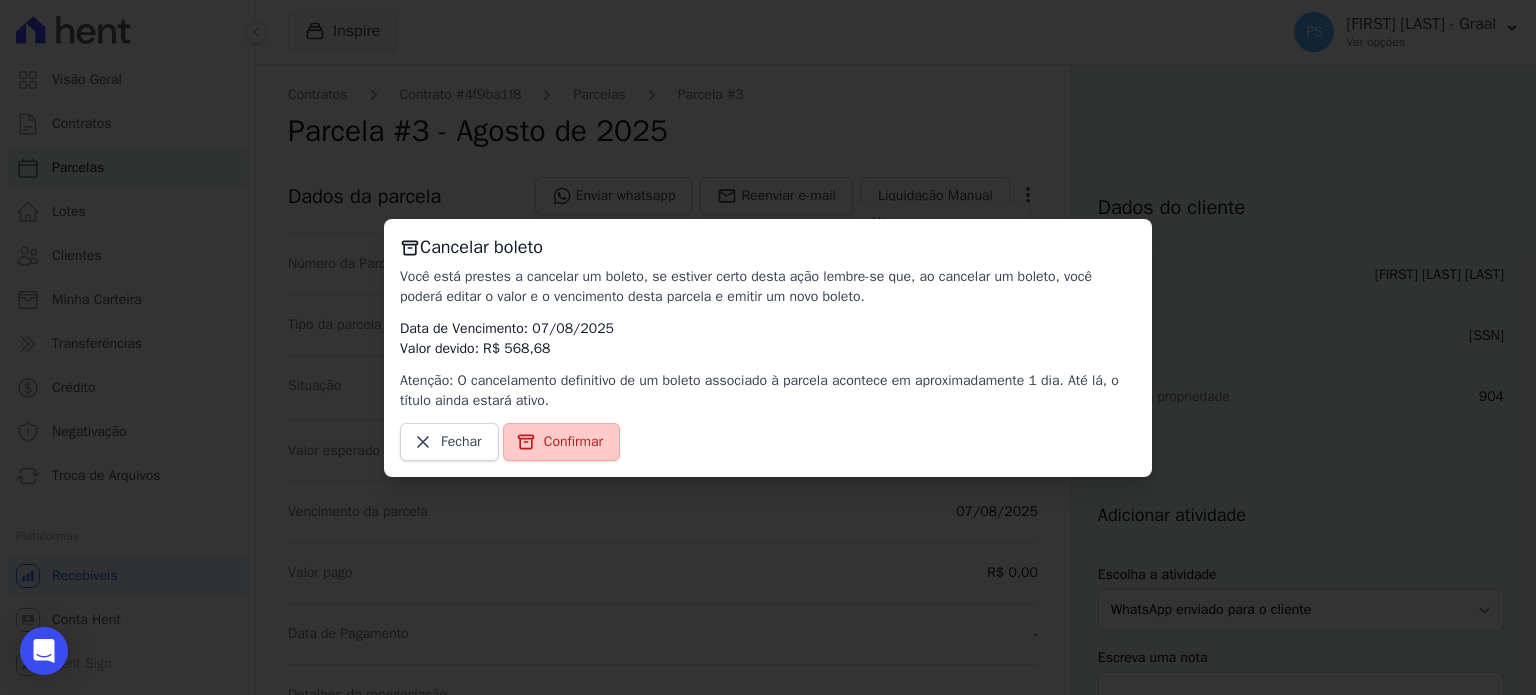 click on "Confirmar" at bounding box center [573, 442] 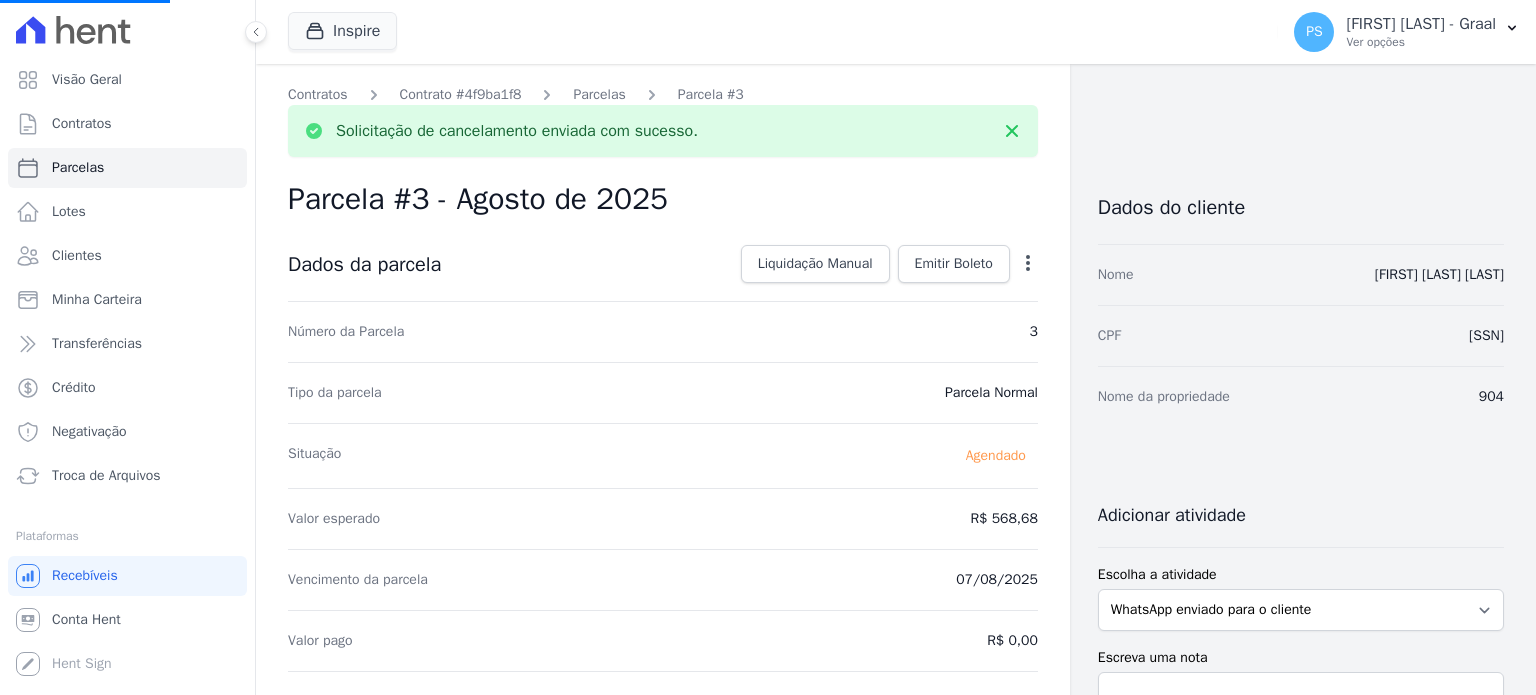 select 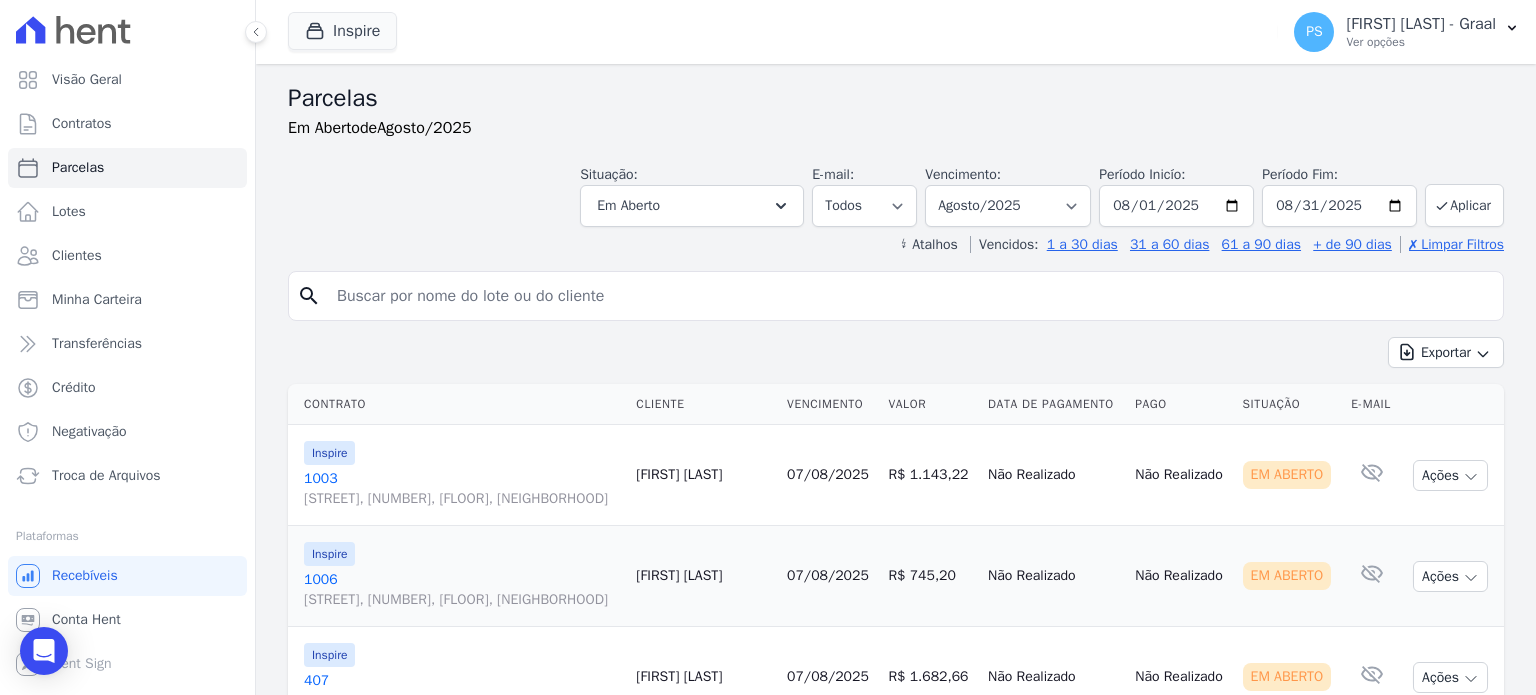 click on "[NUMBER]
[STREET], [NUMBER], [FLOOR], [NEIGHBORHOOD]" at bounding box center [462, 489] 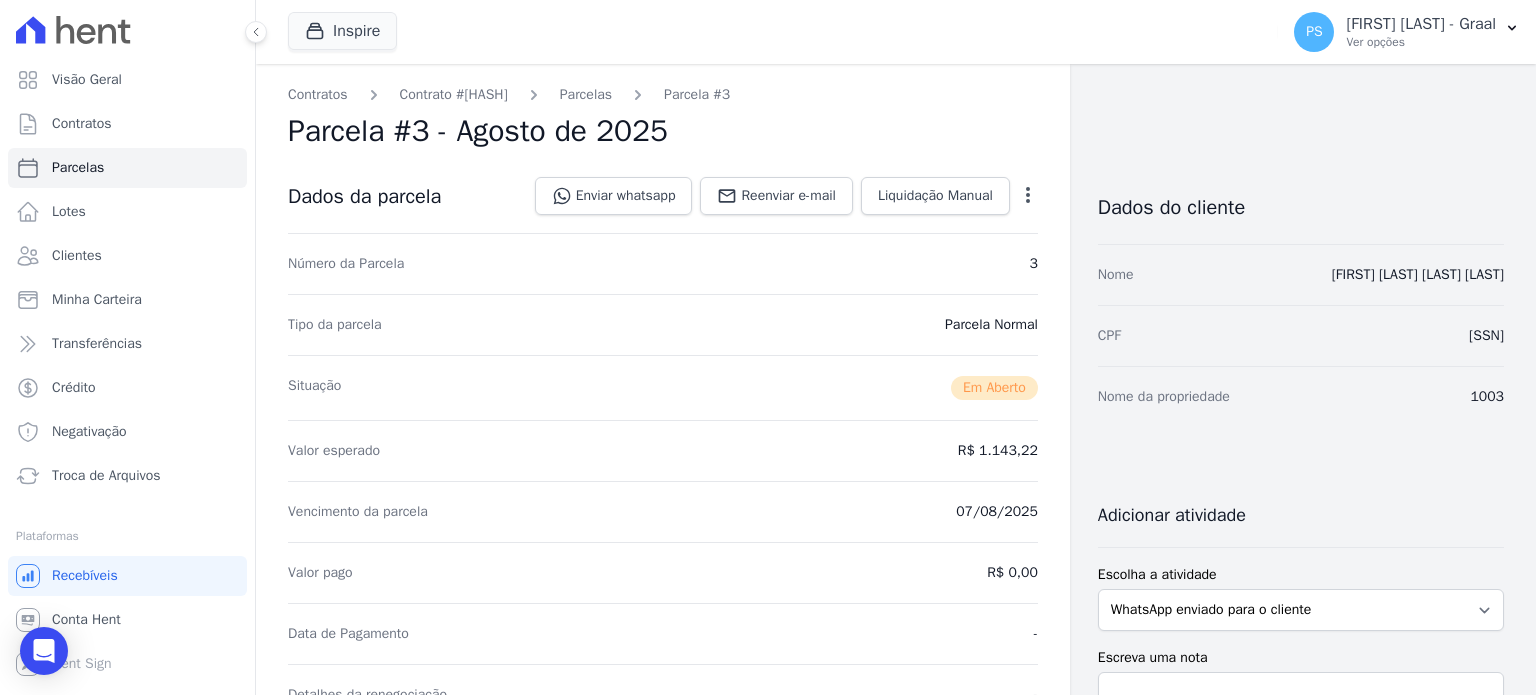 click 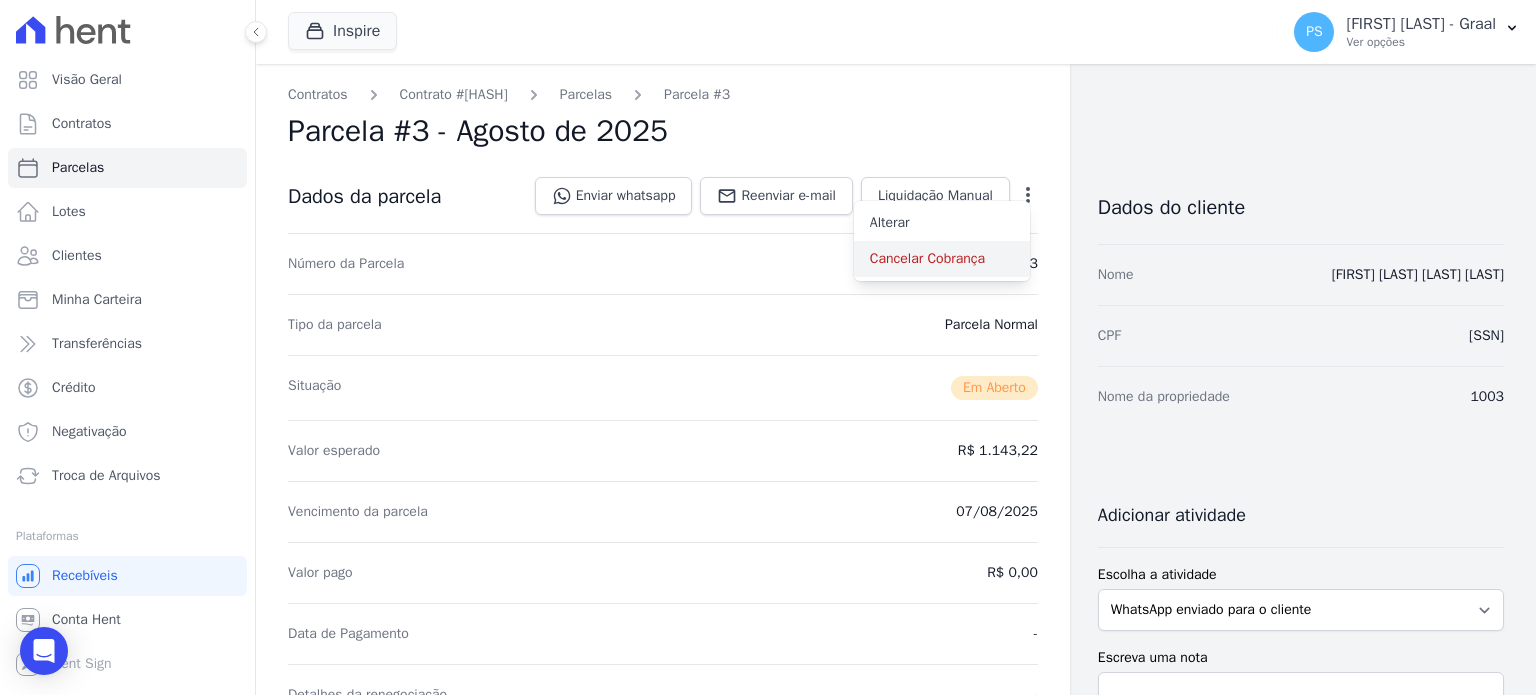 click on "Cancelar Cobrança" at bounding box center [942, 259] 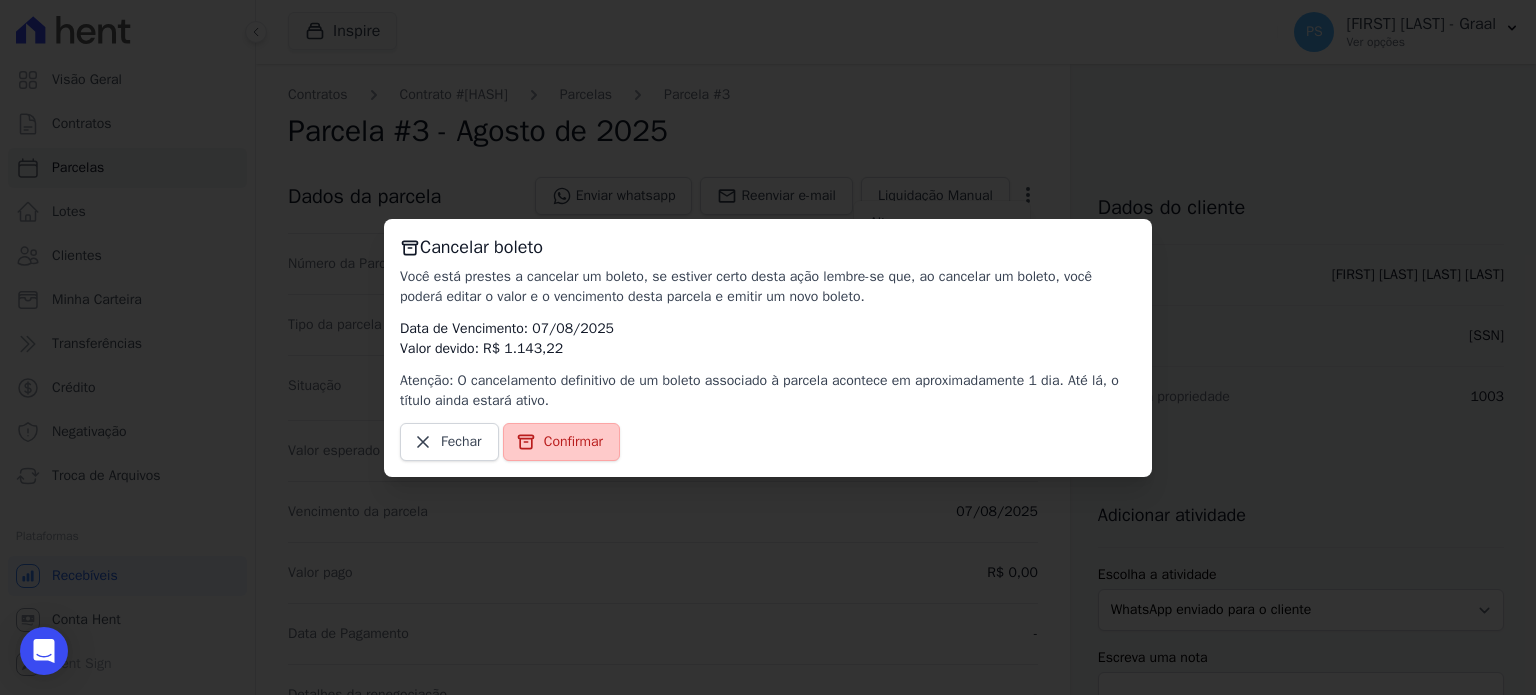 click on "Confirmar" at bounding box center (573, 442) 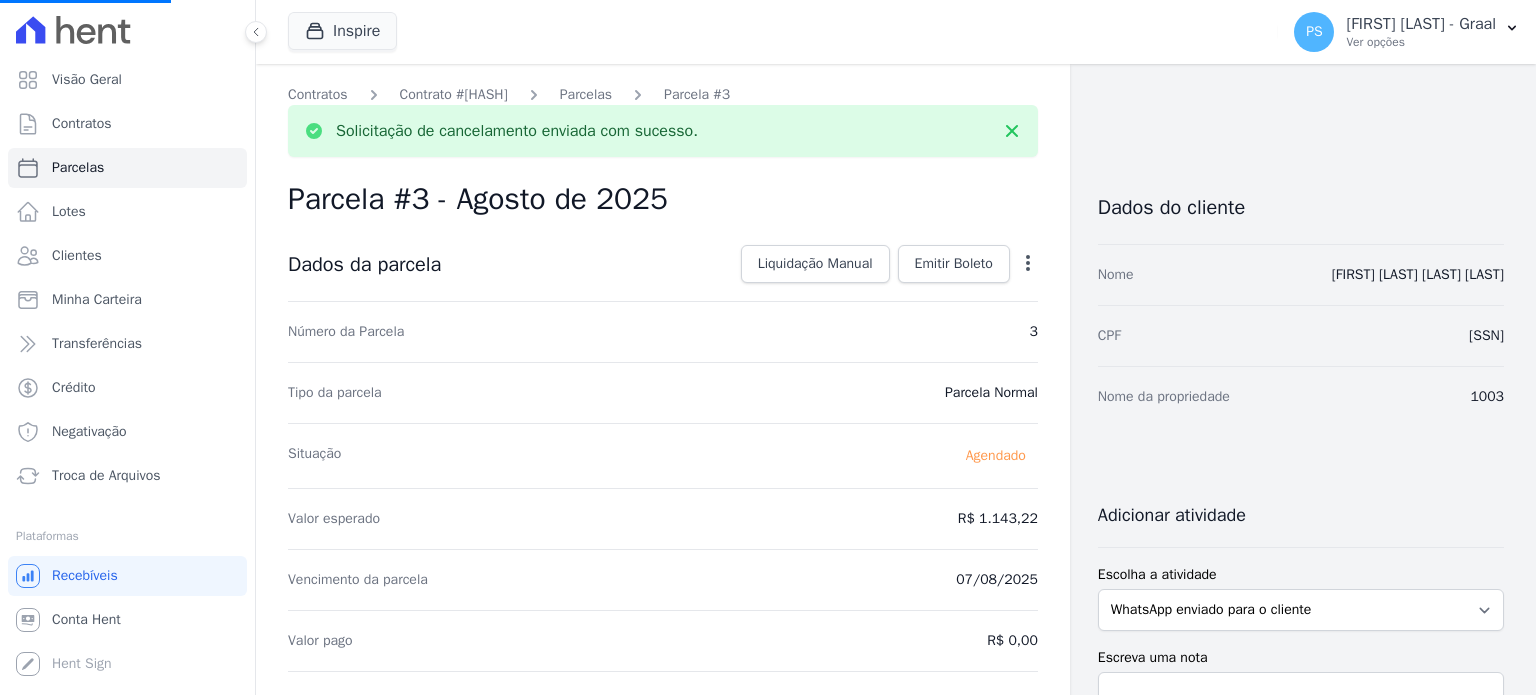 select 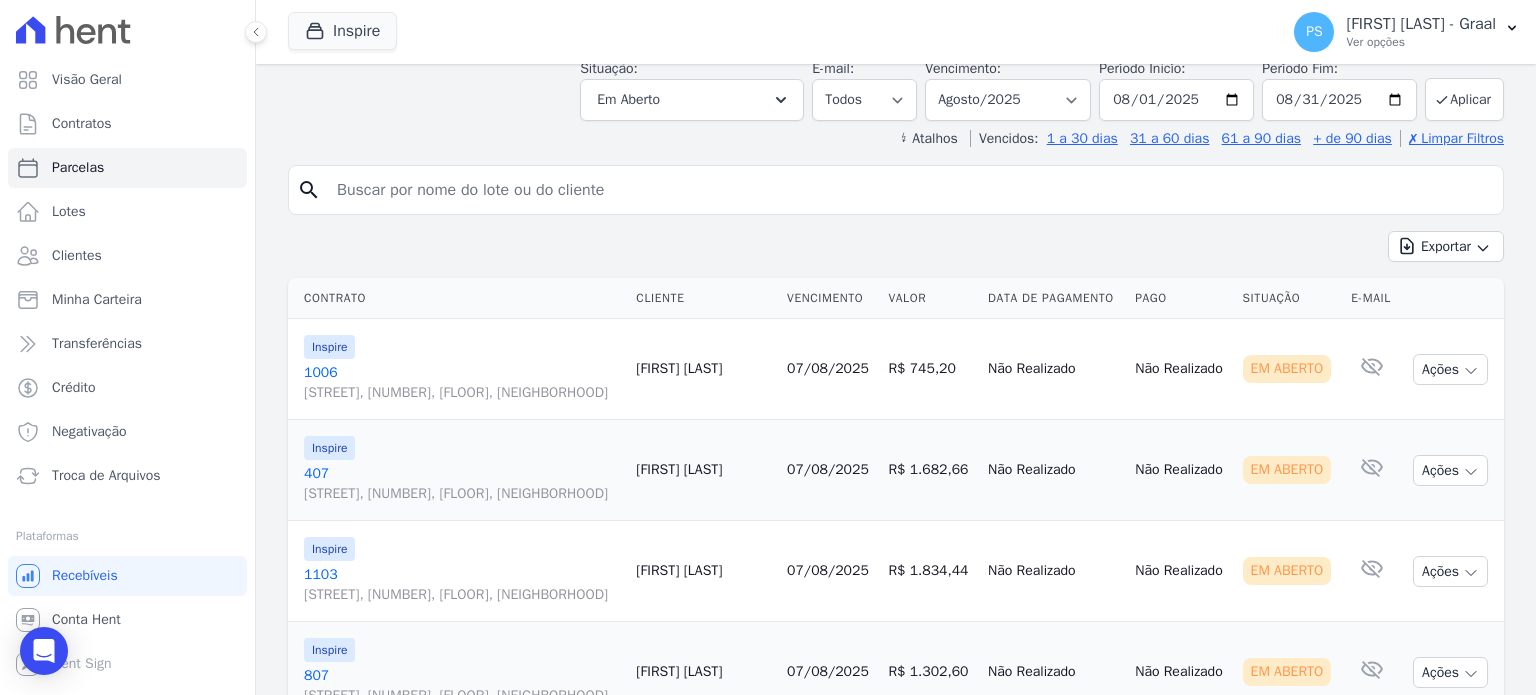 scroll, scrollTop: 2, scrollLeft: 0, axis: vertical 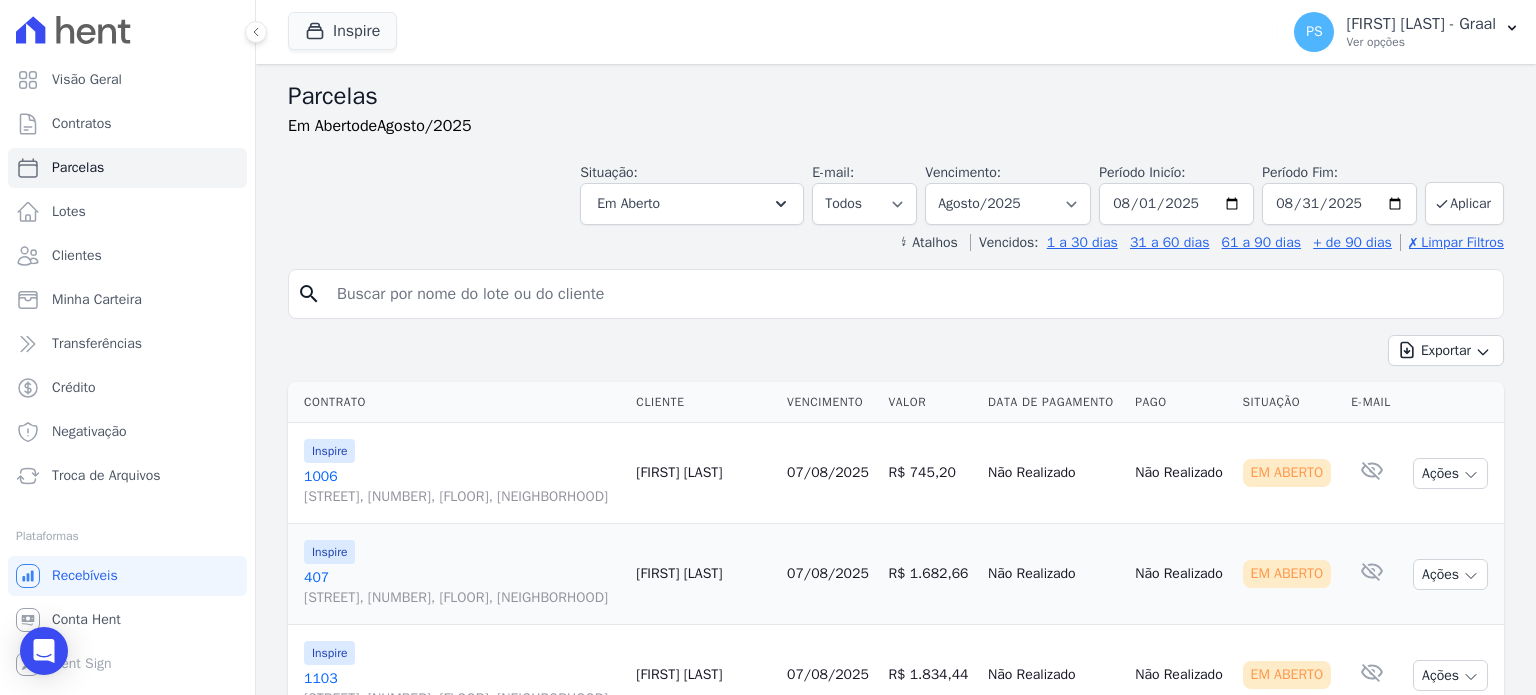 click on "[NUMBER]
[STREET], [NUMBER], [FLOOR], [NEIGHBORHOOD]" at bounding box center (462, 487) 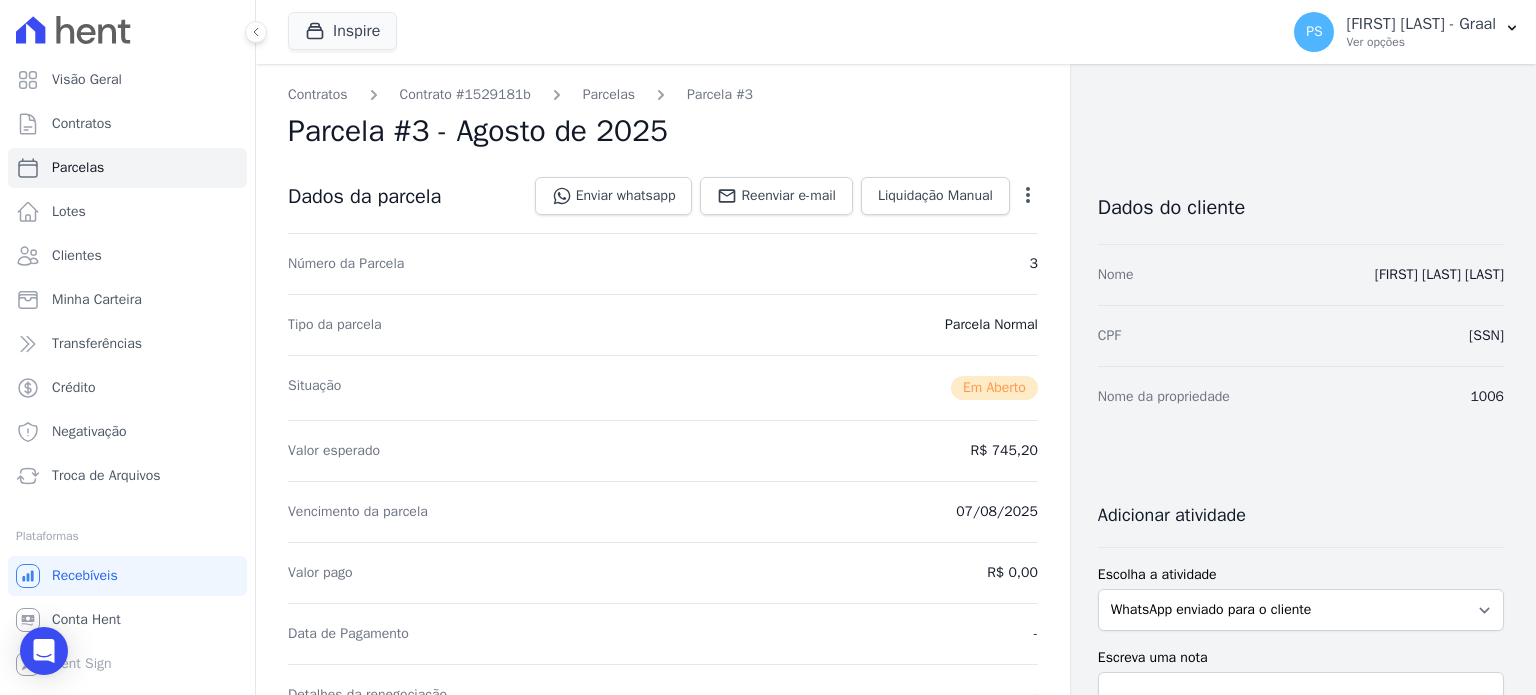 click 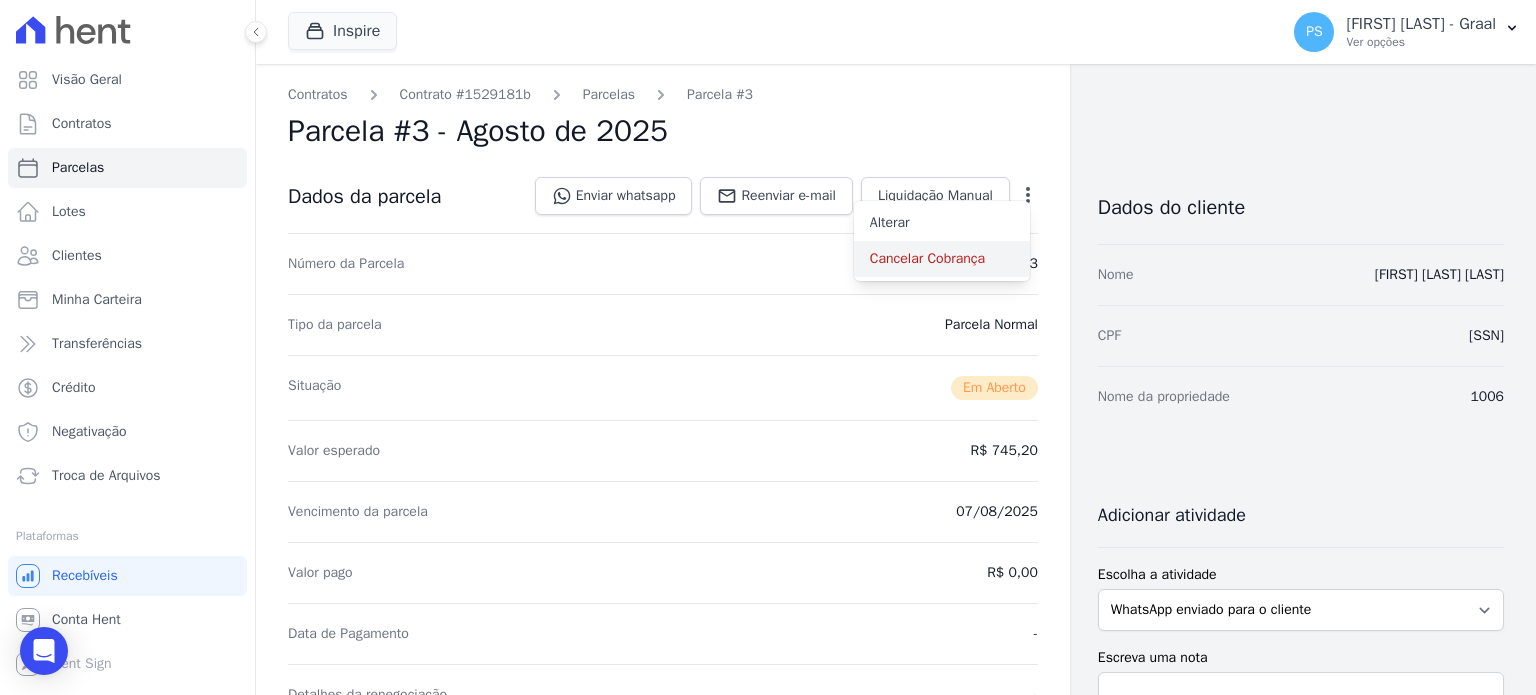 click on "Cancelar Cobrança" at bounding box center [942, 259] 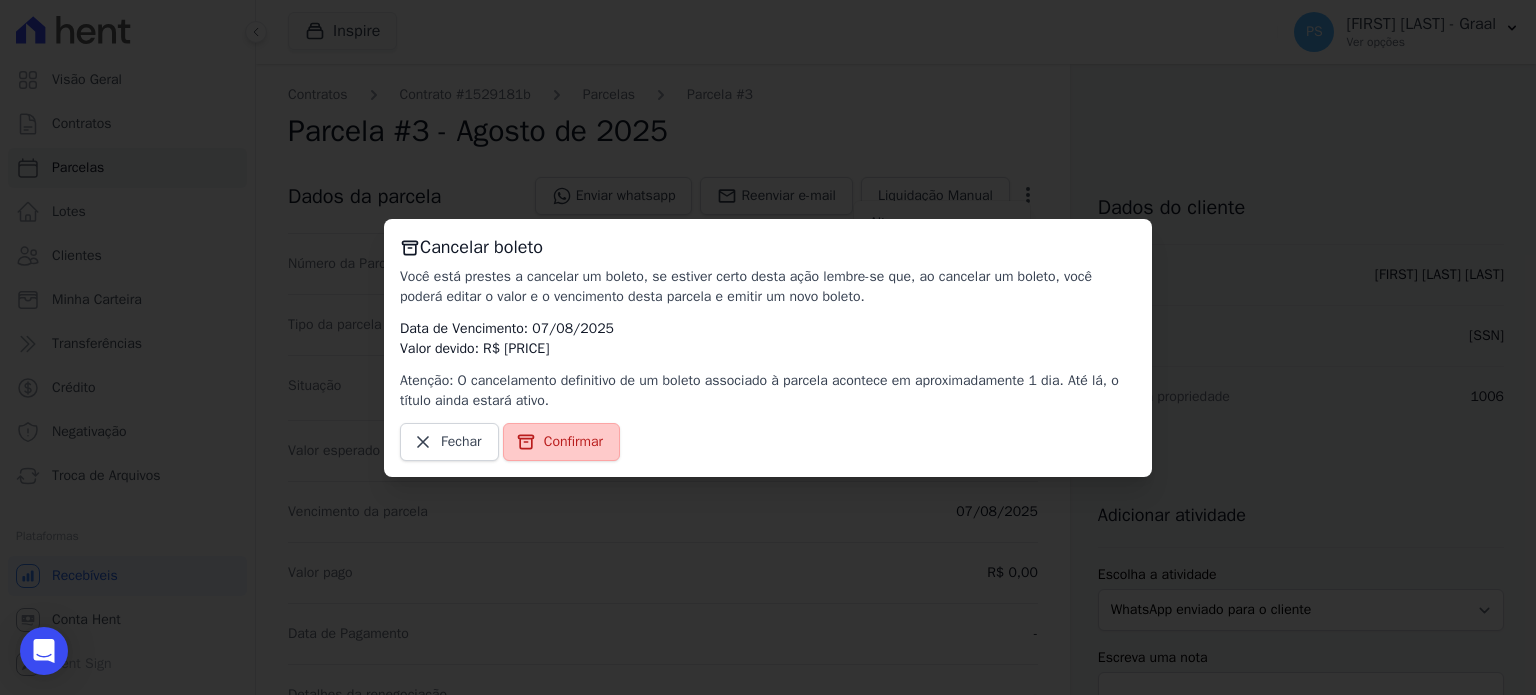 click on "Confirmar" at bounding box center (573, 442) 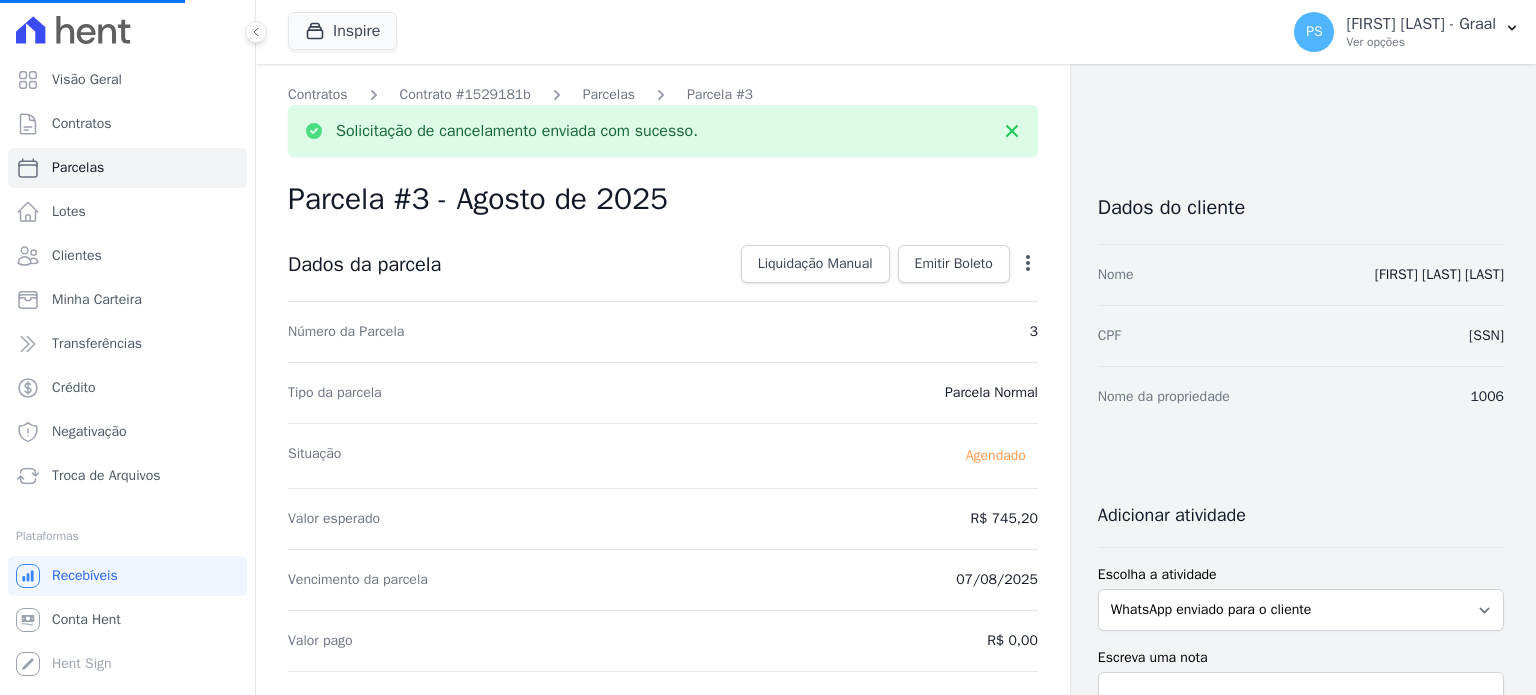 select 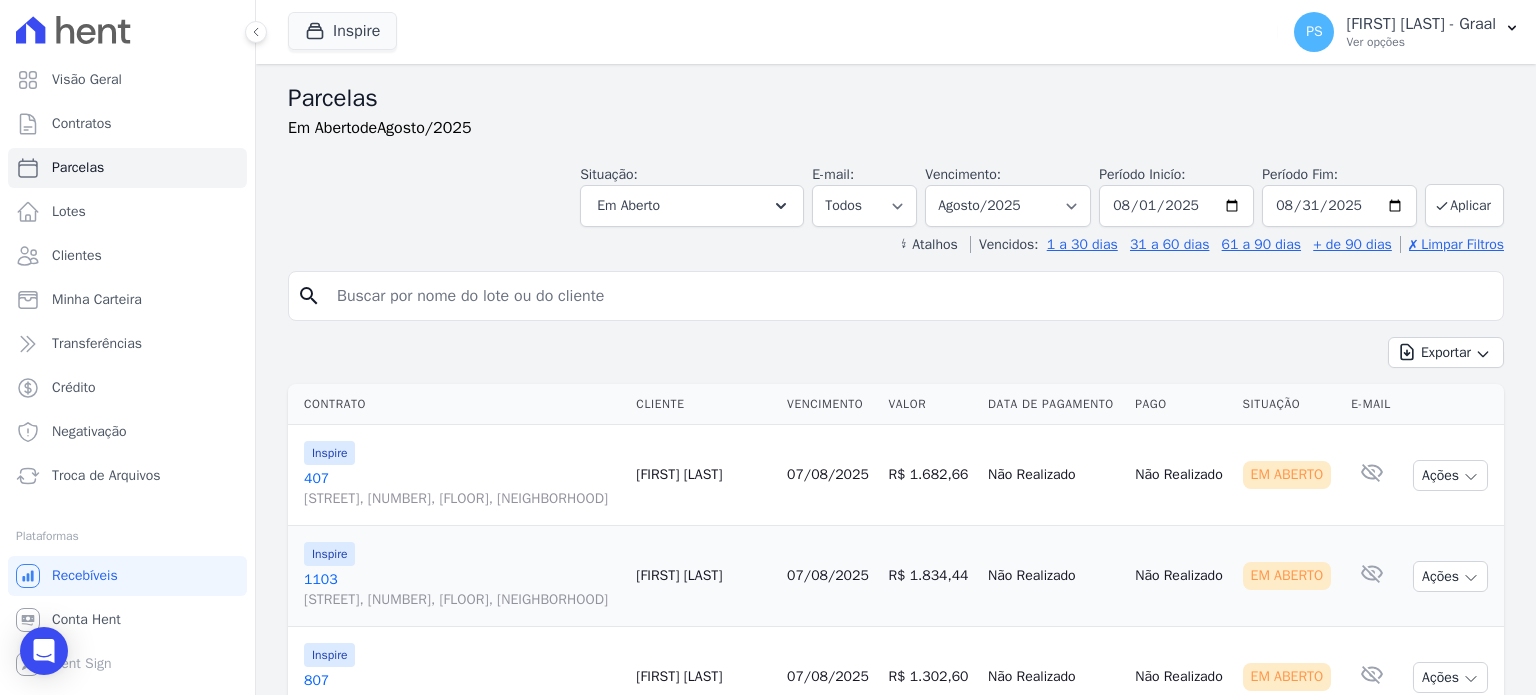 click on "[NUMBER] [STREET], [NUMBER], [NEIGHBORHOOD]" at bounding box center (462, 489) 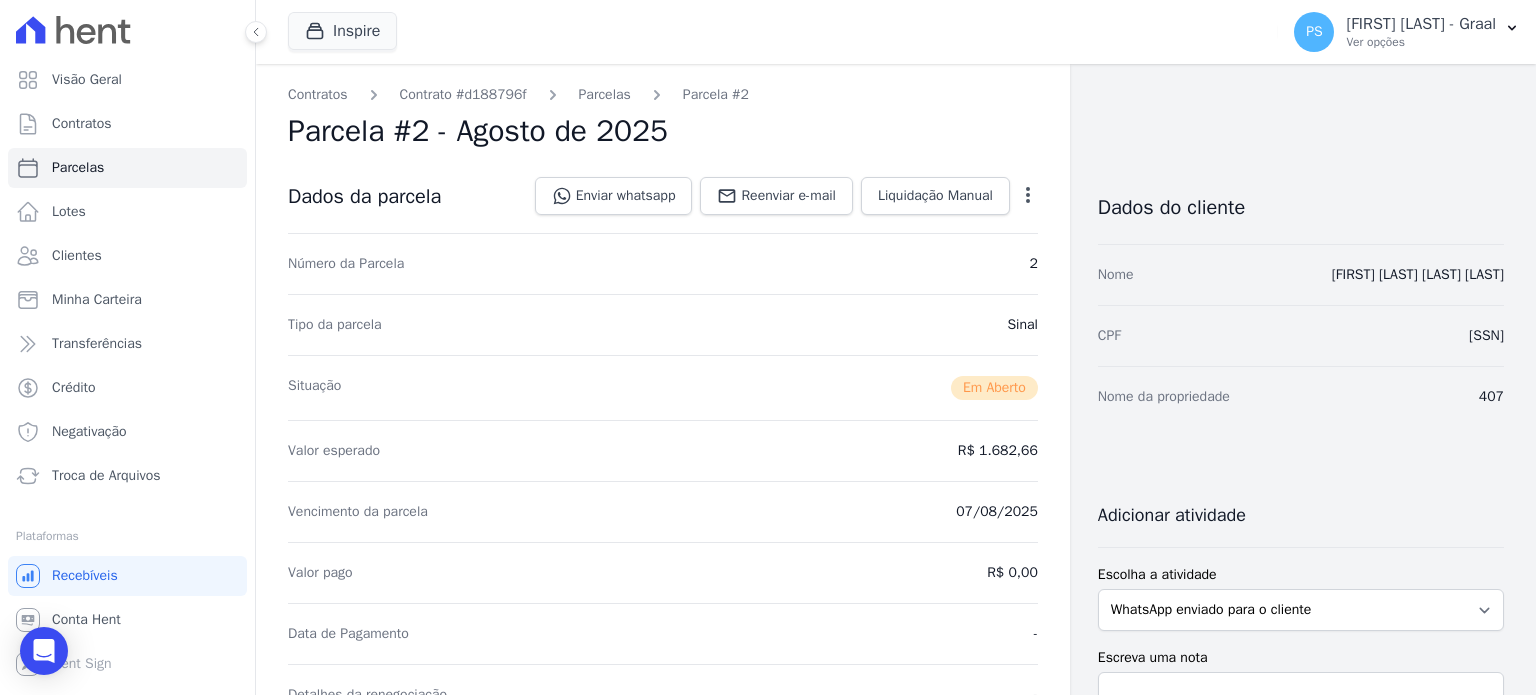 click 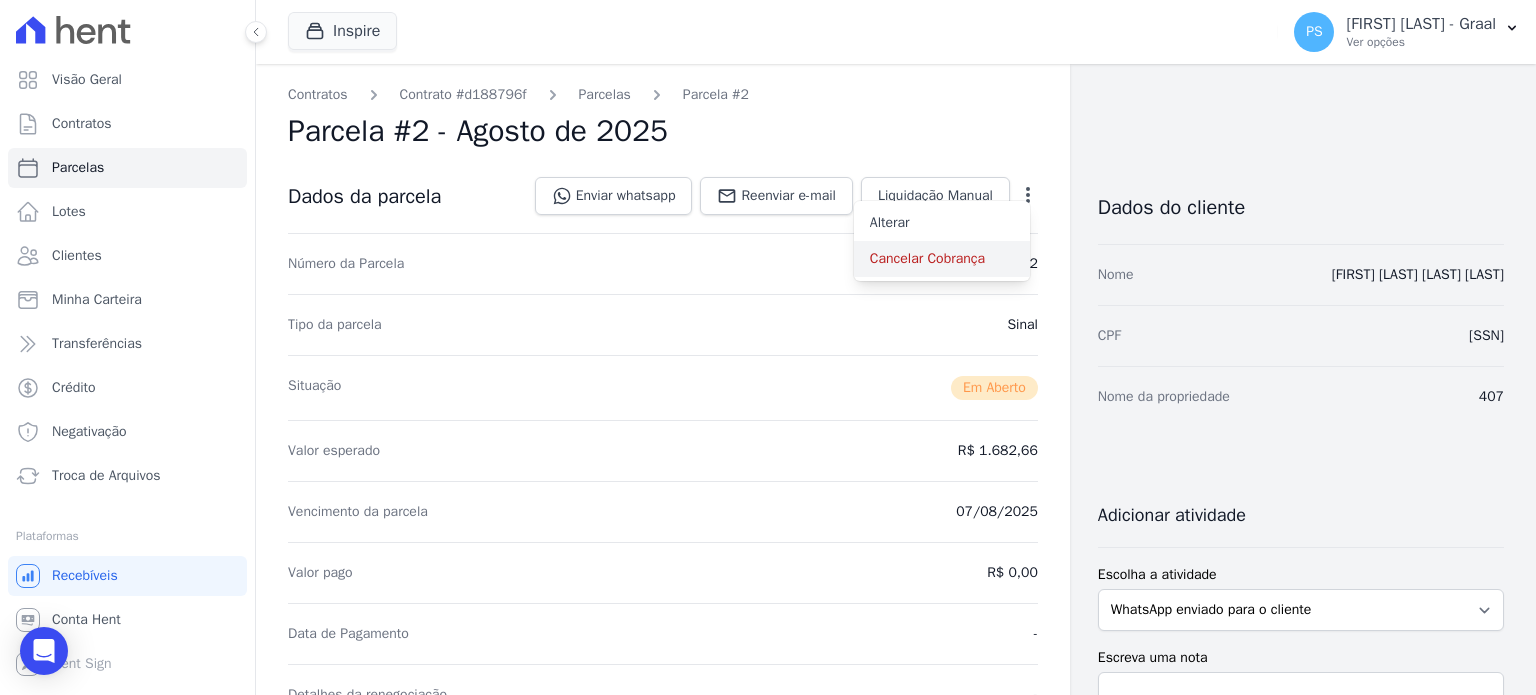 click on "Cancelar Cobrança" at bounding box center (942, 259) 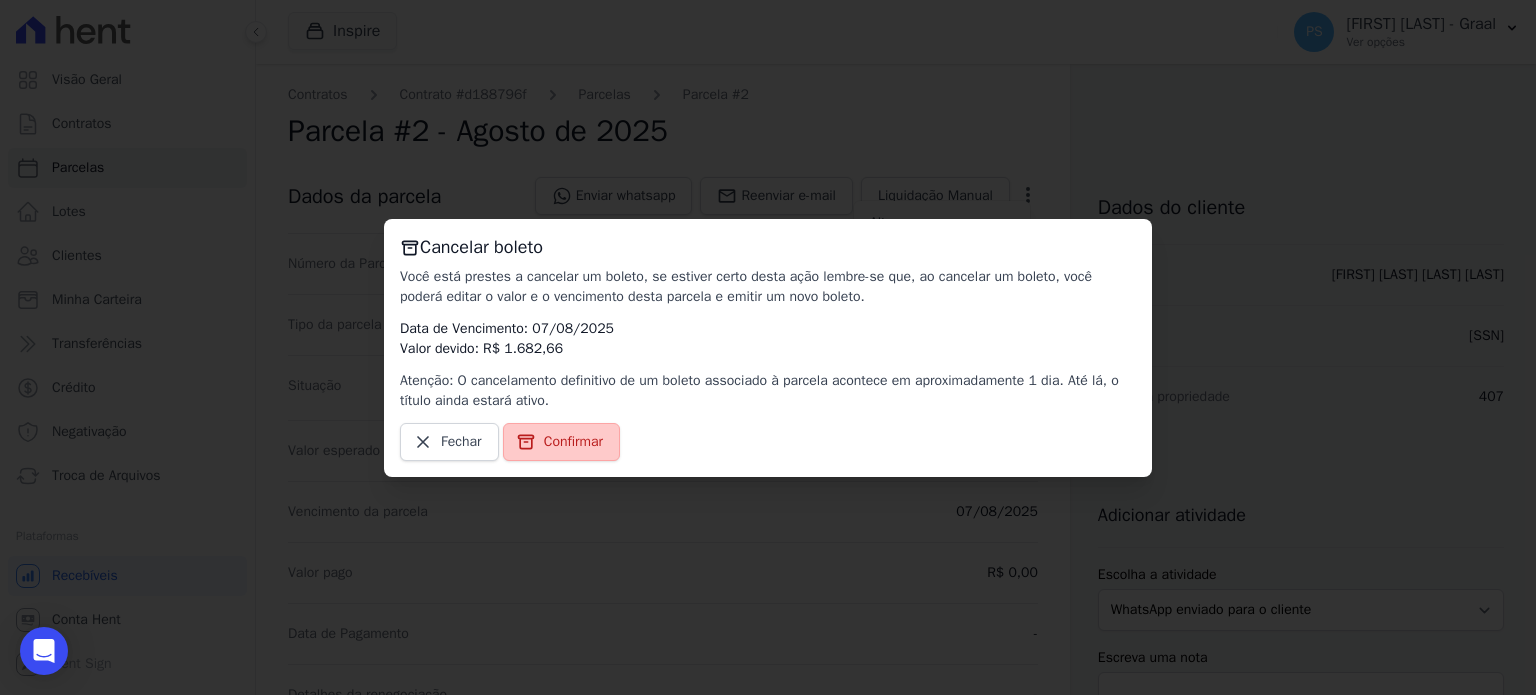 click on "Confirmar" at bounding box center (573, 442) 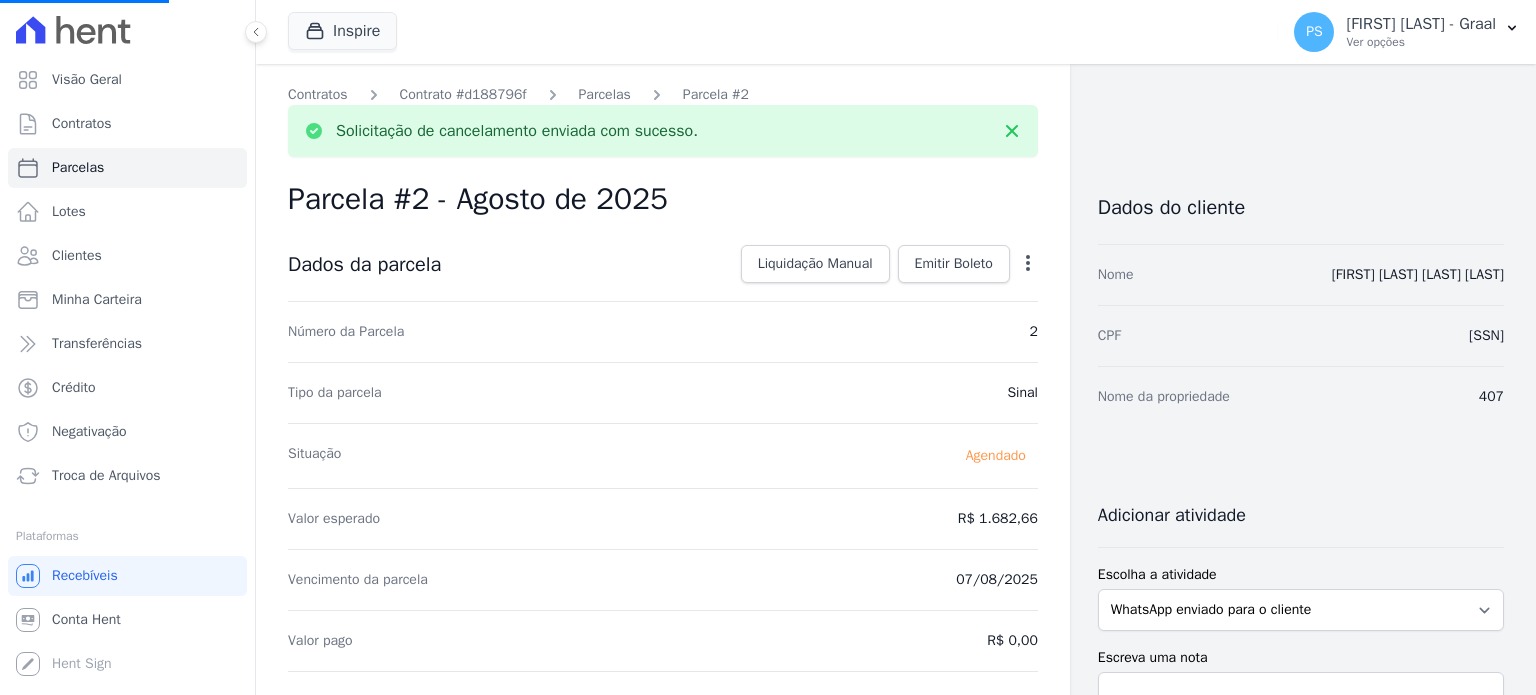 select 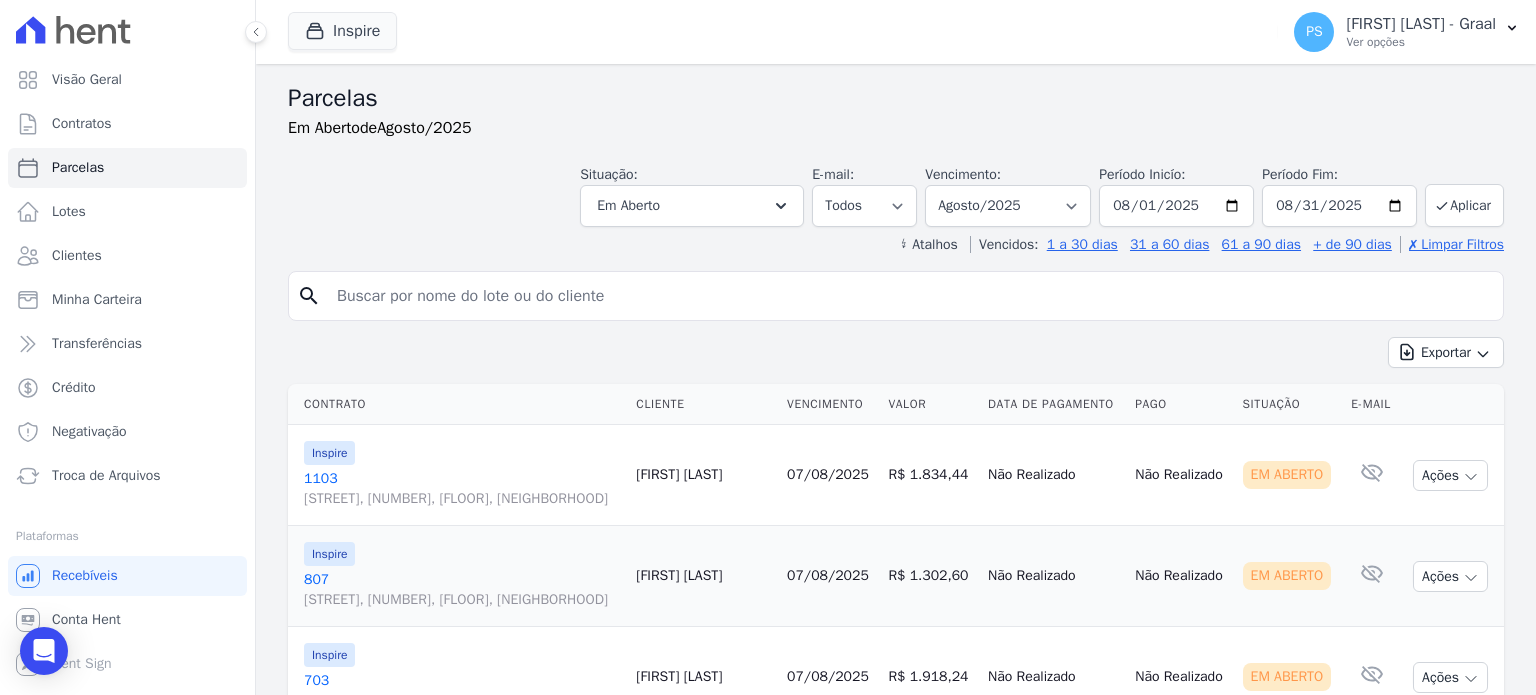 click on "[NUMBER]
[STREET], [NUMBER], [STREET] [NUMBER], [CITY]" at bounding box center [462, 489] 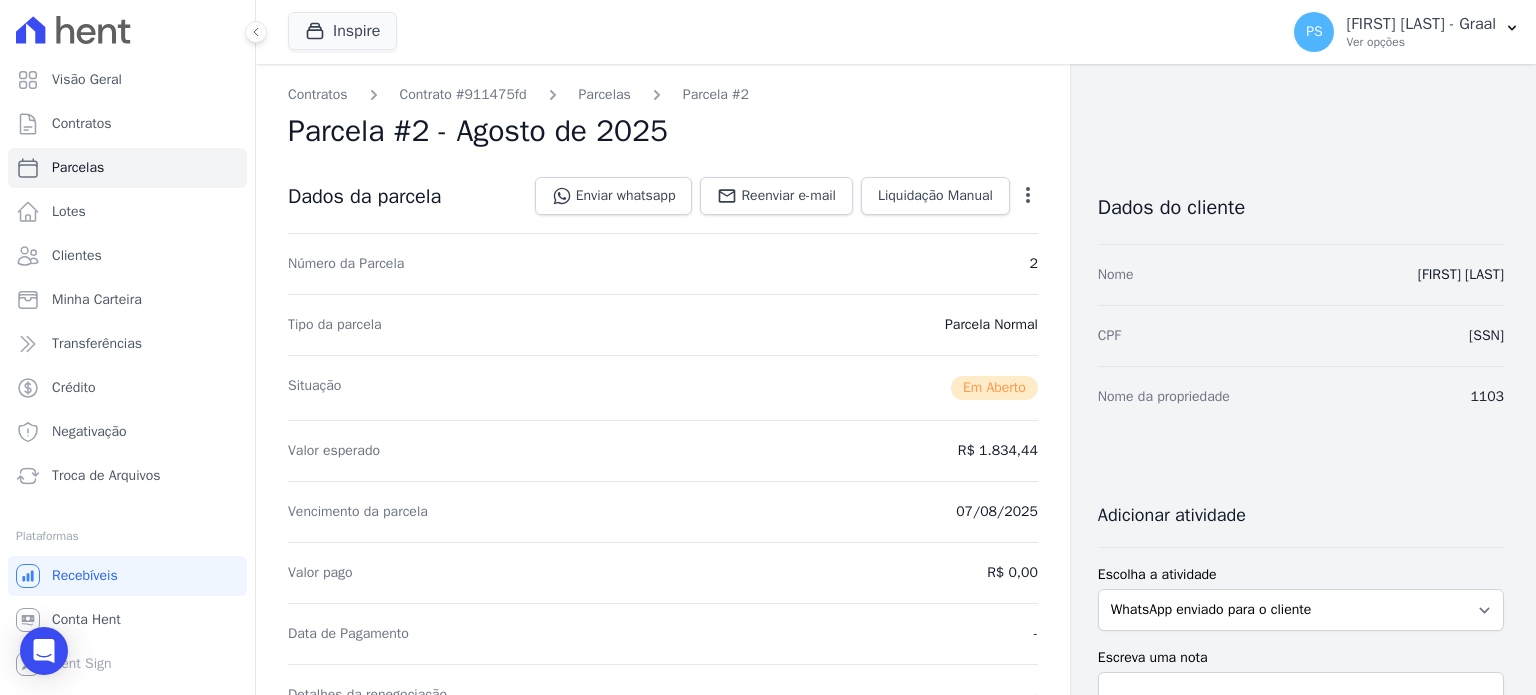 click 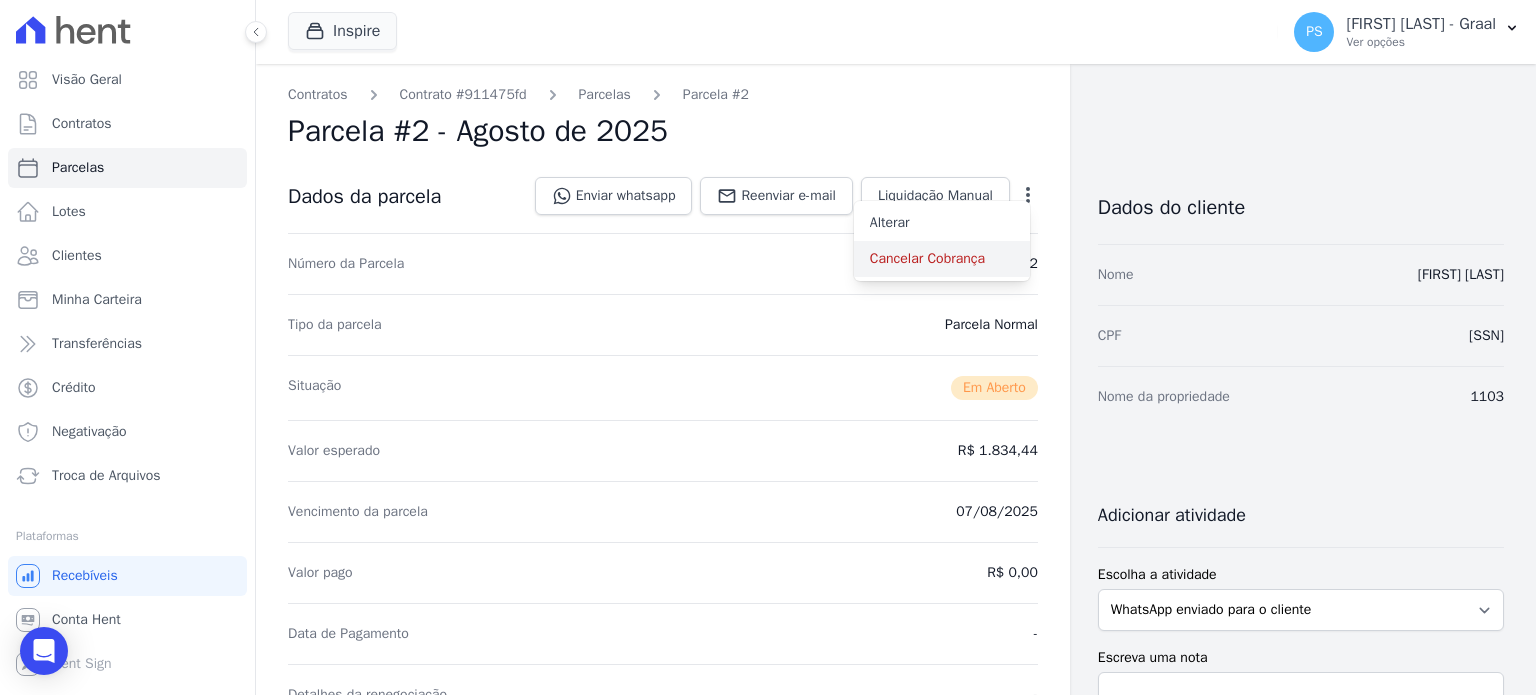 click on "Cancelar Cobrança" at bounding box center [942, 259] 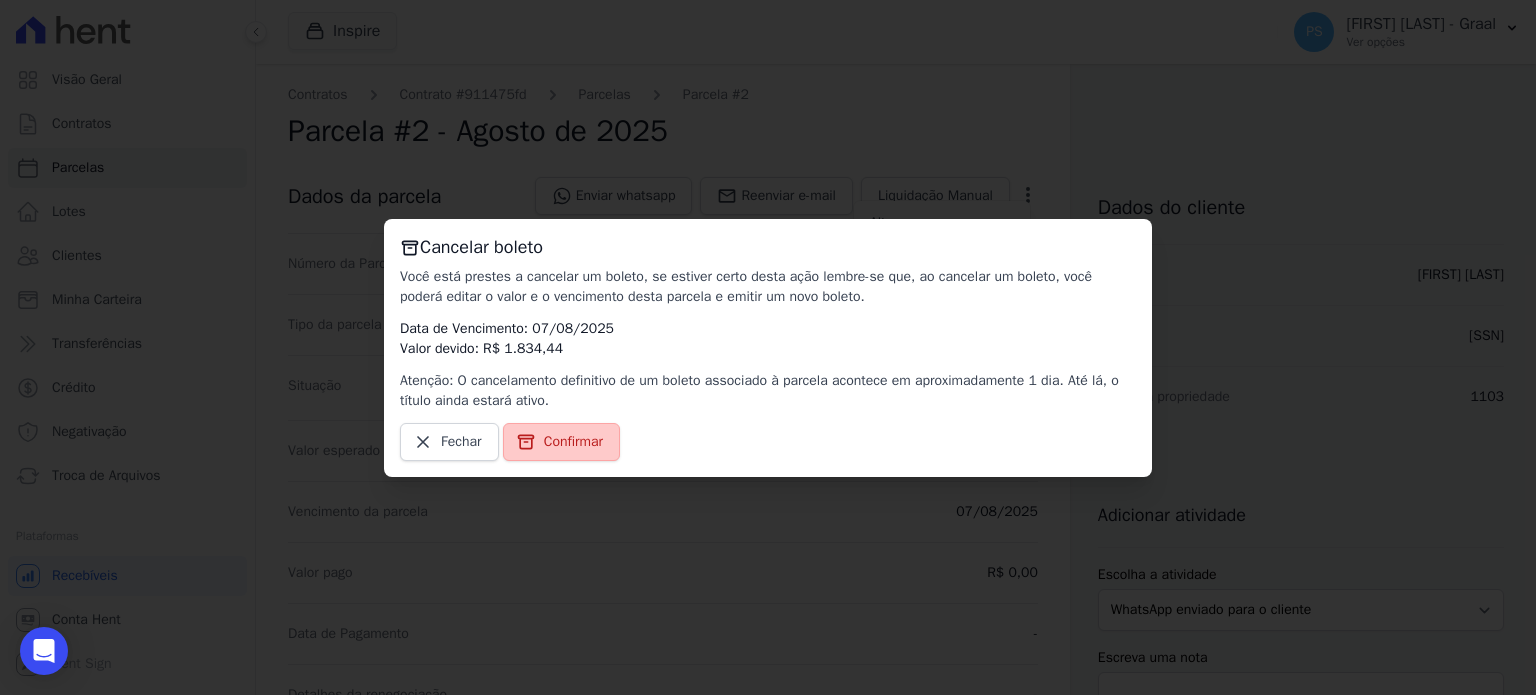 click on "Confirmar" at bounding box center [573, 442] 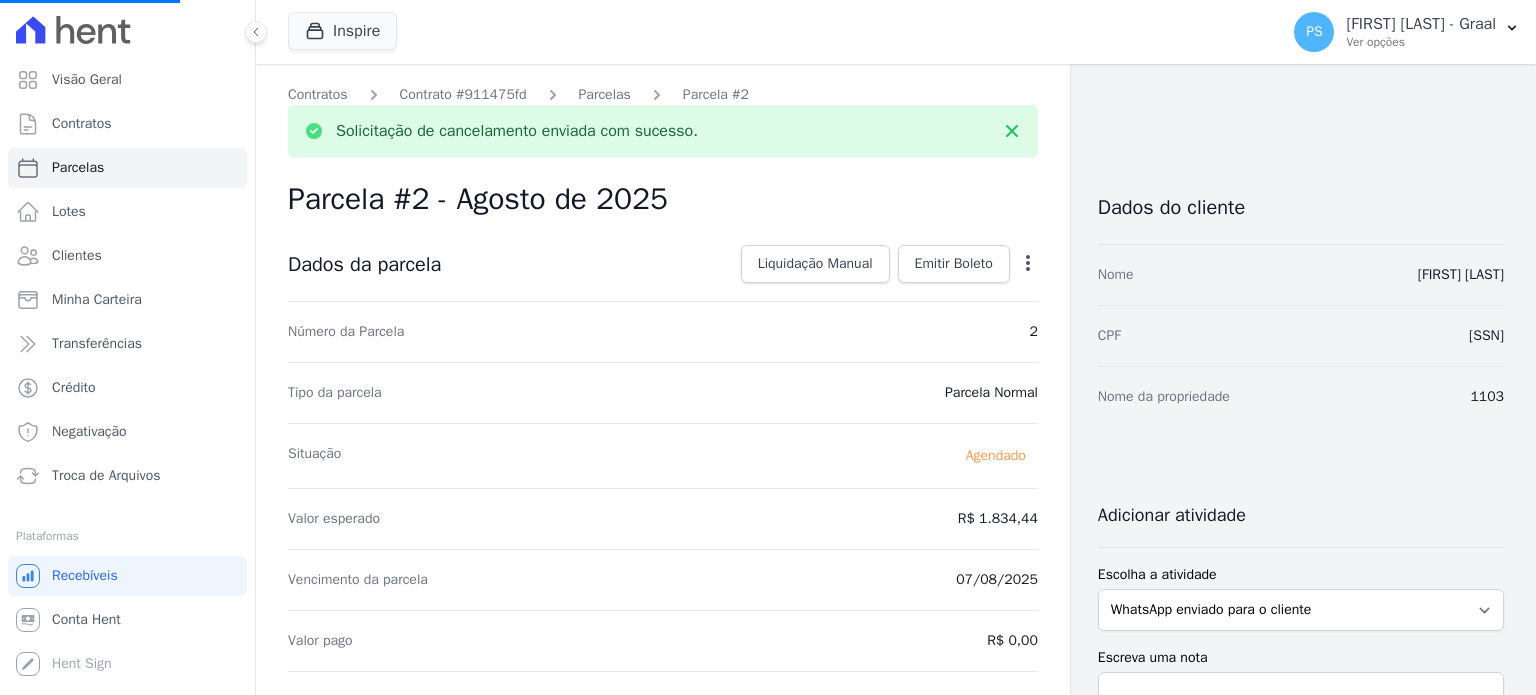 select 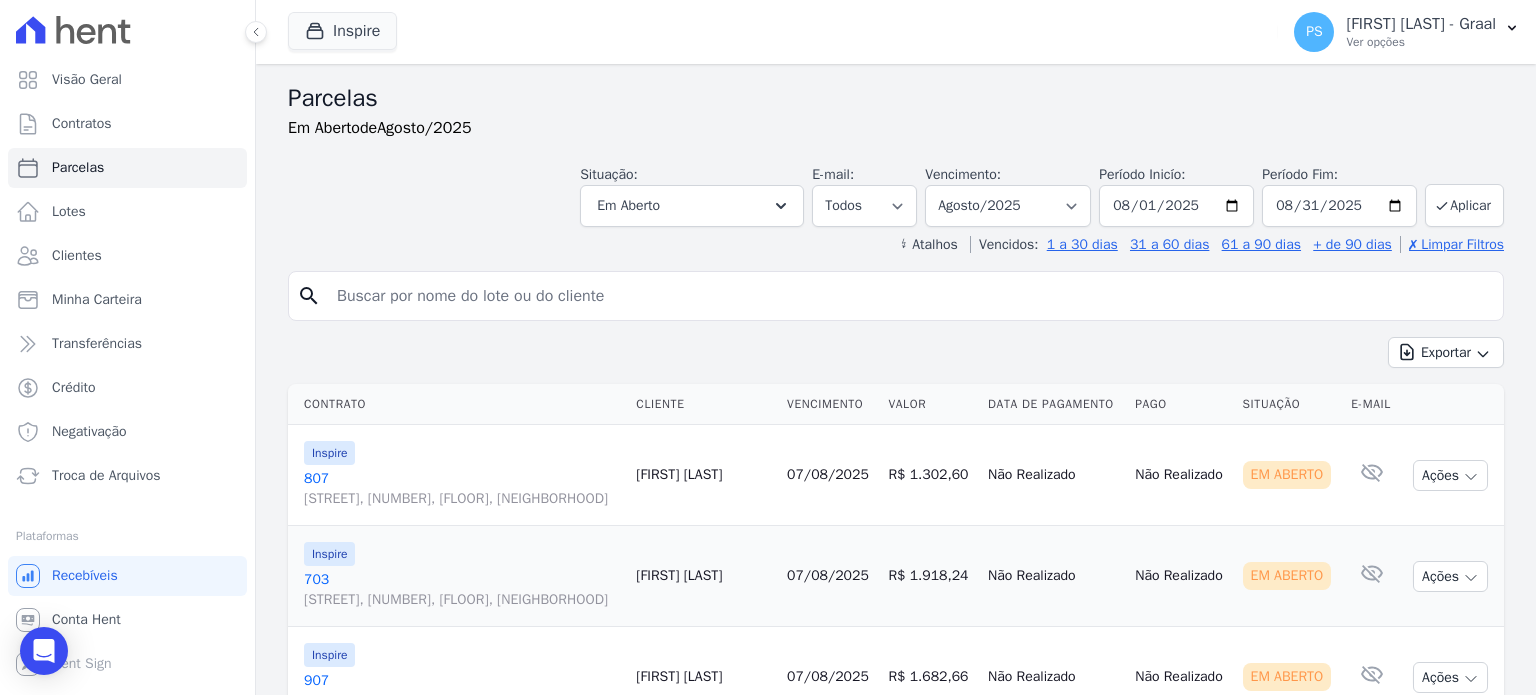 click on "[FIRST] [LAST]" at bounding box center [703, 475] 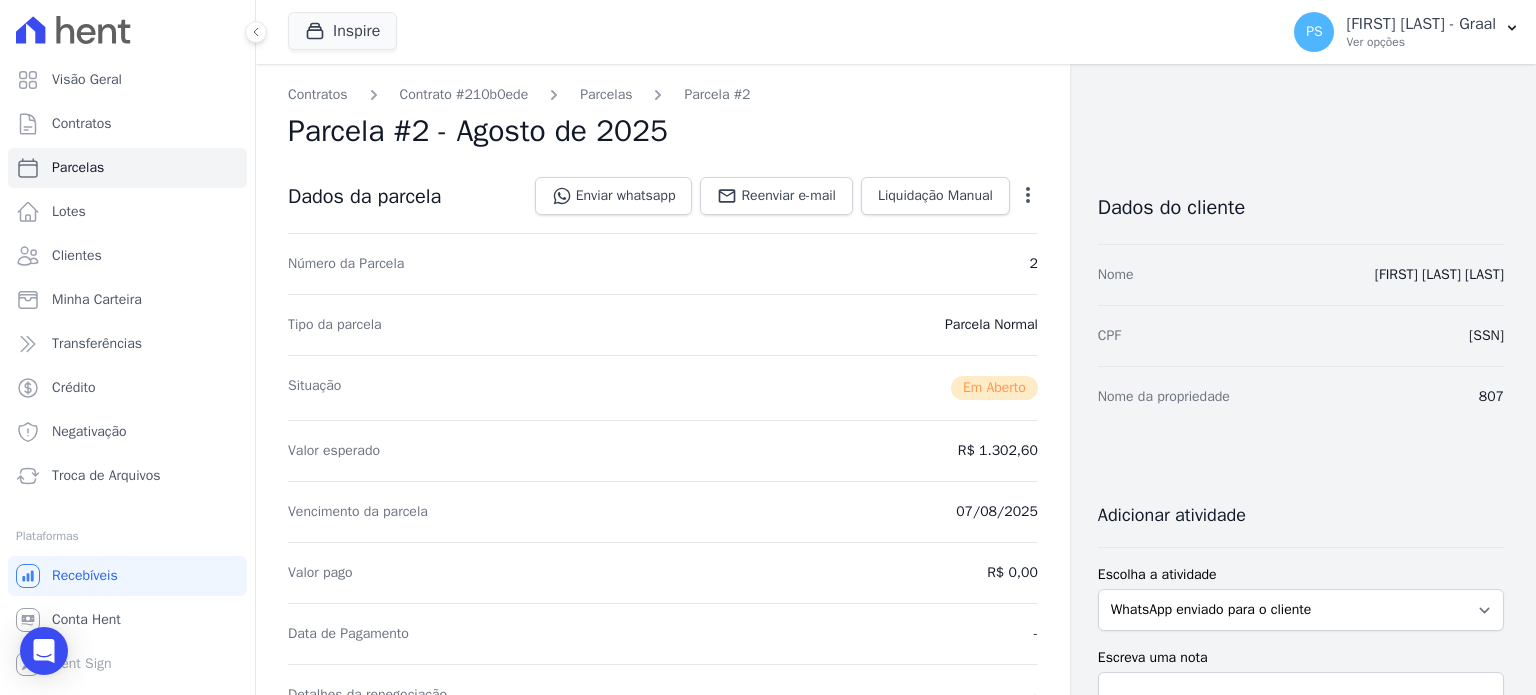 click 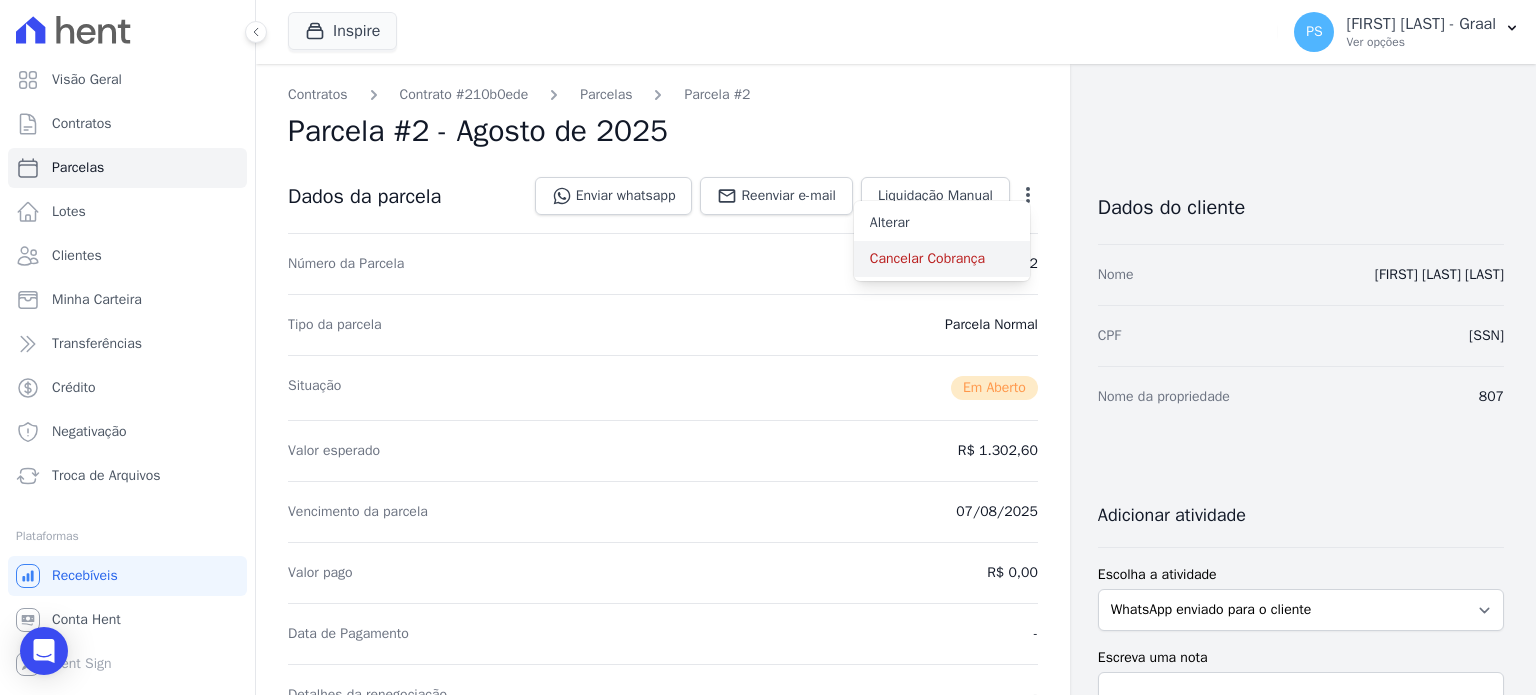 click on "Cancelar Cobrança" at bounding box center (942, 259) 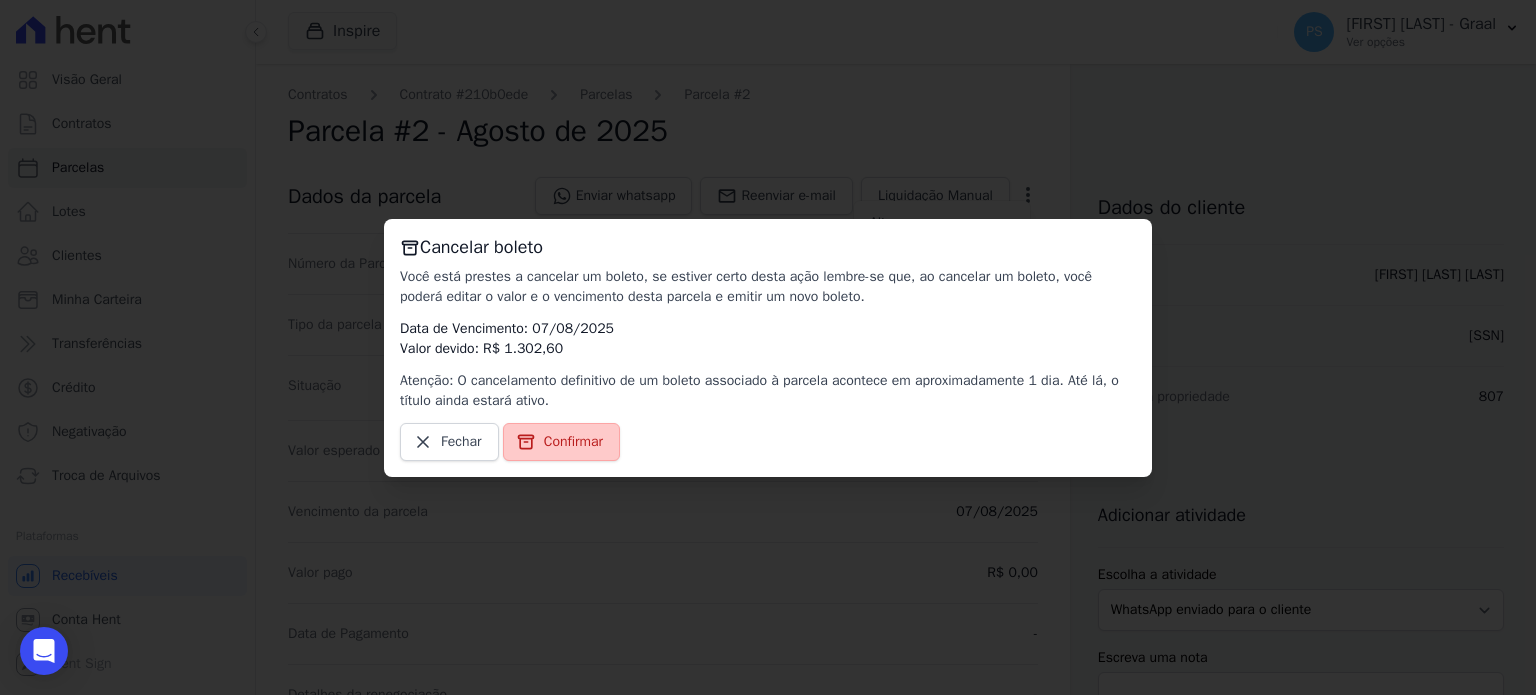 click on "Confirmar" at bounding box center [573, 442] 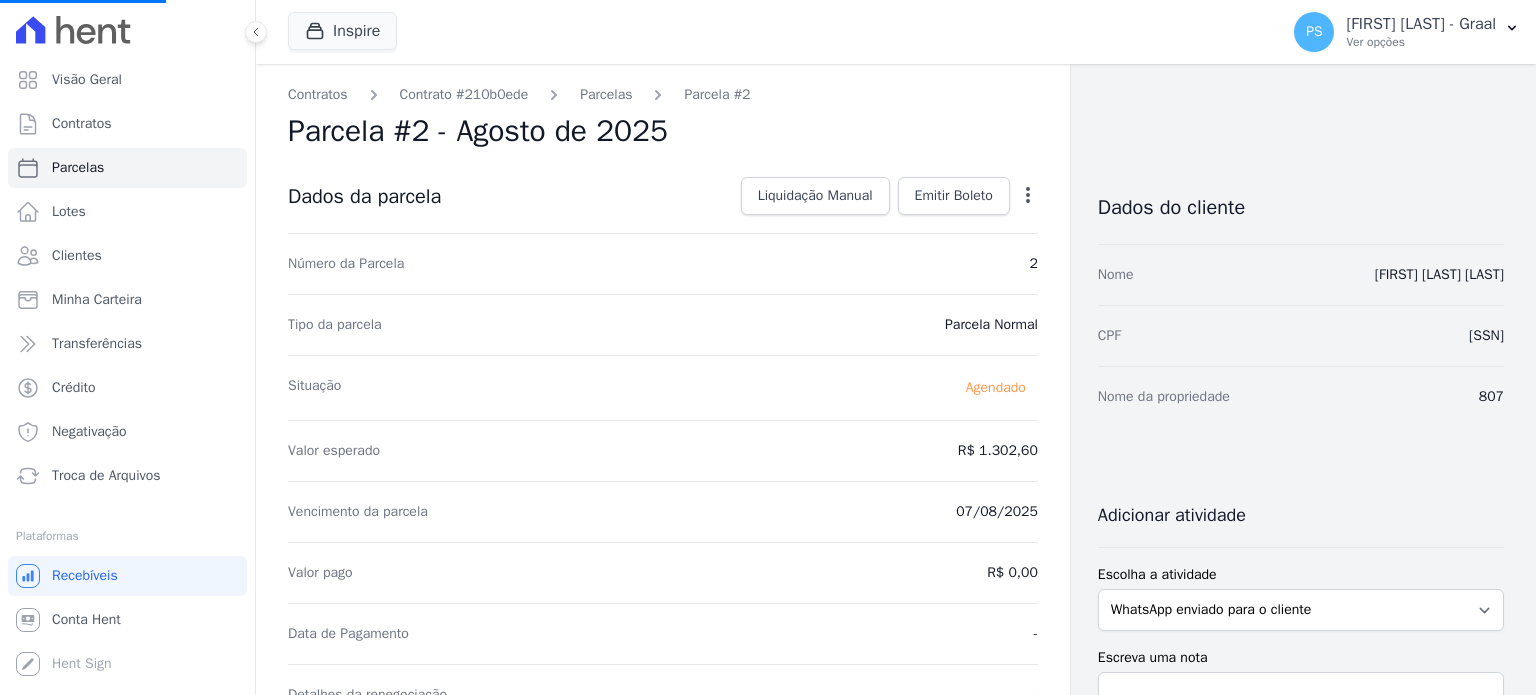 select 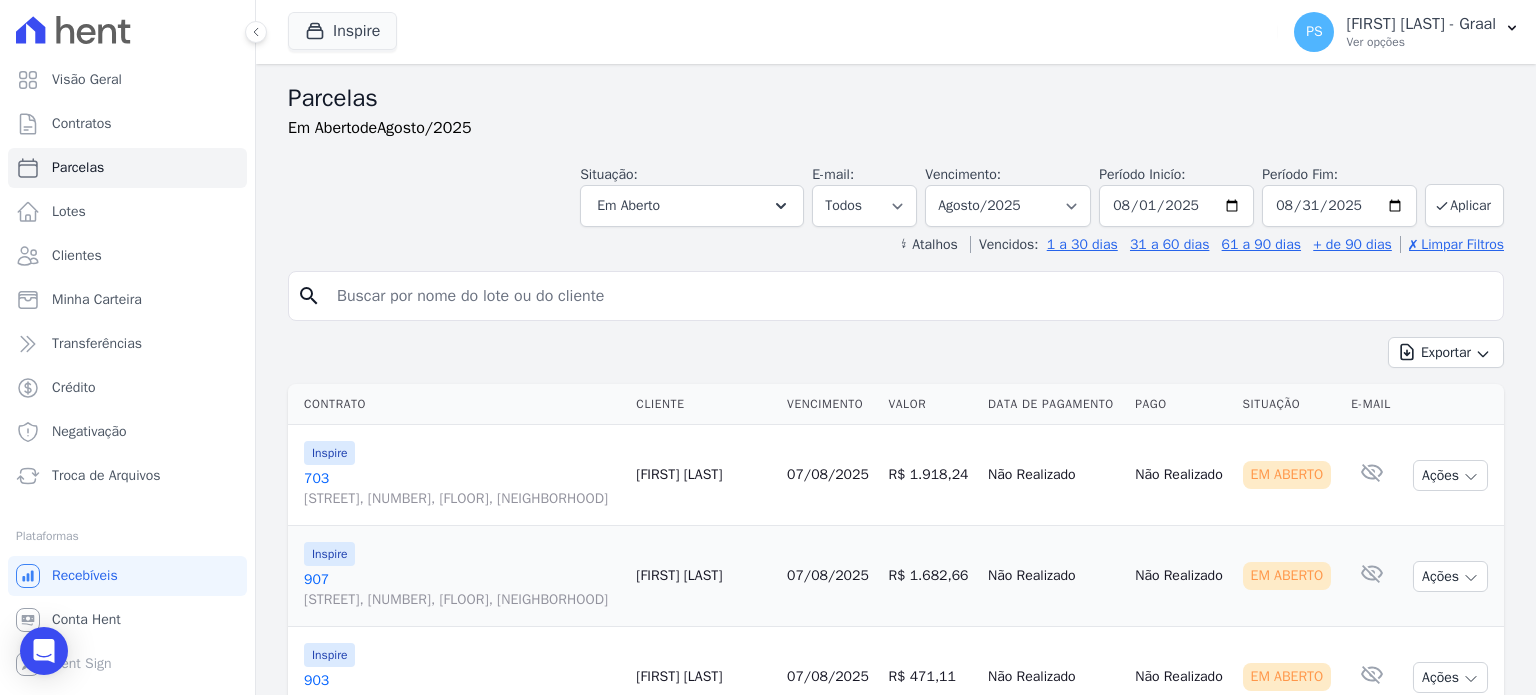 click on "[NUMBER]
[STREET], [NUMBER], [FLOOR], [NEIGHBORHOOD]" at bounding box center (462, 489) 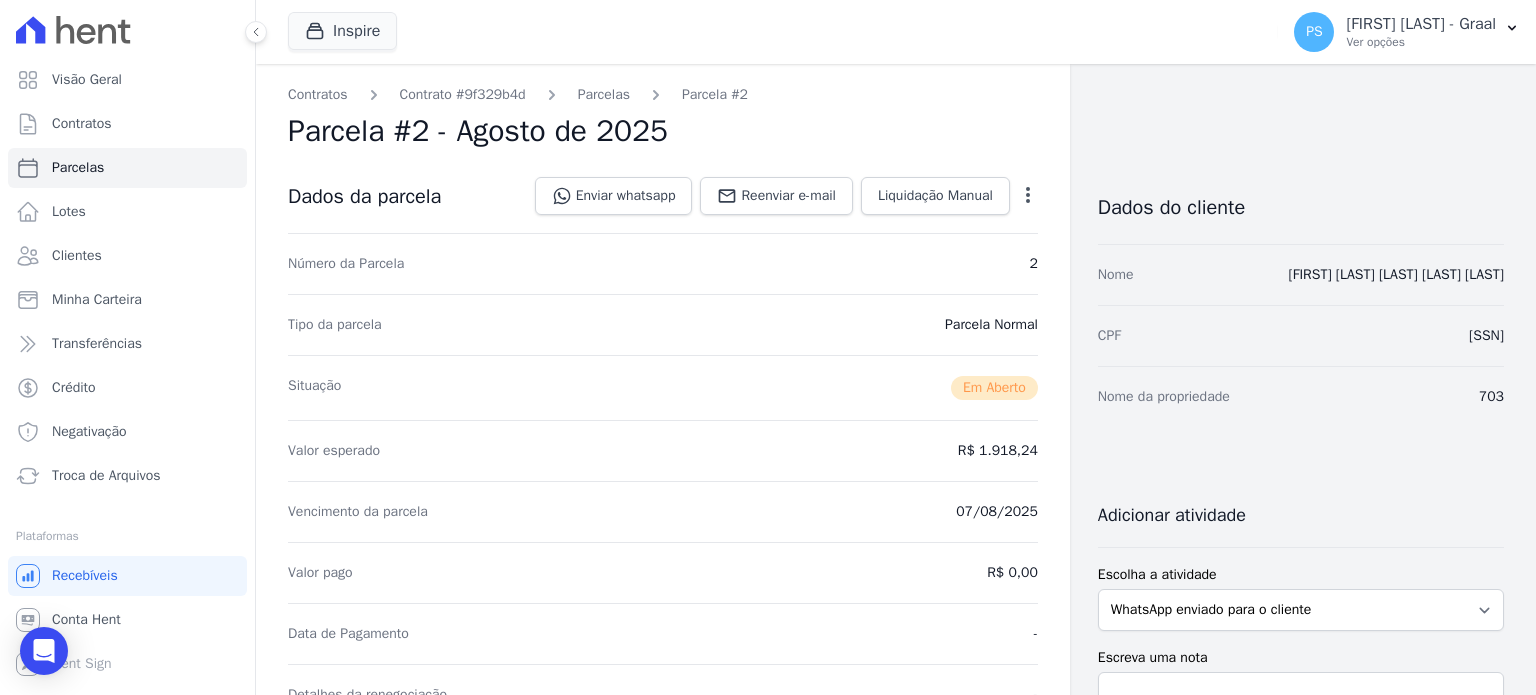 click 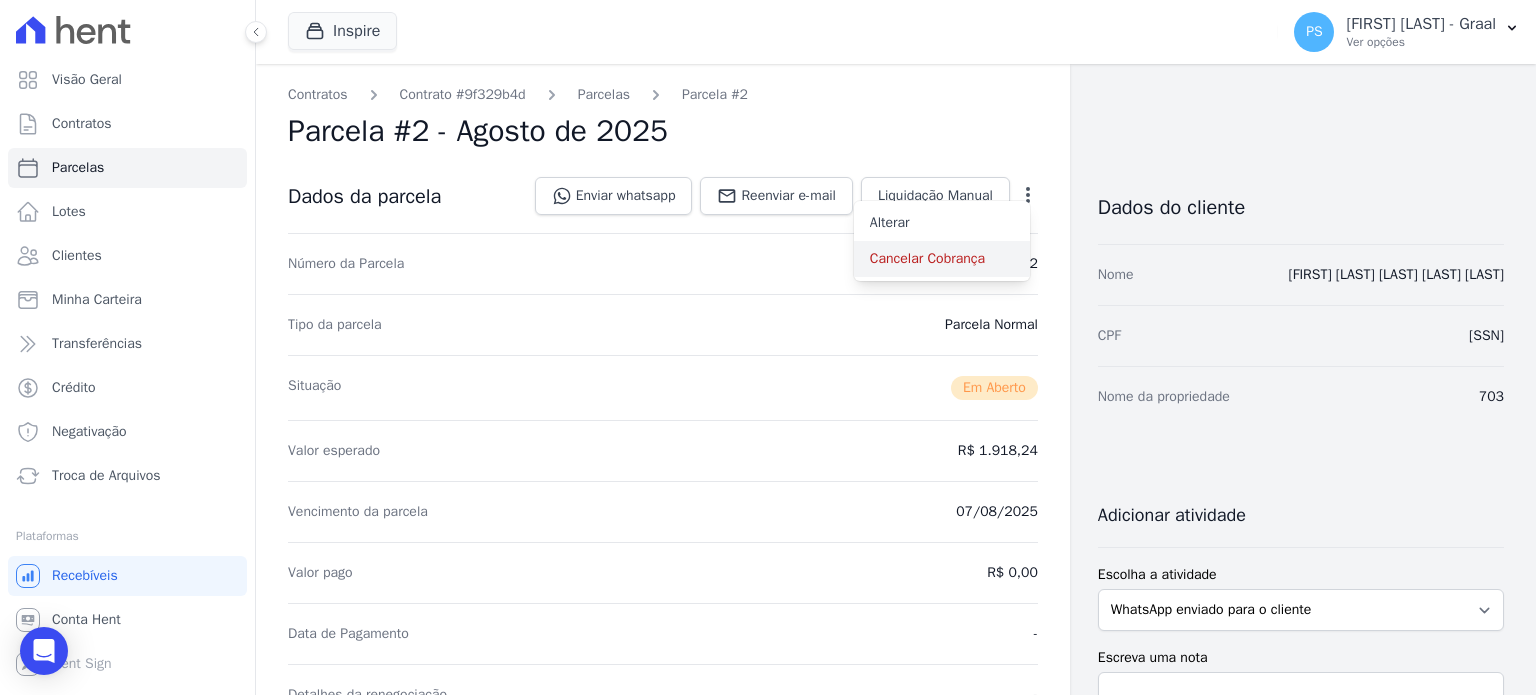 click on "Cancelar Cobrança" at bounding box center (942, 259) 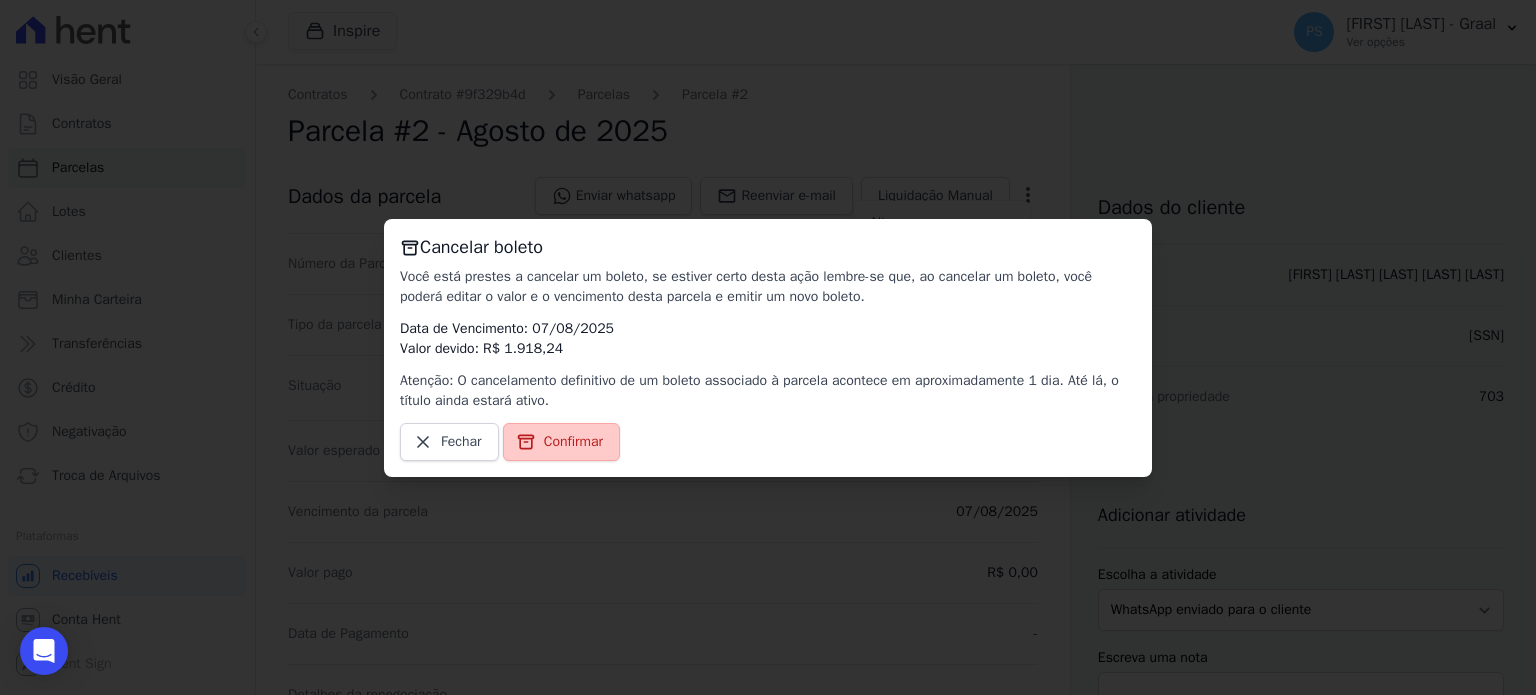 click on "Confirmar" at bounding box center (573, 442) 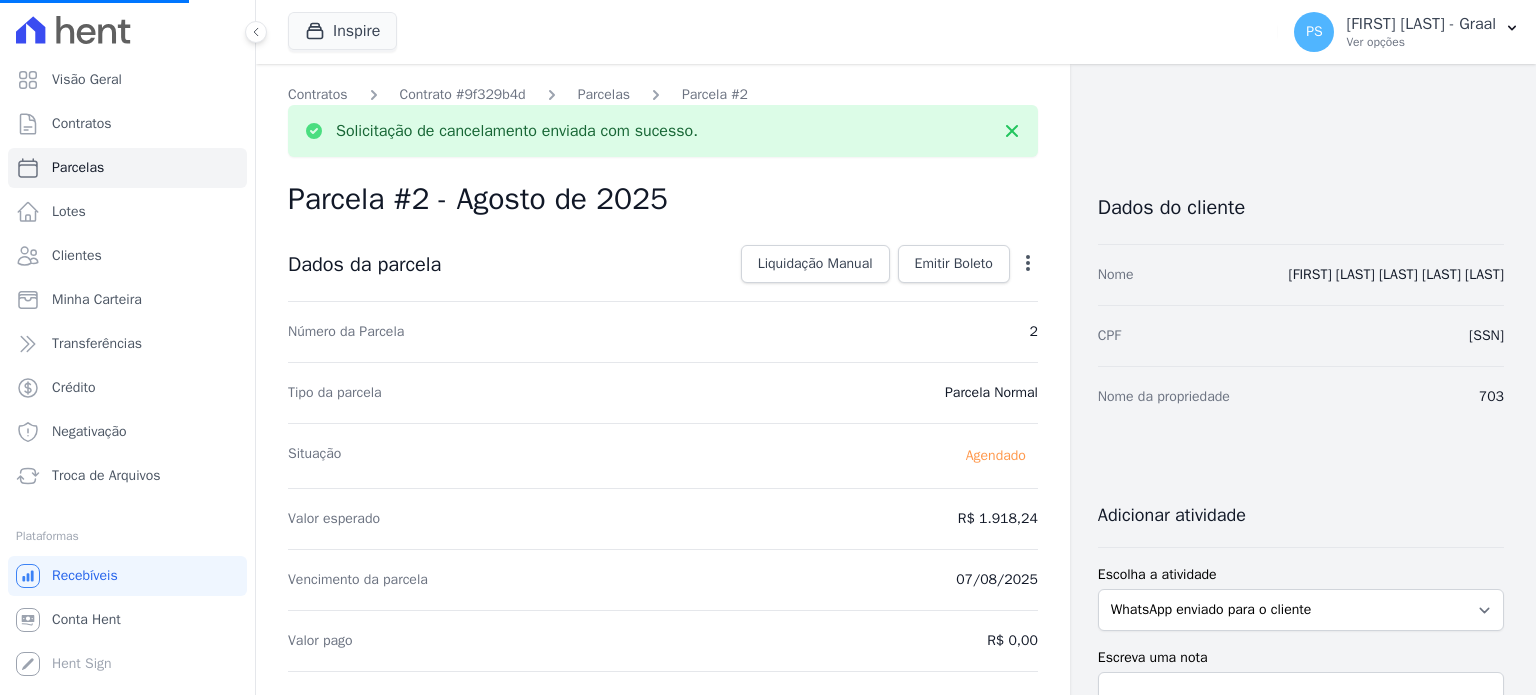 select 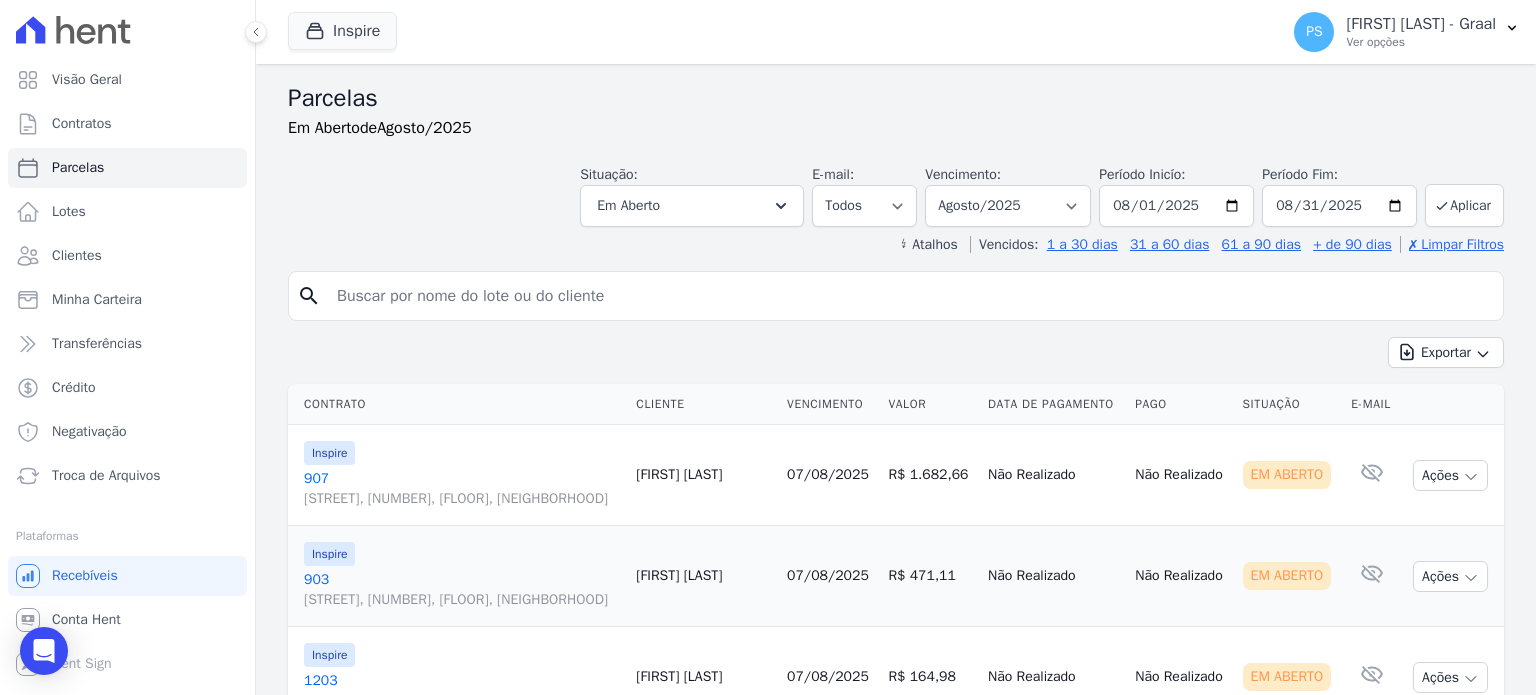 click on "[NUMBER] [STREET], [NUMBER], [NEIGHBORHOOD]" at bounding box center (462, 489) 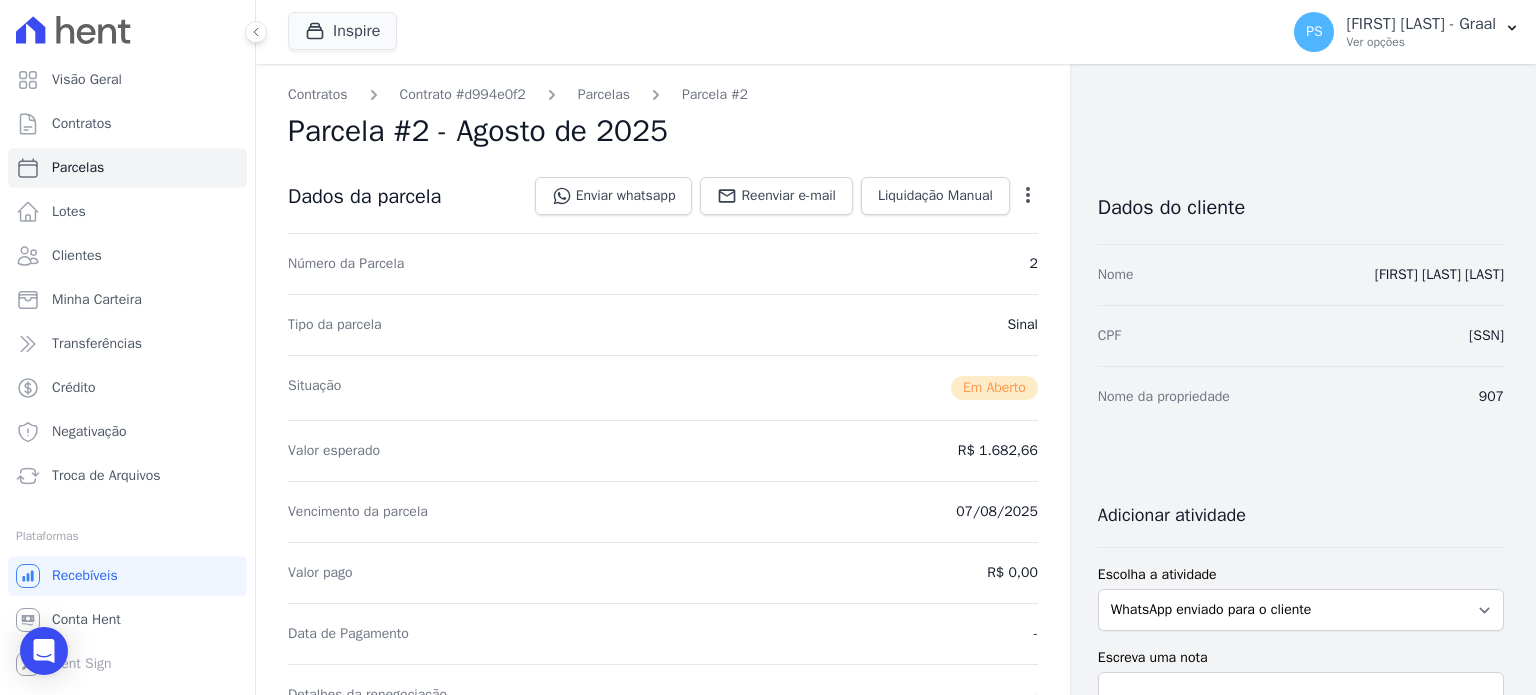 click on "Open options
Alterar
Cancelar Cobrança
Cancelar boleto
Você está prestes a cancelar um boleto, se estiver certo desta ação lembre-se que,
ao cancelar um boleto, você poderá editar o valor e o vencimento desta parcela e emitir um novo boleto.
Data de Vencimento: [DATE]
Valor devido: R$ [PRICE]
Atenção: O cancelamento definitivo de um boleto associado à parcela acontece em aproximadamente 1 dia.
Até lá, o título ainda estará ativo.
Fechar
Confirmar" at bounding box center (1024, 198) 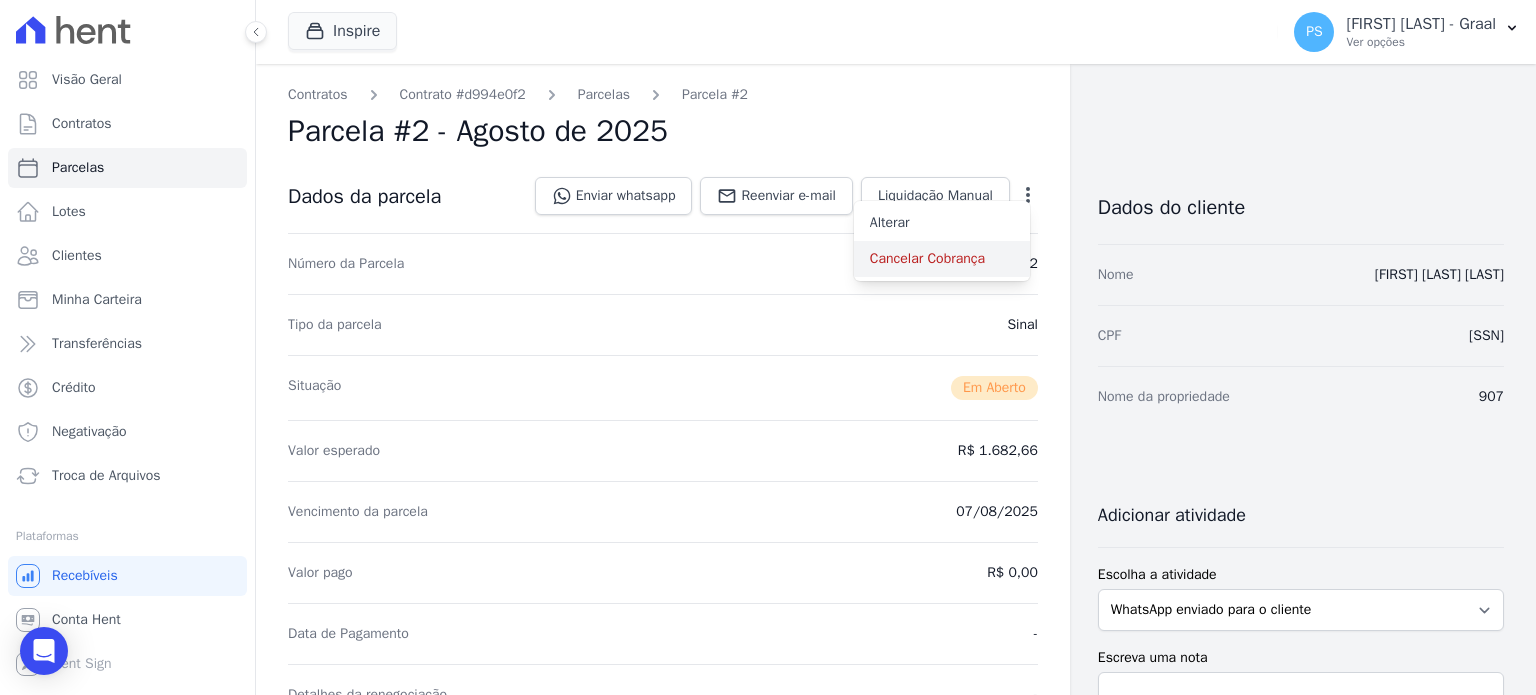 click on "Cancelar Cobrança" at bounding box center (942, 259) 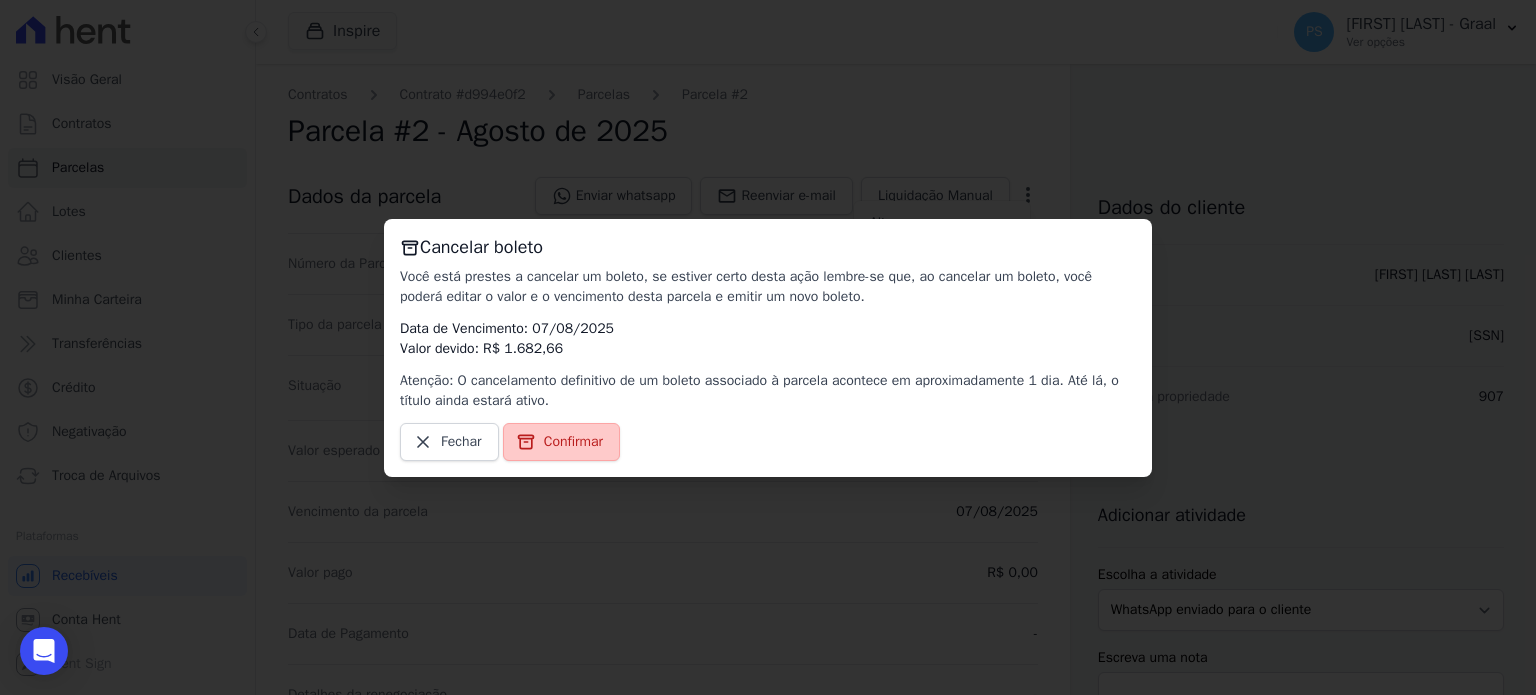 click on "Confirmar" at bounding box center [573, 442] 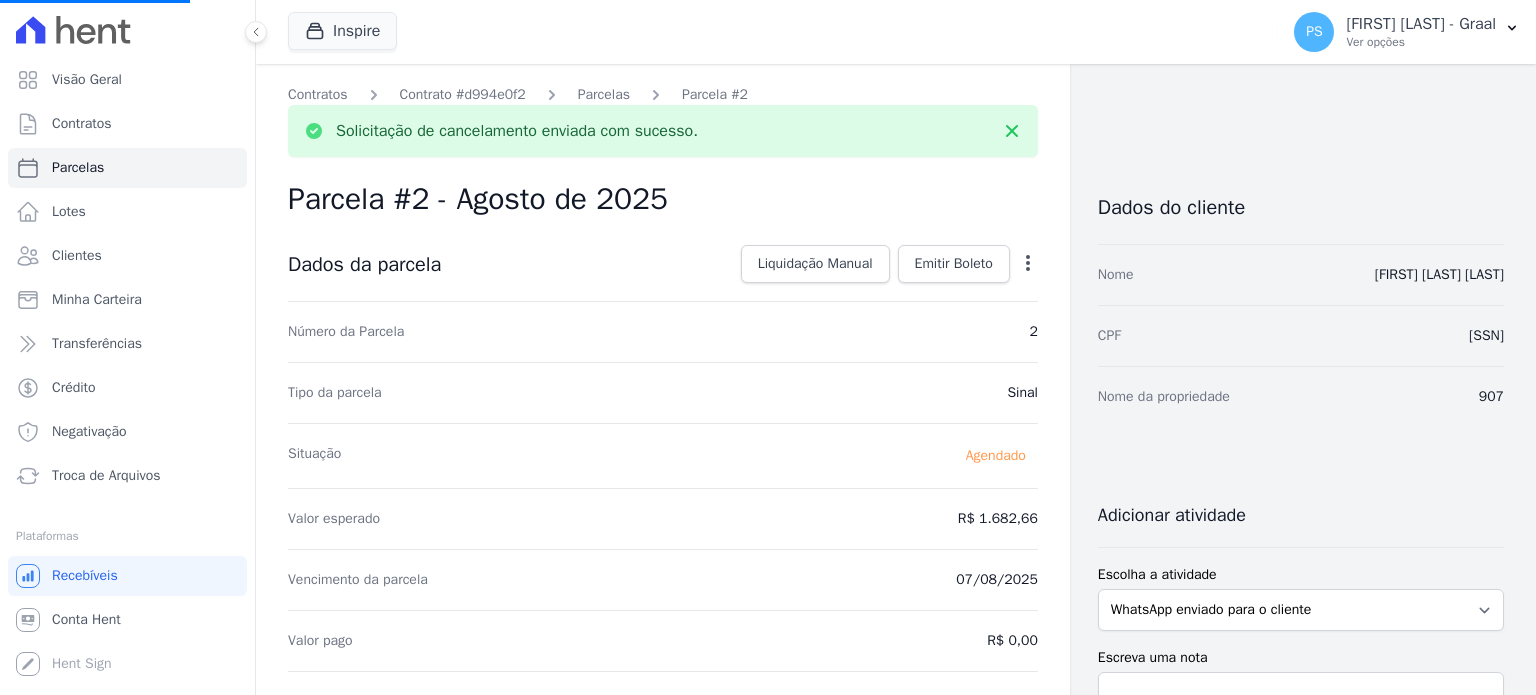 select 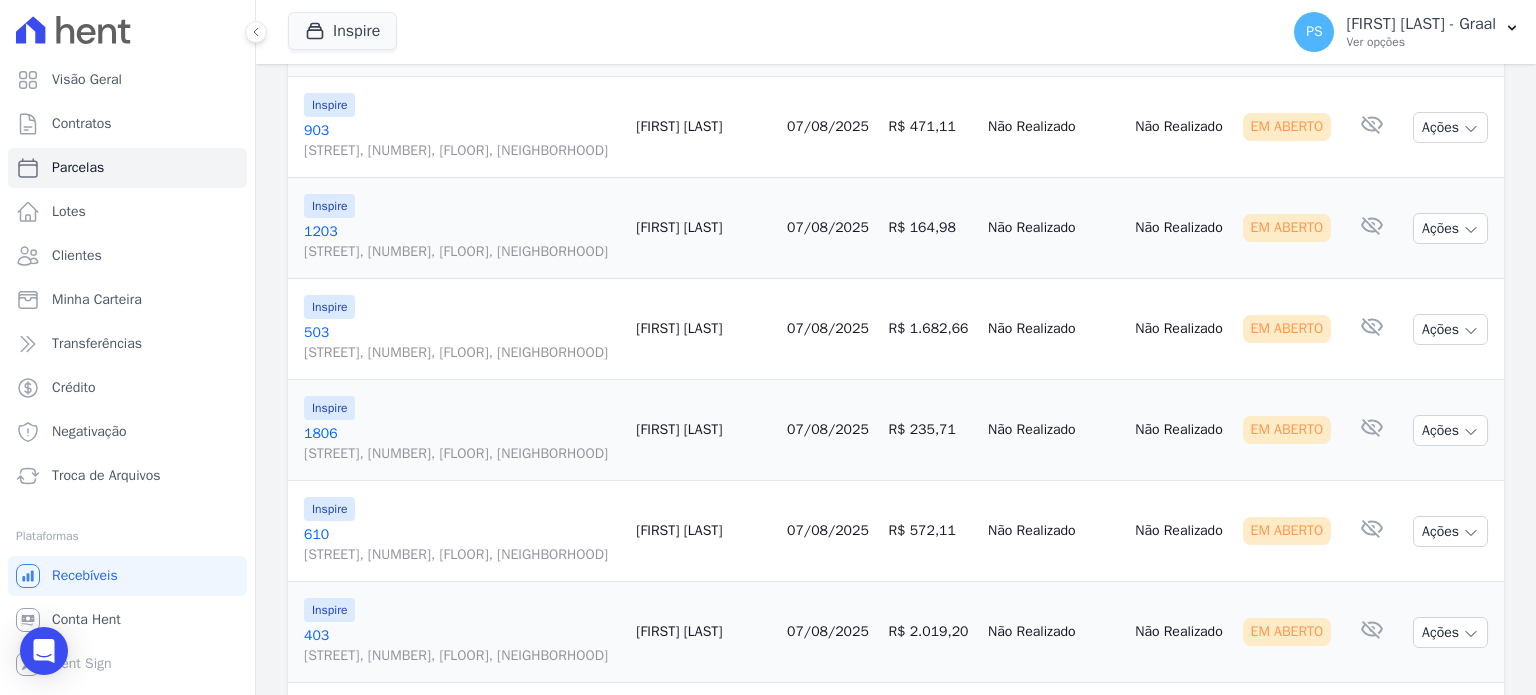 scroll, scrollTop: 200, scrollLeft: 0, axis: vertical 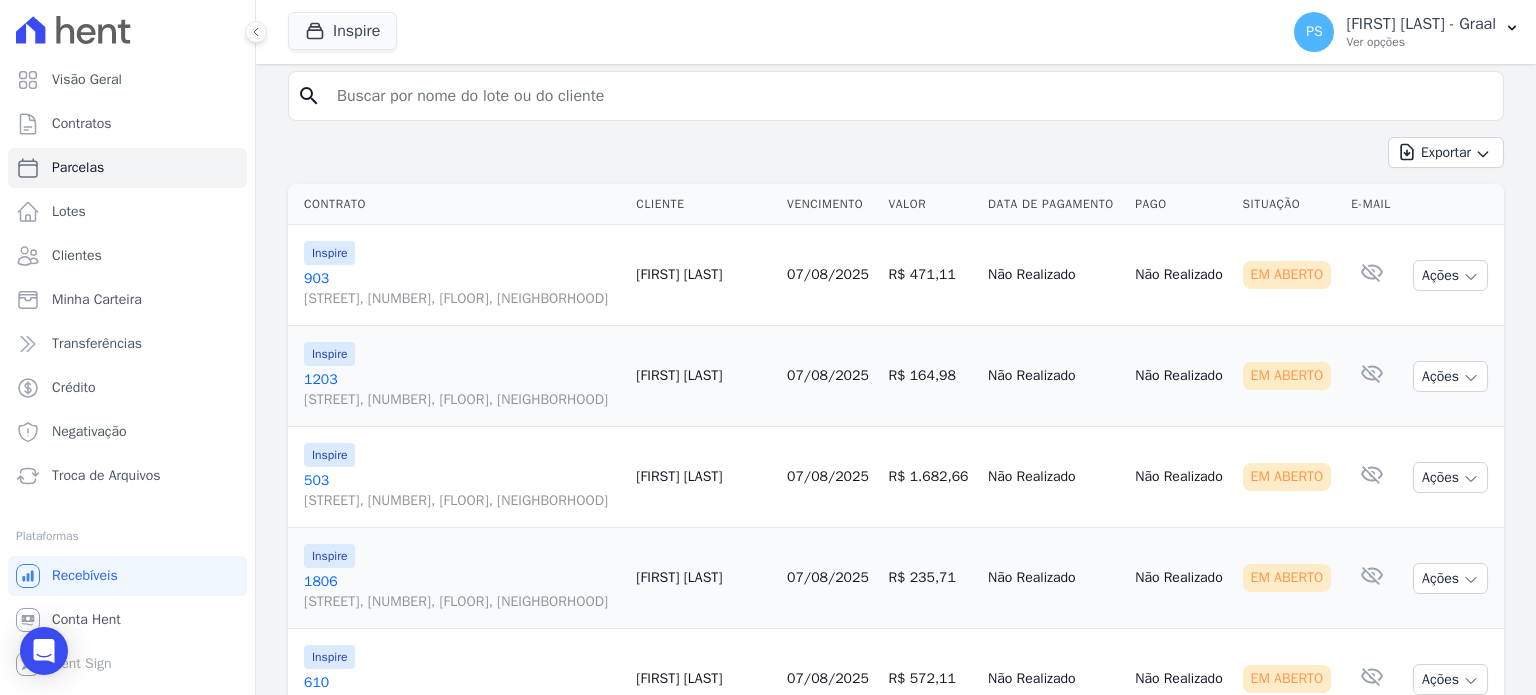 click on "[NUMBER]
[STREET], [NUMBER], [STREET] [NUMBER], [CITY]" at bounding box center (462, 289) 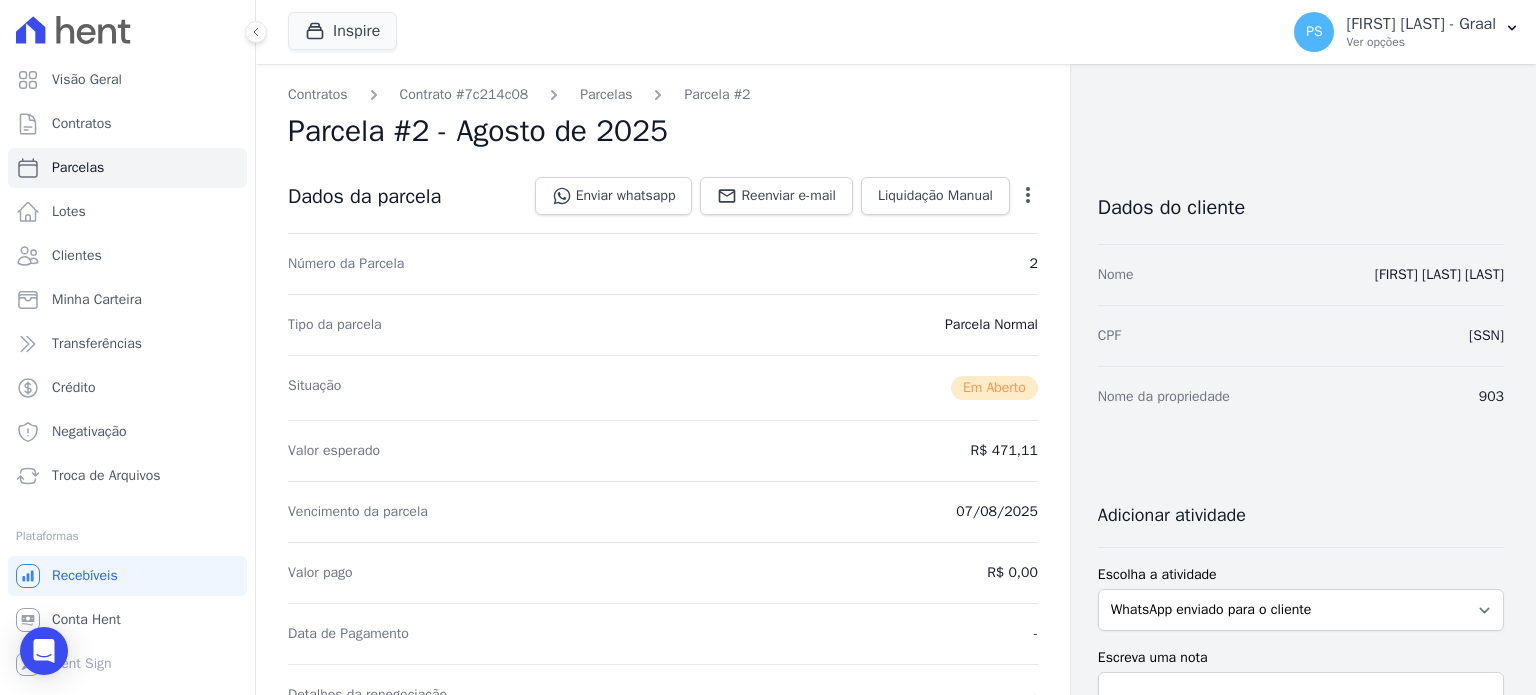 click 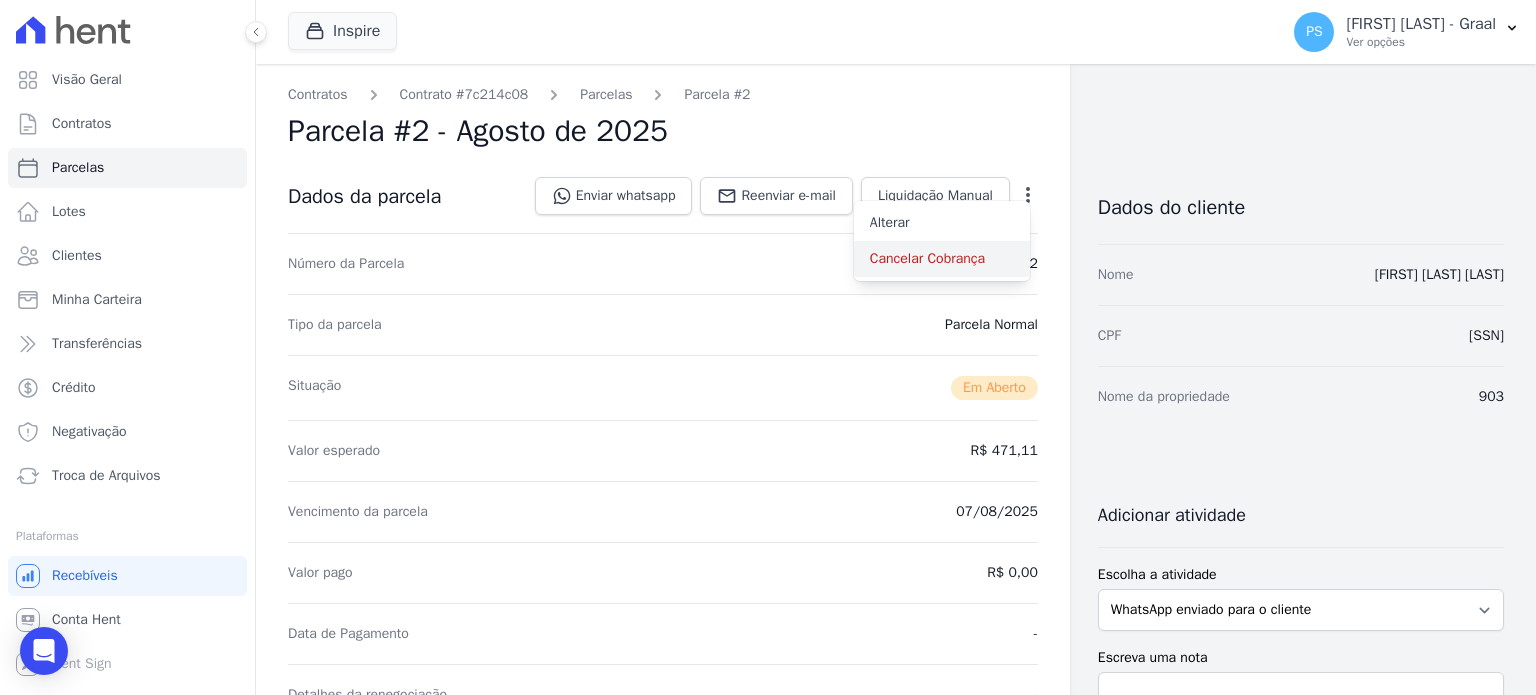 click on "Cancelar Cobrança" at bounding box center (942, 259) 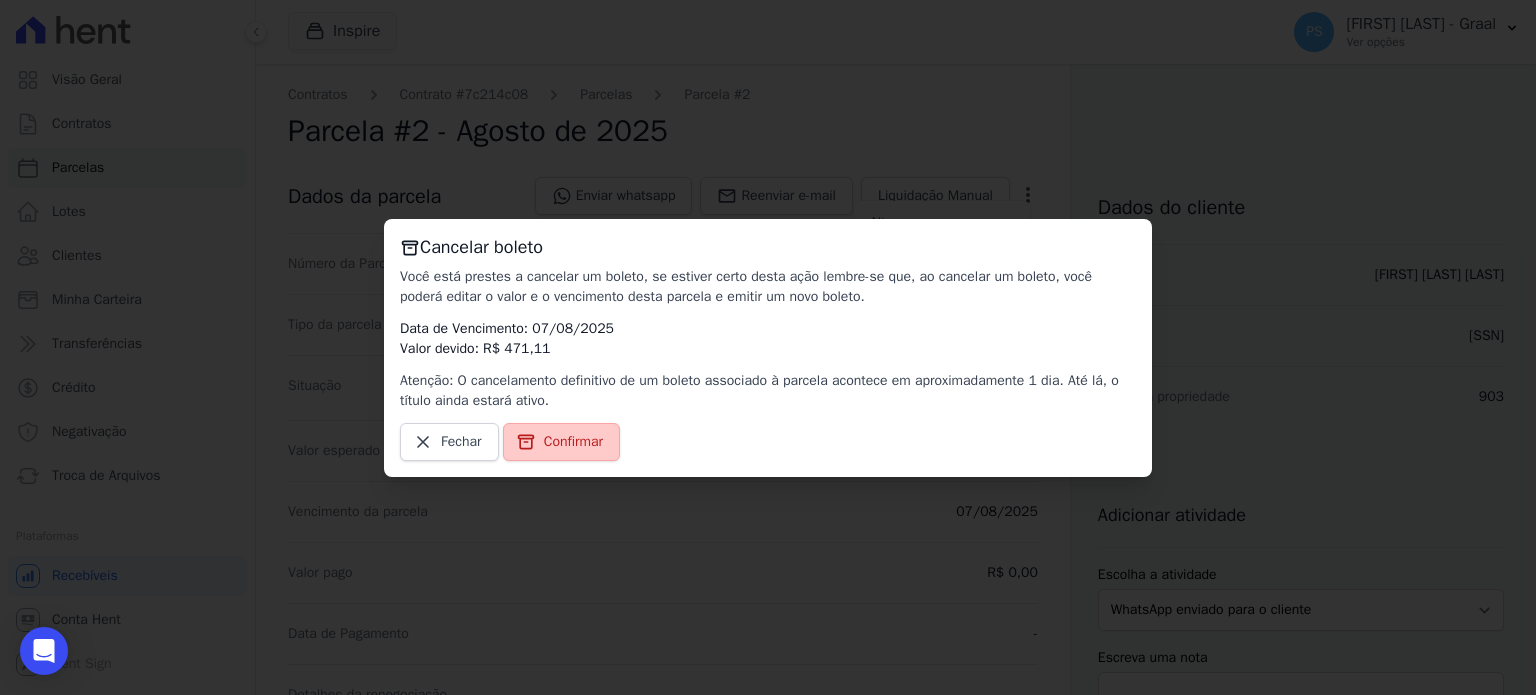 click on "Confirmar" at bounding box center [573, 442] 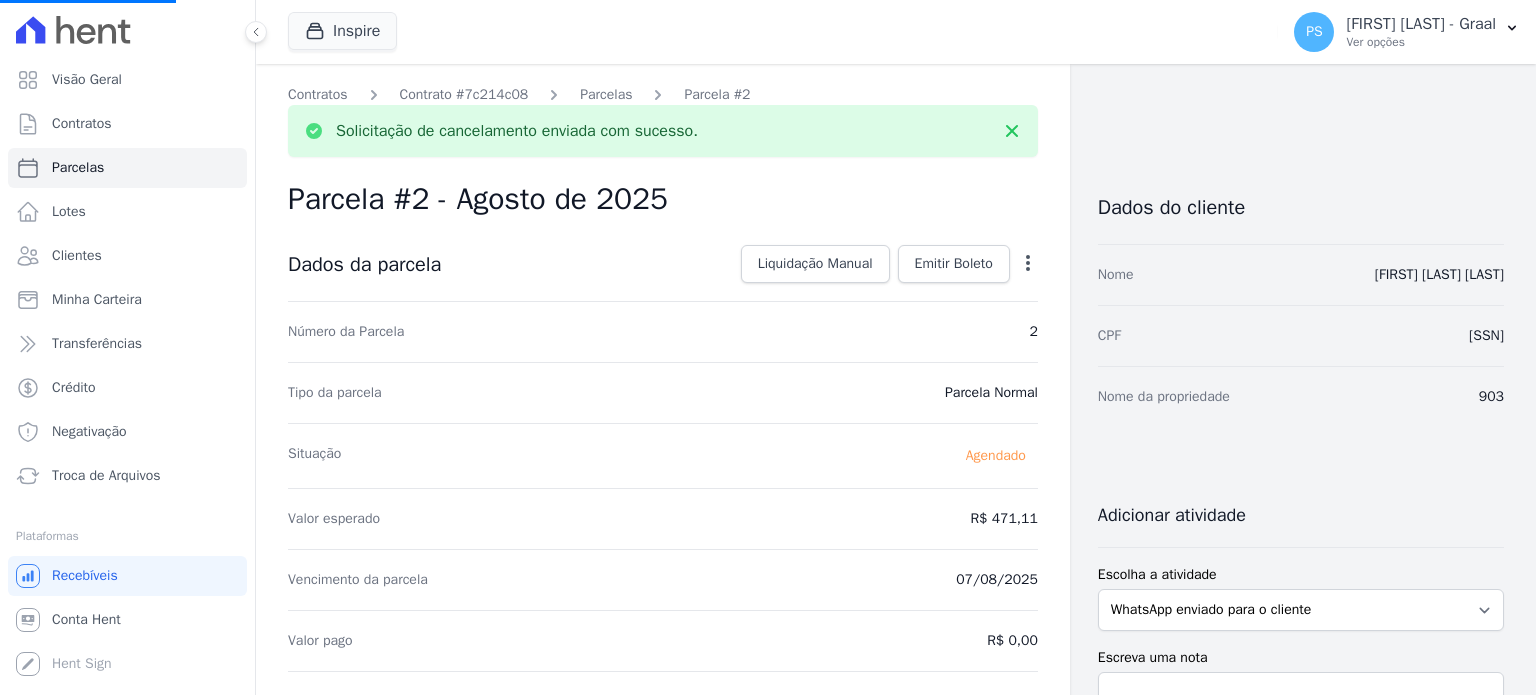 select 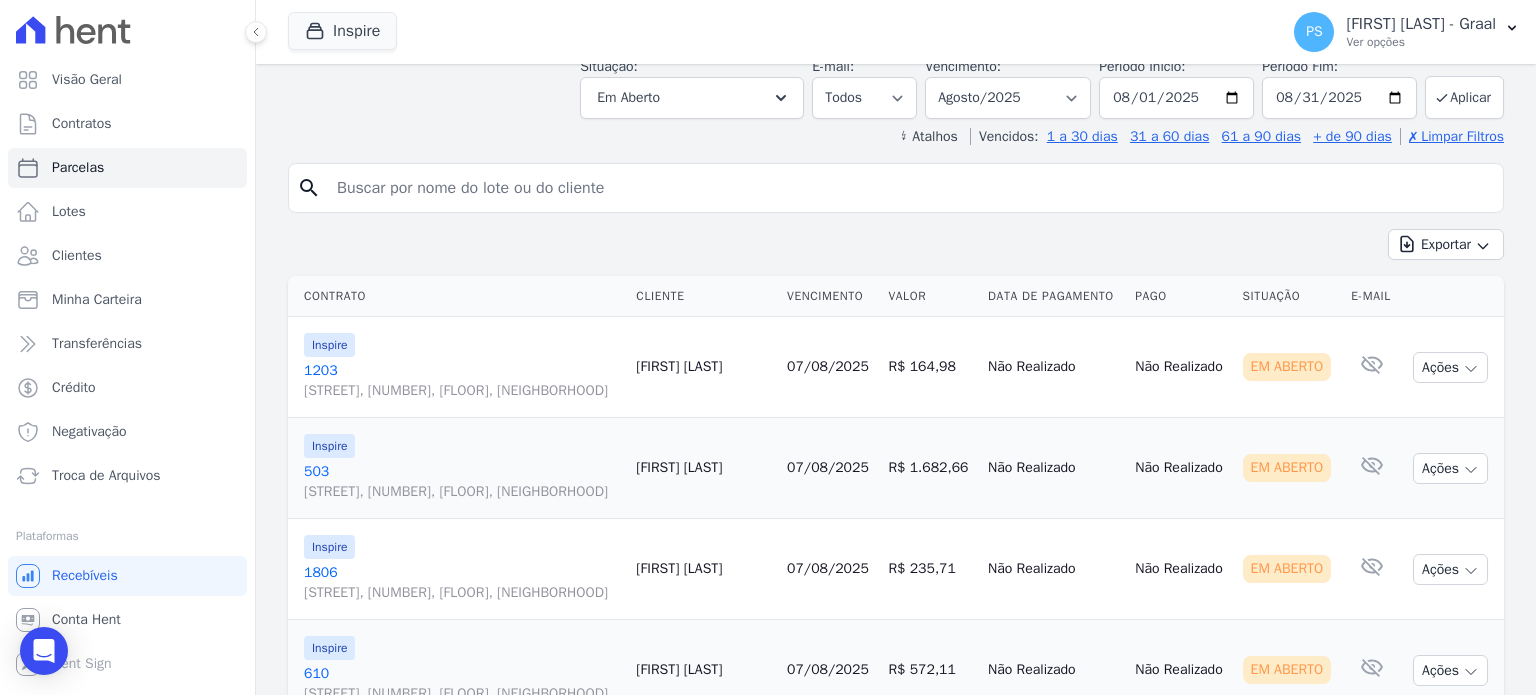 scroll, scrollTop: 96, scrollLeft: 0, axis: vertical 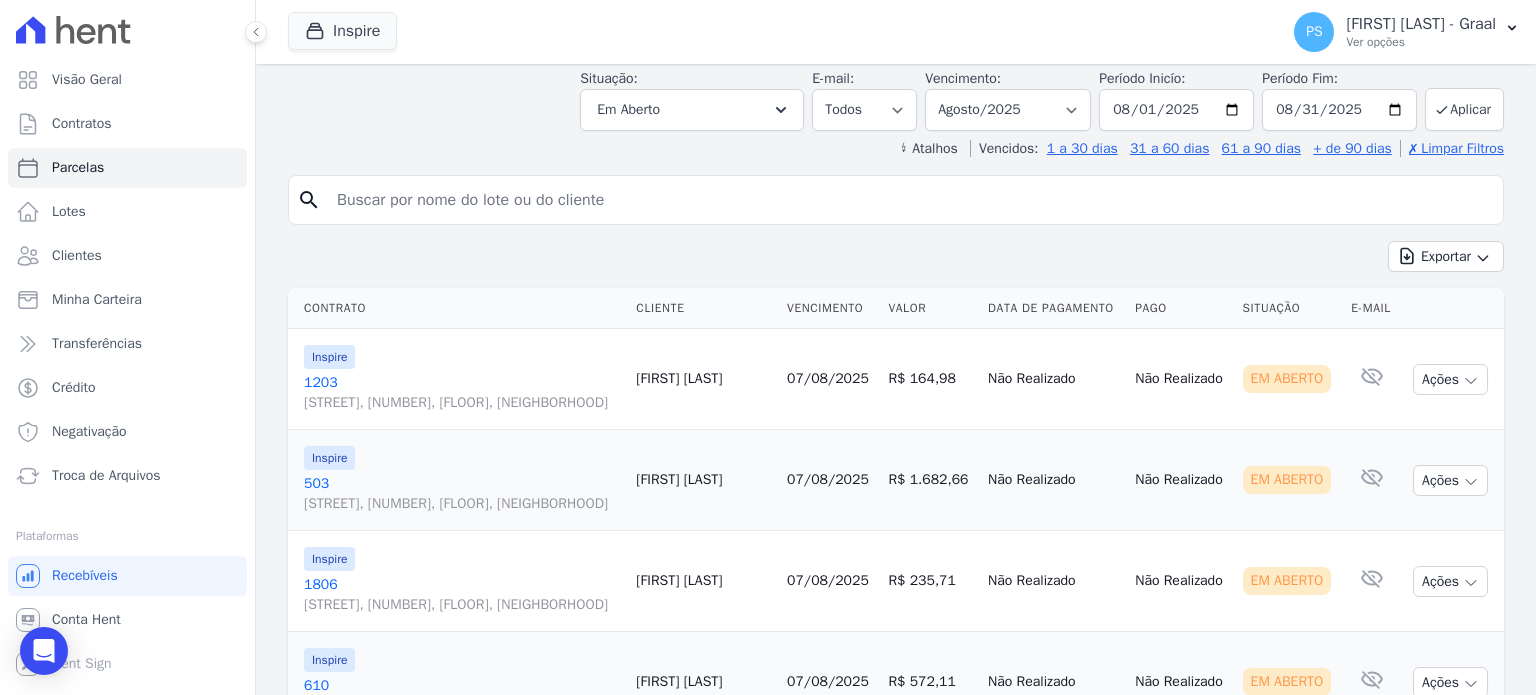 click on "[NUMBER] [STREET], [NUMBER], [NEIGHBORHOOD]" at bounding box center [462, 393] 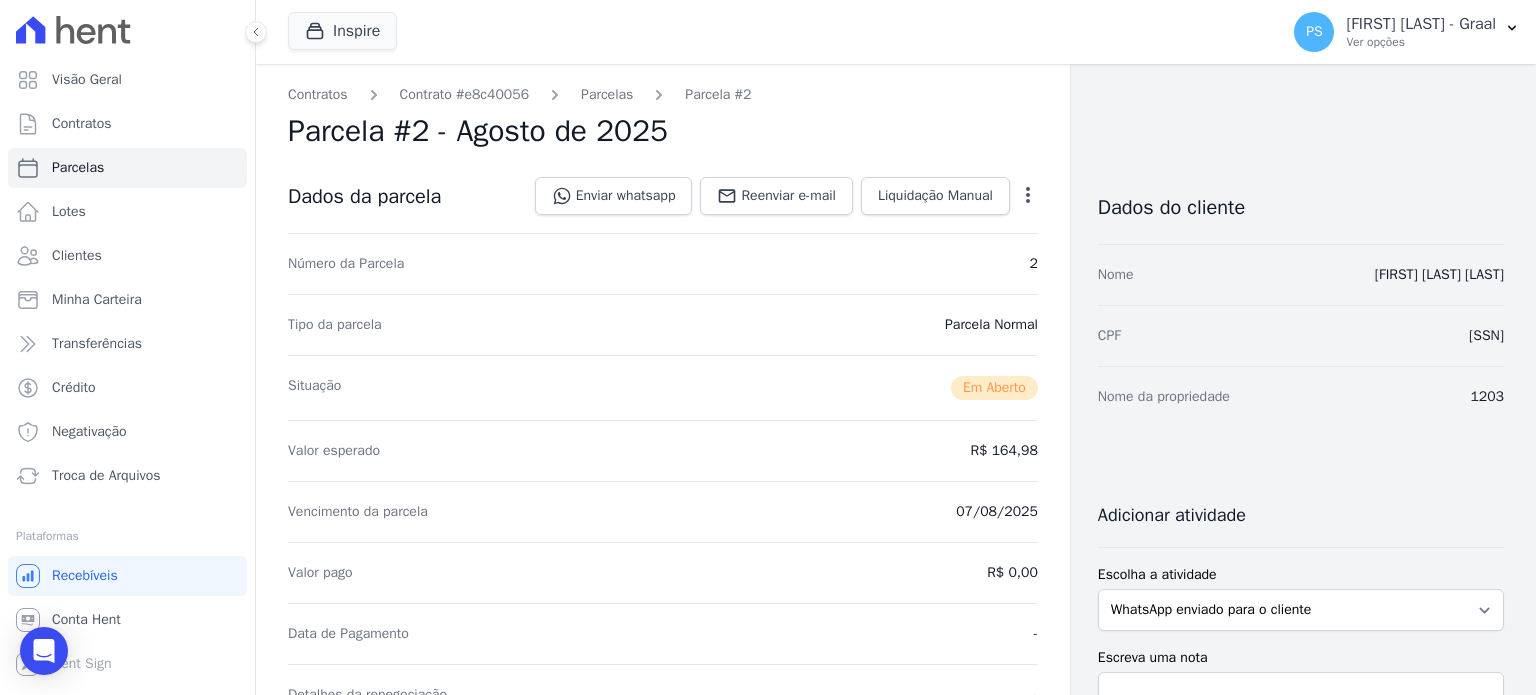 click 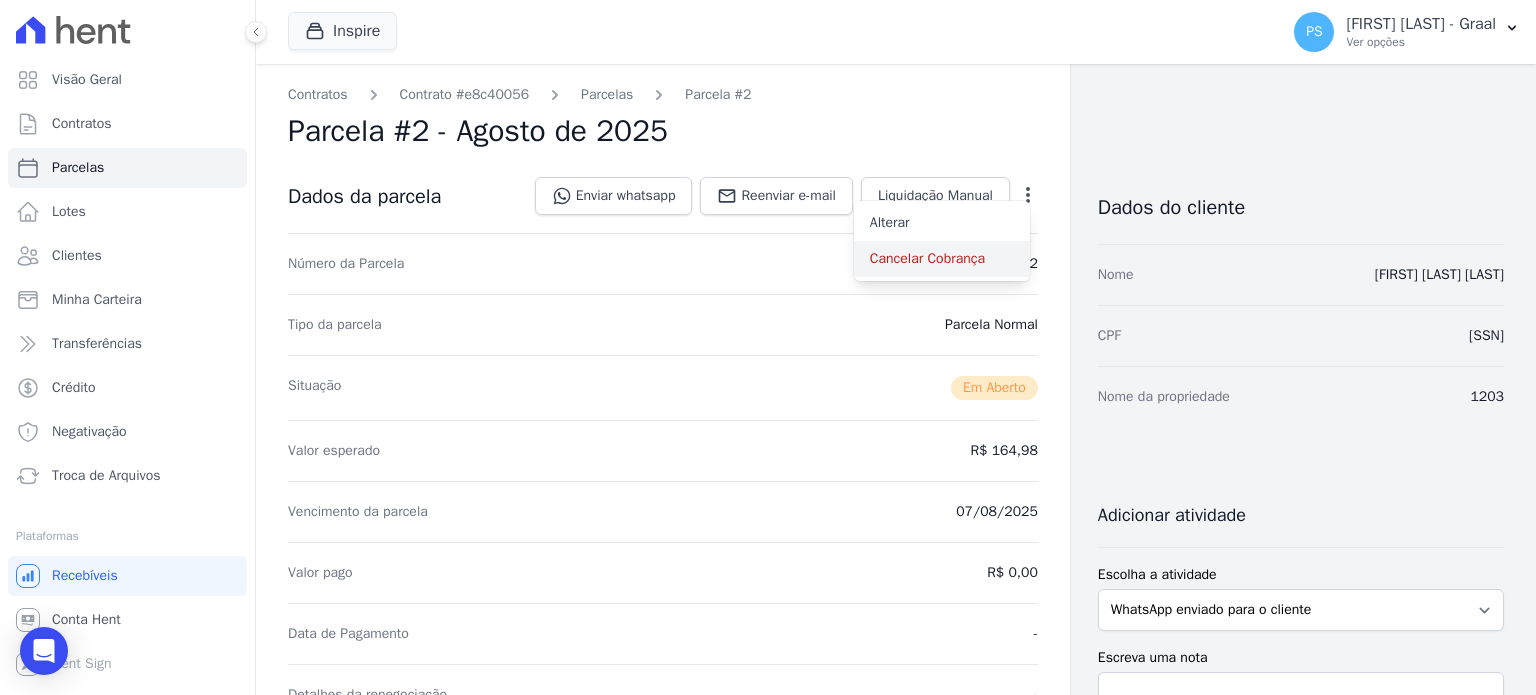 click on "Cancelar Cobrança" at bounding box center (942, 259) 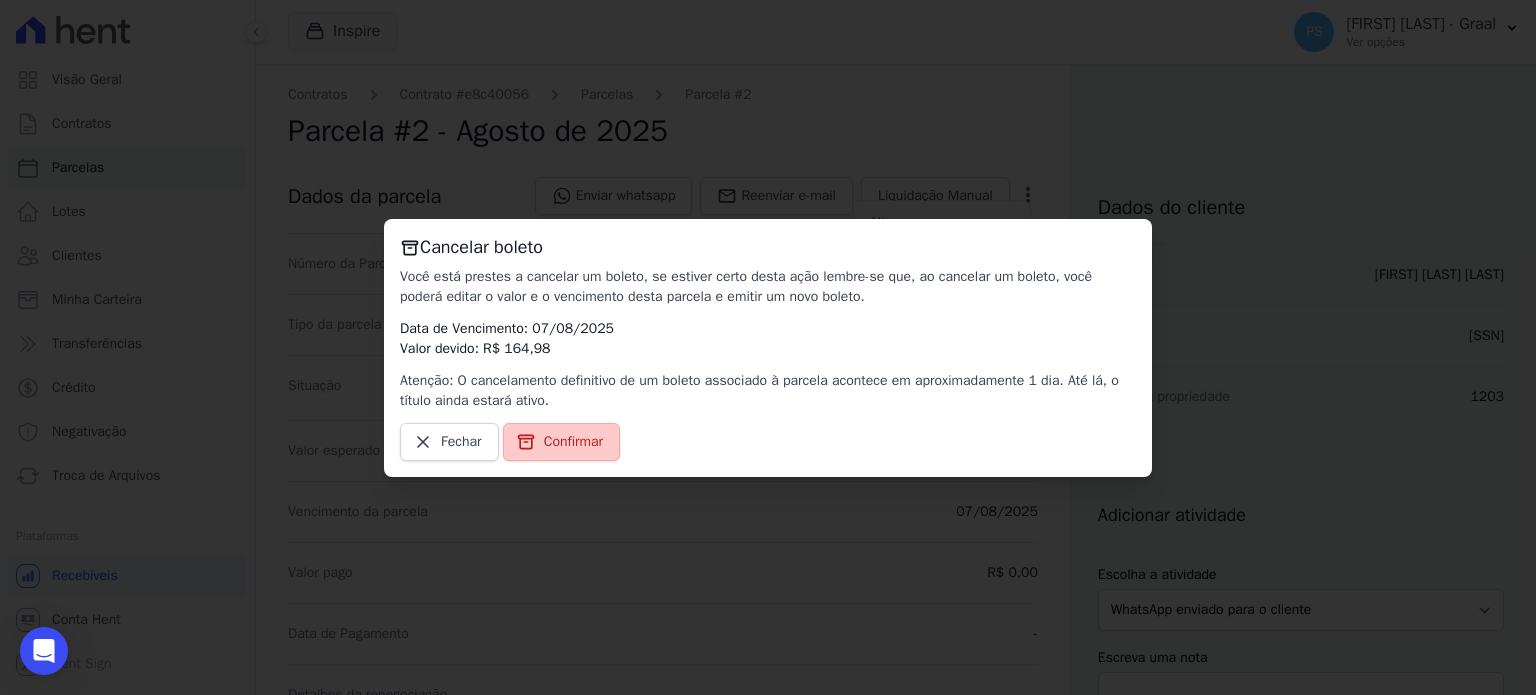 click on "Confirmar" at bounding box center (573, 442) 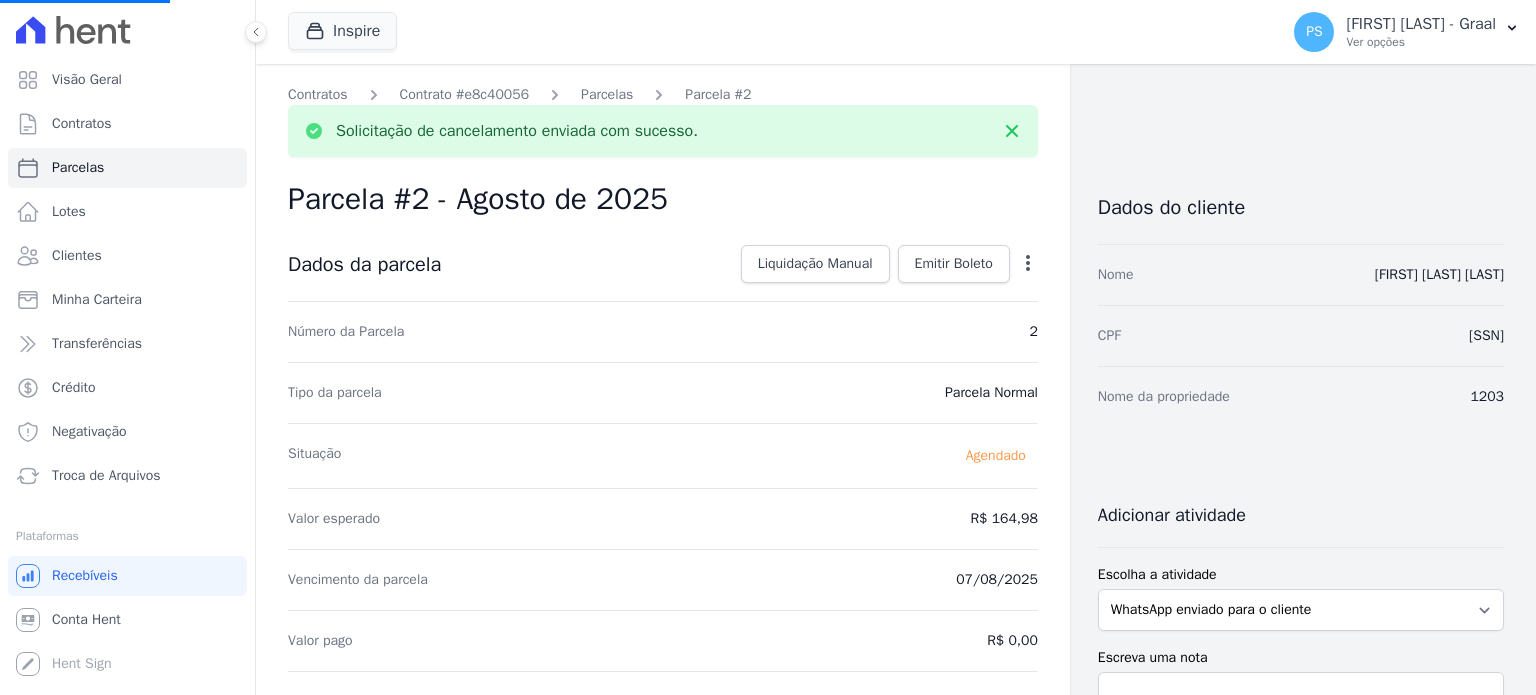select 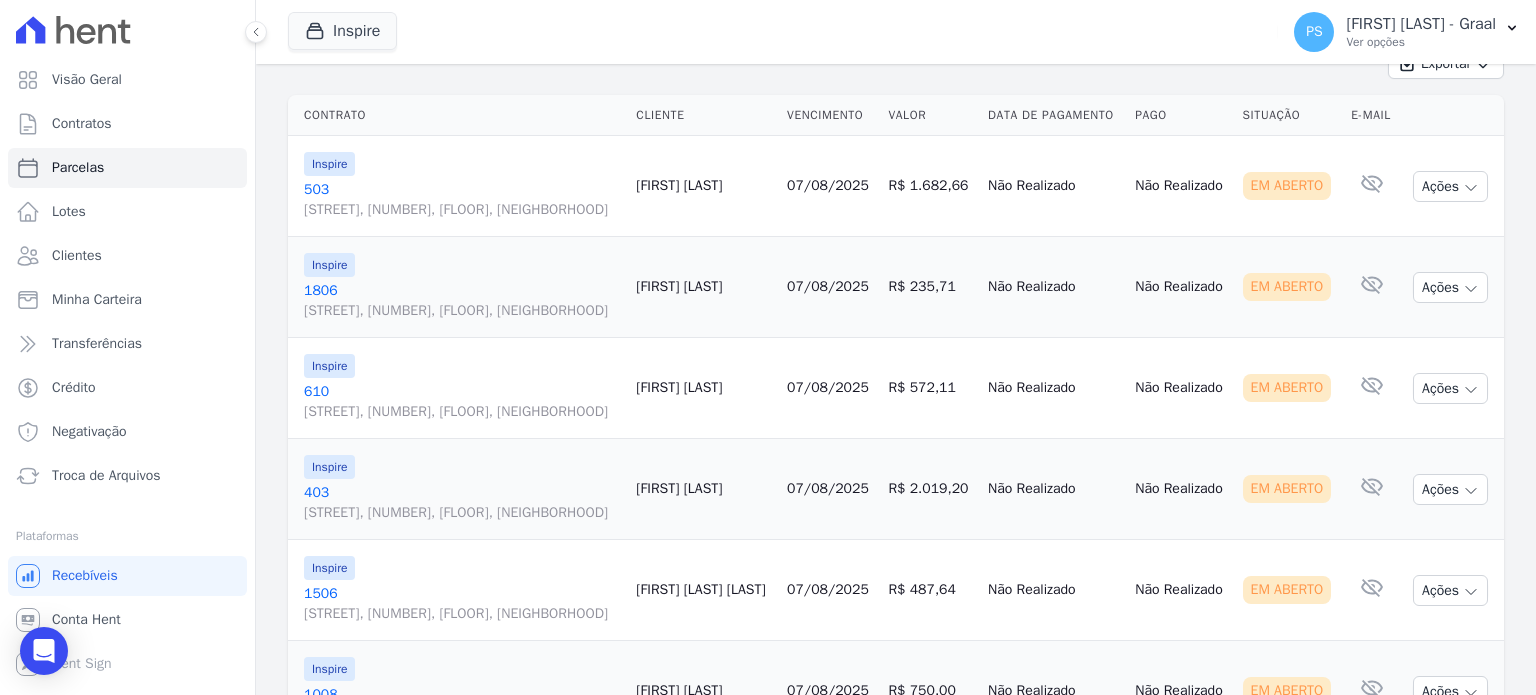scroll, scrollTop: 300, scrollLeft: 0, axis: vertical 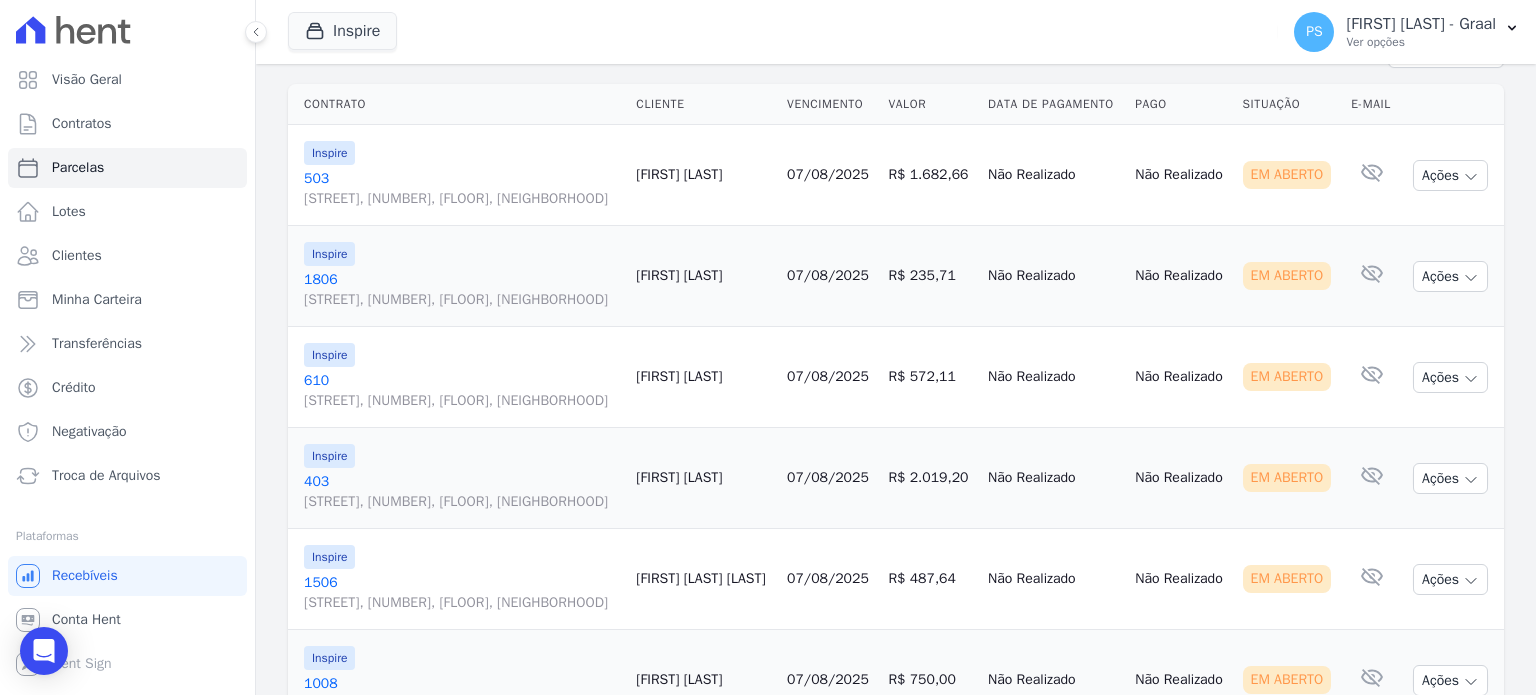 click on "[NUMBER]
[STREET], [NUMBER], [FLOOR], [NEIGHBORHOOD]" at bounding box center (462, 189) 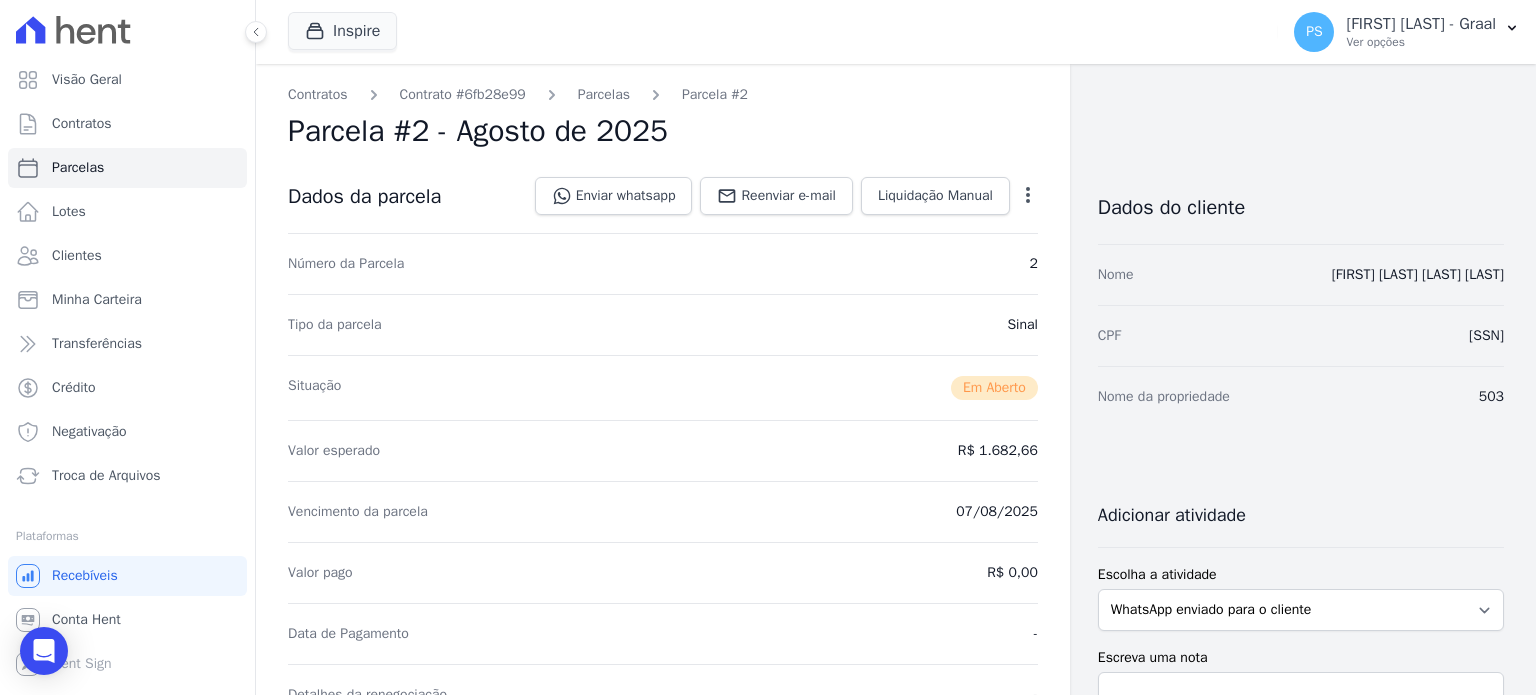 click 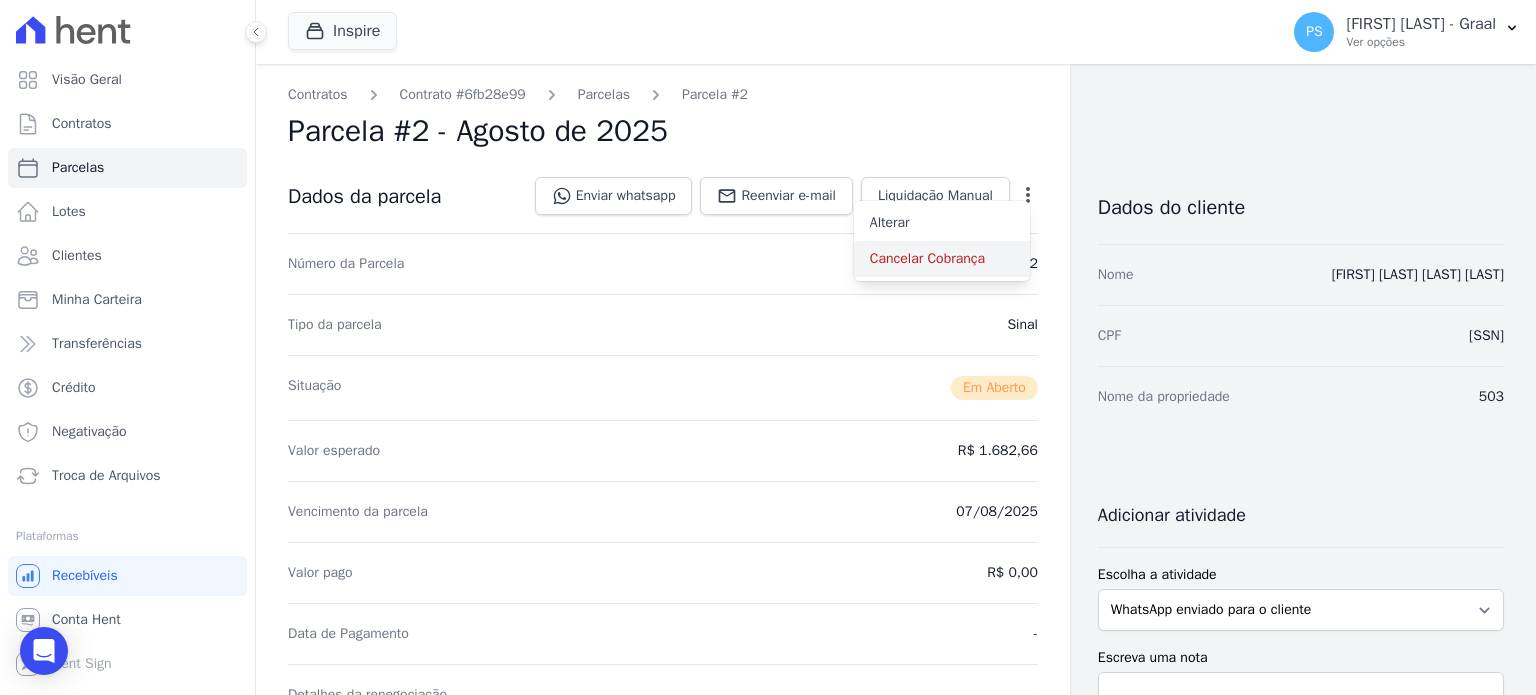 click on "Cancelar Cobrança" at bounding box center [942, 259] 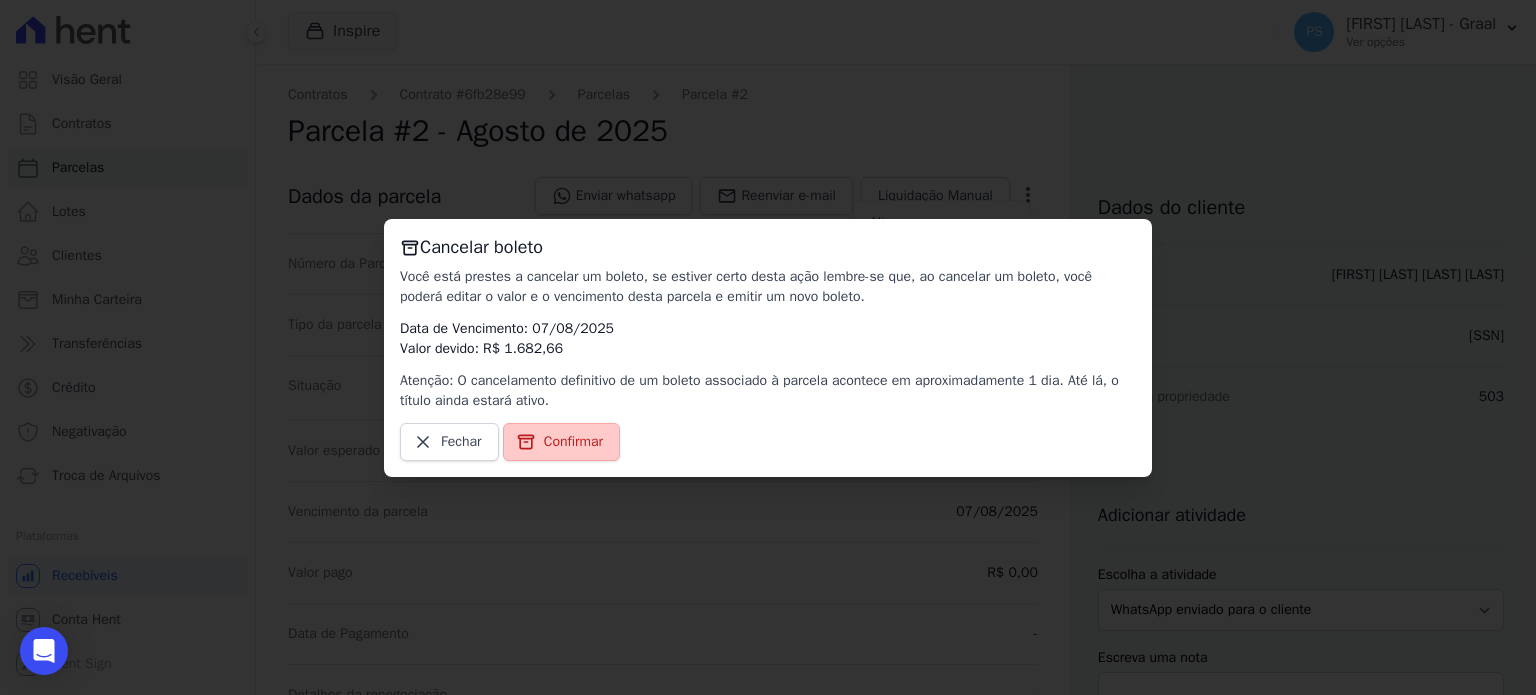 click on "Confirmar" at bounding box center (573, 442) 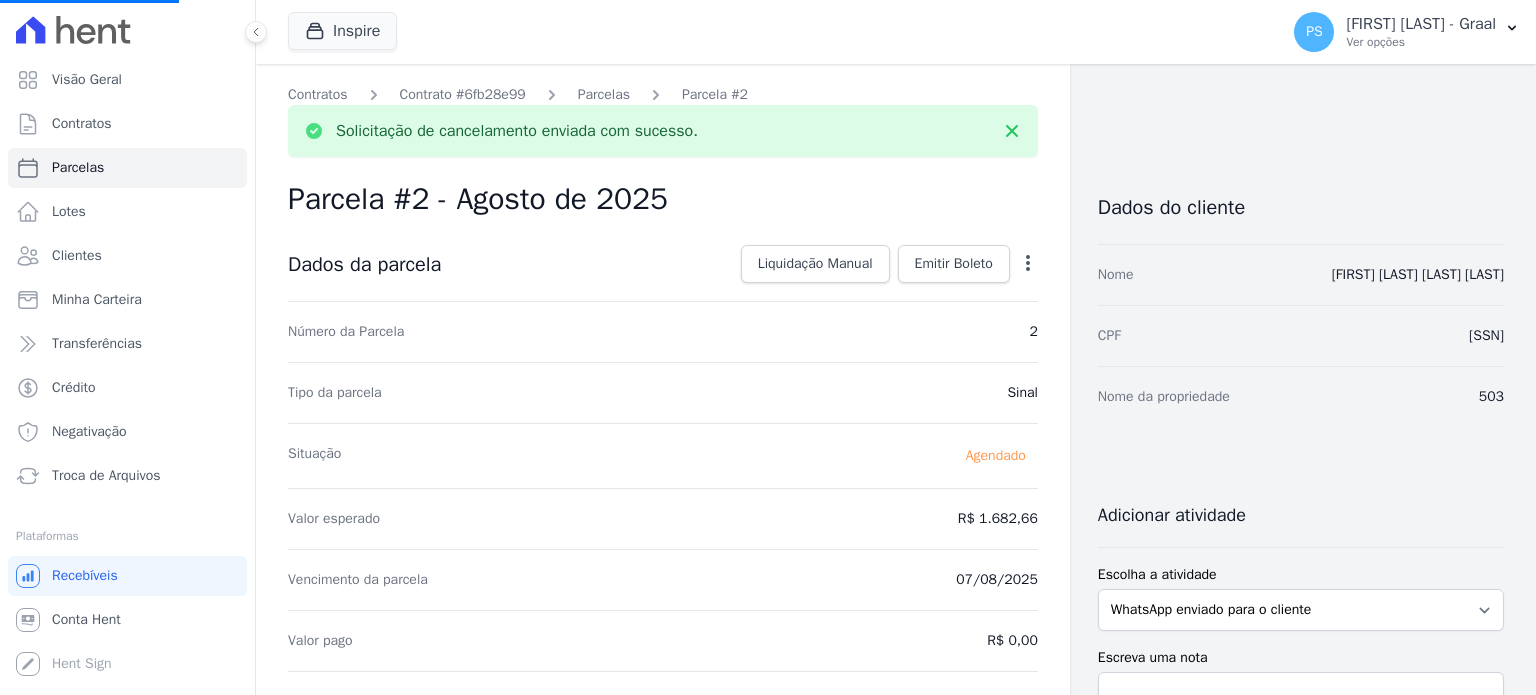 select 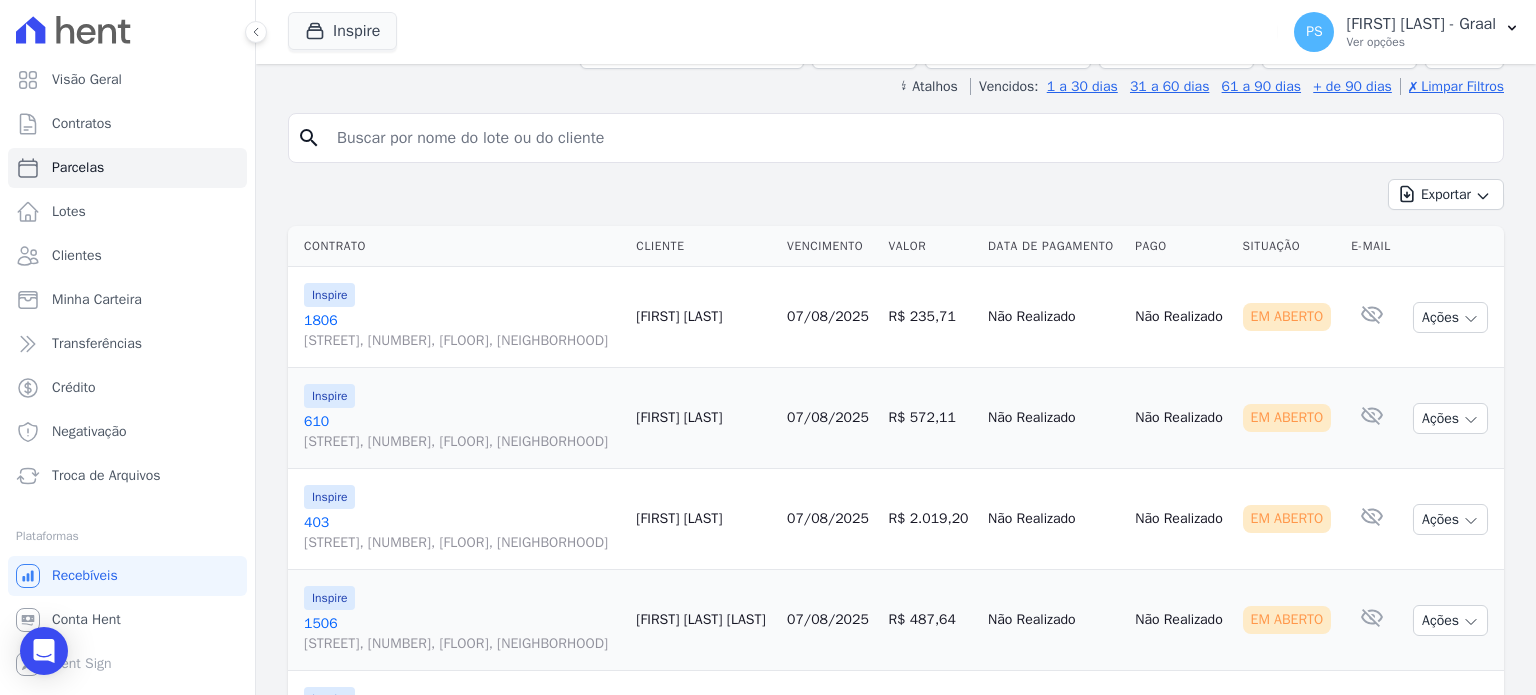scroll, scrollTop: 200, scrollLeft: 0, axis: vertical 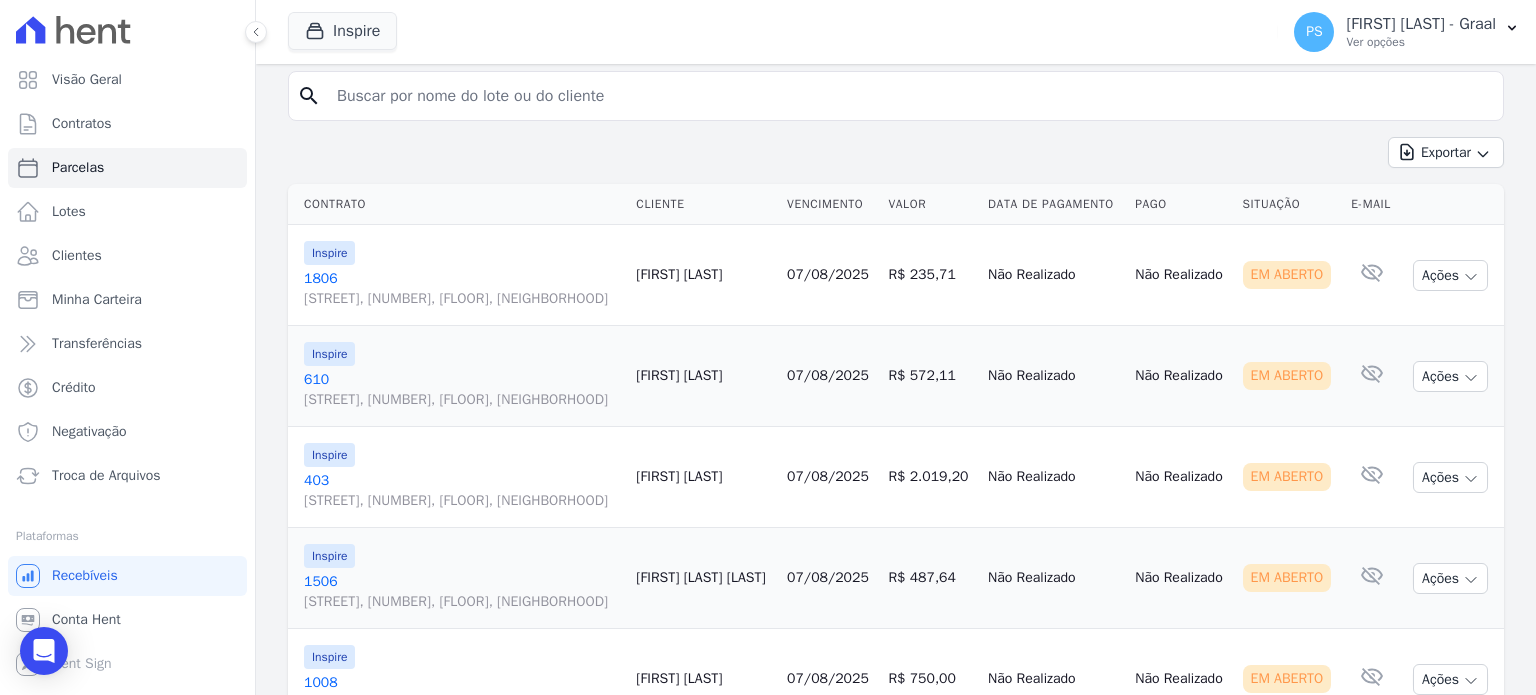 click on "07/08/2025" at bounding box center (828, 274) 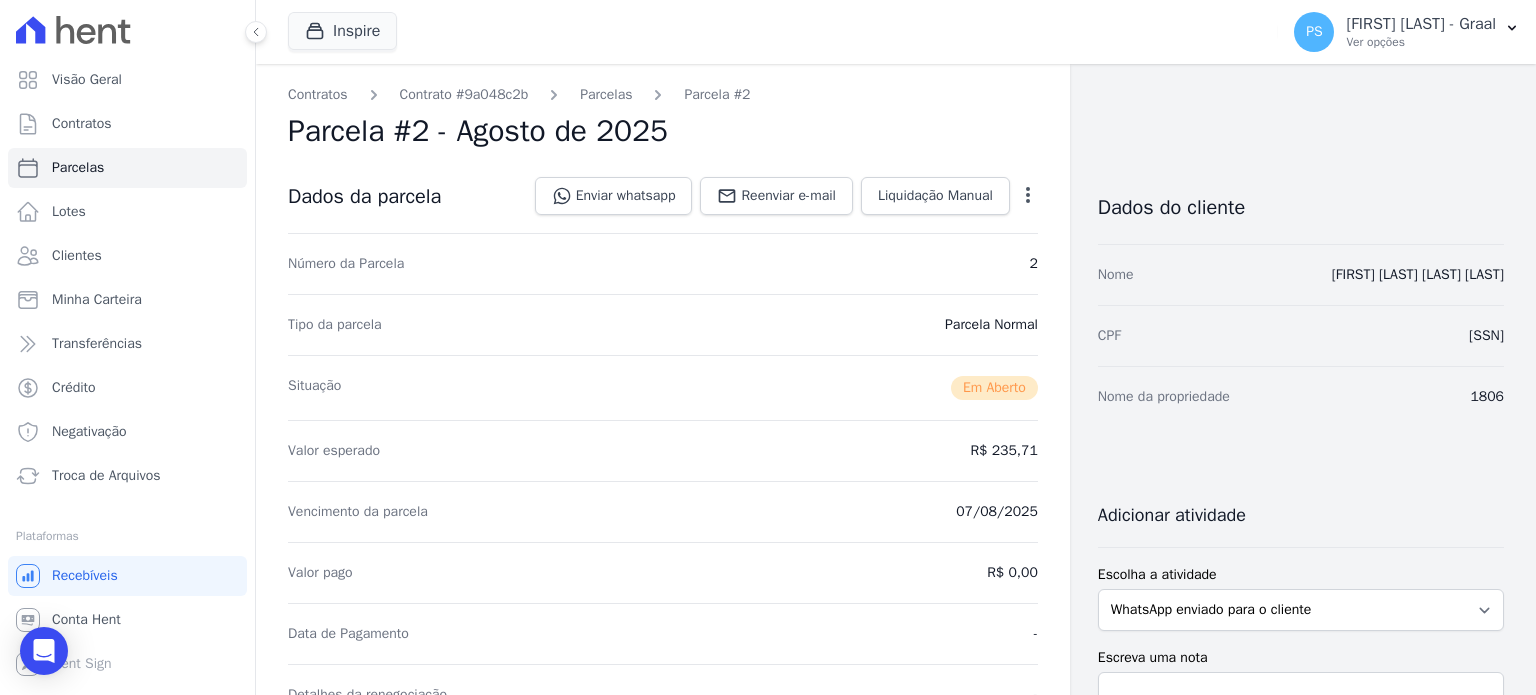 click 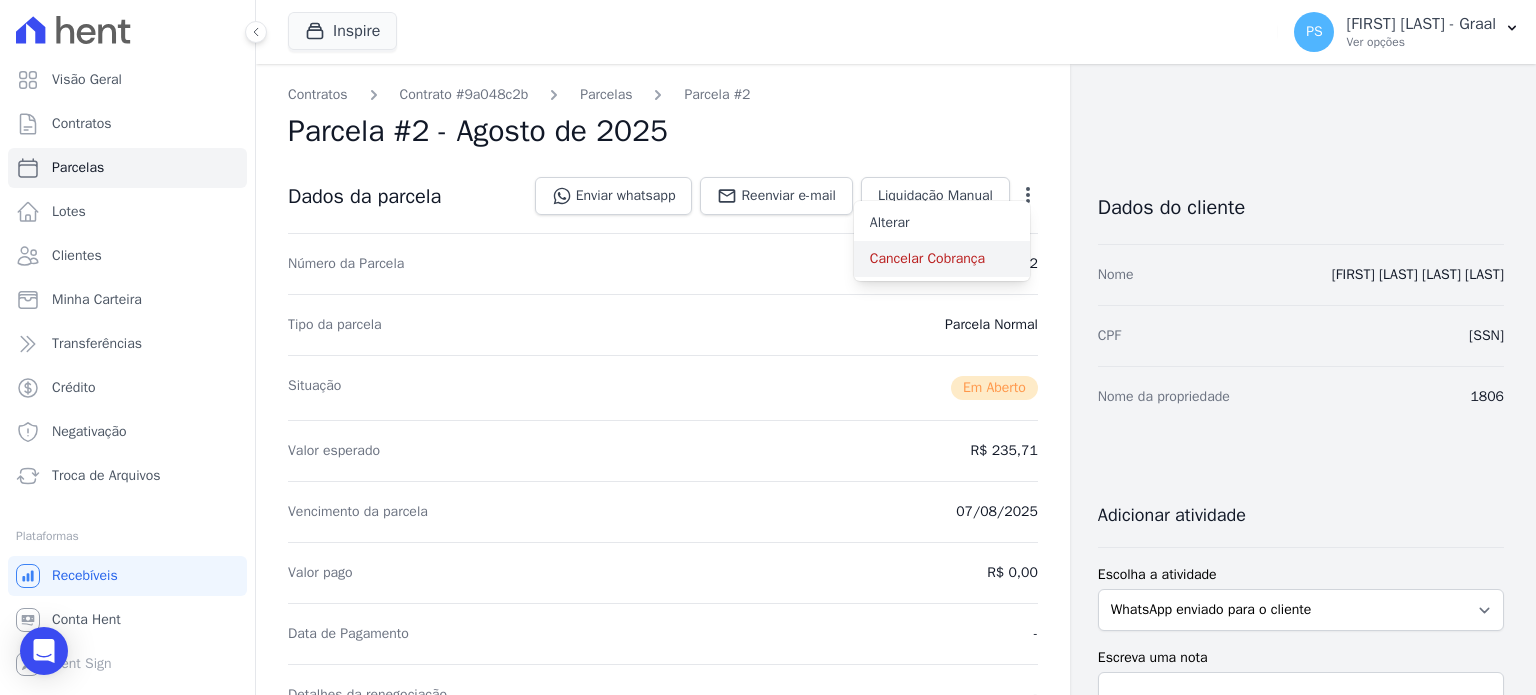 click on "Cancelar Cobrança" at bounding box center [942, 259] 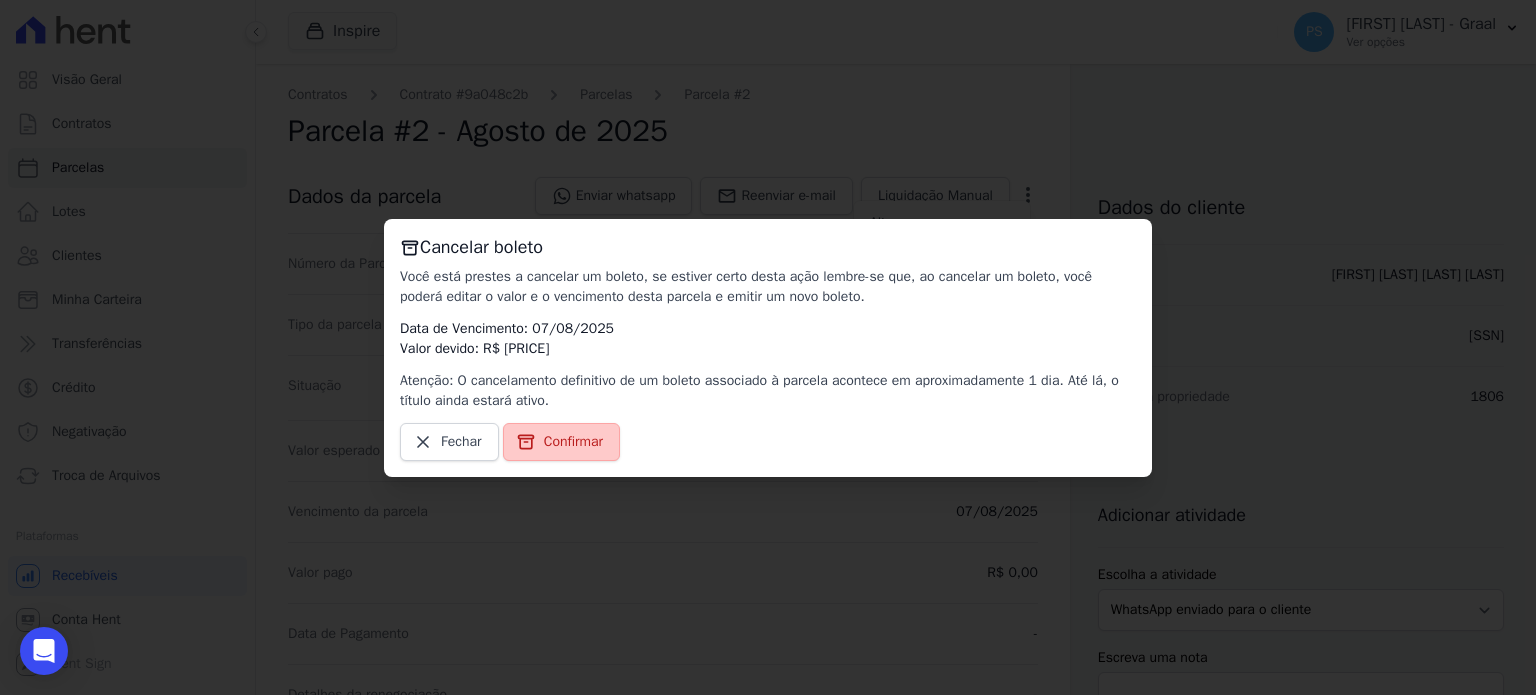 click on "Confirmar" at bounding box center [573, 442] 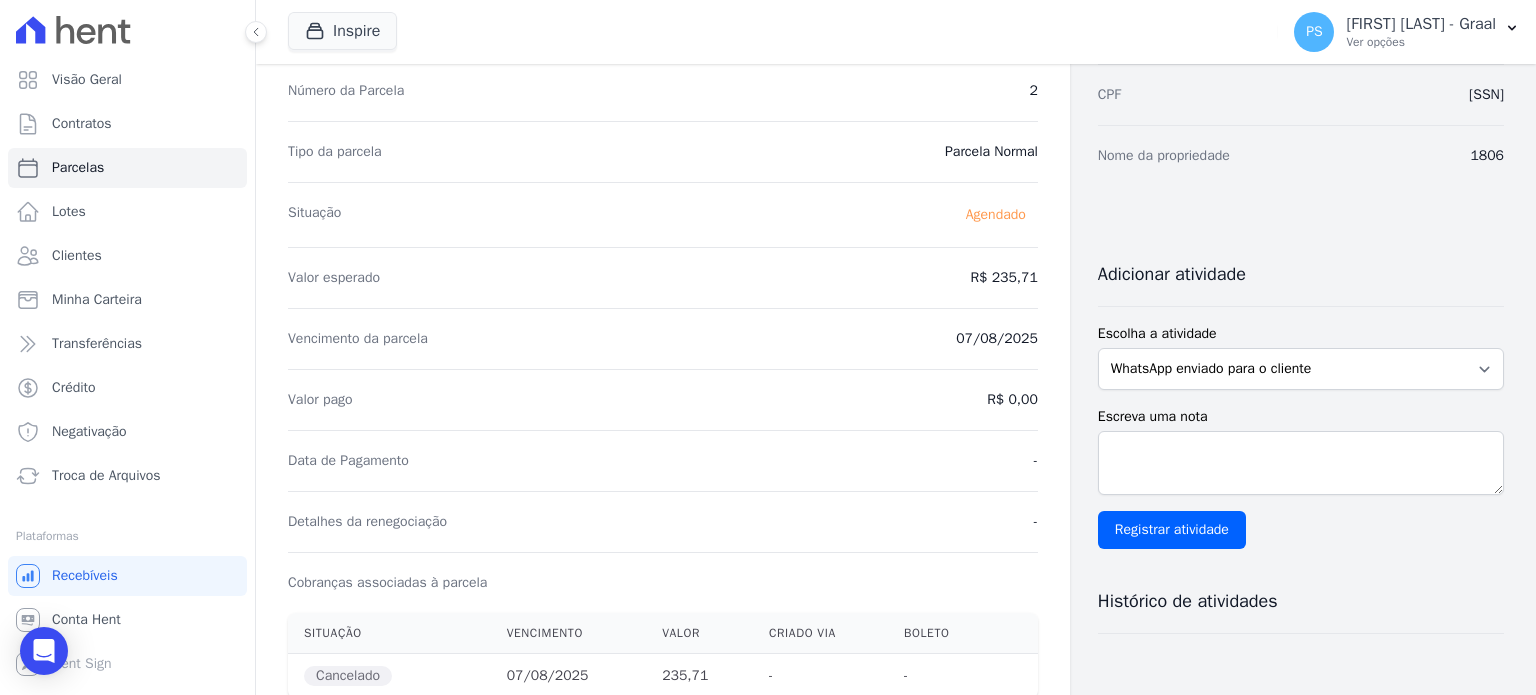 scroll, scrollTop: 239, scrollLeft: 0, axis: vertical 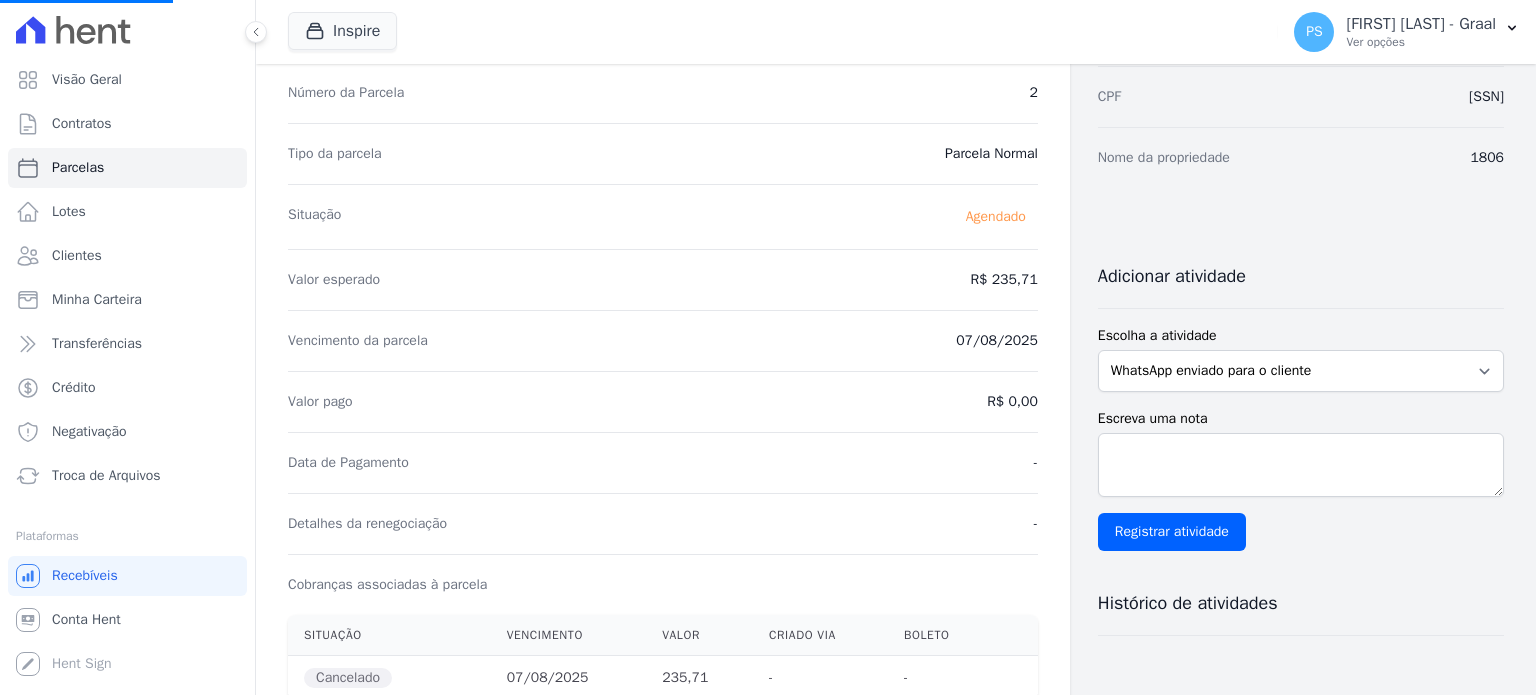 select 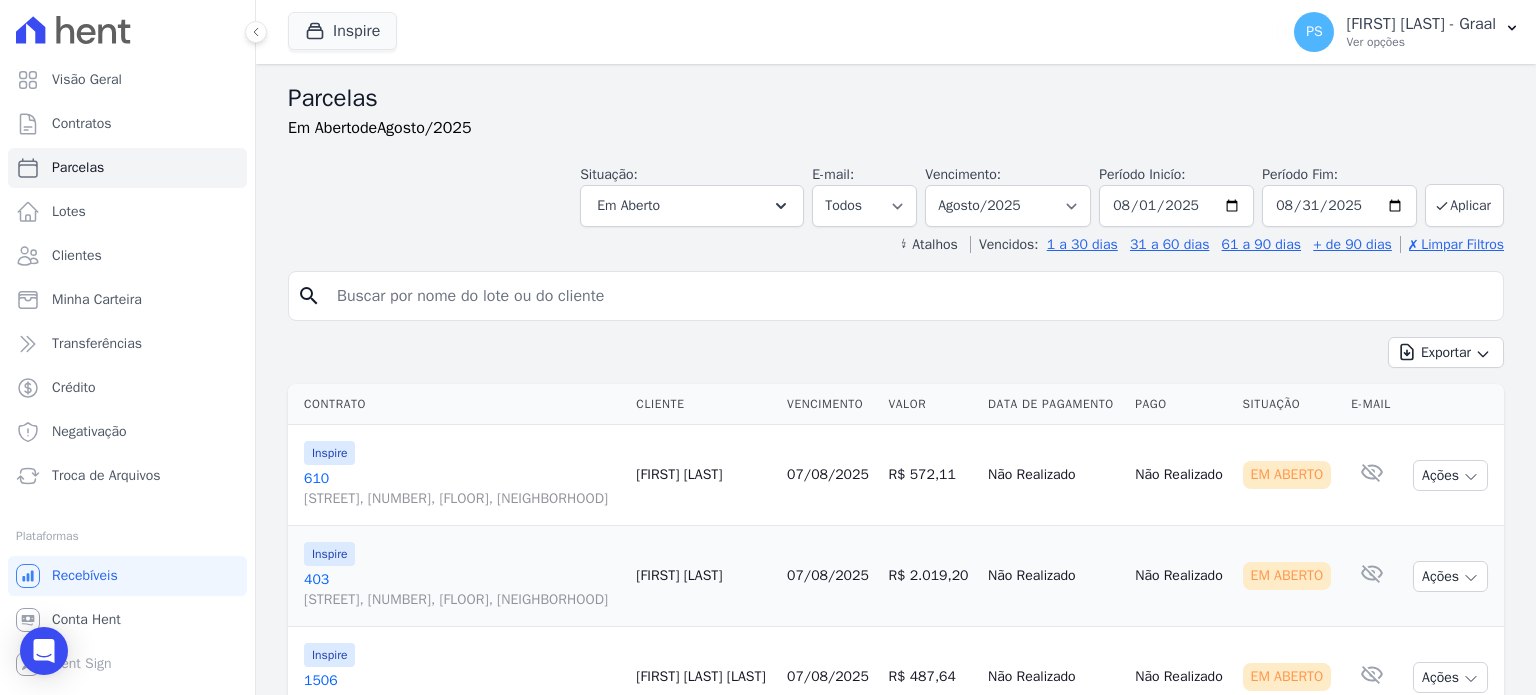 click on "[NUMBER]
[STREET], [NUMBER], [FLOOR], [NEIGHBORHOOD]" at bounding box center [462, 489] 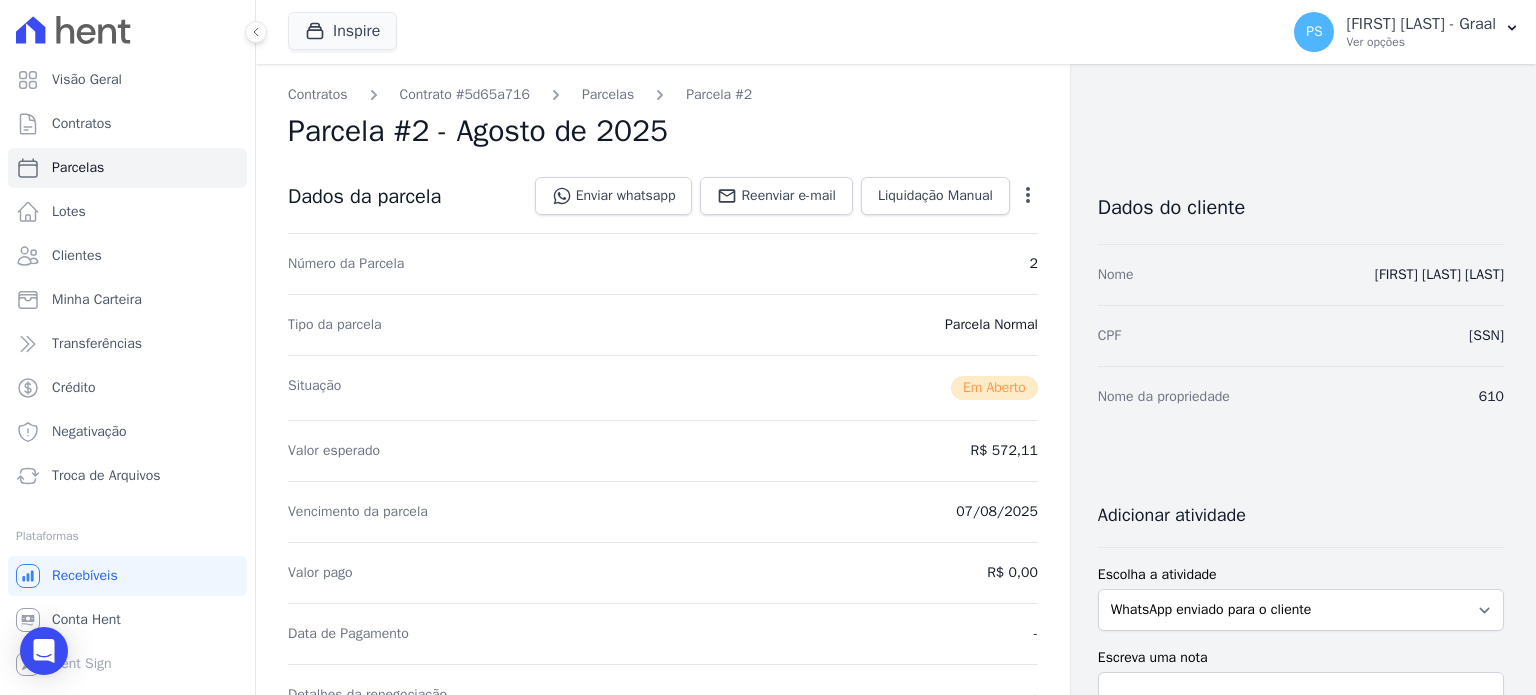 click 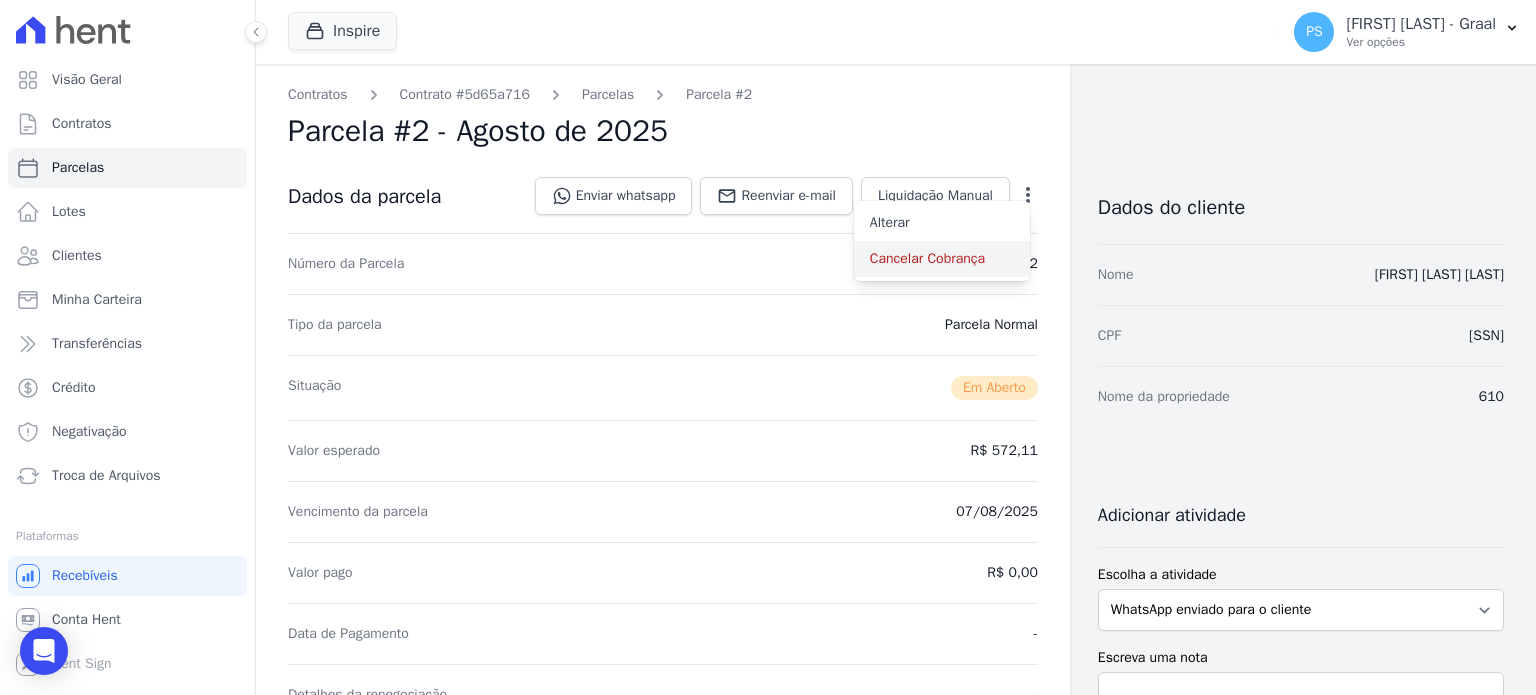 click on "Cancelar Cobrança" at bounding box center (942, 259) 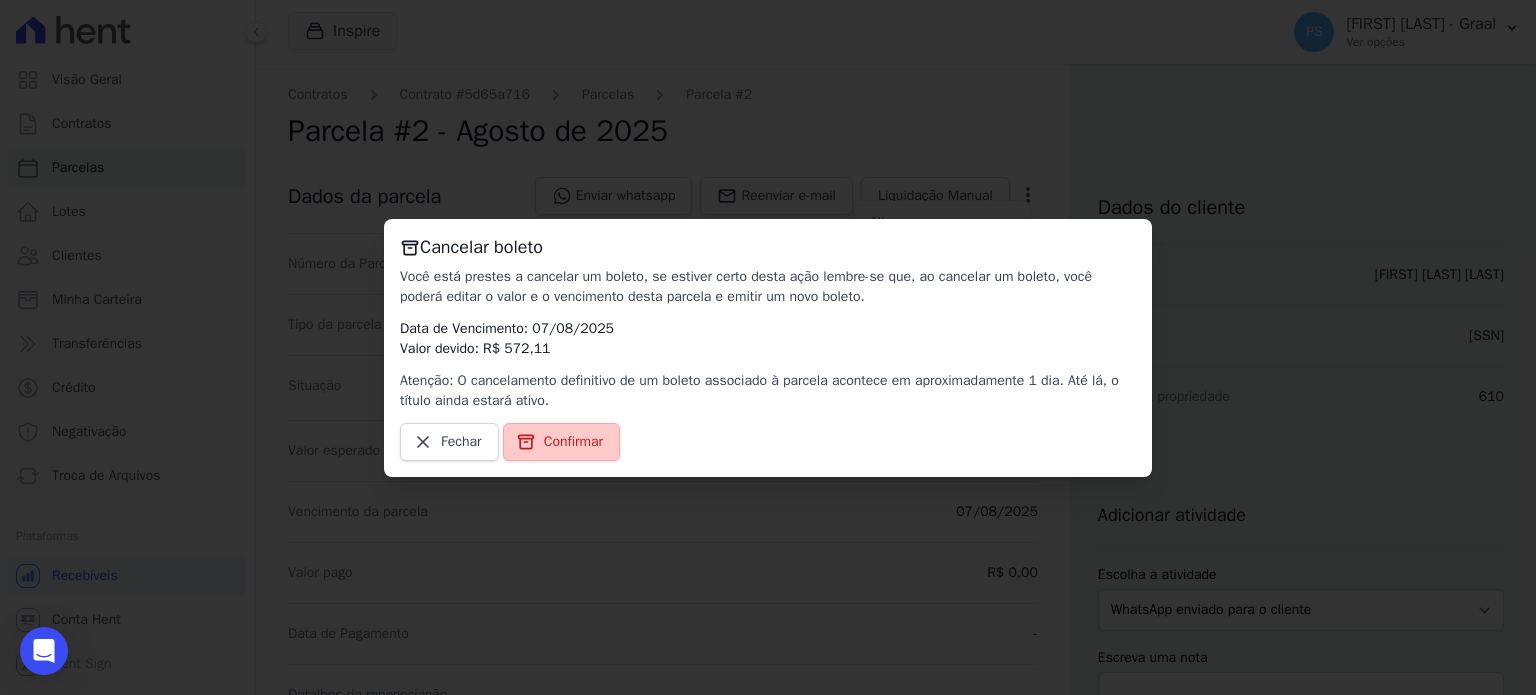 click on "Confirmar" at bounding box center [573, 442] 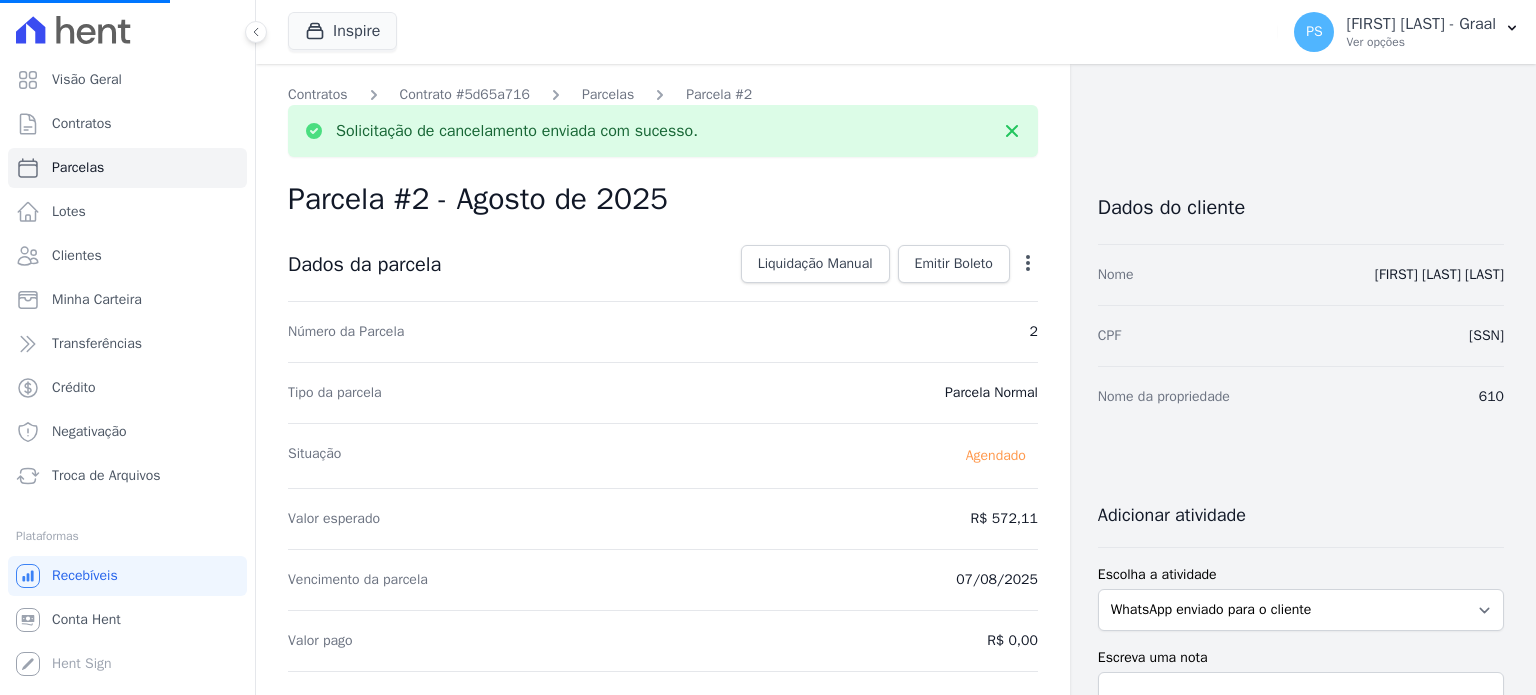 select 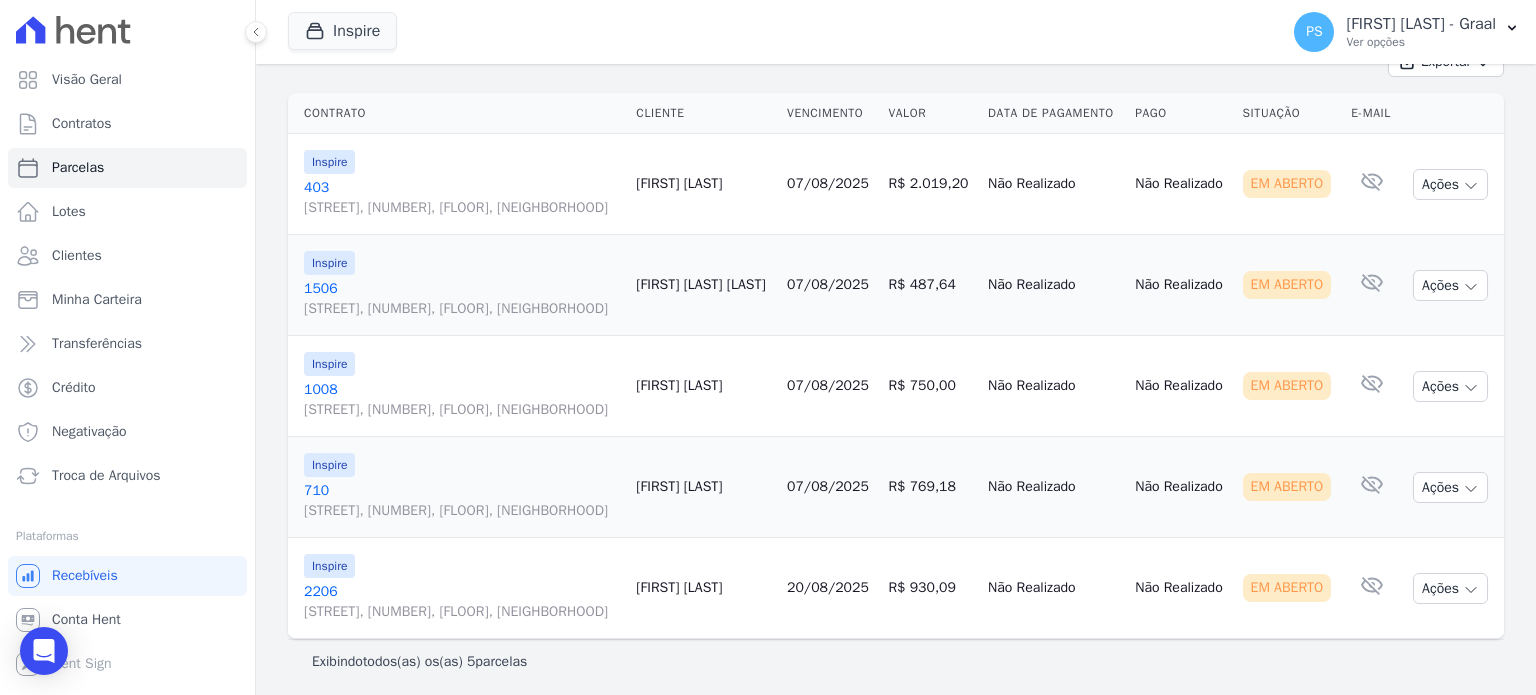 scroll, scrollTop: 293, scrollLeft: 0, axis: vertical 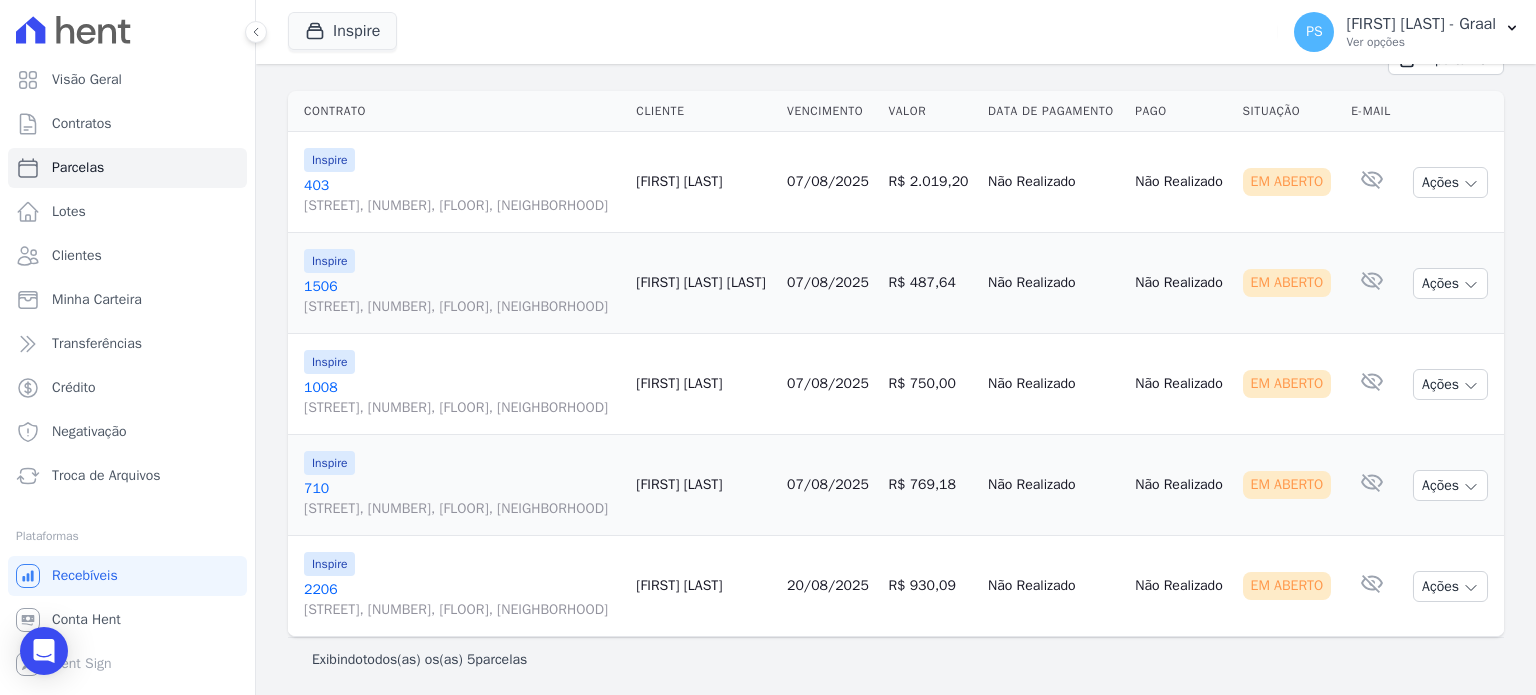click on "[STREET], [NUMBER], [FLOOR], [NEIGHBORHOOD]" at bounding box center [462, 206] 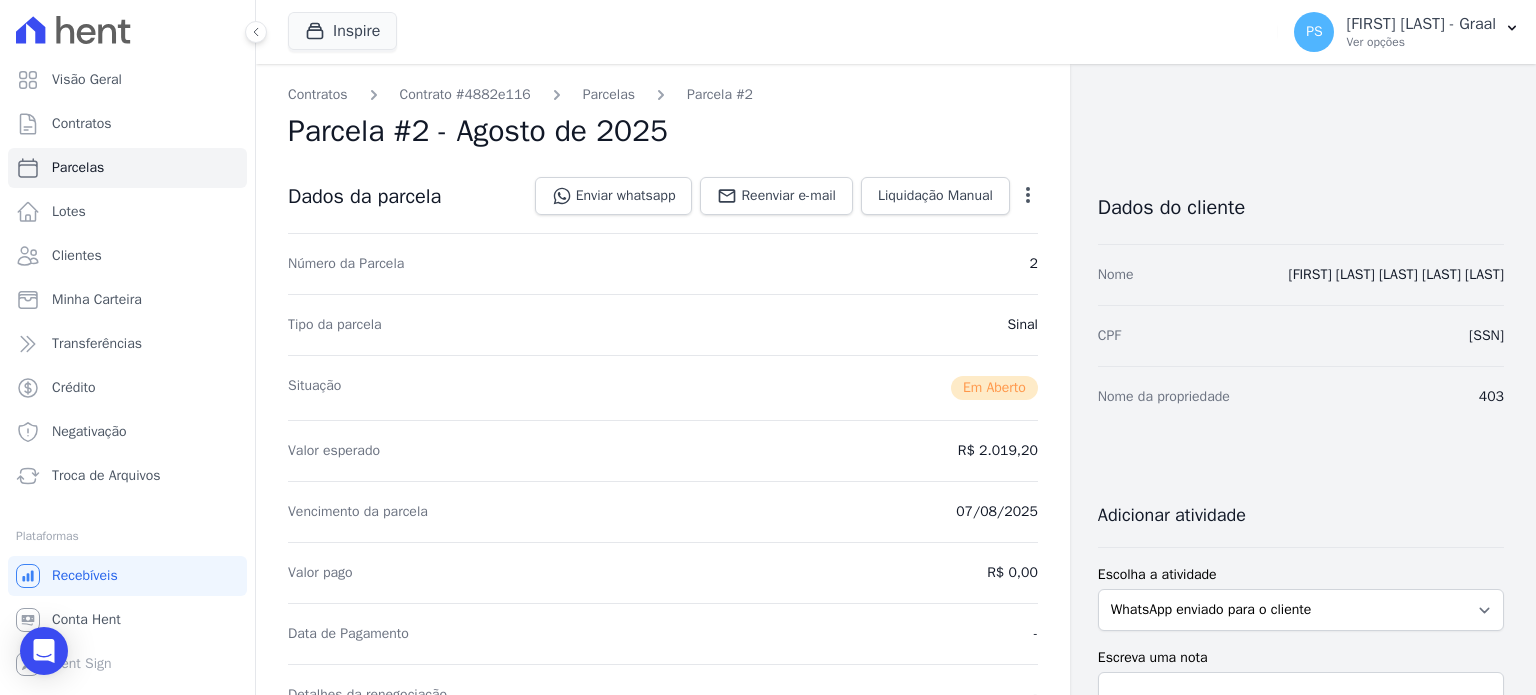 click 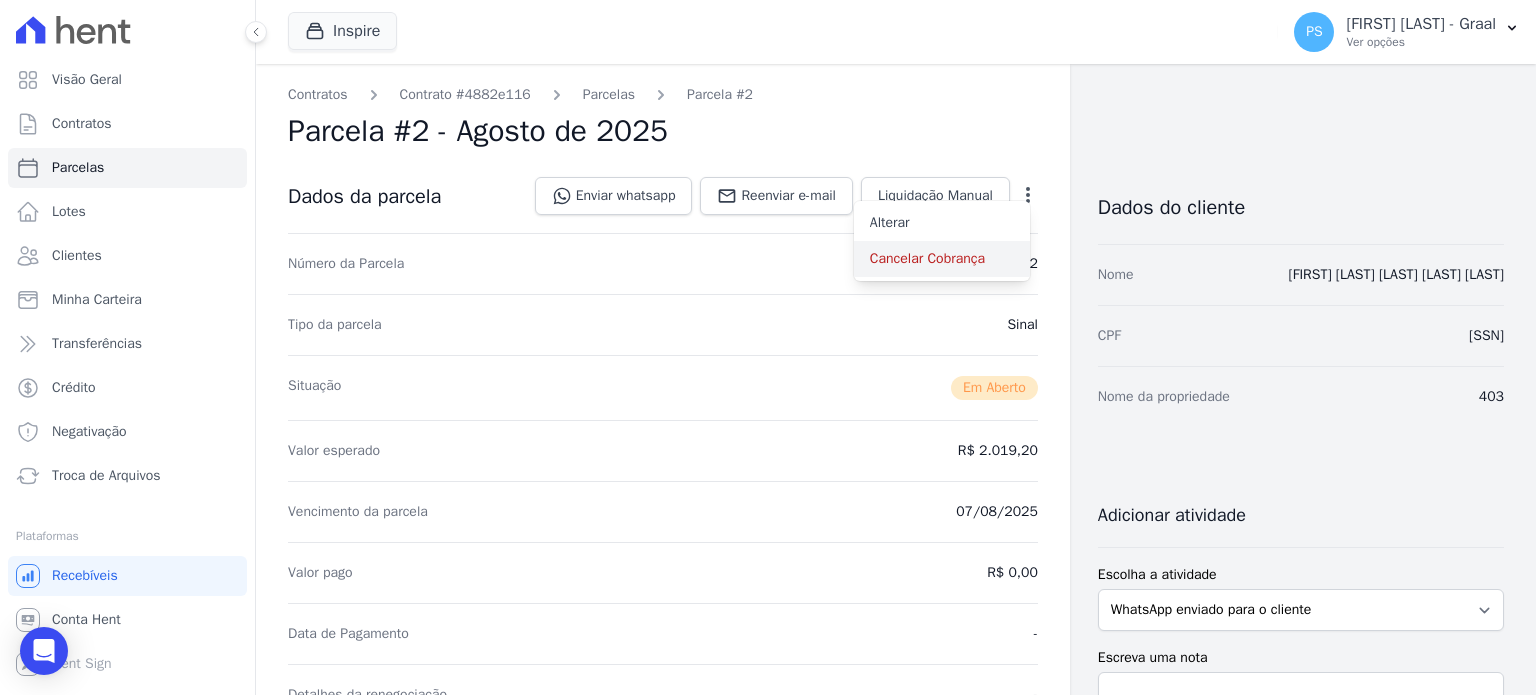 click on "Cancelar Cobrança" at bounding box center (942, 259) 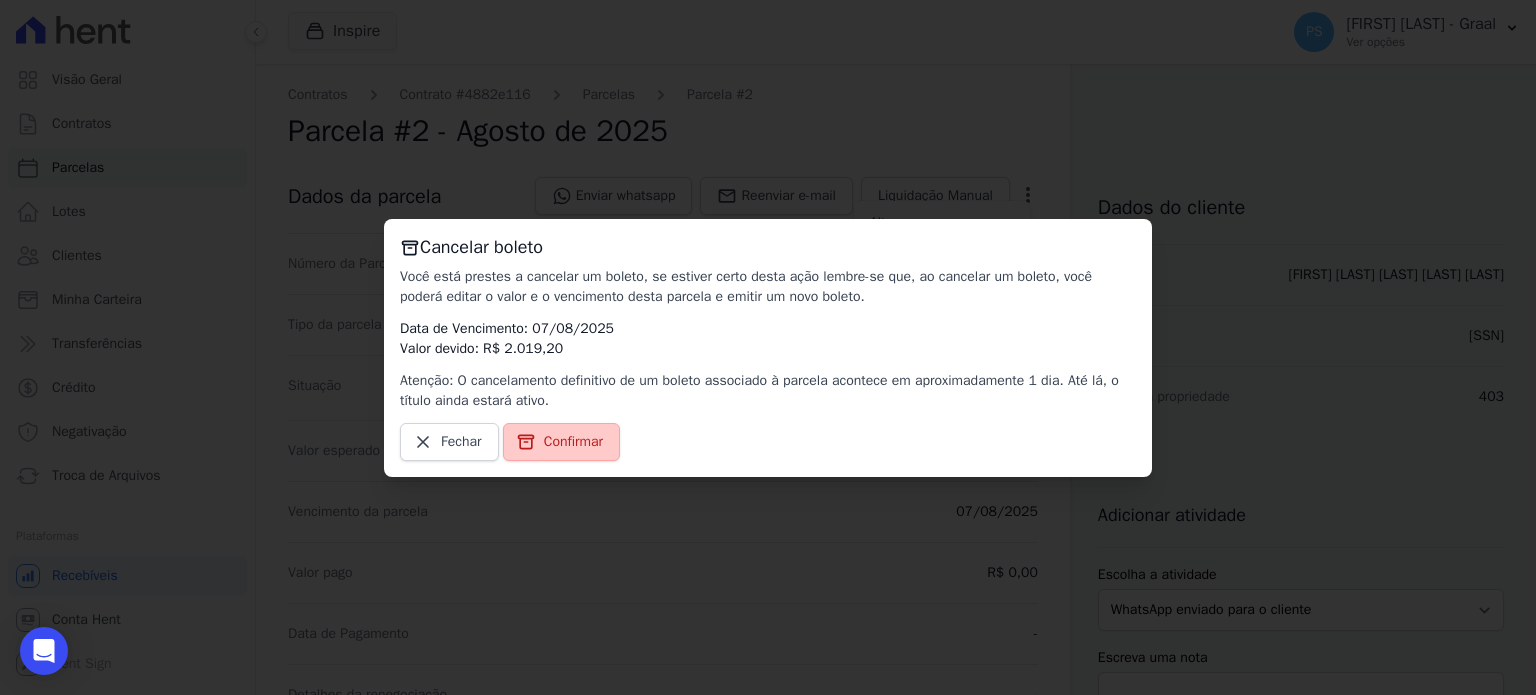 click on "Confirmar" at bounding box center [573, 442] 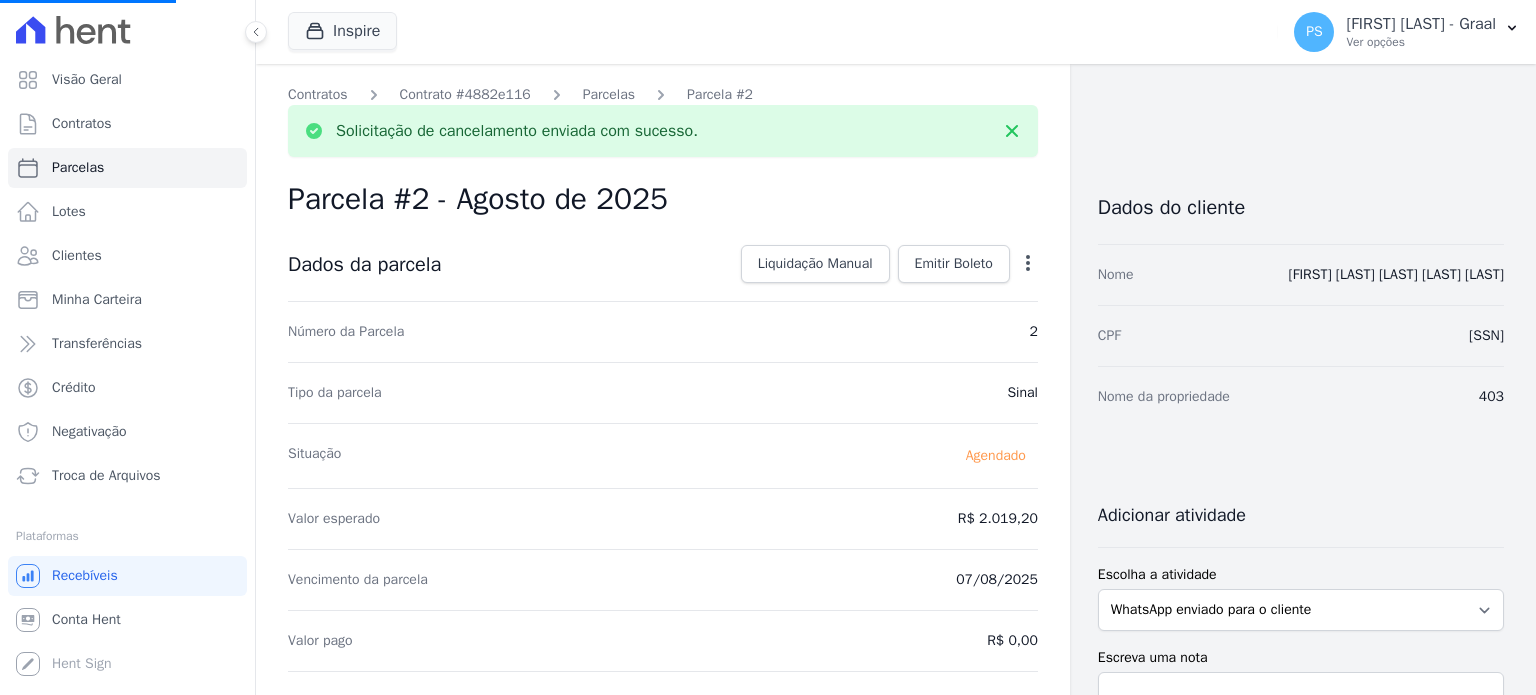 select 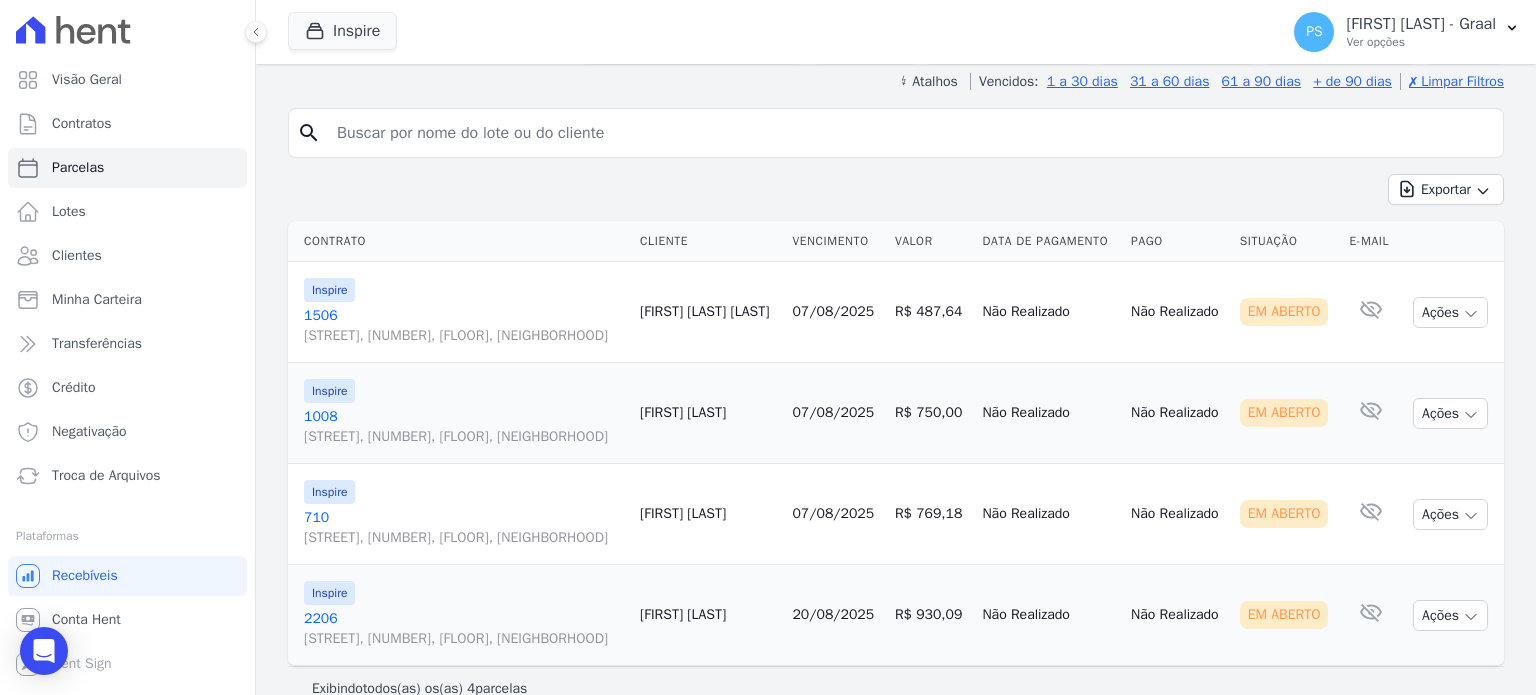 scroll, scrollTop: 192, scrollLeft: 0, axis: vertical 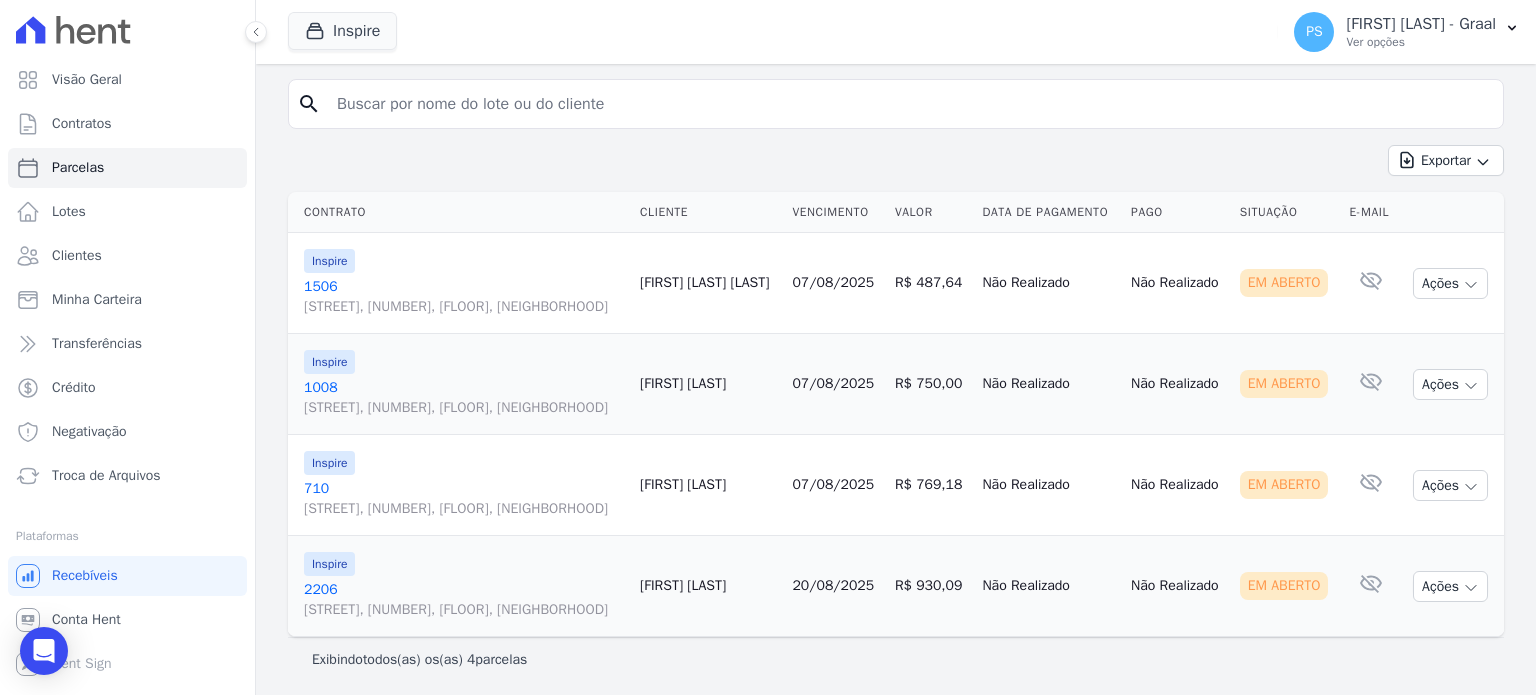click on "[NUMBER]
[STREET], [NUMBER], [STREET] [NUMBER], [CITY]" at bounding box center (464, 297) 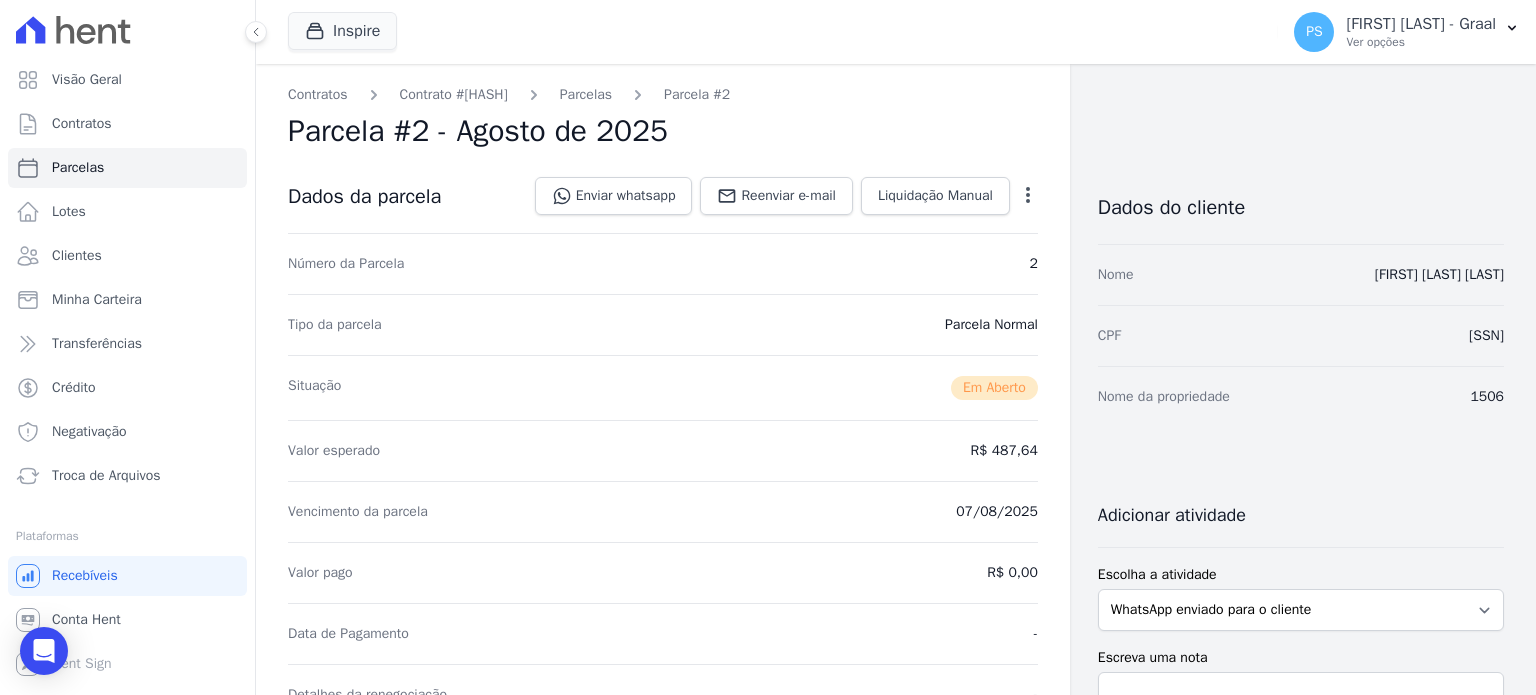 click 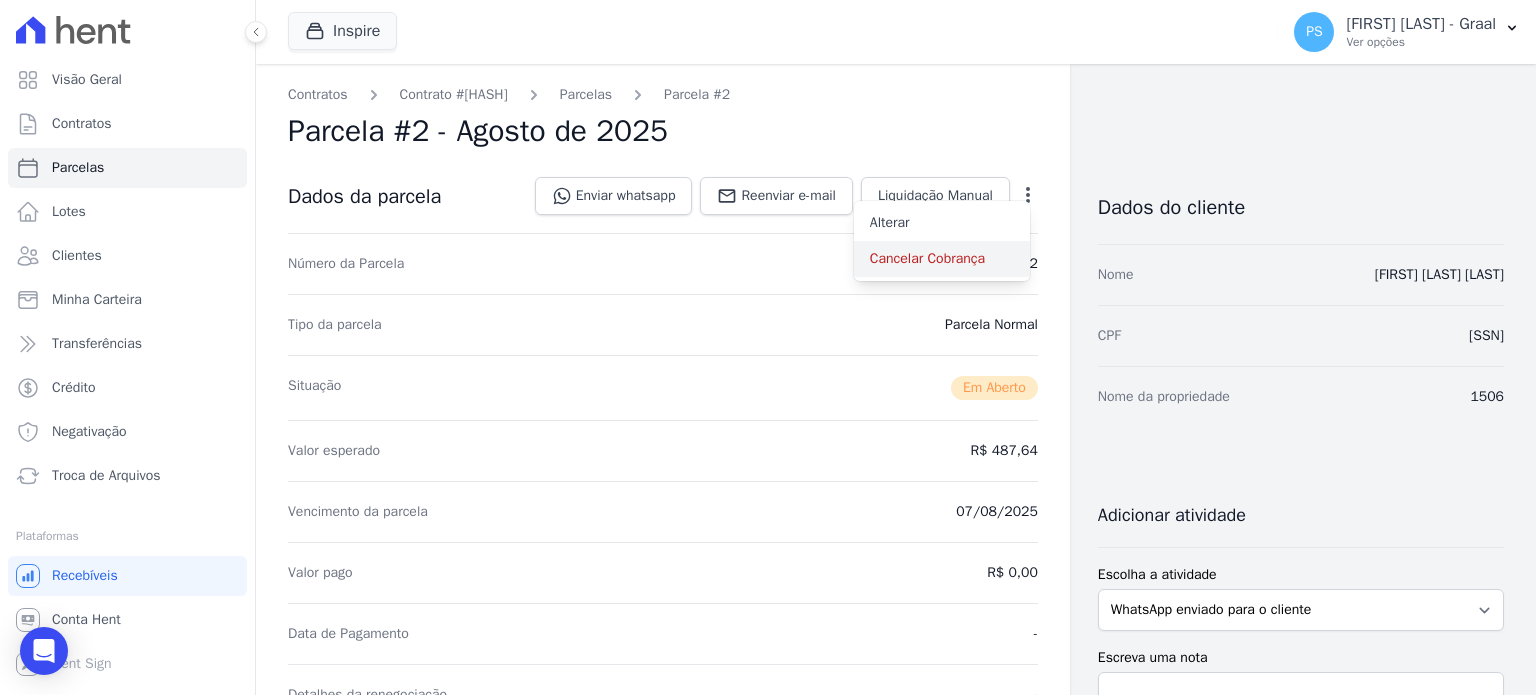 click on "Cancelar Cobrança" at bounding box center [942, 259] 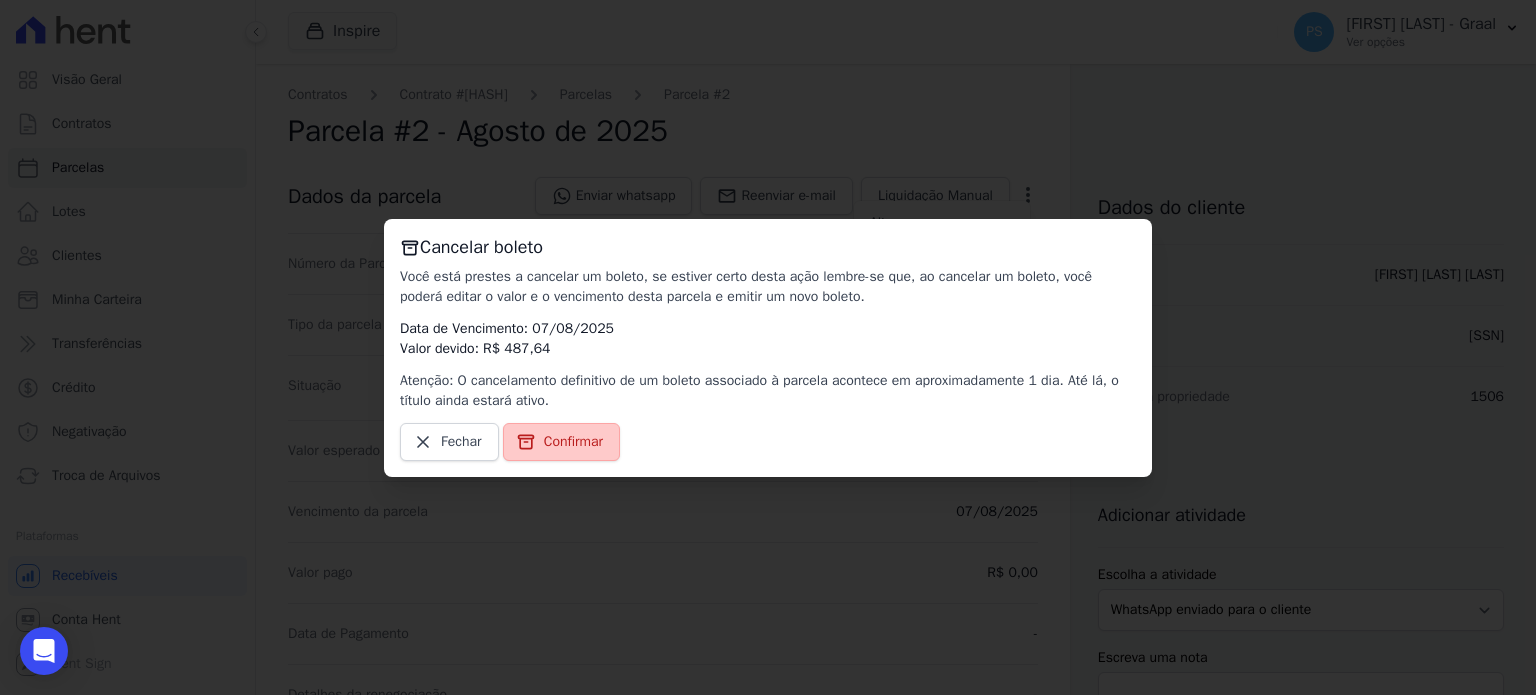 click on "Confirmar" at bounding box center [573, 442] 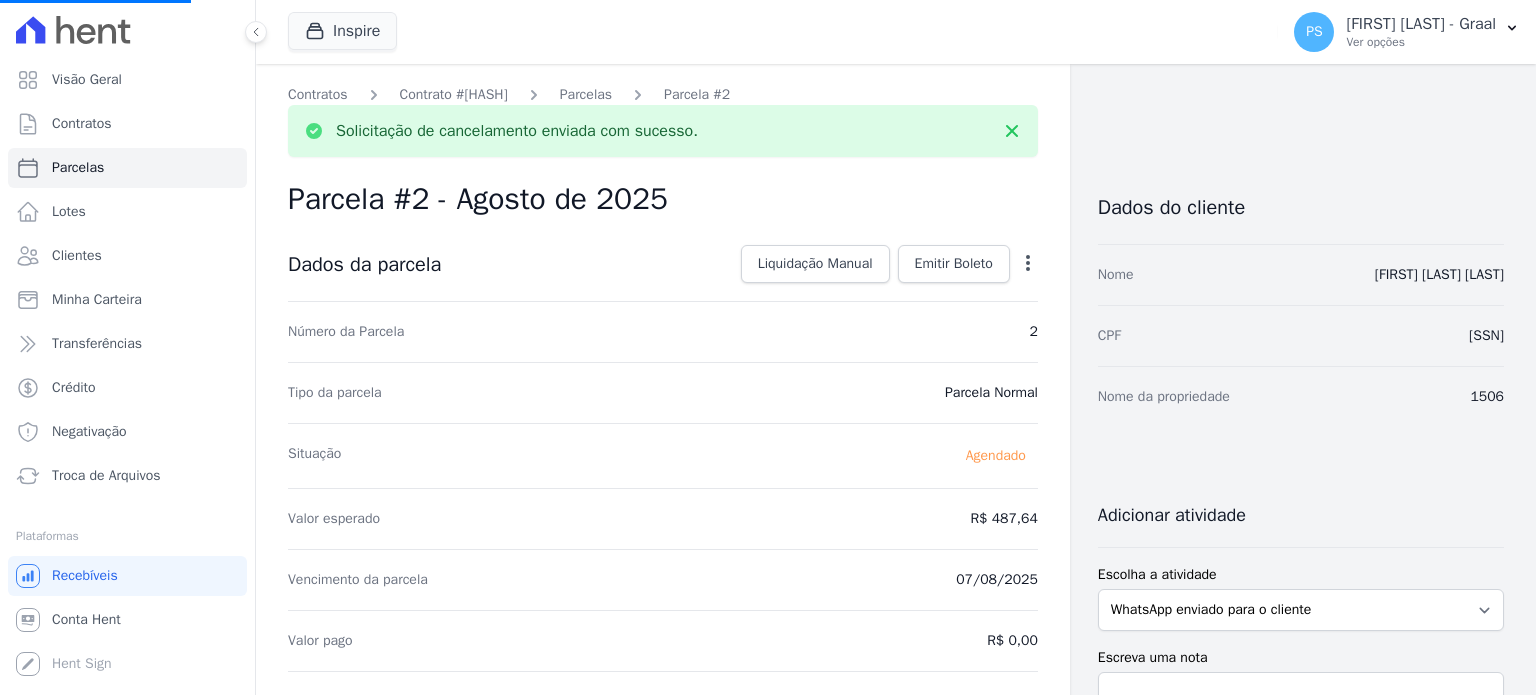 select 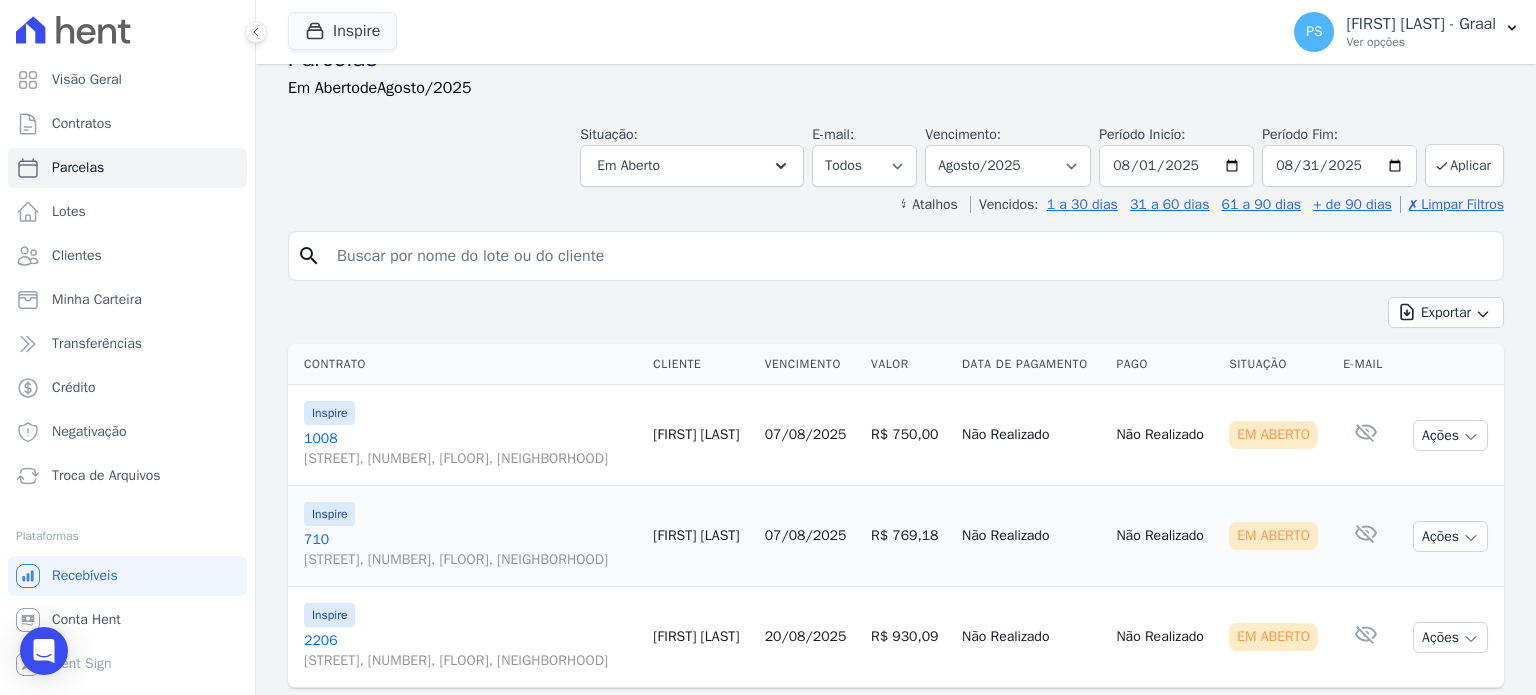 scroll, scrollTop: 92, scrollLeft: 0, axis: vertical 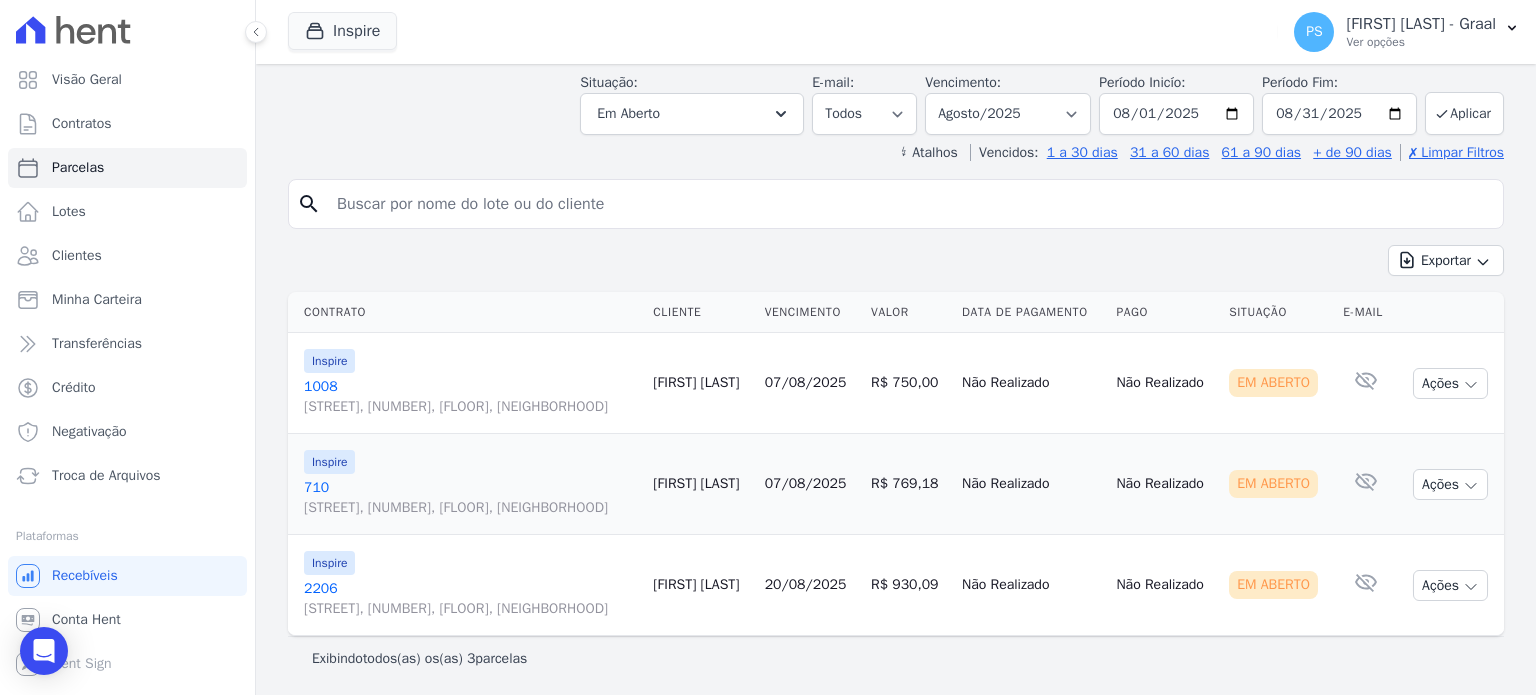click on "[STREET], [NUMBER], [FLOOR], [NEIGHBORHOOD]" at bounding box center (470, 407) 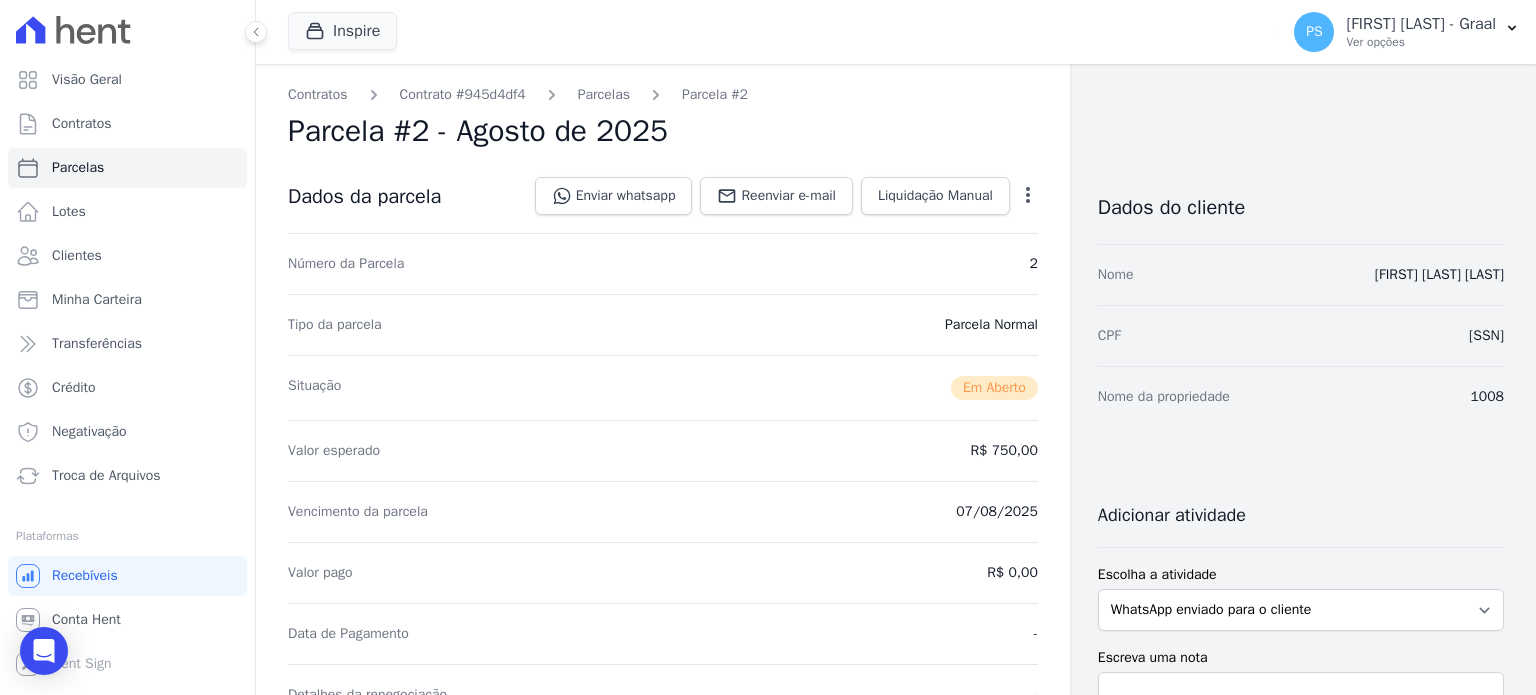 click 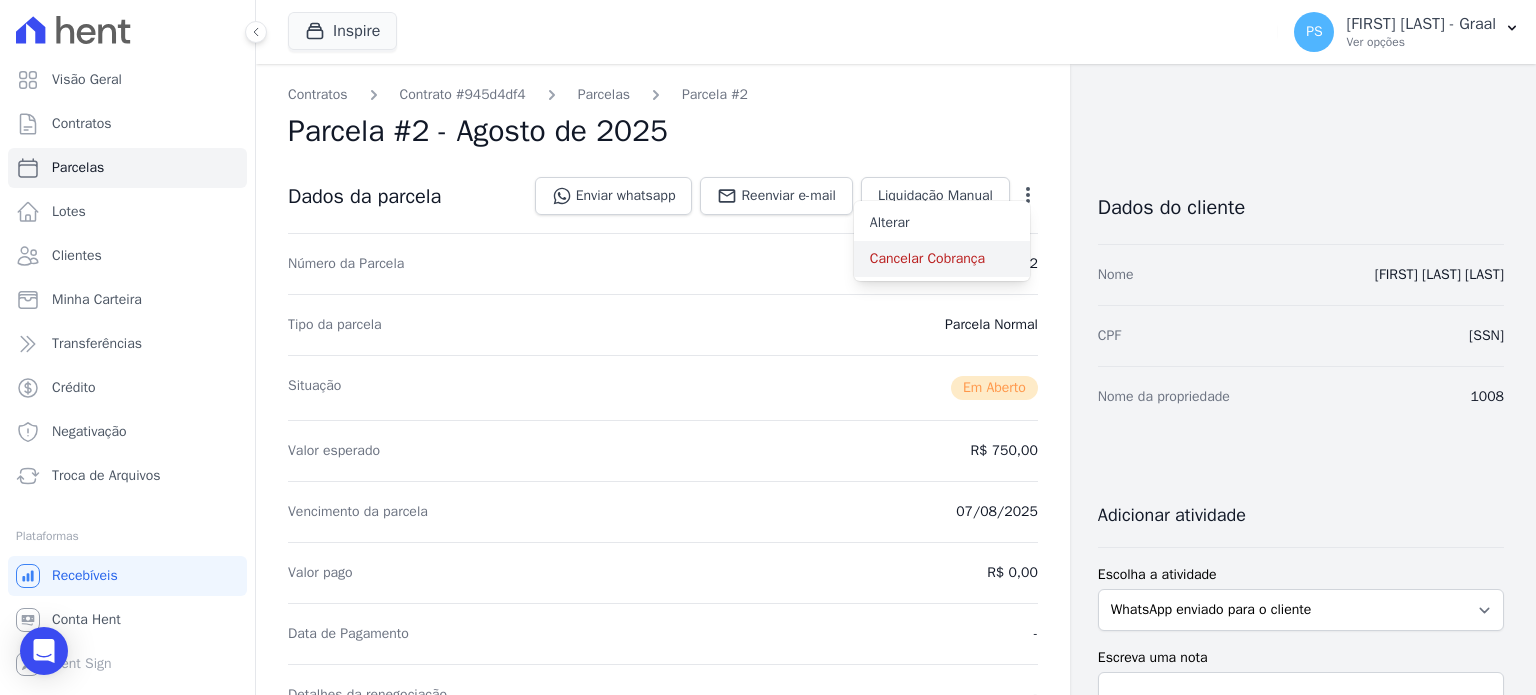click on "Cancelar Cobrança" at bounding box center (942, 259) 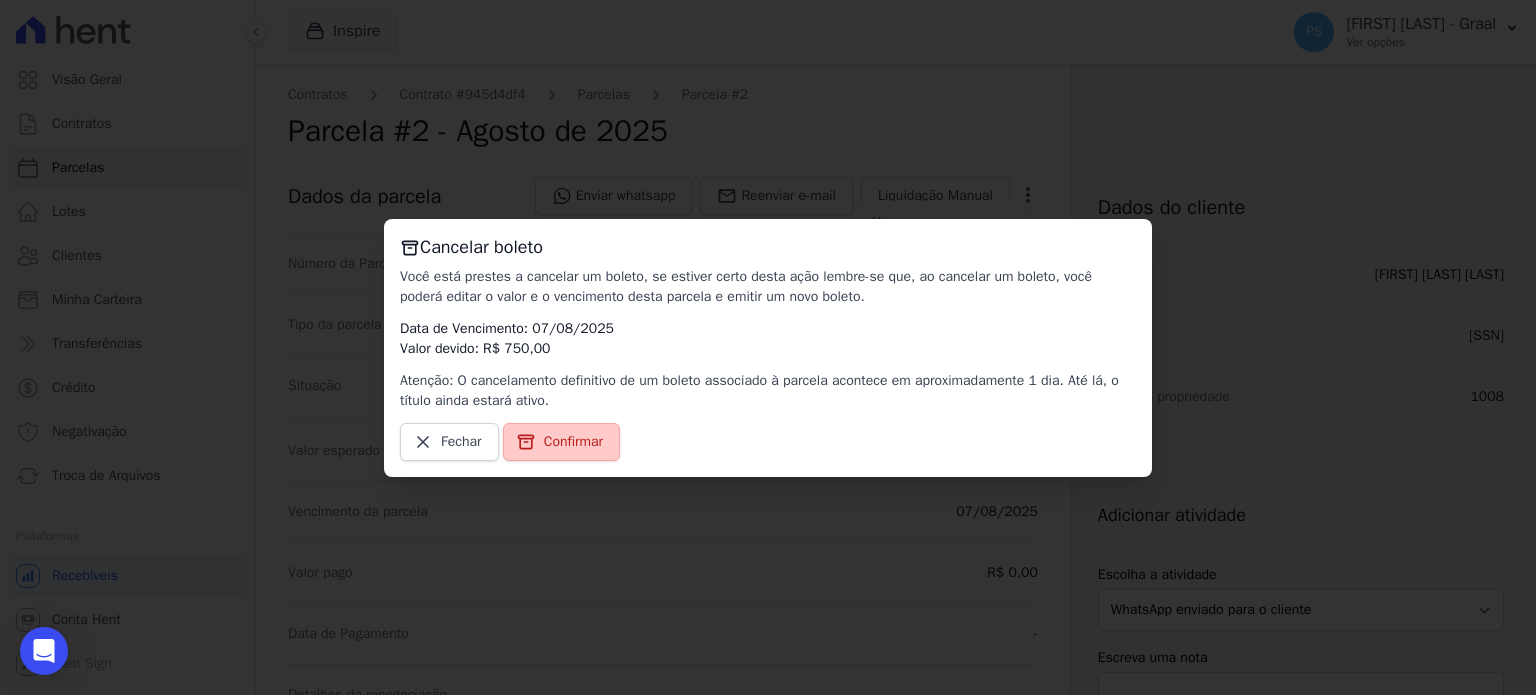 click on "Confirmar" at bounding box center (573, 442) 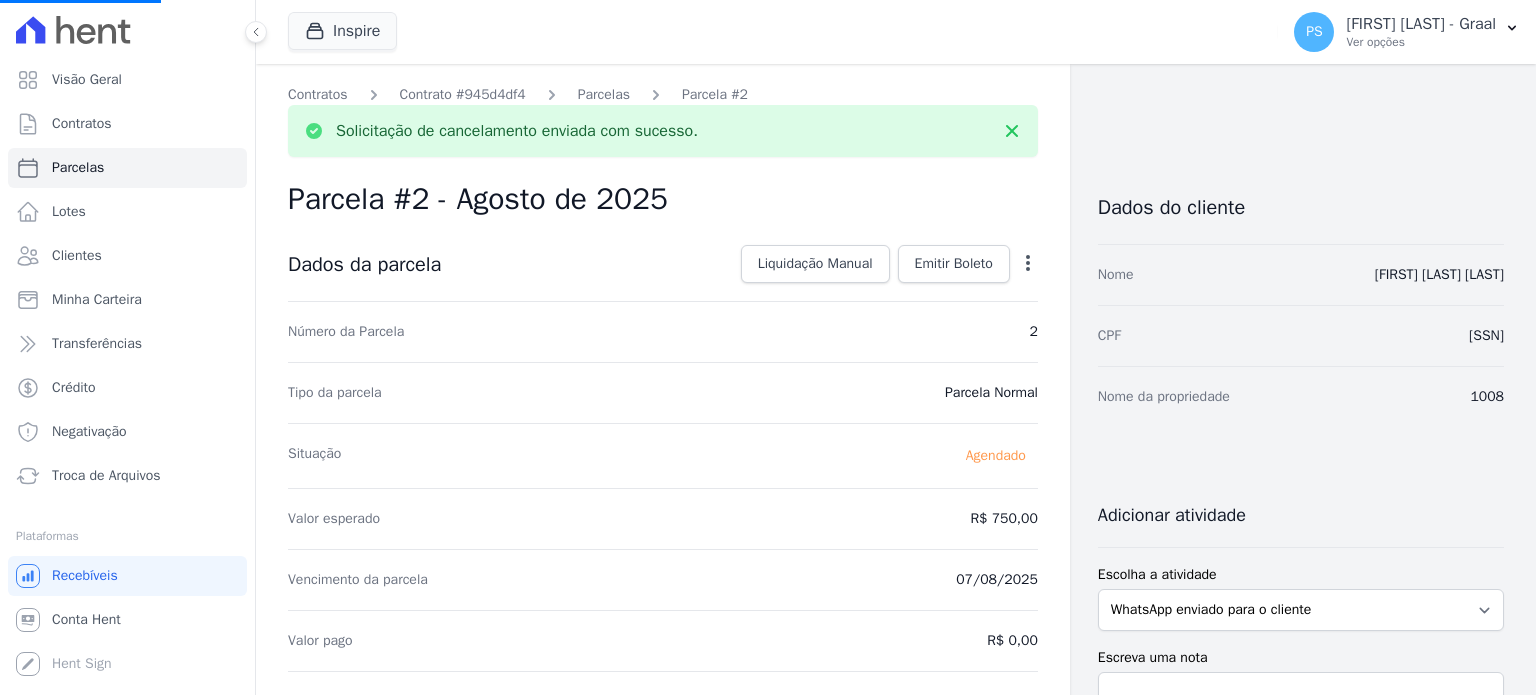 select 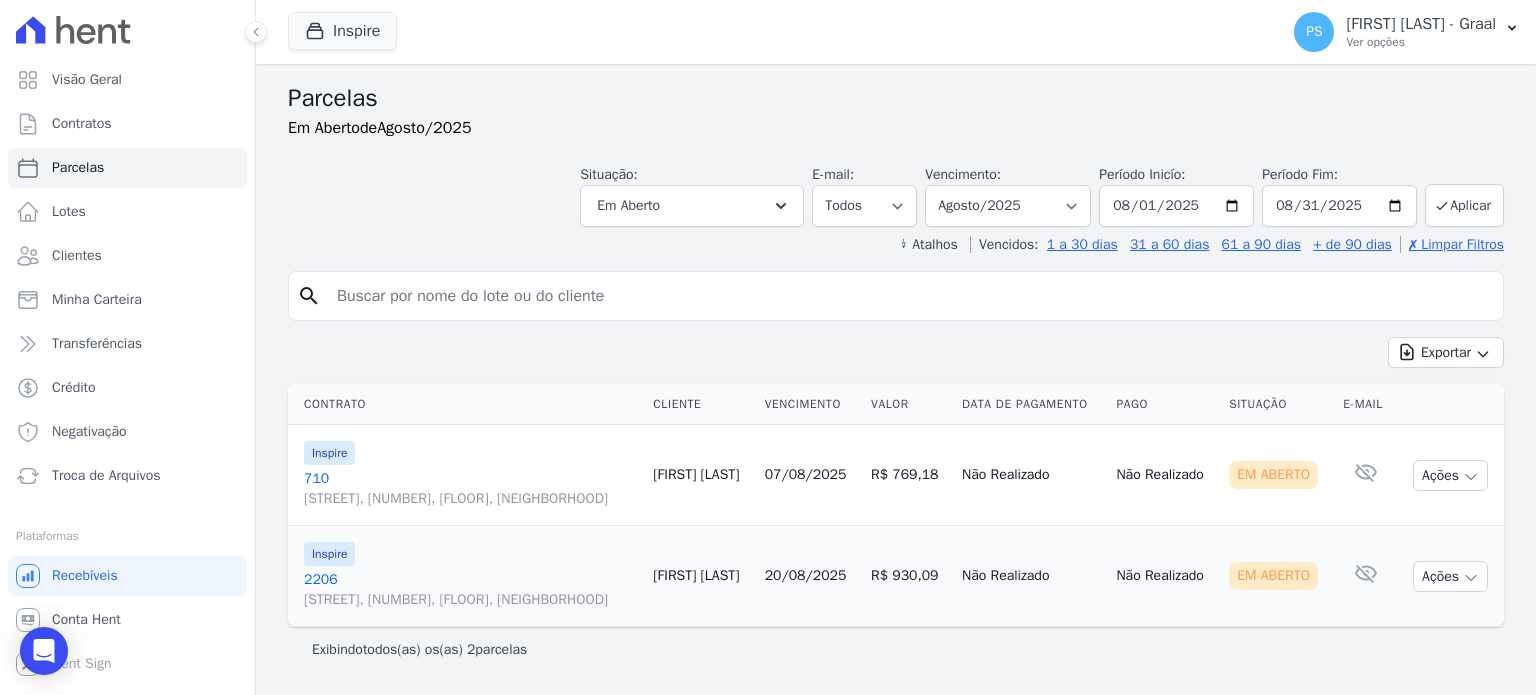 click on "[NUMBER]
[STREET], [NUMBER], [FLOOR], [NEIGHBORHOOD]" at bounding box center [470, 489] 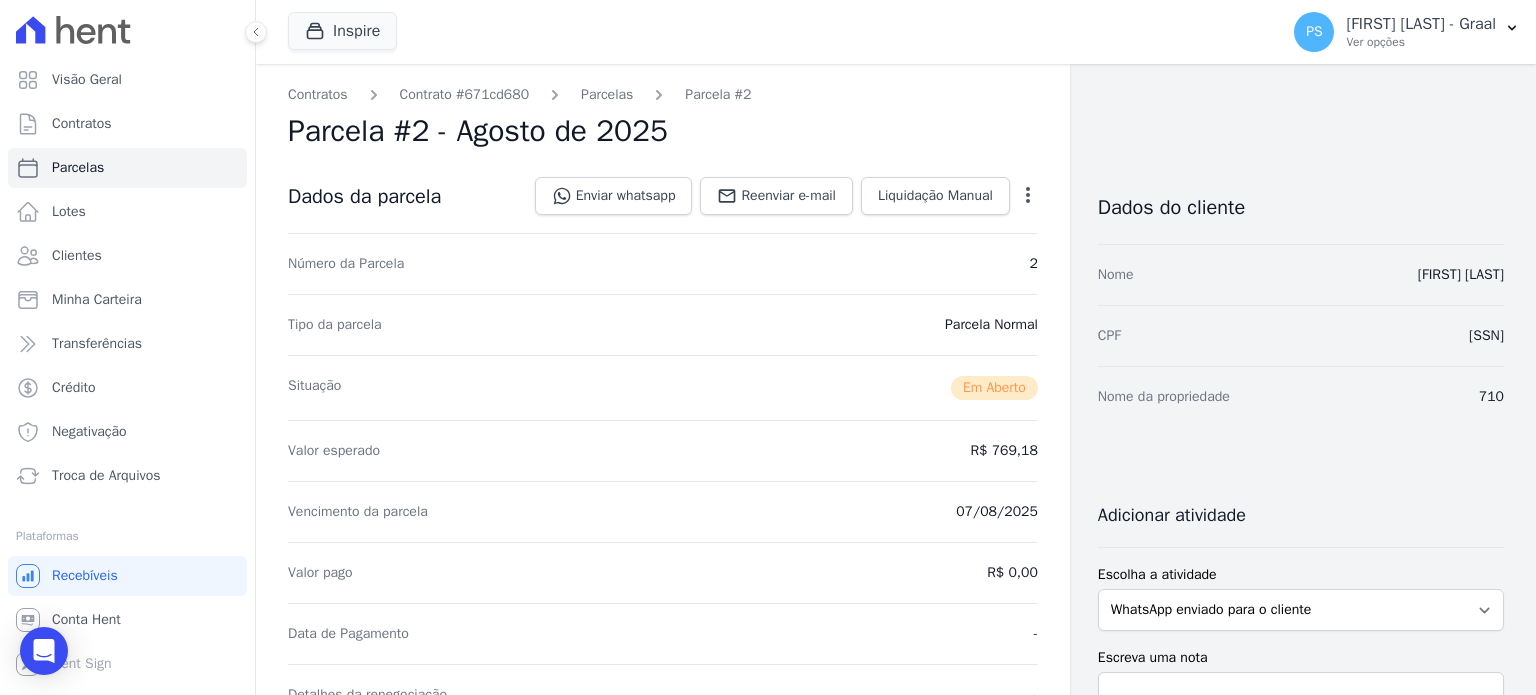 click 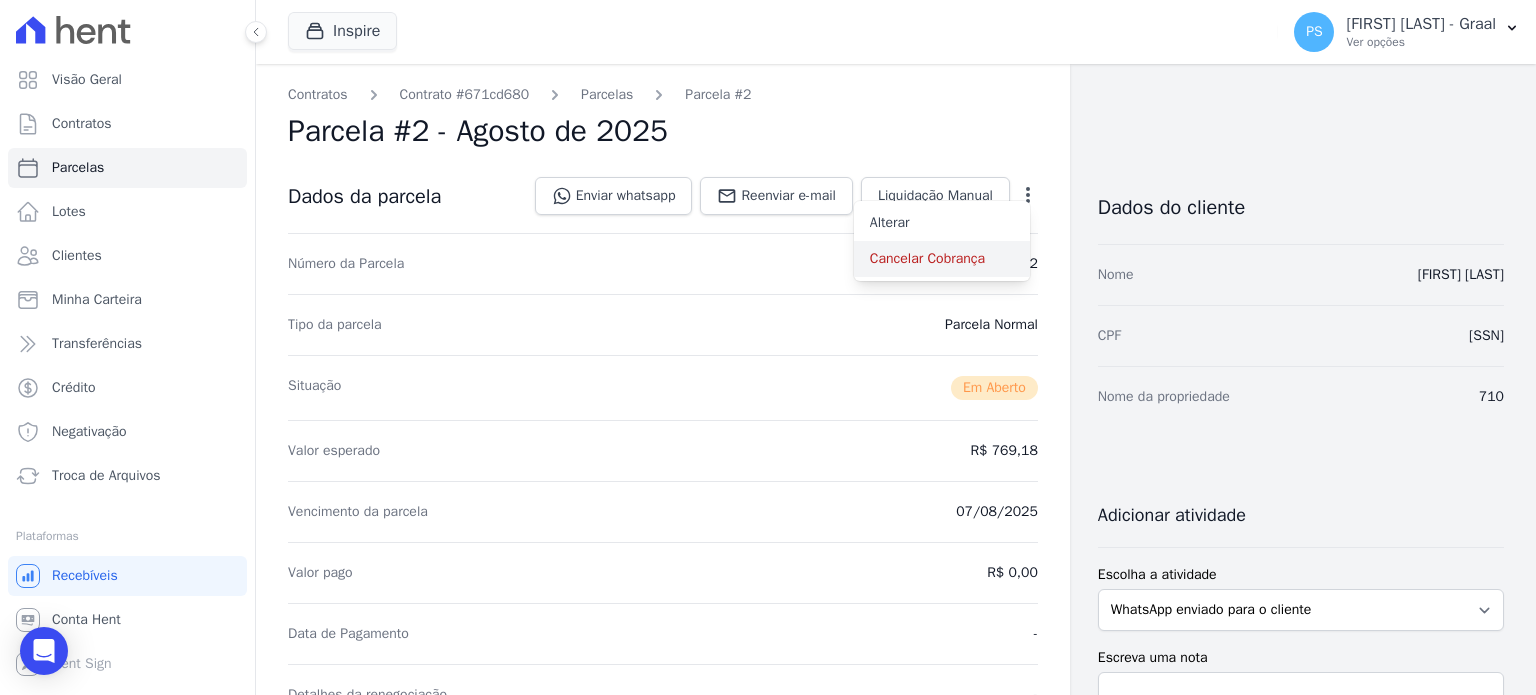 click on "Cancelar Cobrança" at bounding box center [942, 259] 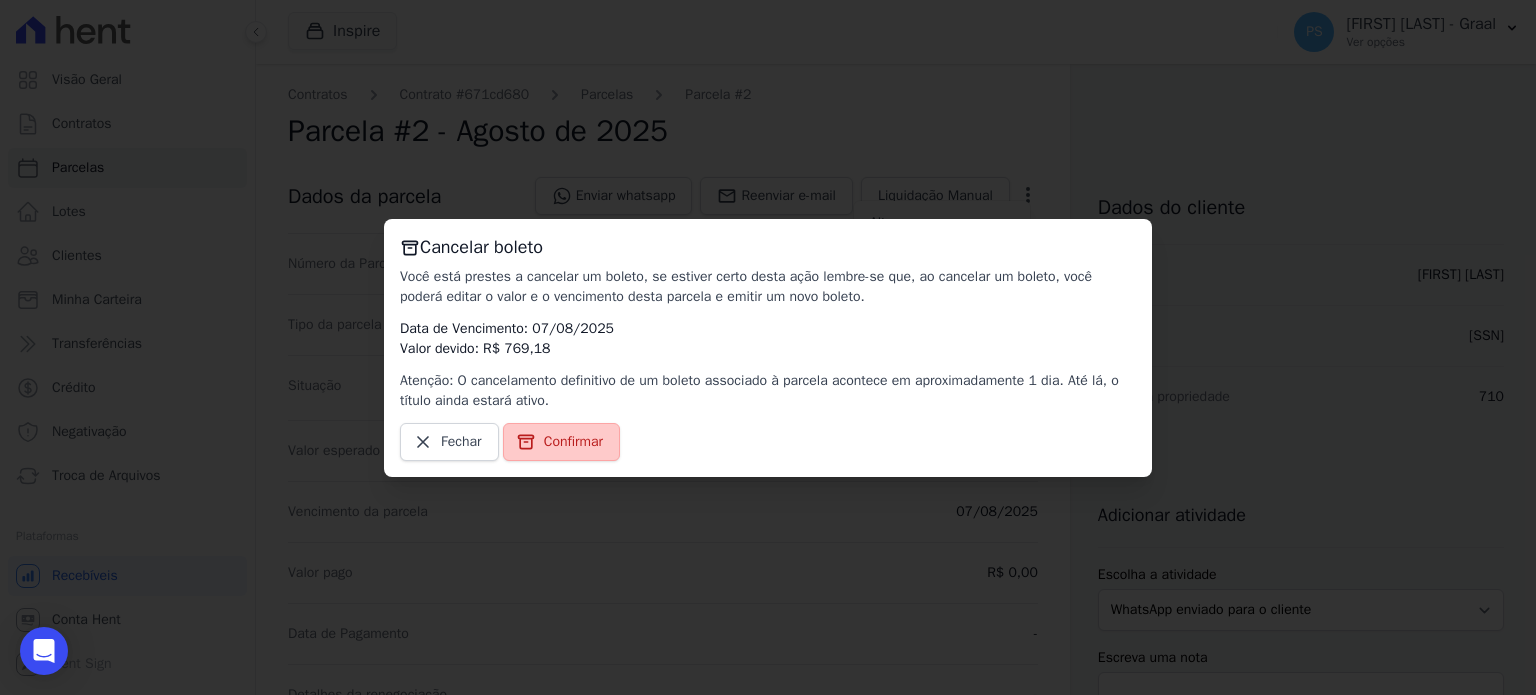 click on "Confirmar" at bounding box center (573, 442) 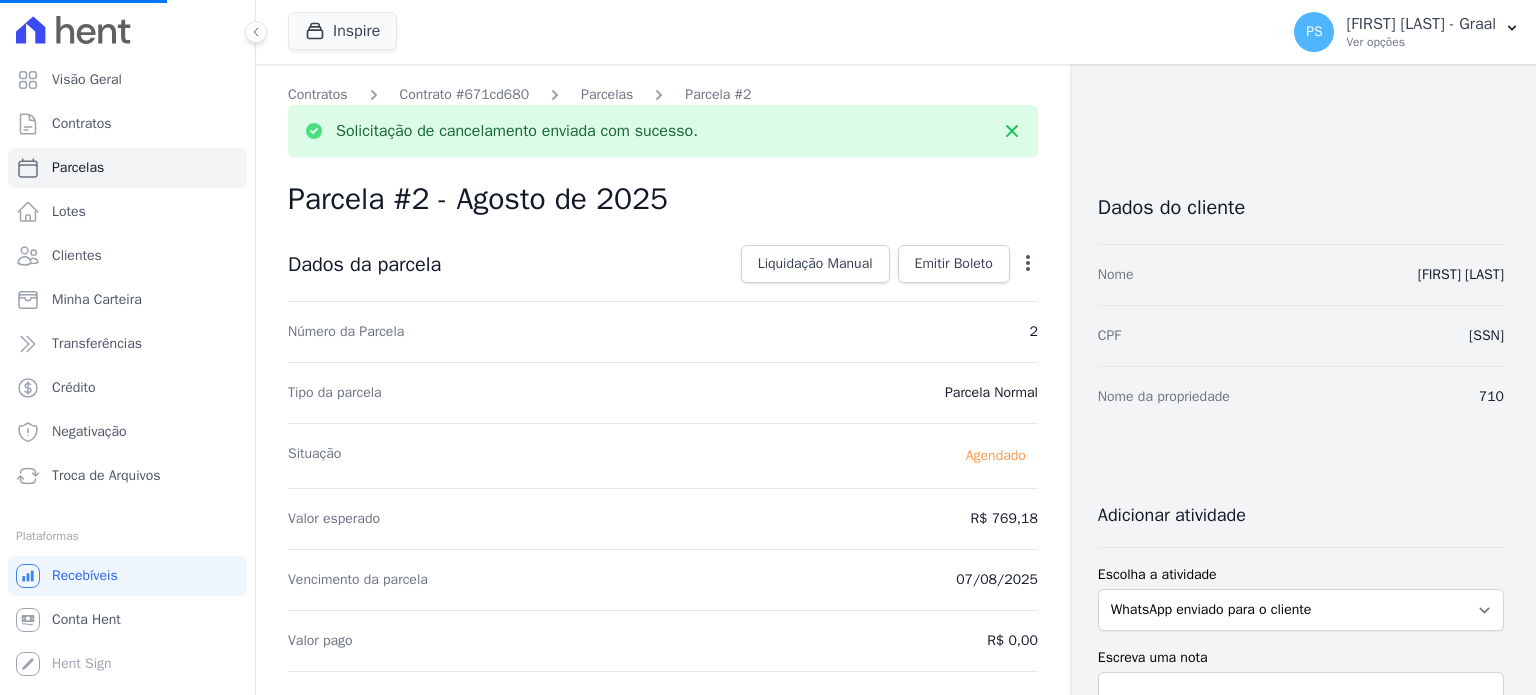 select 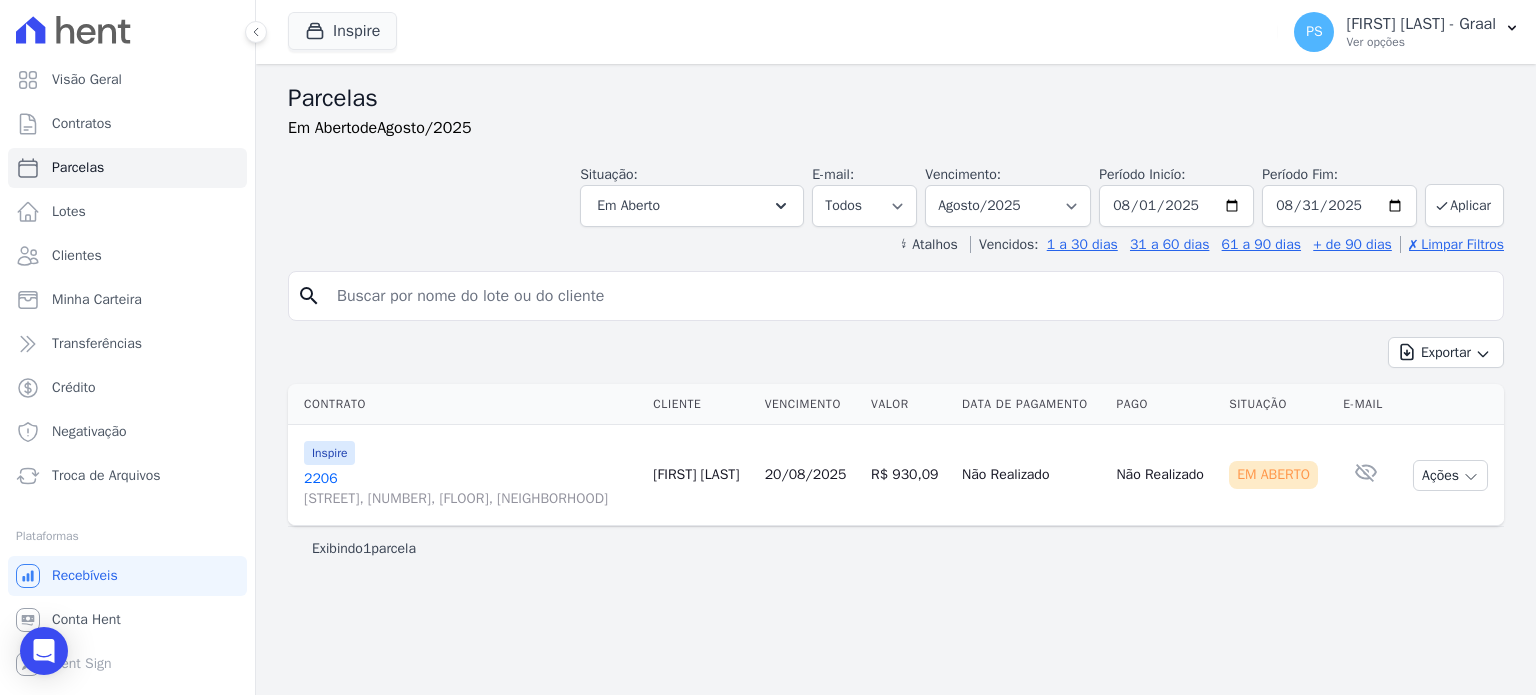 click on "[NUMBER]
[STREET], [NUMBER], [STREET] [NUMBER], [CITY]" at bounding box center (470, 489) 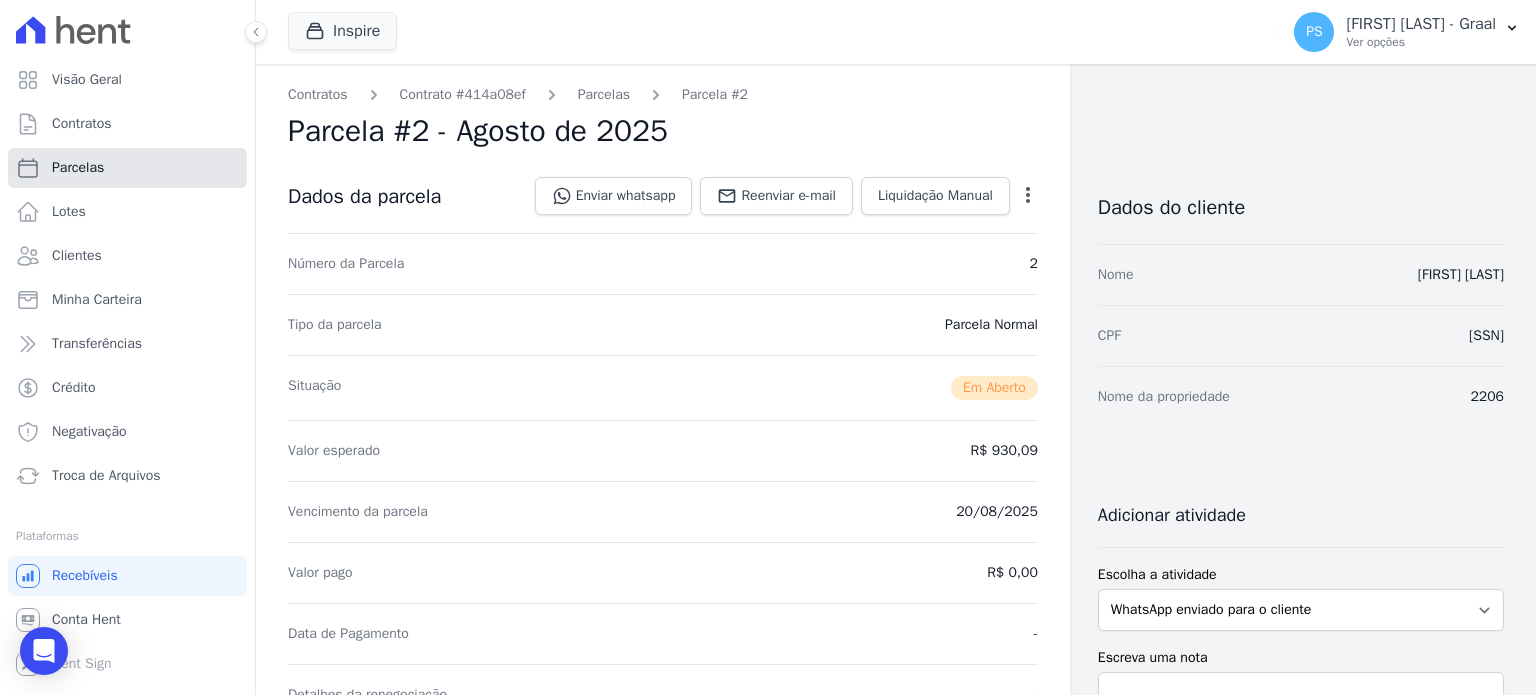 click on "Parcelas" at bounding box center [127, 168] 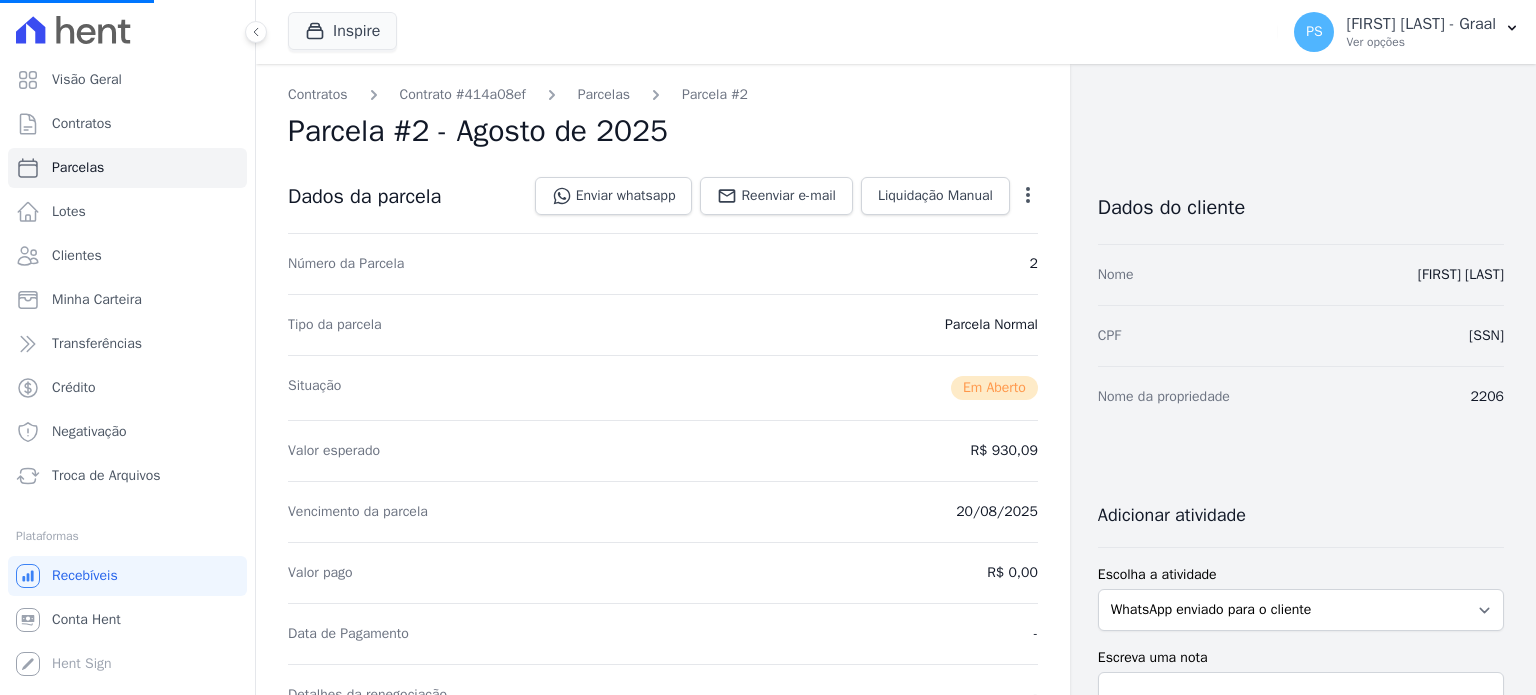 select 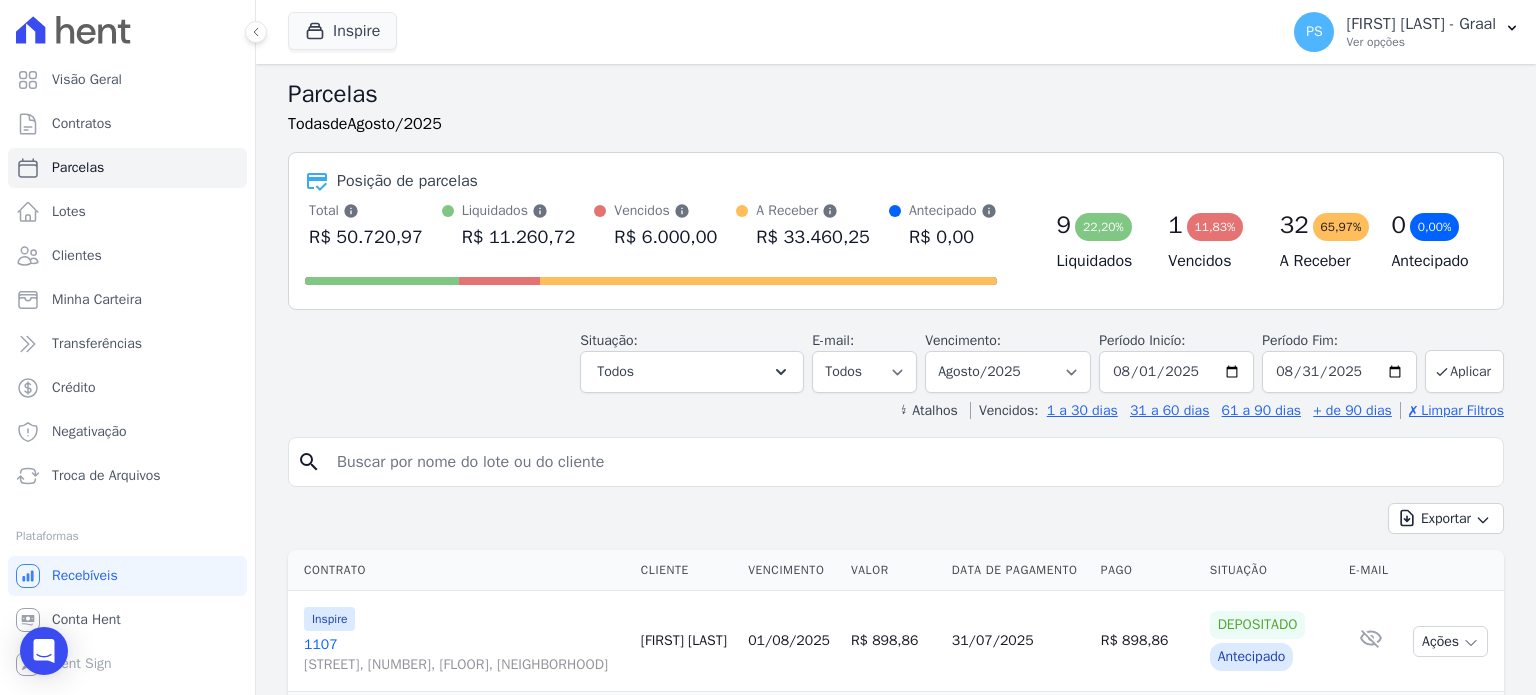scroll, scrollTop: 0, scrollLeft: 0, axis: both 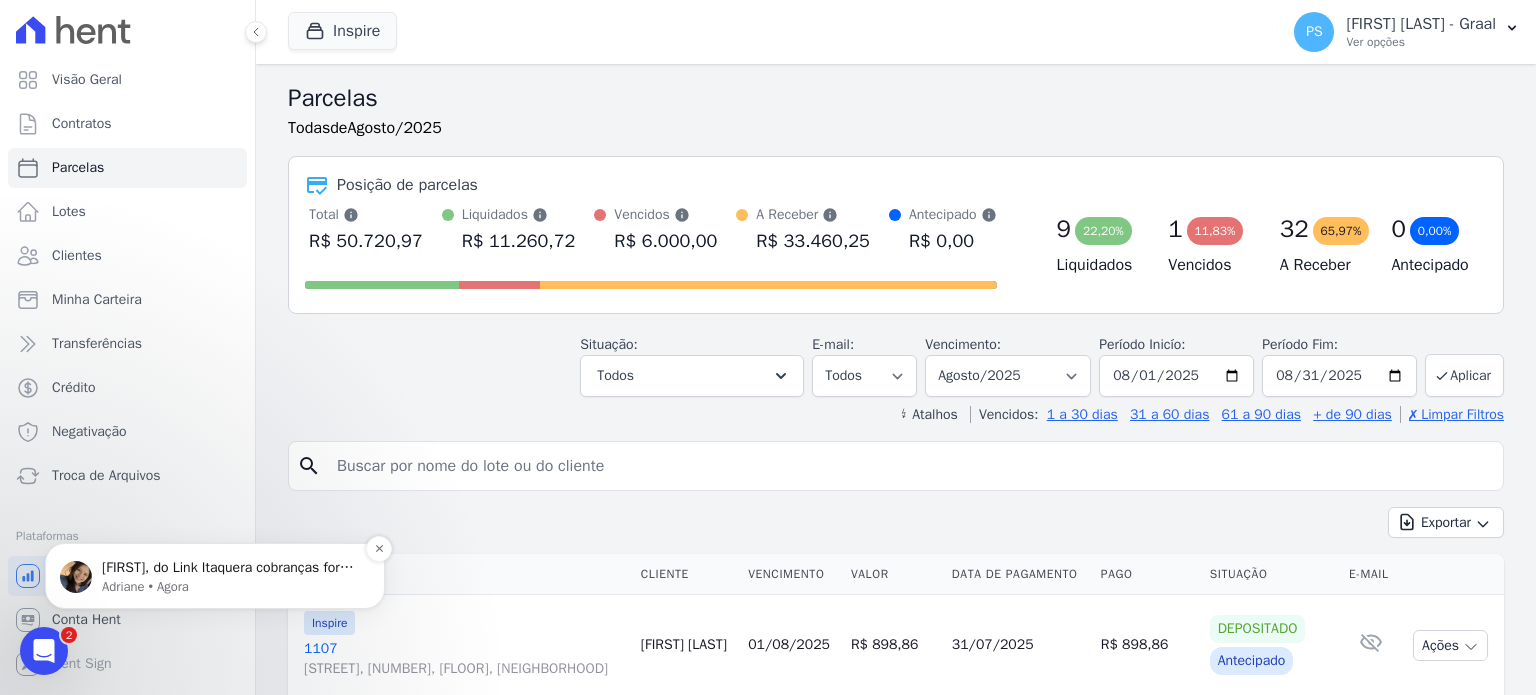 click on "Adriane • Agora" at bounding box center (231, 587) 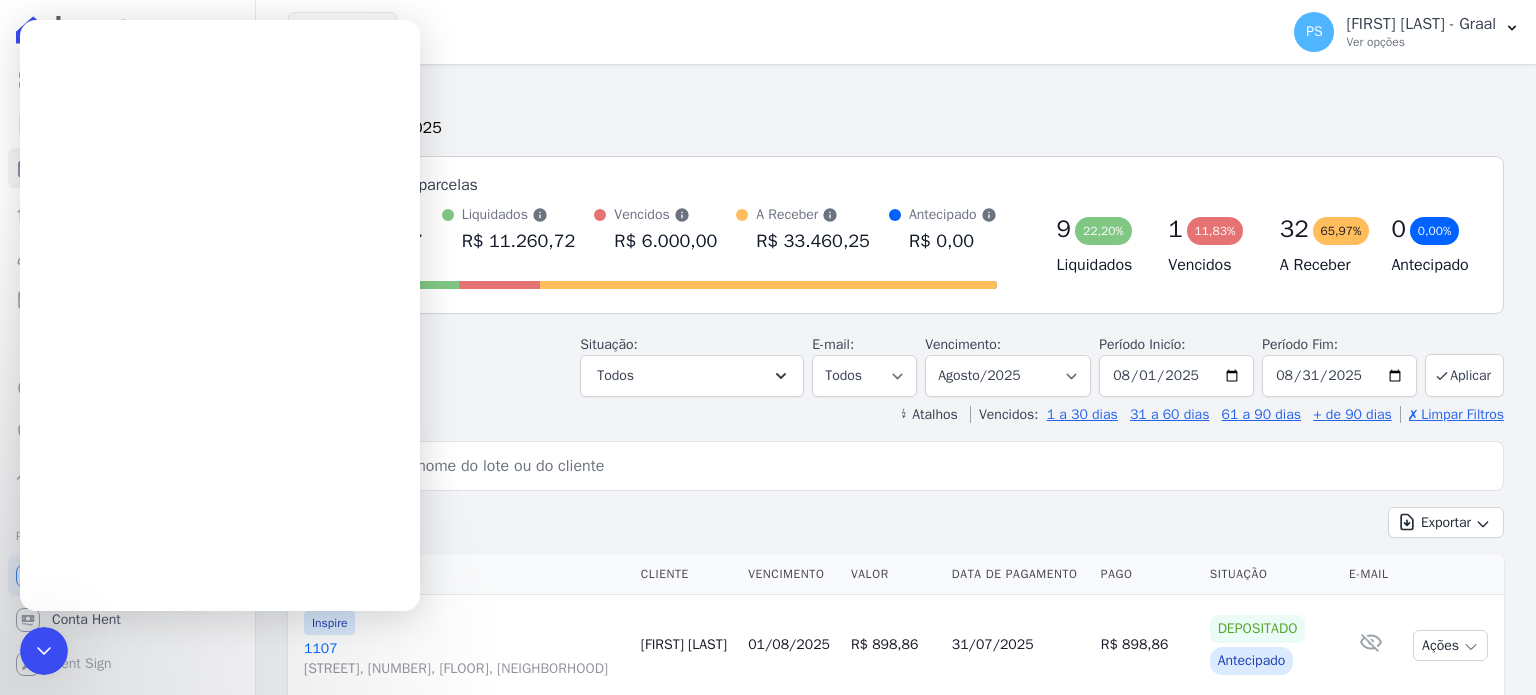 scroll, scrollTop: 0, scrollLeft: 0, axis: both 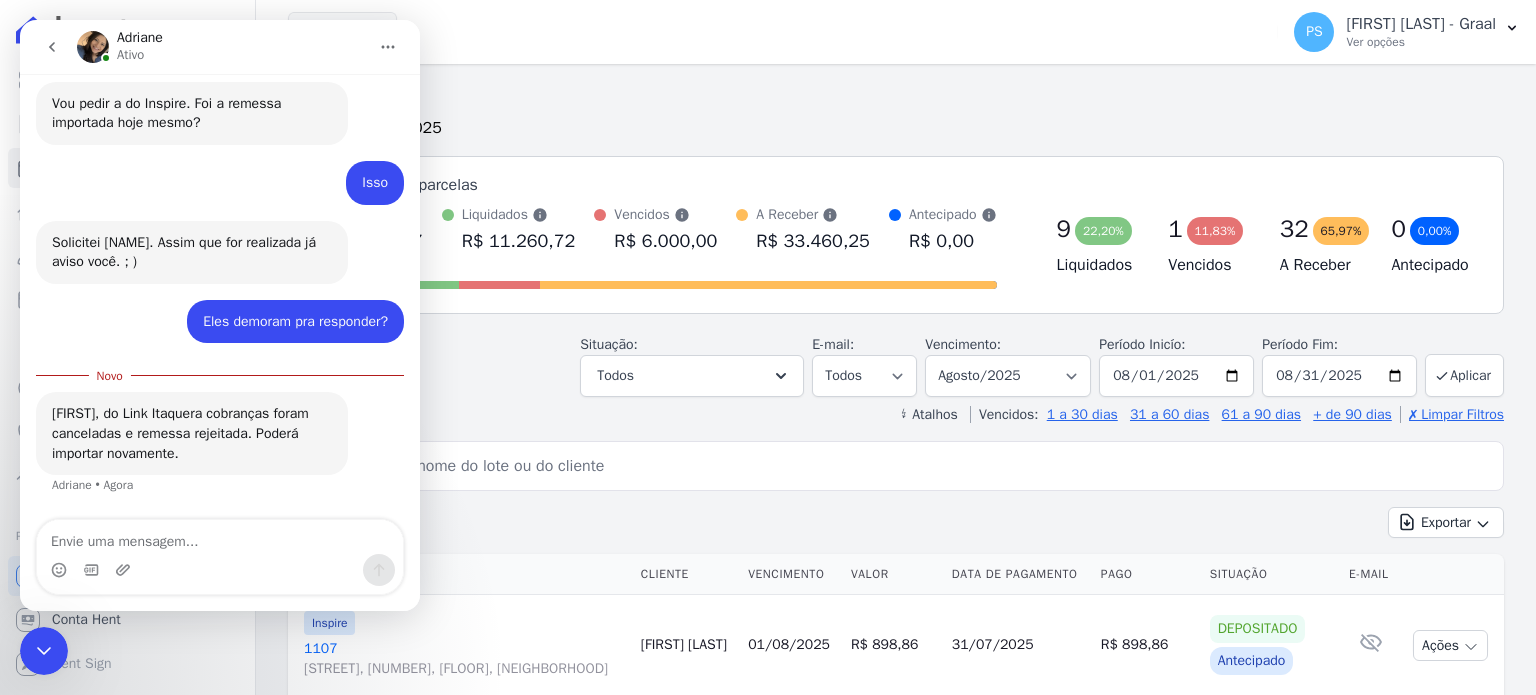 click at bounding box center (220, 537) 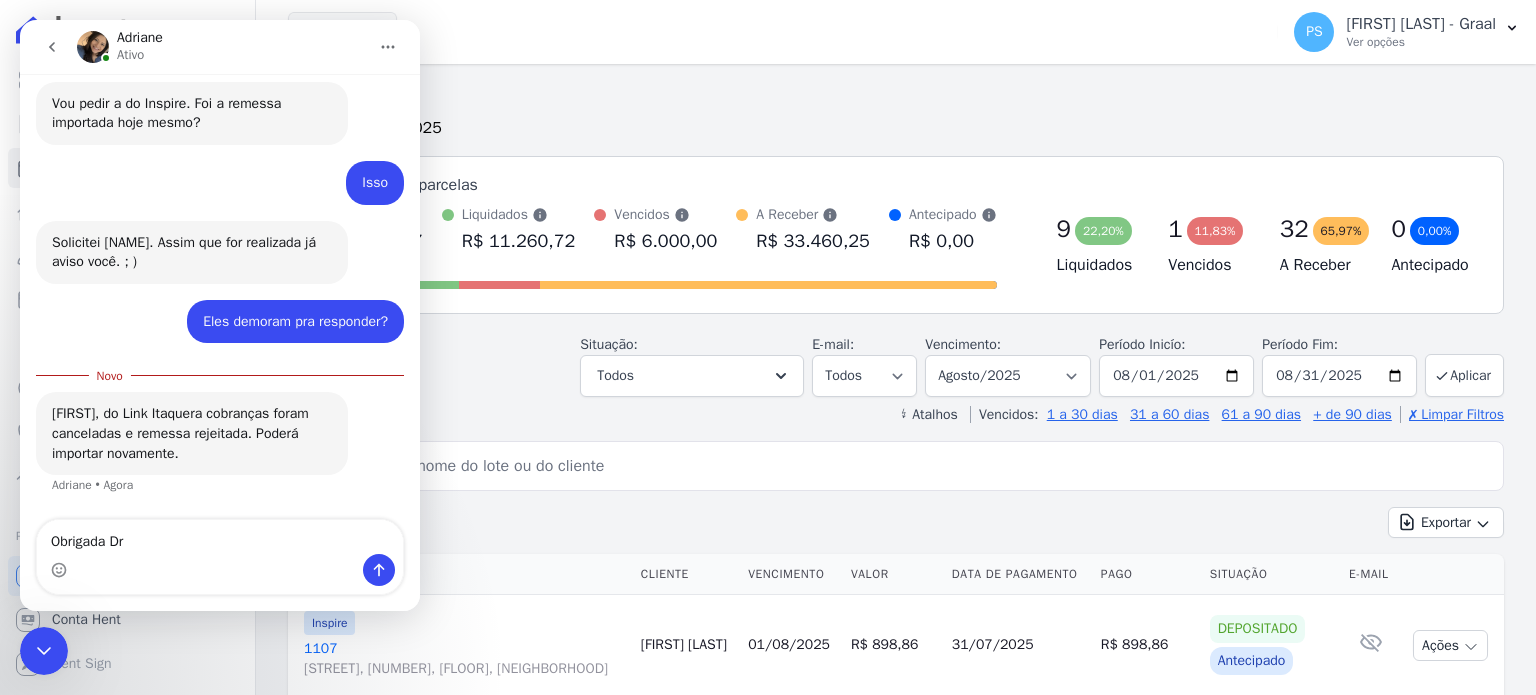 type on "Obrigada [NAME]" 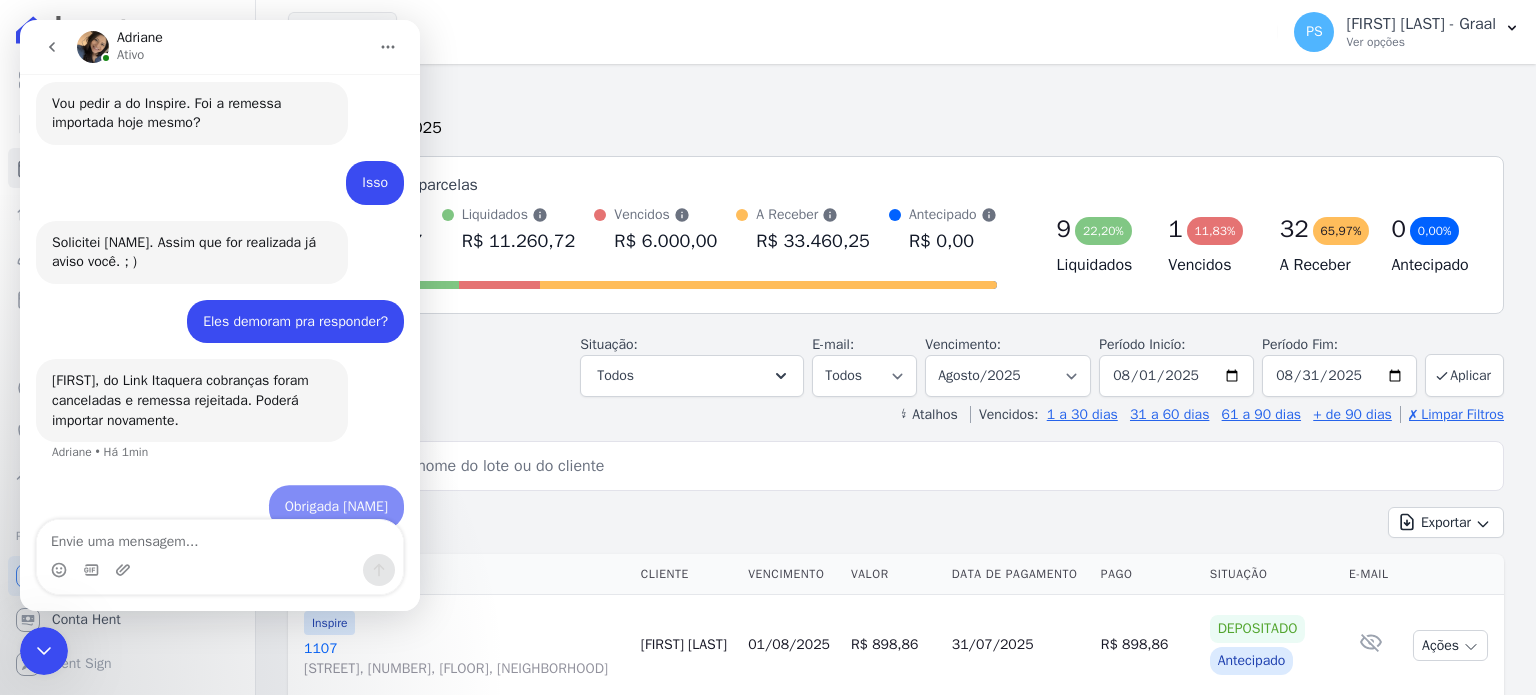 scroll, scrollTop: 6080, scrollLeft: 0, axis: vertical 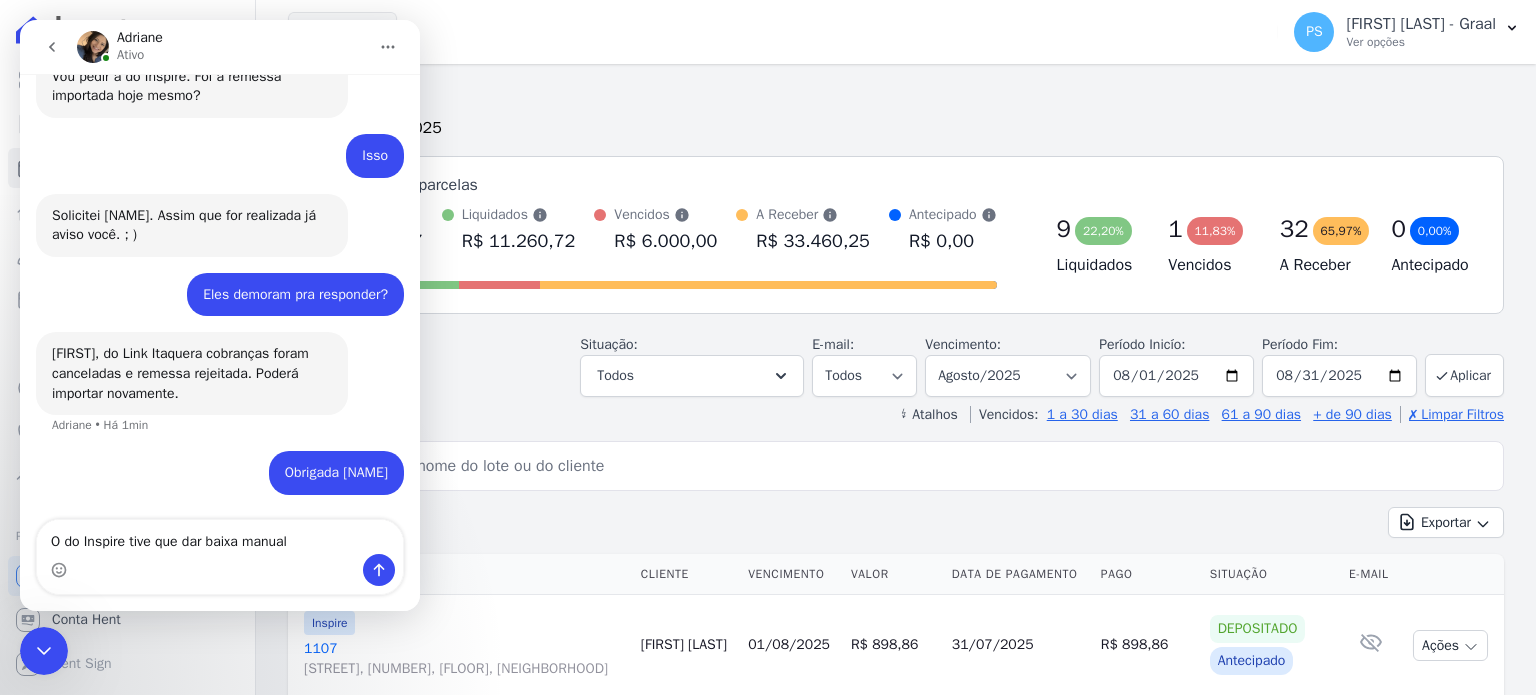 type on "O do Inspire tive que dar baixa manual" 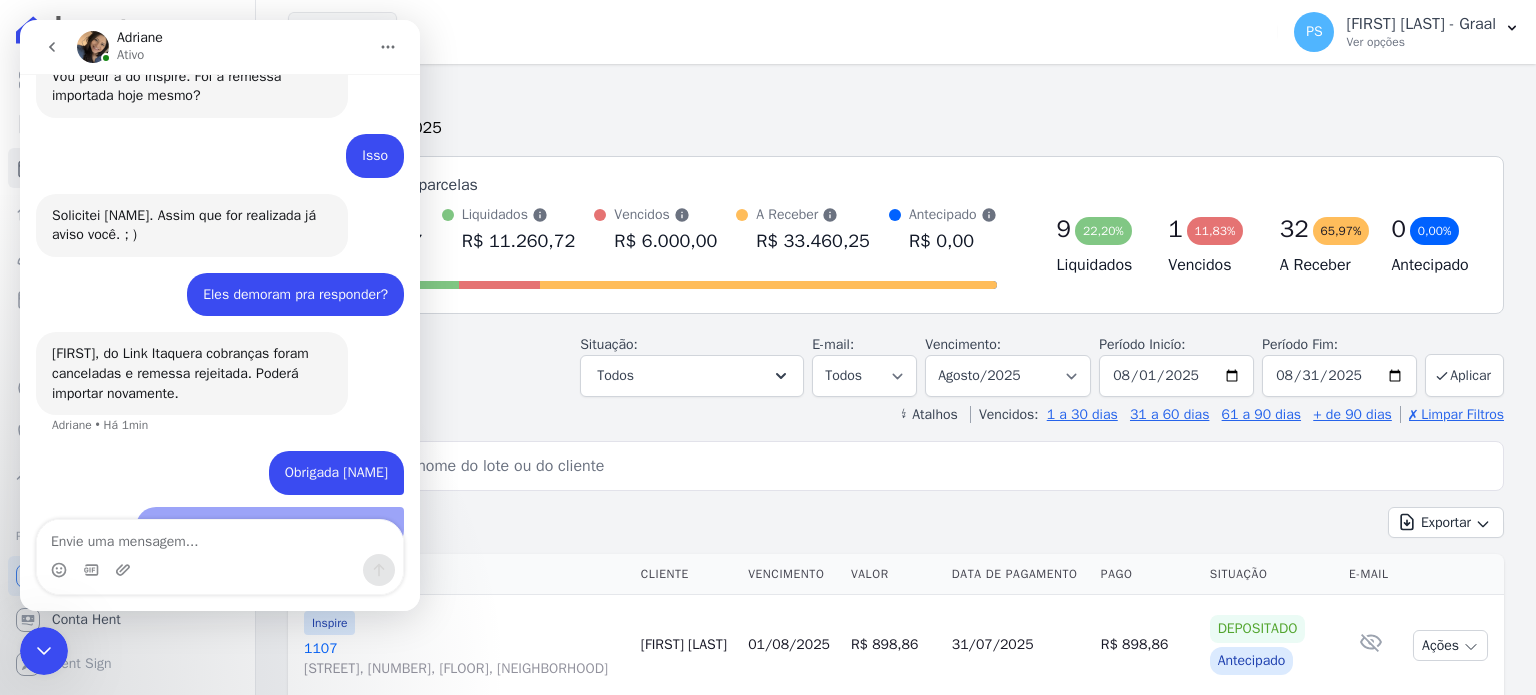 scroll, scrollTop: 6125, scrollLeft: 0, axis: vertical 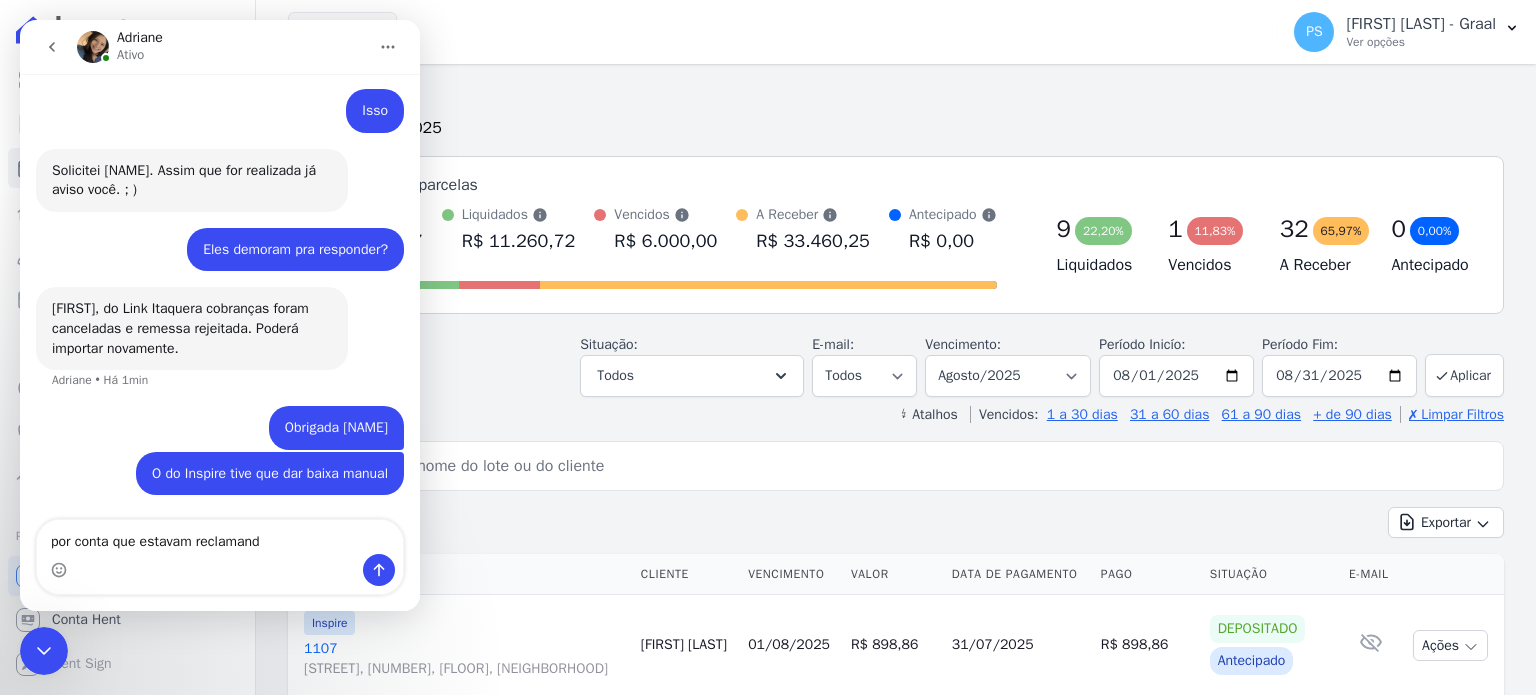 type on "por conta que estavam reclamando" 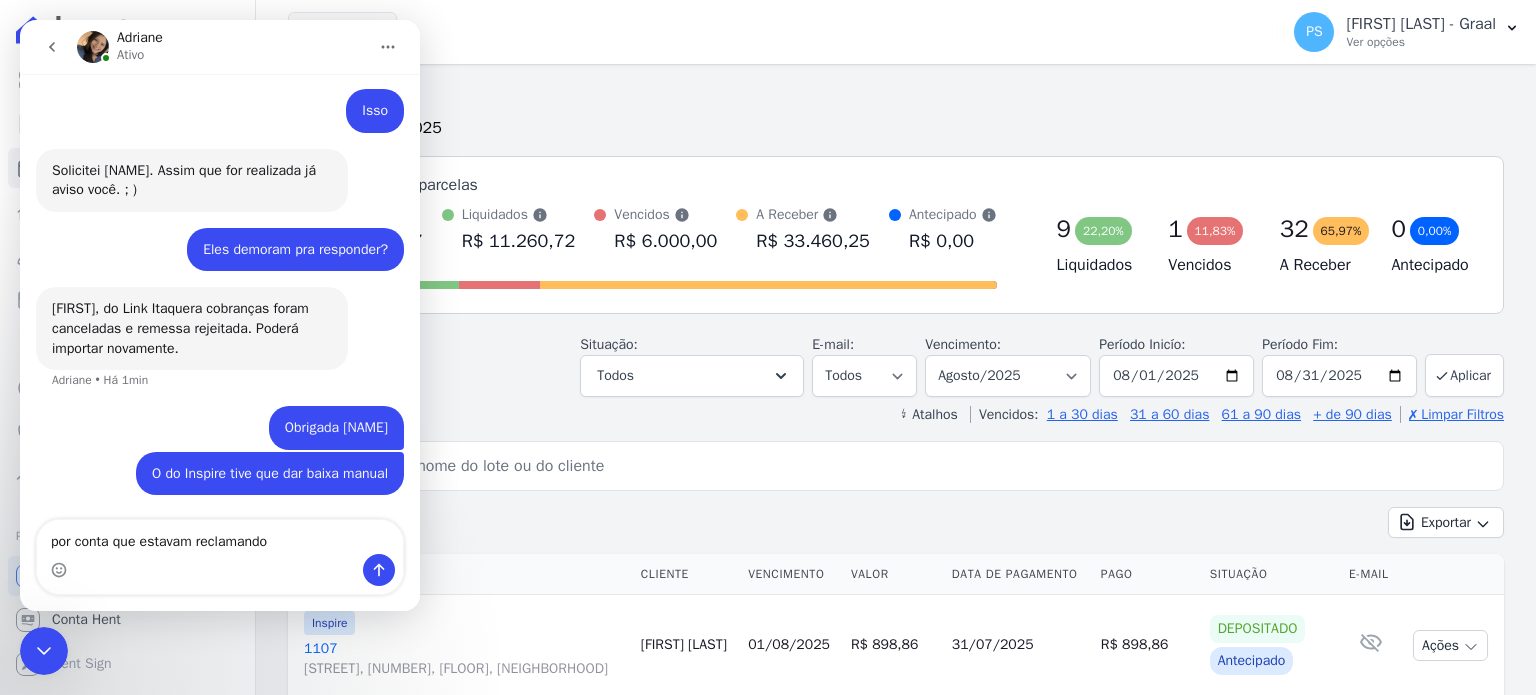 type 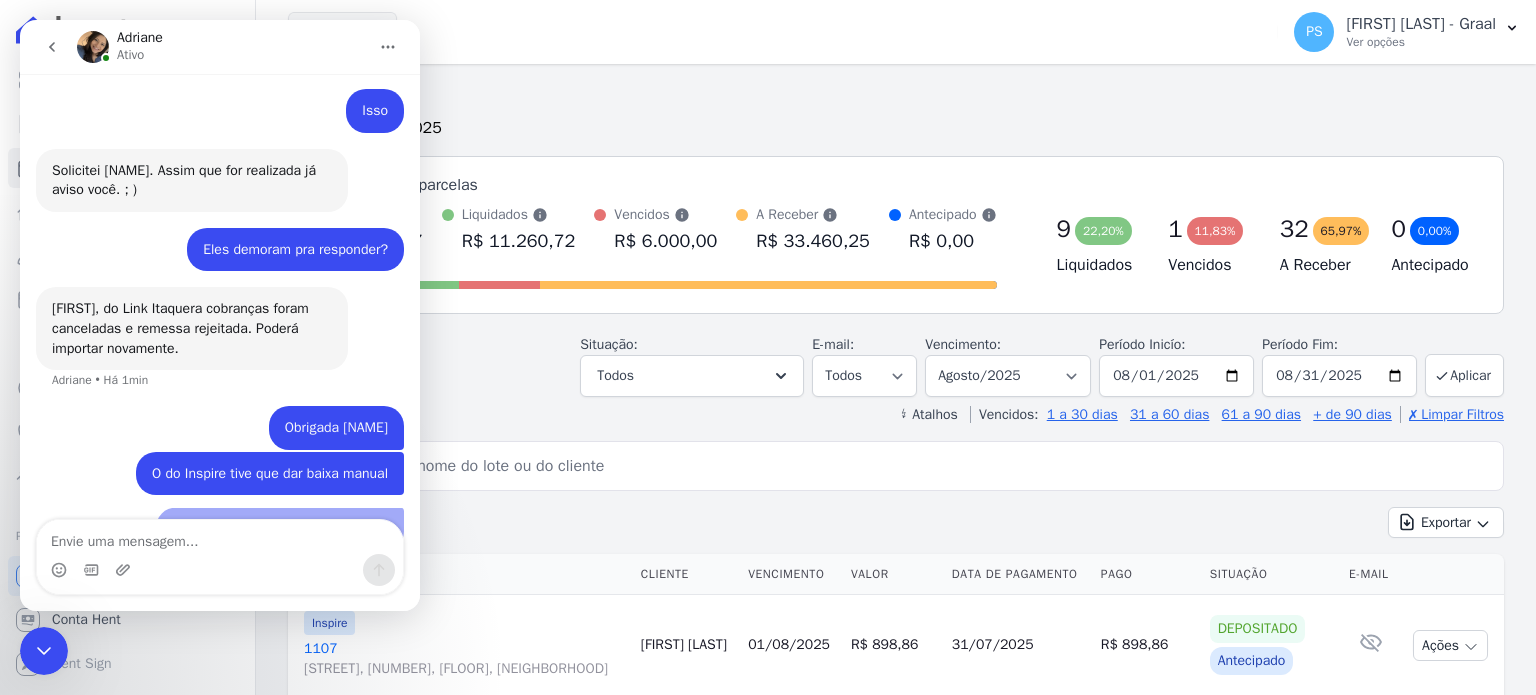 scroll, scrollTop: 6171, scrollLeft: 0, axis: vertical 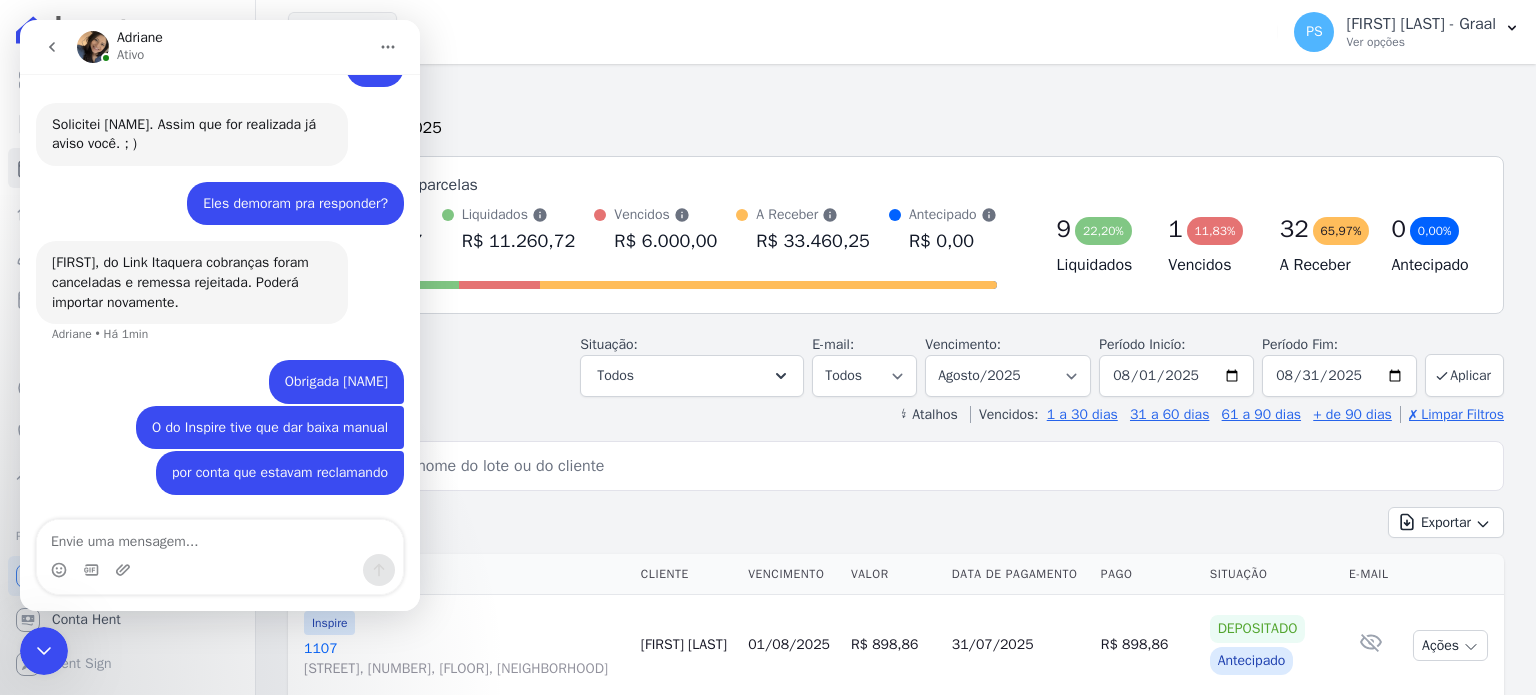 drag, startPoint x: 36, startPoint y: 665, endPoint x: 130, endPoint y: 1272, distance: 614.2353 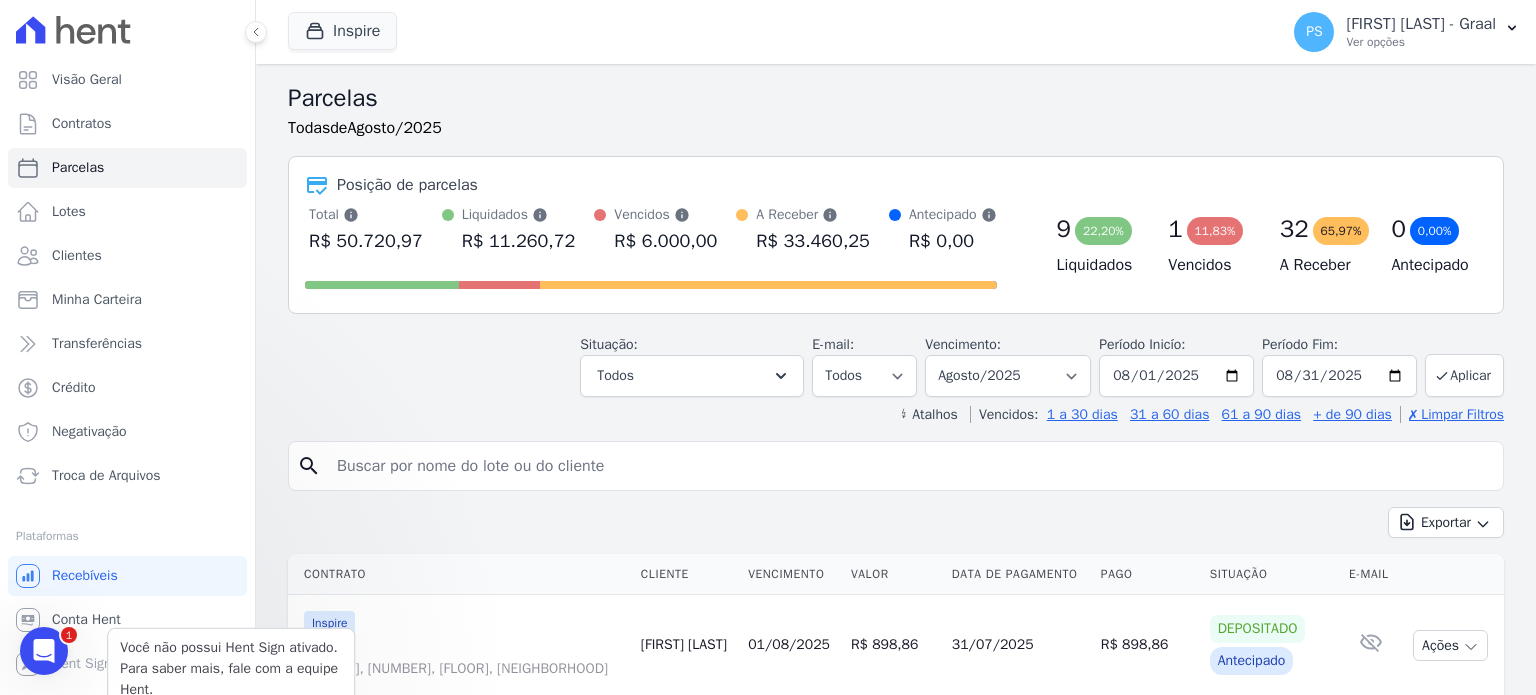 scroll, scrollTop: 0, scrollLeft: 0, axis: both 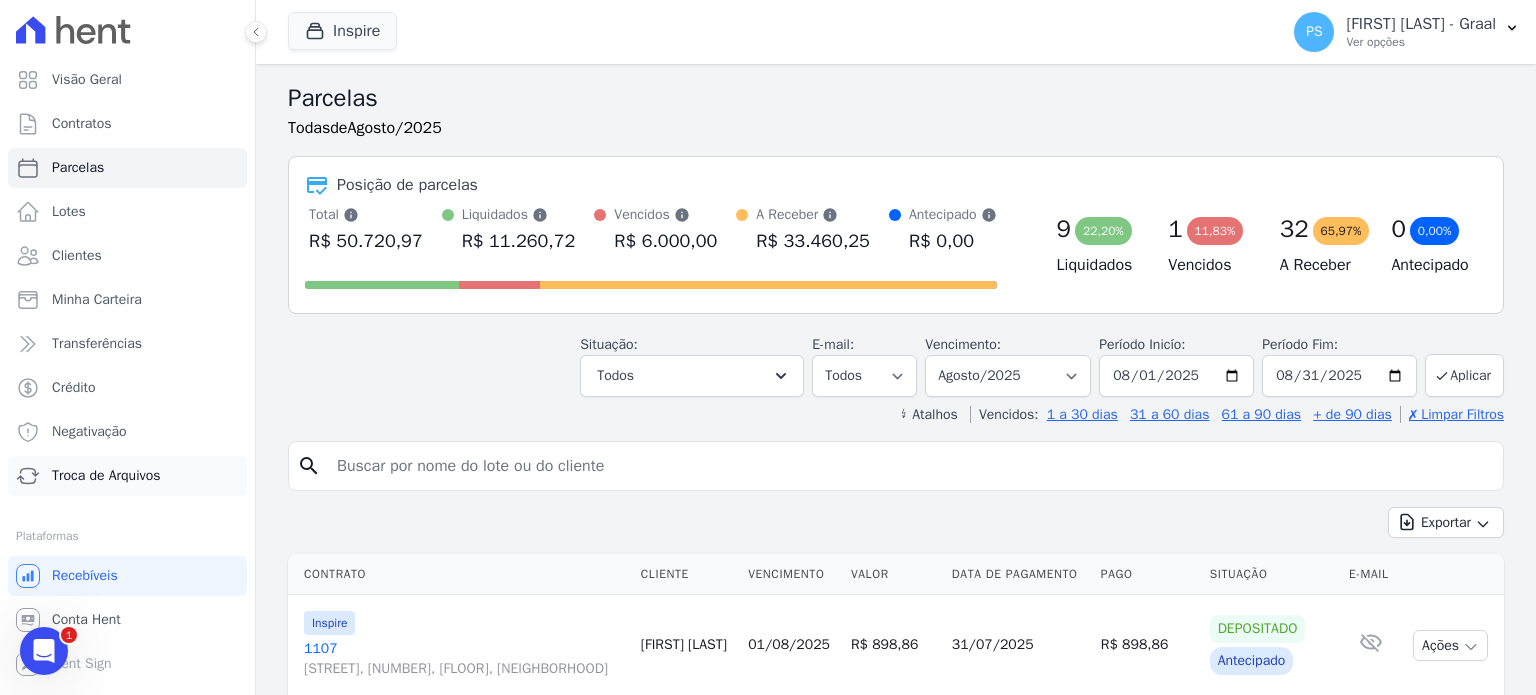click on "Troca de Arquivos" at bounding box center (106, 476) 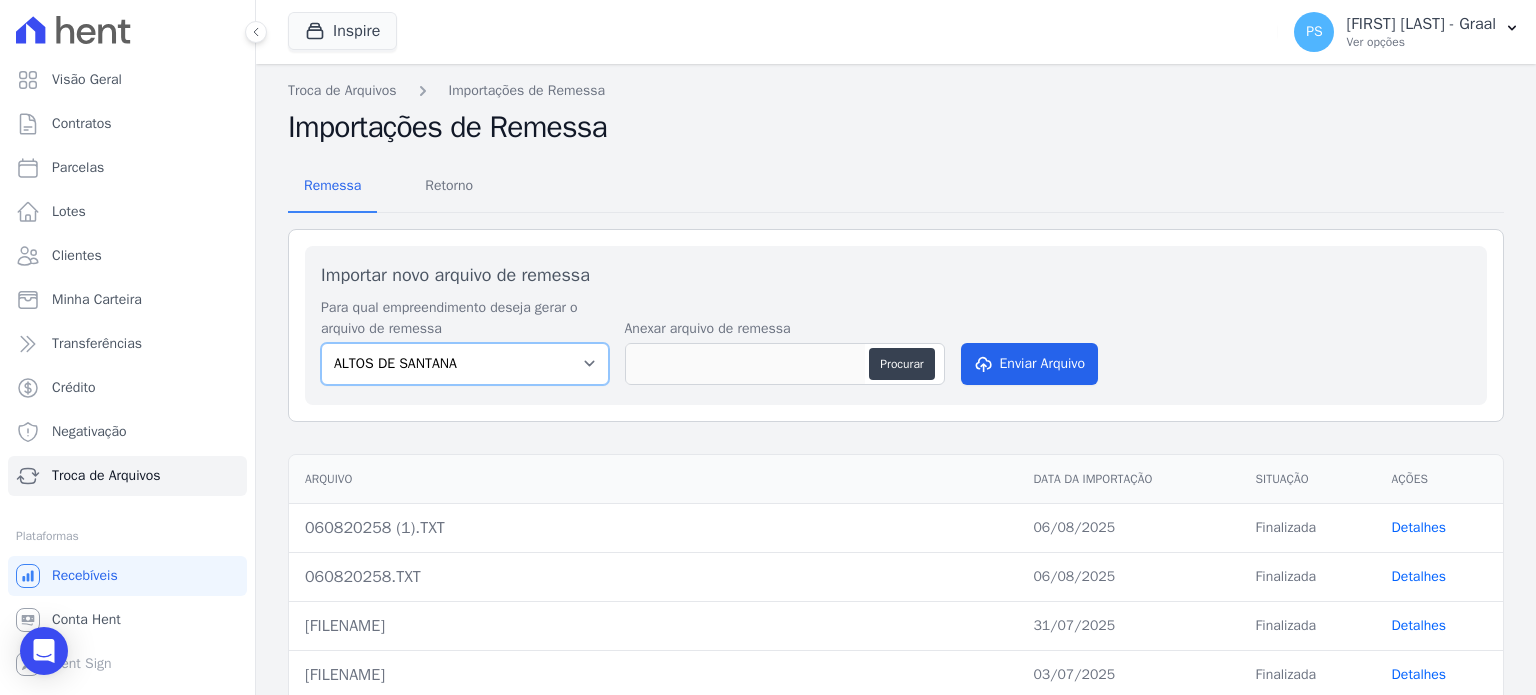 click on "ALTOS DE SANTANA
Arcos Itaquera
ARTE VILA MATILDE
BOSQUE CLUB
Inspire
LINK ITAQUERA
VISTA 553" at bounding box center [465, 364] 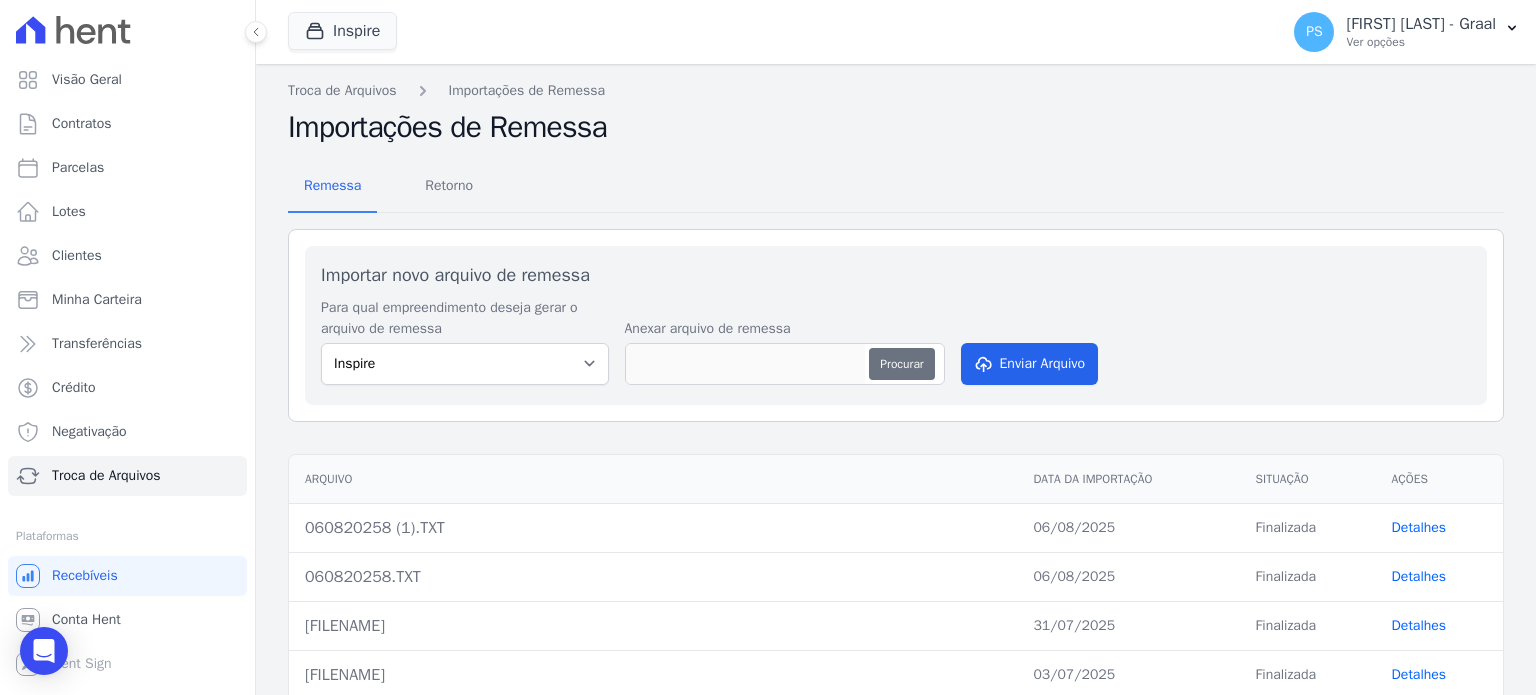 click on "Procurar" at bounding box center (901, 364) 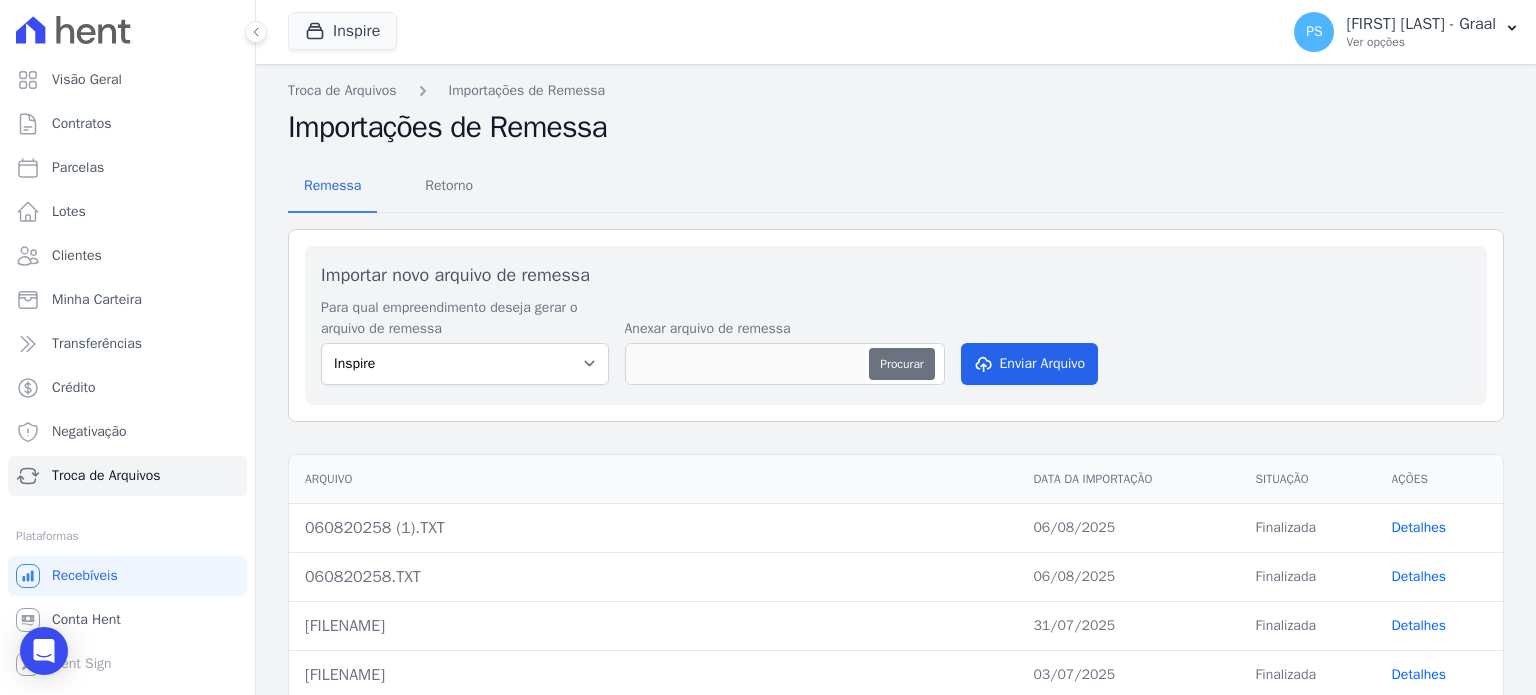 type on "060820258 (2).TXT" 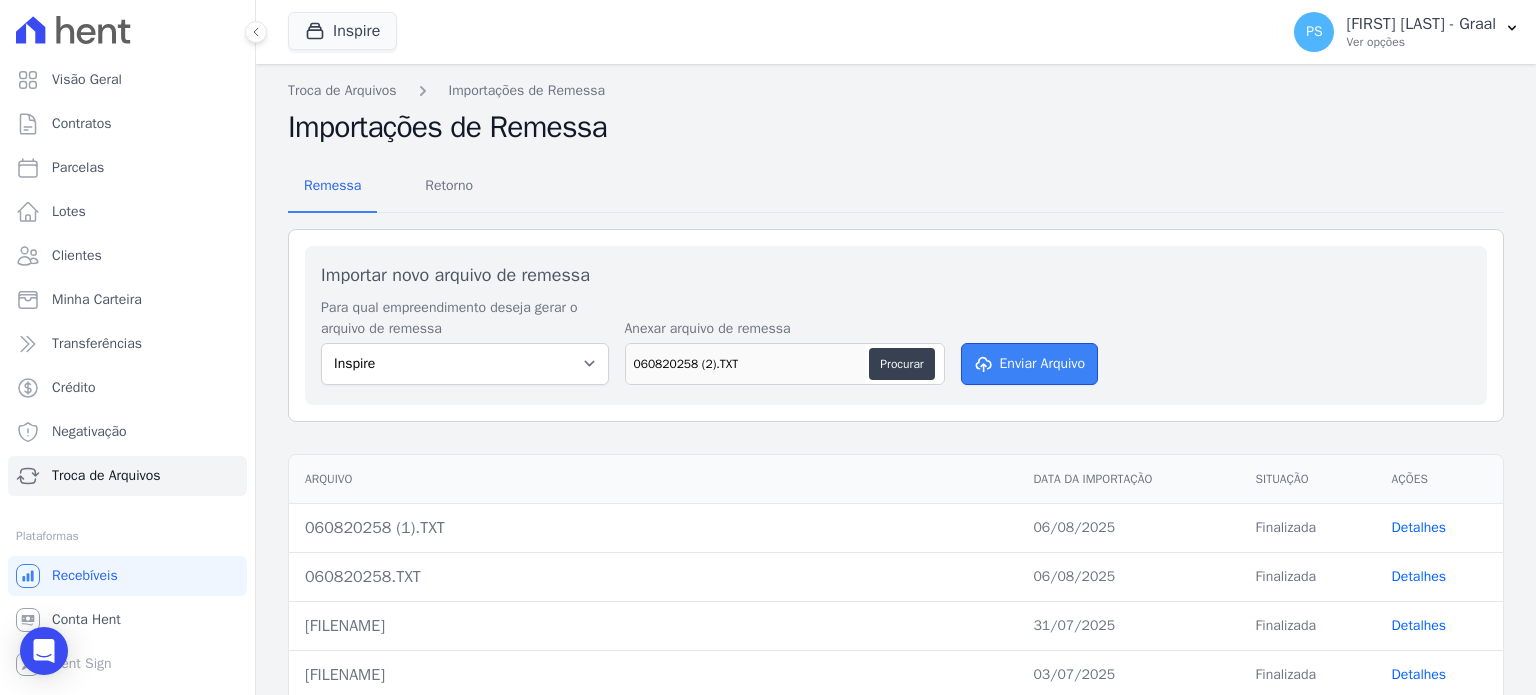 click on "Enviar Arquivo" at bounding box center [1030, 364] 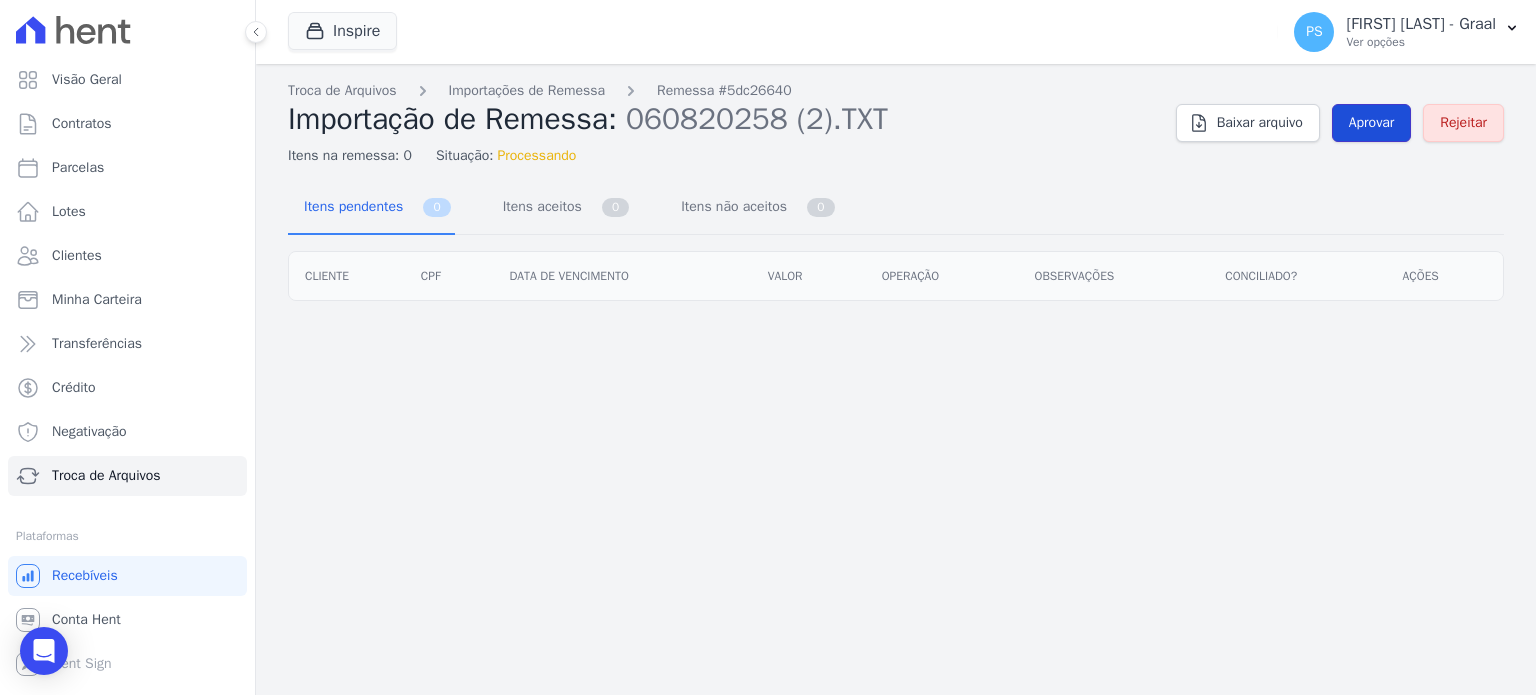 click on "Aprovar" at bounding box center [1372, 123] 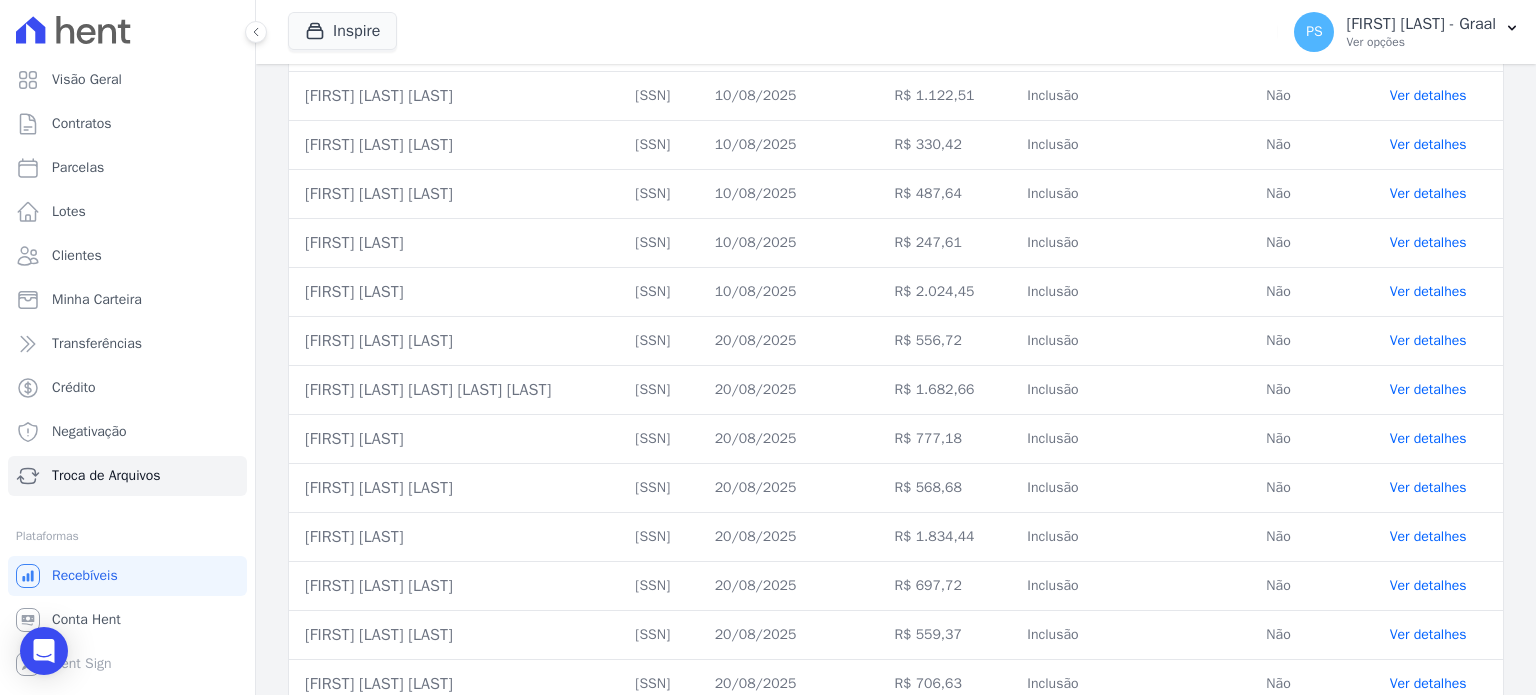 scroll, scrollTop: 0, scrollLeft: 0, axis: both 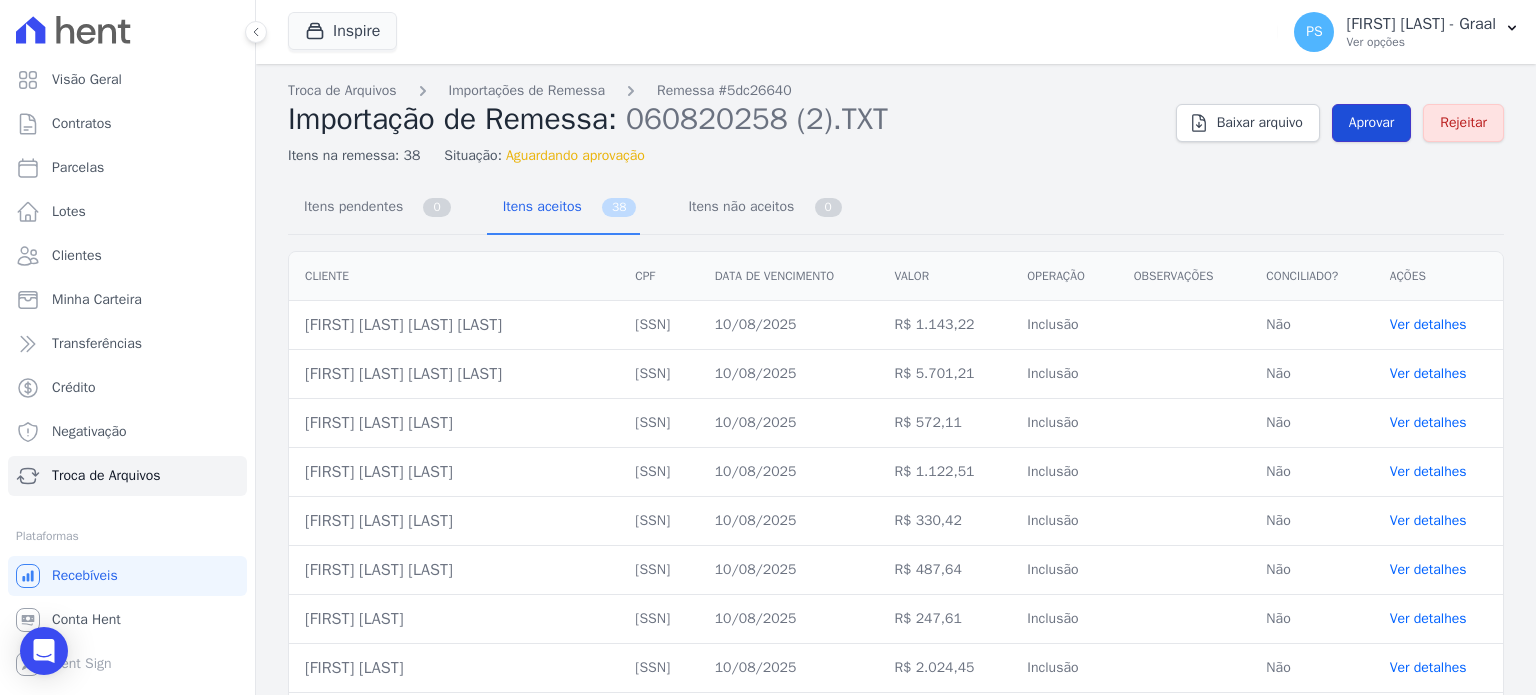 click on "Aprovar" at bounding box center (1372, 123) 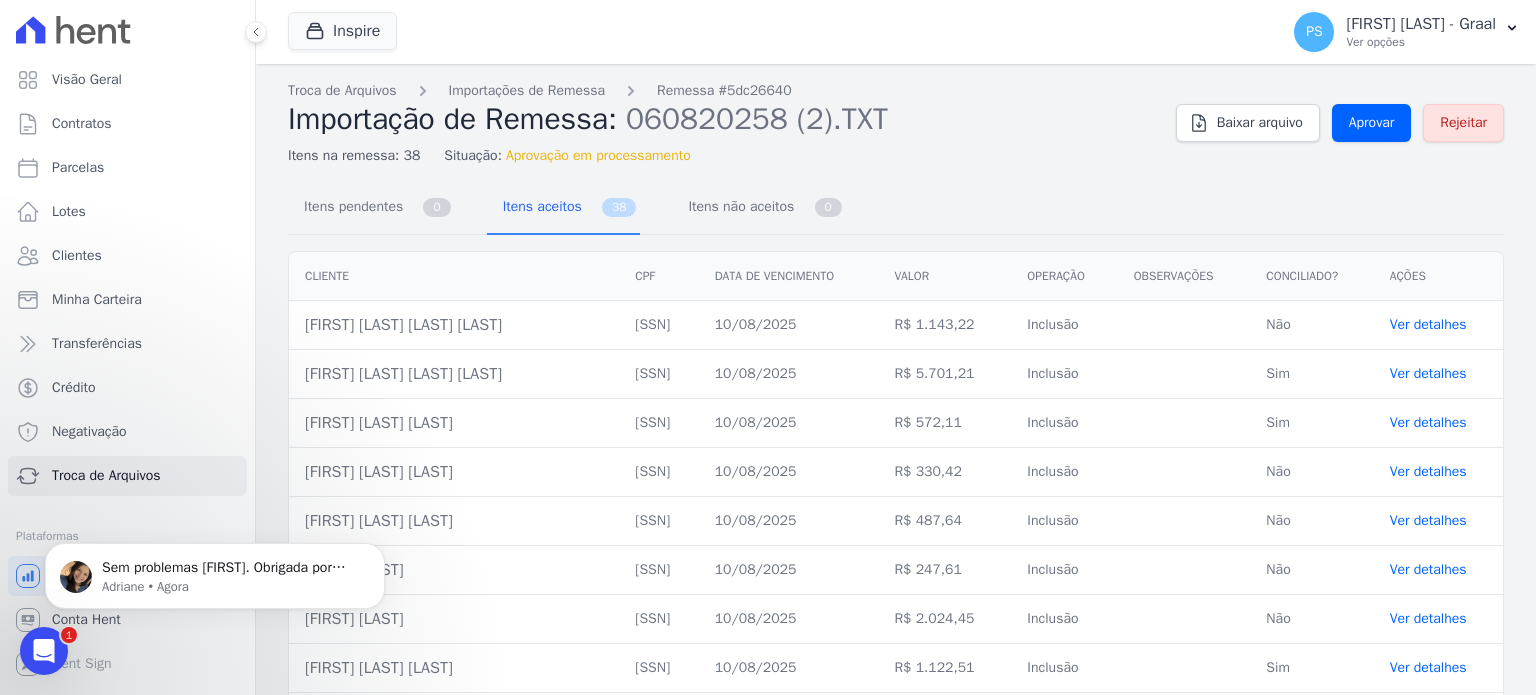 scroll, scrollTop: 0, scrollLeft: 0, axis: both 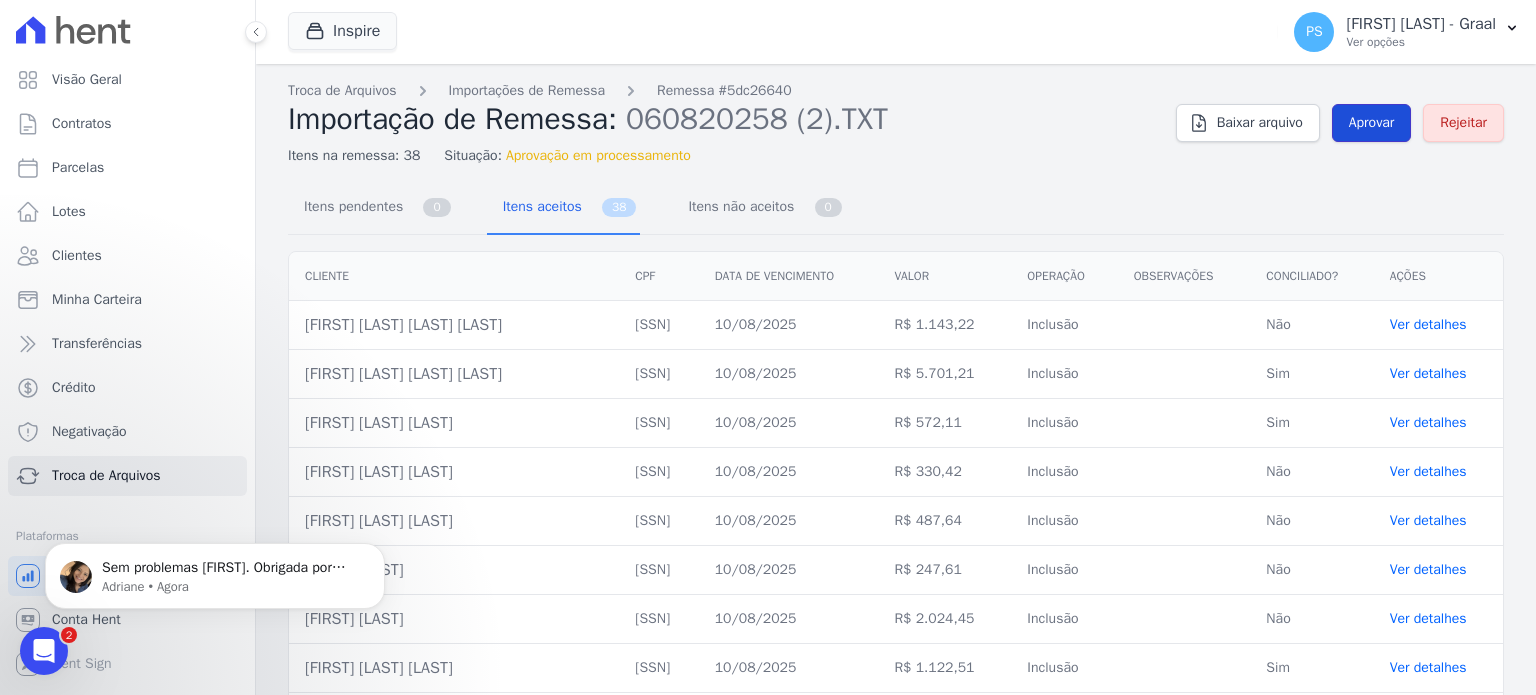 click on "Aprovar" at bounding box center [1372, 123] 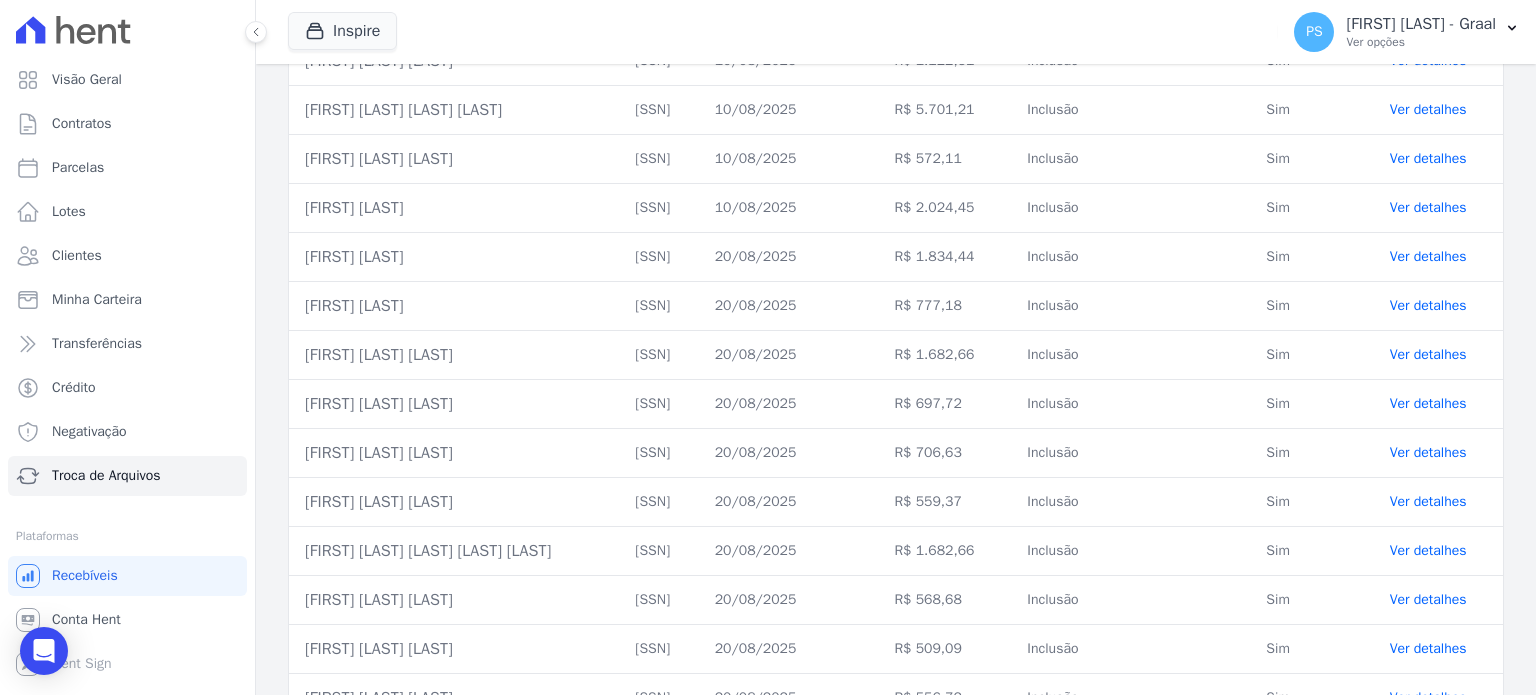 scroll, scrollTop: 0, scrollLeft: 0, axis: both 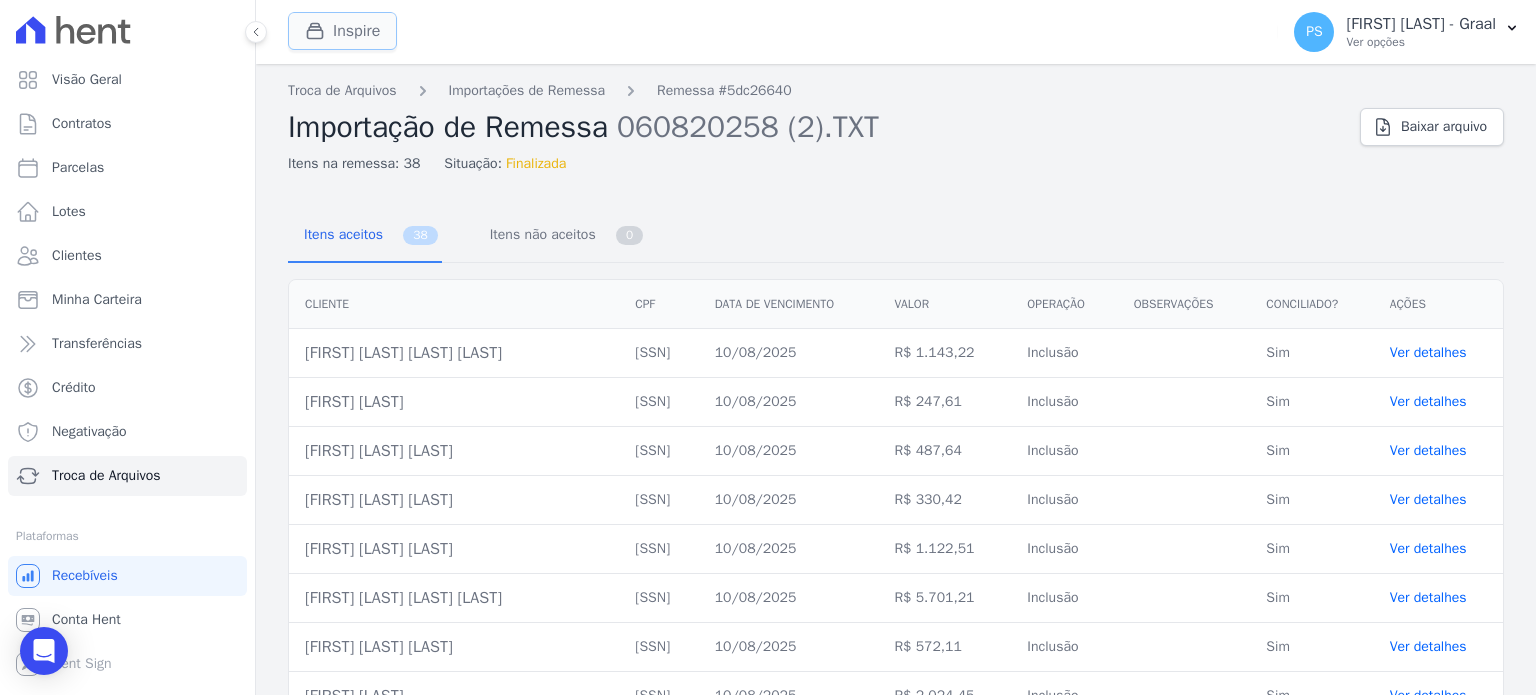 click on "Inspire" at bounding box center [342, 31] 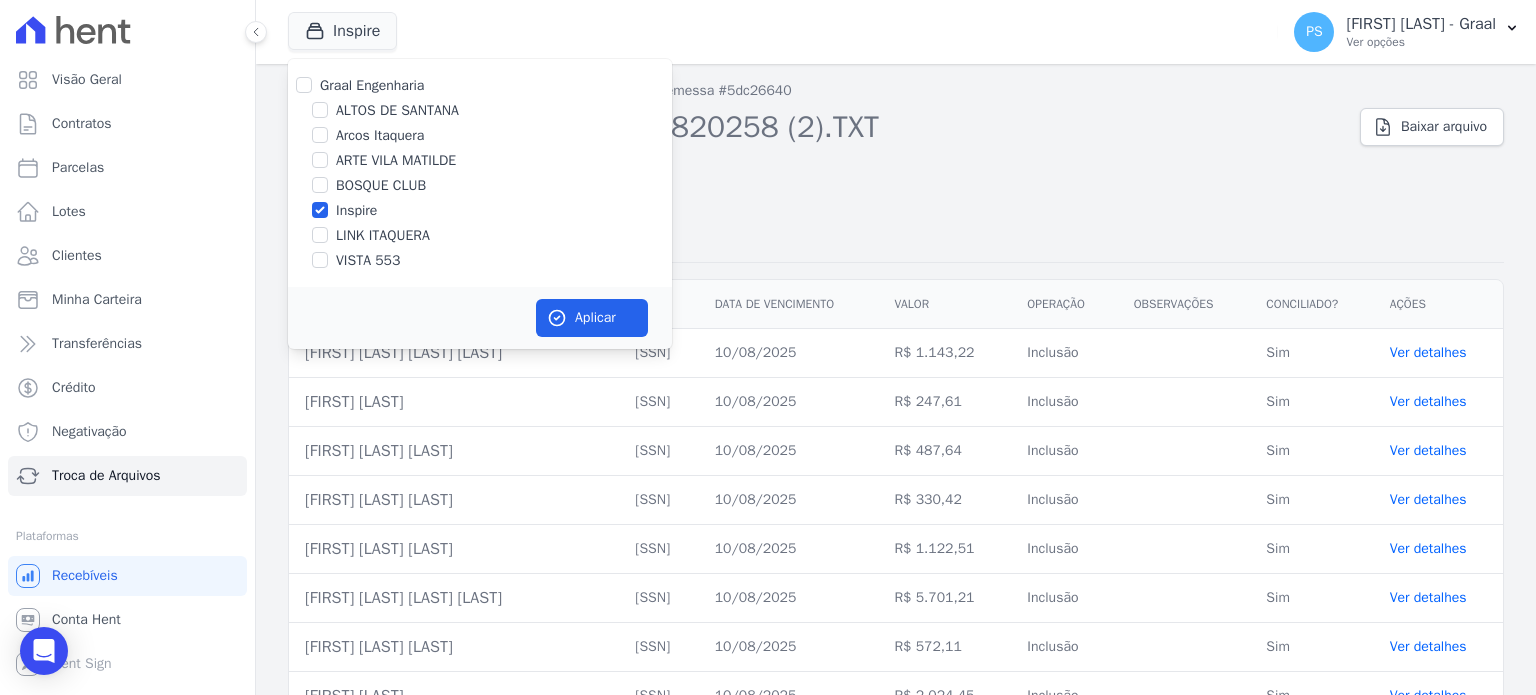 click on "Inspire" at bounding box center [356, 210] 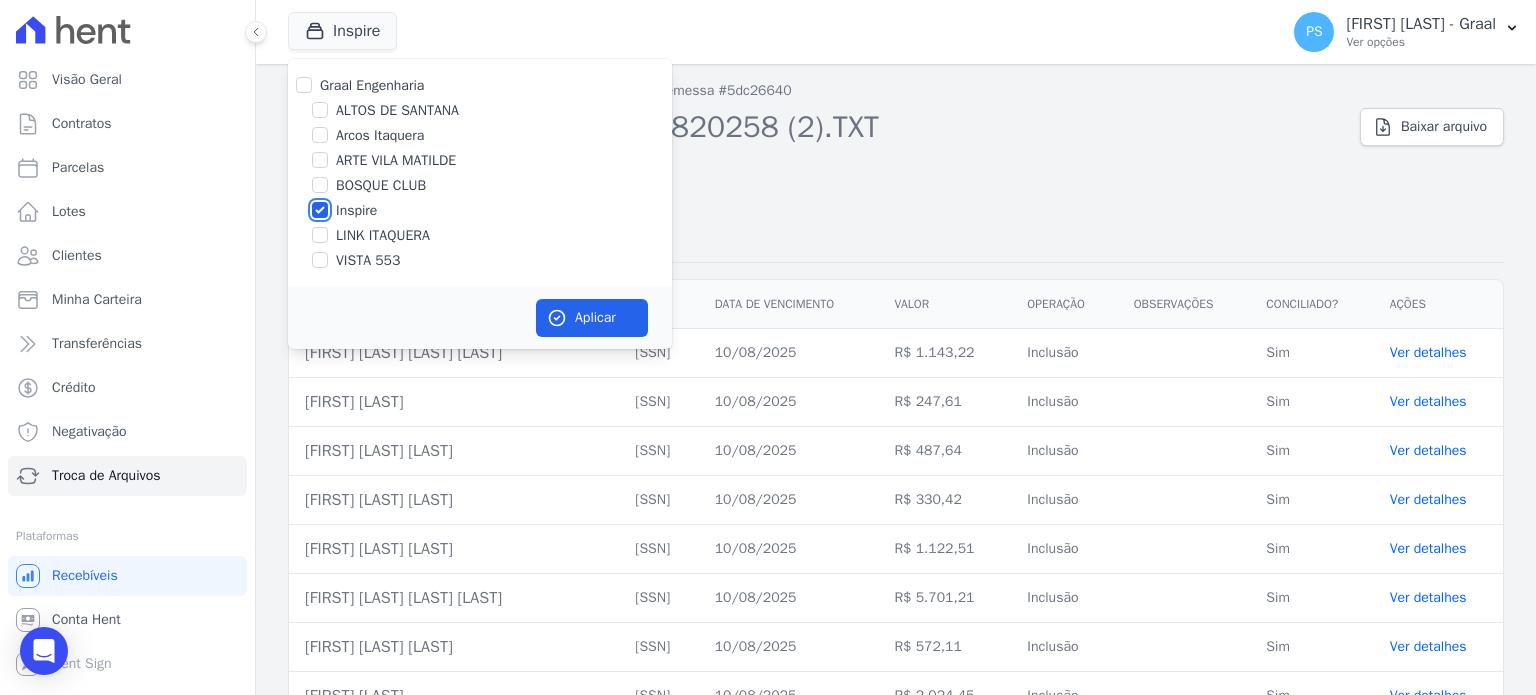 checkbox on "false" 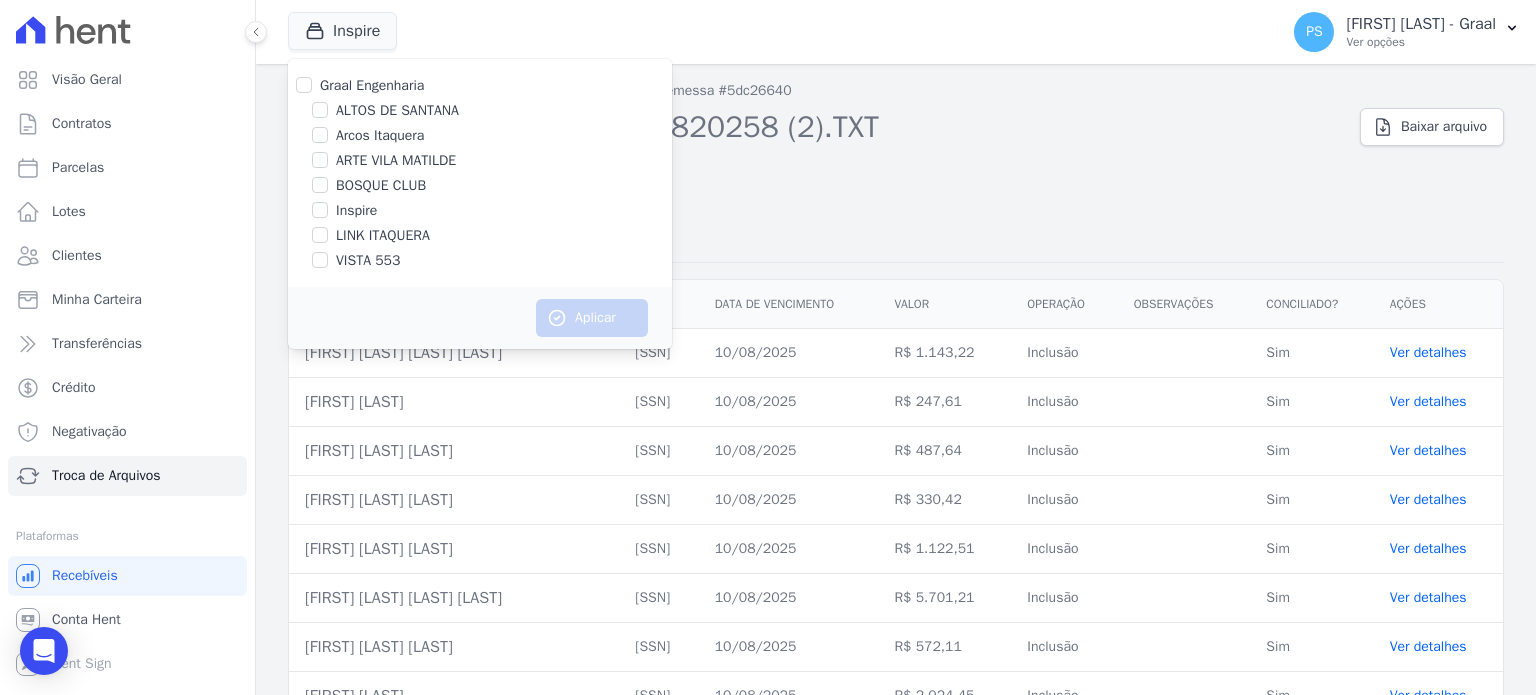 click on "LINK ITAQUERA" at bounding box center [383, 235] 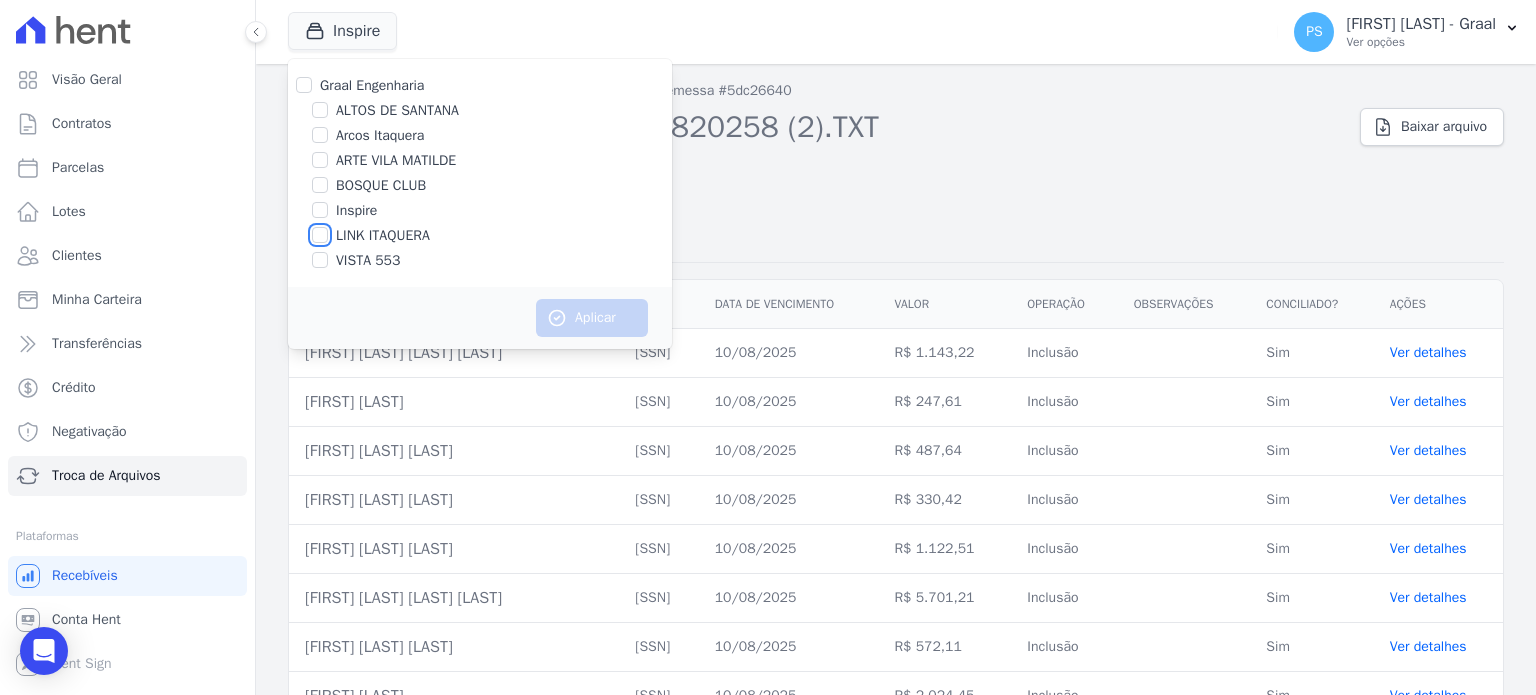 click on "LINK ITAQUERA" at bounding box center (320, 235) 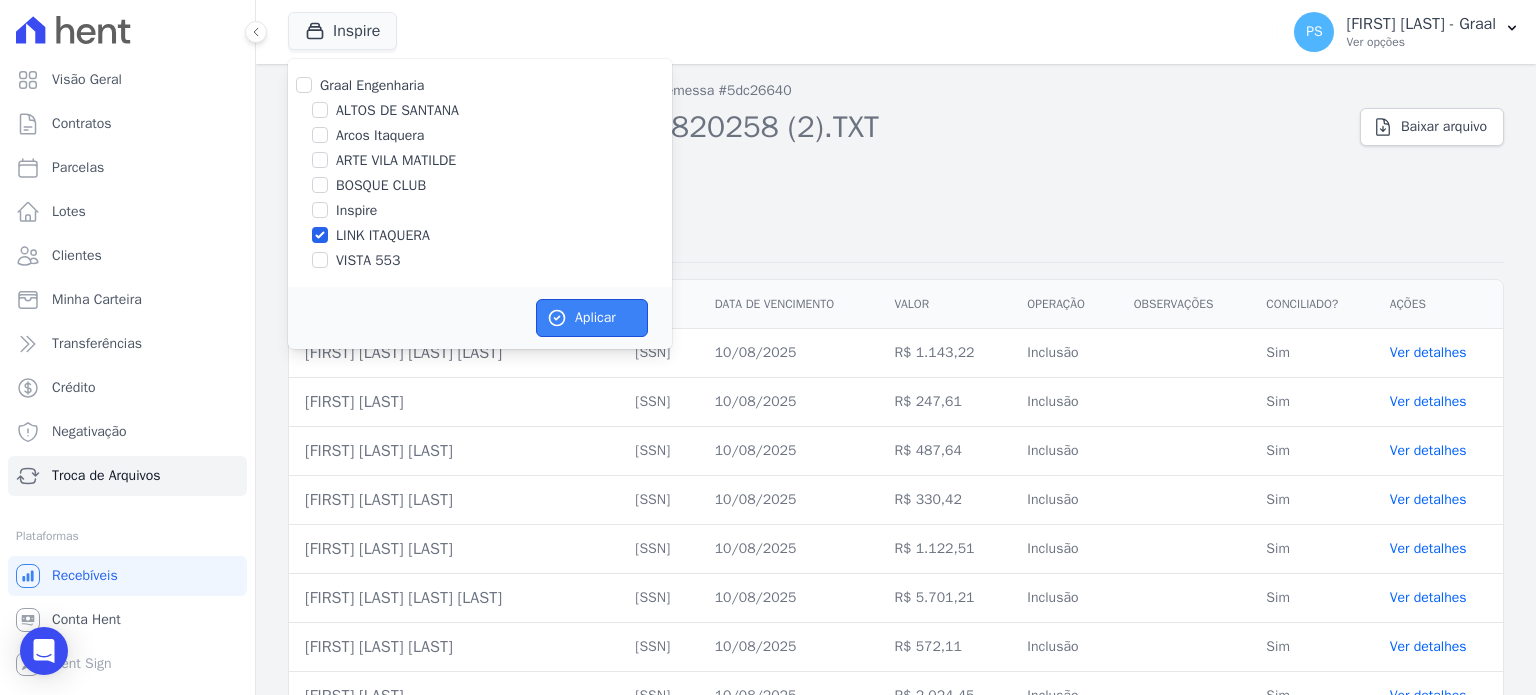 click on "Aplicar" at bounding box center [592, 318] 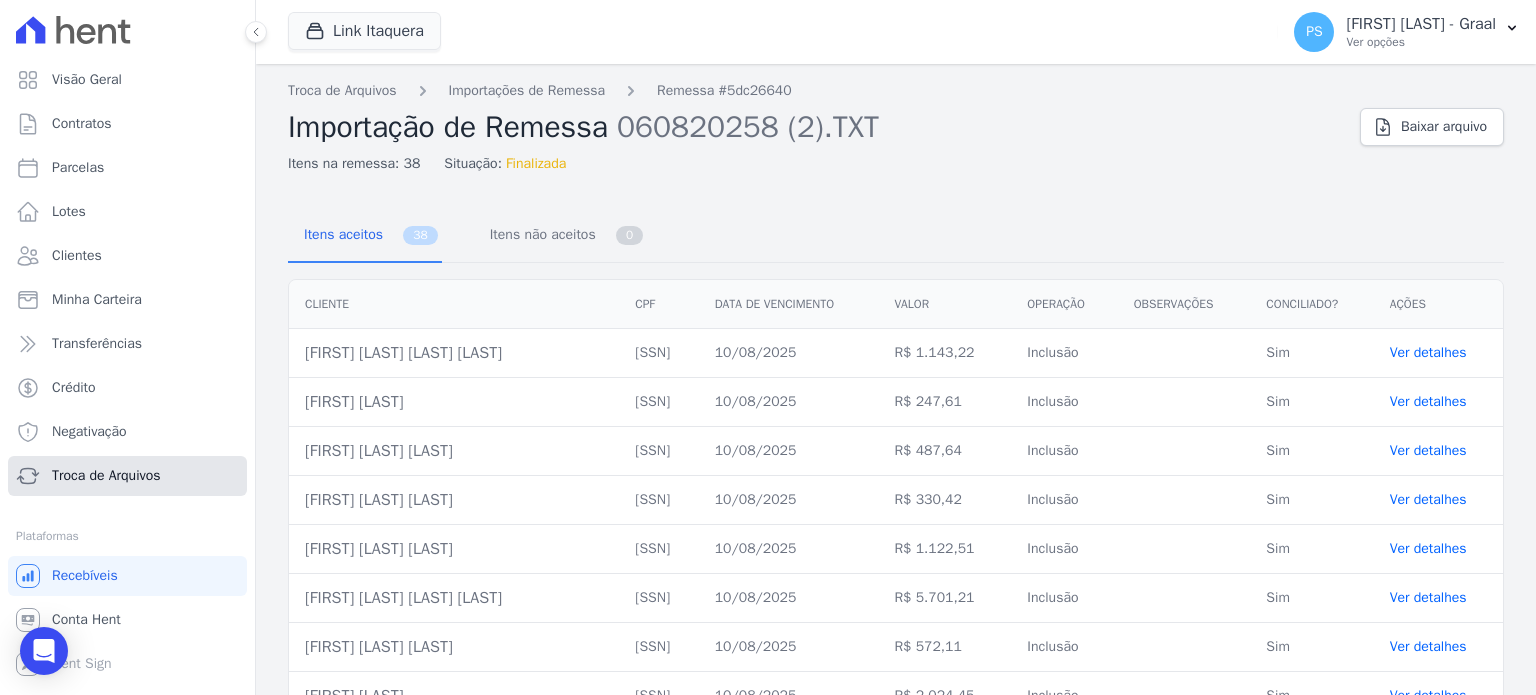 click on "Troca de Arquivos" at bounding box center (127, 476) 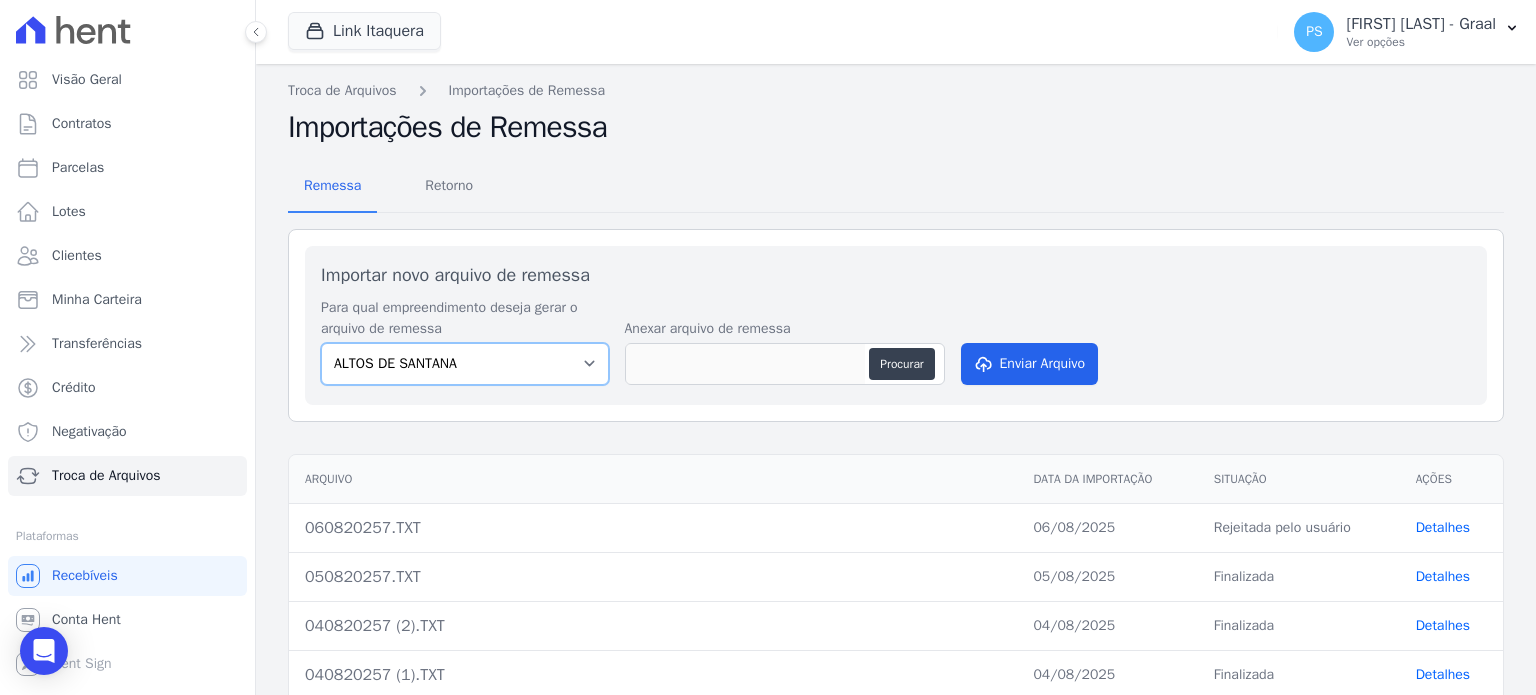 click on "ALTOS DE SANTANA
Arcos Itaquera
ARTE VILA MATILDE
BOSQUE CLUB
Inspire
LINK ITAQUERA
VISTA 553" at bounding box center [465, 364] 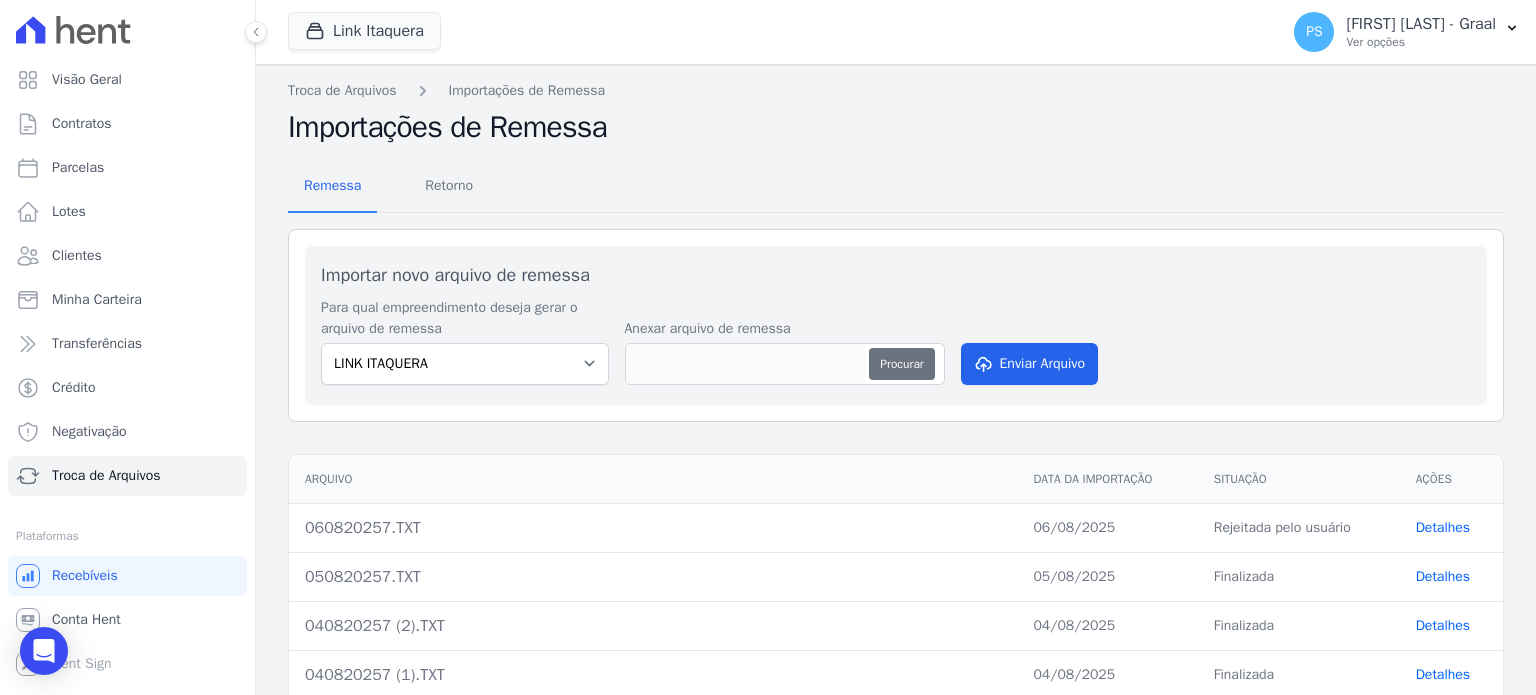 click on "Procurar" at bounding box center (901, 364) 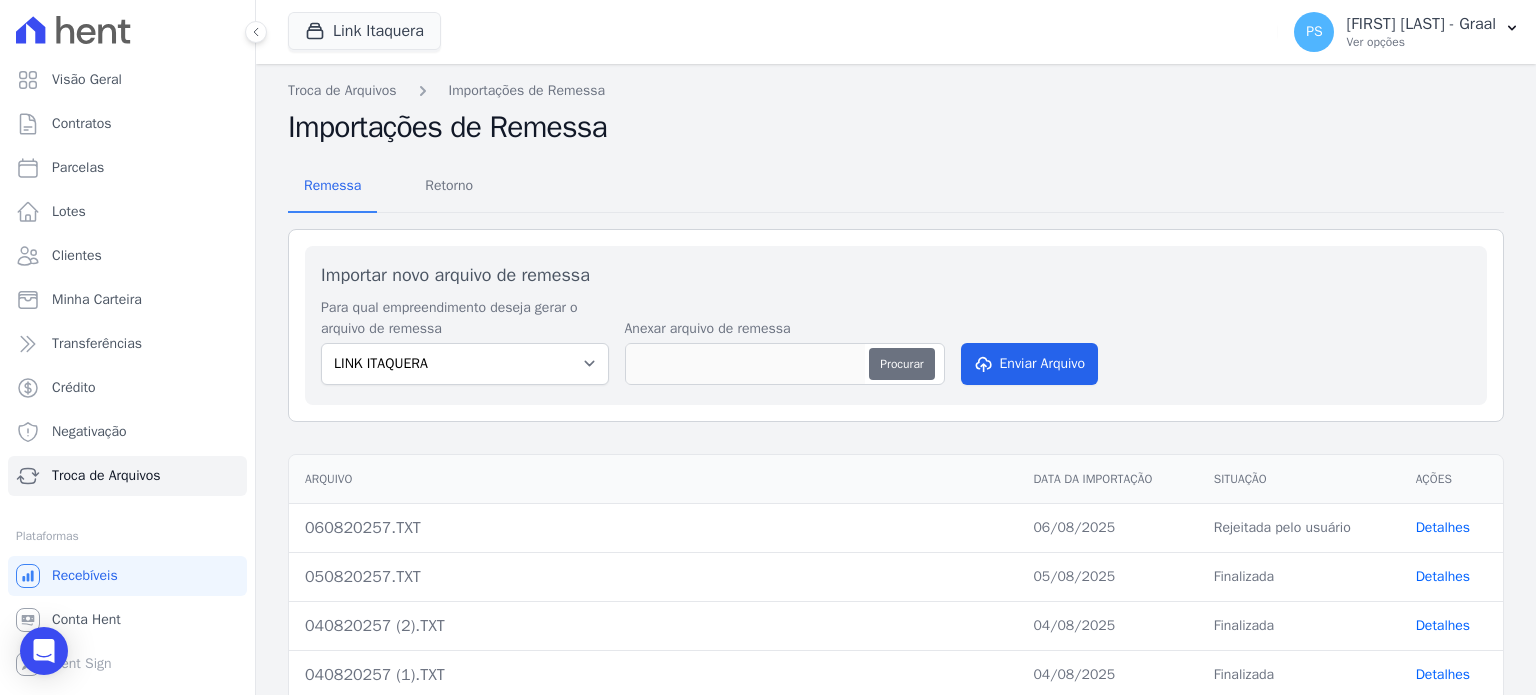type on "060820257 (1).TXT" 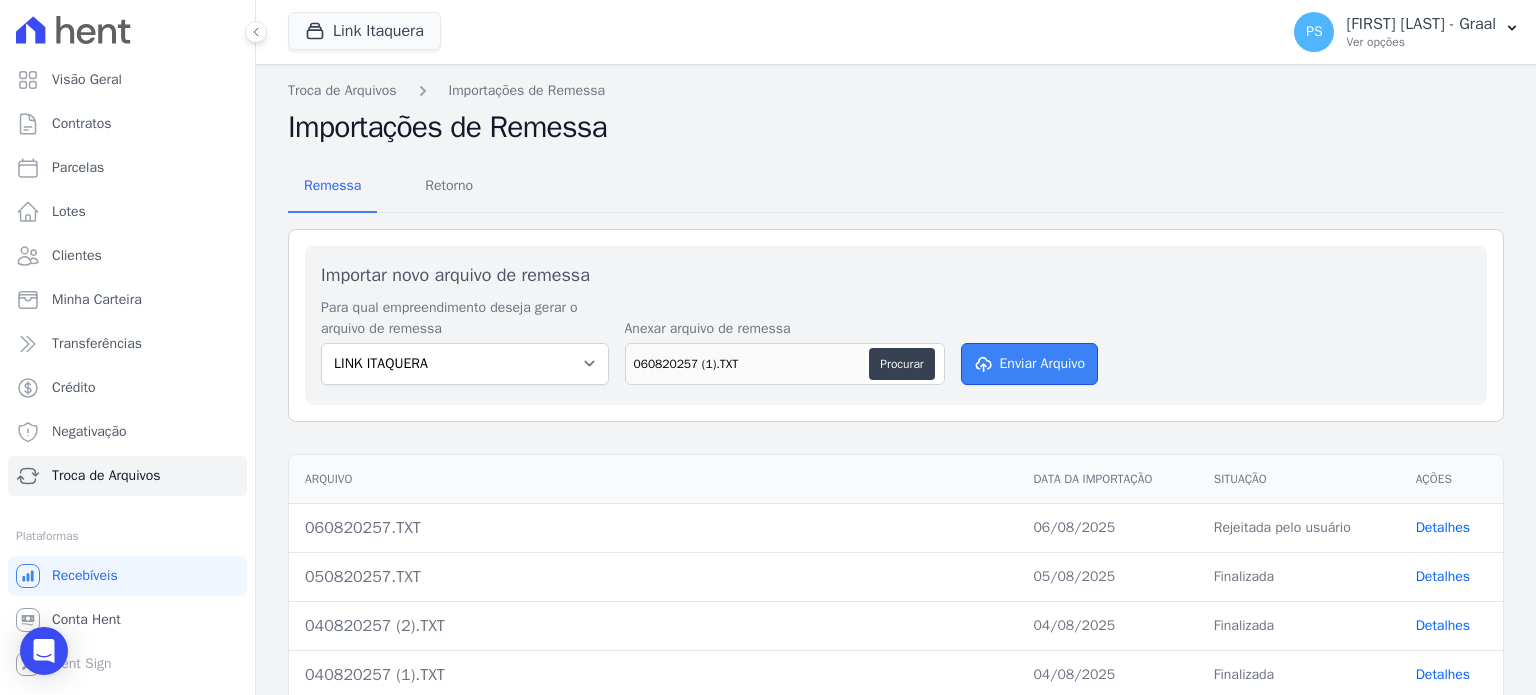 click on "Enviar Arquivo" at bounding box center [1030, 364] 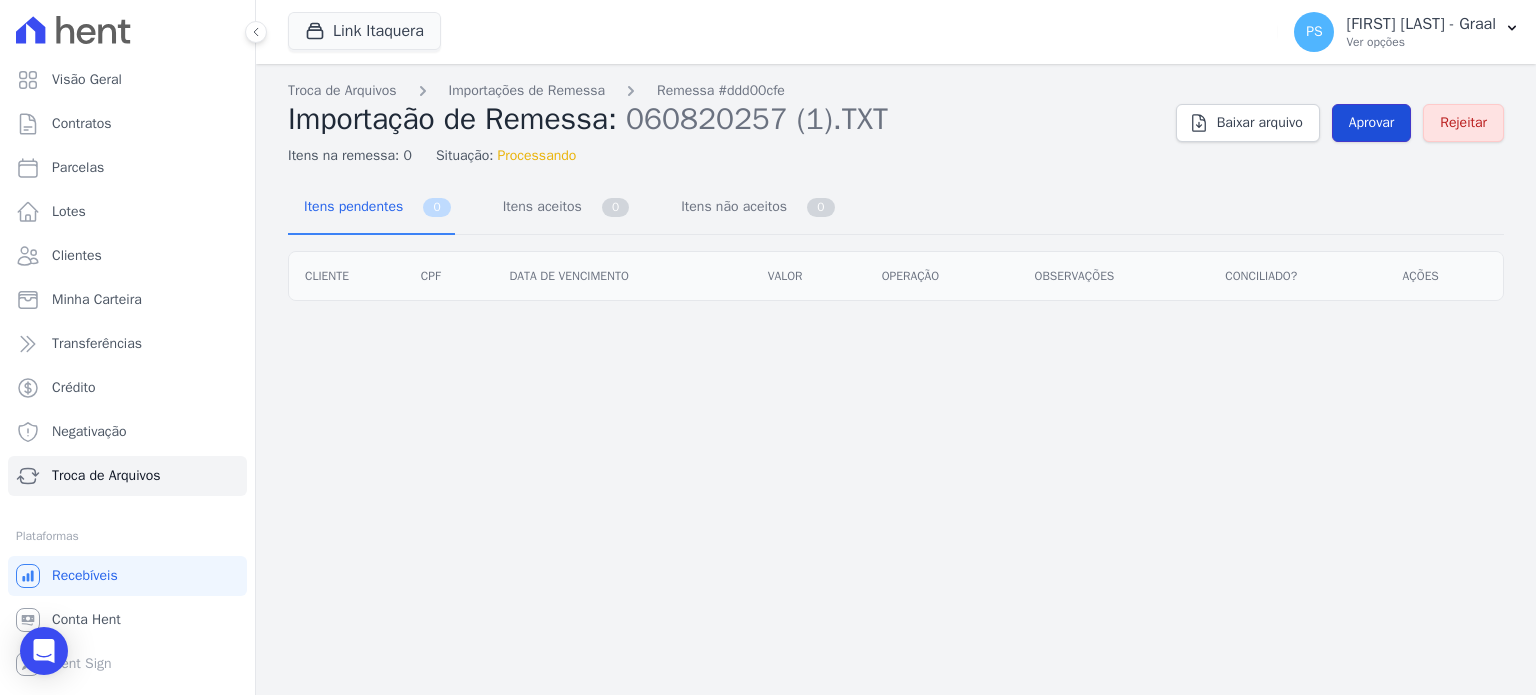 click on "Aprovar" at bounding box center [1372, 123] 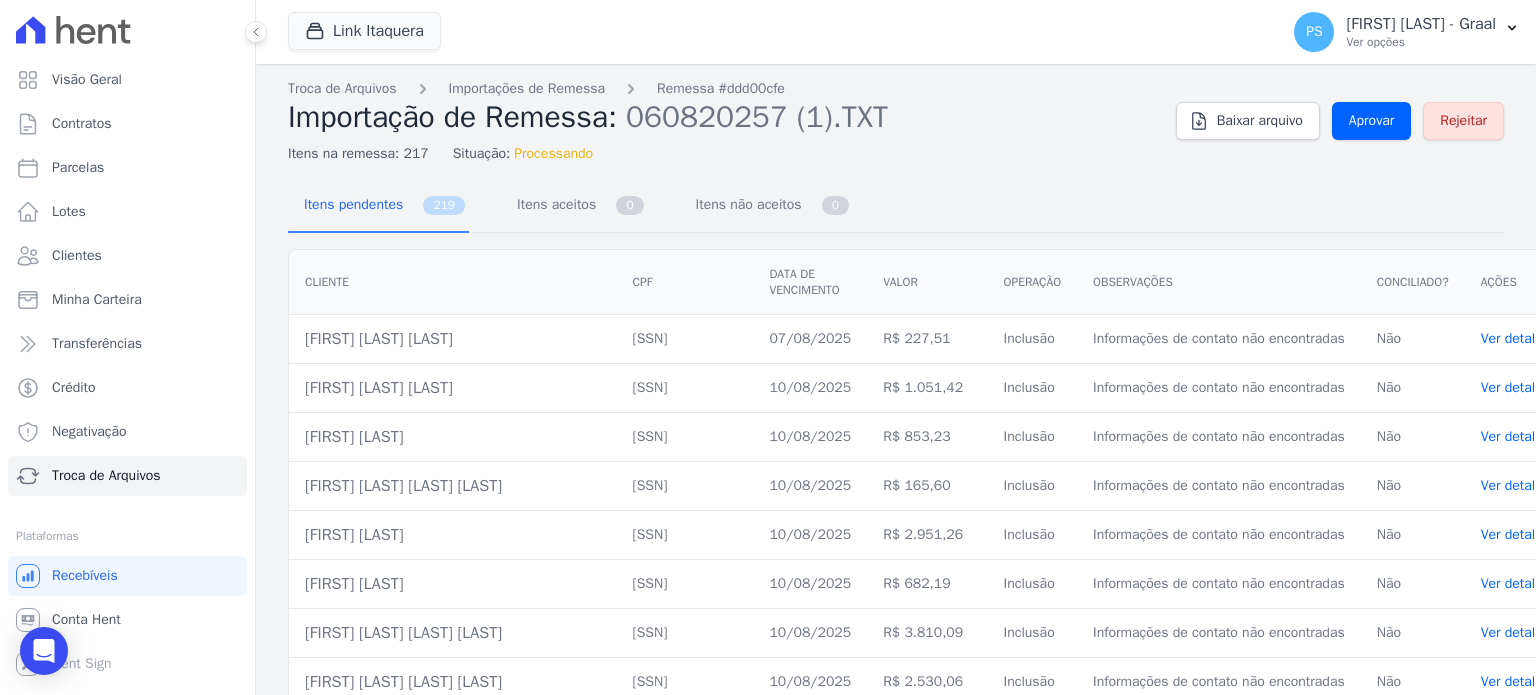 scroll, scrollTop: 0, scrollLeft: 0, axis: both 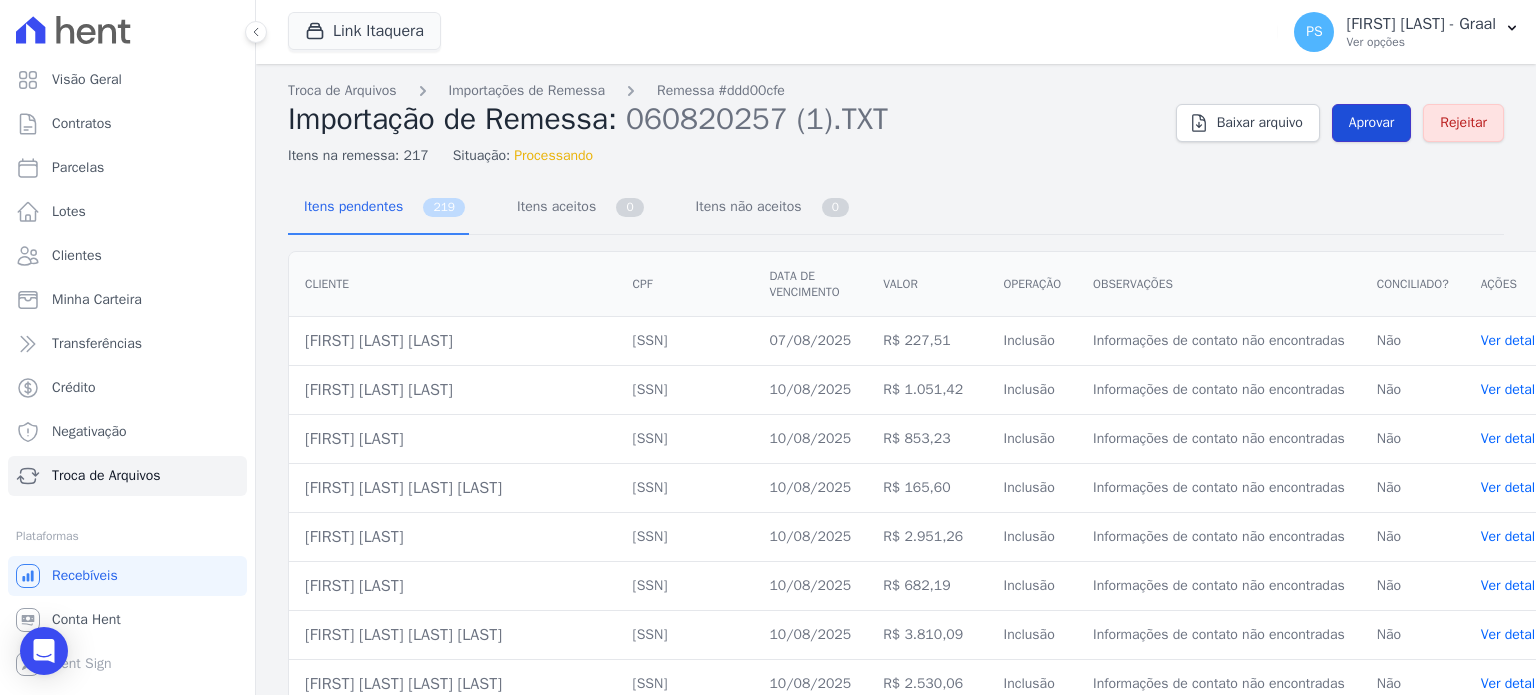 click on "Aprovar" at bounding box center [1372, 123] 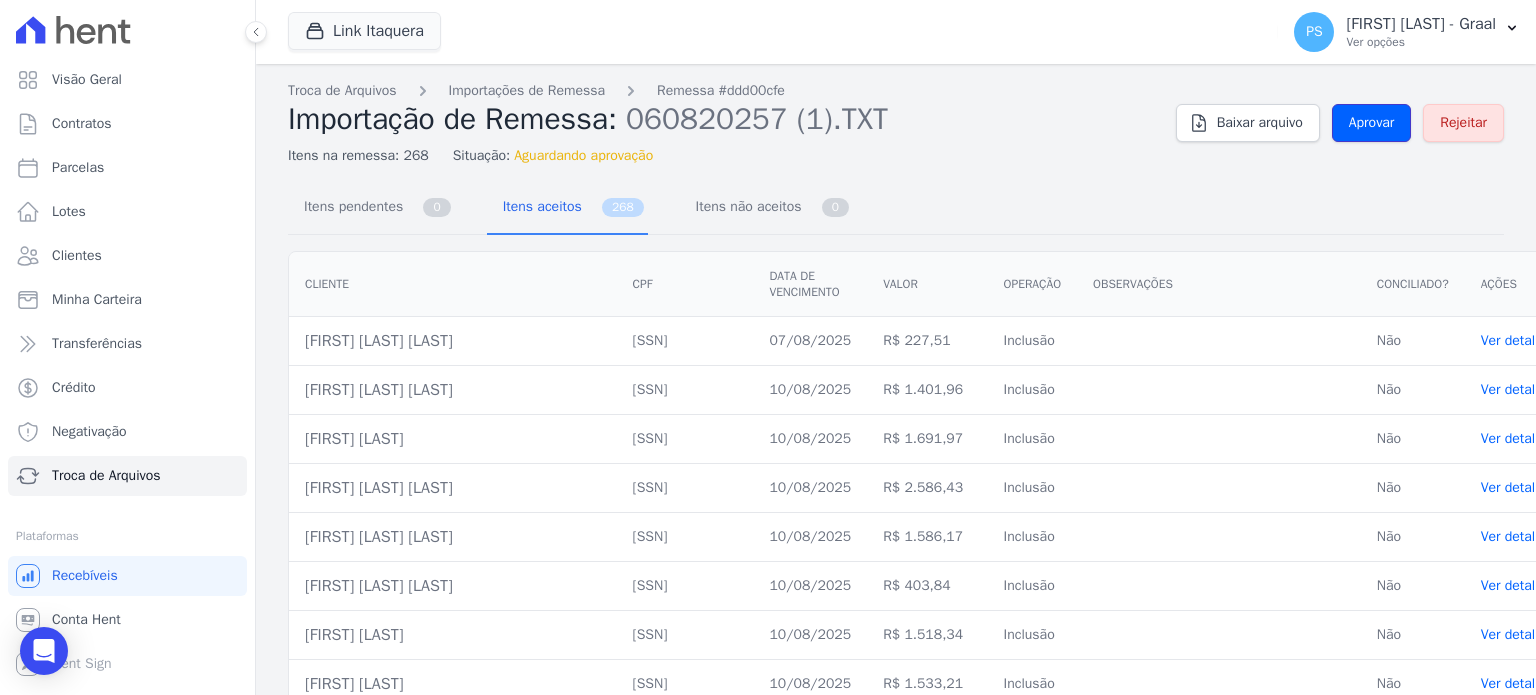 click on "Aprovar" at bounding box center [1372, 123] 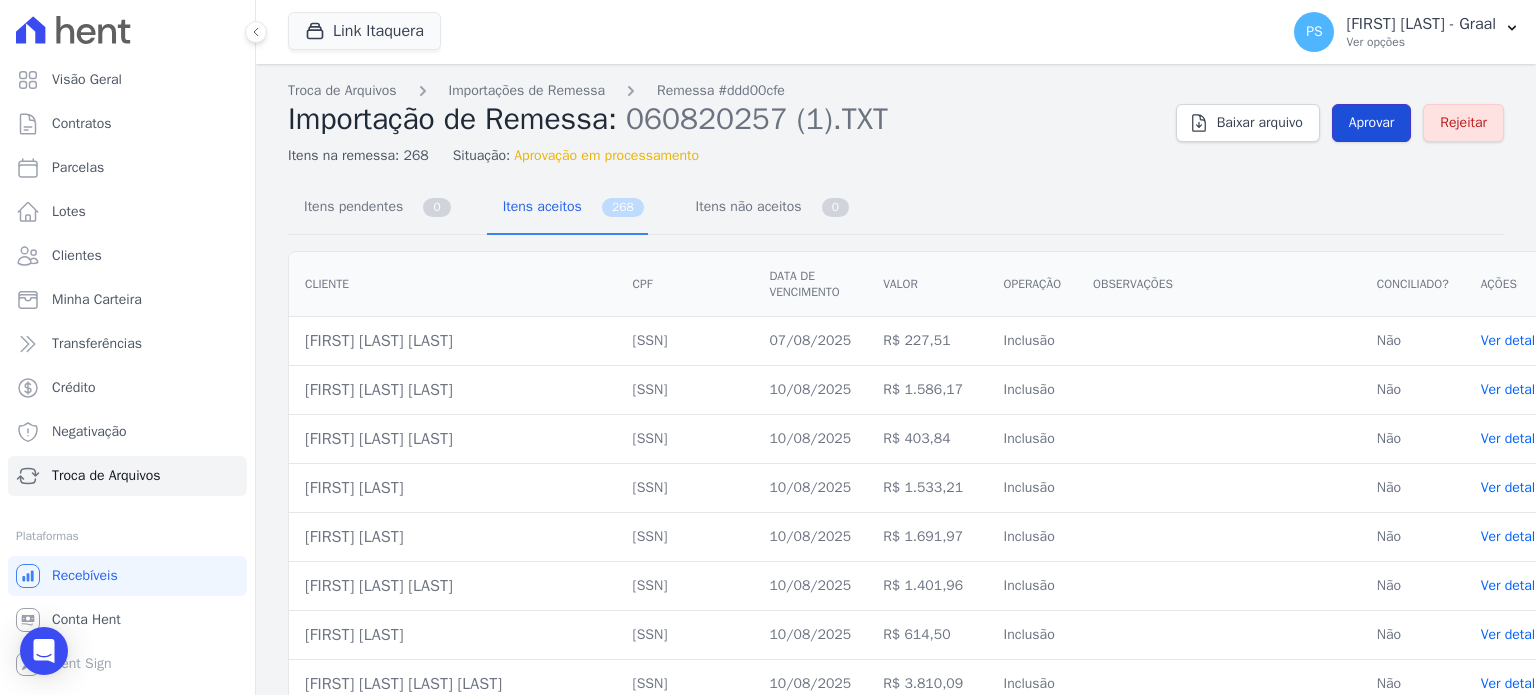 click on "Aprovar" at bounding box center [1372, 123] 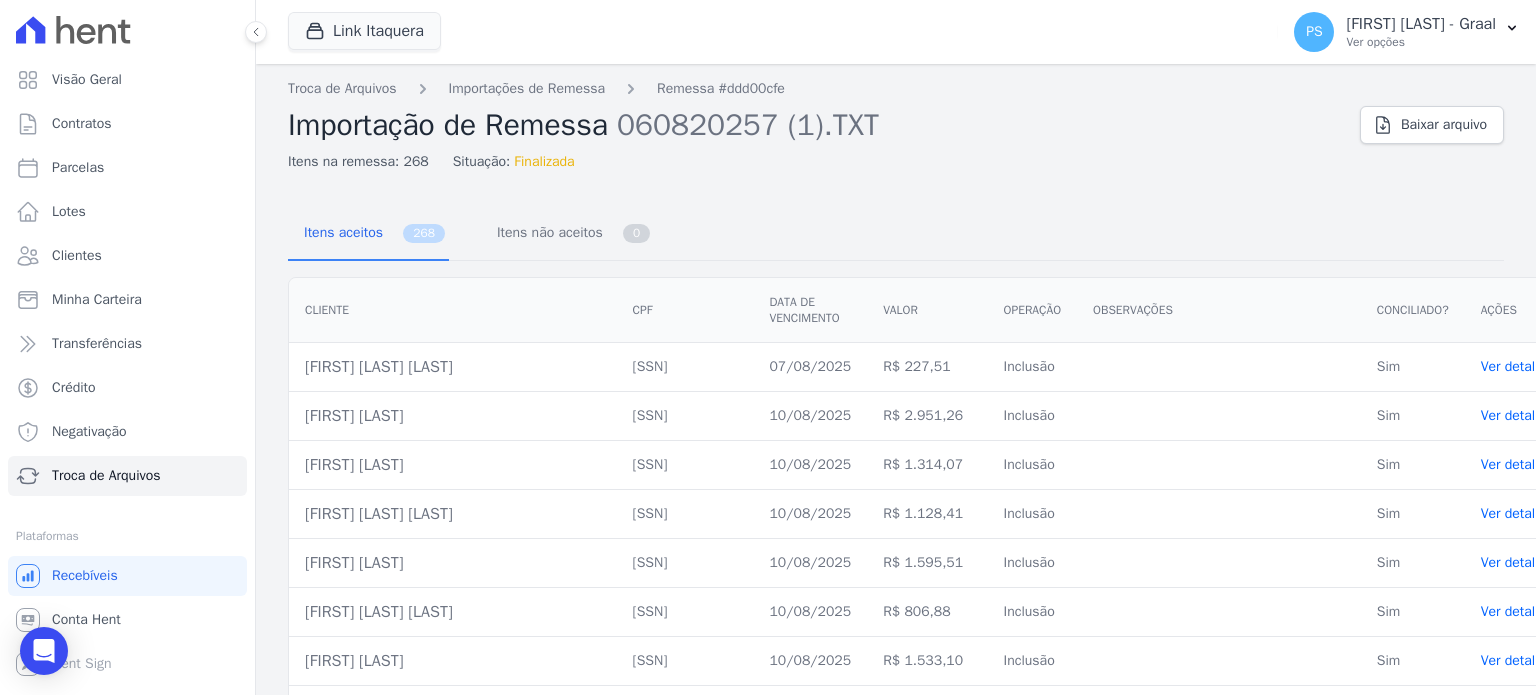 scroll, scrollTop: 0, scrollLeft: 0, axis: both 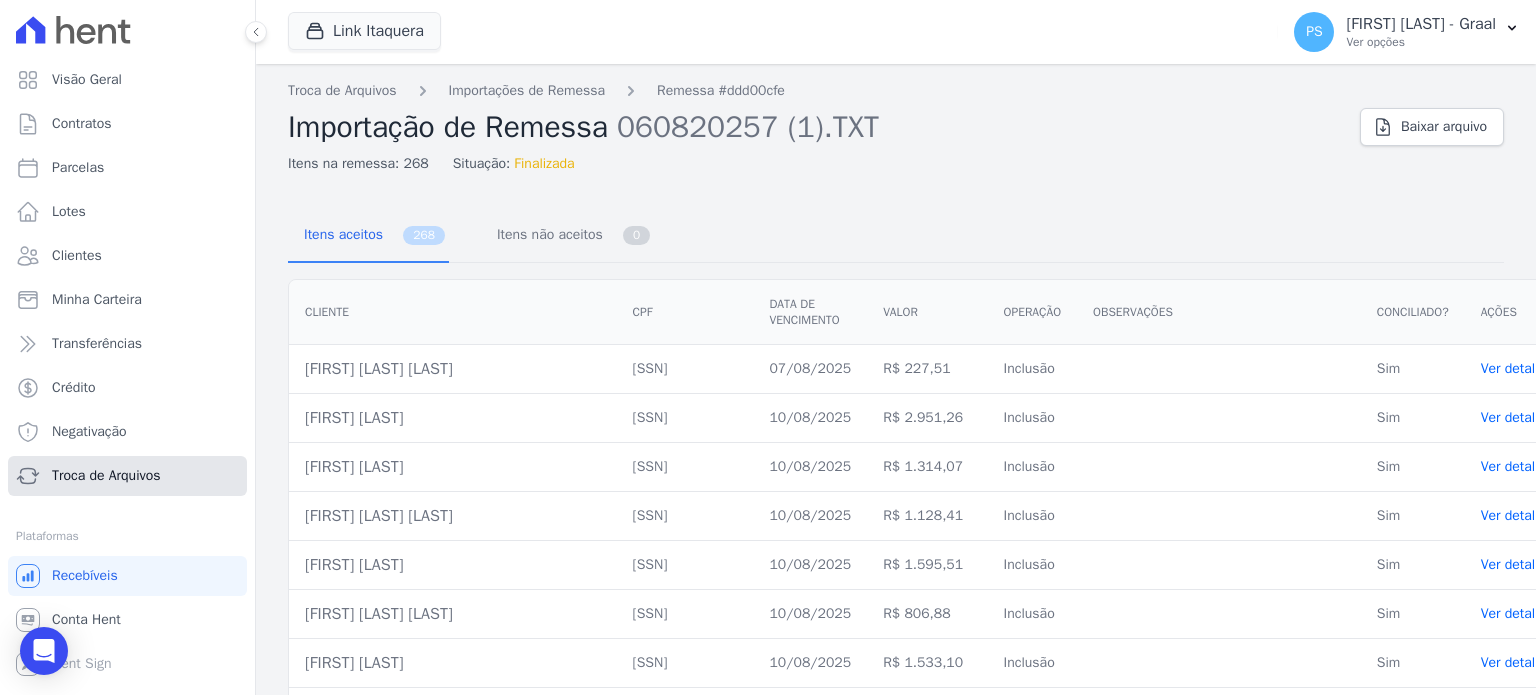 click on "Troca de Arquivos" at bounding box center (106, 476) 